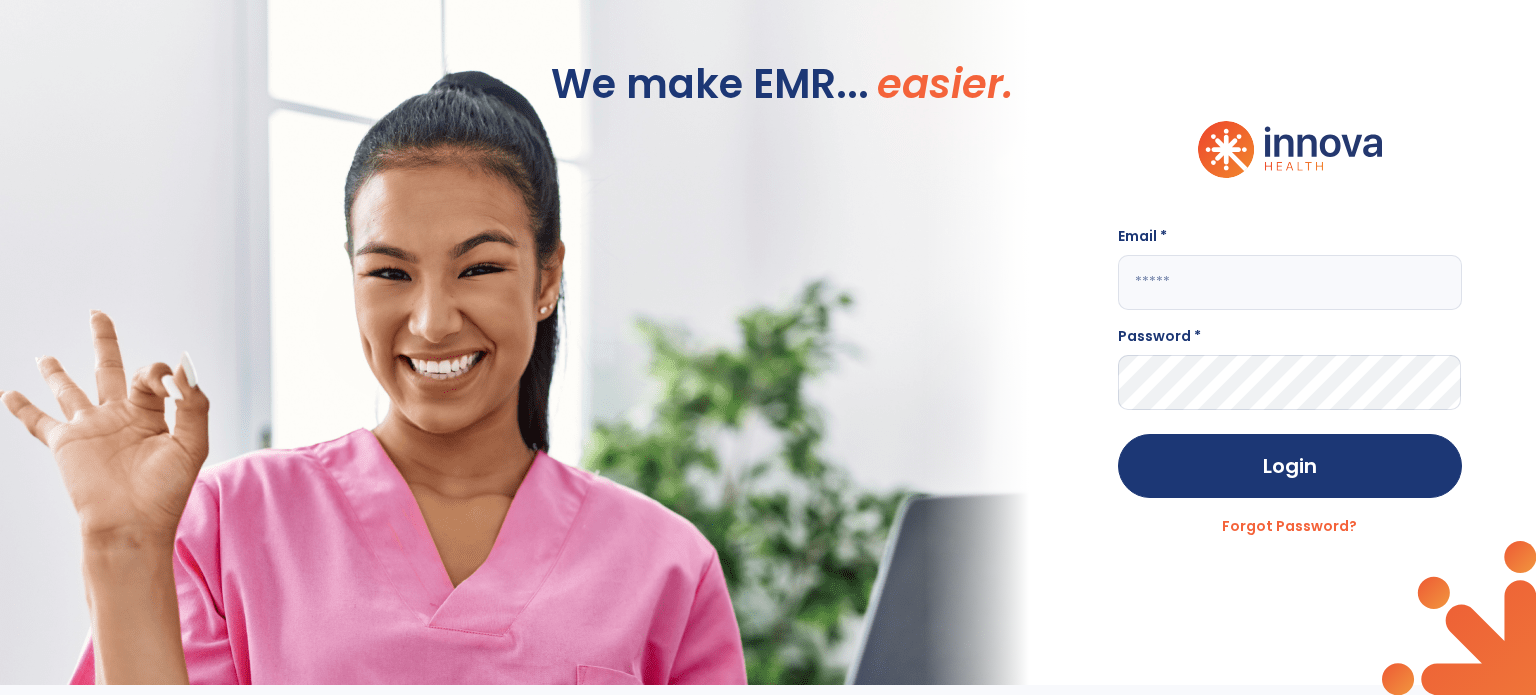 scroll, scrollTop: 0, scrollLeft: 0, axis: both 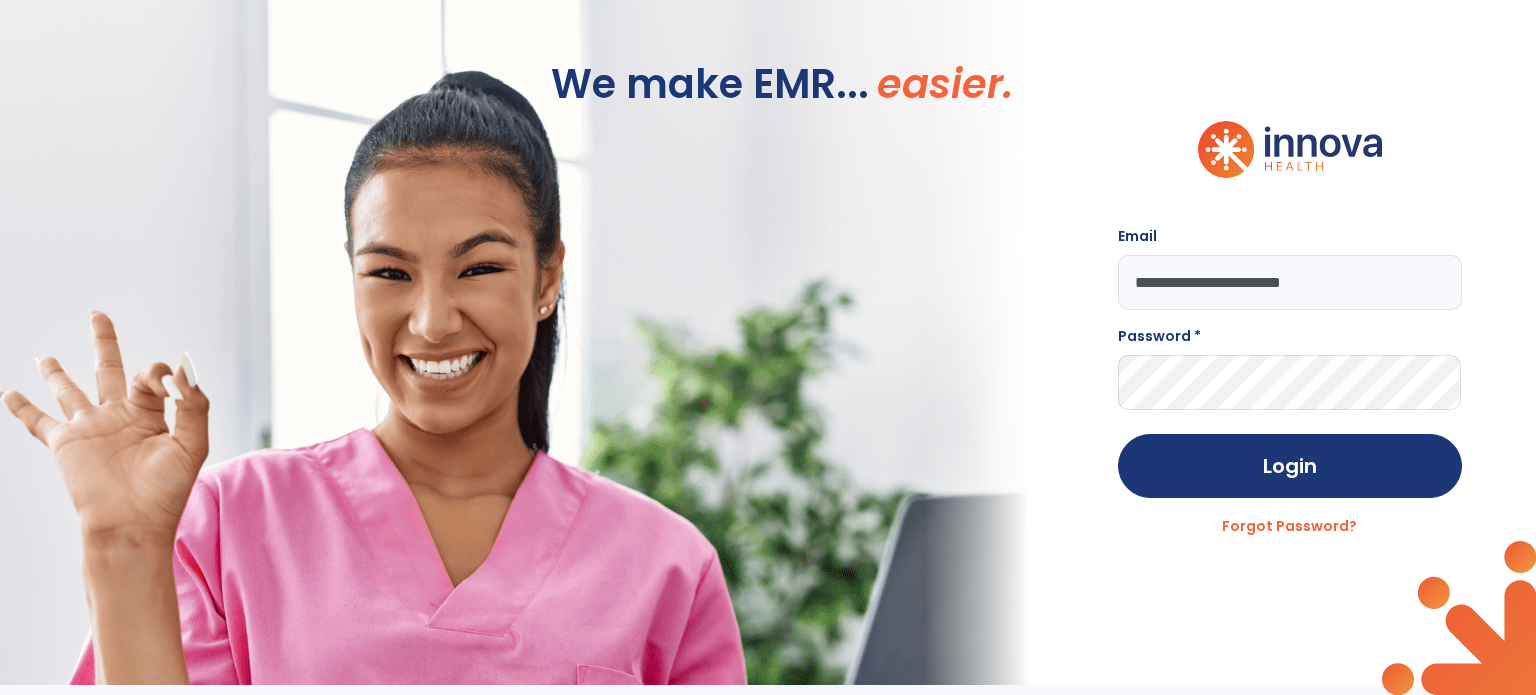 type on "**********" 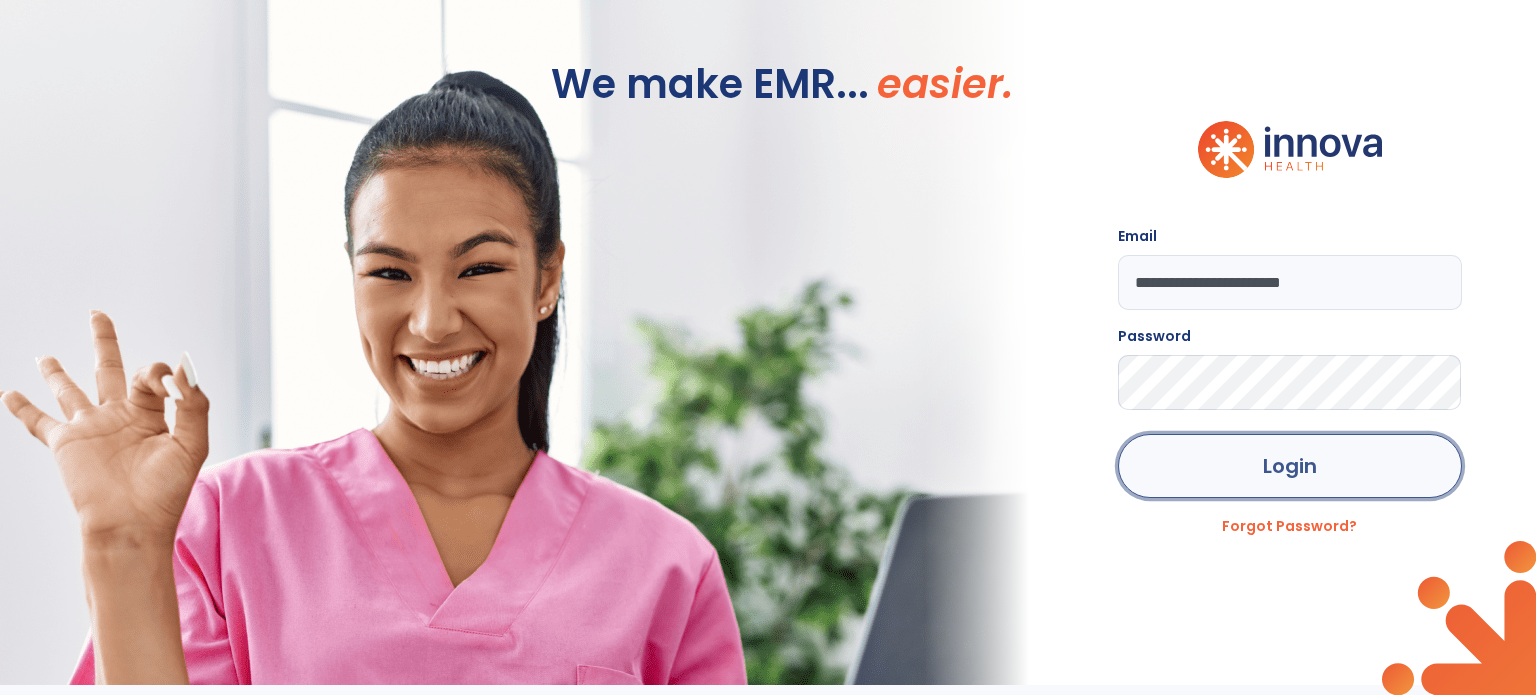 click on "Login" 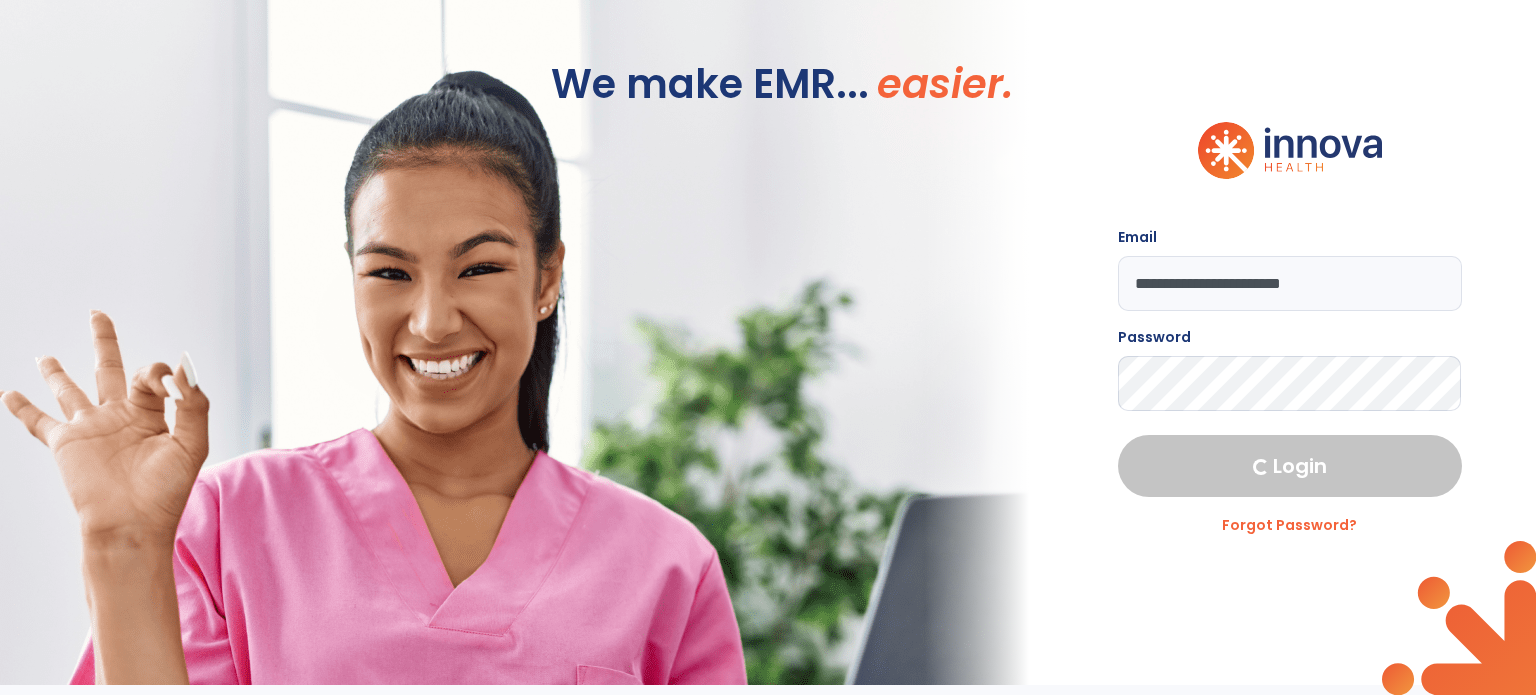 select on "****" 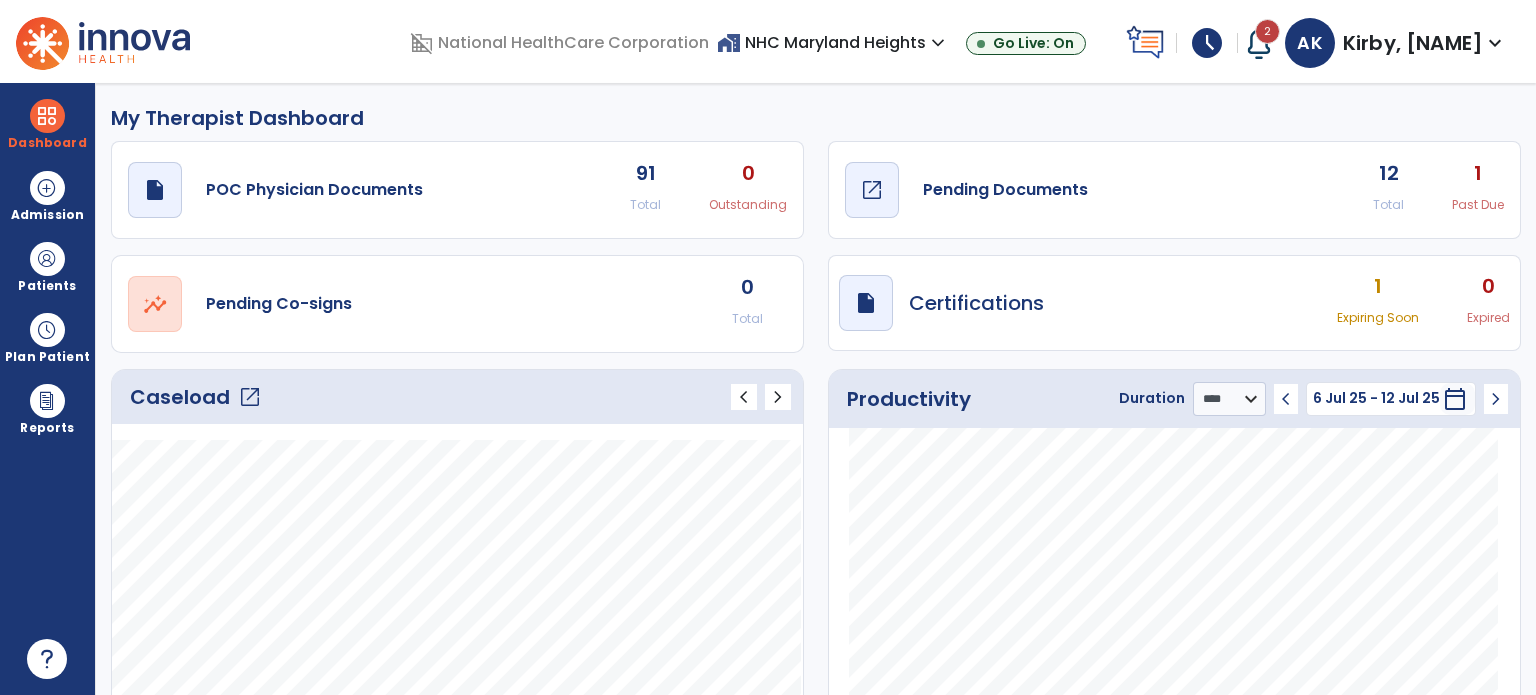 click on "draft   open_in_new" 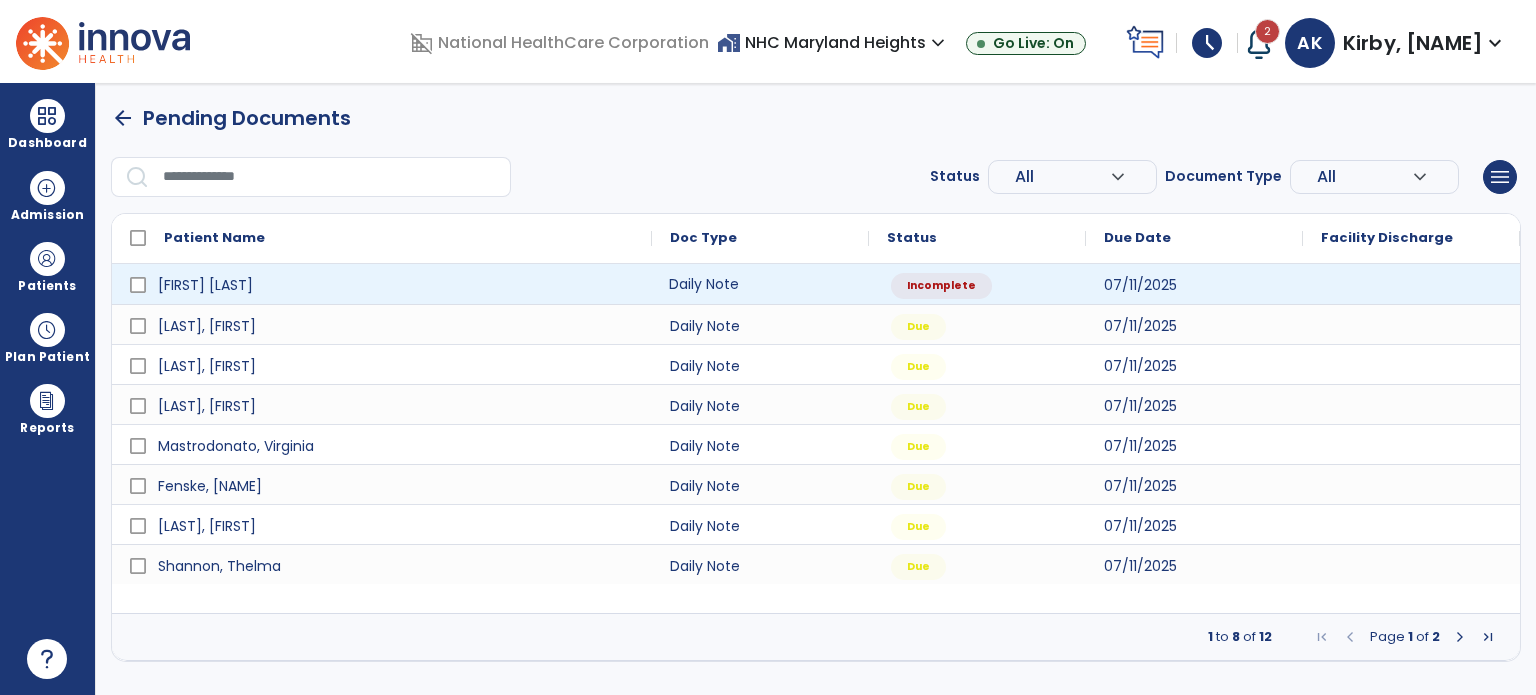 click on "Daily Note" at bounding box center (760, 284) 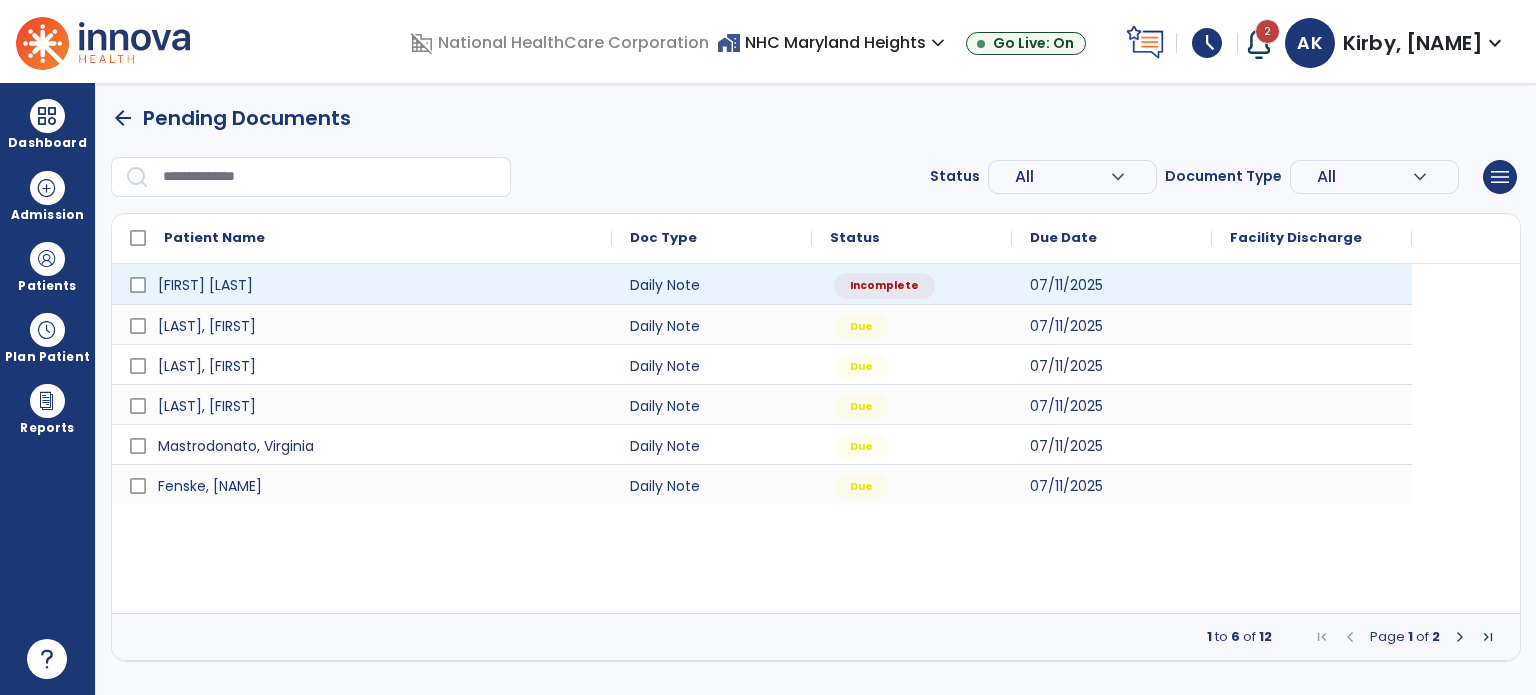 select on "*" 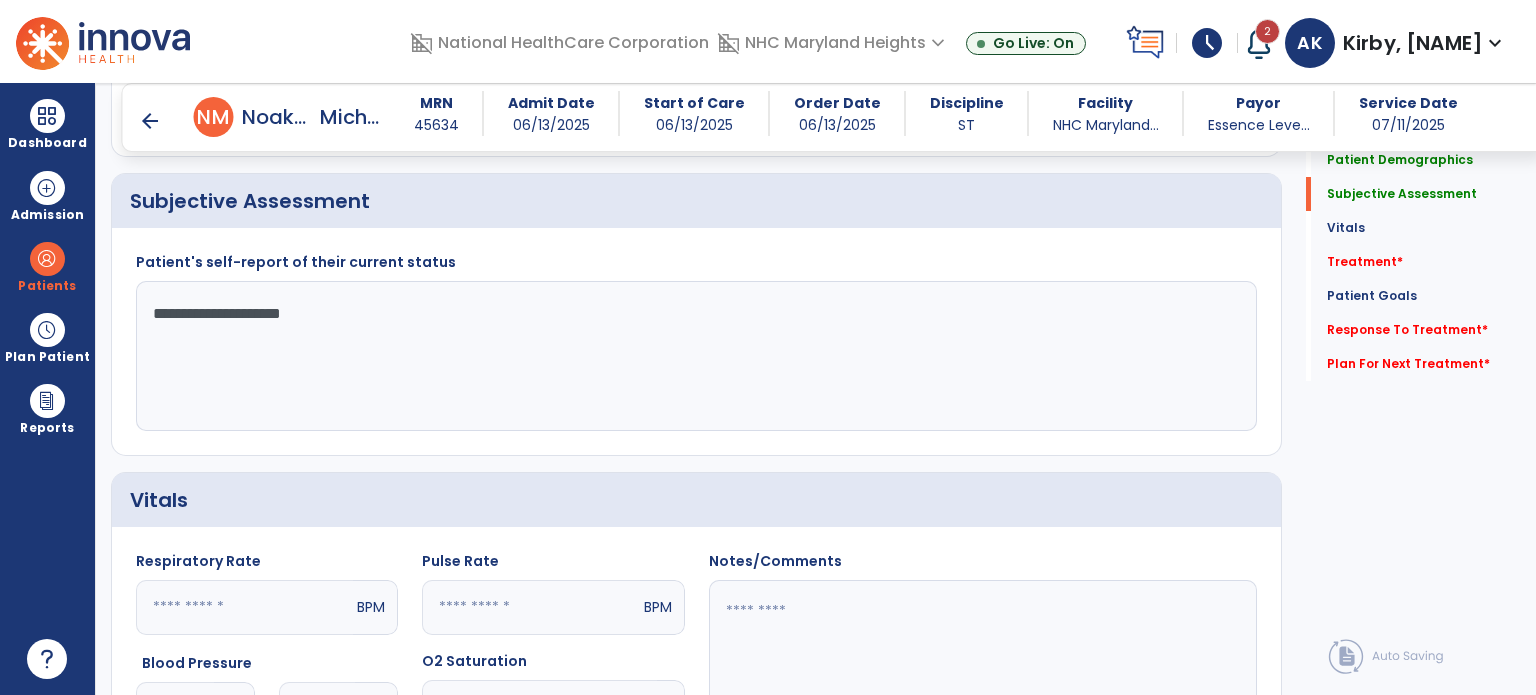 scroll, scrollTop: 342, scrollLeft: 0, axis: vertical 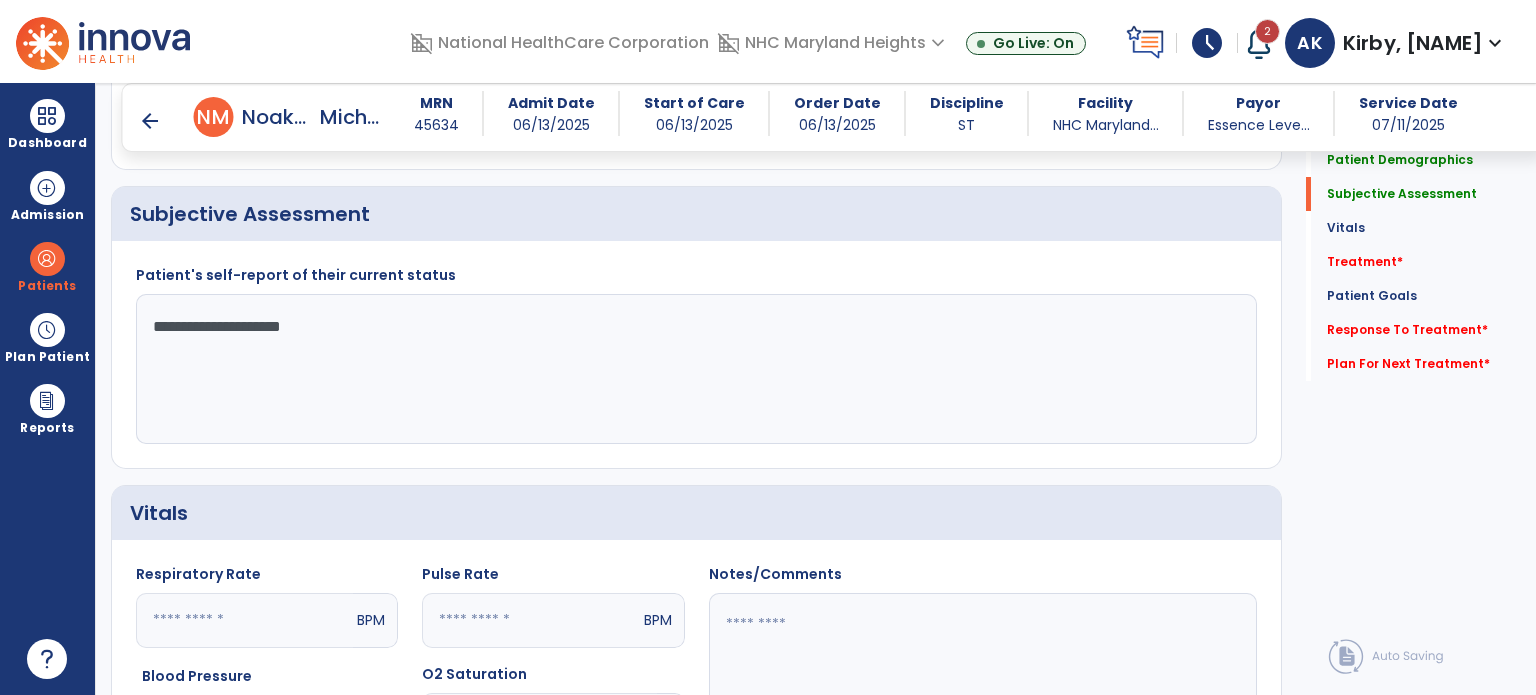 click on "**********" 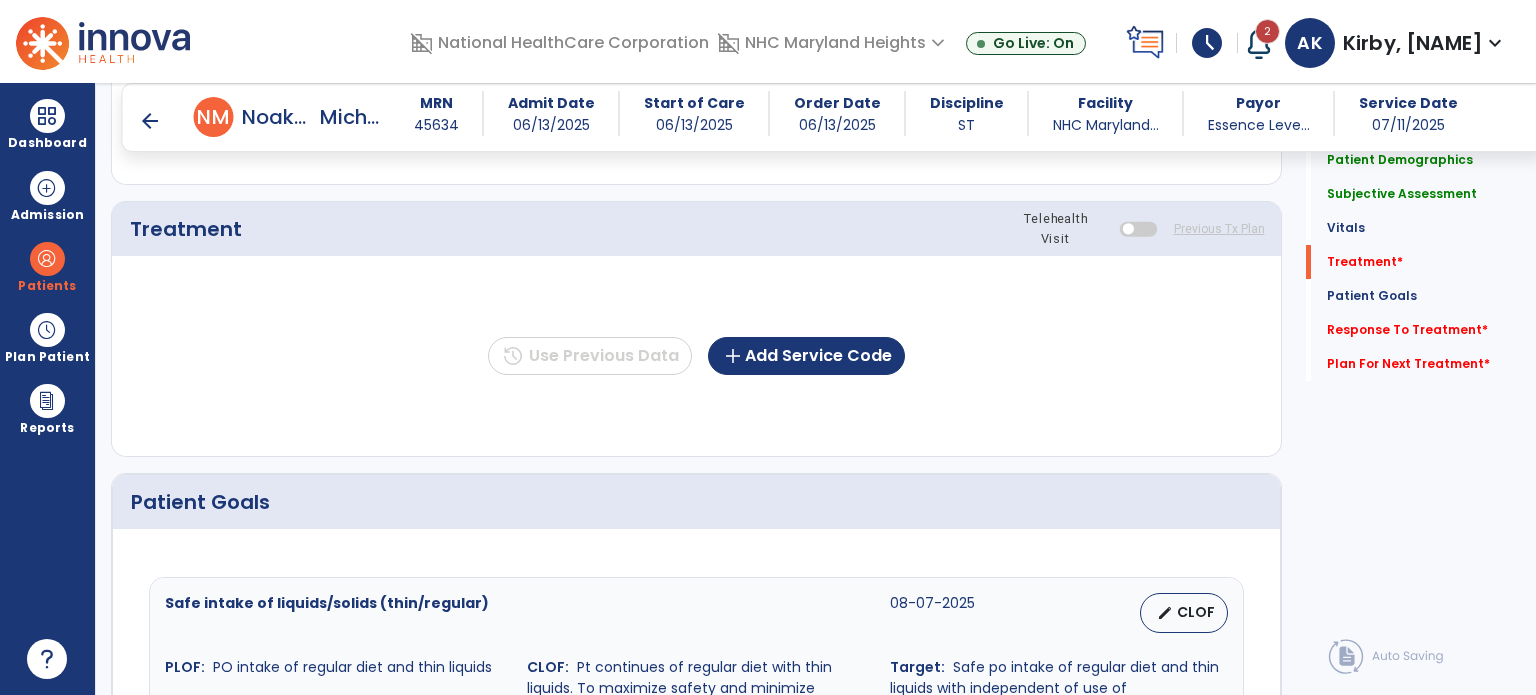 scroll, scrollTop: 1058, scrollLeft: 0, axis: vertical 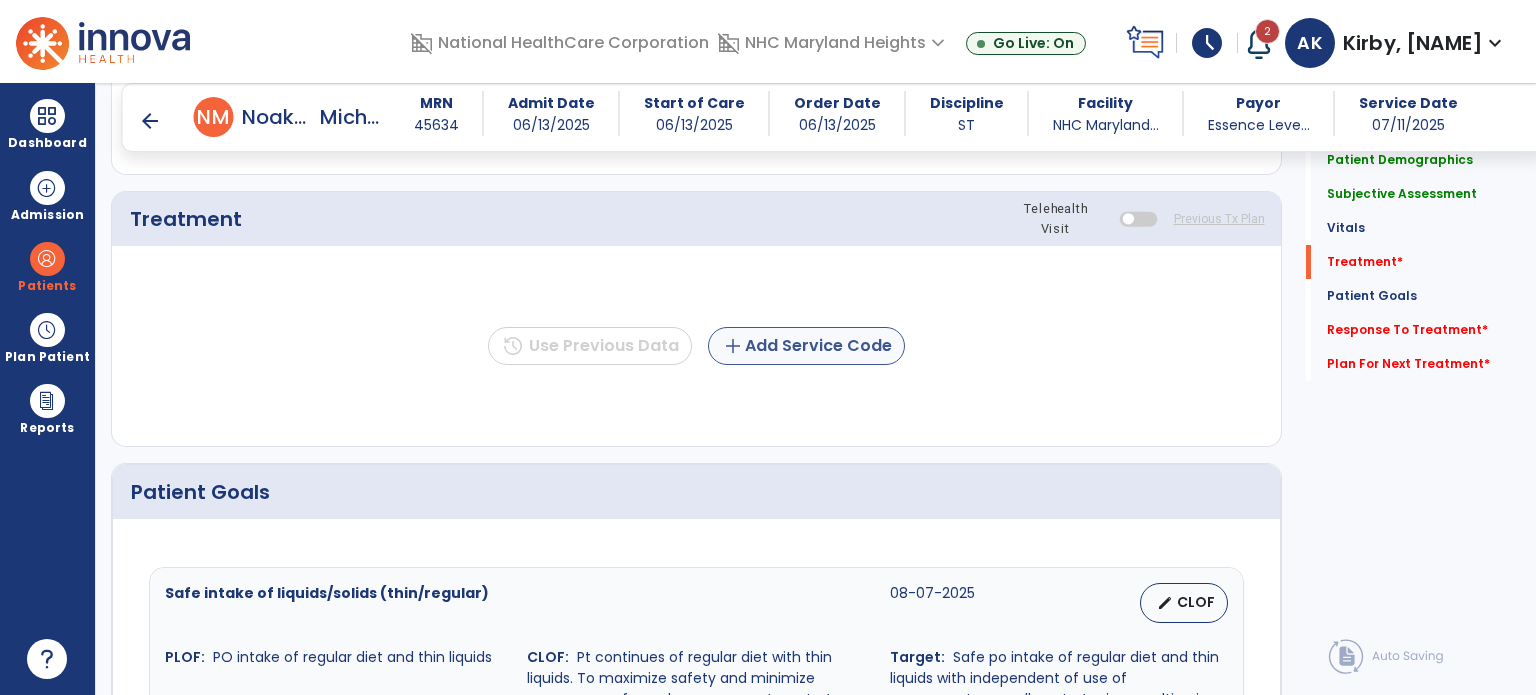 type on "**********" 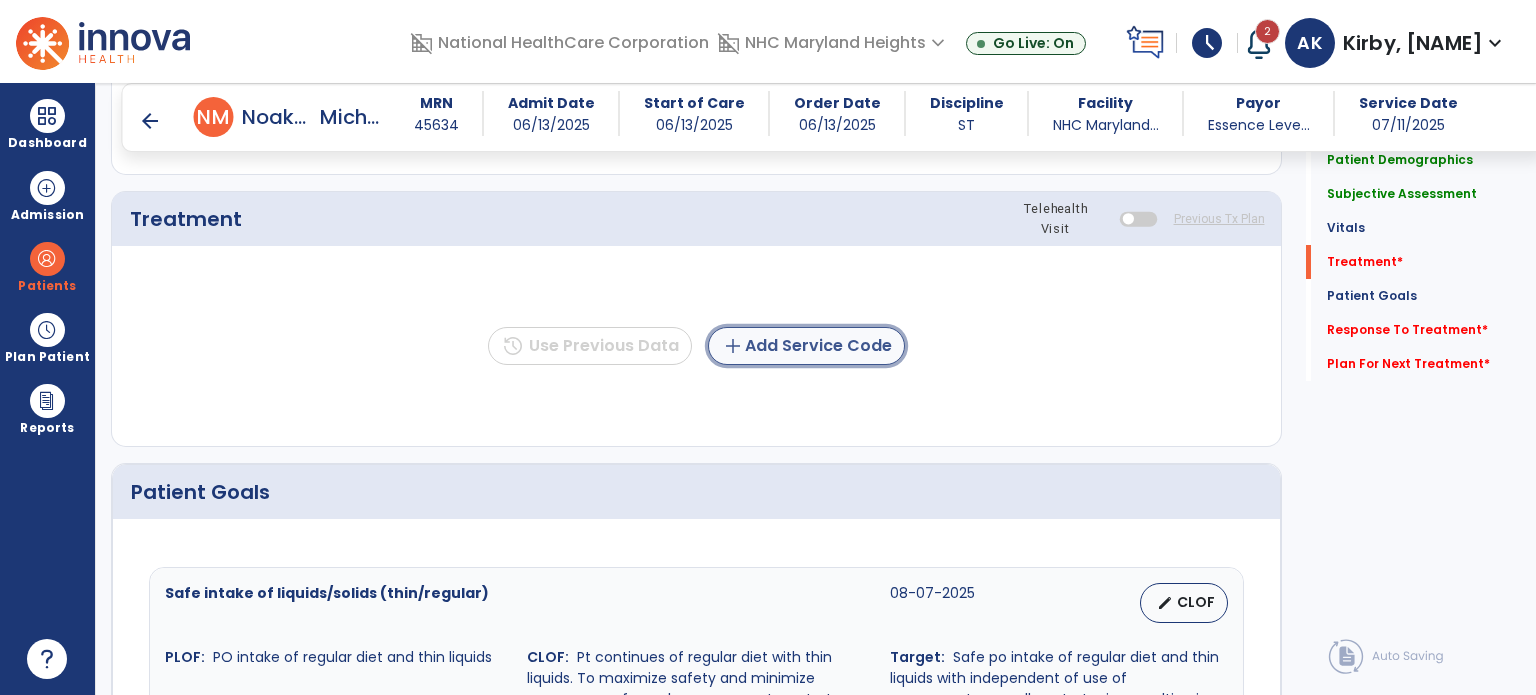 click on "add  Add Service Code" 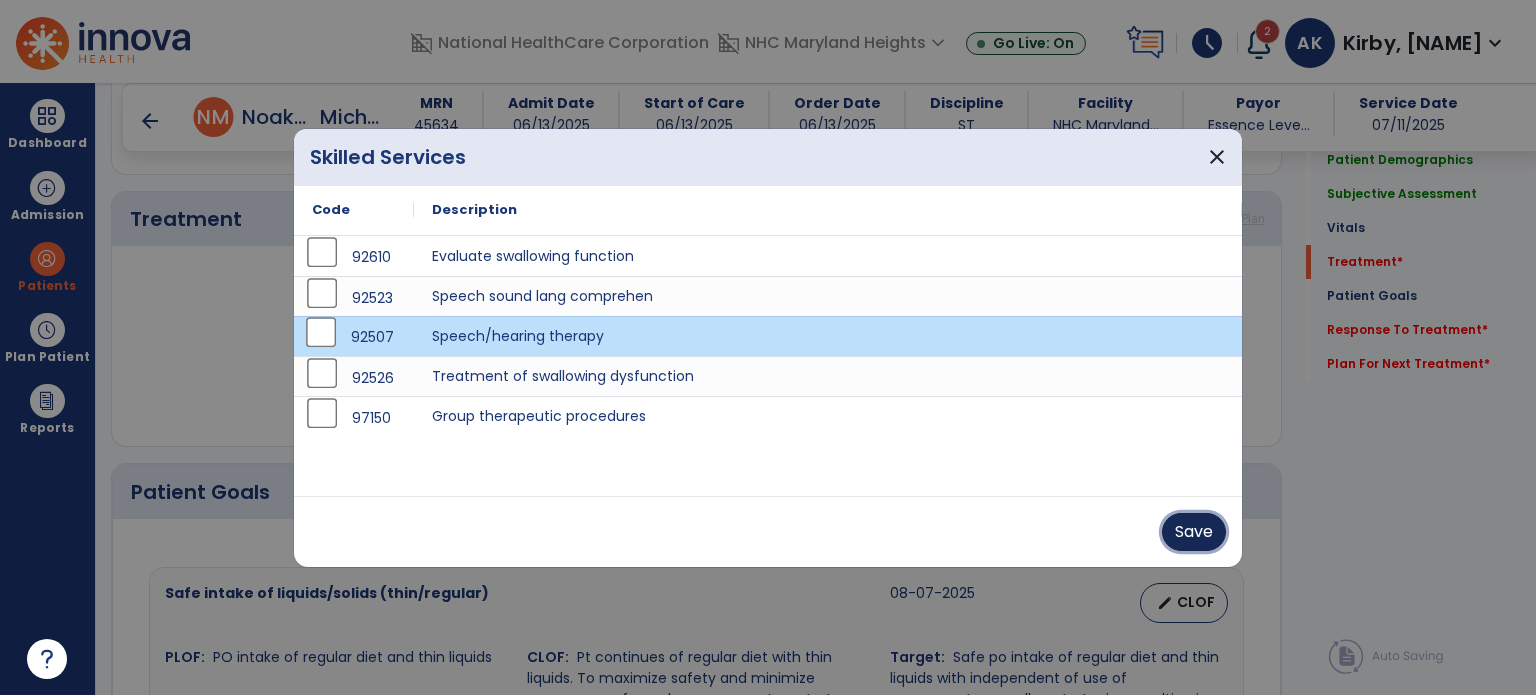 click on "Save" at bounding box center [1194, 532] 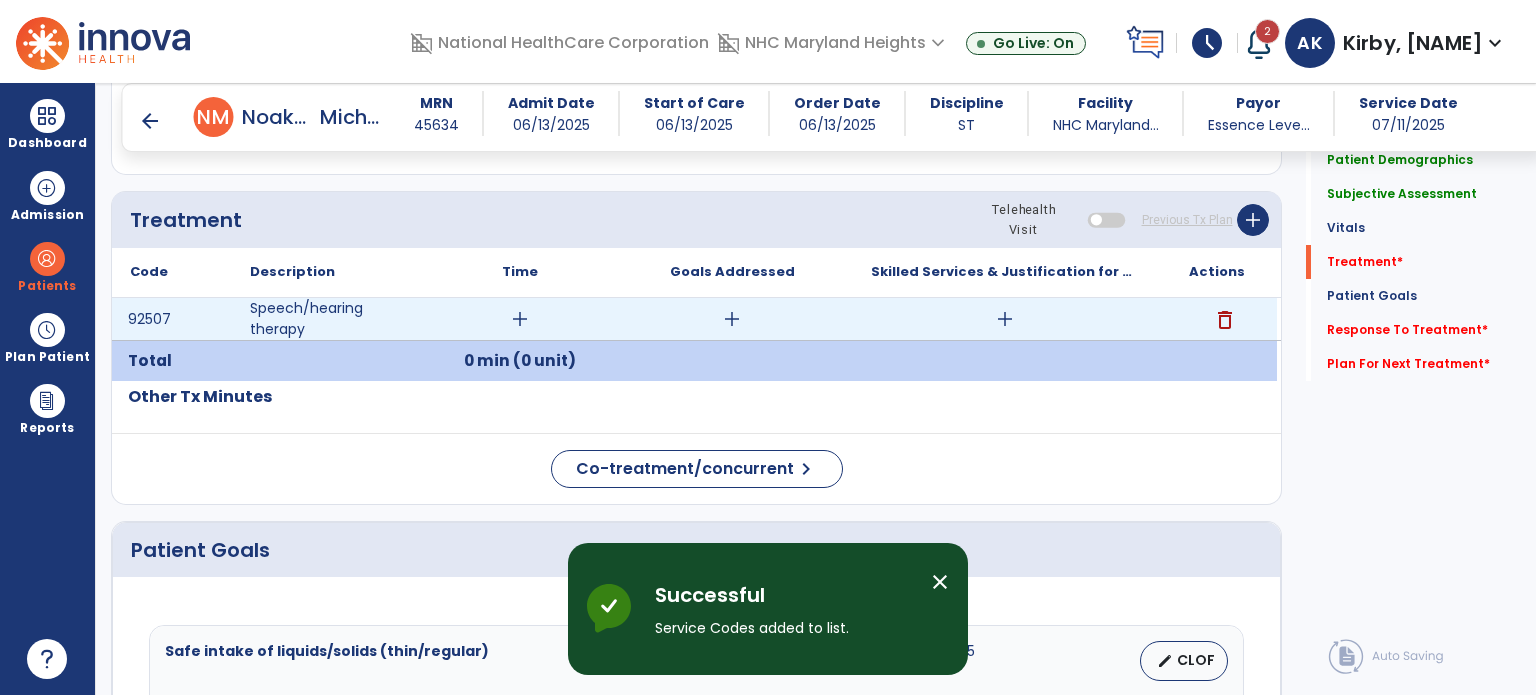 click on "add" at bounding box center (520, 319) 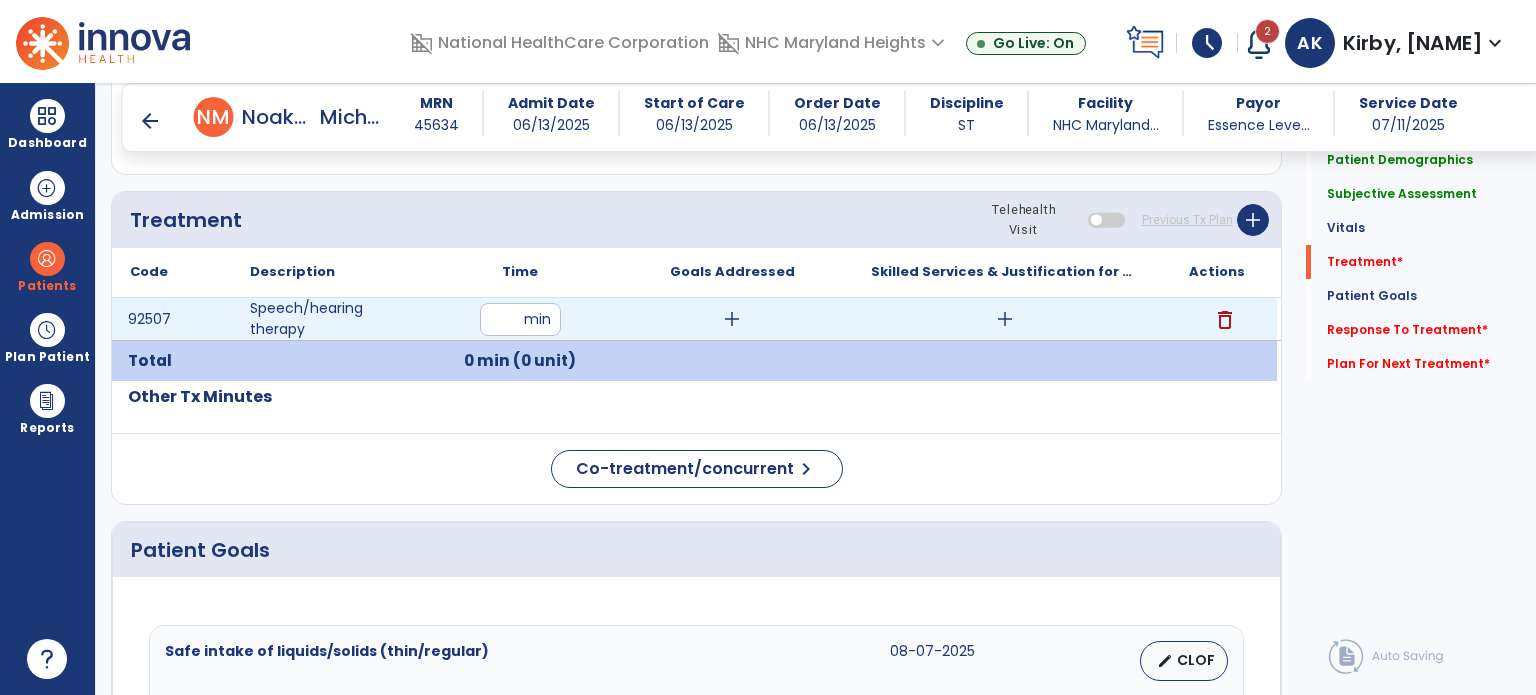 type on "**" 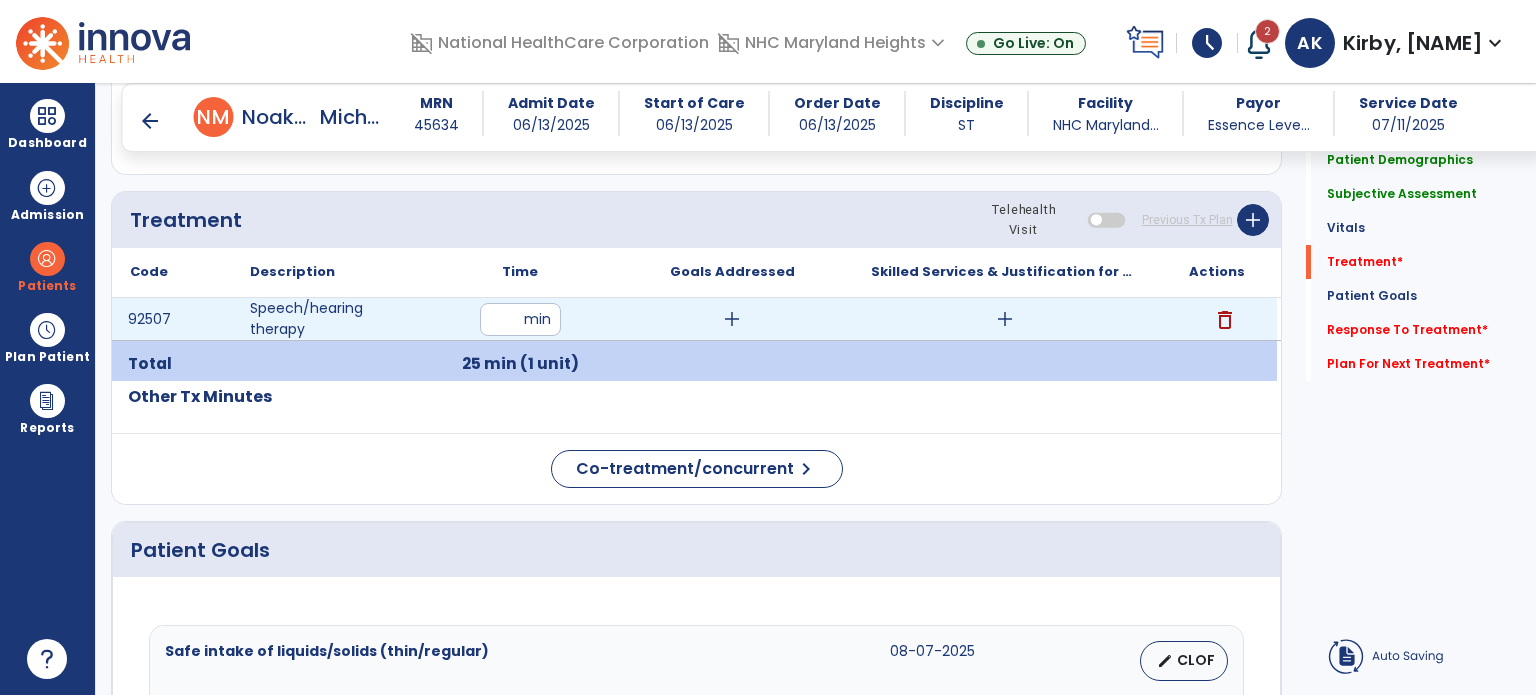 click on "add" at bounding box center [732, 319] 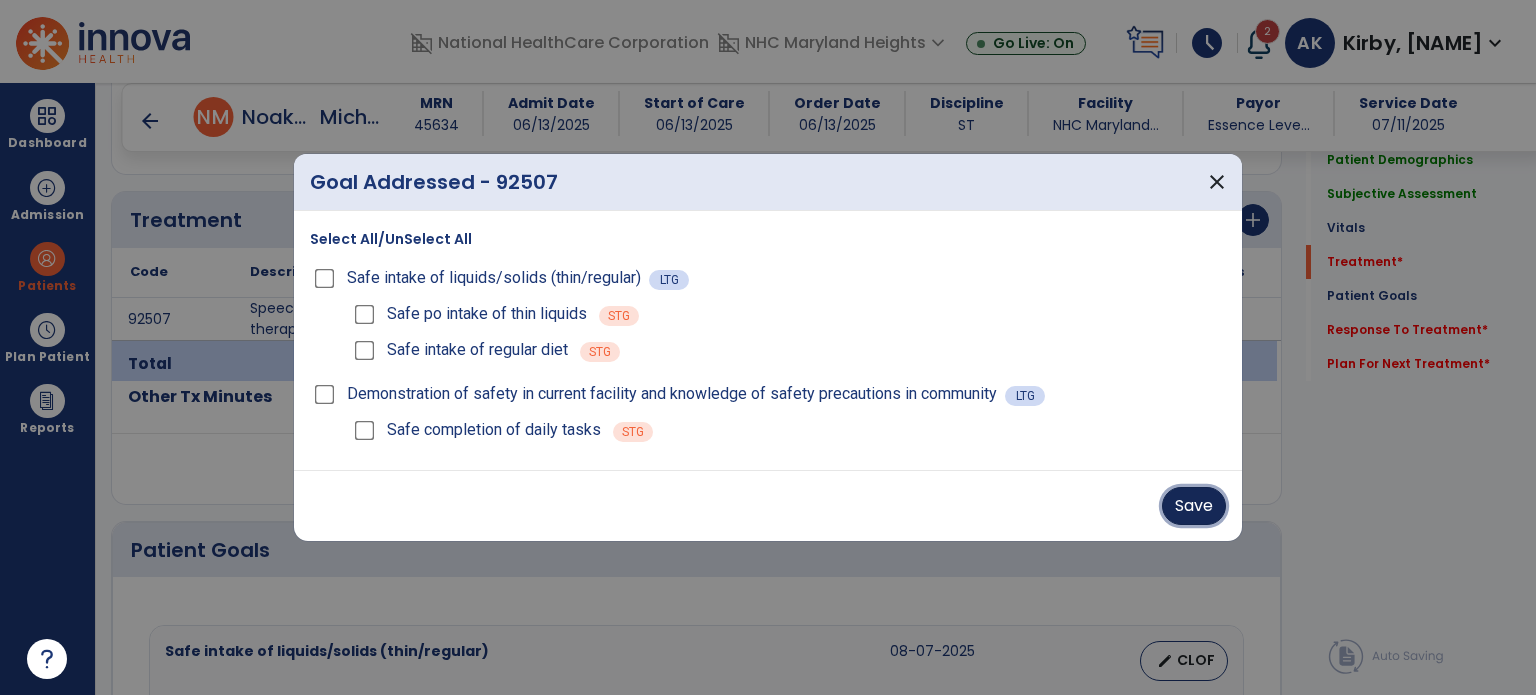 click on "Save" at bounding box center [1194, 506] 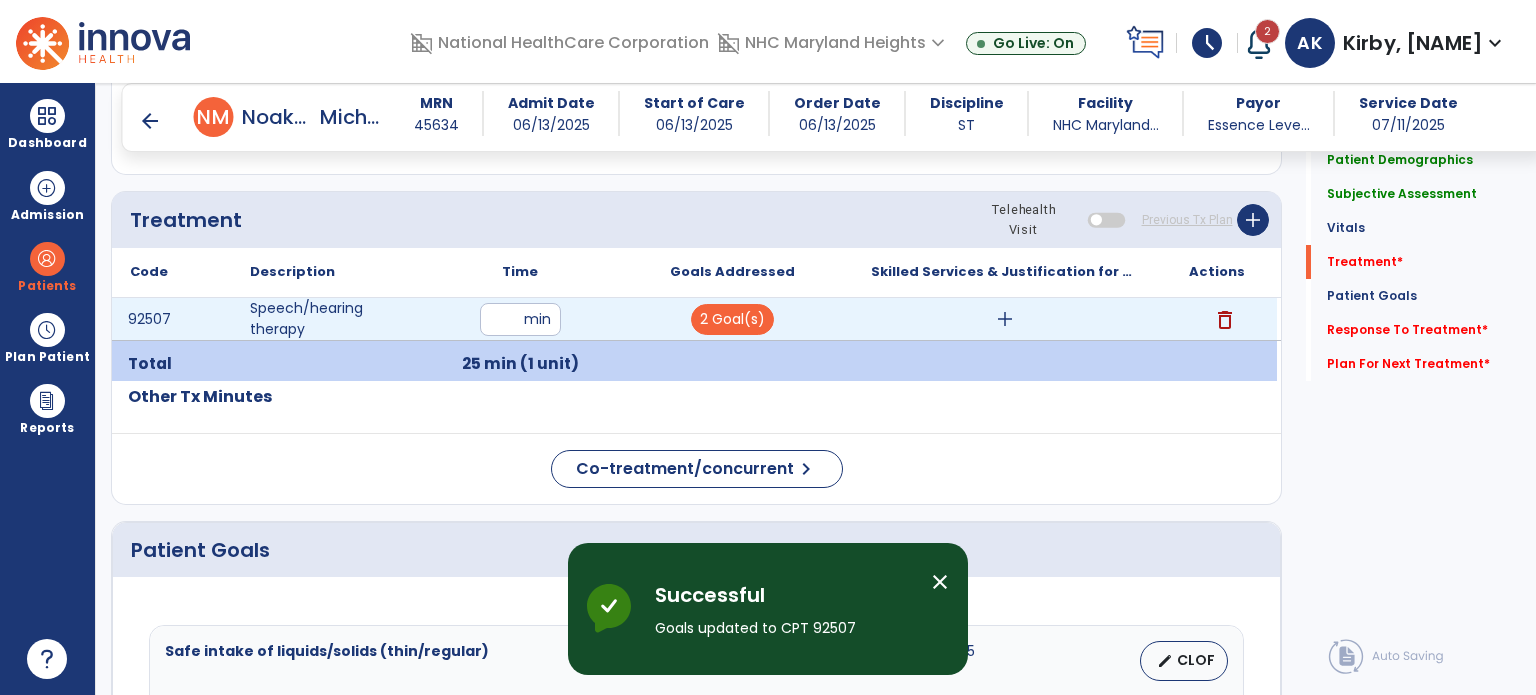 click on "add" at bounding box center [1005, 319] 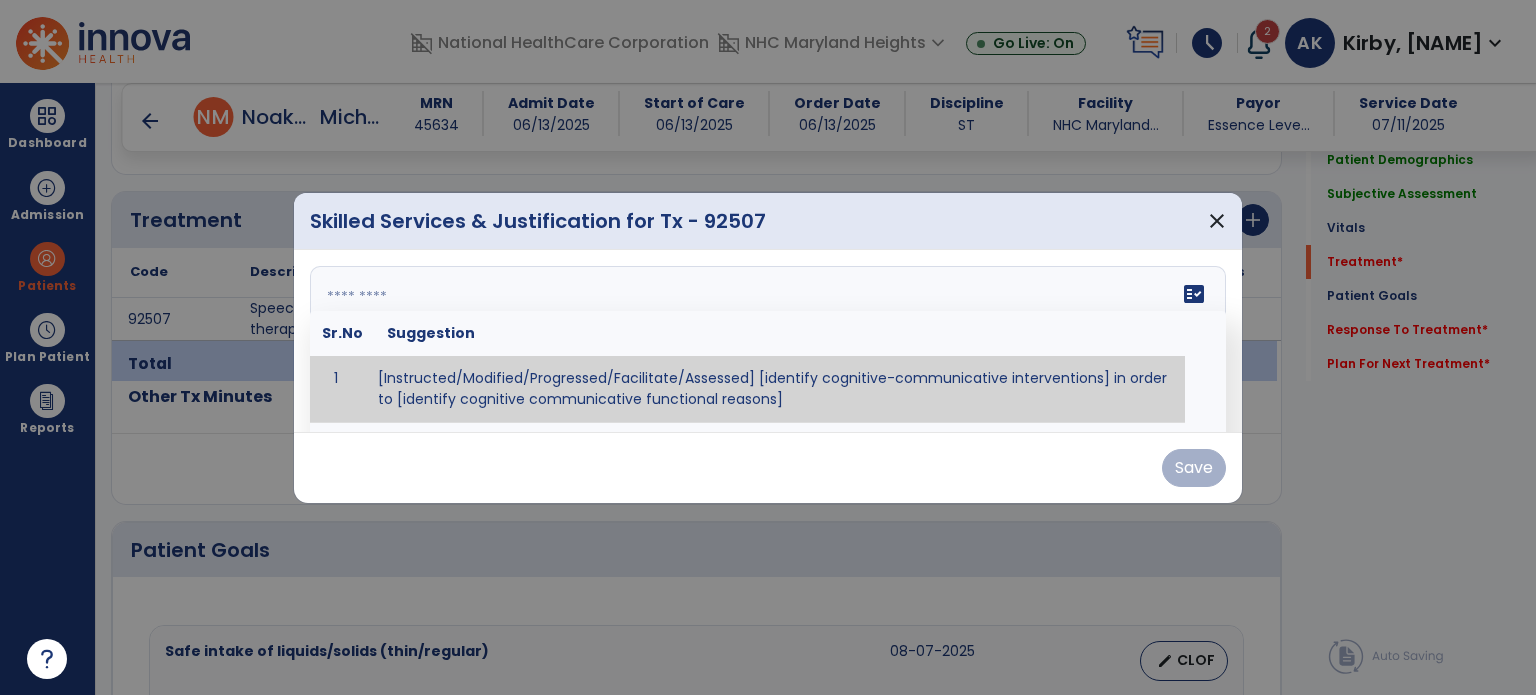 click on "fact_check  Sr.No Suggestion 1 [Instructed/Modified/Progressed/Facilitate/Assessed] [identify cognitive-communicative interventions] in order to [identify cognitive communicative functional reasons] 2 Assessed cognitive-communicative skills using [identify test]." at bounding box center (768, 341) 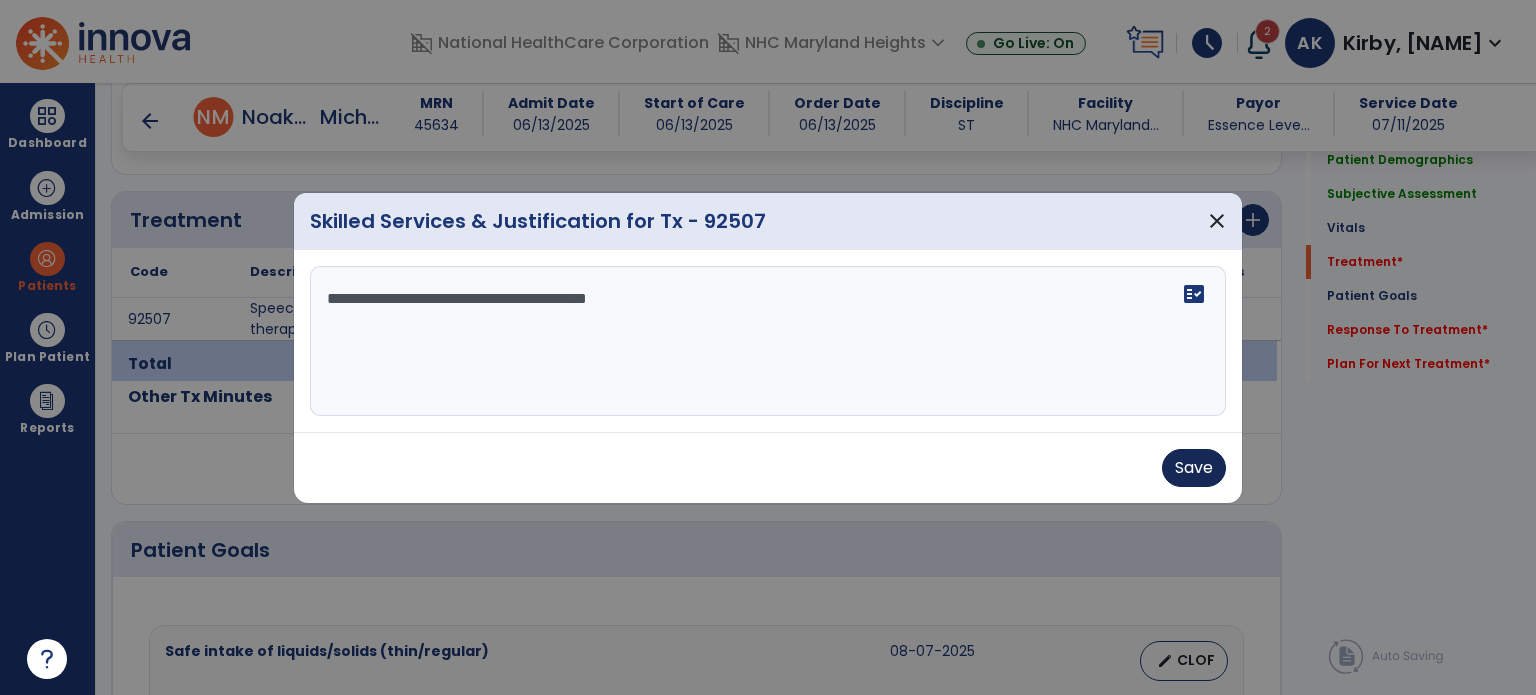 type on "**********" 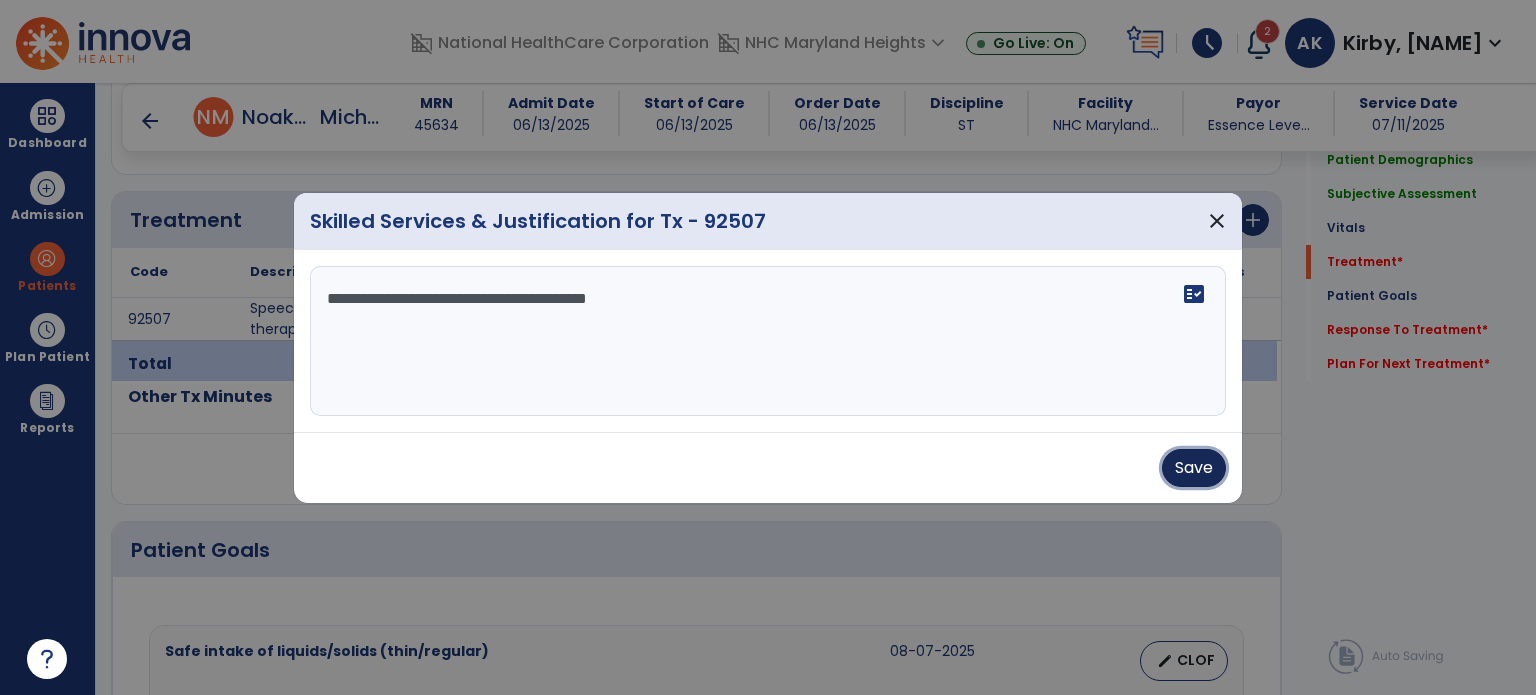 click on "Save" at bounding box center (1194, 468) 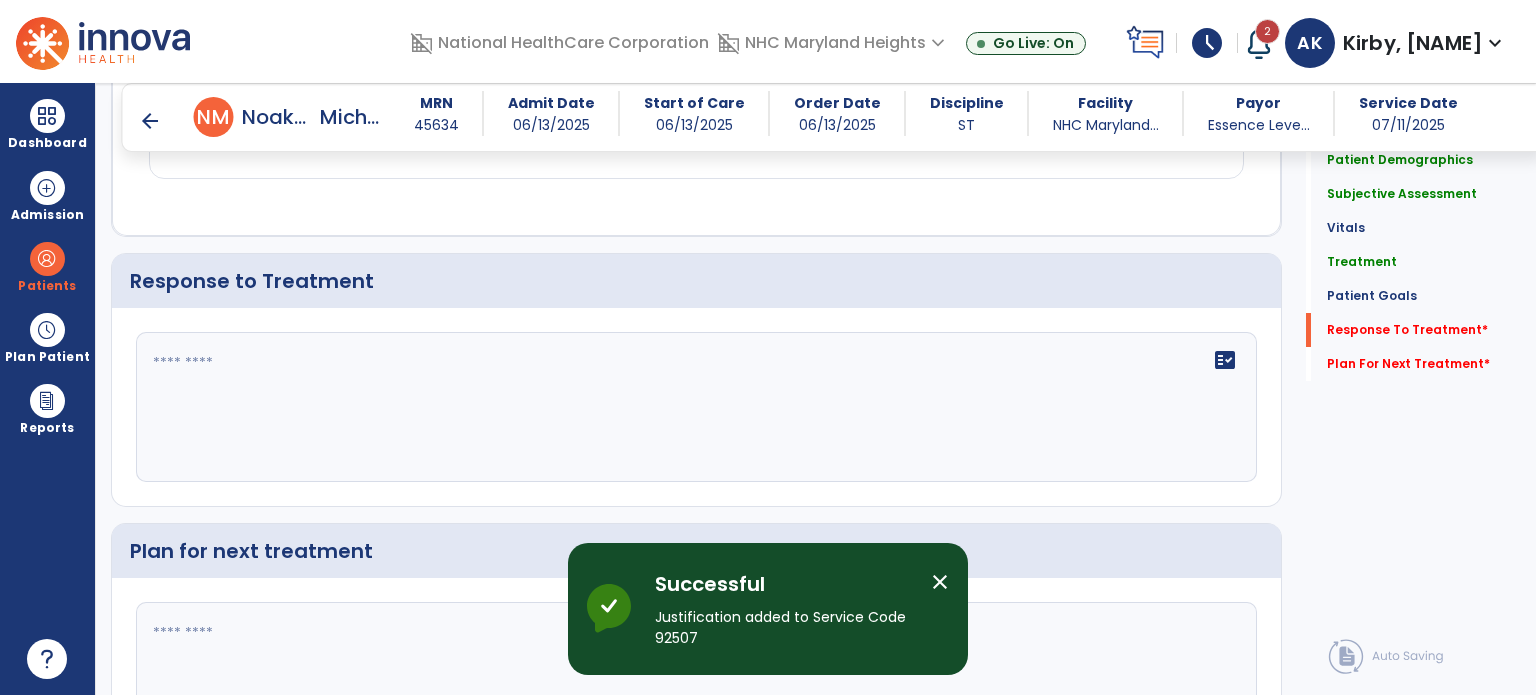 scroll, scrollTop: 2815, scrollLeft: 0, axis: vertical 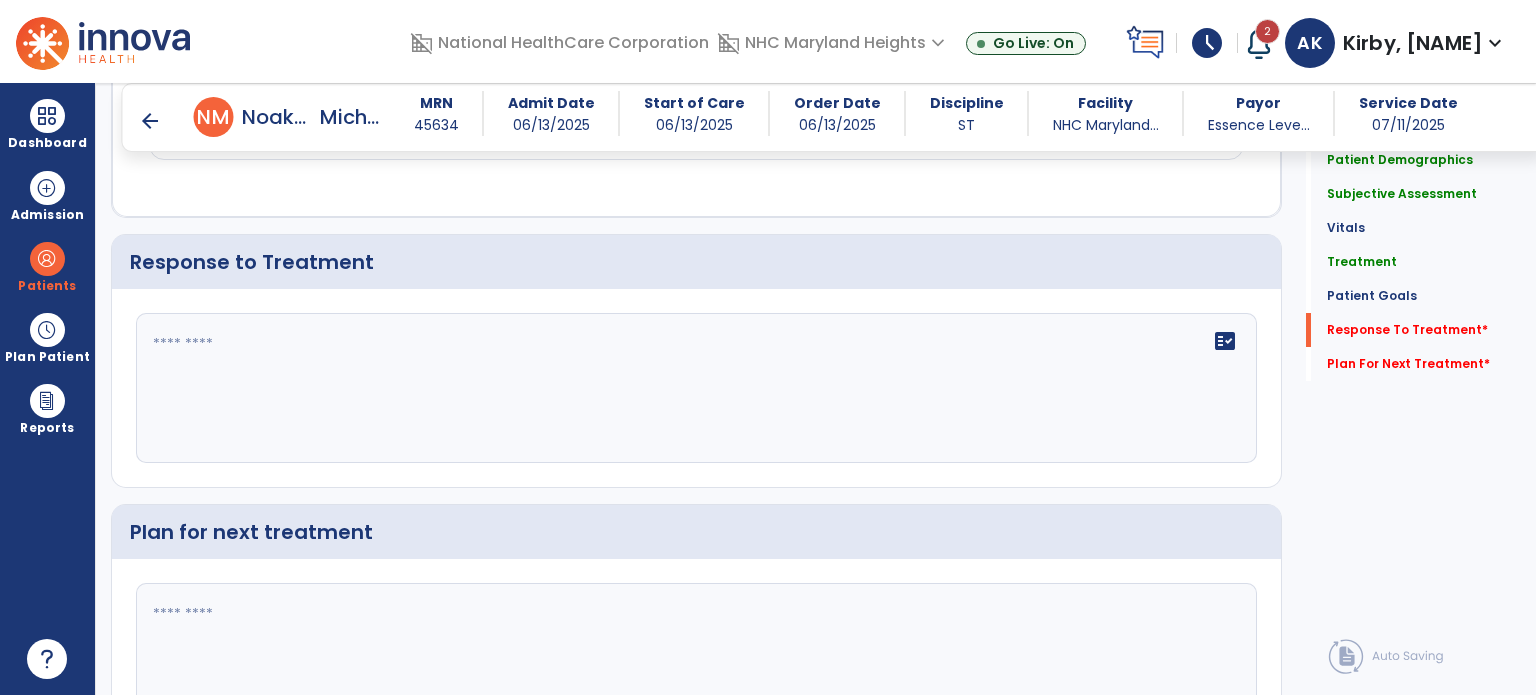 click on "fact_check" 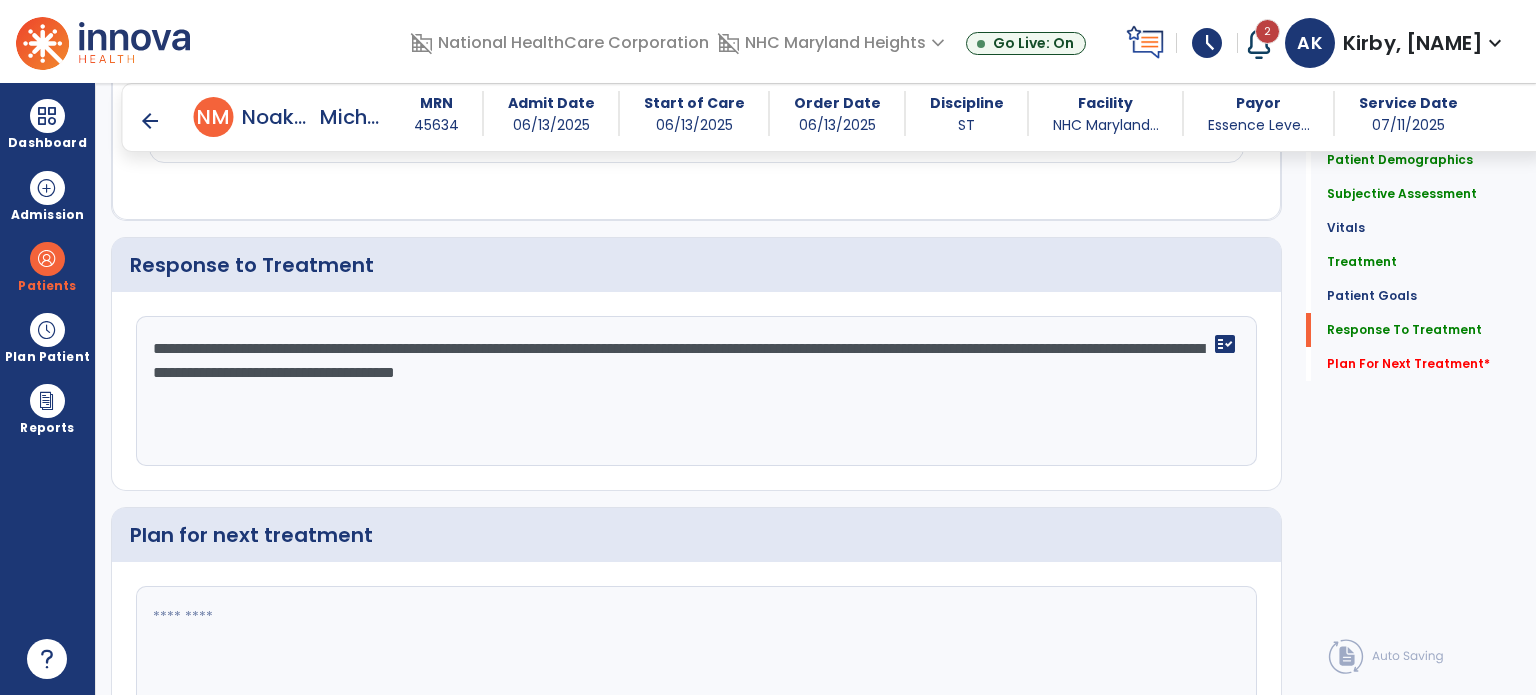 scroll, scrollTop: 2814, scrollLeft: 0, axis: vertical 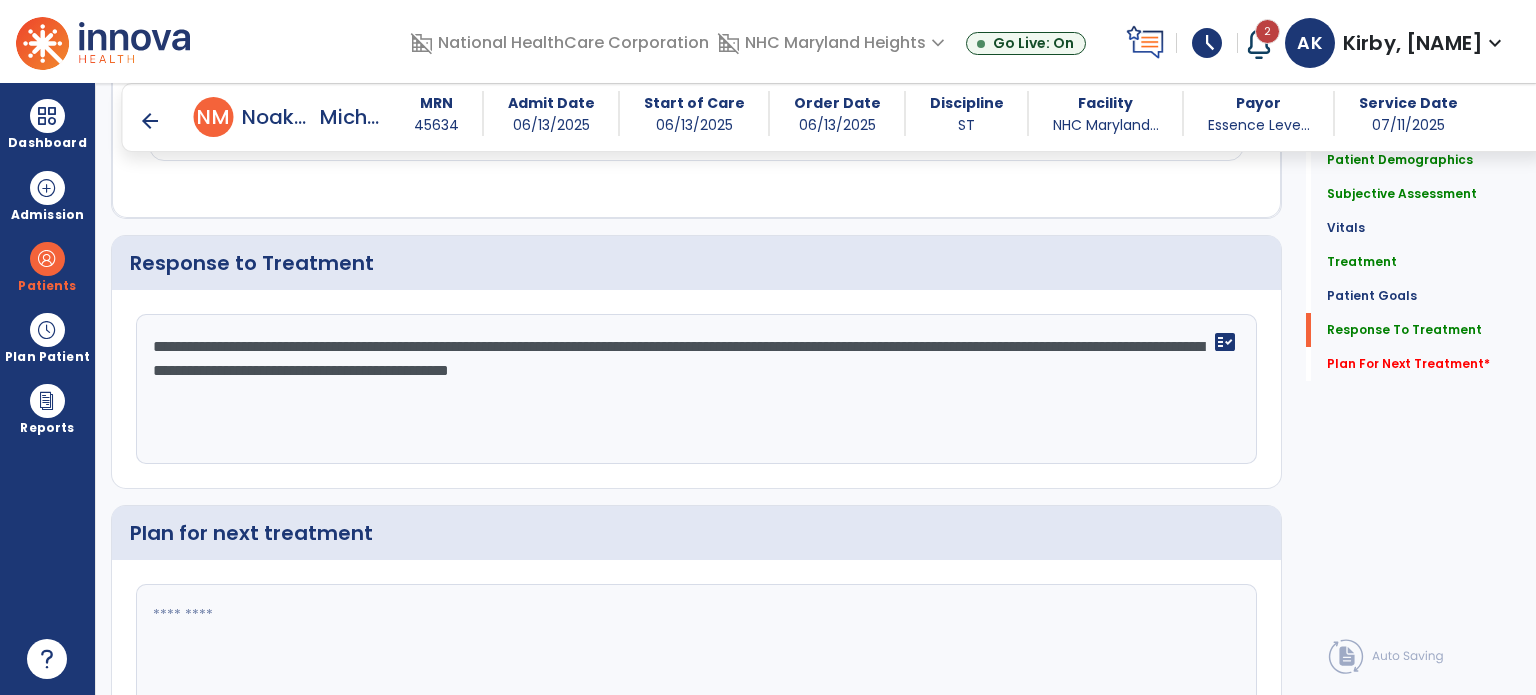 type on "**********" 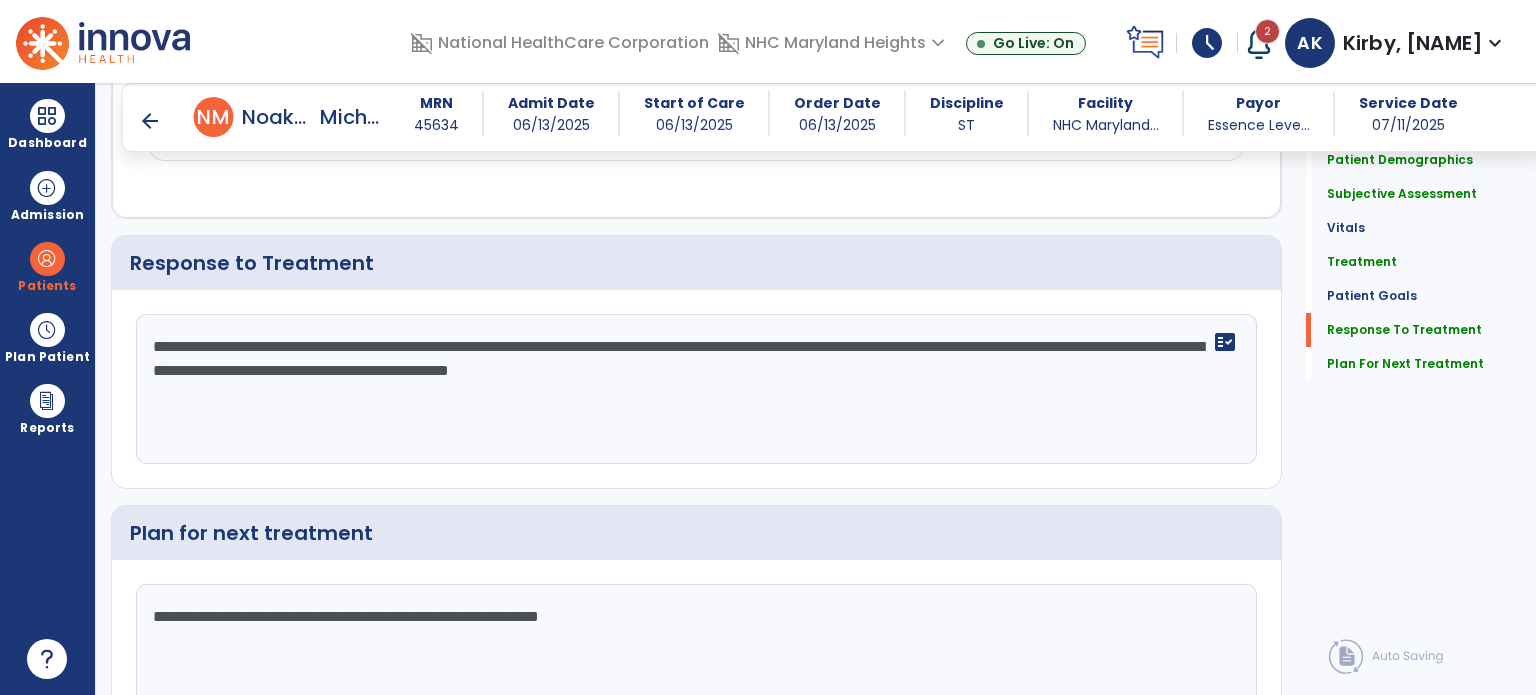 scroll, scrollTop: 2813, scrollLeft: 0, axis: vertical 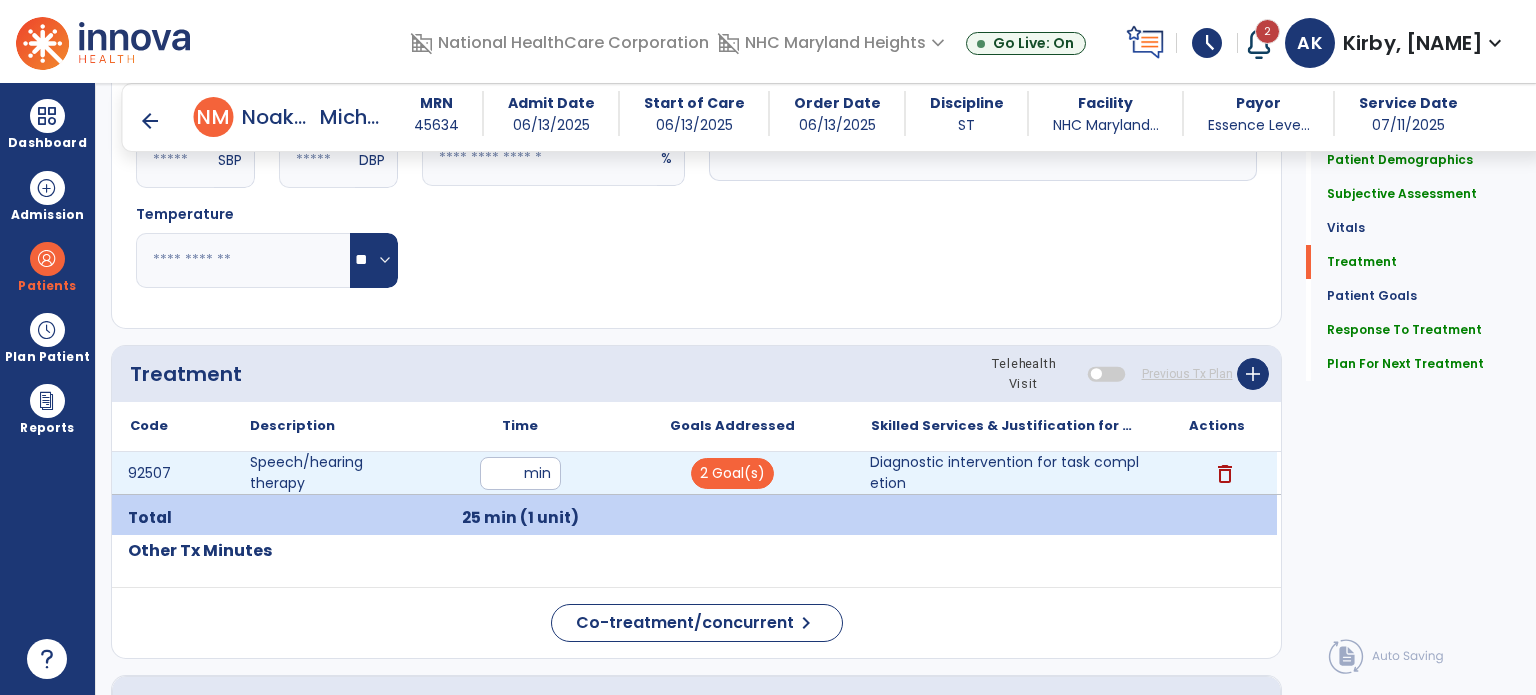 type on "**********" 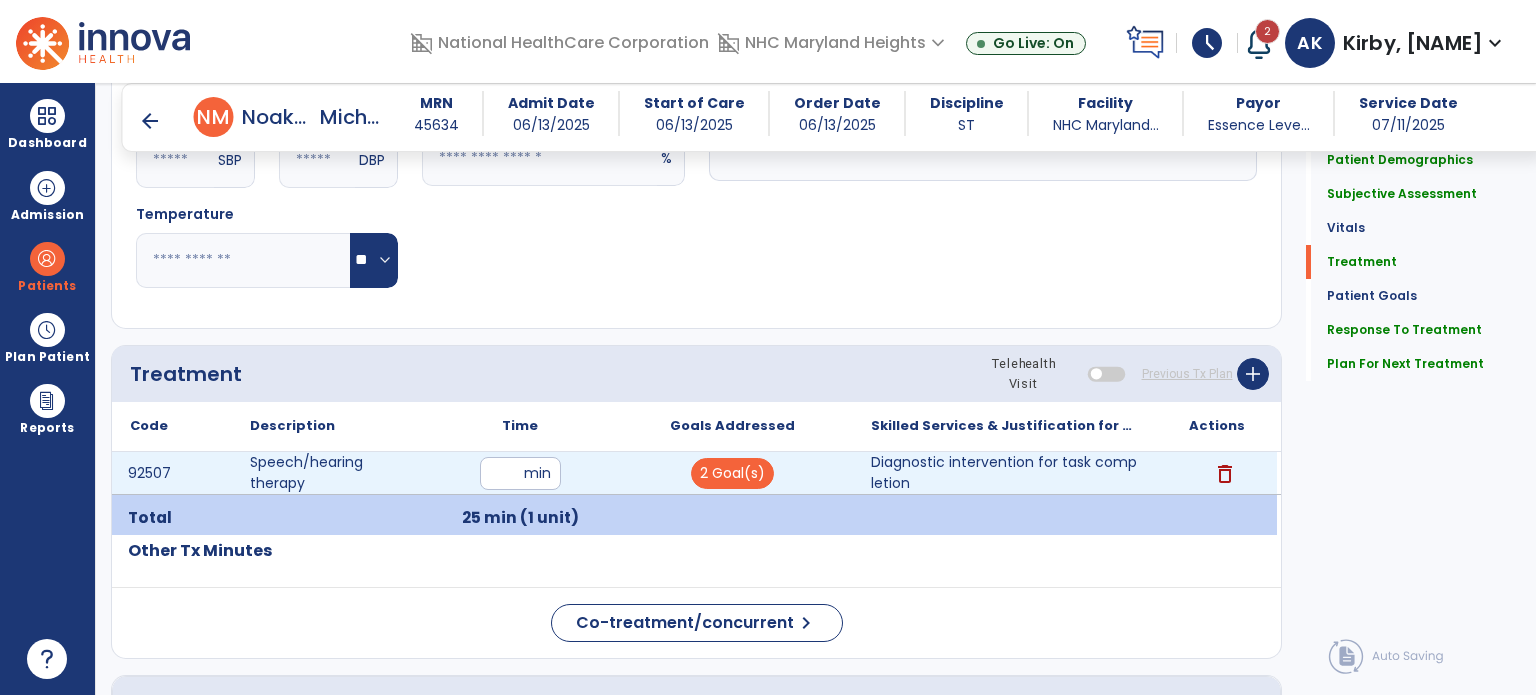 type on "**" 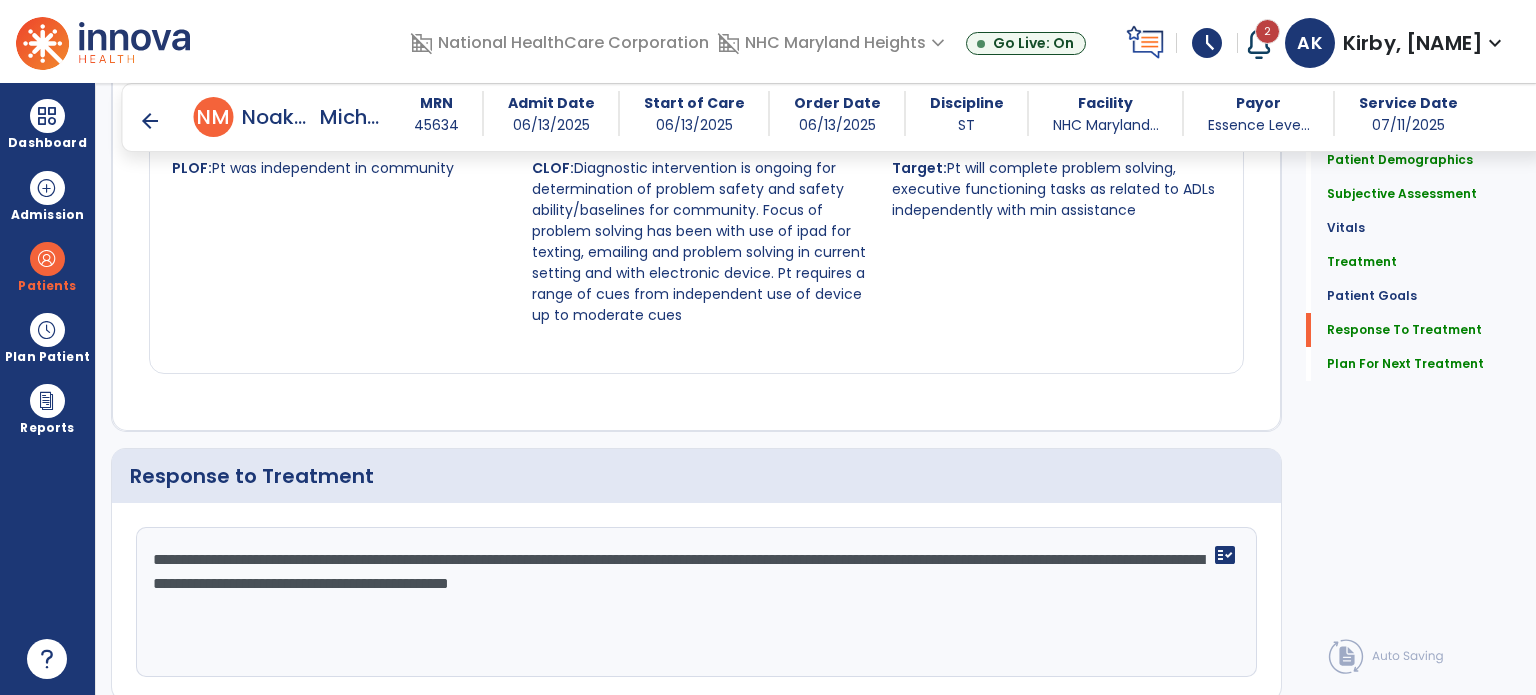 scroll, scrollTop: 2936, scrollLeft: 0, axis: vertical 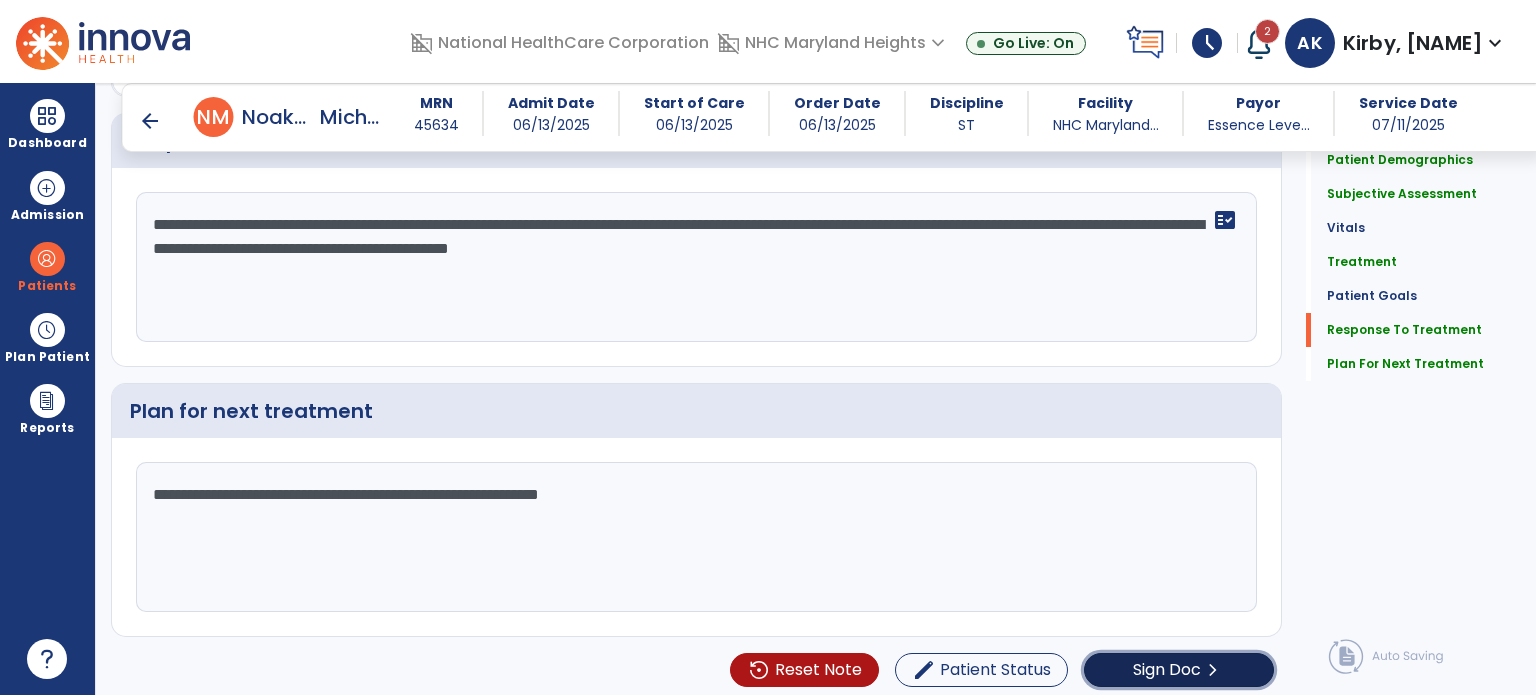 click on "Sign Doc  chevron_right" 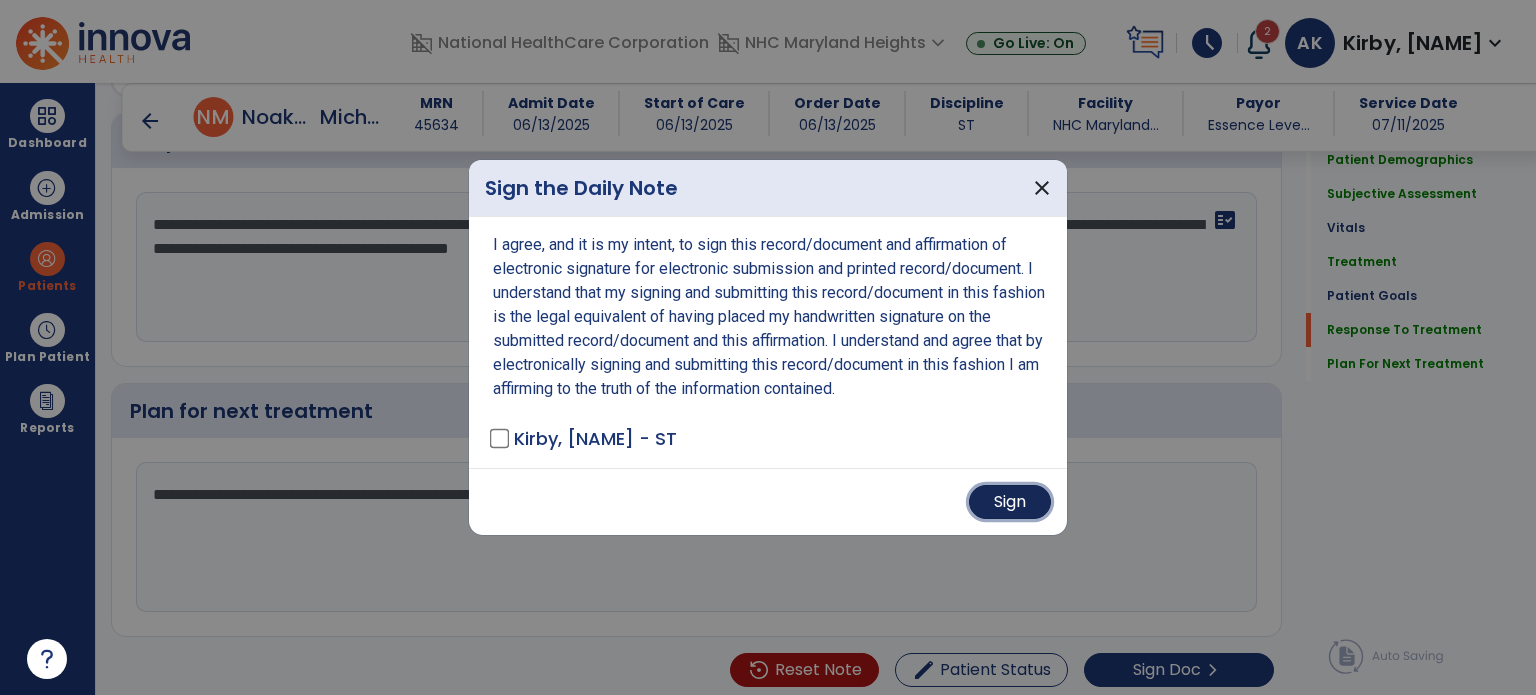 click on "Sign" at bounding box center (1010, 502) 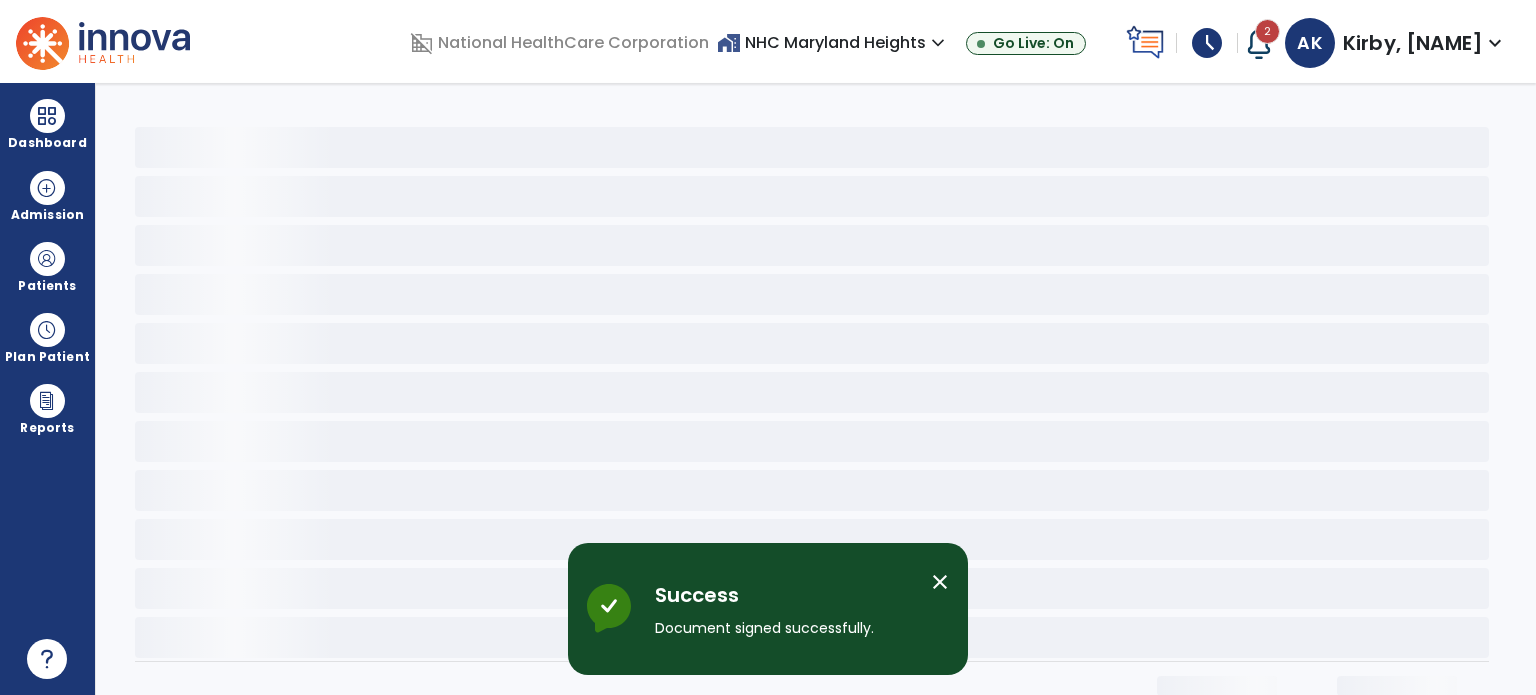 scroll, scrollTop: 0, scrollLeft: 0, axis: both 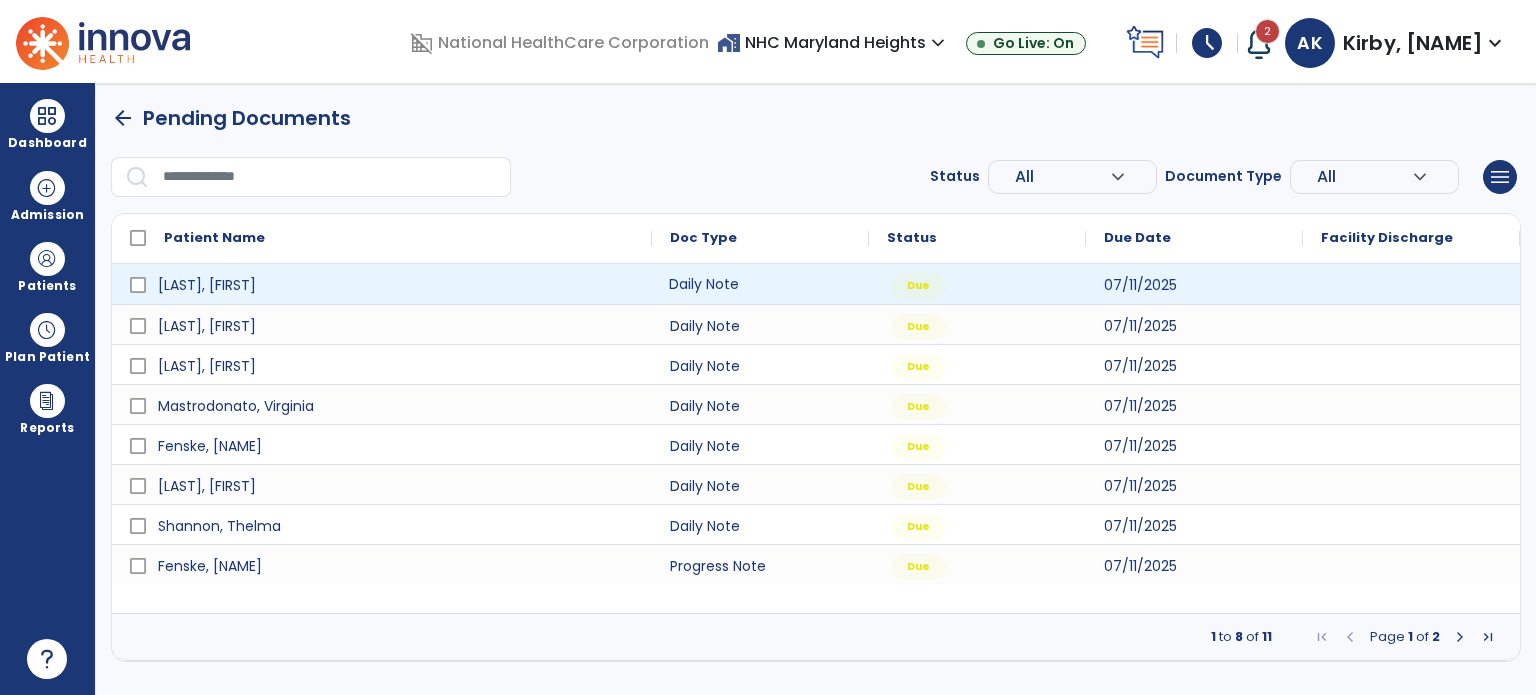 click on "Daily Note" at bounding box center (760, 284) 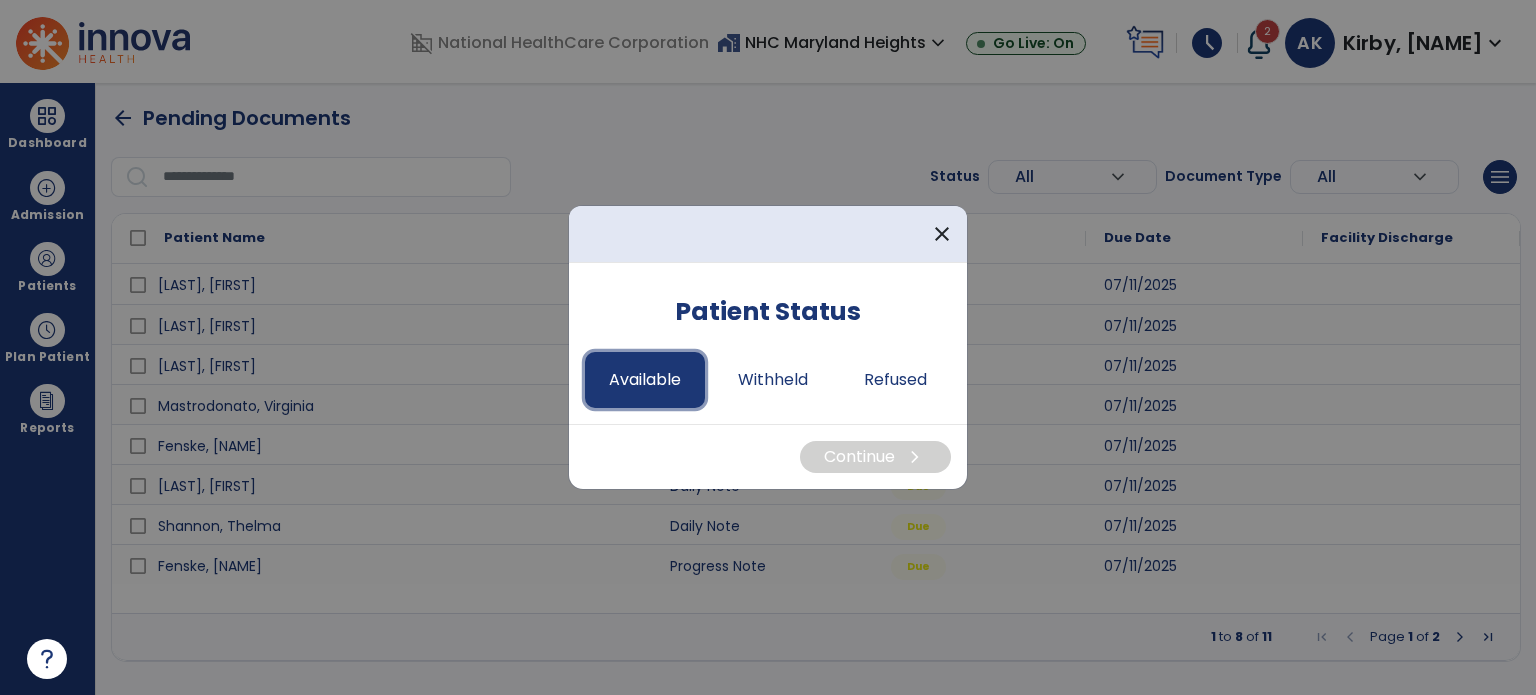 click on "Available" at bounding box center [645, 380] 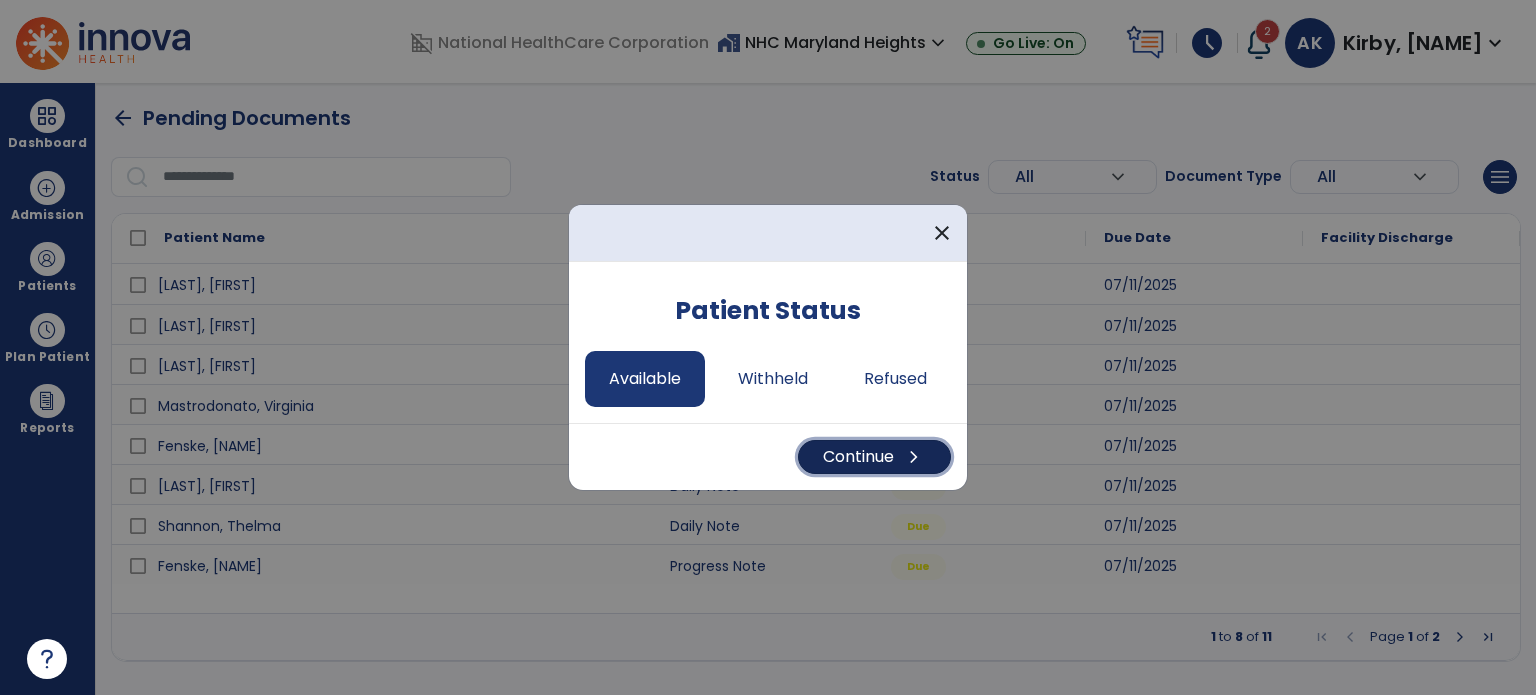 click on "Continue   chevron_right" at bounding box center [874, 457] 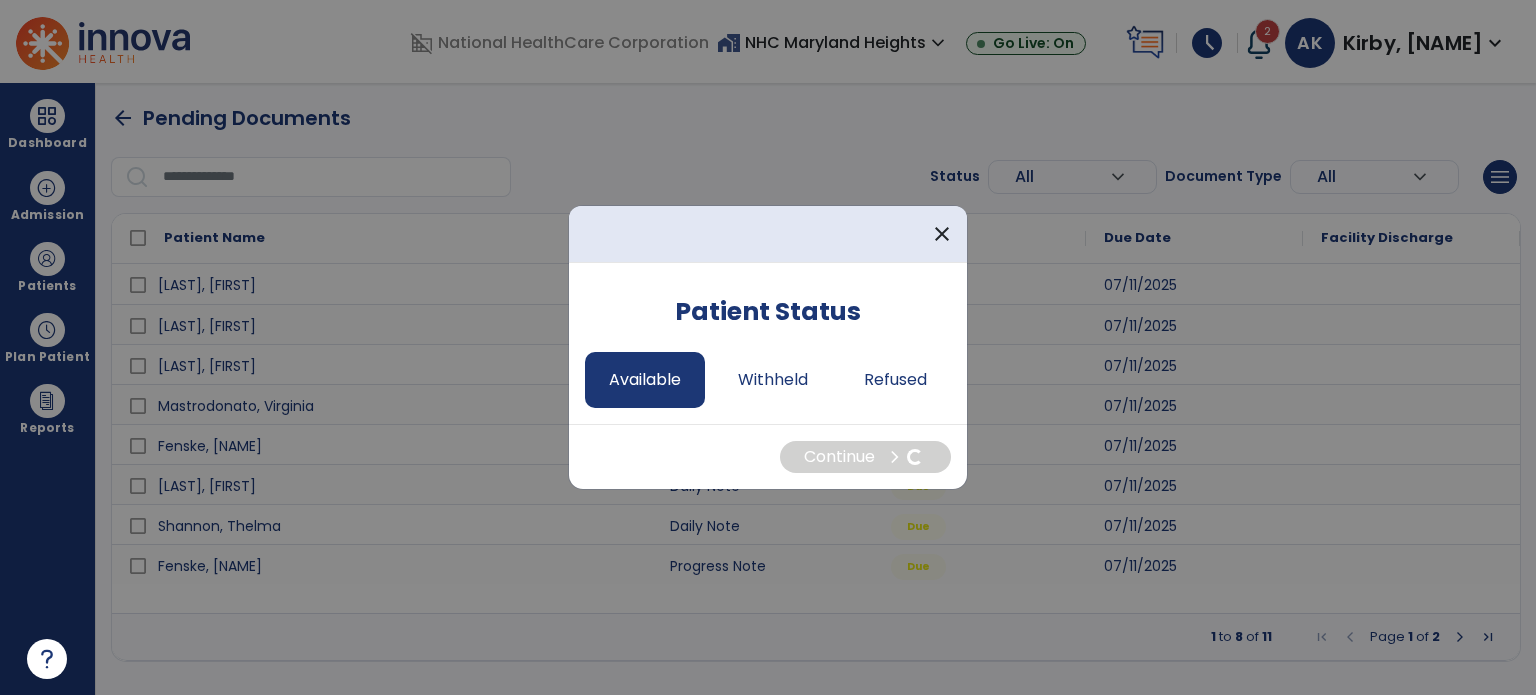 select on "*" 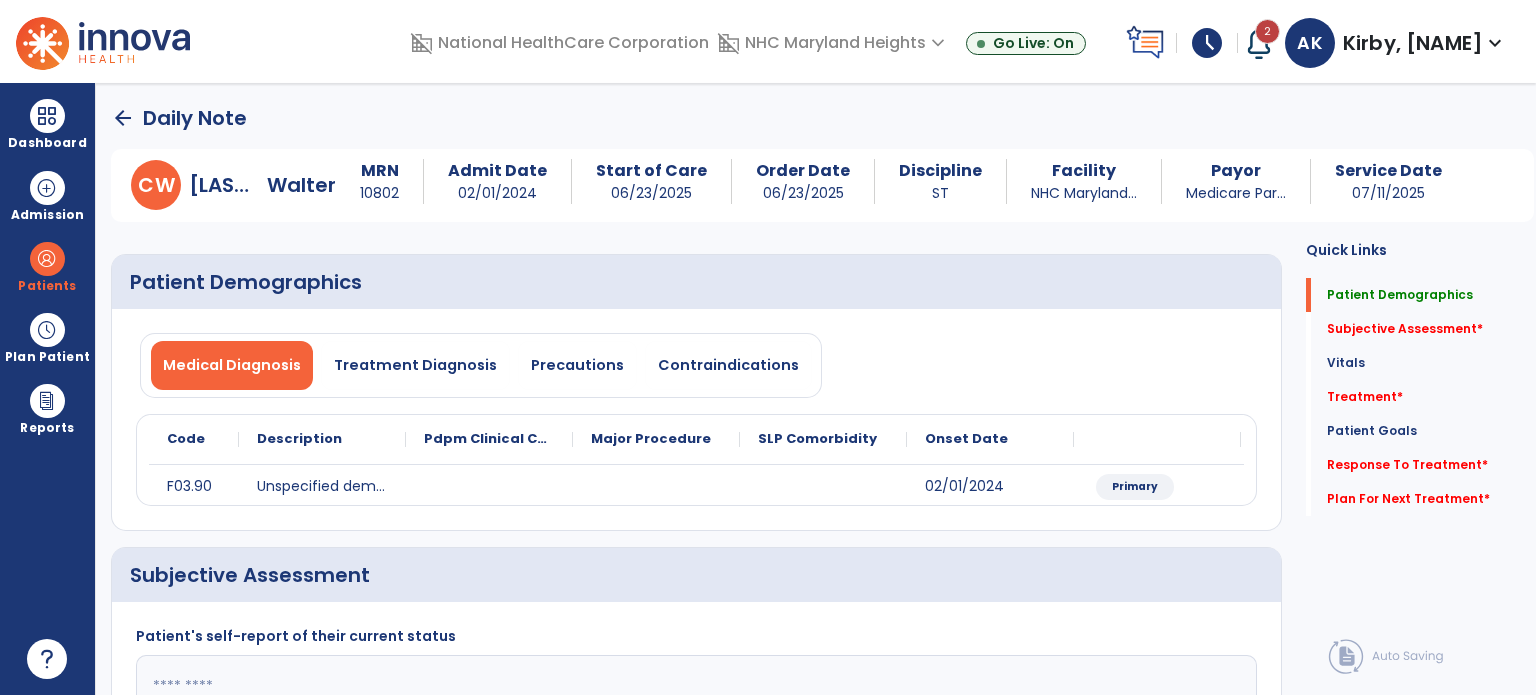 click on "domain_disabled   National HealthCare Corporation   domain_disabled   NHC Maryland Heights   expand_more   NHC HealthCare St. Charles   NHC Maryland Heights  Go Live: On schedule My Time:   Friday, Jul 11    ***** stop  Stop   Open your timecard  arrow_right 2 Notifications Mark as read Co-Treatment Conflict: JOHNSON, LEWIS Mon Jun 02 2025 at 7:47 AM | NHC Maryland Heights Co-Treatment Conflict: JOHNSON, LEWIS Mon Jun 02 2025 at 7:45 AM | NHC Maryland Heights Request to add (ST) discharge Note - DIANA BLANKLEY Tue Oct 22 2024 at 3:33 PM | NHC Maryland Heights See all Notifications  AK   Kirby, Aretha   expand_more   home   Home   person   Profile   help   Help   logout   Log out" at bounding box center (768, 41) 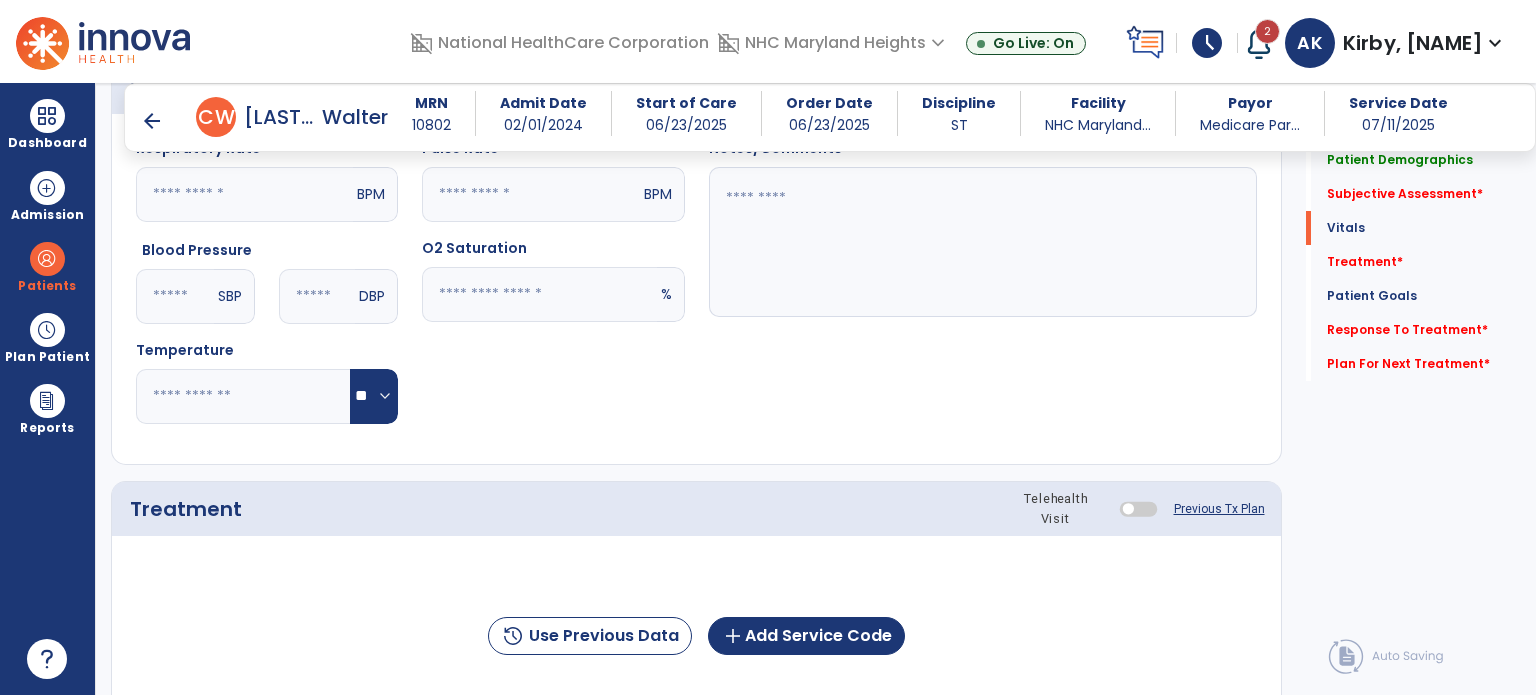 scroll, scrollTop: 772, scrollLeft: 0, axis: vertical 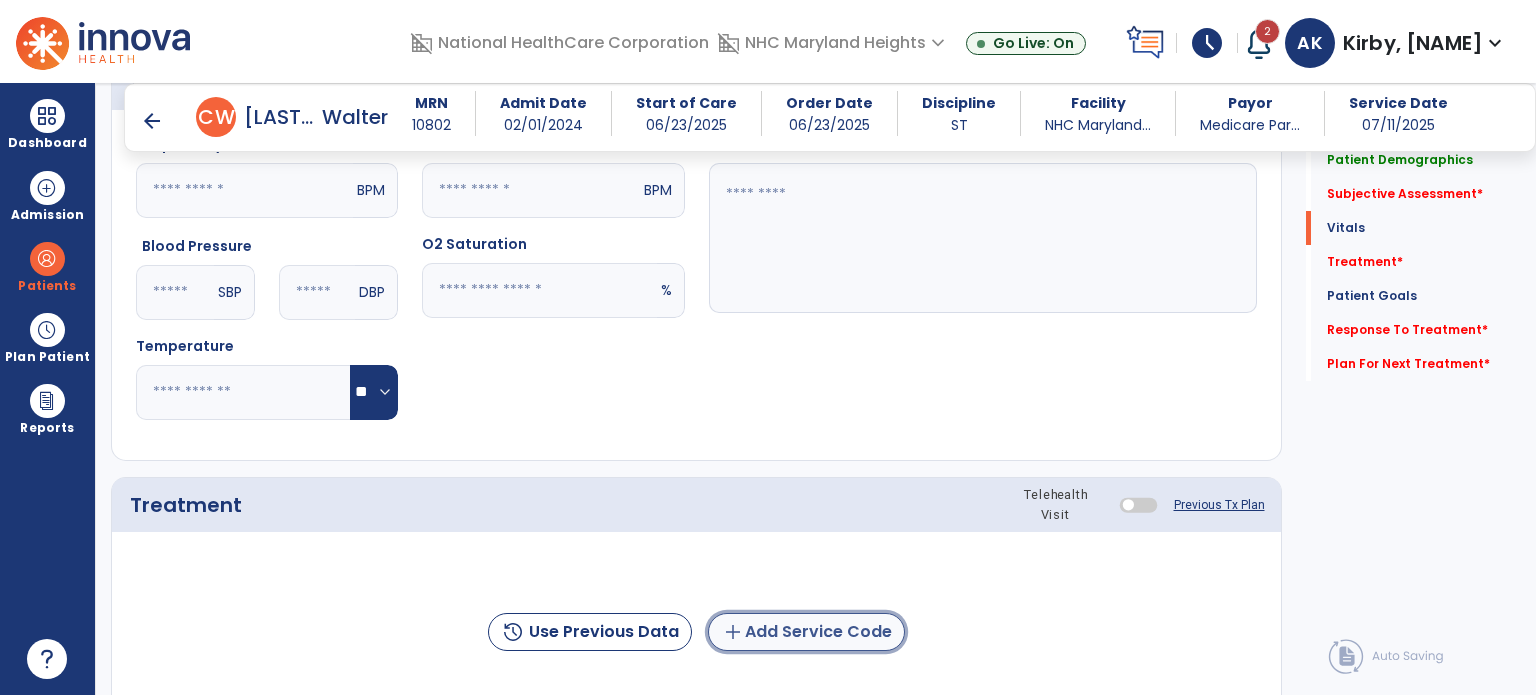 click on "add  Add Service Code" 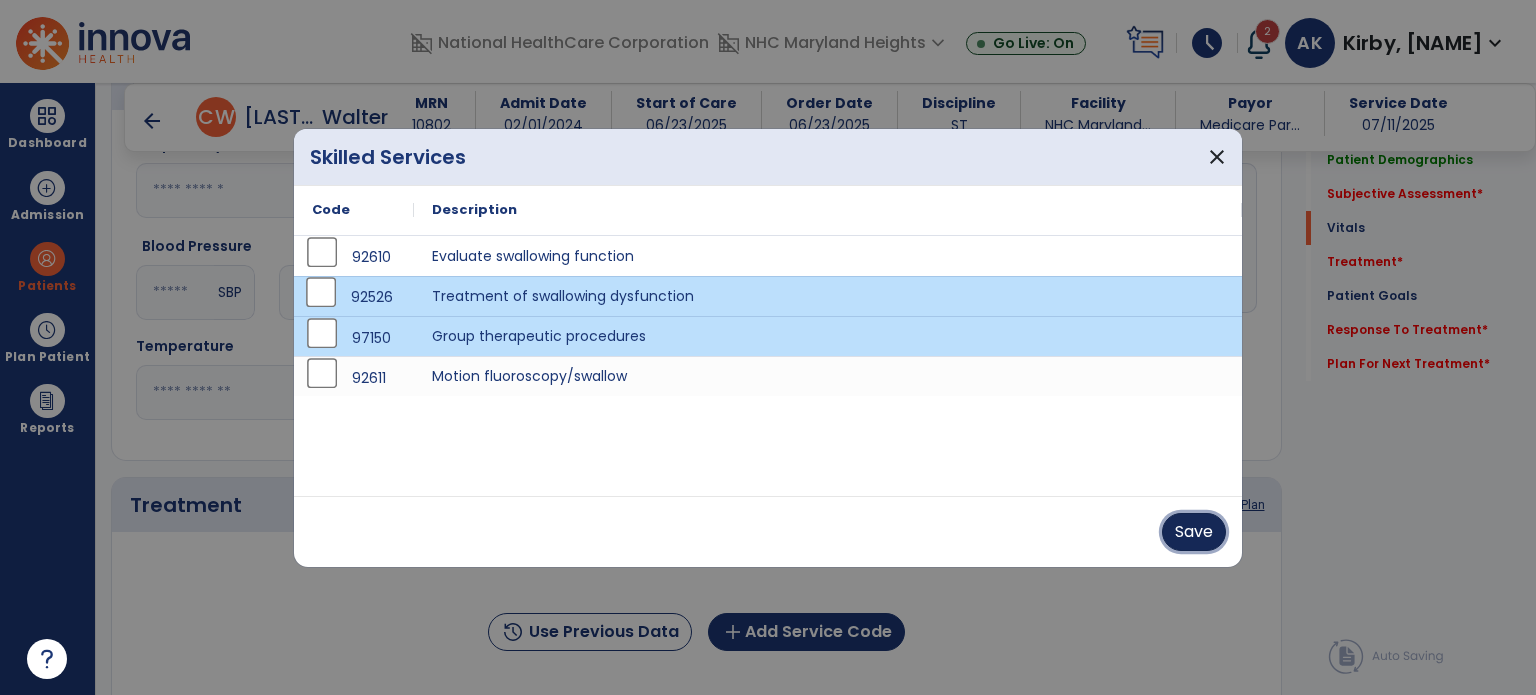 click on "Save" at bounding box center (1194, 532) 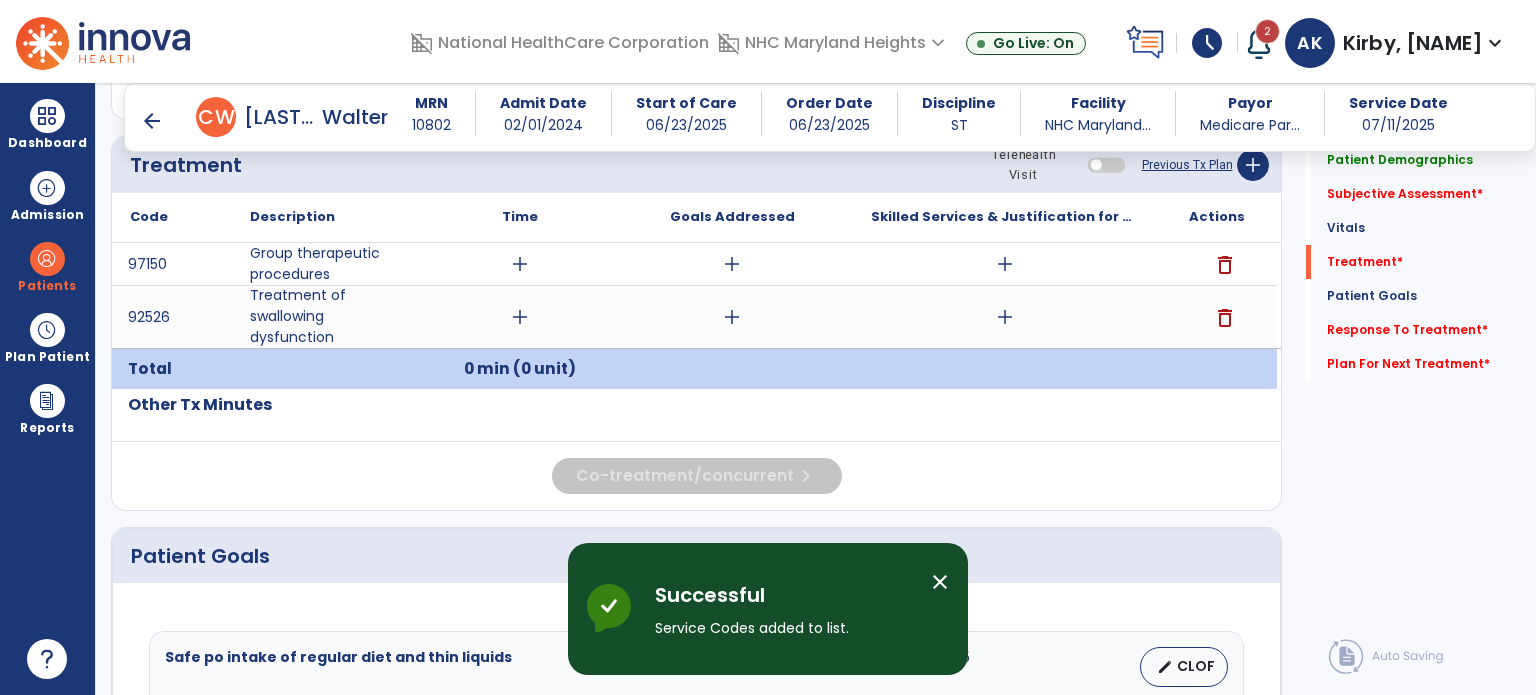 scroll, scrollTop: 1105, scrollLeft: 0, axis: vertical 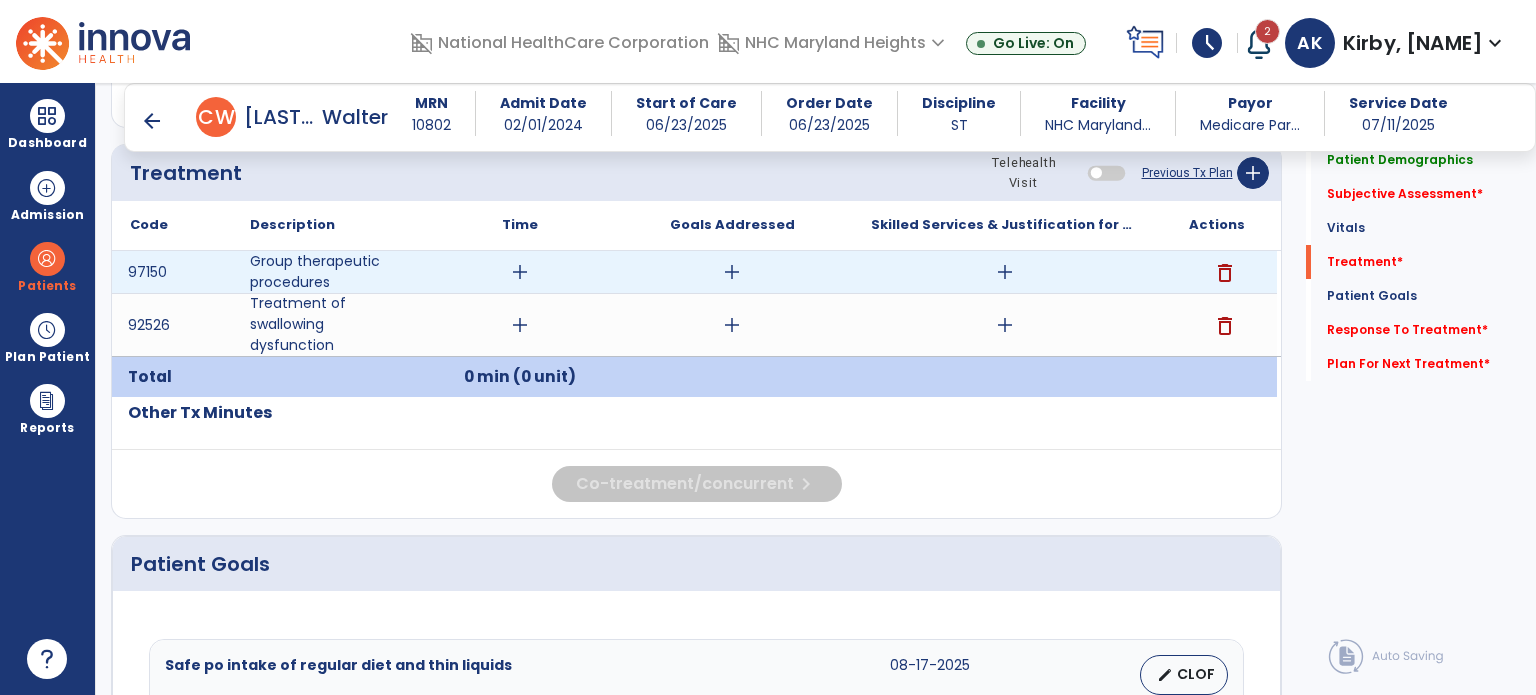 click on "add" at bounding box center (520, 272) 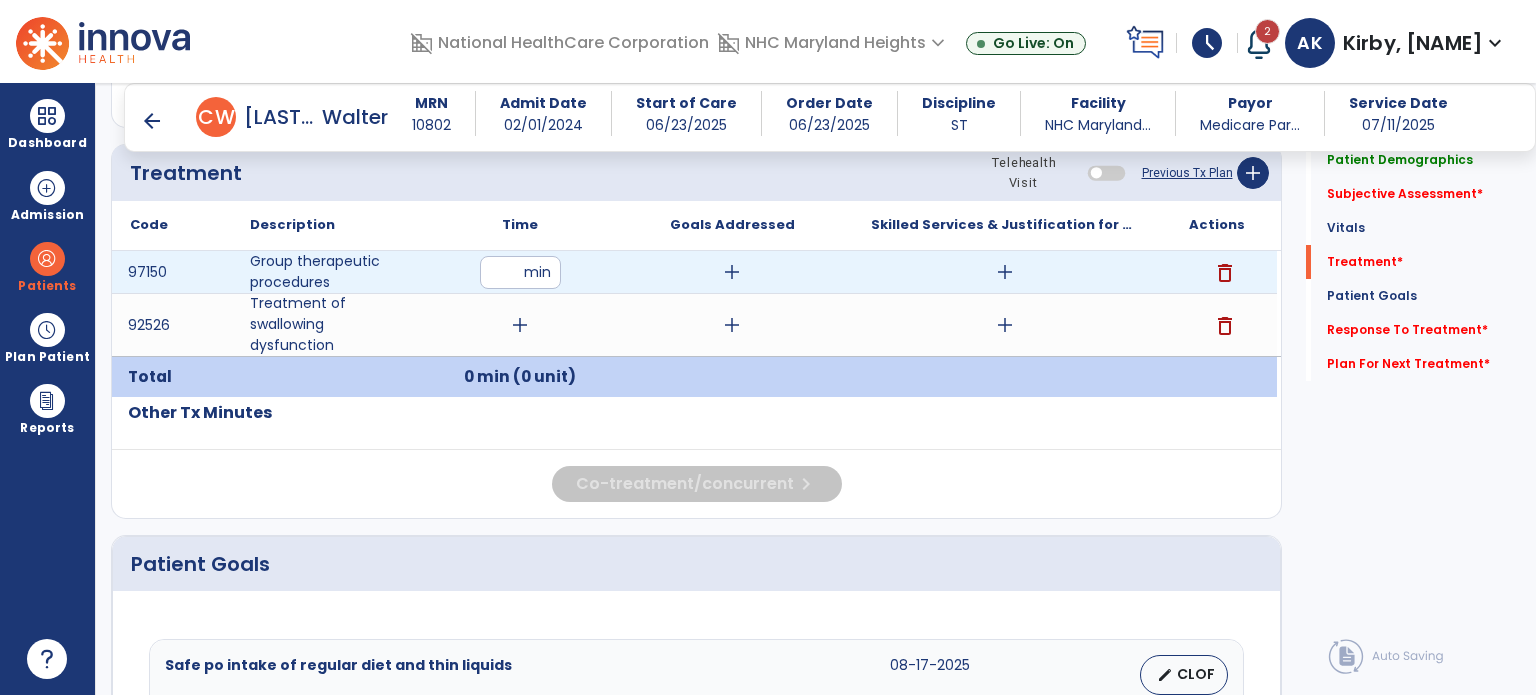 click at bounding box center (520, 272) 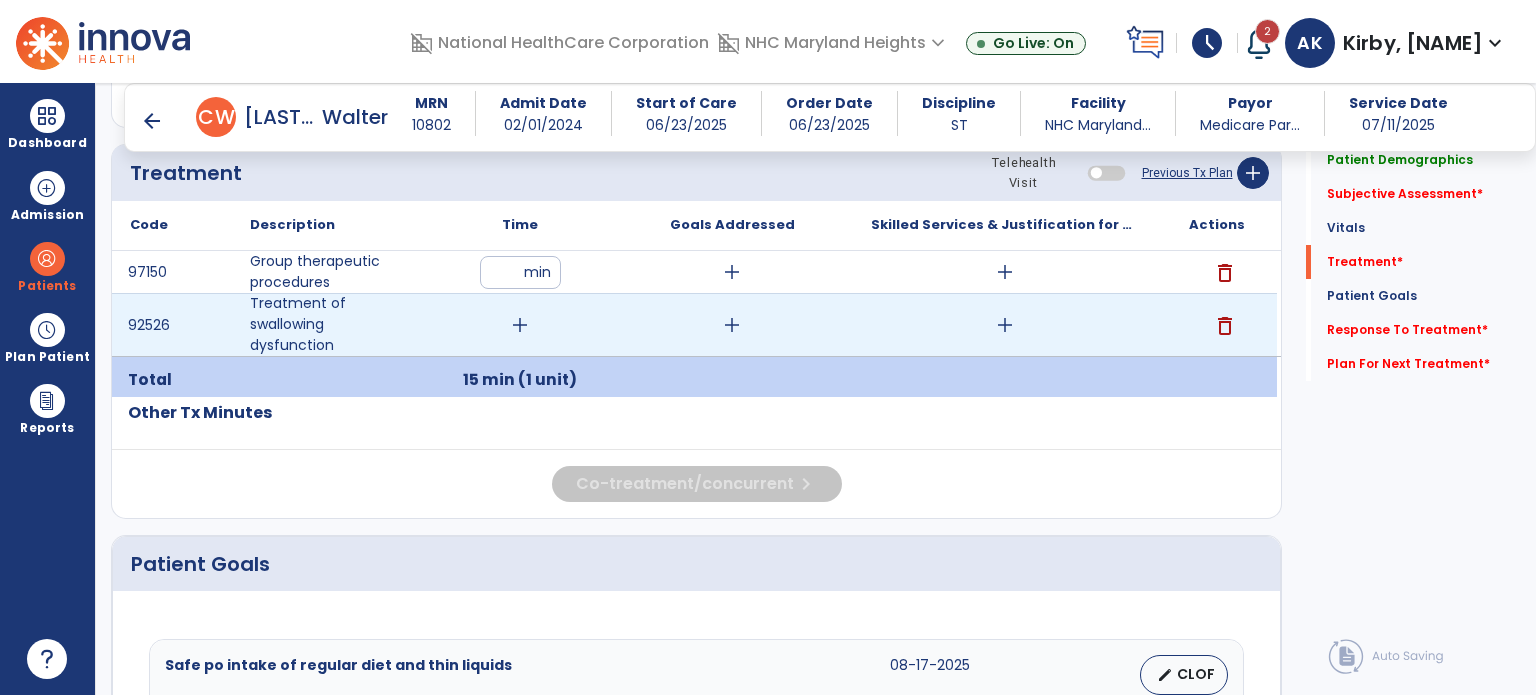 click on "add" at bounding box center (520, 325) 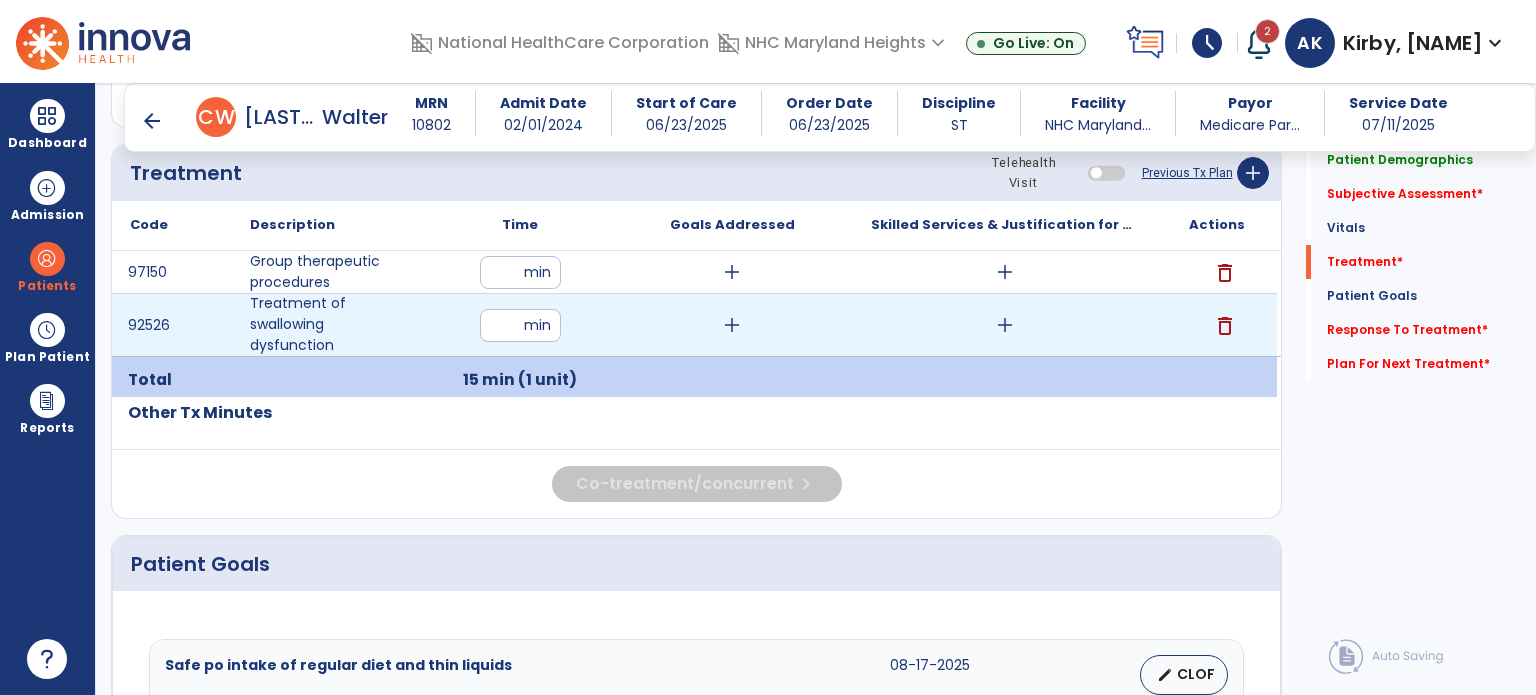 type on "**" 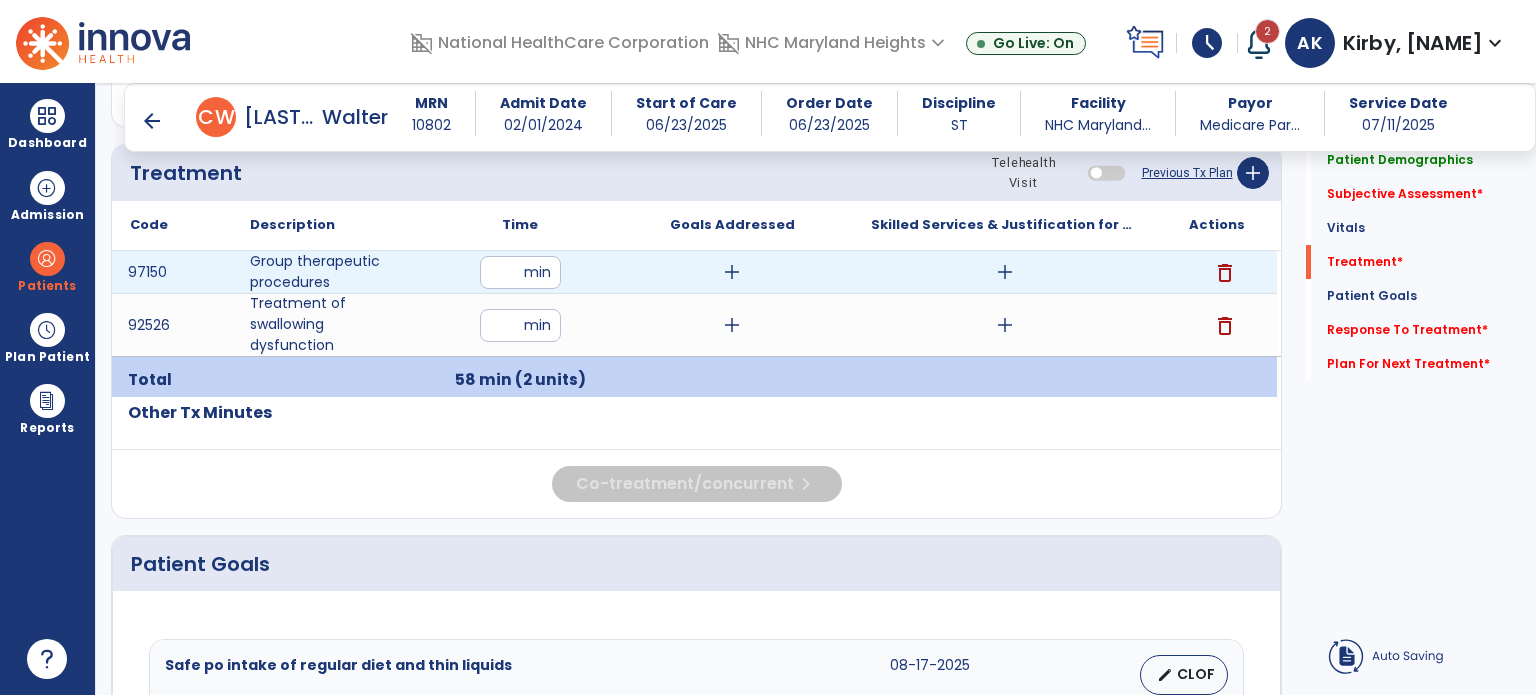 click on "add" at bounding box center (732, 272) 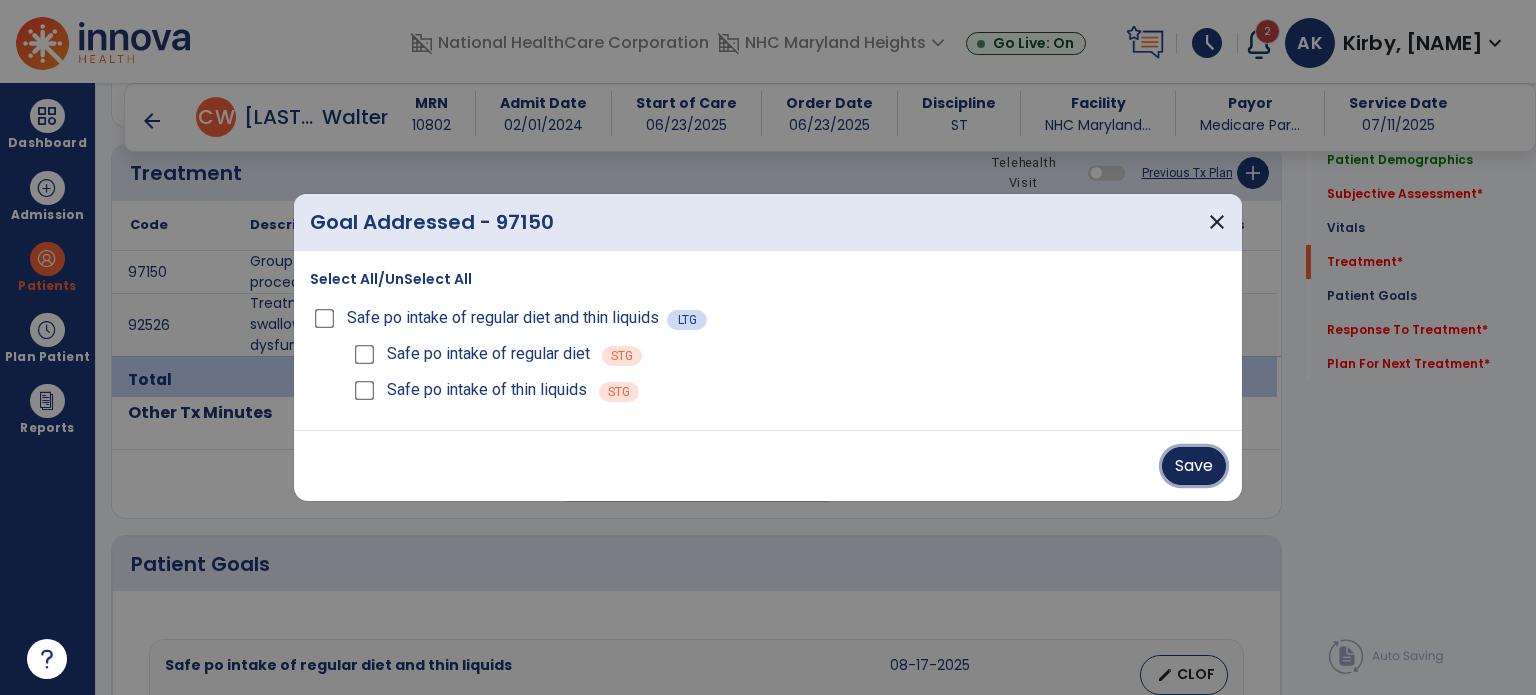 click on "Save" at bounding box center (1194, 466) 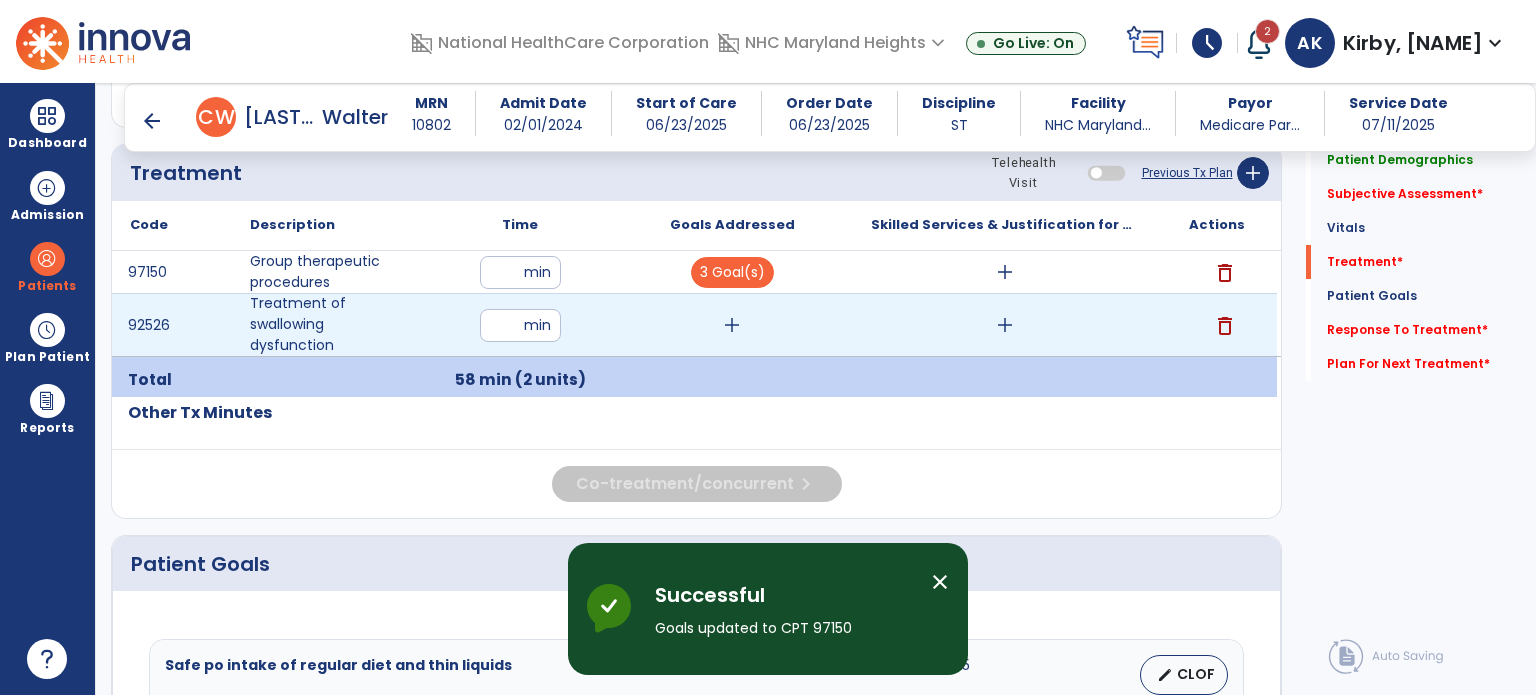 click on "add" at bounding box center [732, 325] 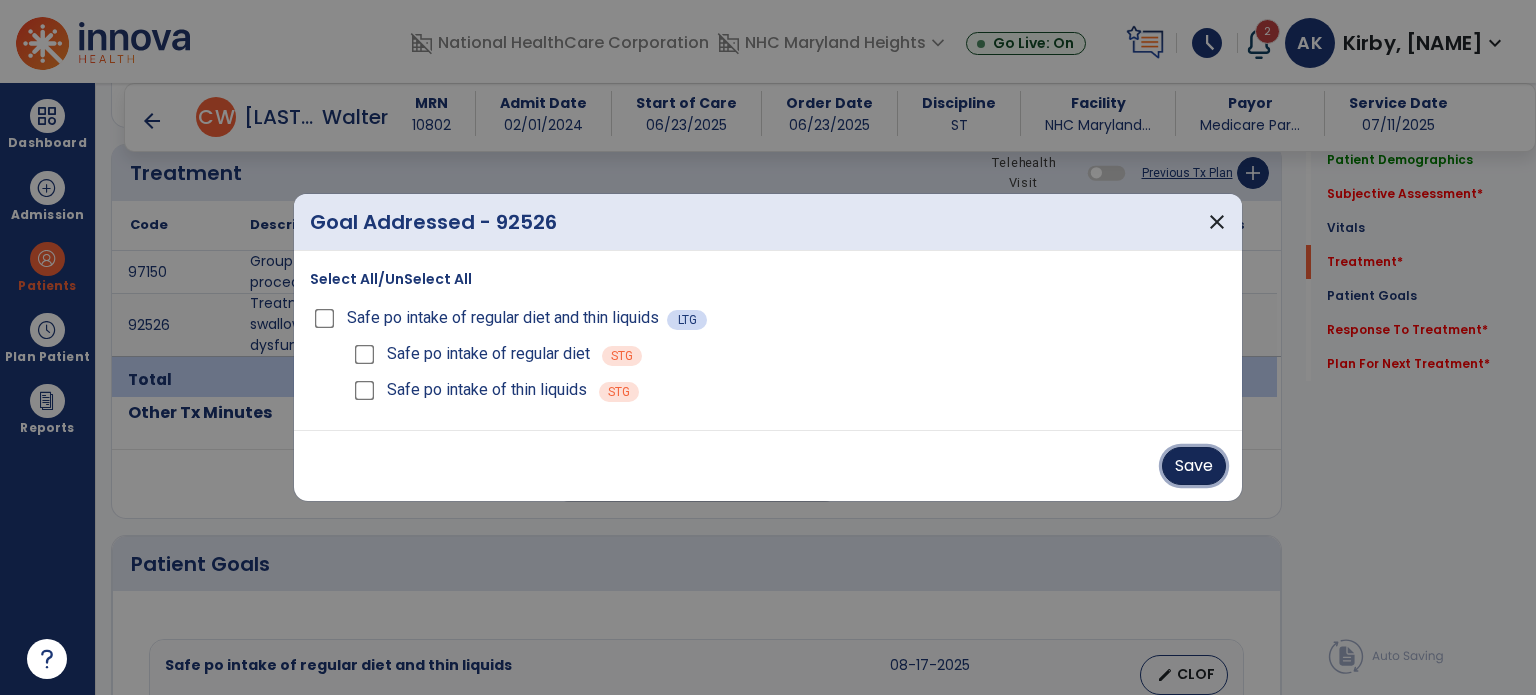 click on "Save" at bounding box center (1194, 466) 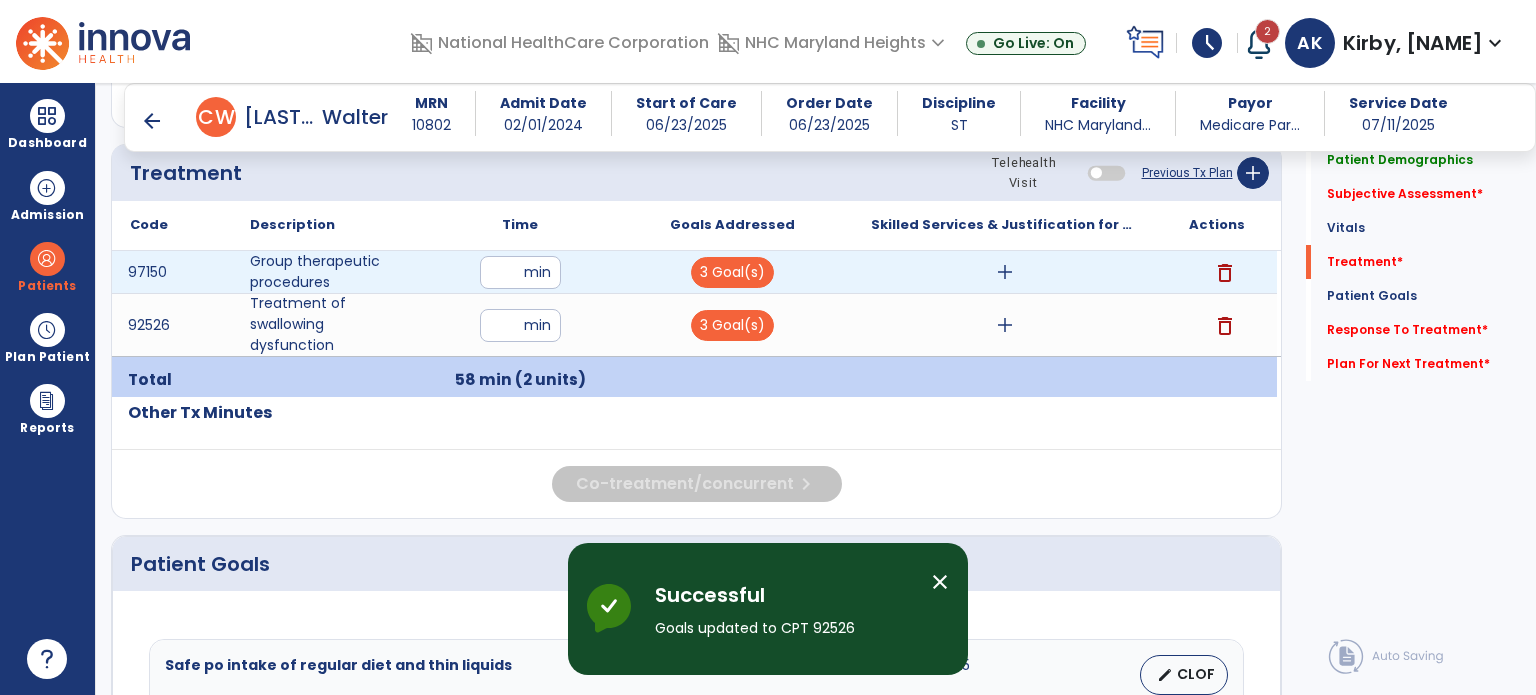 click on "add" at bounding box center [1004, 272] 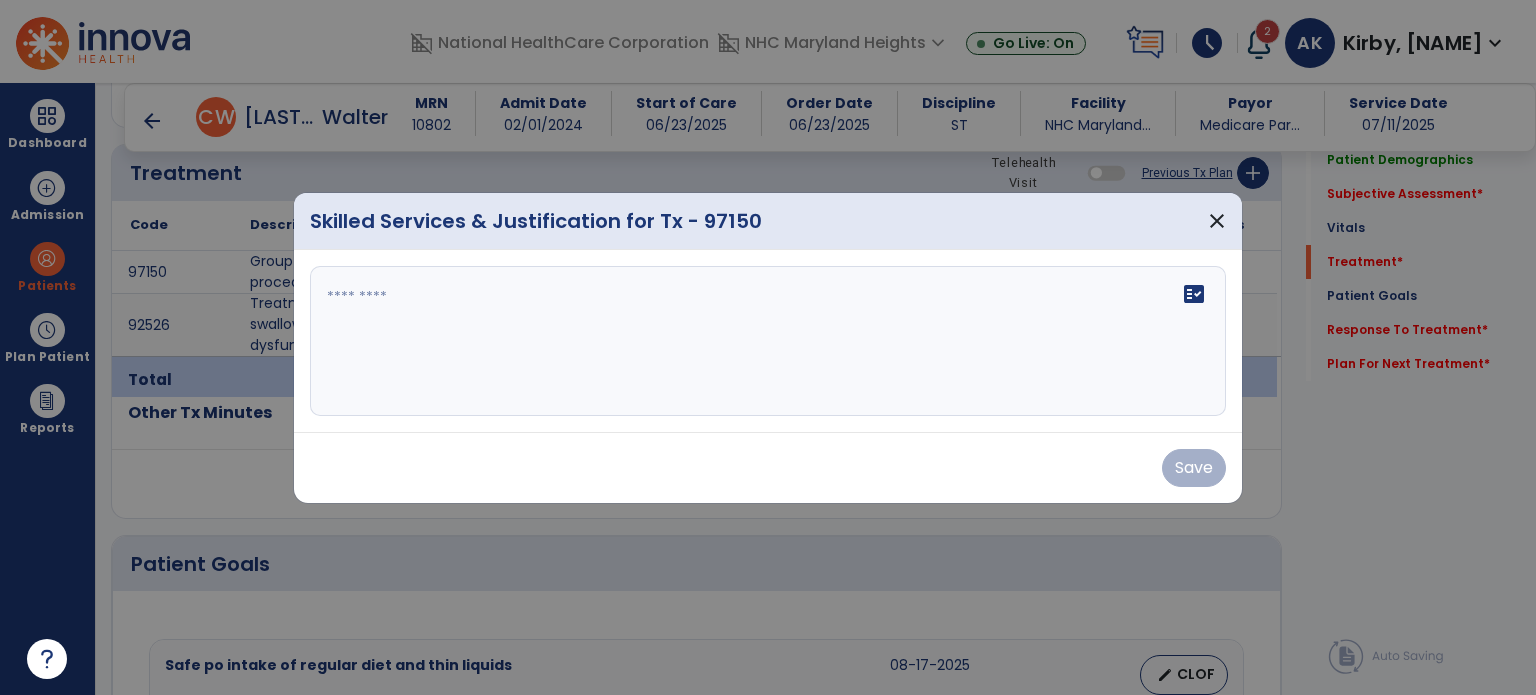 click at bounding box center [768, 341] 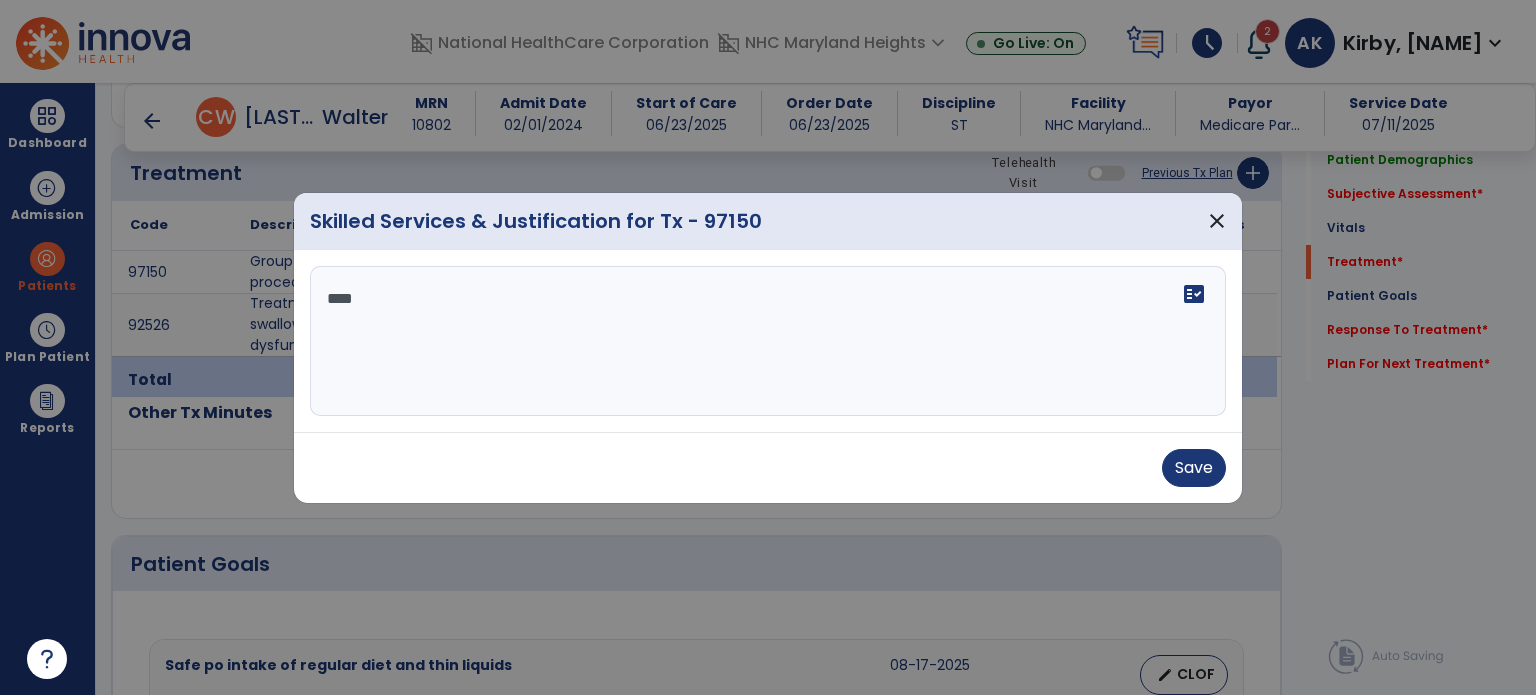 scroll, scrollTop: 0, scrollLeft: 0, axis: both 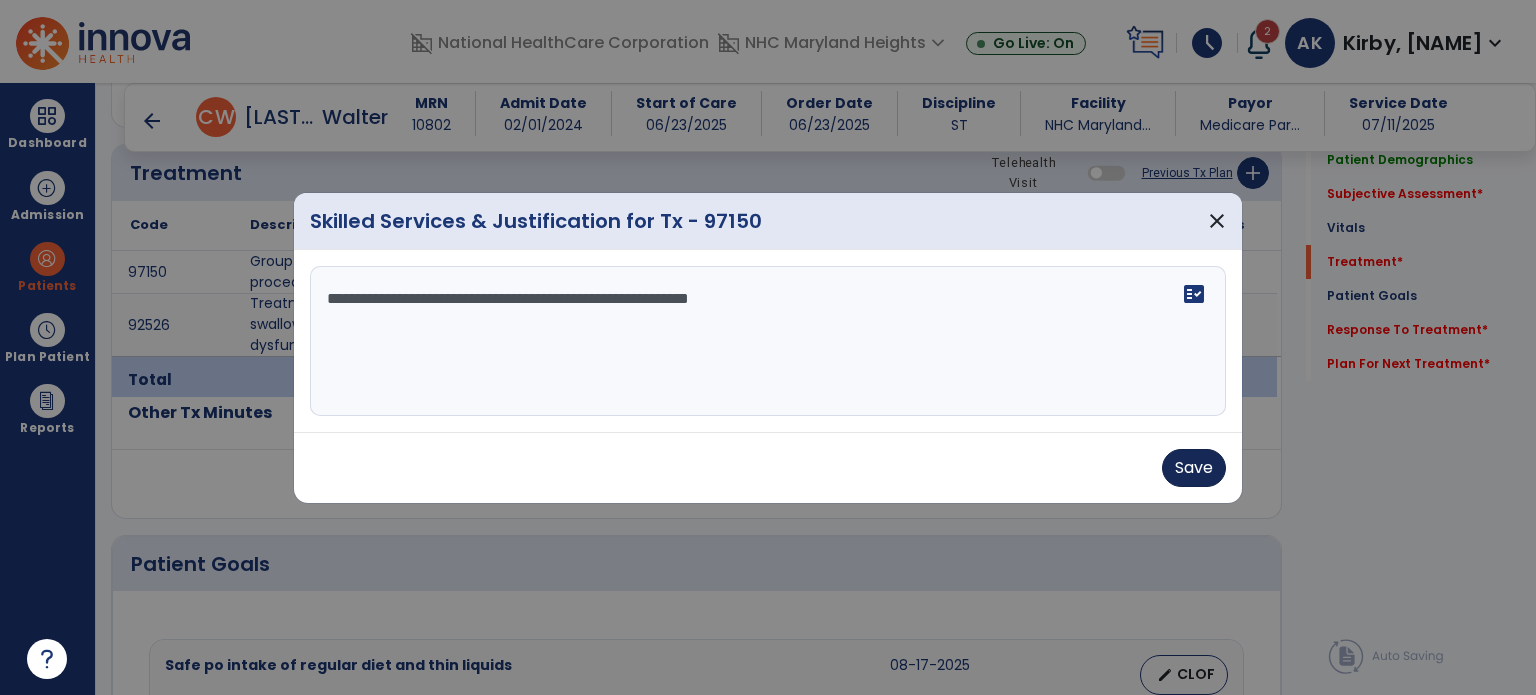 type on "**********" 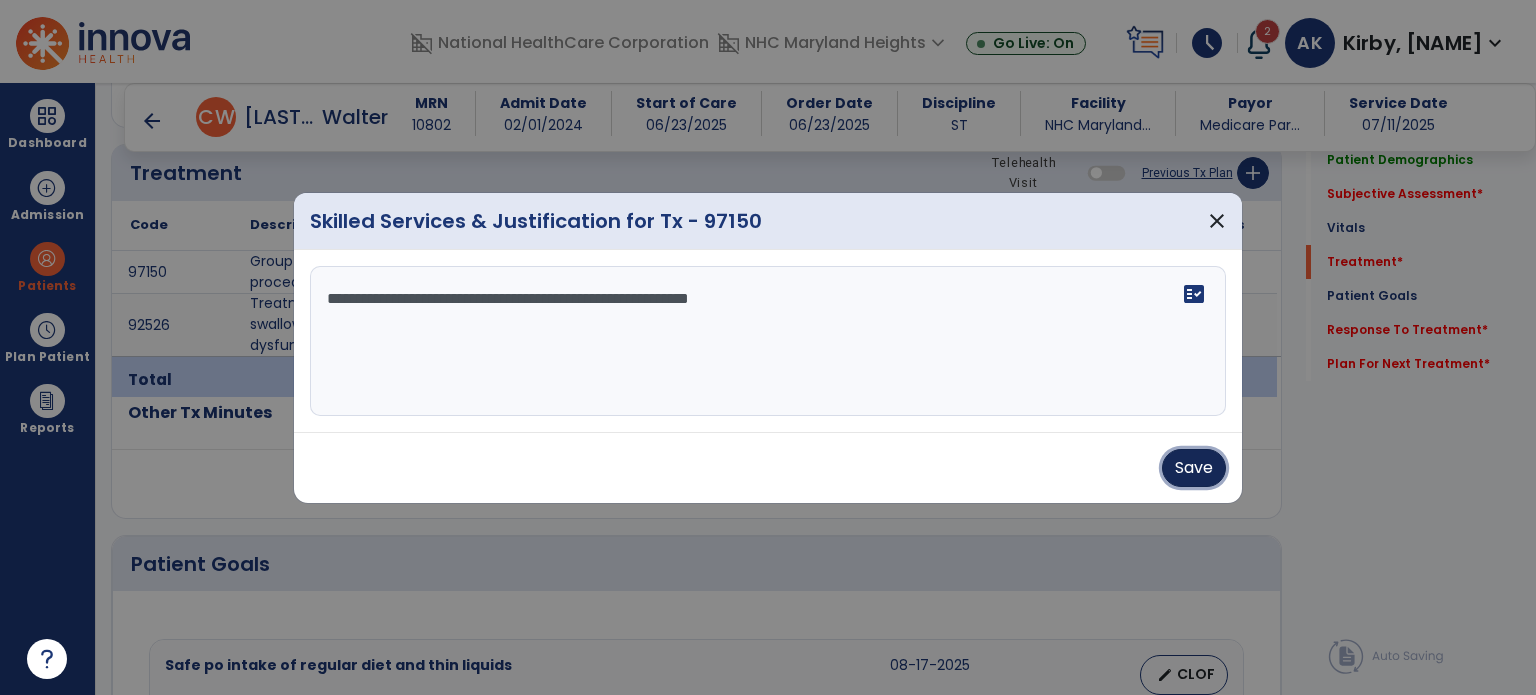 click on "Save" at bounding box center (1194, 468) 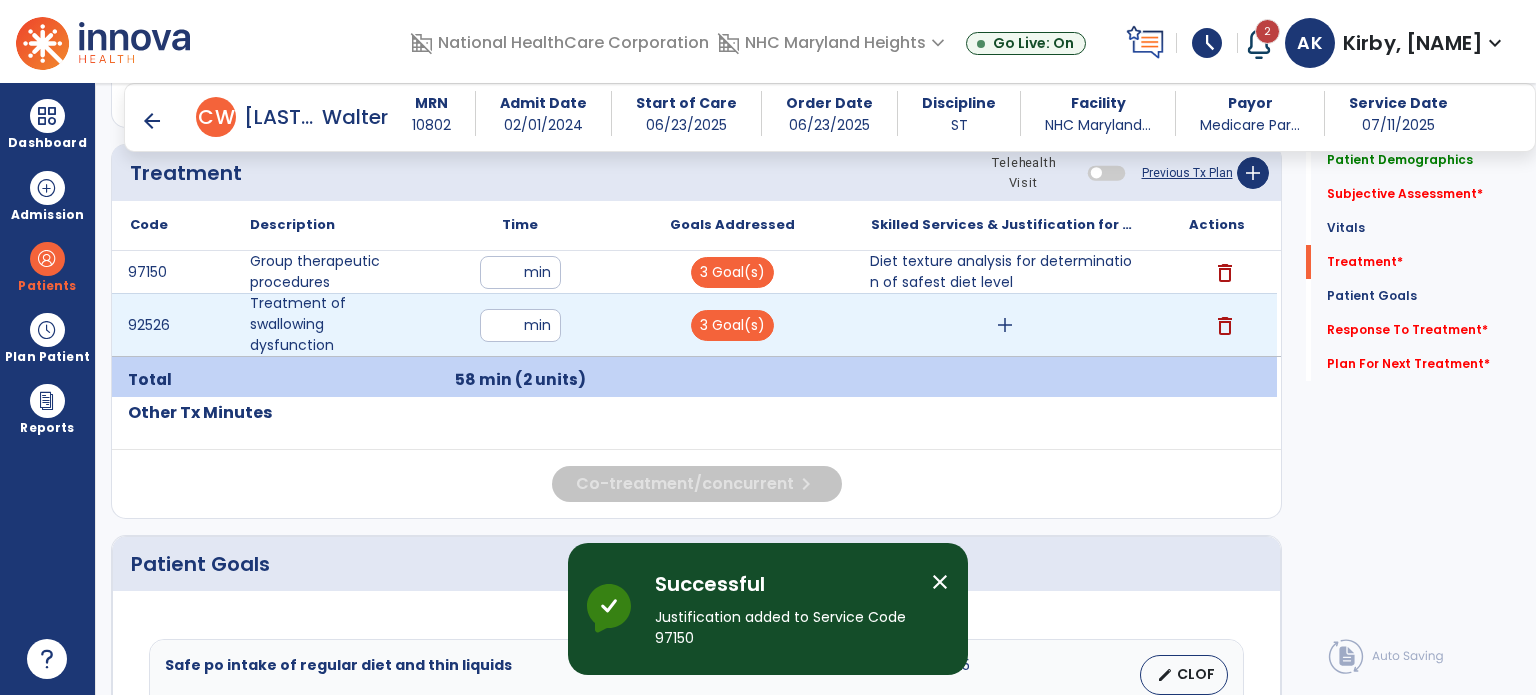 click on "add" at bounding box center [1005, 325] 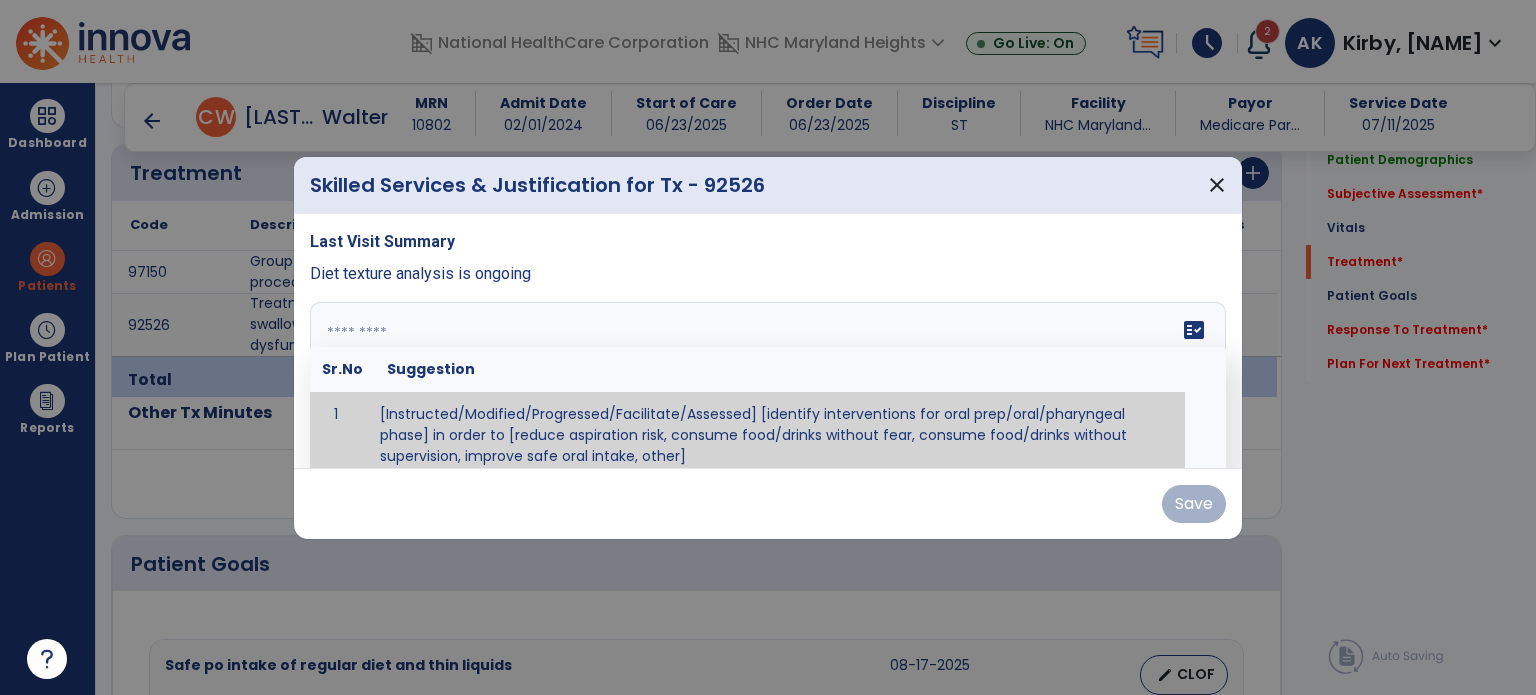 click on "fact_check  Sr.No Suggestion 1 [Instructed/Modified/Progressed/Facilitate/Assessed] [identify interventions for oral prep/oral/pharyngeal phase] in order to [reduce aspiration risk, consume food/drinks without fear, consume food/drinks without supervision, improve safe oral intake, other] 2 [Instructed/Modified/Progressed/Facilitate/Assessed] [identify compensatory methods such as alternating bites/sips, effortful swallow, other] in order to [reduce aspiration risk, consume food/drinks without fear, consume food/drinks without supervision, improve safe oral intake, other] 3 [Instructed/Modified/Progressed/Assessed] trials of [identify IDDSI Food/Drink Level or NDD Solid/Liquid Level] in order to [reduce aspiration risk, consume food/drinks without fear, consume food/drinks without supervision, improve safe oral intake, other] 4 5 Assessed swallow with administration of [identify test]" at bounding box center (768, 377) 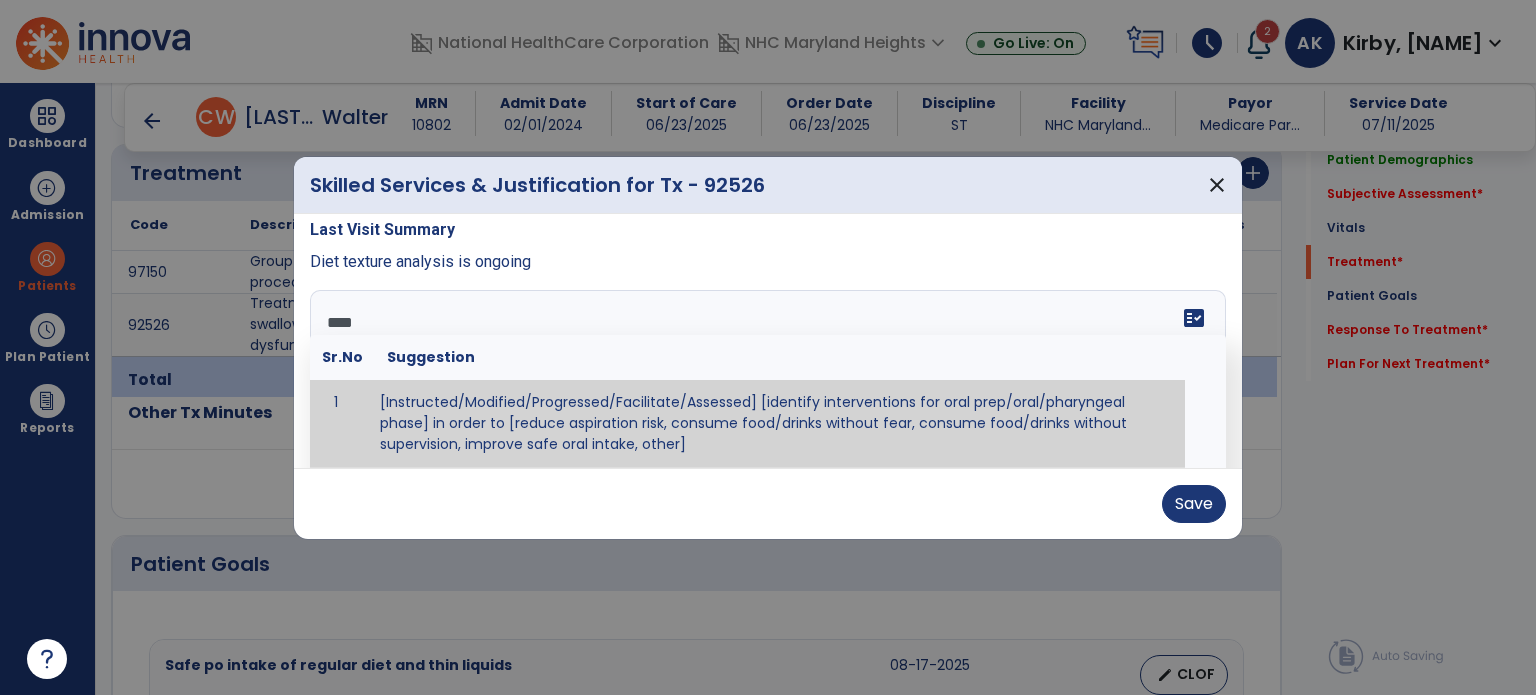 scroll, scrollTop: 0, scrollLeft: 0, axis: both 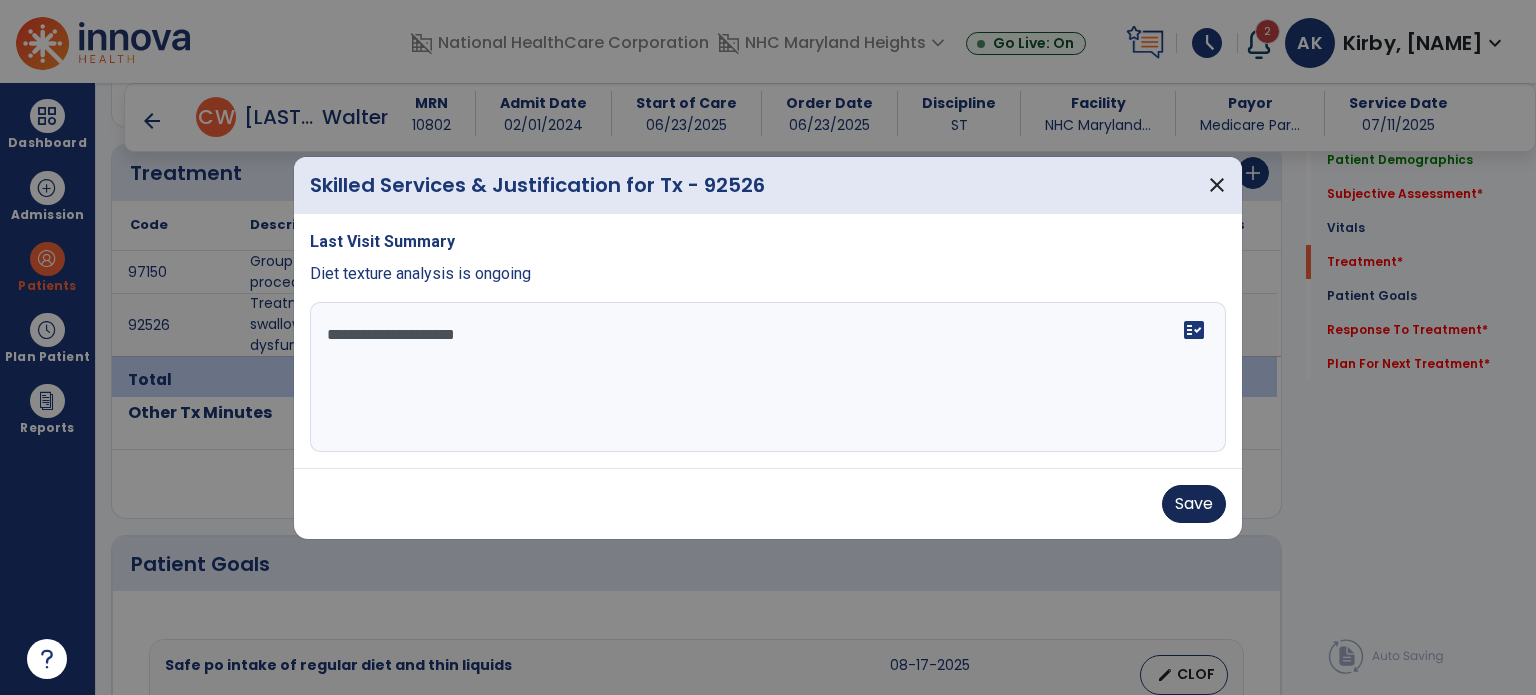 type on "**********" 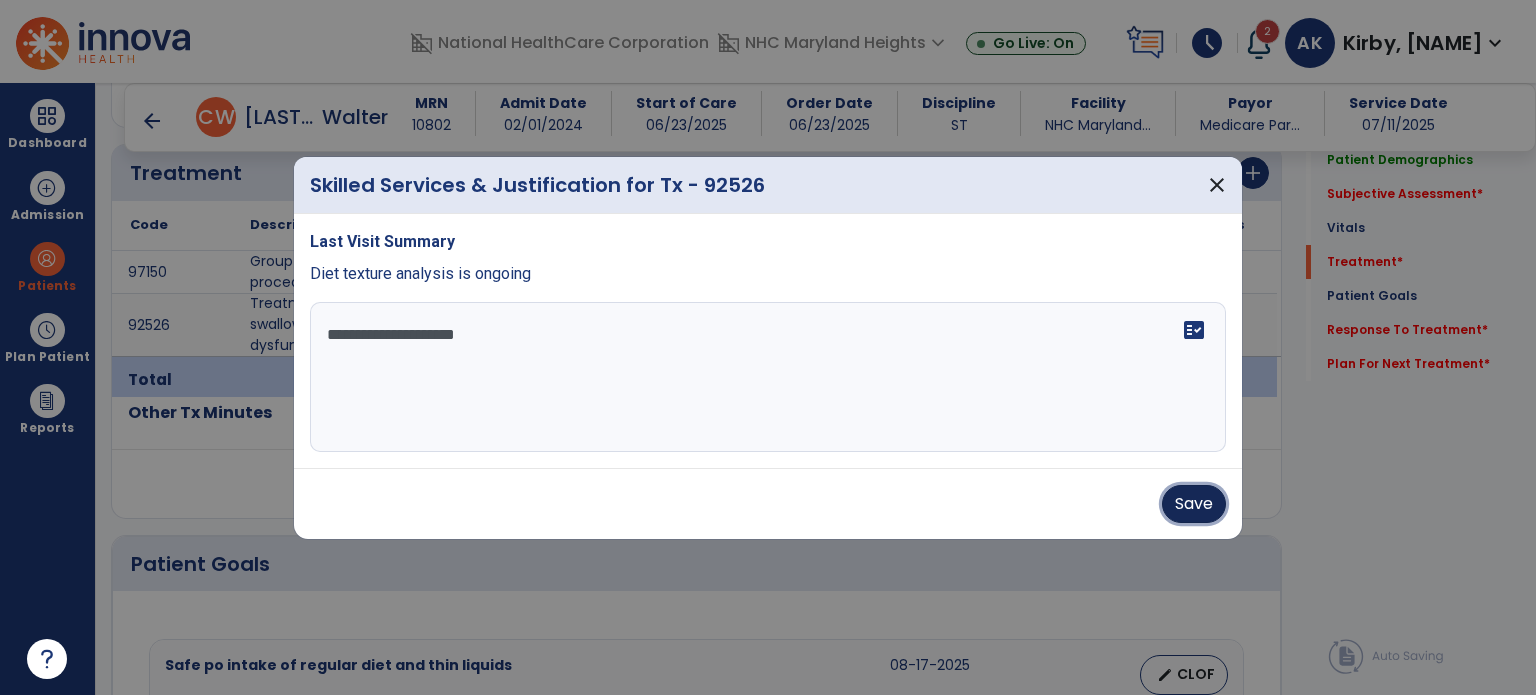 click on "Save" at bounding box center (1194, 504) 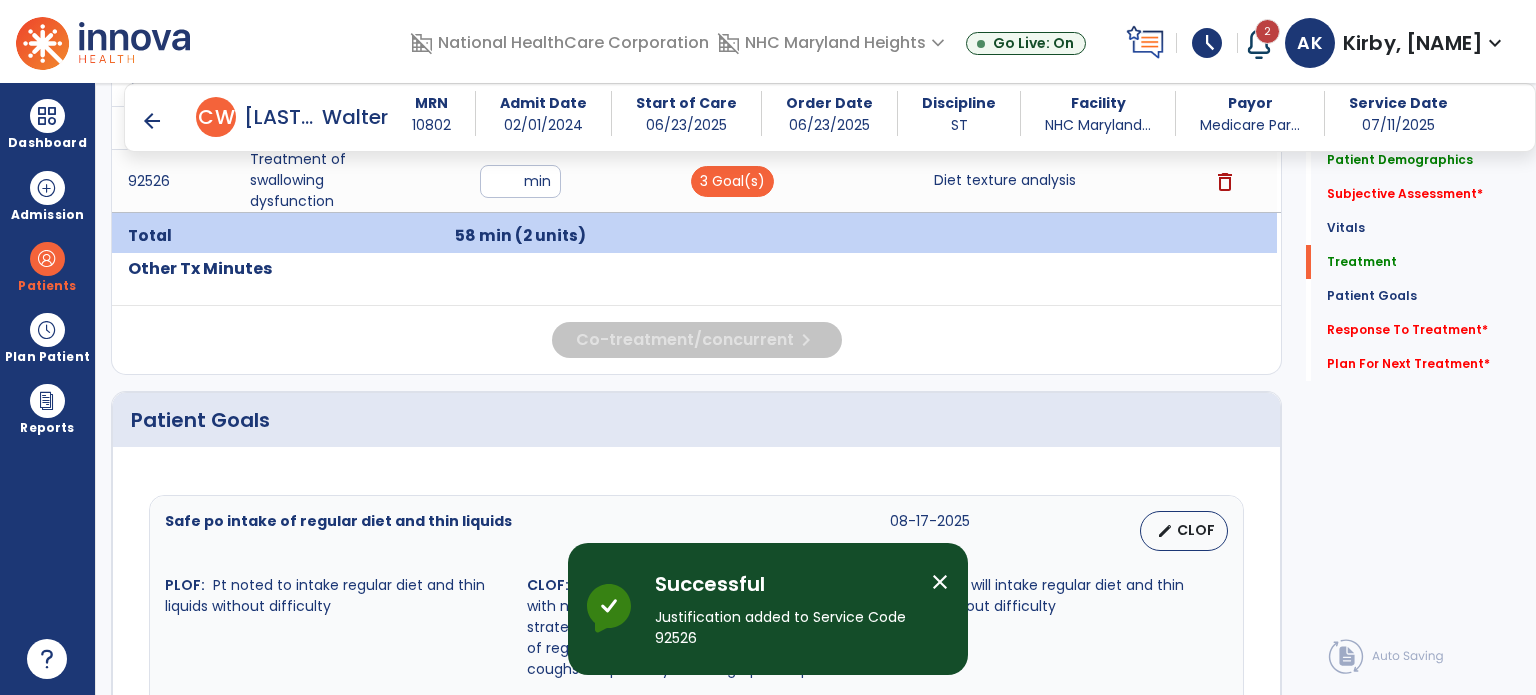 scroll, scrollTop: 1260, scrollLeft: 0, axis: vertical 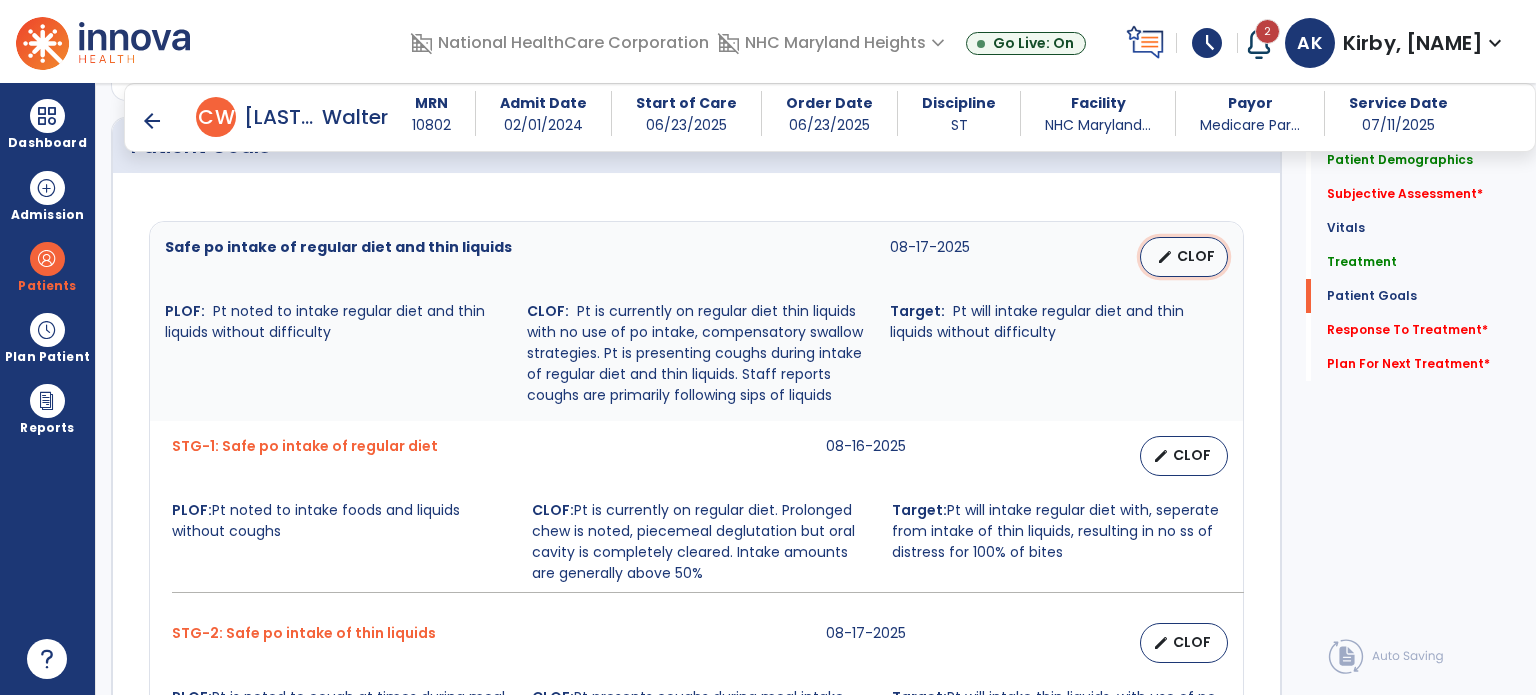 click on "CLOF" at bounding box center [1196, 256] 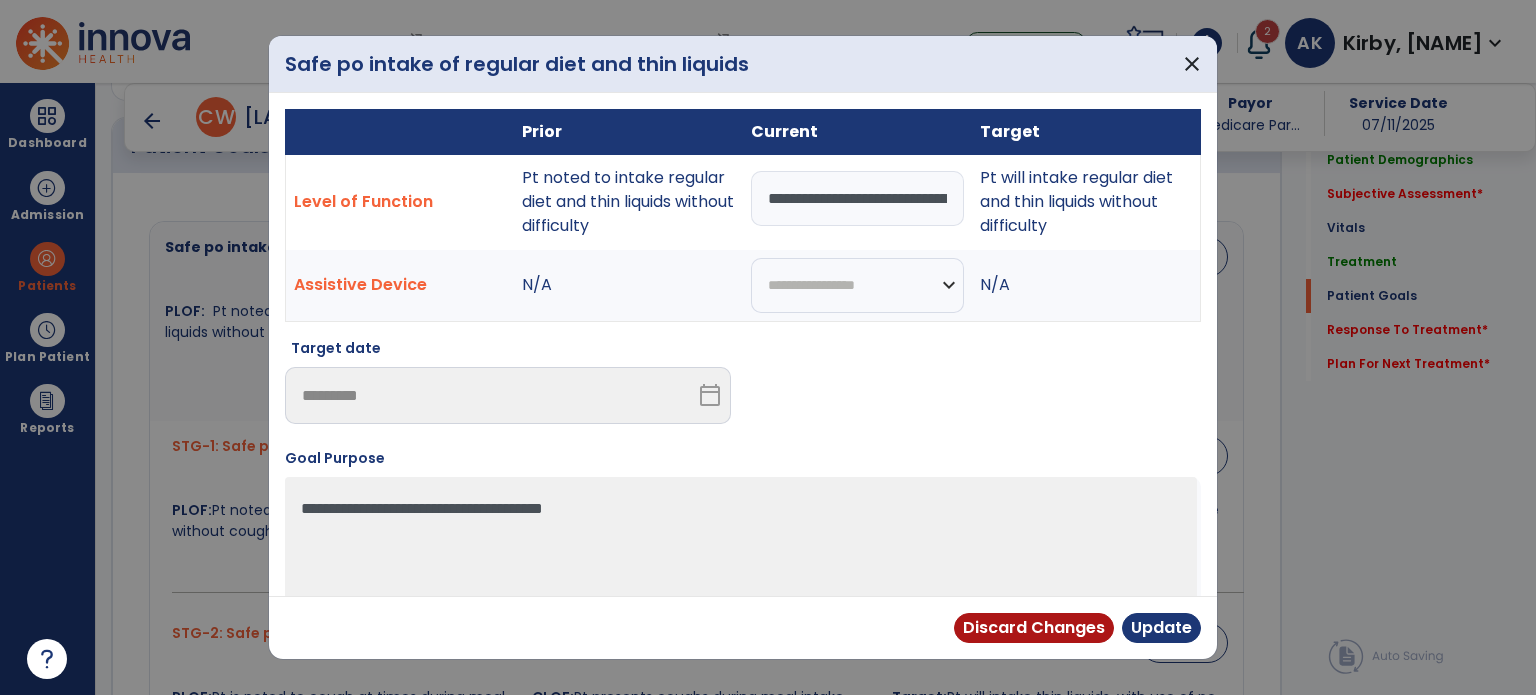 click on "**********" at bounding box center [857, 198] 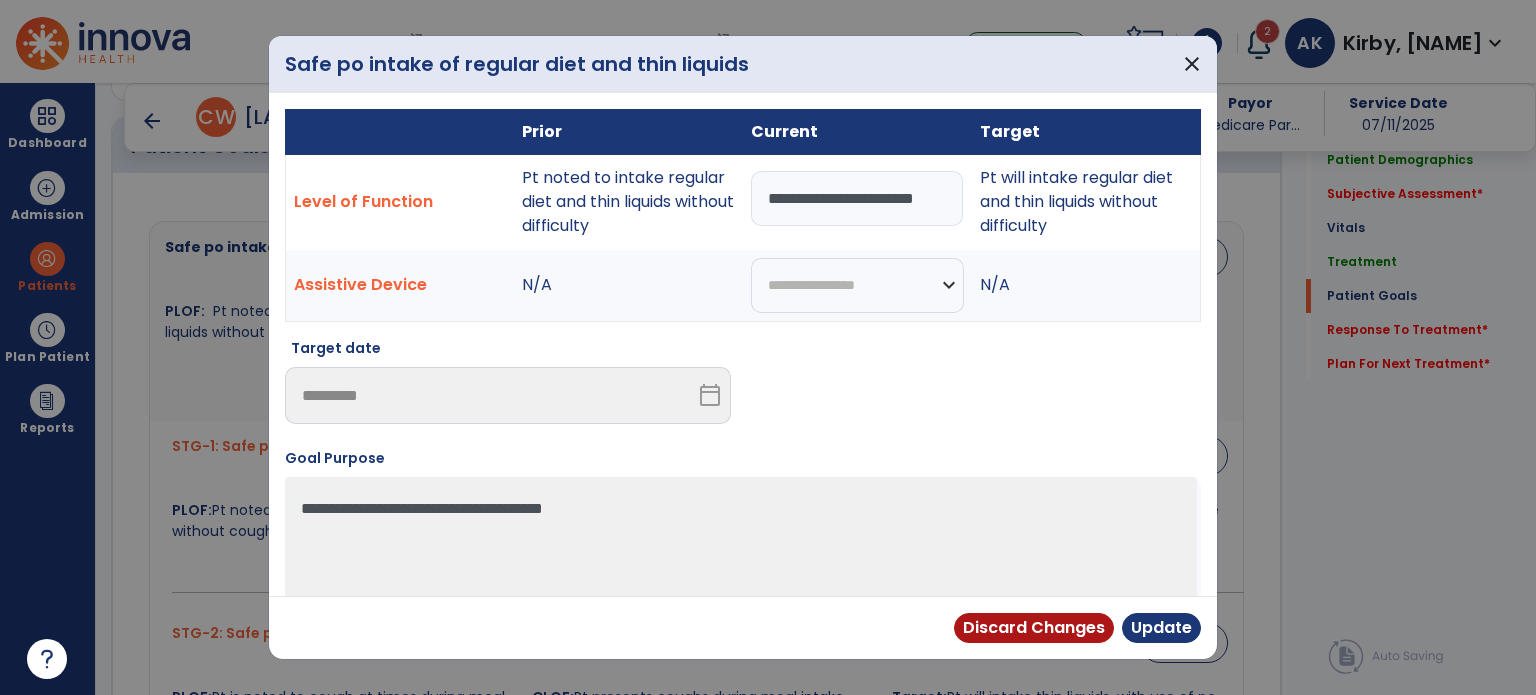 scroll, scrollTop: 0, scrollLeft: 0, axis: both 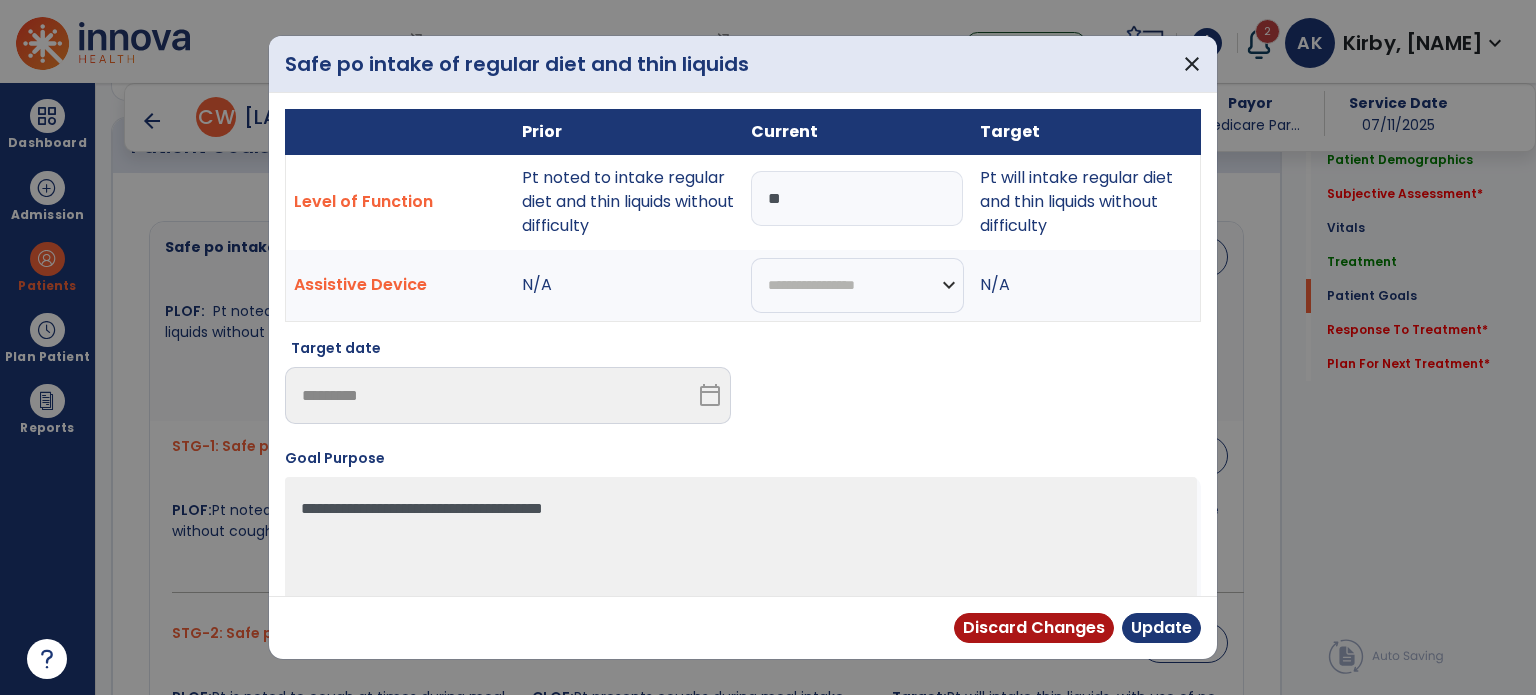 type on "*" 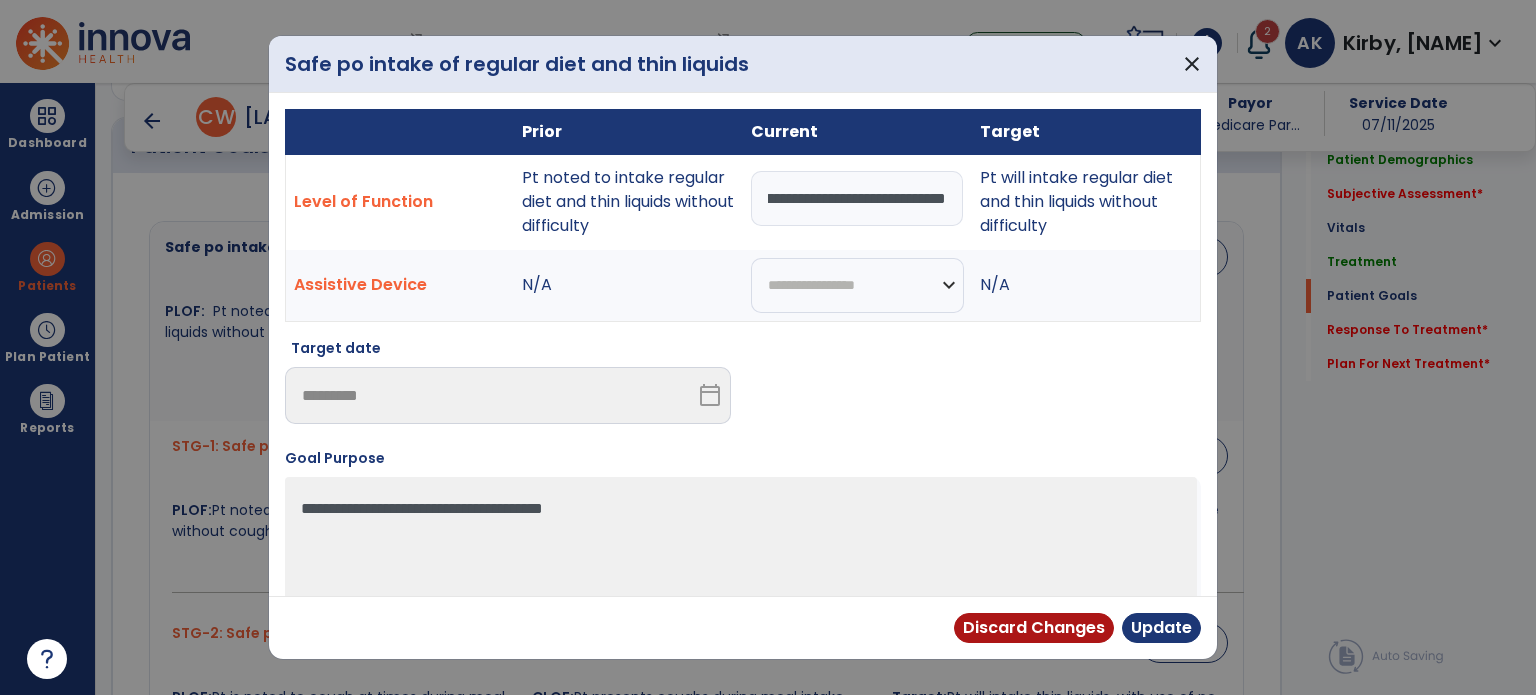 scroll, scrollTop: 0, scrollLeft: 962, axis: horizontal 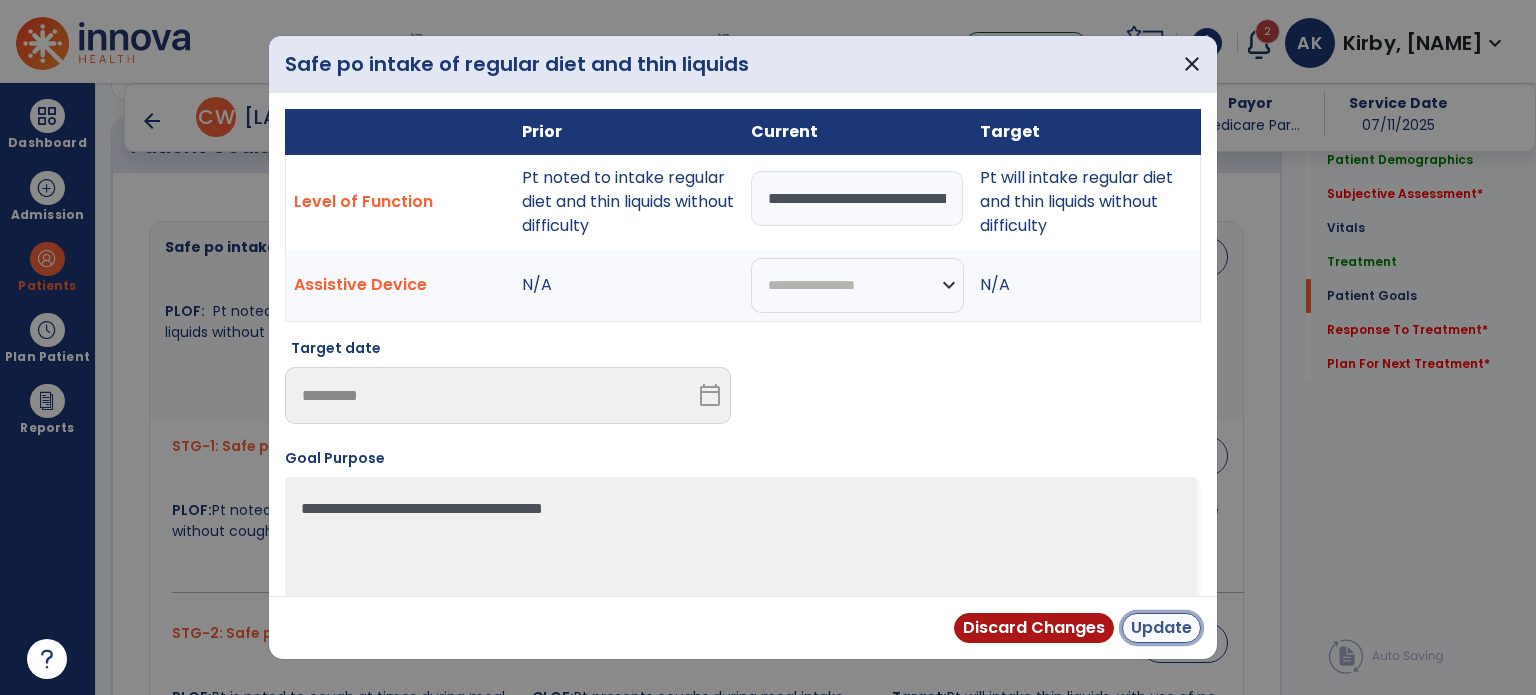 click on "Update" at bounding box center (1161, 628) 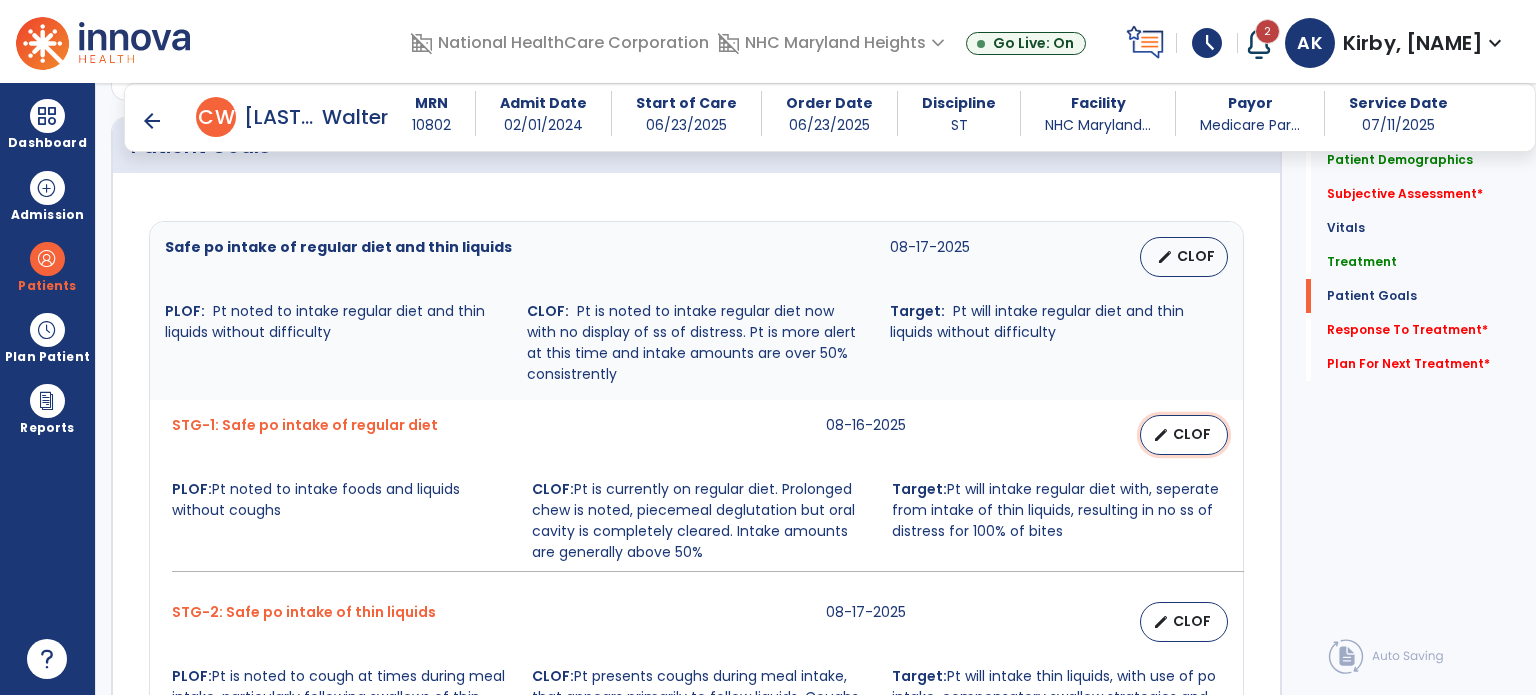 click on "CLOF" at bounding box center (1192, 434) 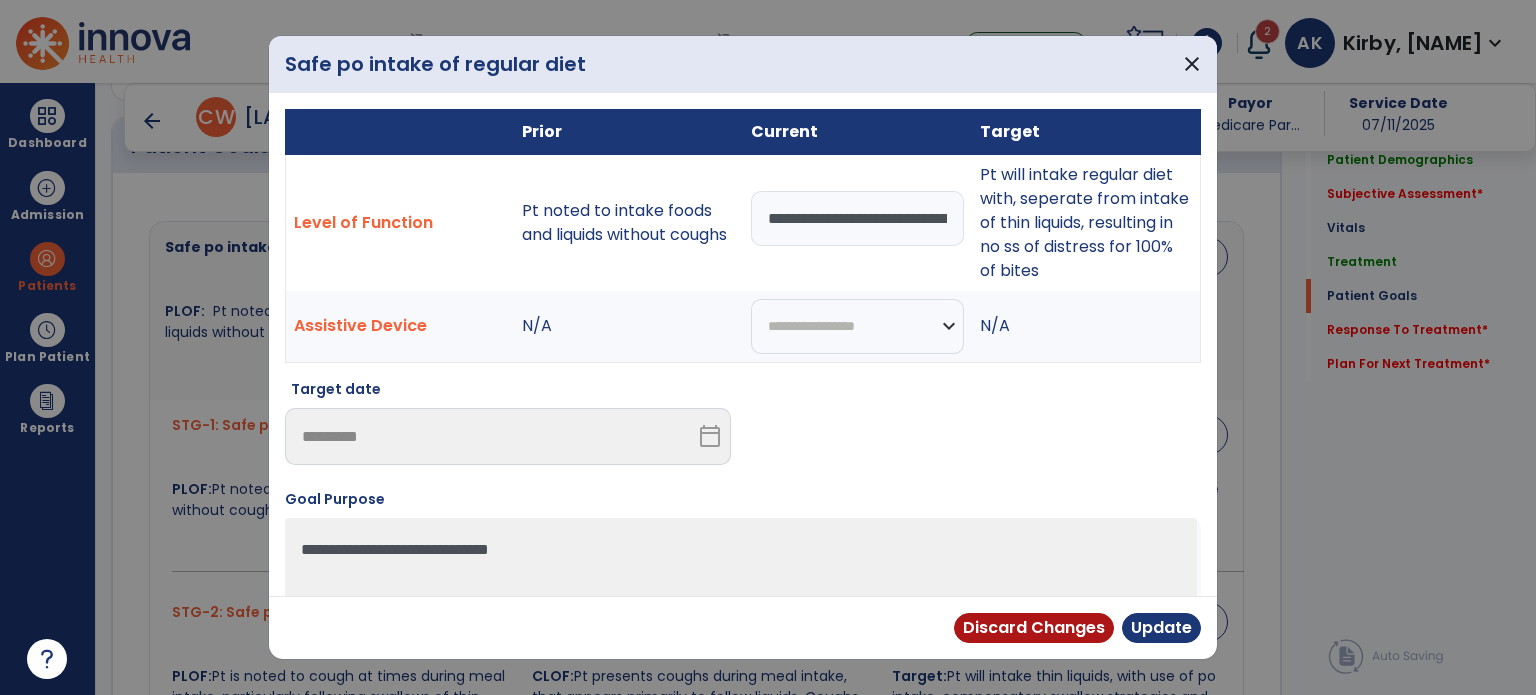 click on "**********" at bounding box center (857, 218) 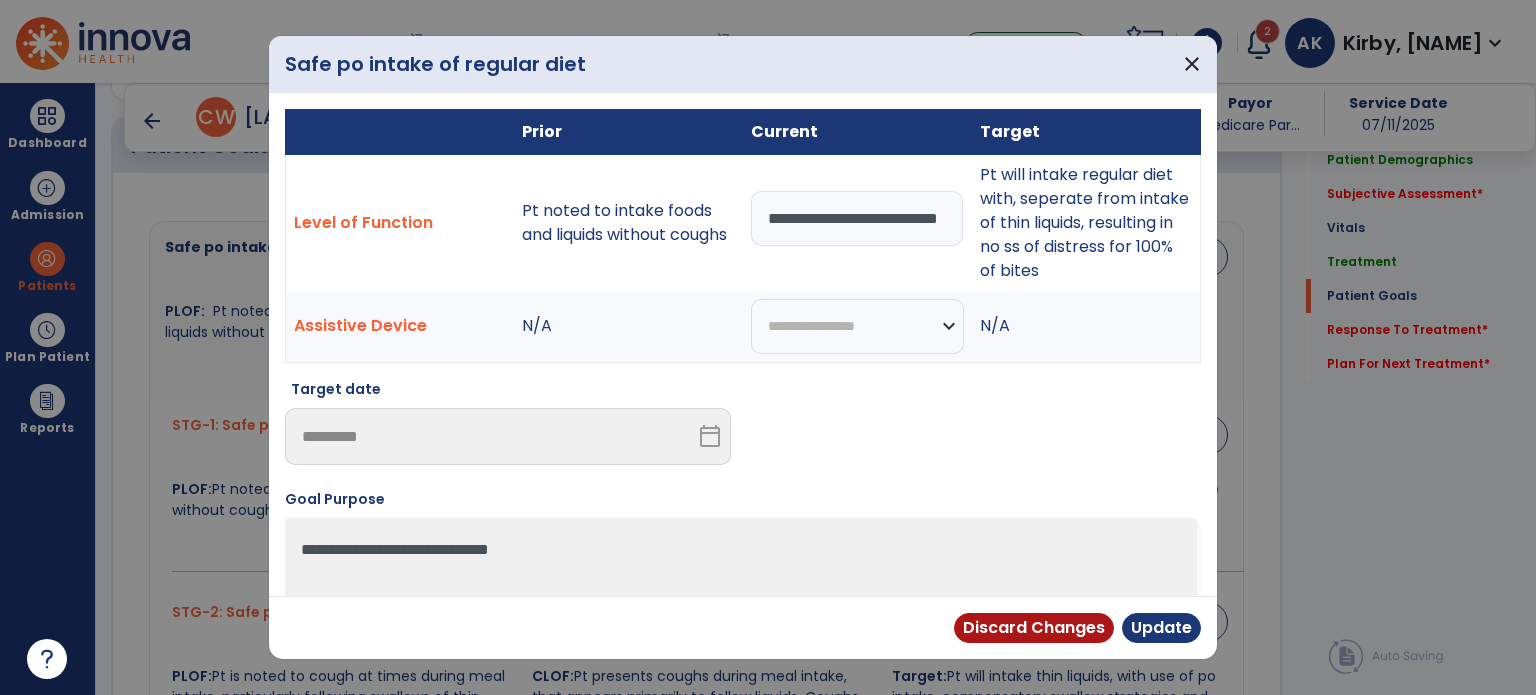 scroll, scrollTop: 0, scrollLeft: 0, axis: both 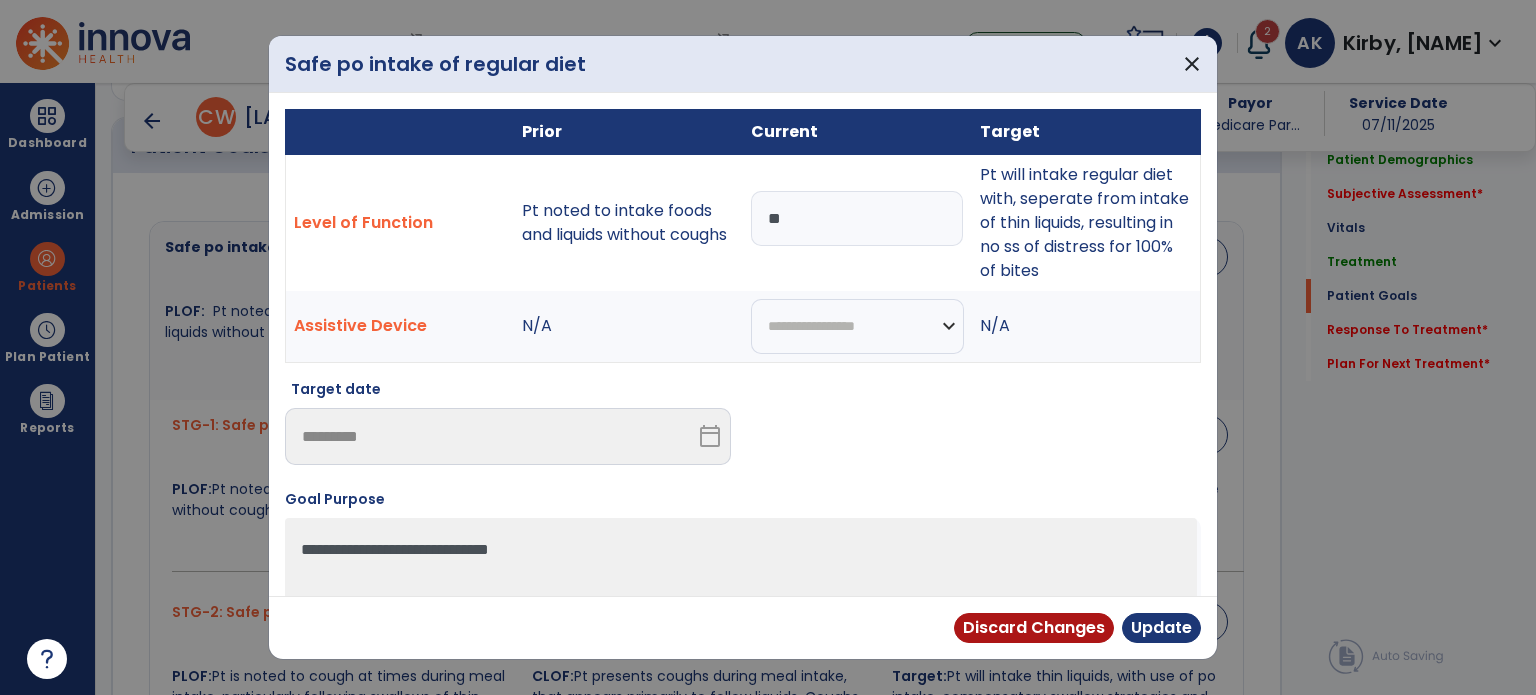 type on "*" 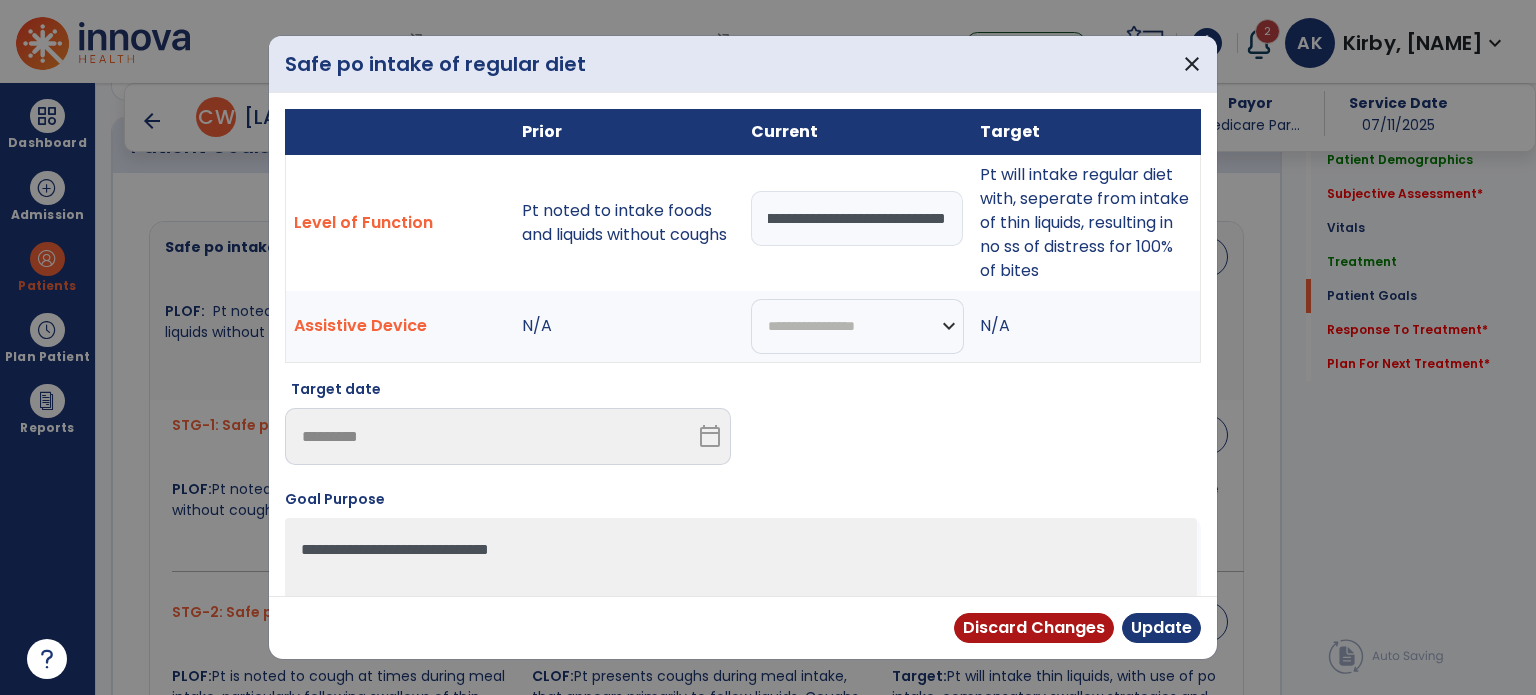 scroll, scrollTop: 0, scrollLeft: 376, axis: horizontal 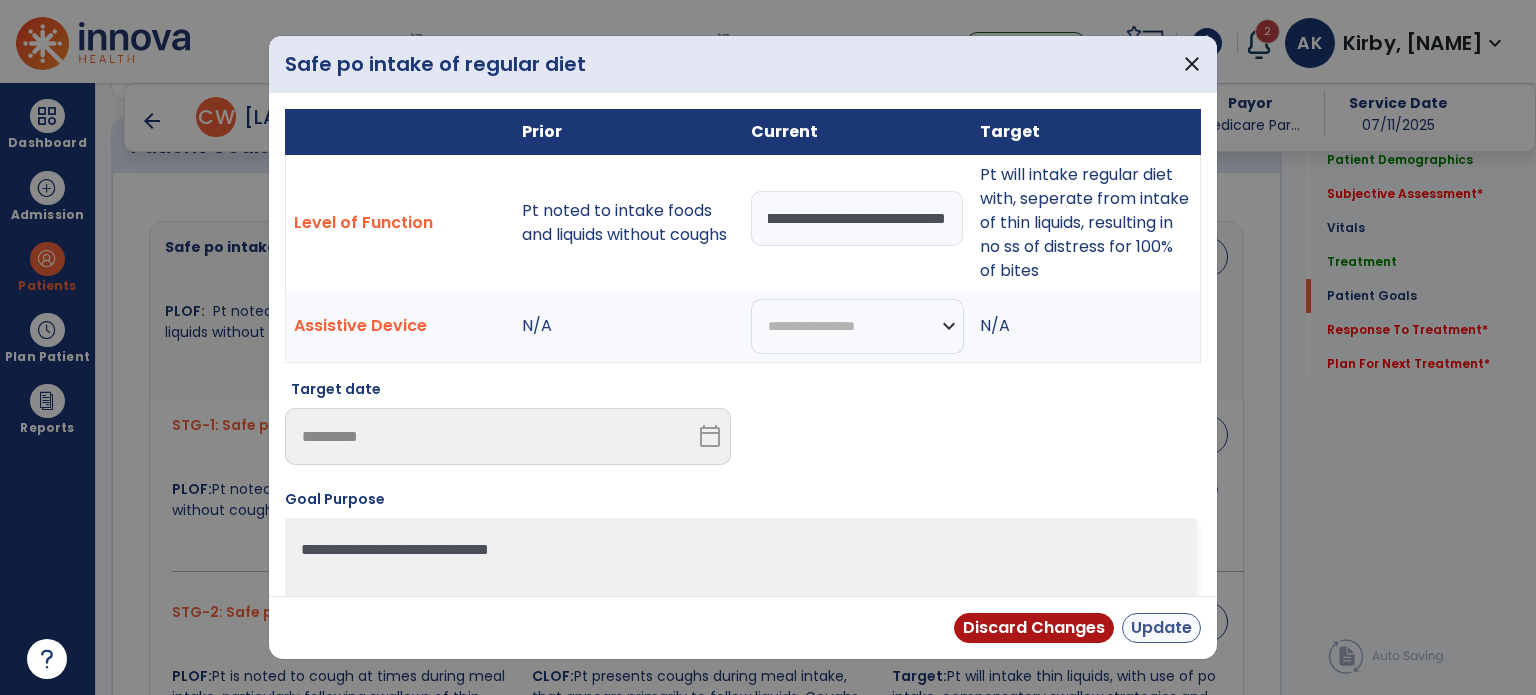 type on "**********" 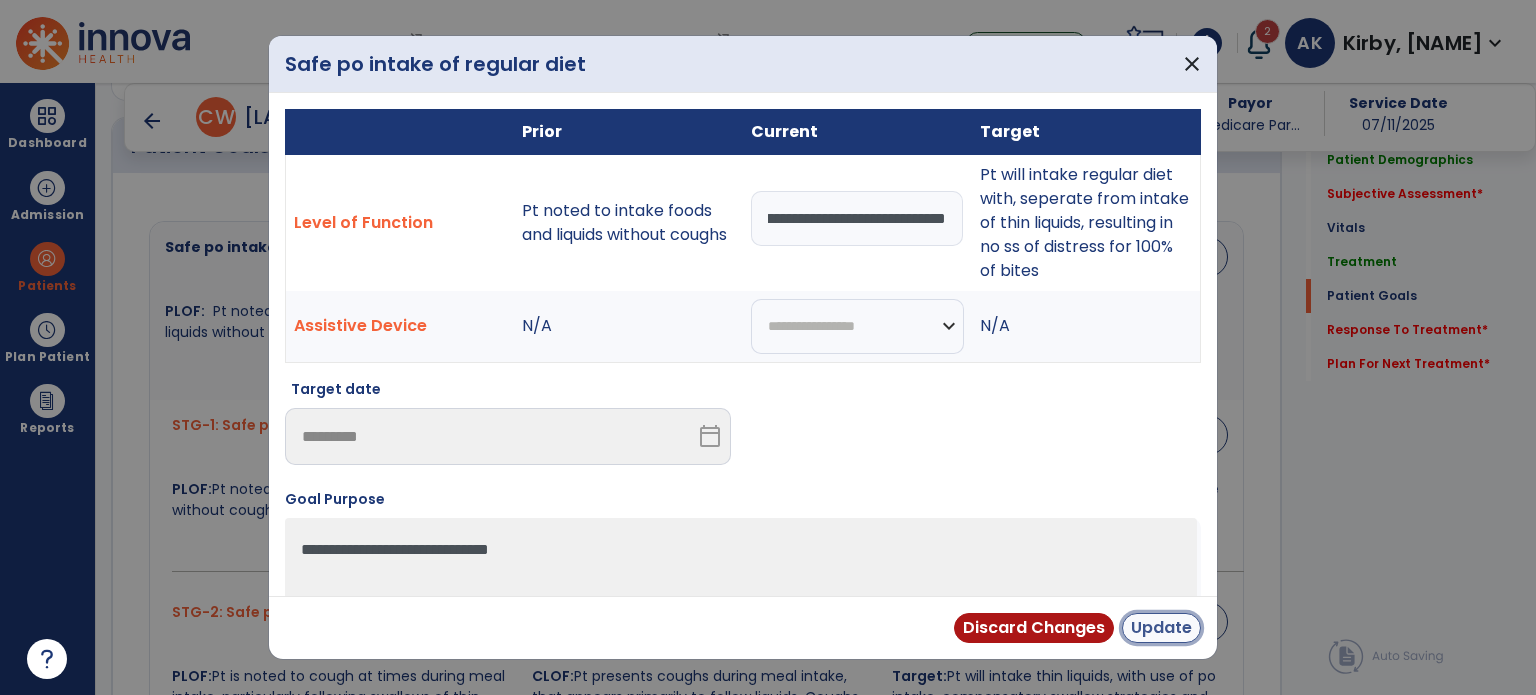 click on "Update" at bounding box center (1161, 628) 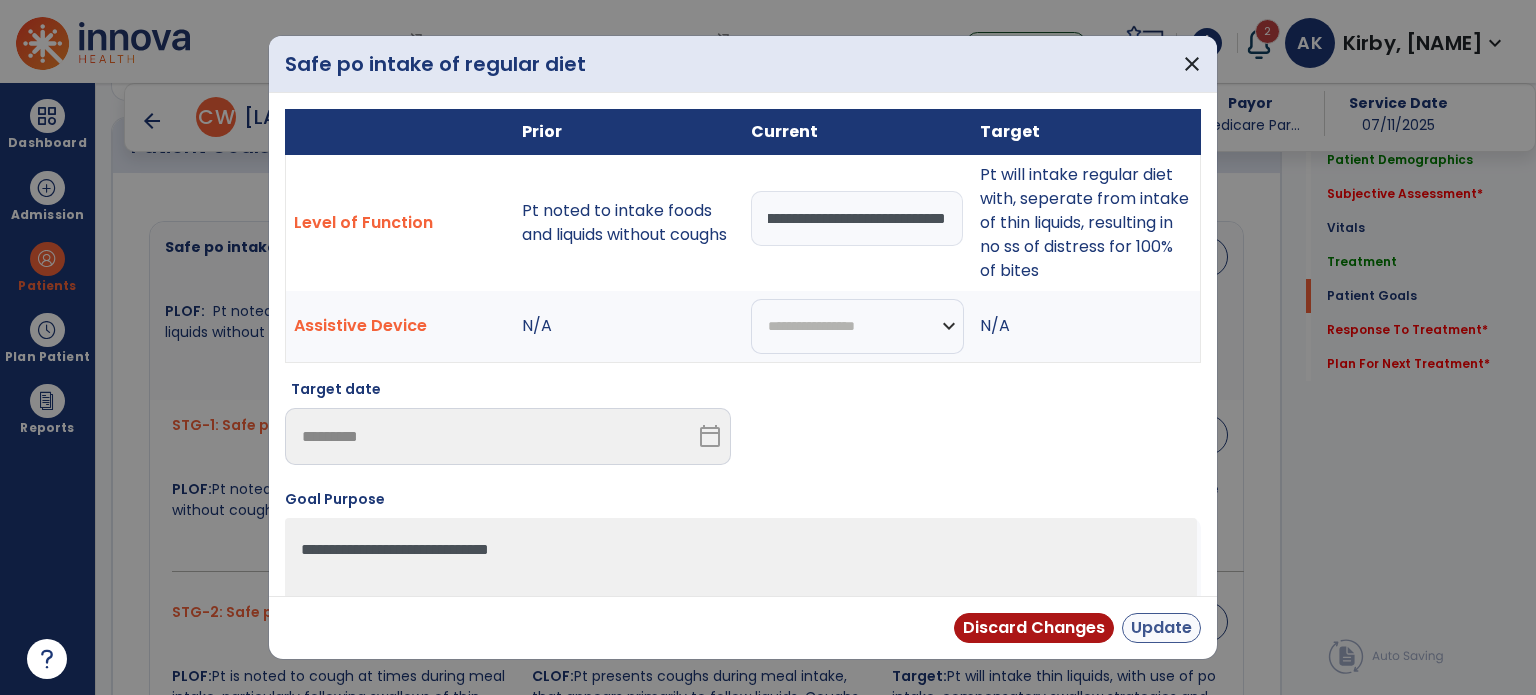 scroll, scrollTop: 0, scrollLeft: 0, axis: both 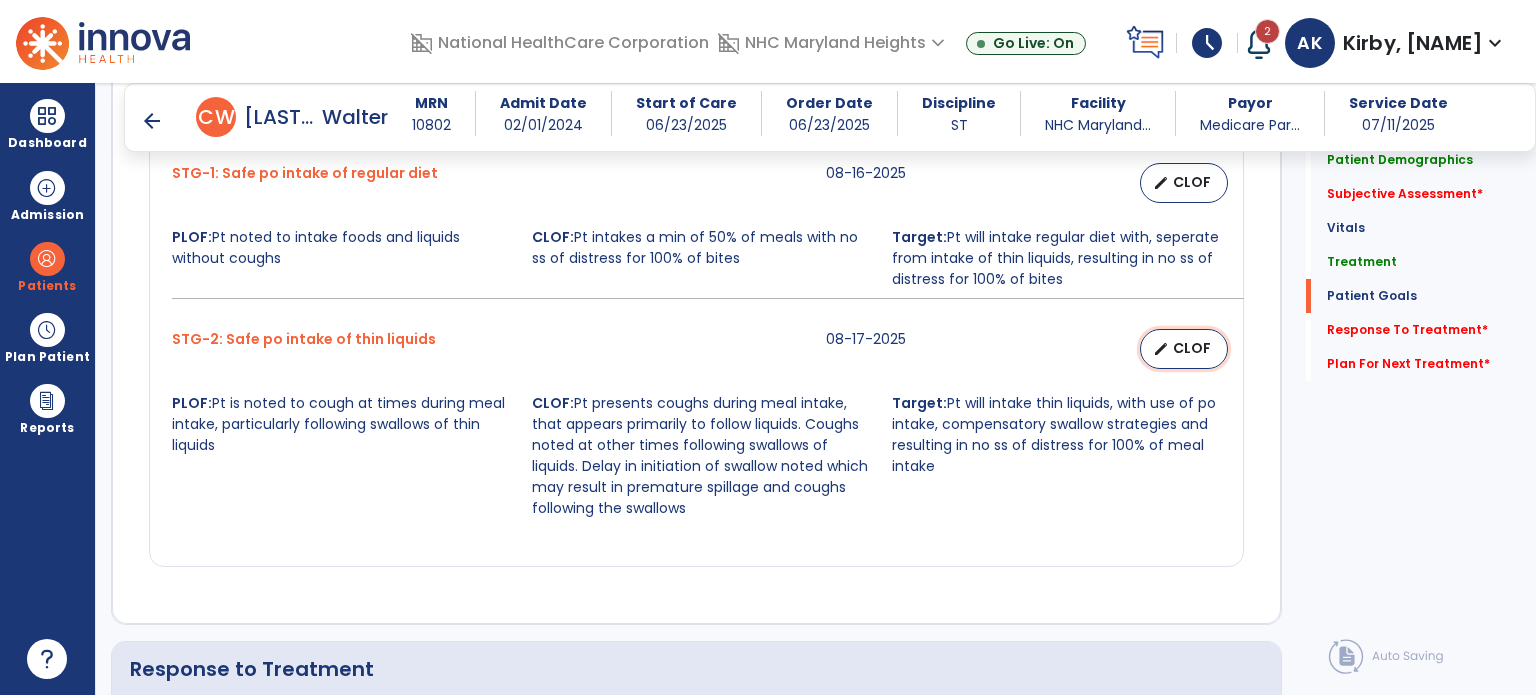 click on "CLOF" at bounding box center (1192, 348) 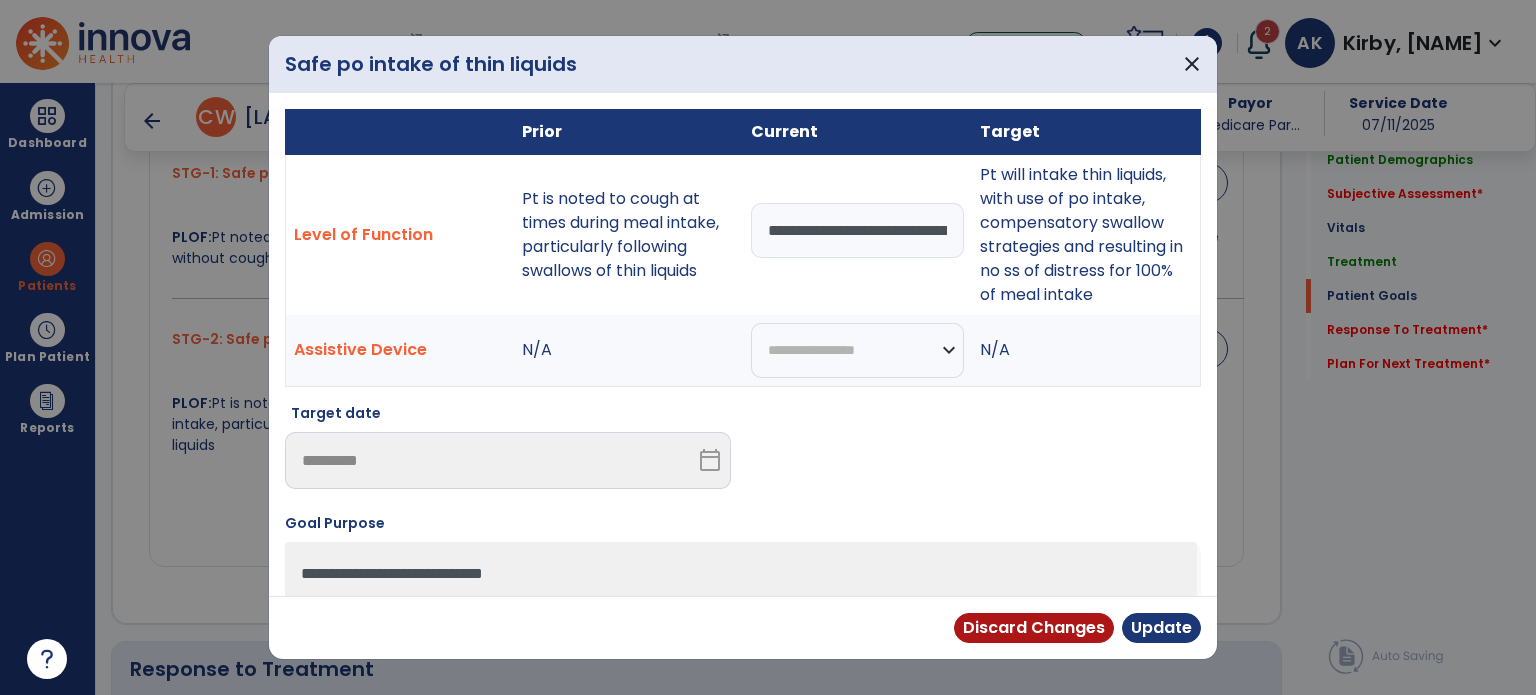 click on "**********" at bounding box center [857, 230] 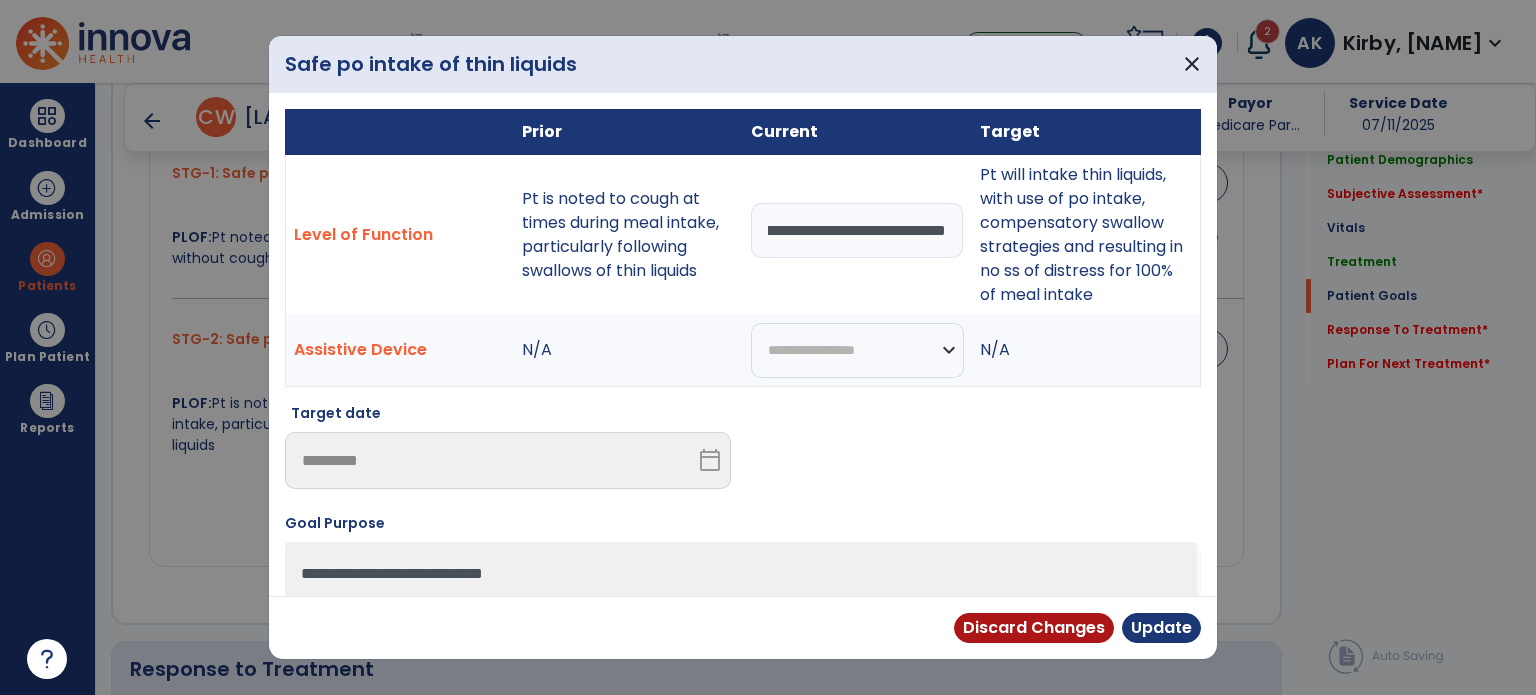 scroll, scrollTop: 0, scrollLeft: 536, axis: horizontal 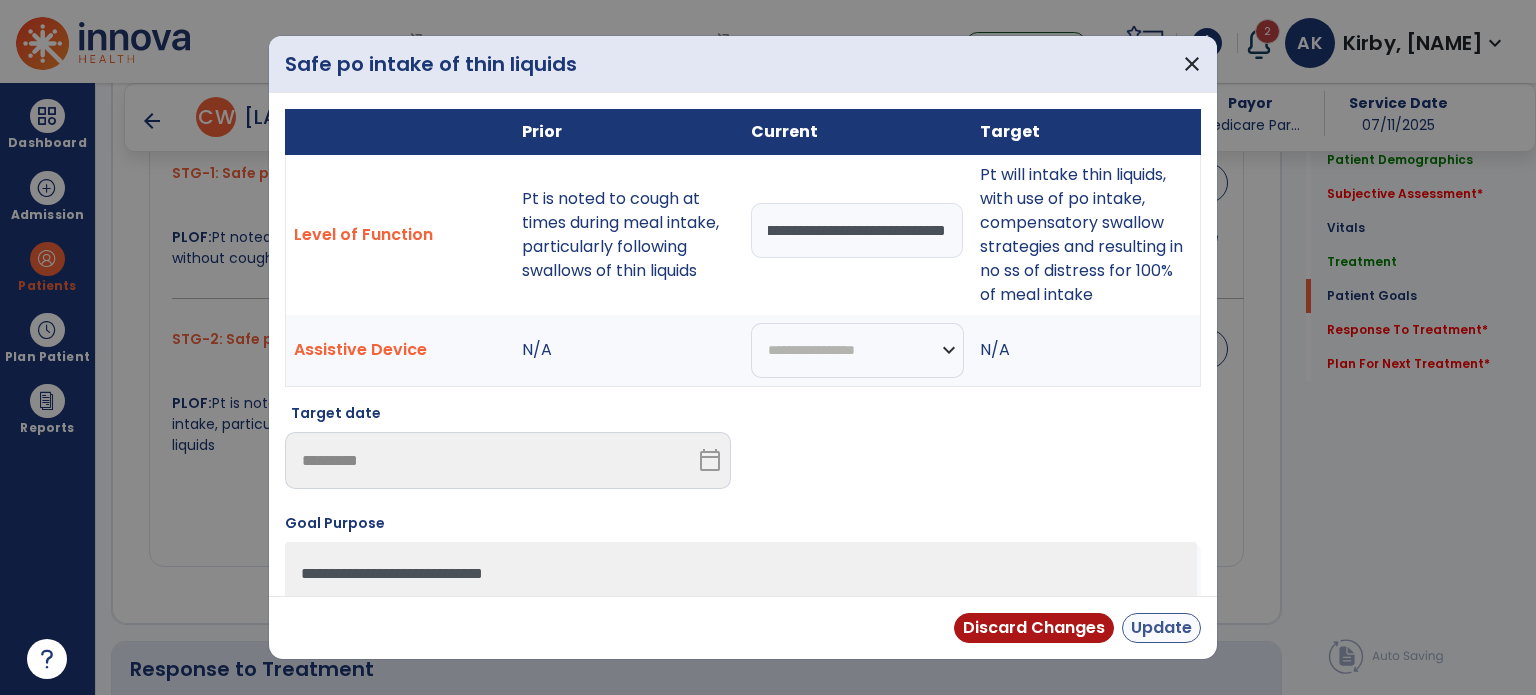 type on "**********" 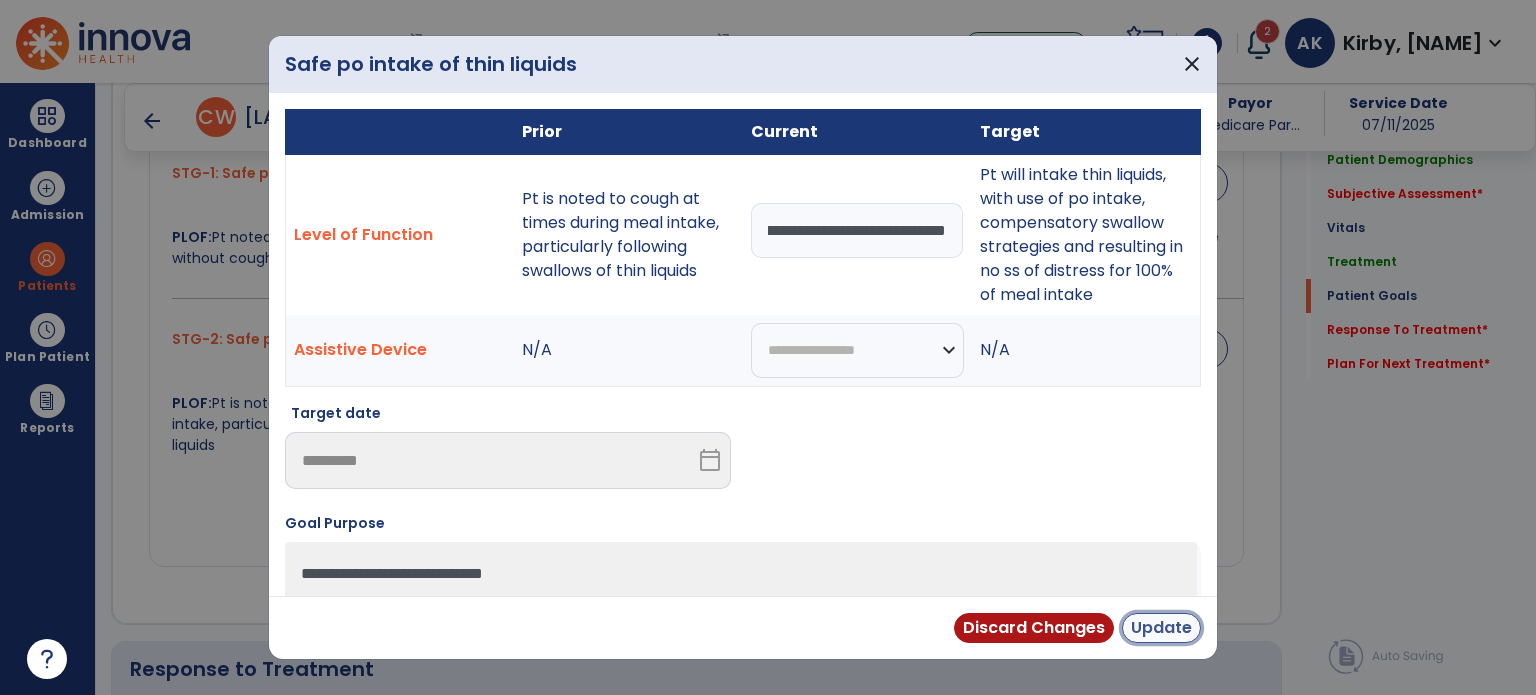 click on "Update" at bounding box center (1161, 628) 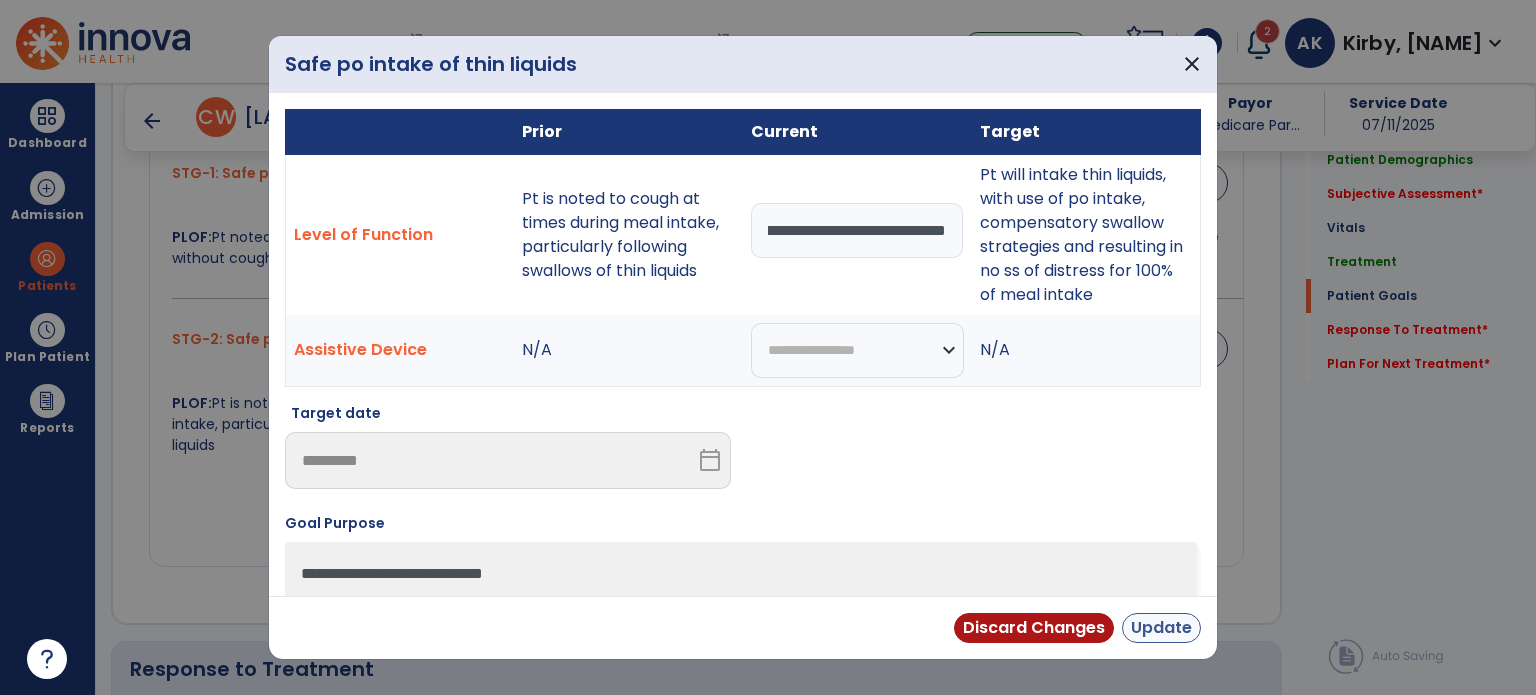 scroll, scrollTop: 0, scrollLeft: 0, axis: both 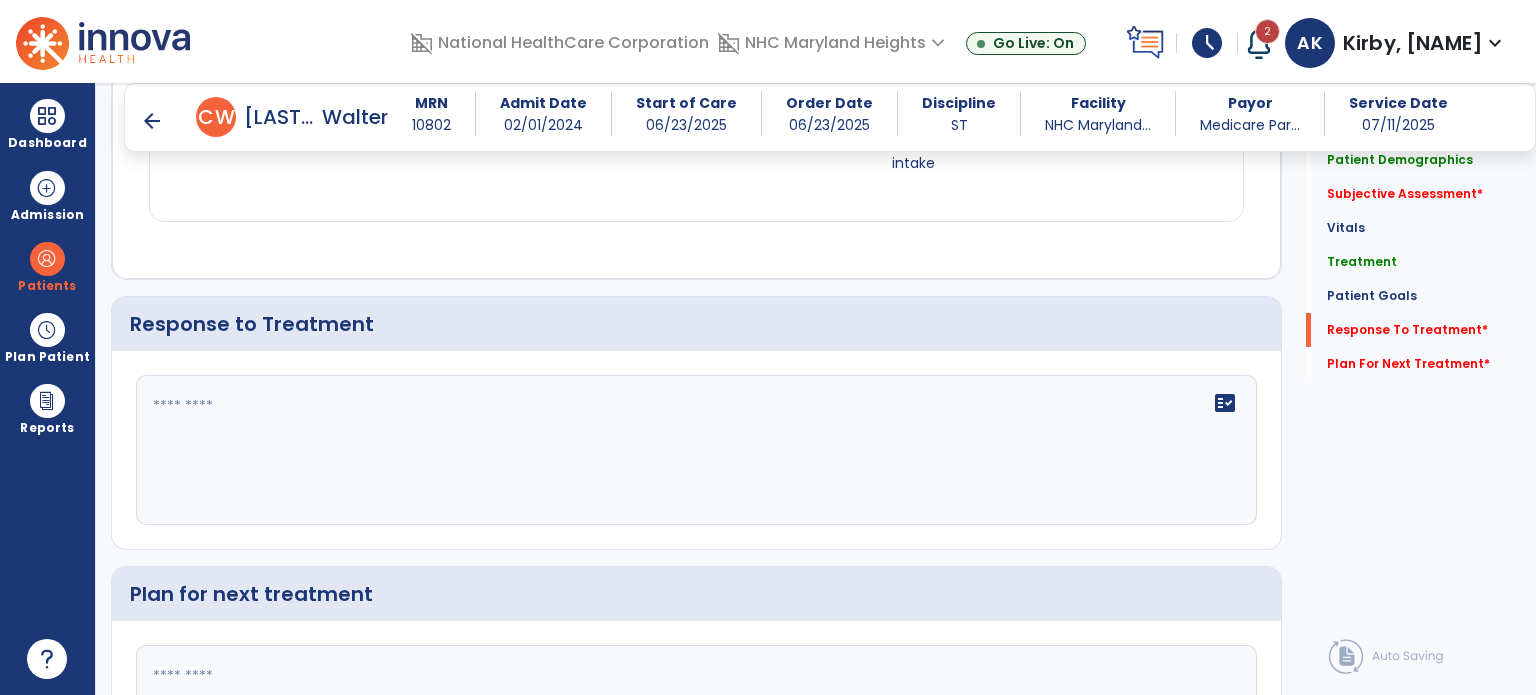 click on "fact_check" 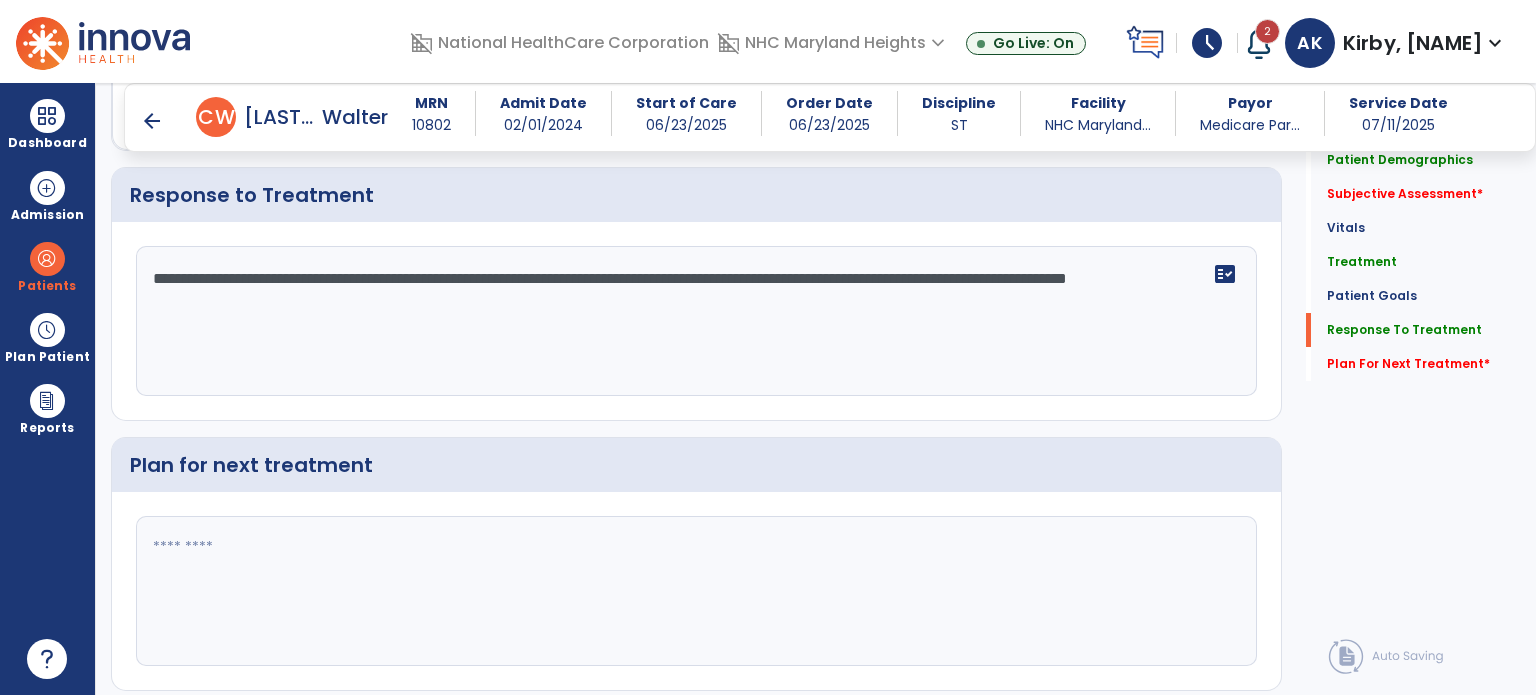 scroll, scrollTop: 2263, scrollLeft: 0, axis: vertical 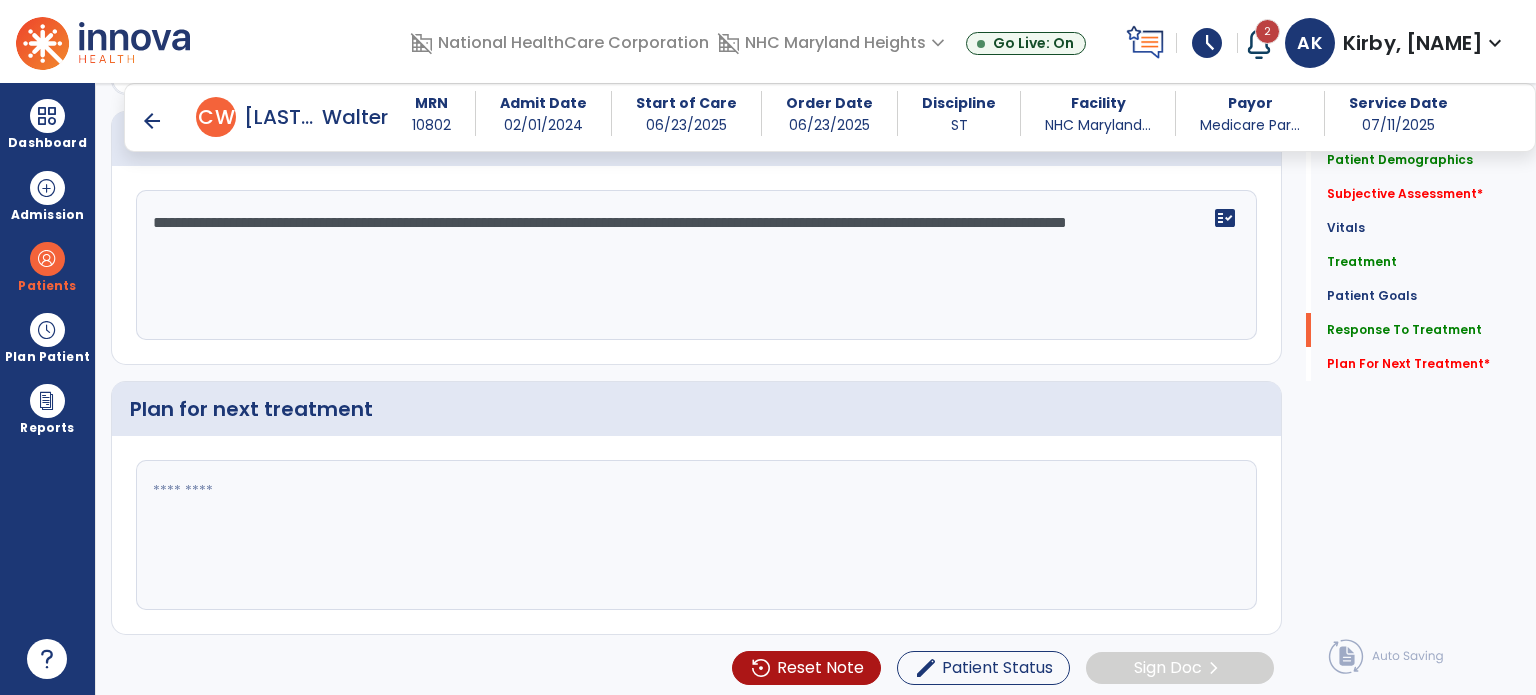 type on "**********" 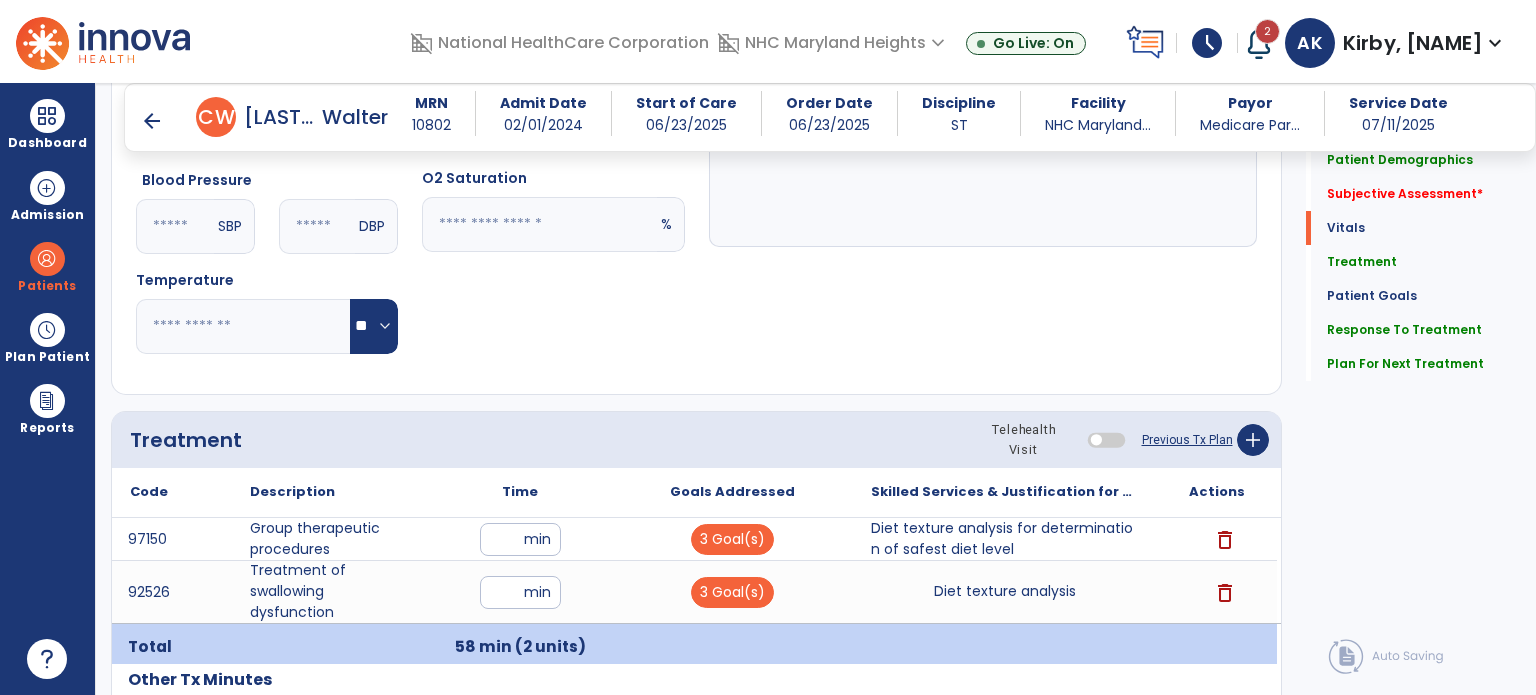 scroll, scrollTop: 842, scrollLeft: 0, axis: vertical 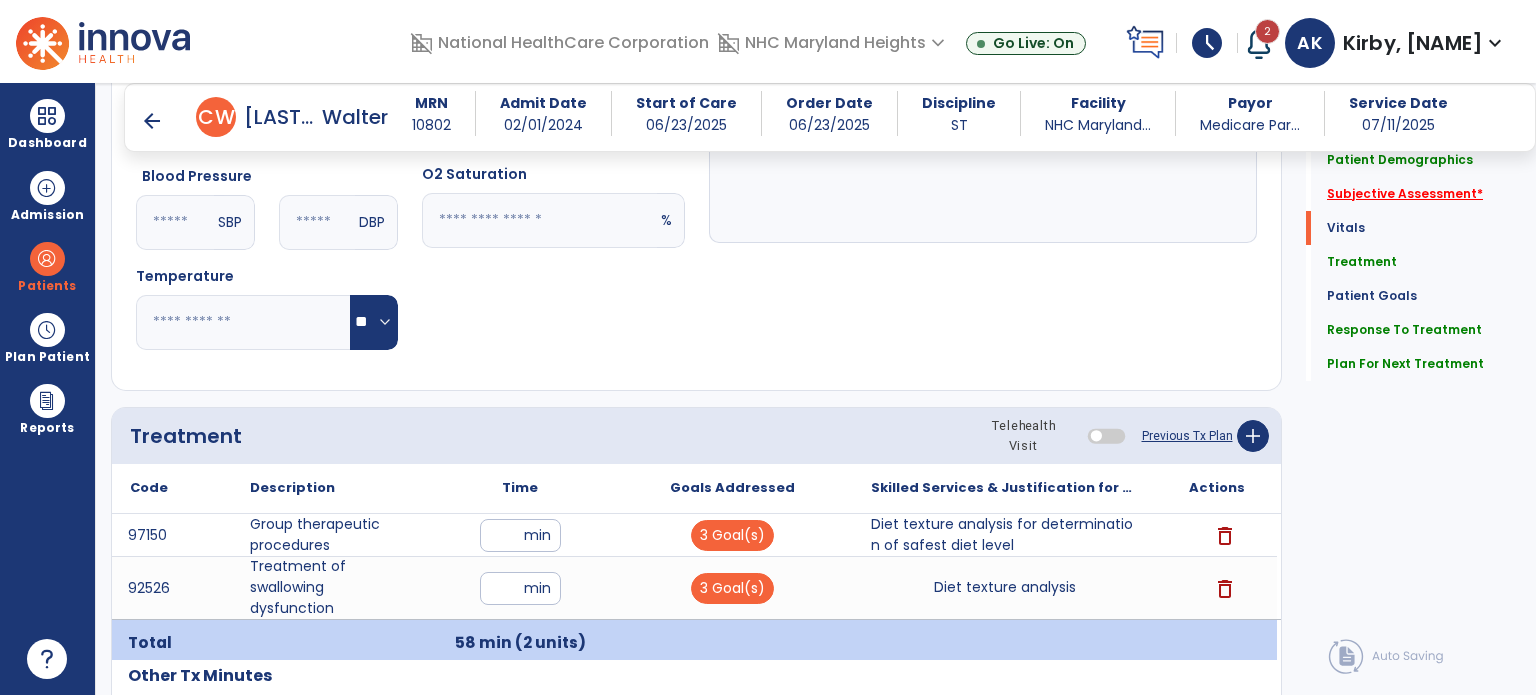 type on "**********" 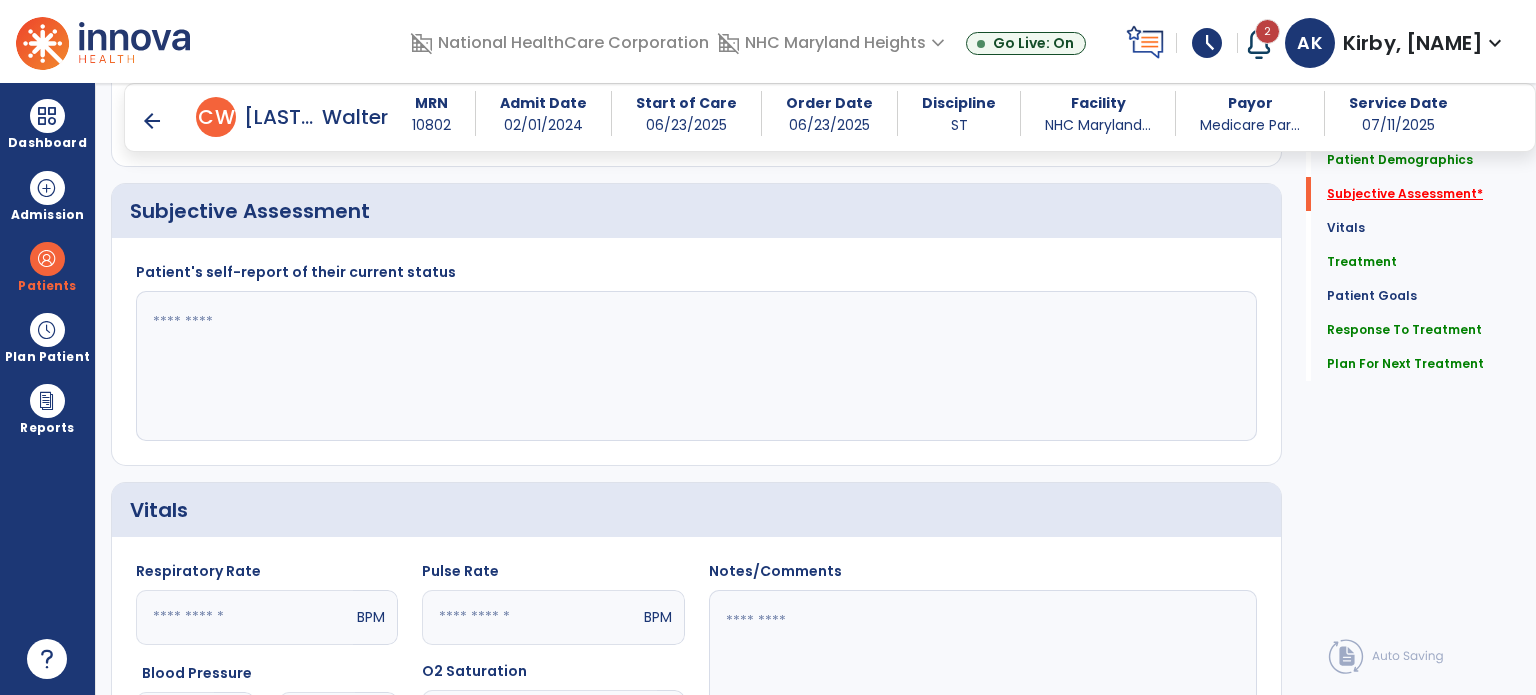 scroll, scrollTop: 279, scrollLeft: 0, axis: vertical 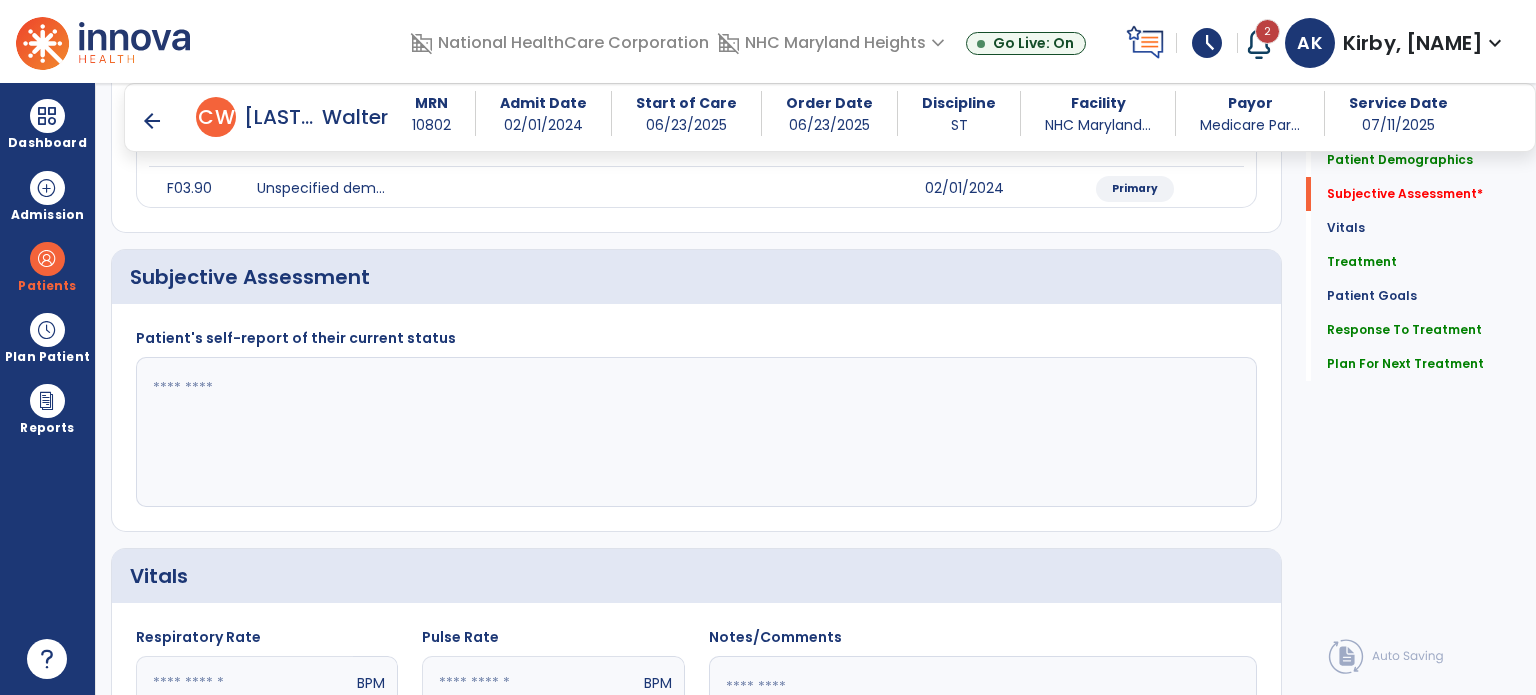 click 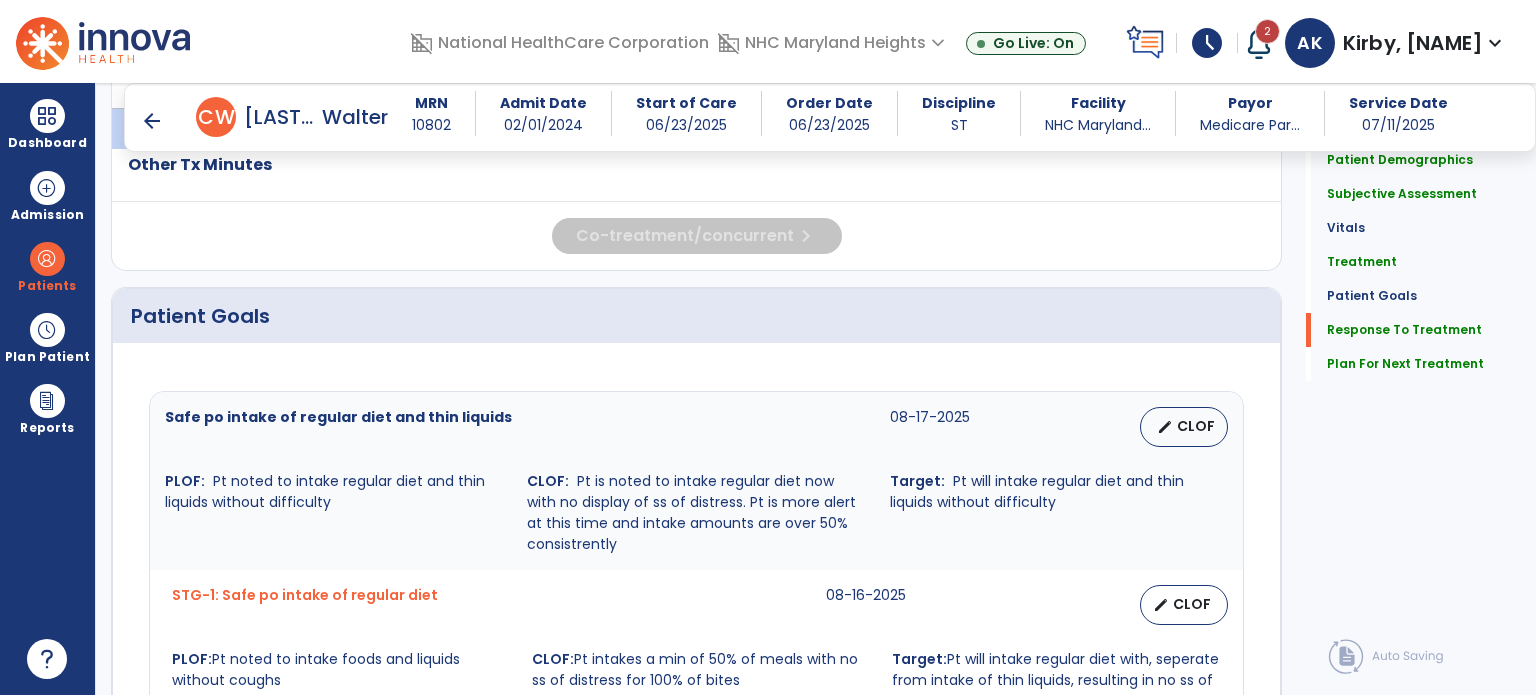 scroll, scrollTop: 2263, scrollLeft: 0, axis: vertical 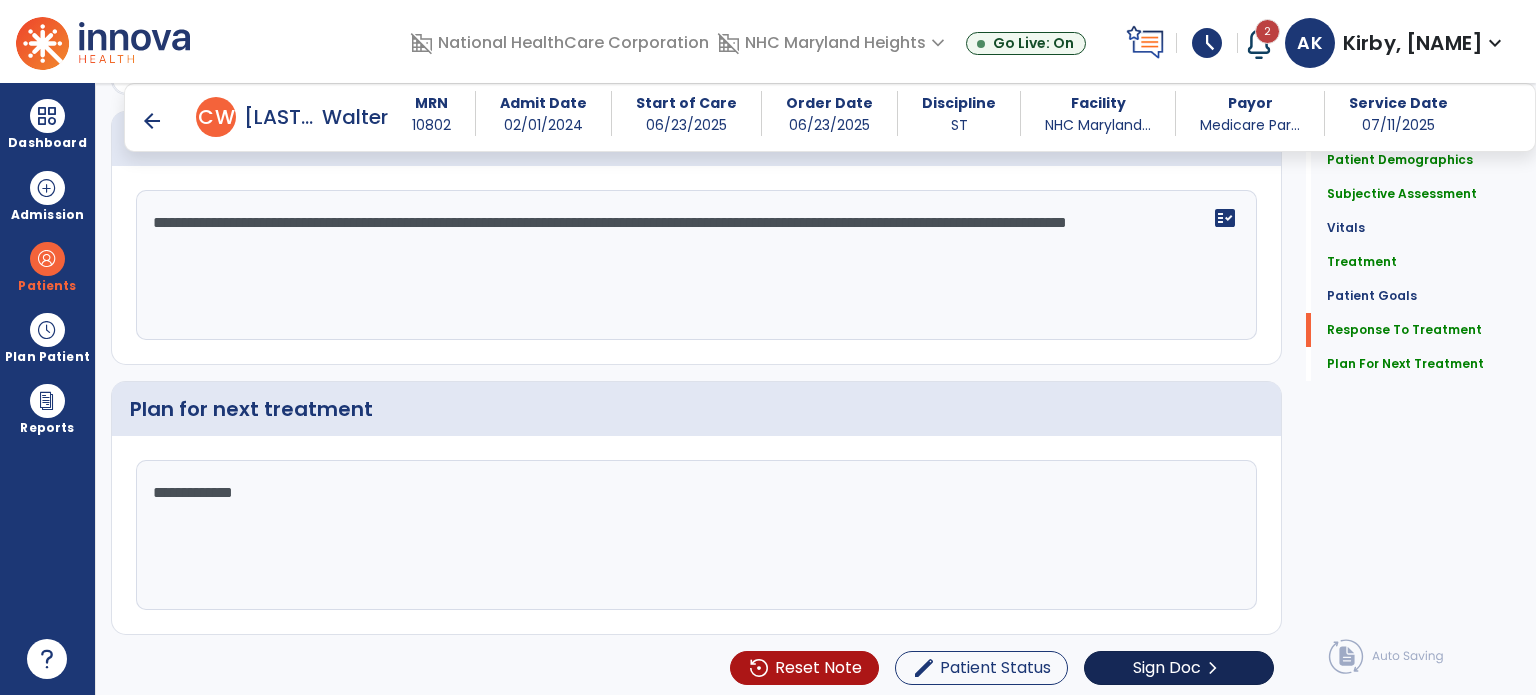 type on "**********" 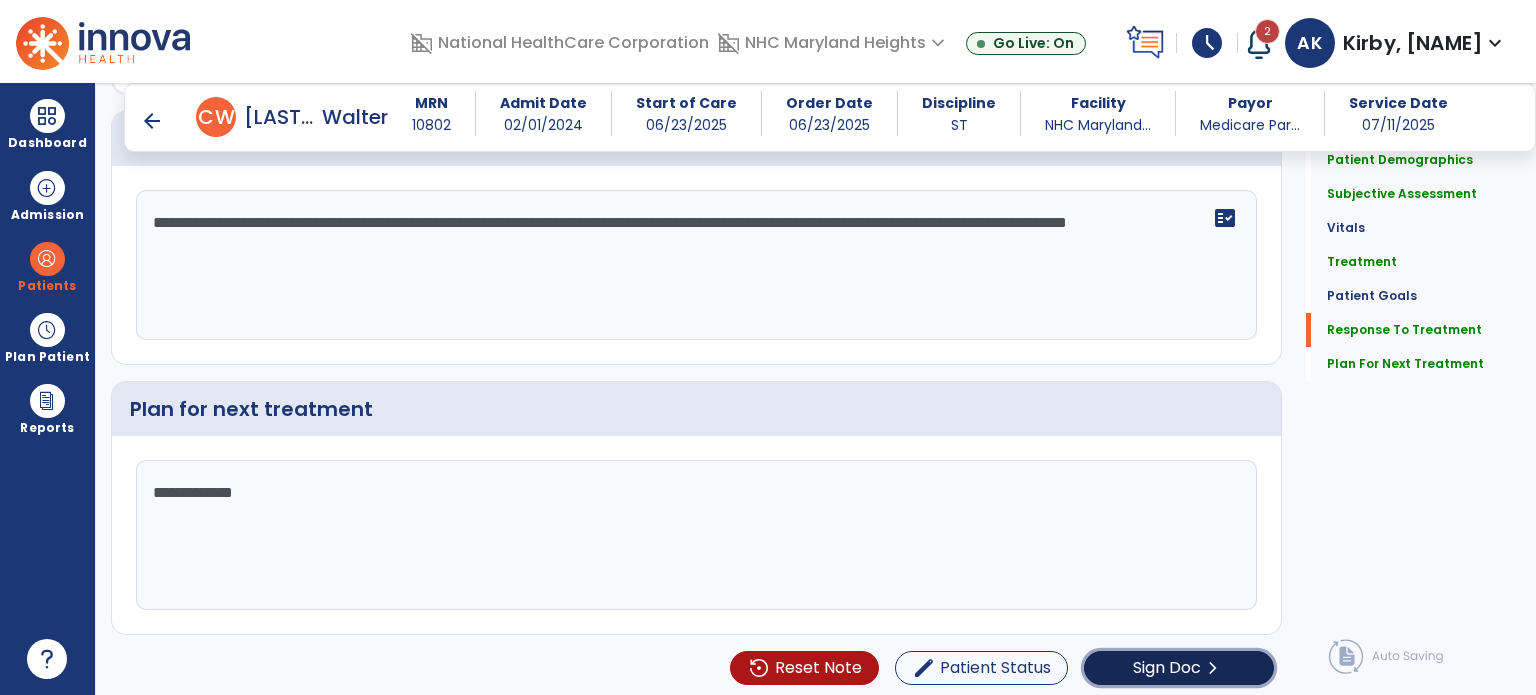 click on "chevron_right" 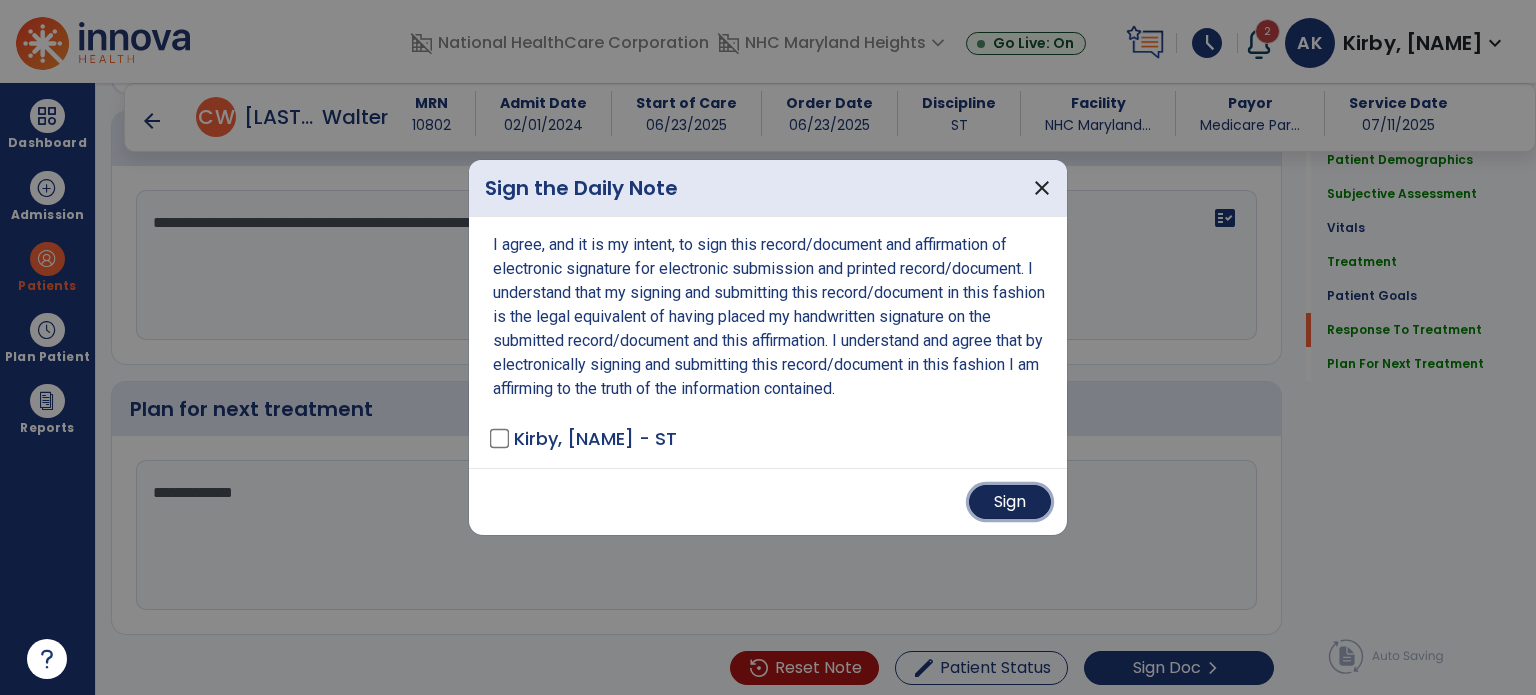 click on "Sign" at bounding box center [1010, 502] 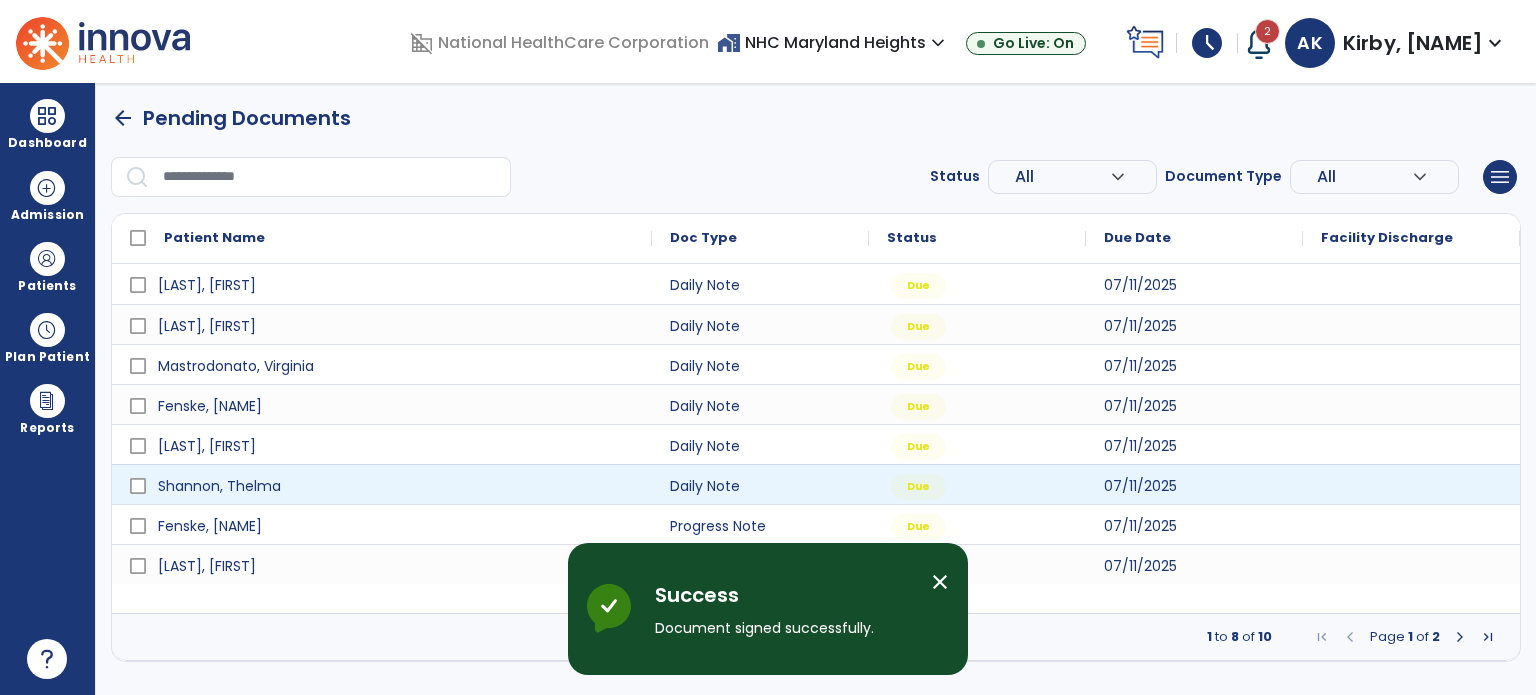 scroll, scrollTop: 0, scrollLeft: 0, axis: both 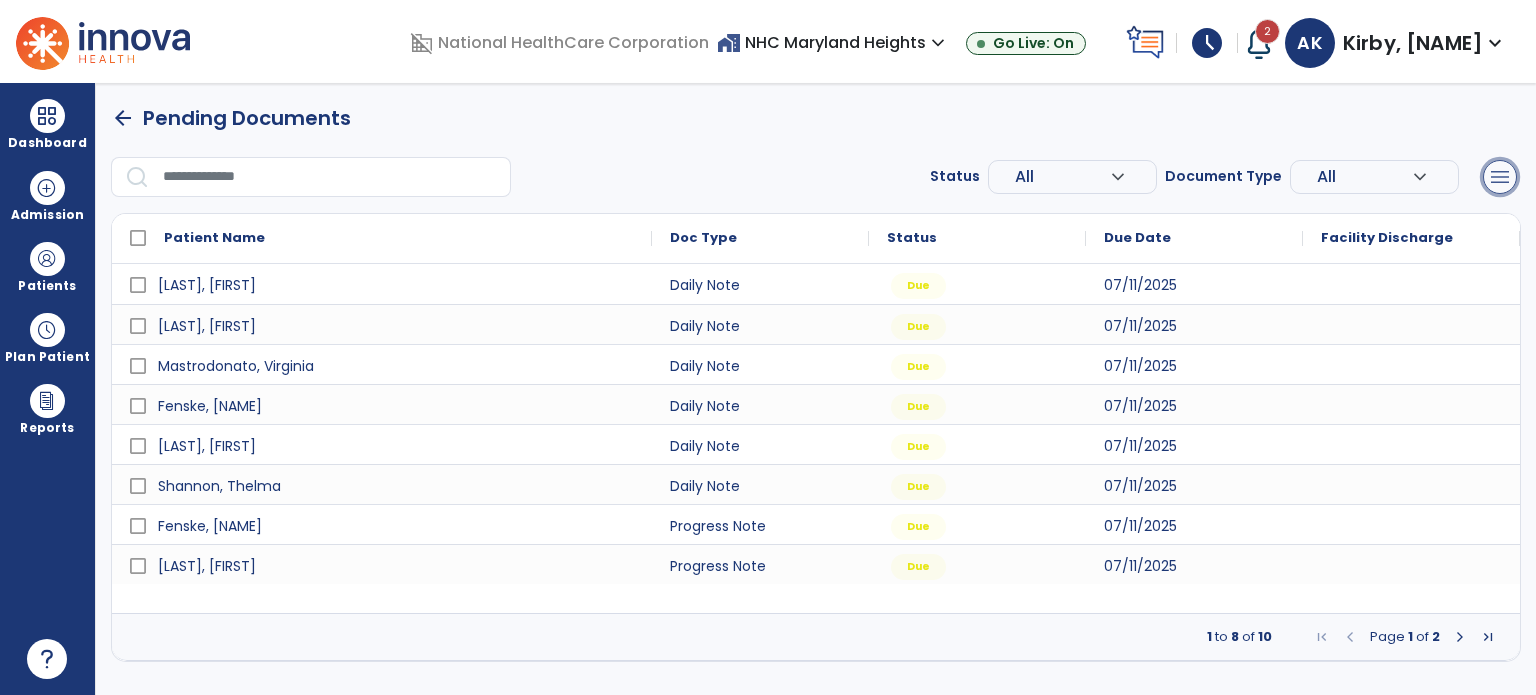 click on "menu" at bounding box center (1500, 177) 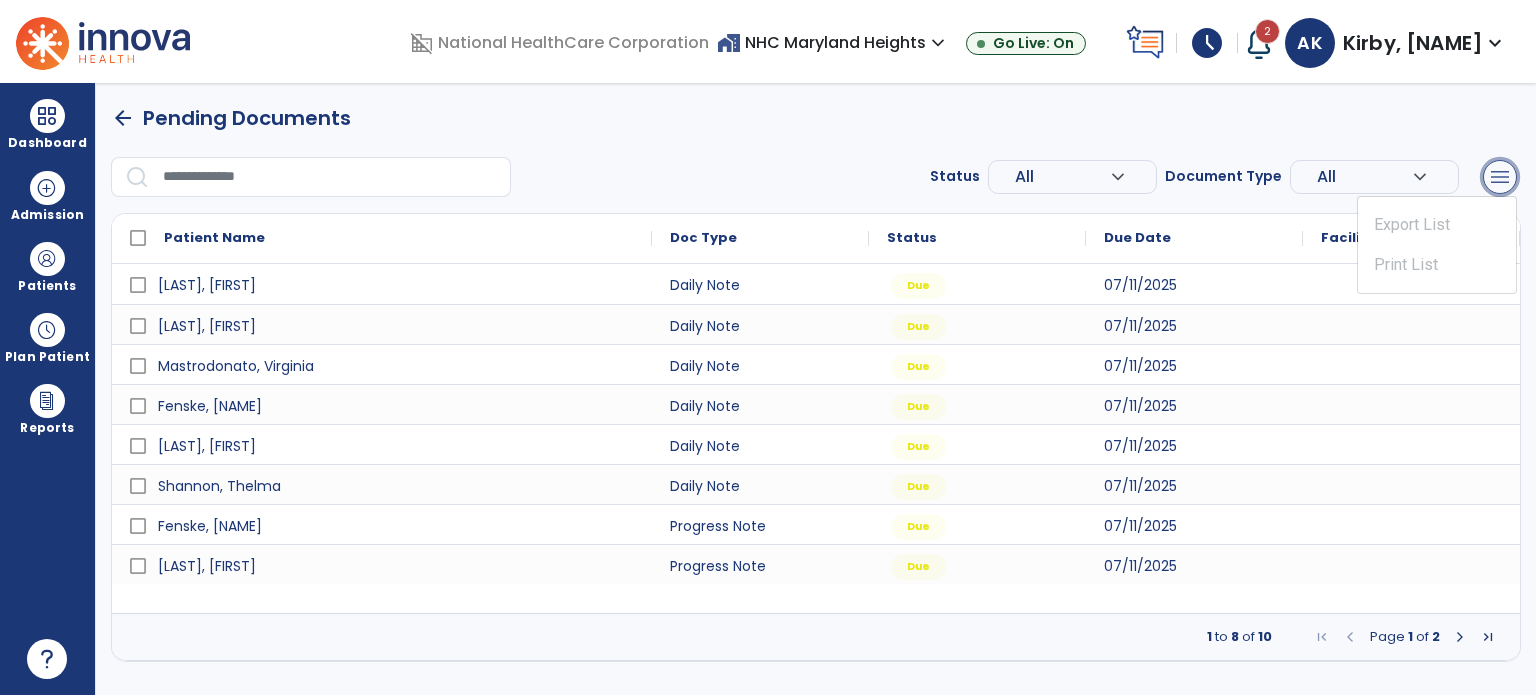 click on "menu" at bounding box center (1500, 177) 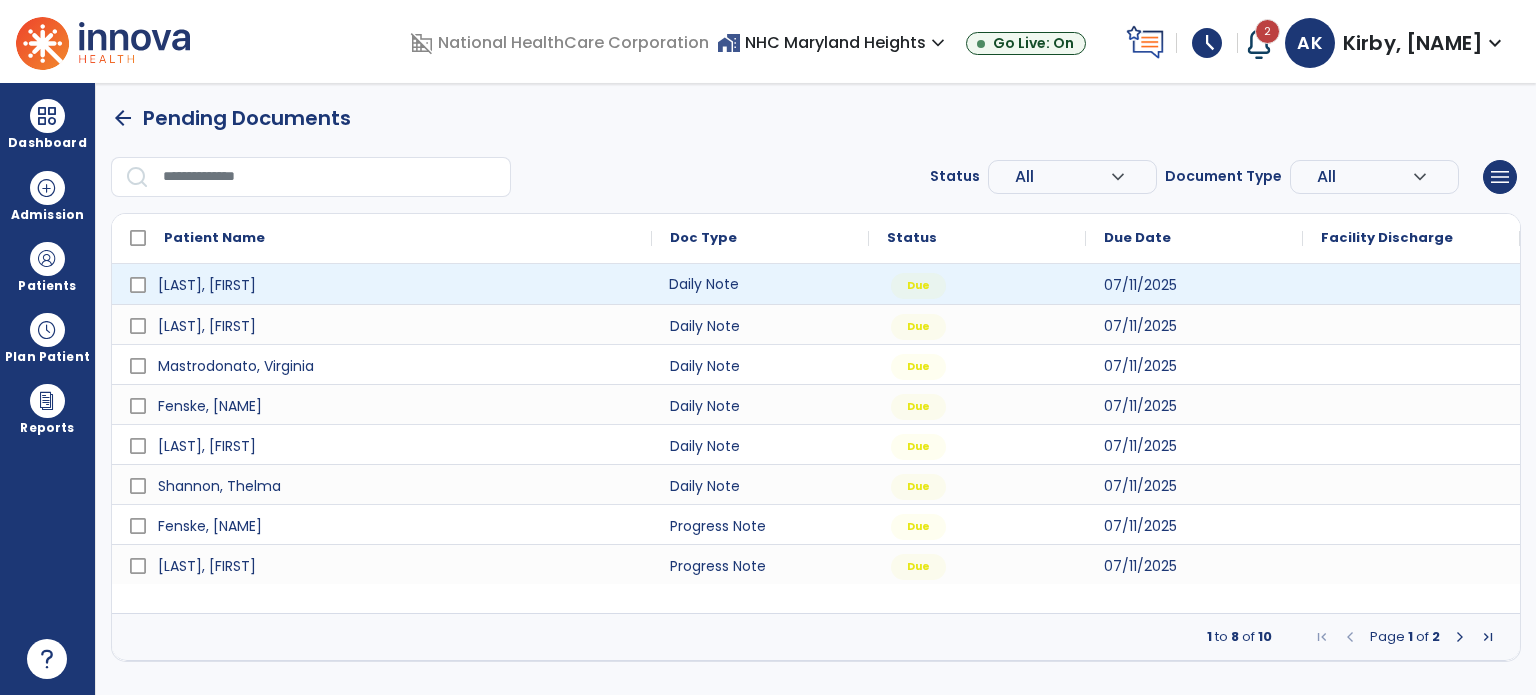 click on "Daily Note" at bounding box center [760, 284] 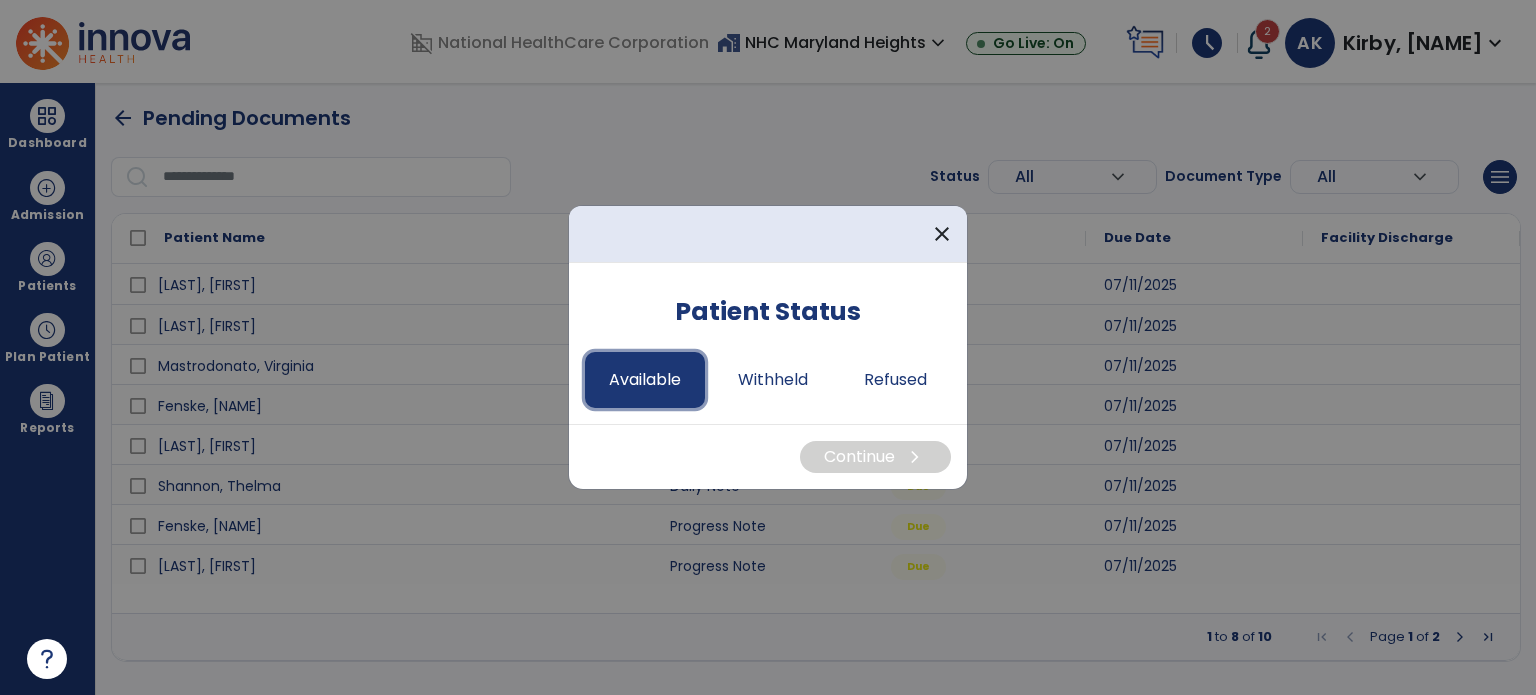 click on "Available" at bounding box center (645, 380) 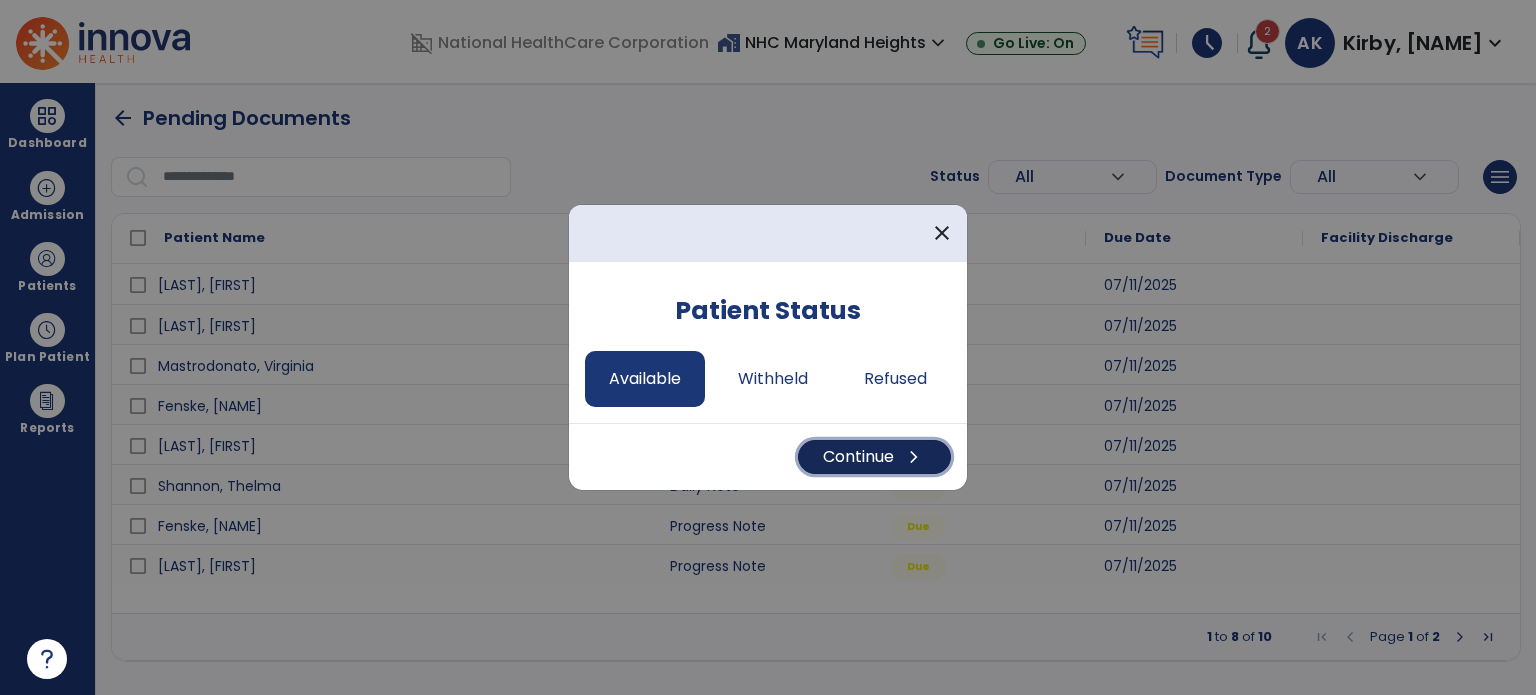click on "Continue   chevron_right" at bounding box center [874, 457] 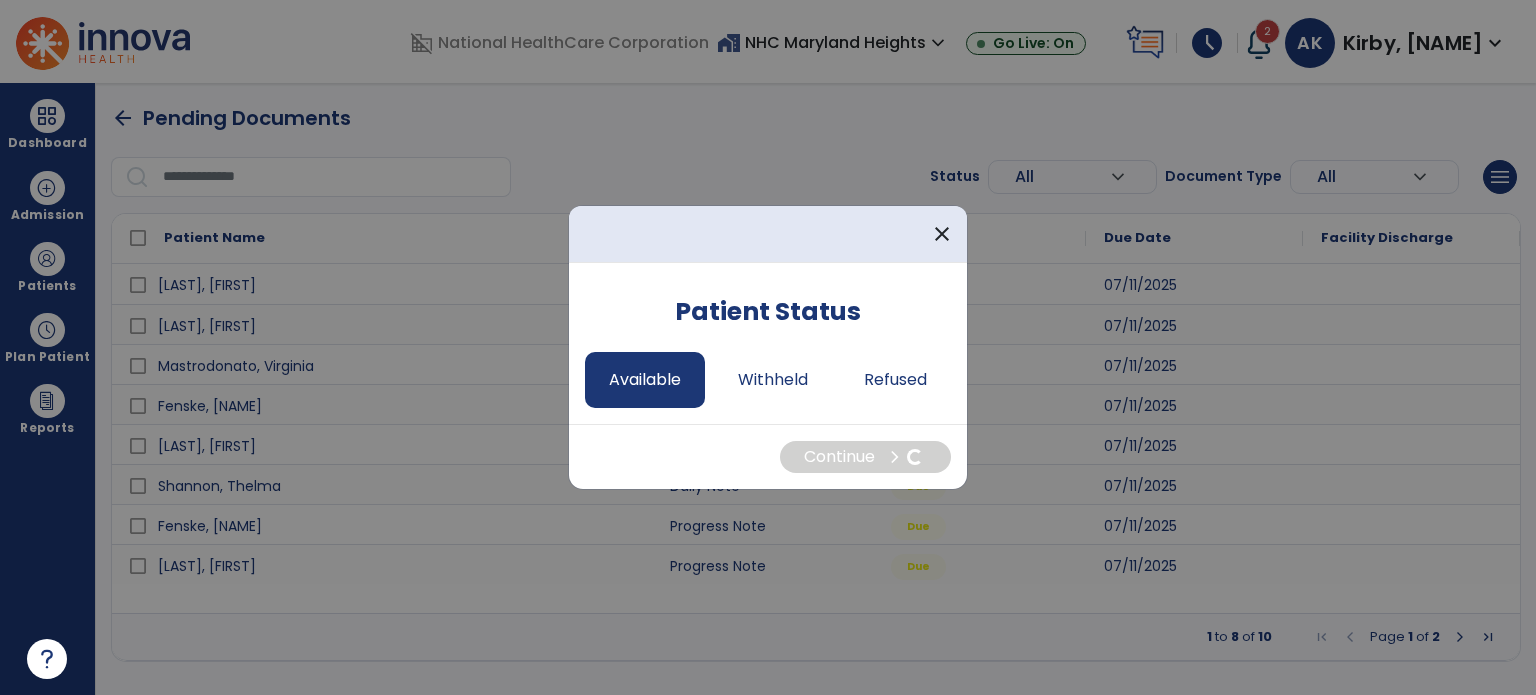 select on "*" 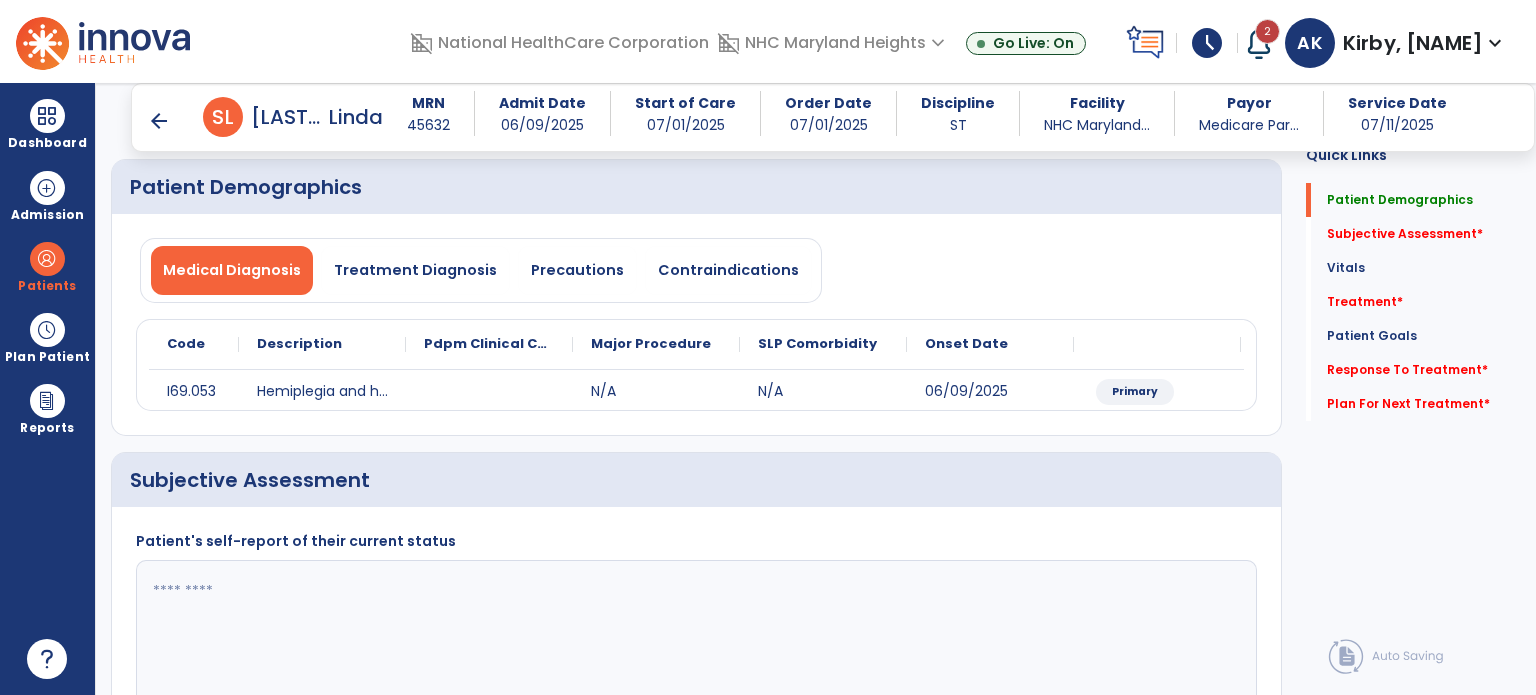 scroll, scrollTop: 60, scrollLeft: 0, axis: vertical 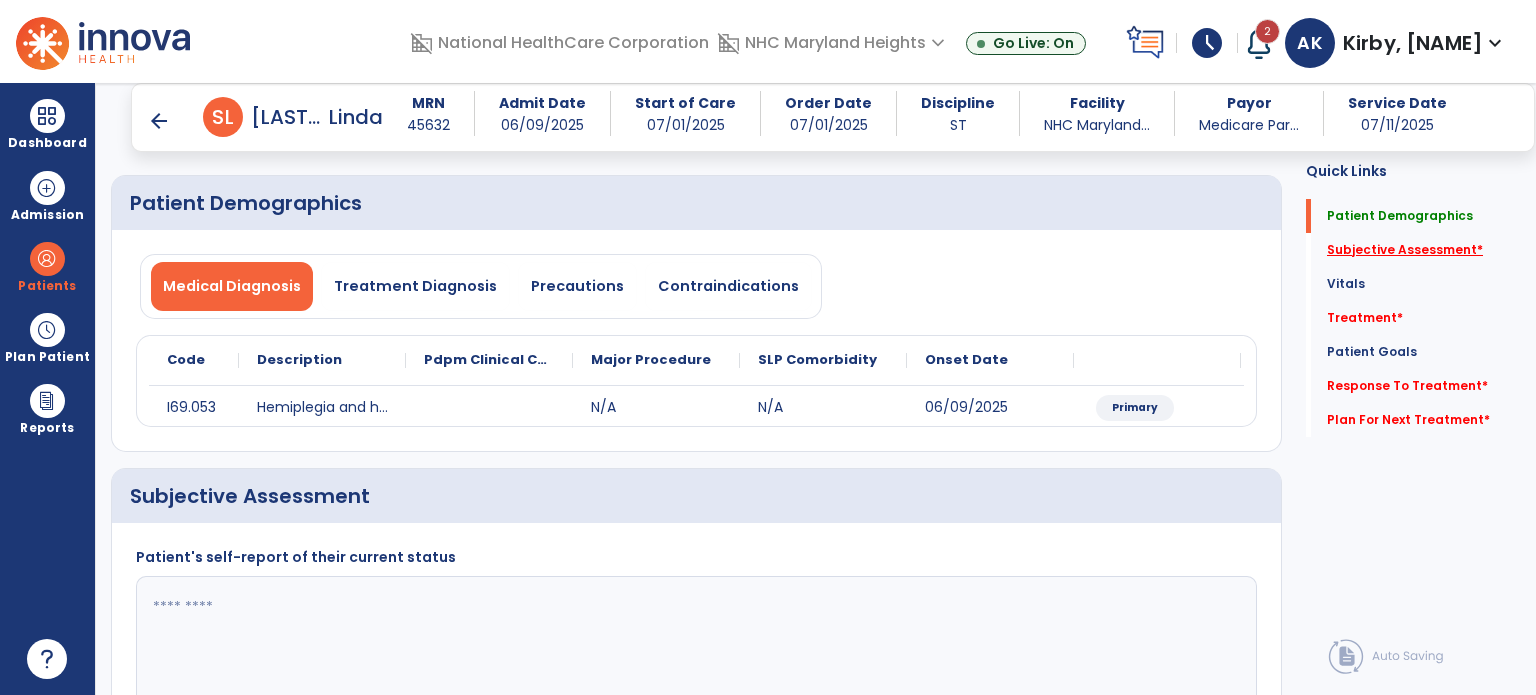 click on "Subjective Assessment   *" 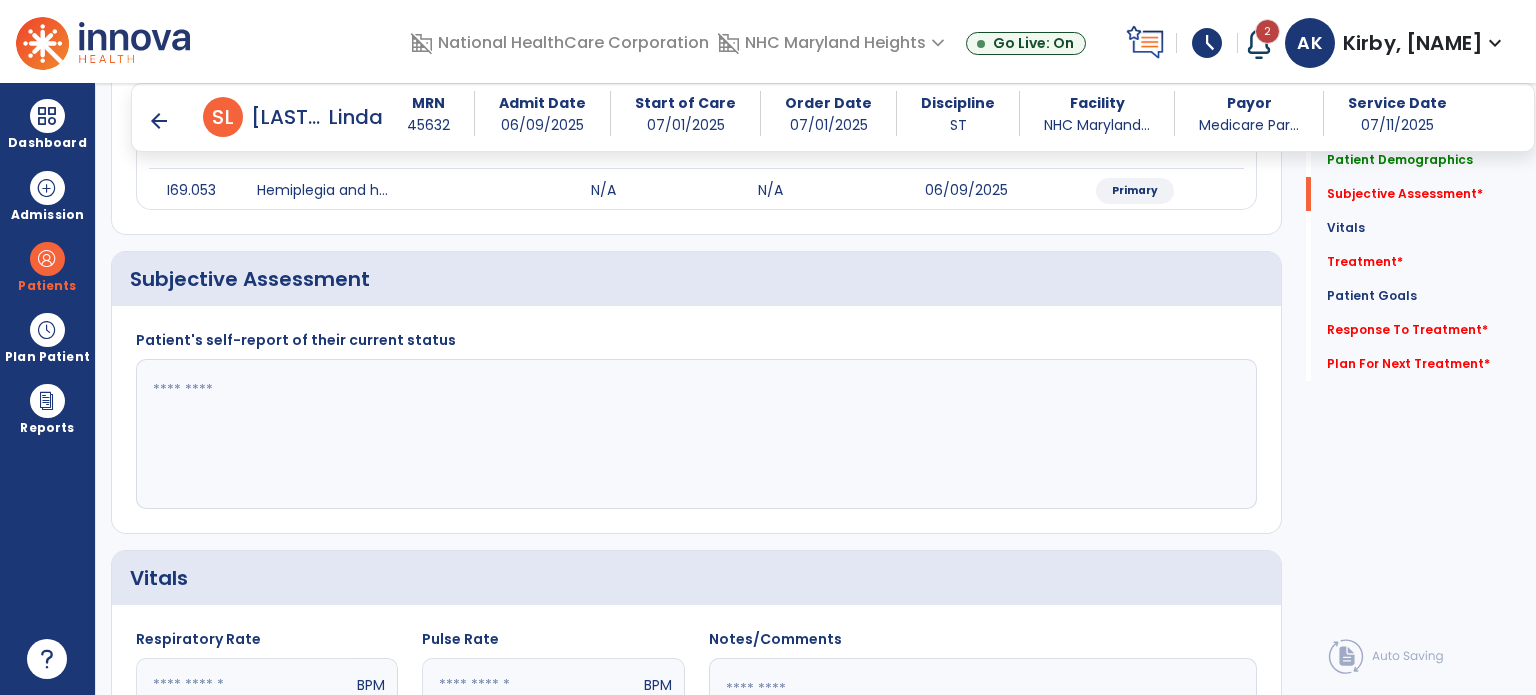 scroll, scrollTop: 279, scrollLeft: 0, axis: vertical 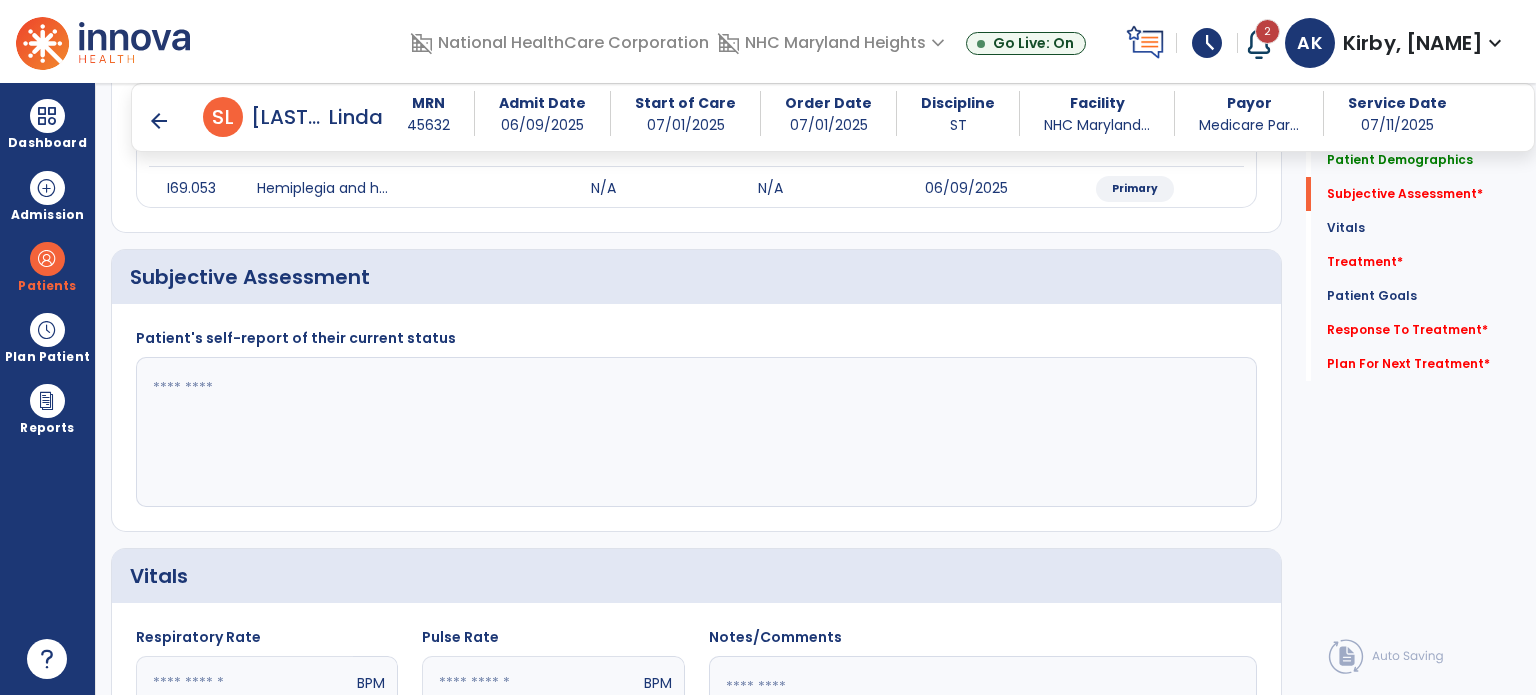 click 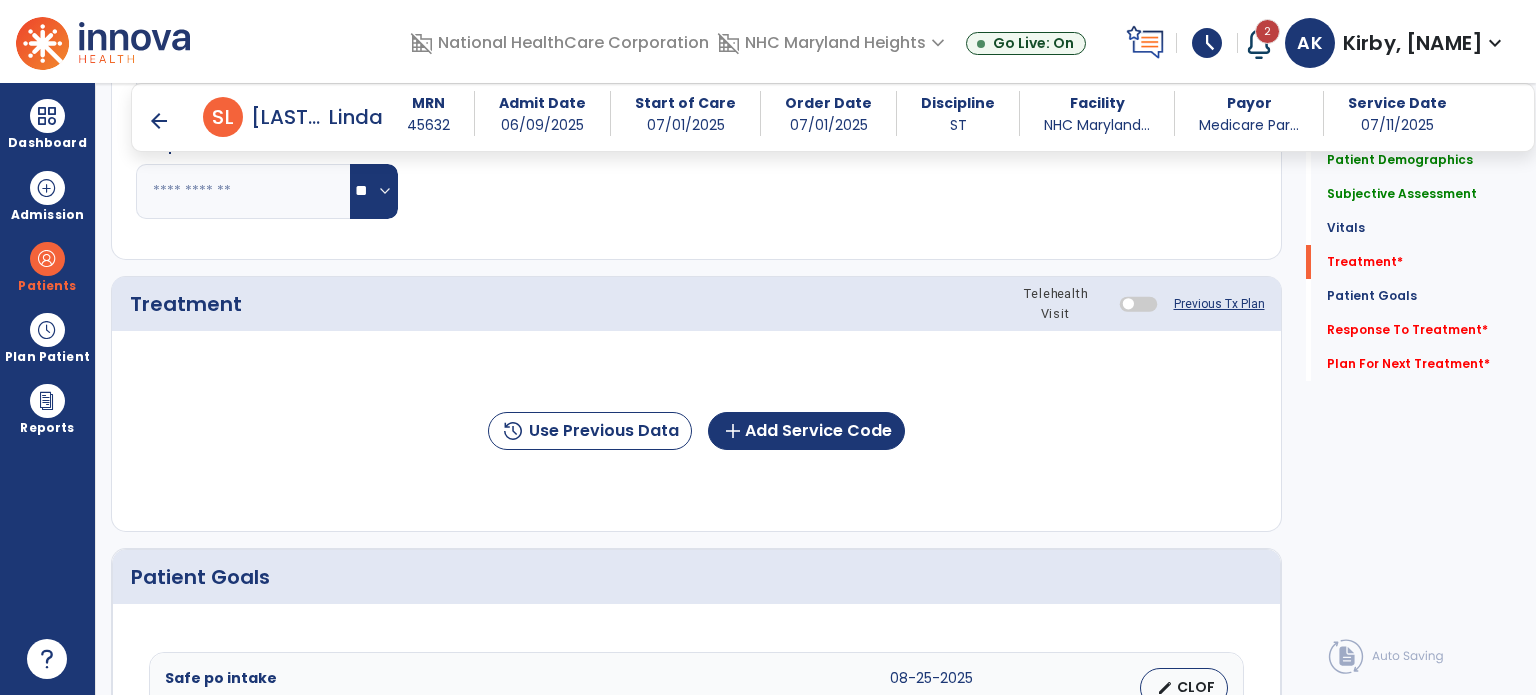 scroll, scrollTop: 997, scrollLeft: 0, axis: vertical 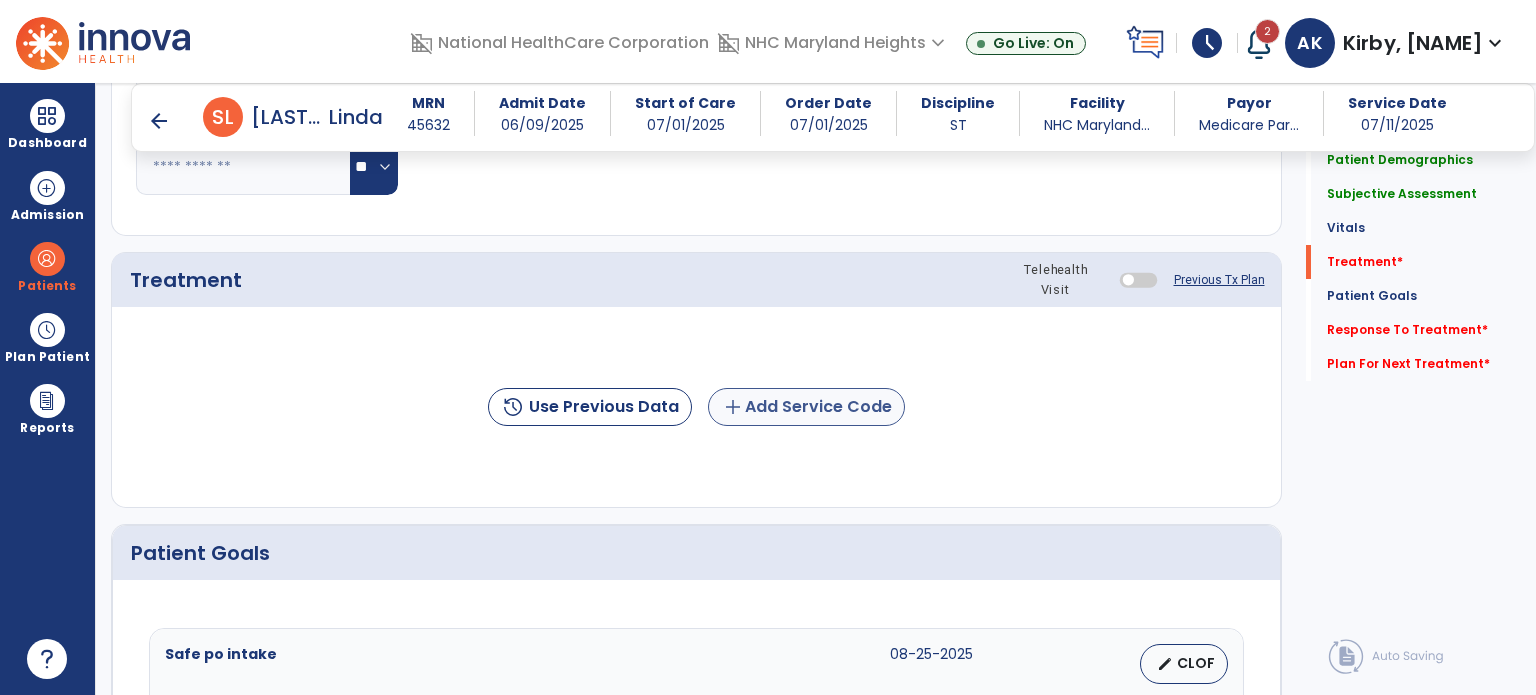 type on "**********" 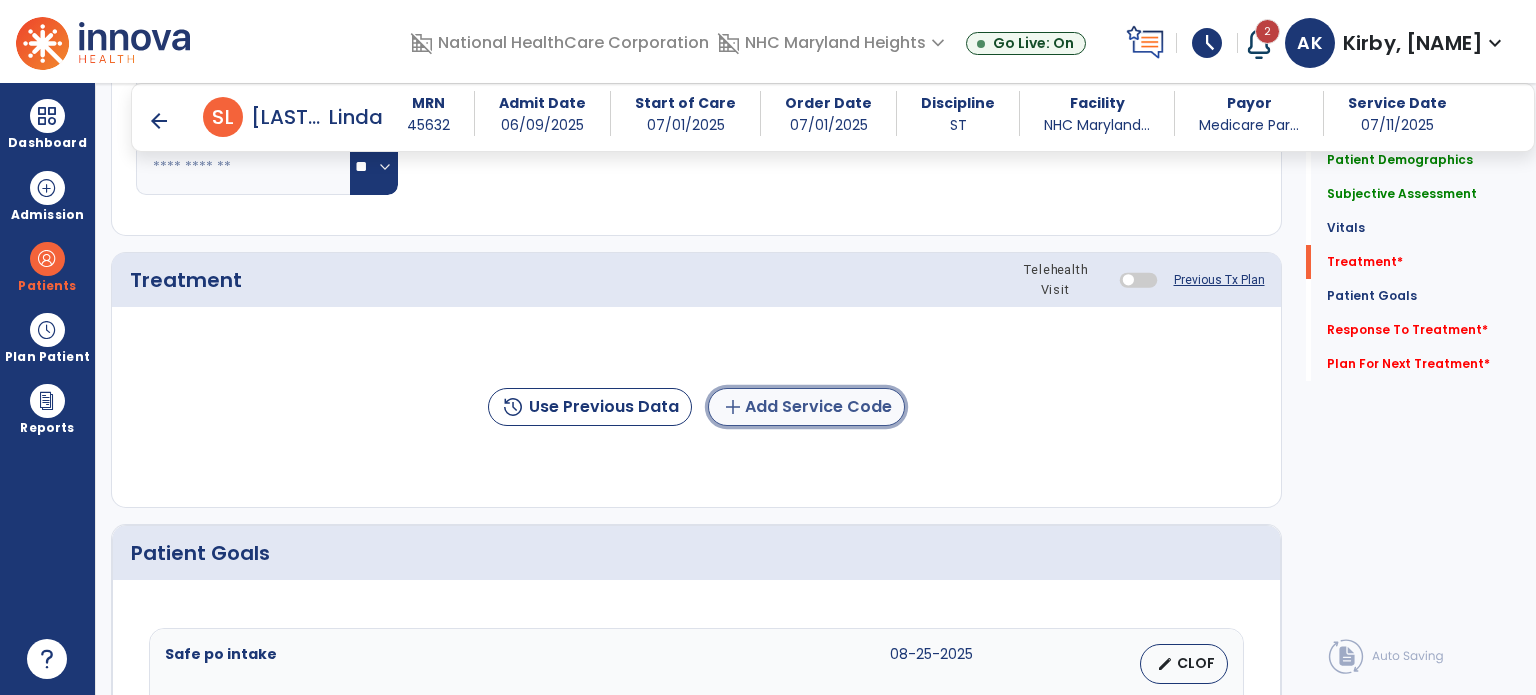 click on "add  Add Service Code" 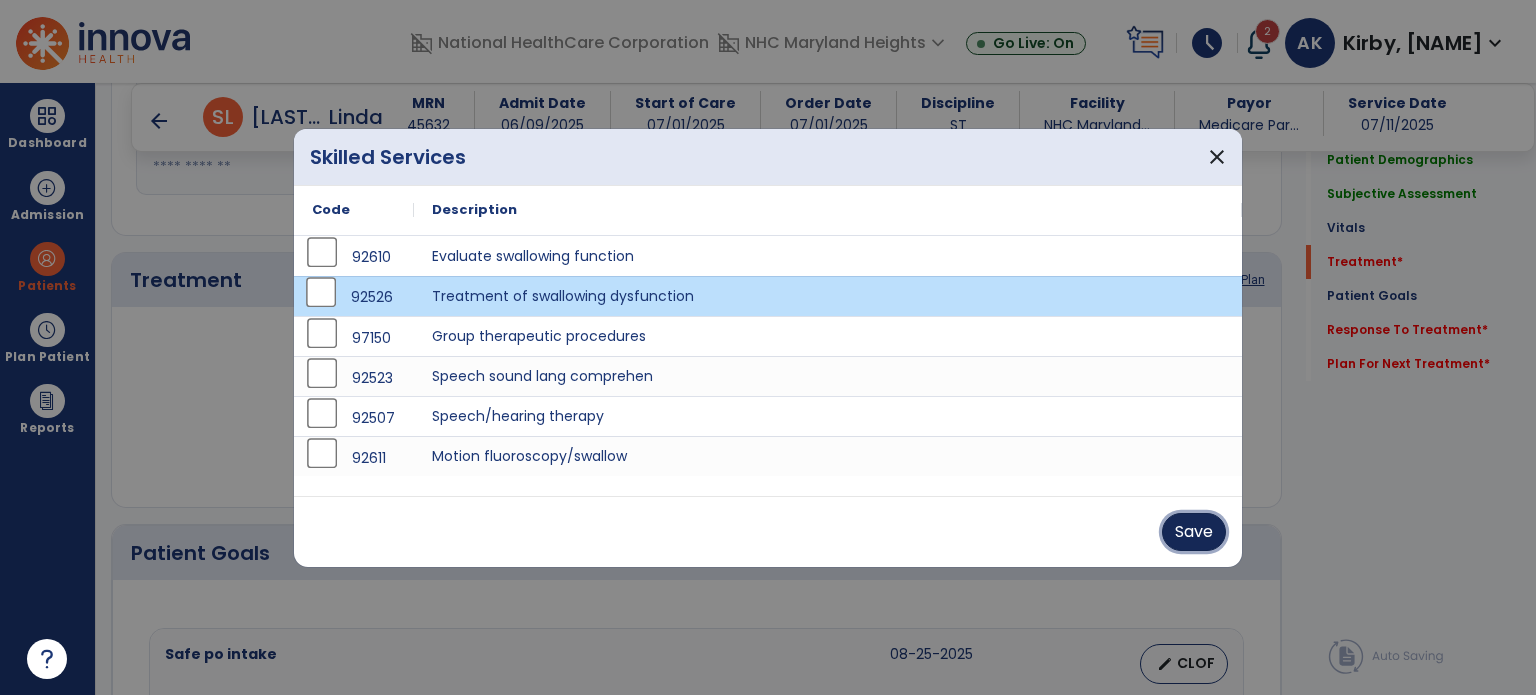 click on "Save" at bounding box center (1194, 532) 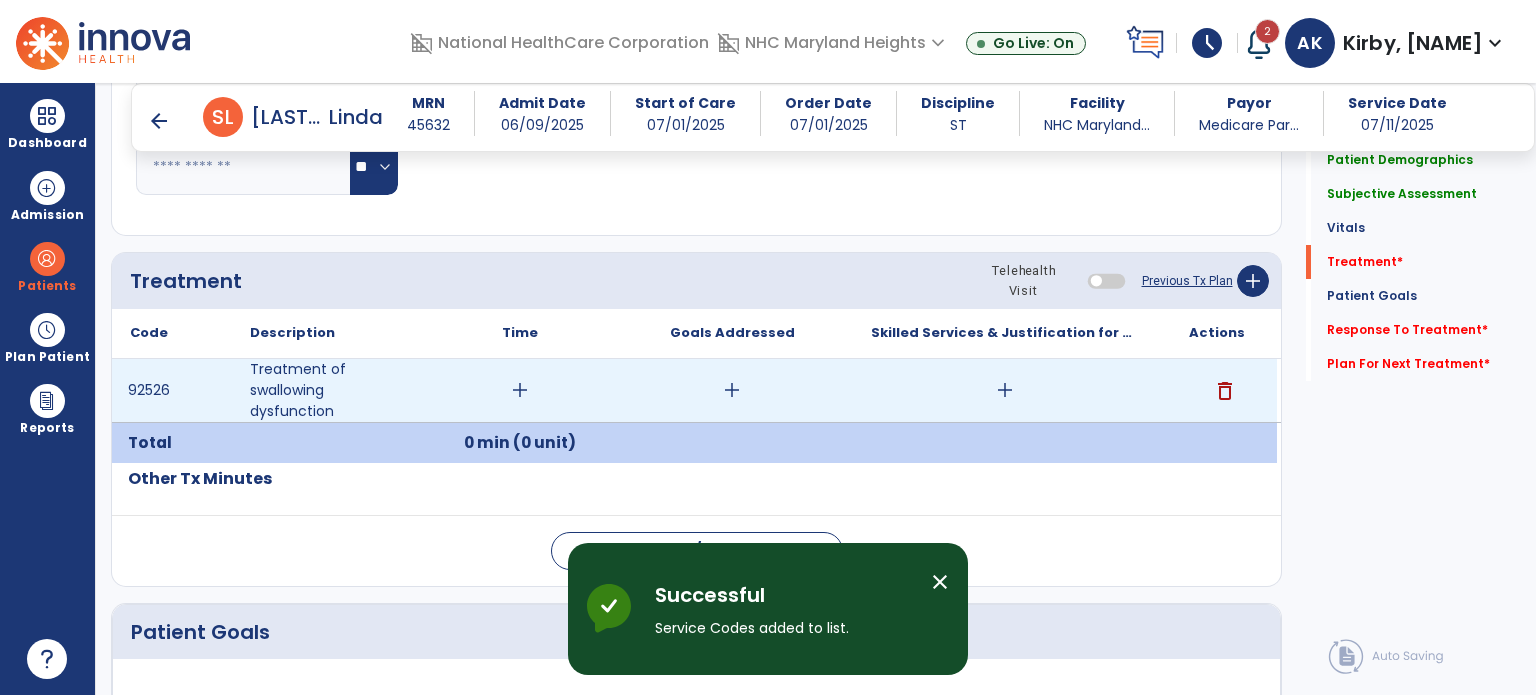 click on "add" at bounding box center [520, 390] 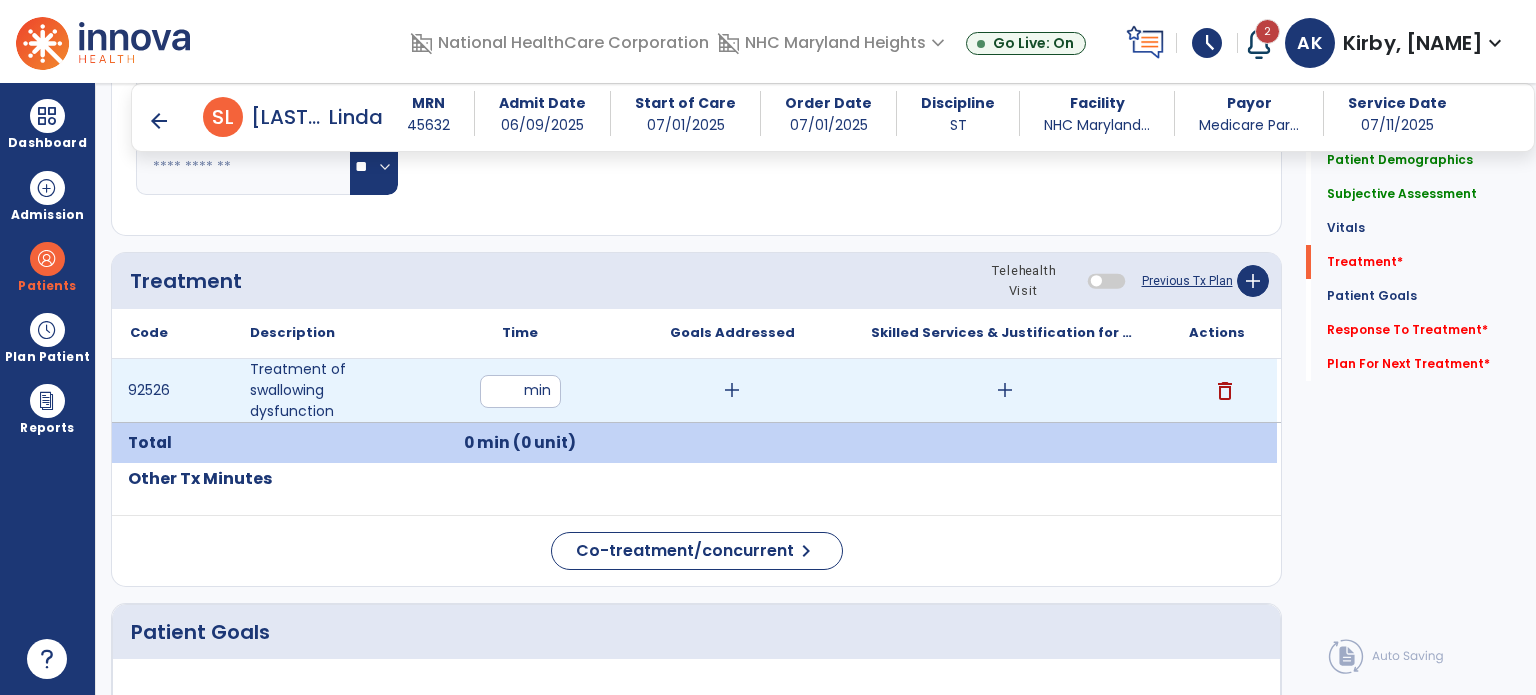 type on "**" 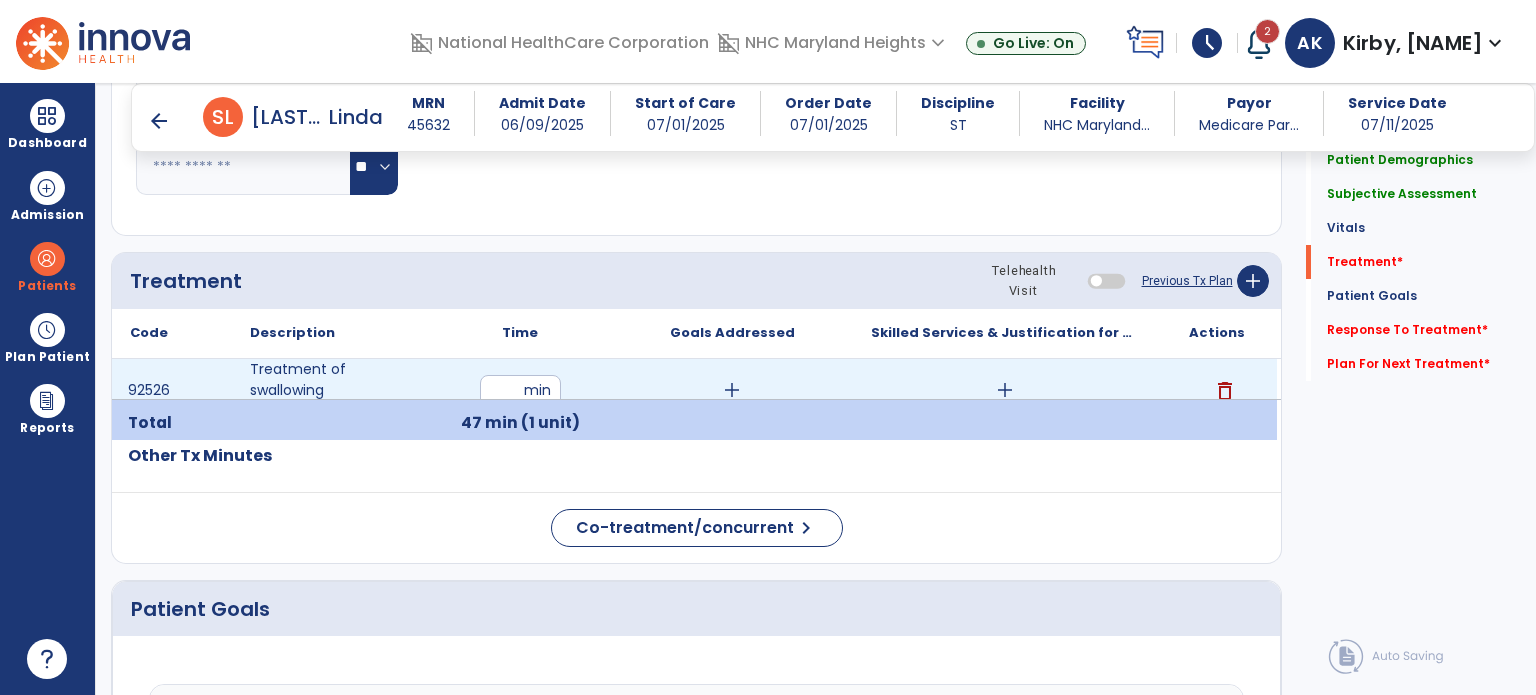 click on "add" at bounding box center [732, 390] 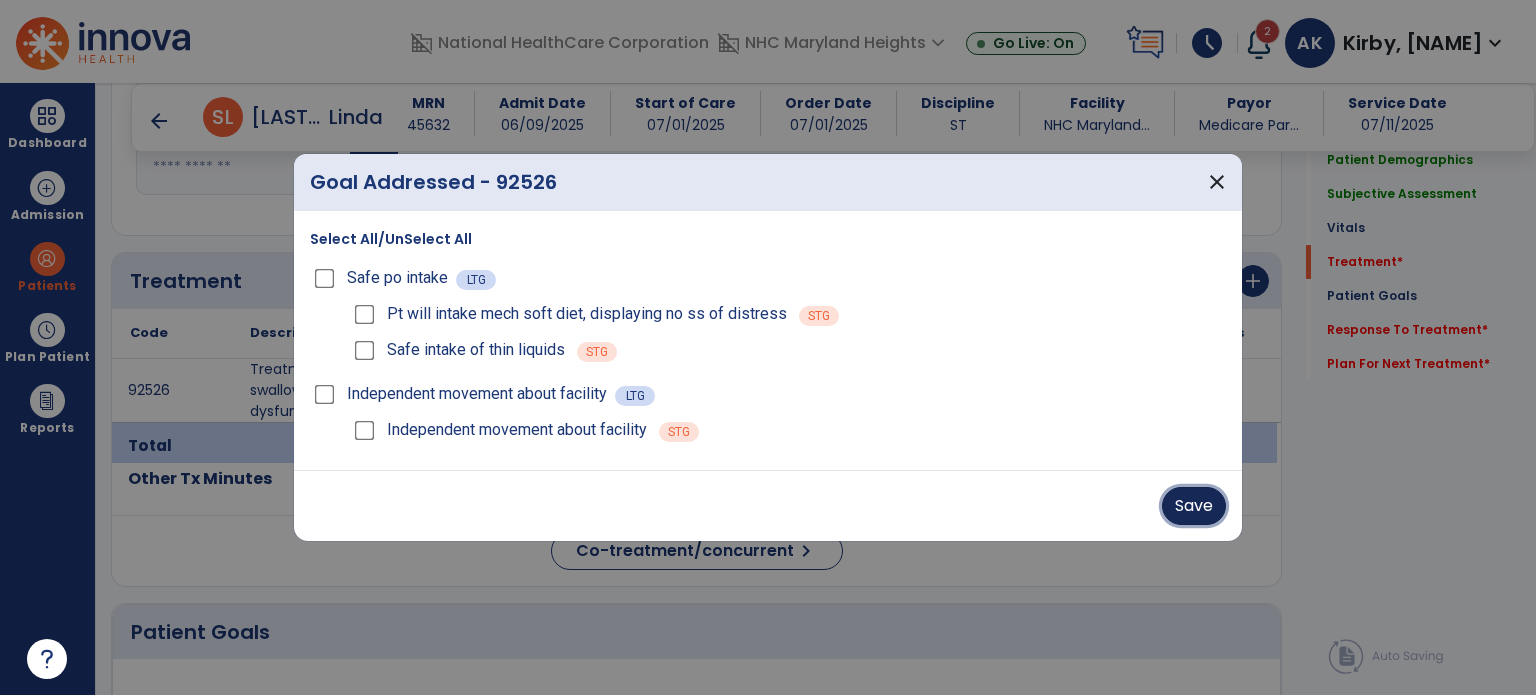 click on "Save" at bounding box center [1194, 506] 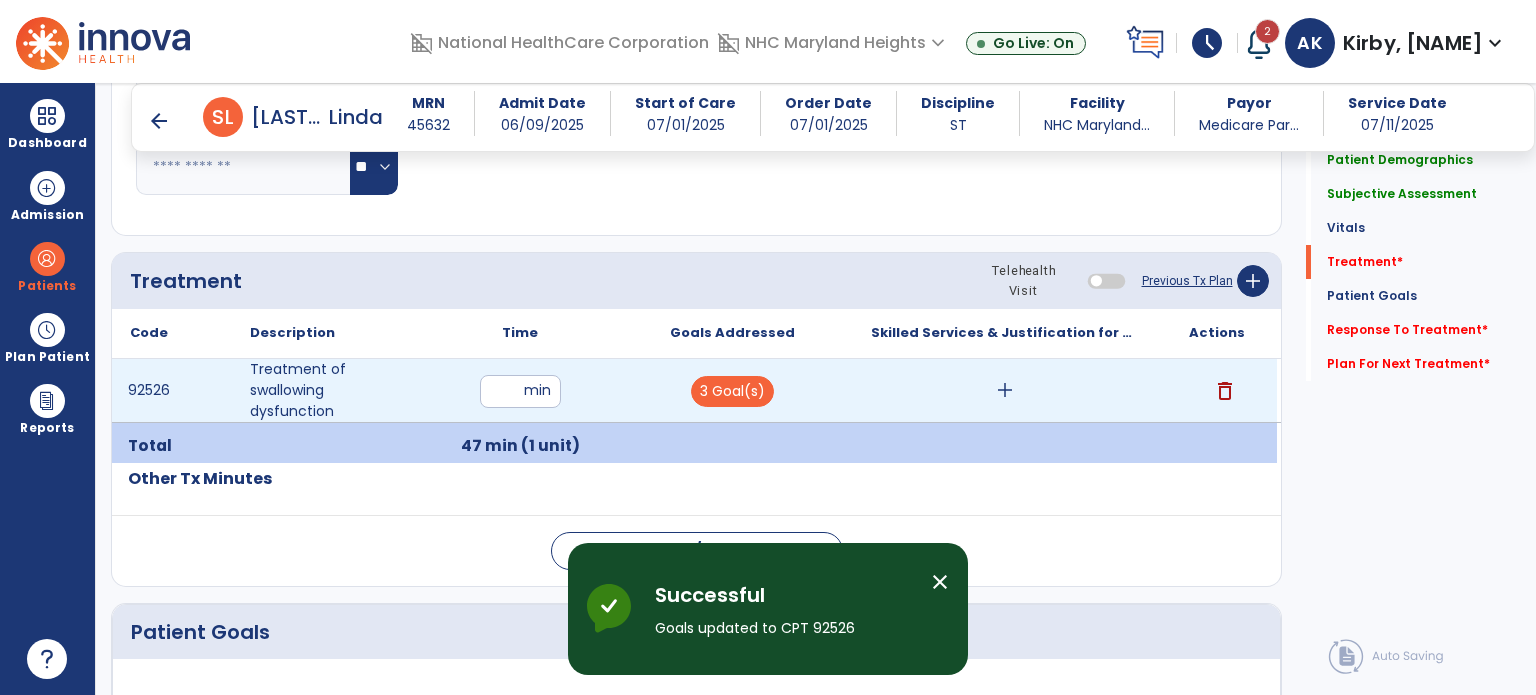 click on "add" at bounding box center [1005, 390] 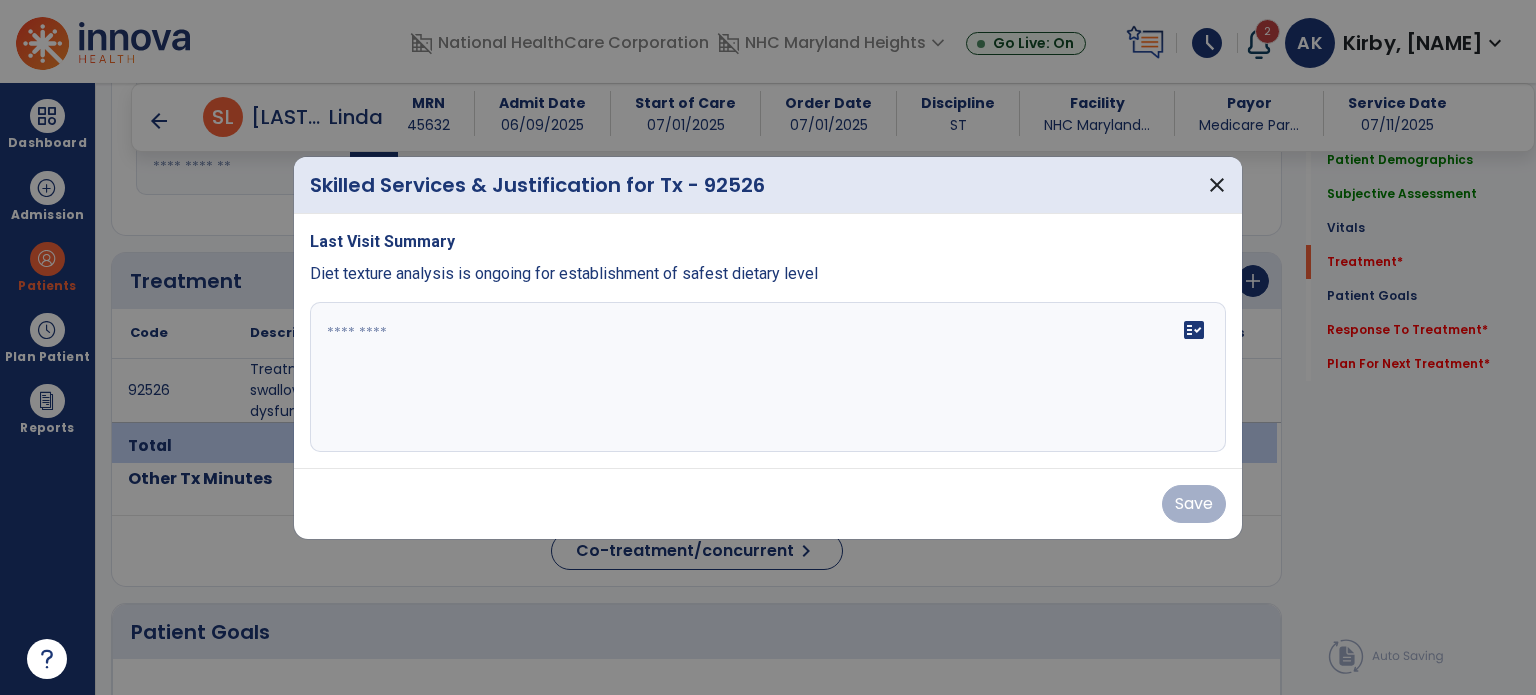 click on "fact_check" at bounding box center (768, 377) 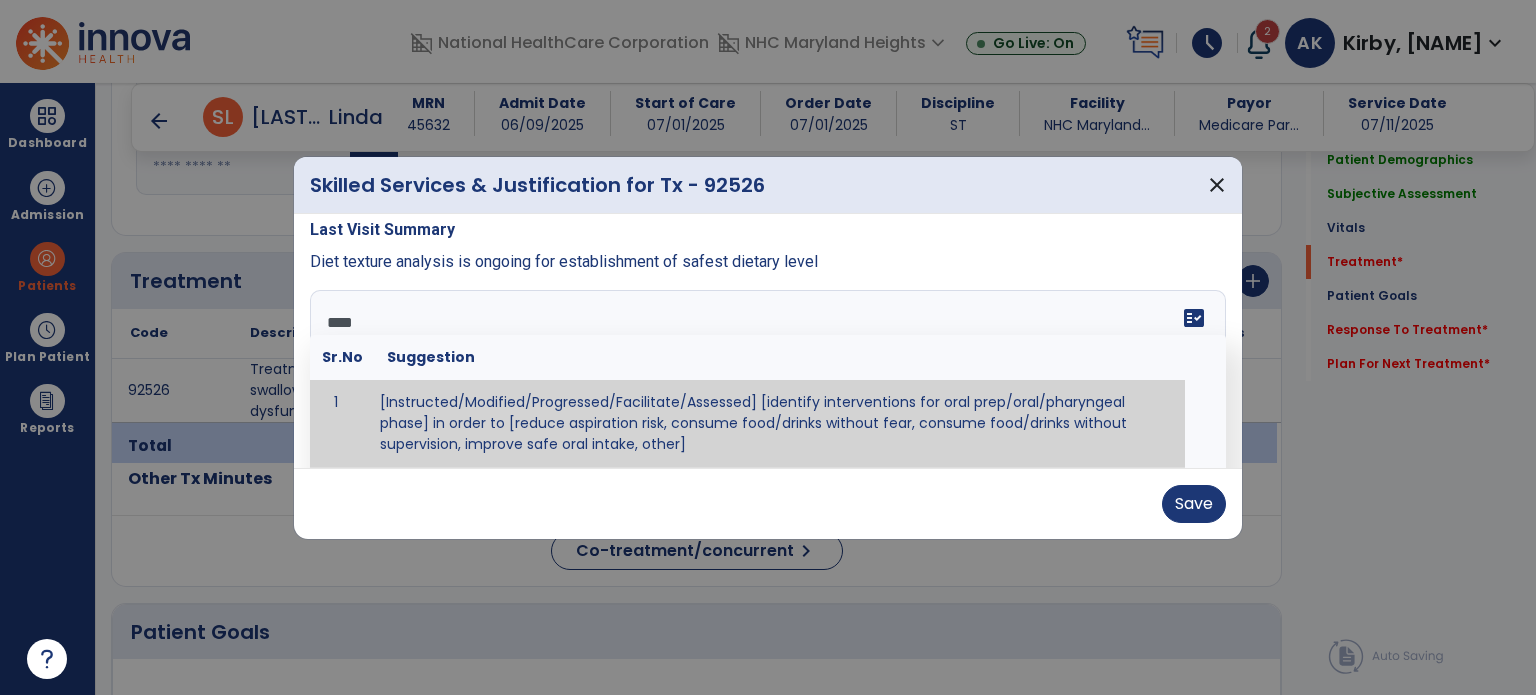 scroll, scrollTop: 0, scrollLeft: 0, axis: both 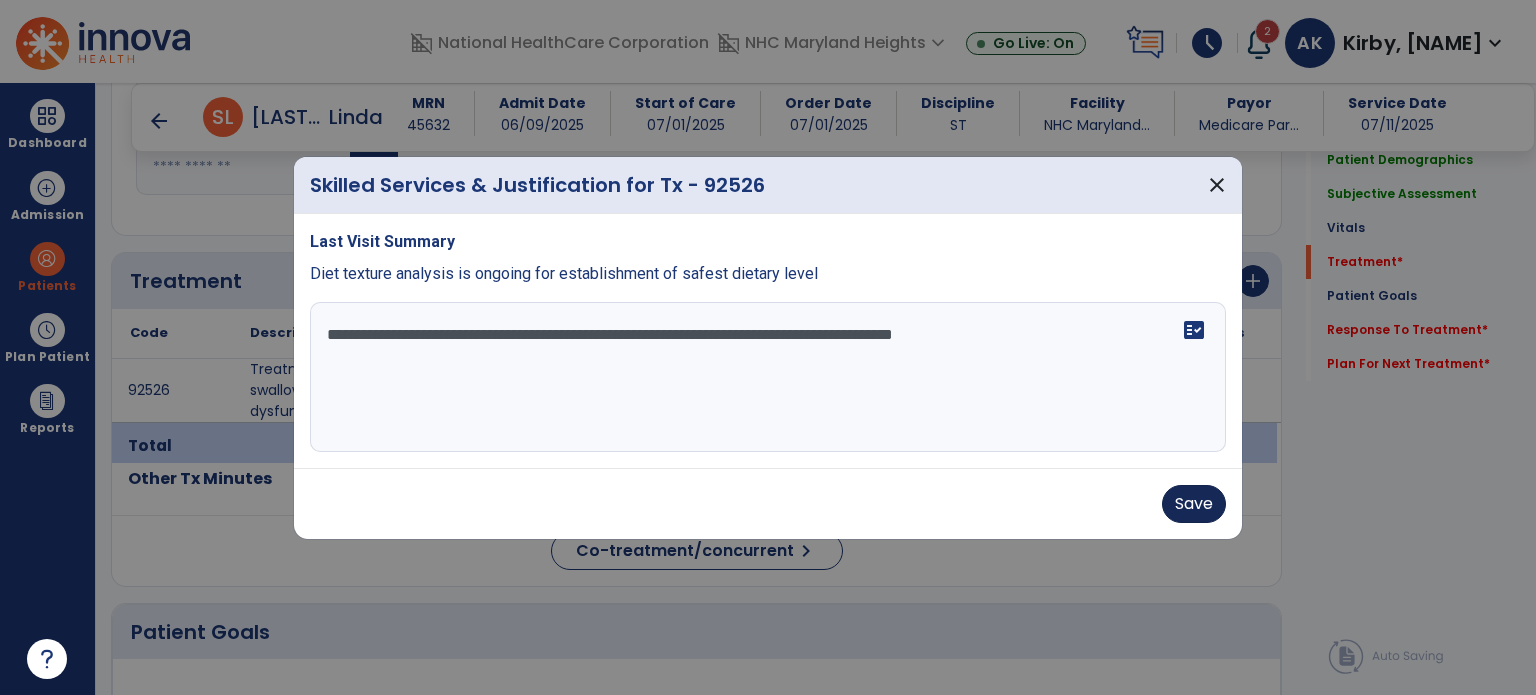 type on "**********" 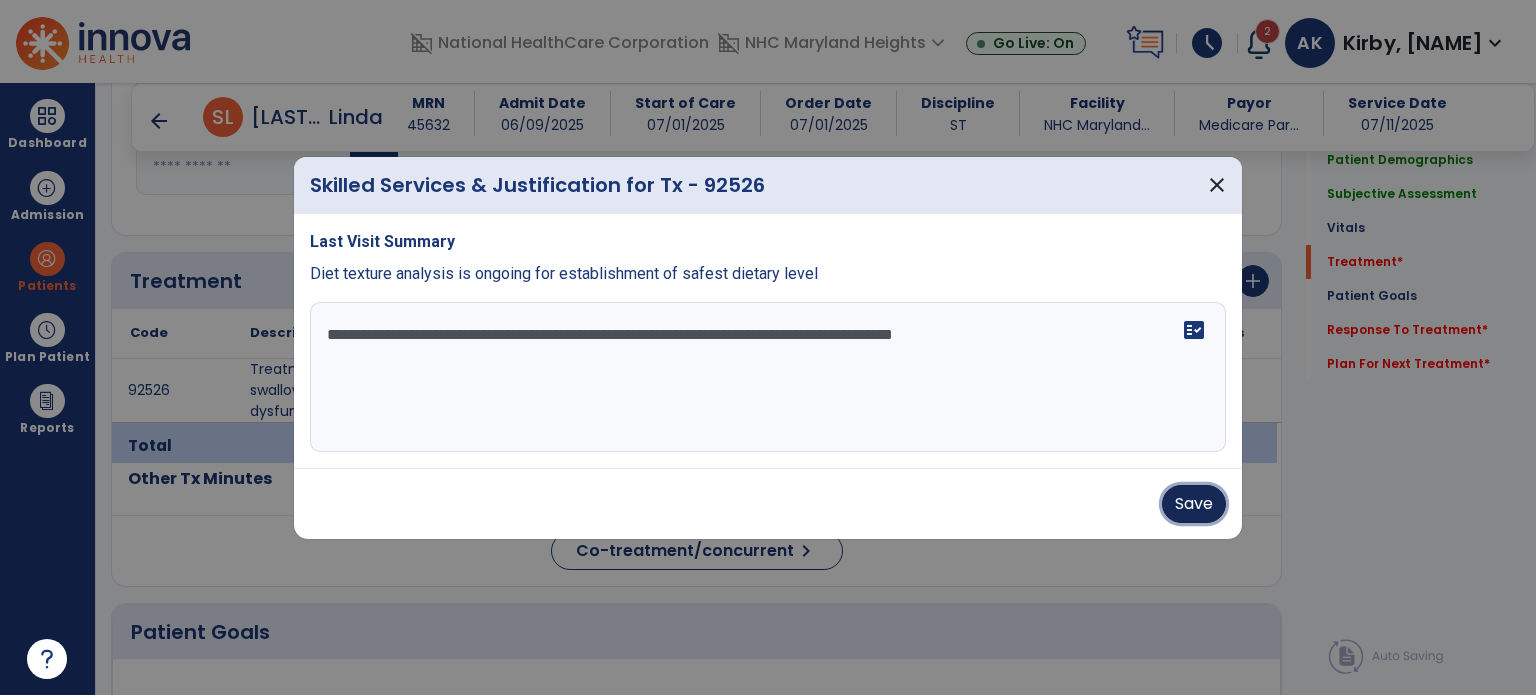 click on "Save" at bounding box center [1194, 504] 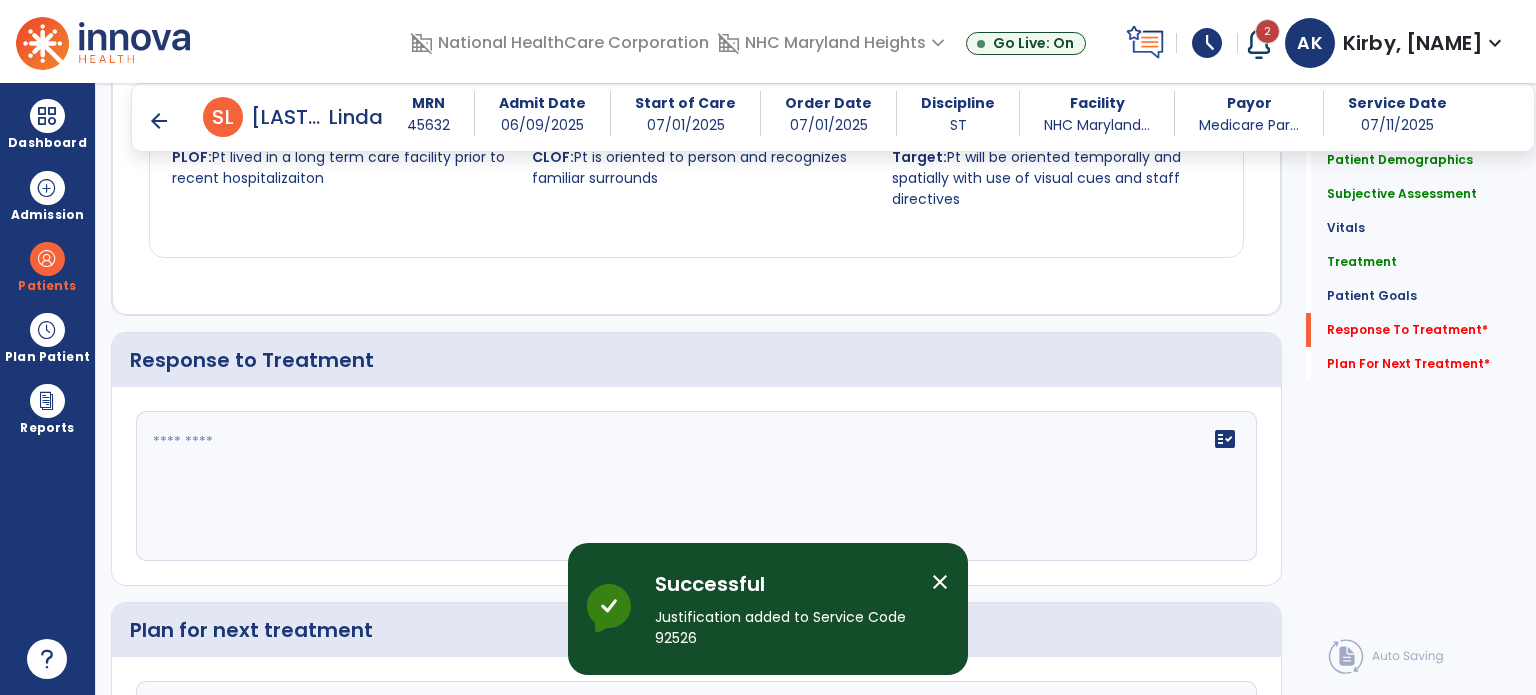 scroll, scrollTop: 2324, scrollLeft: 0, axis: vertical 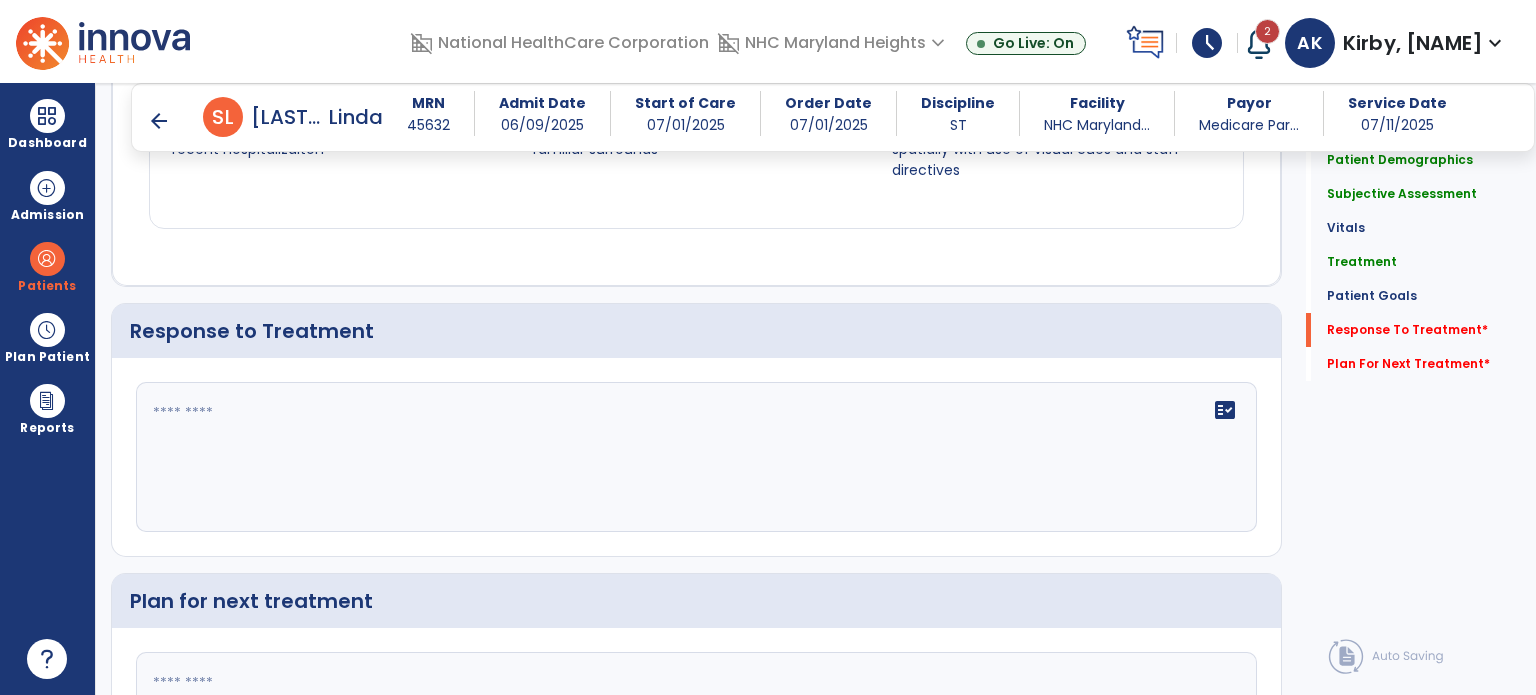 click on "fact_check" 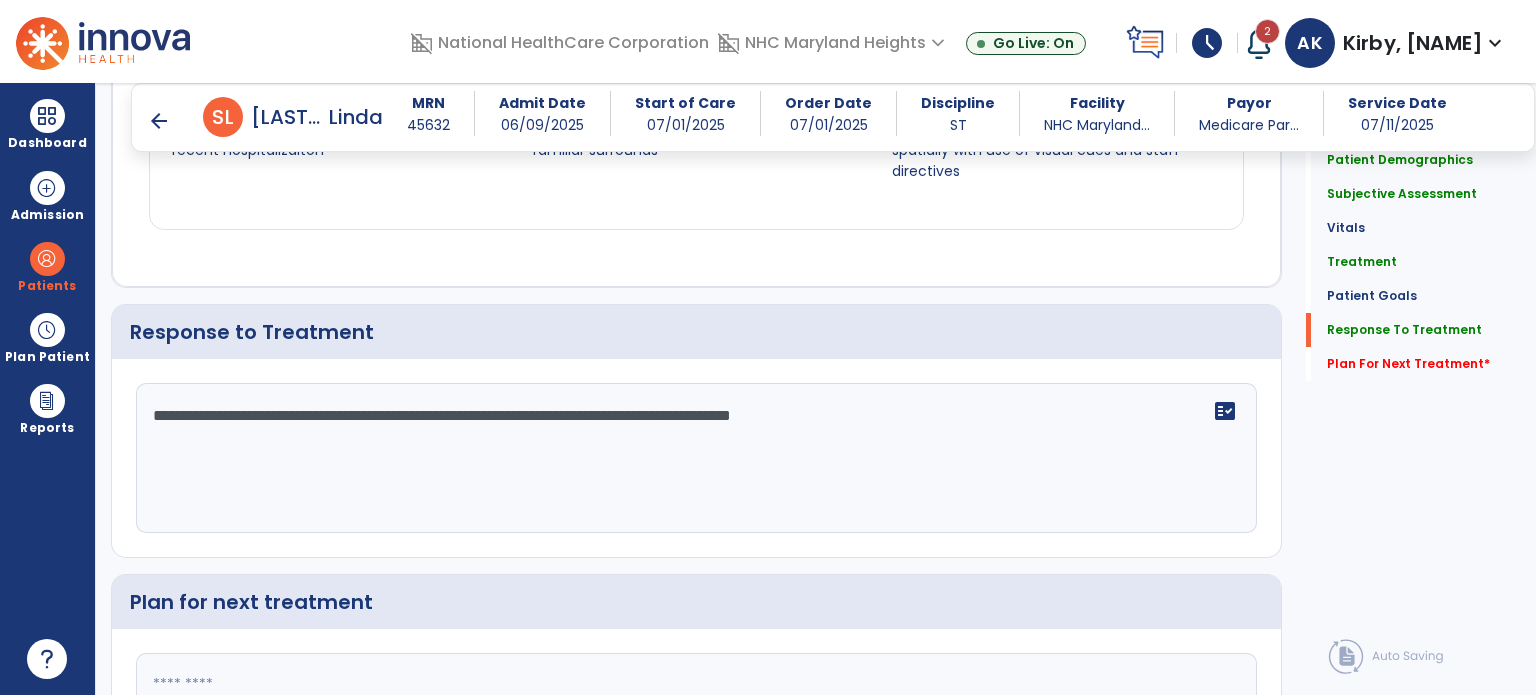 scroll, scrollTop: 2324, scrollLeft: 0, axis: vertical 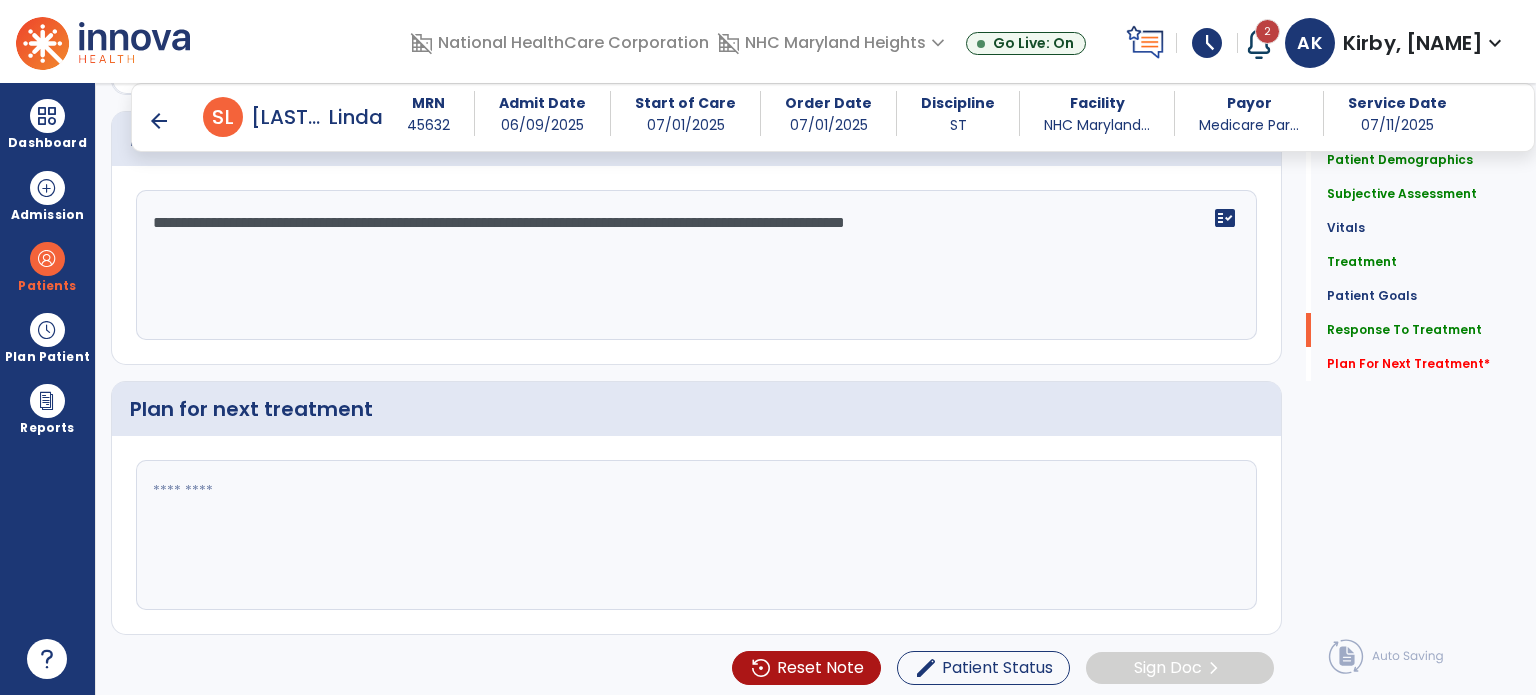 type on "**********" 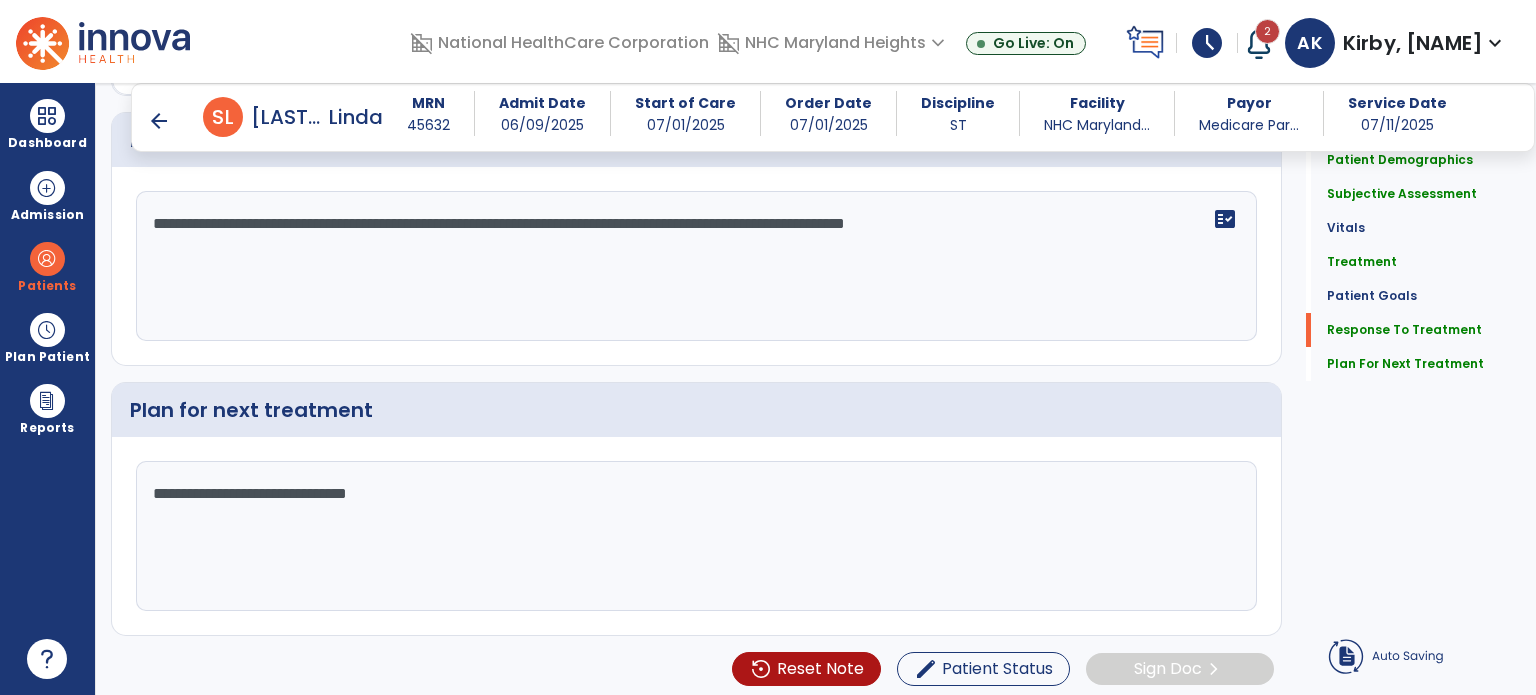 scroll, scrollTop: 2516, scrollLeft: 0, axis: vertical 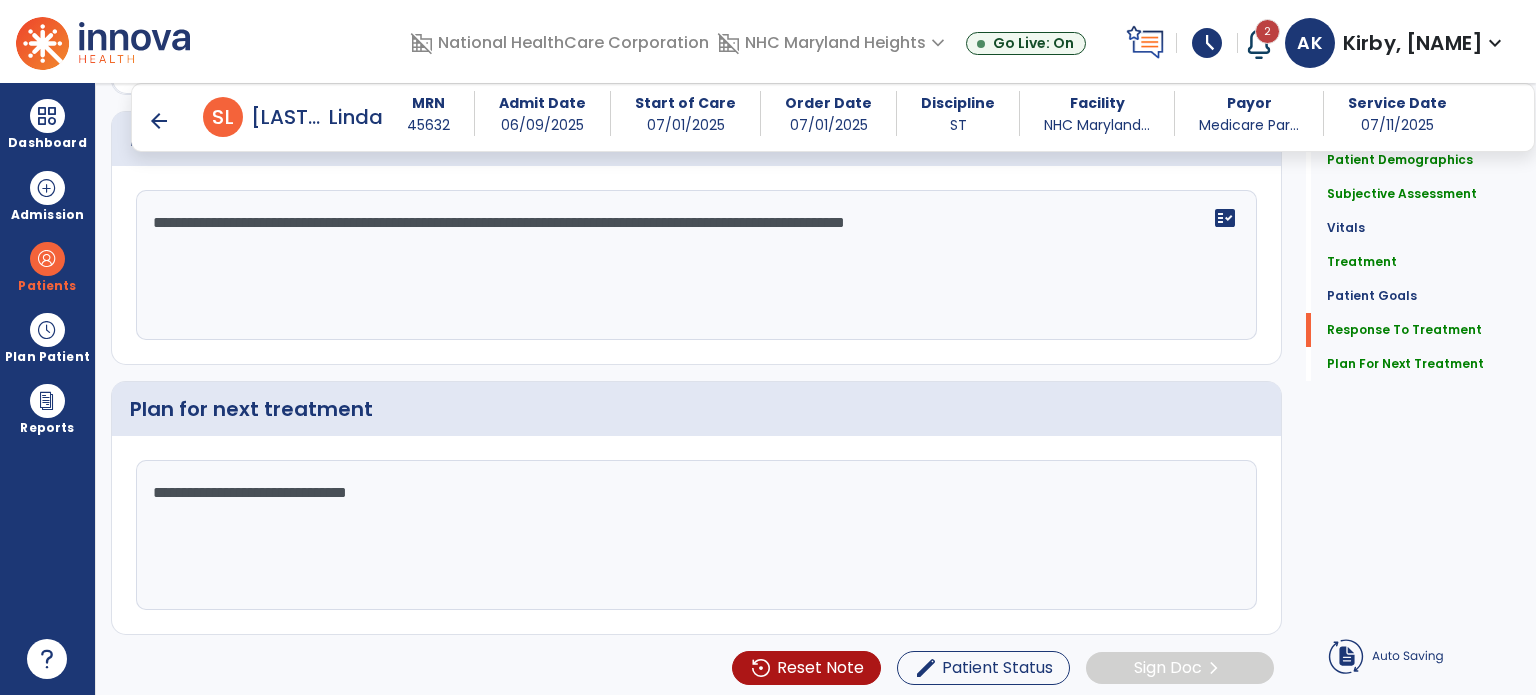 type on "**********" 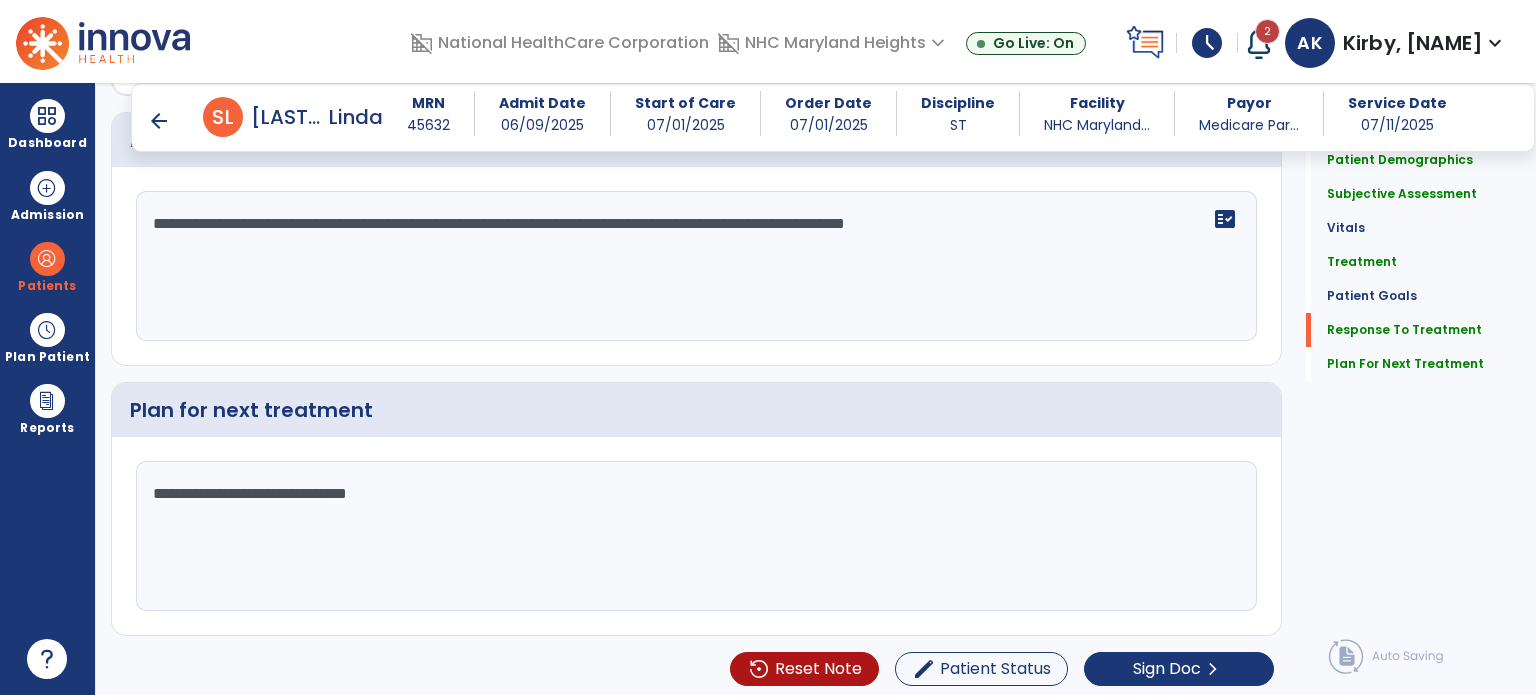 scroll, scrollTop: 2516, scrollLeft: 0, axis: vertical 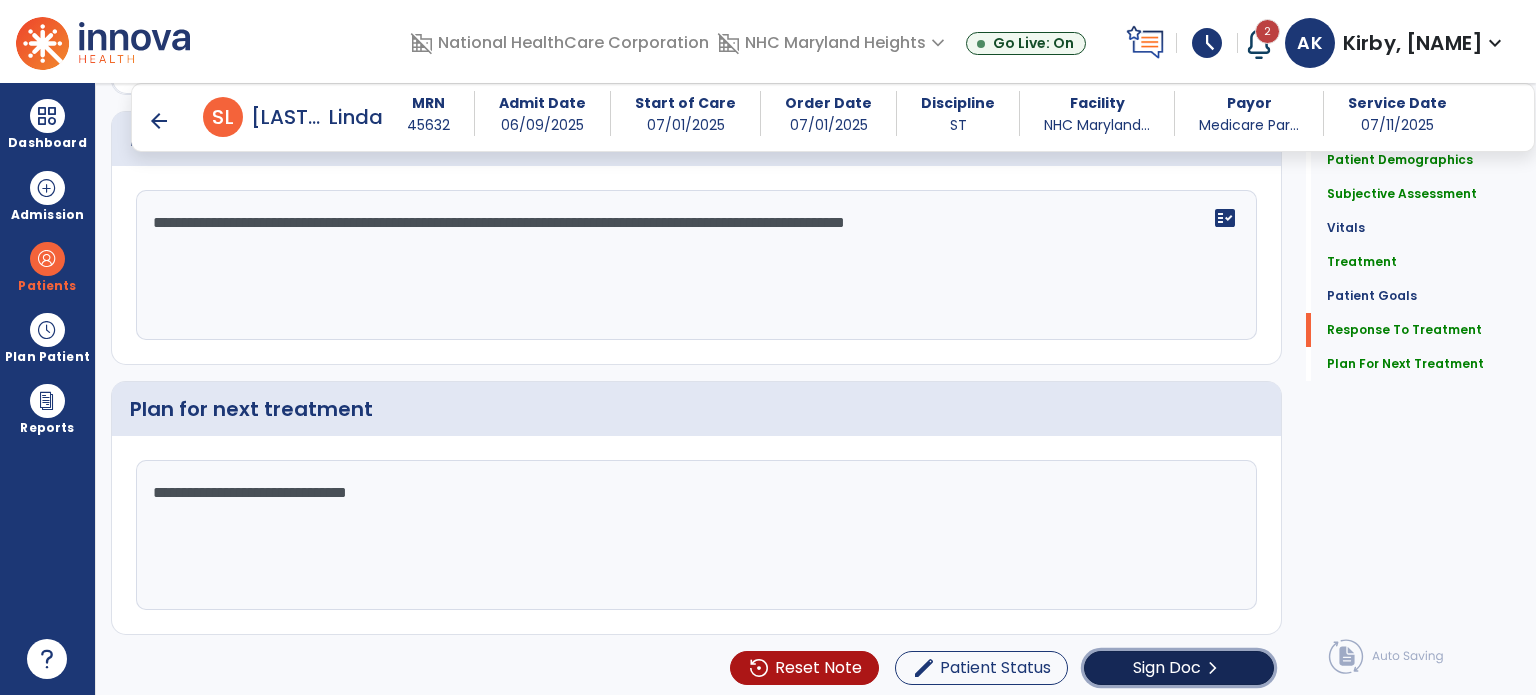 click on "Sign Doc" 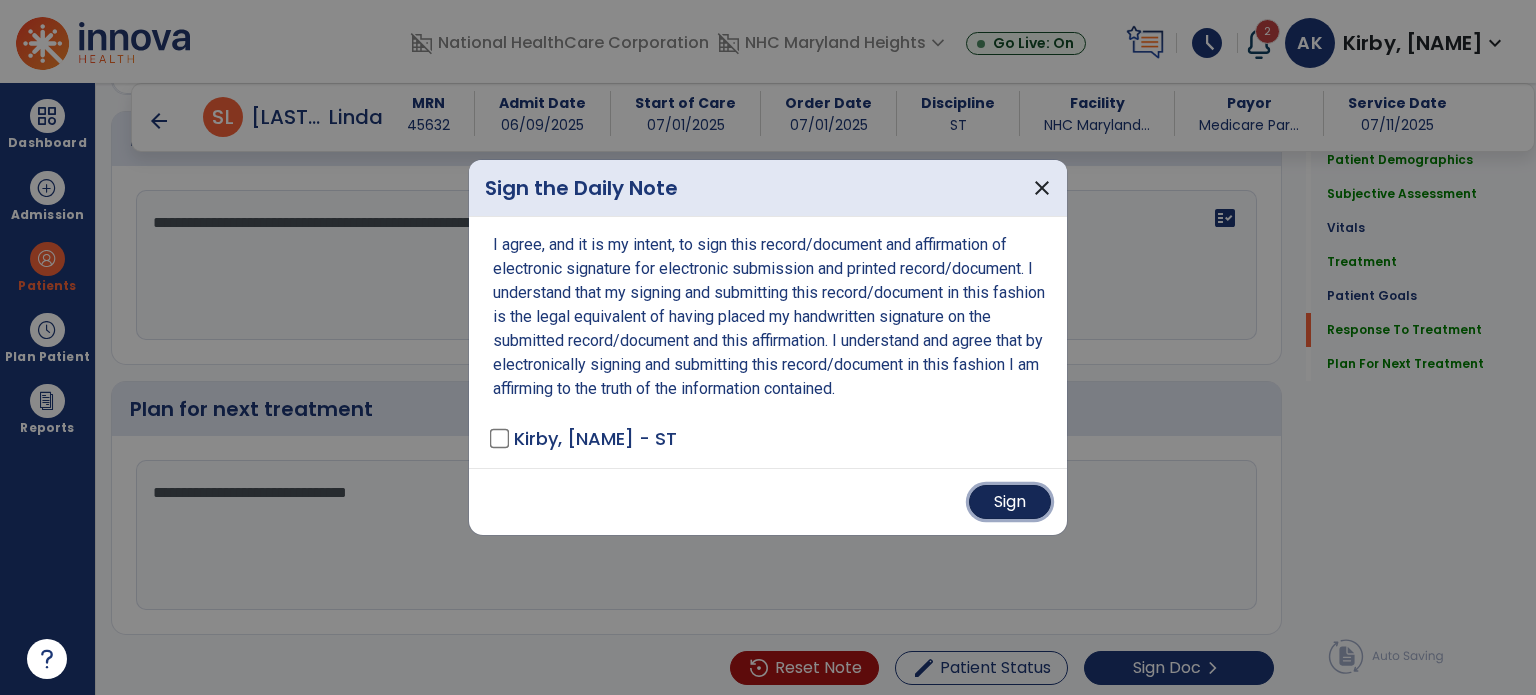 click on "Sign" at bounding box center (1010, 502) 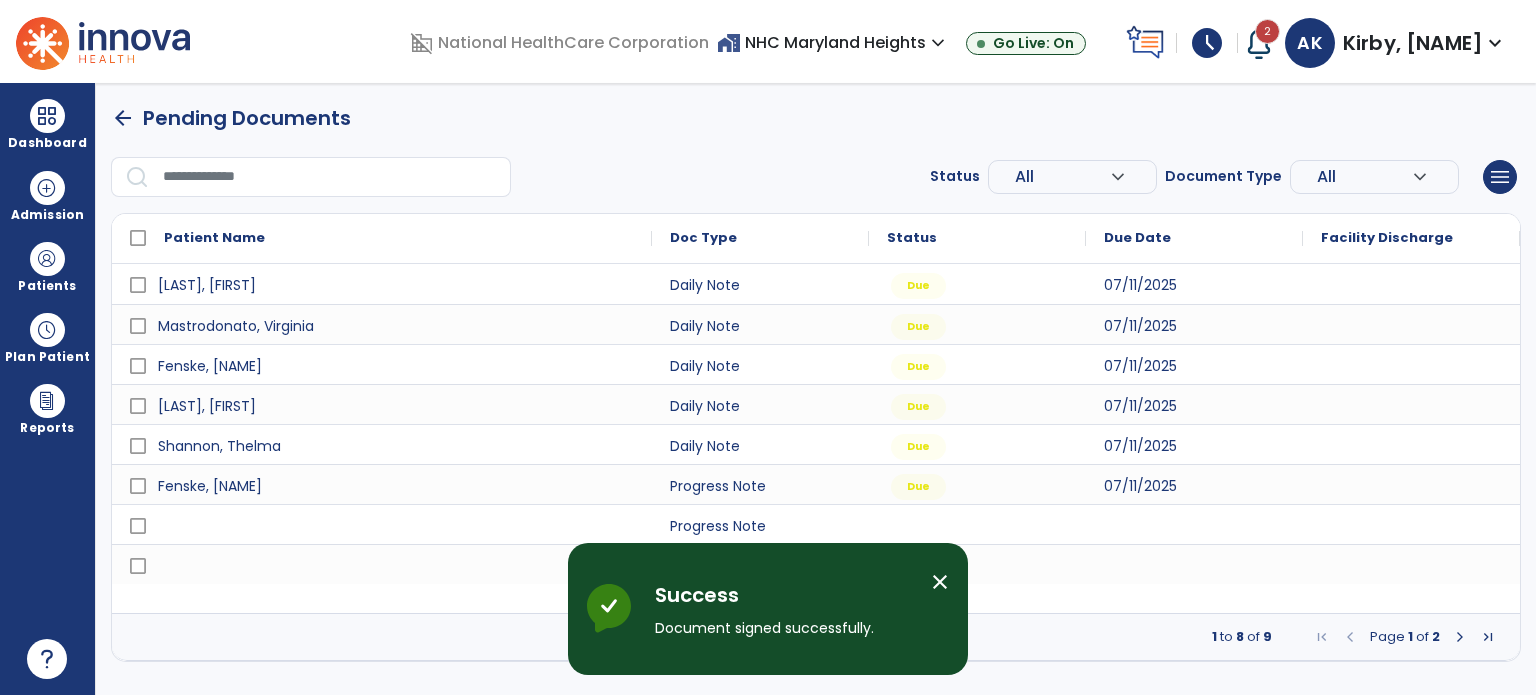 scroll, scrollTop: 0, scrollLeft: 0, axis: both 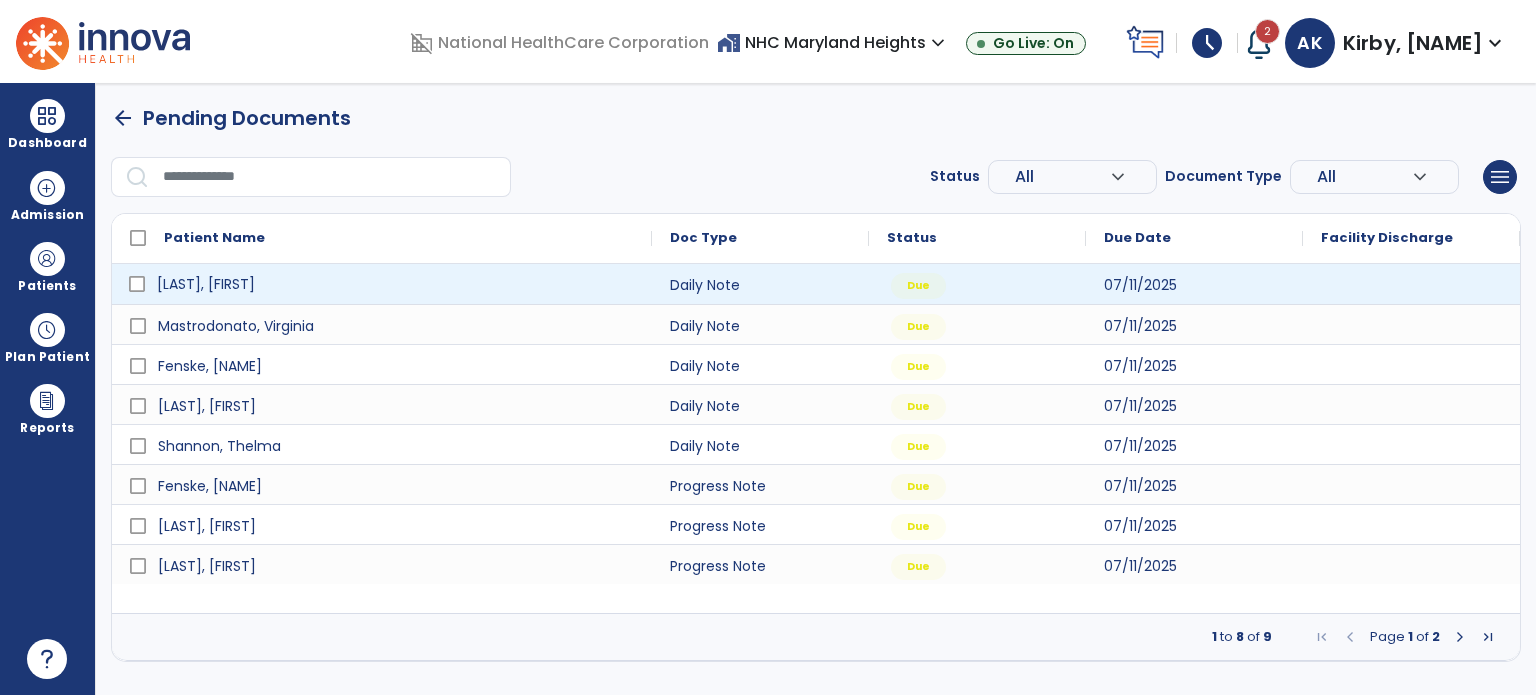click on "[LAST], [FIRST]" at bounding box center [396, 284] 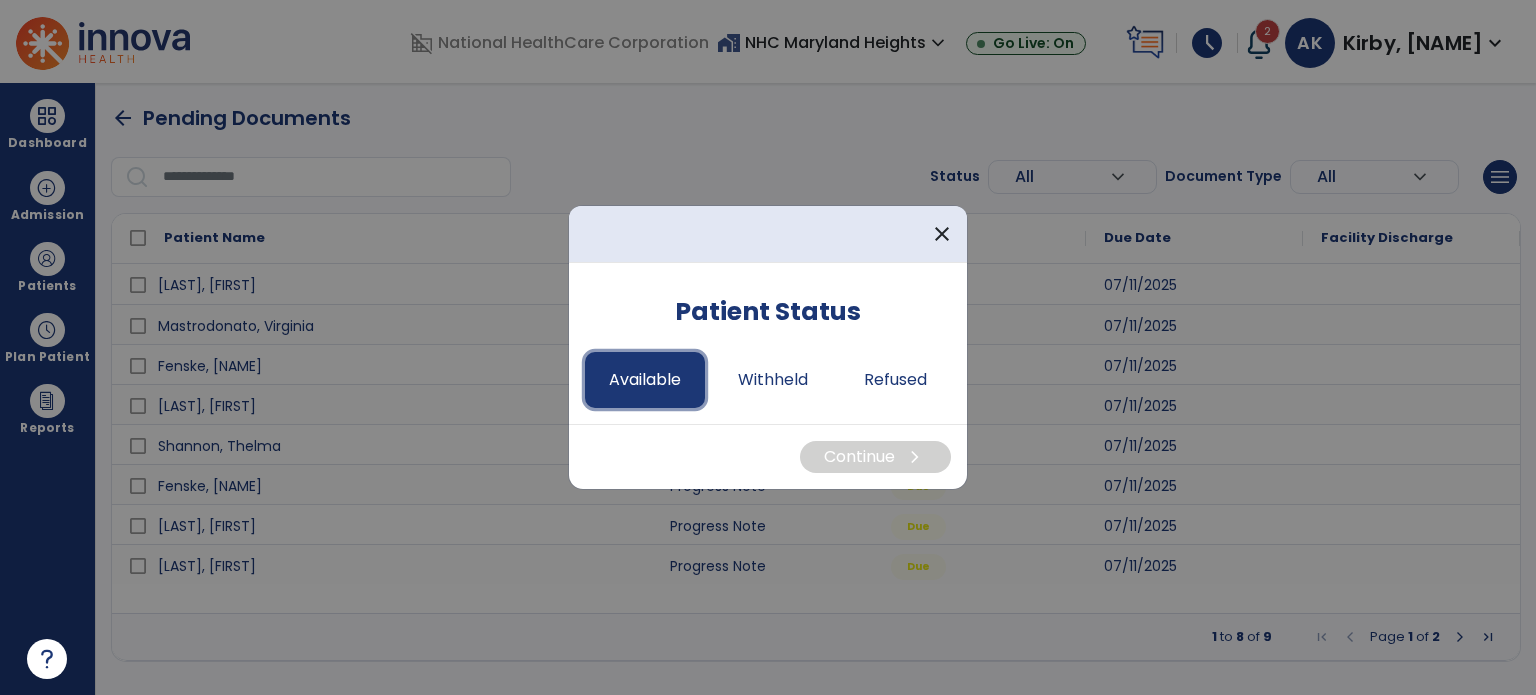 click on "Available" at bounding box center (645, 380) 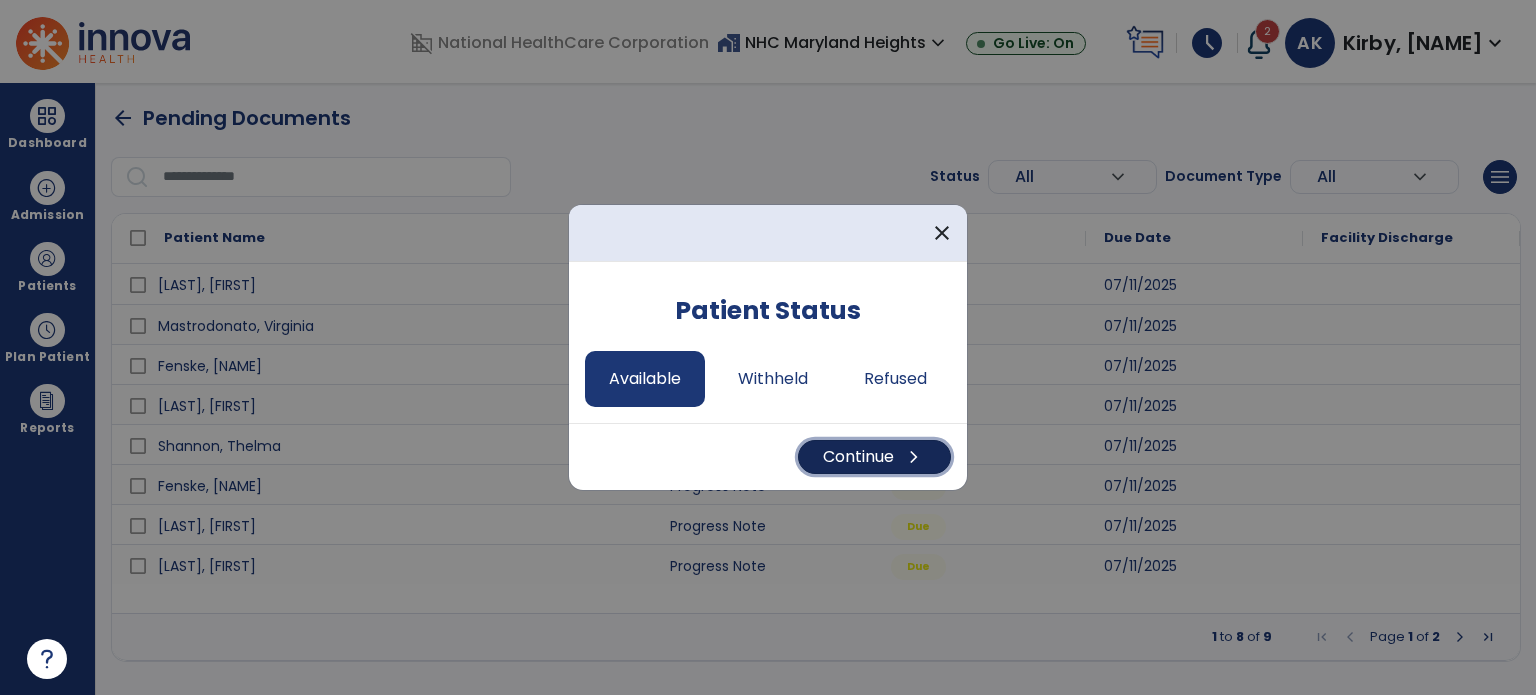 click on "Continue   chevron_right" at bounding box center [874, 457] 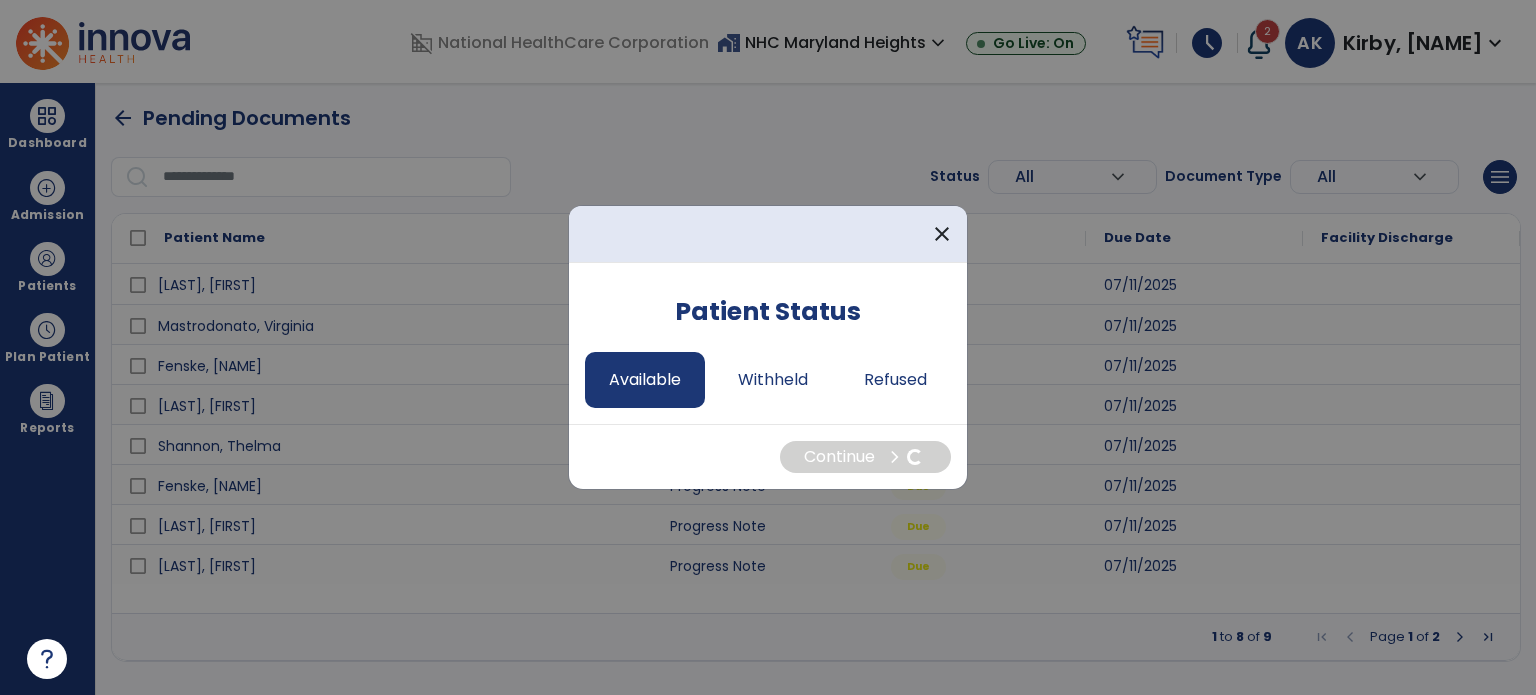 select on "*" 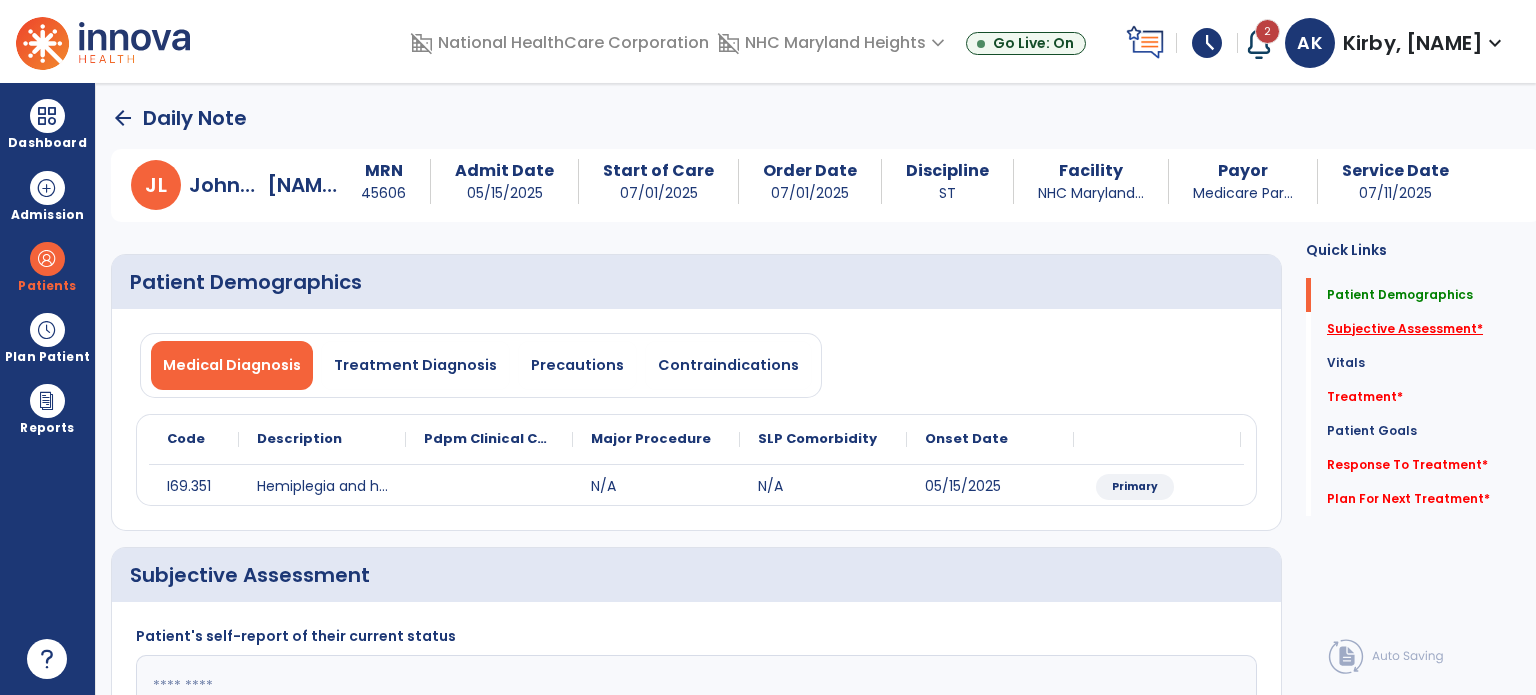 click on "Subjective Assessment   *" 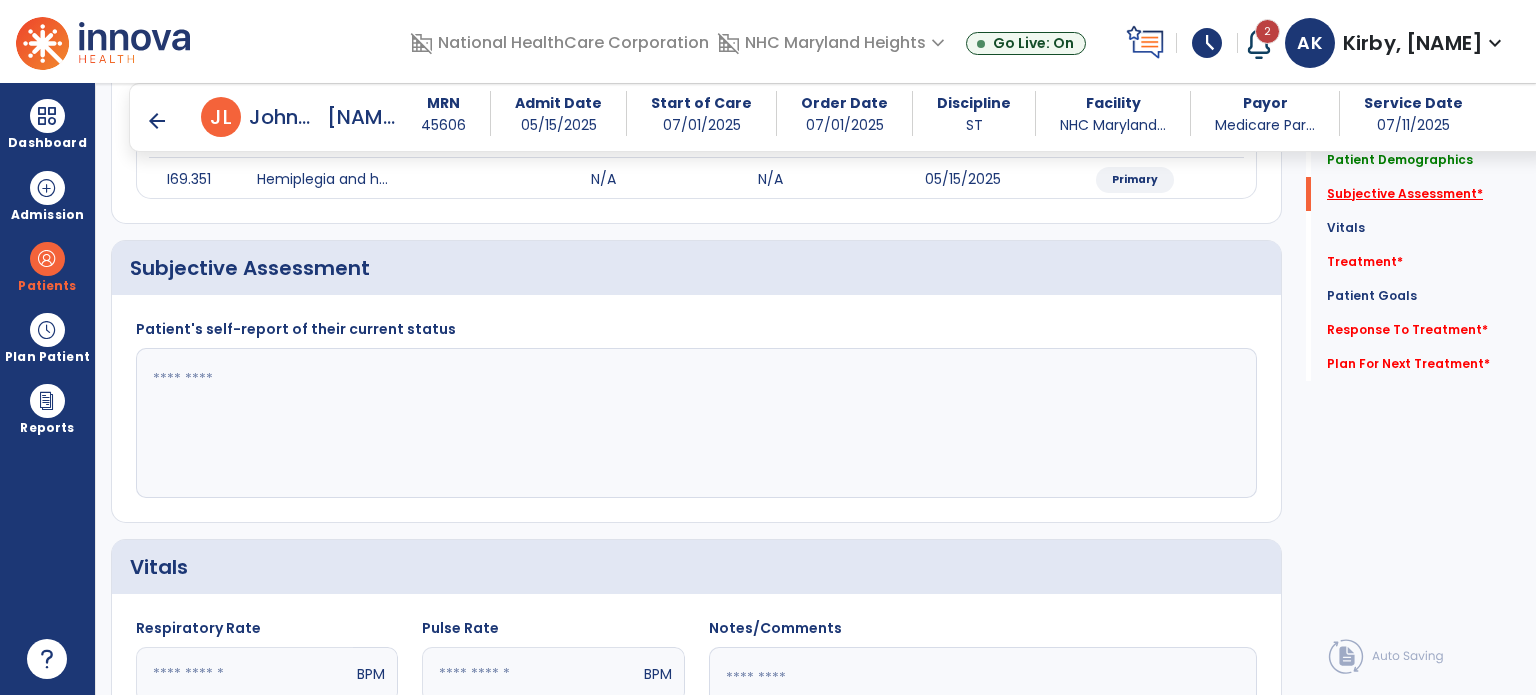 scroll, scrollTop: 298, scrollLeft: 0, axis: vertical 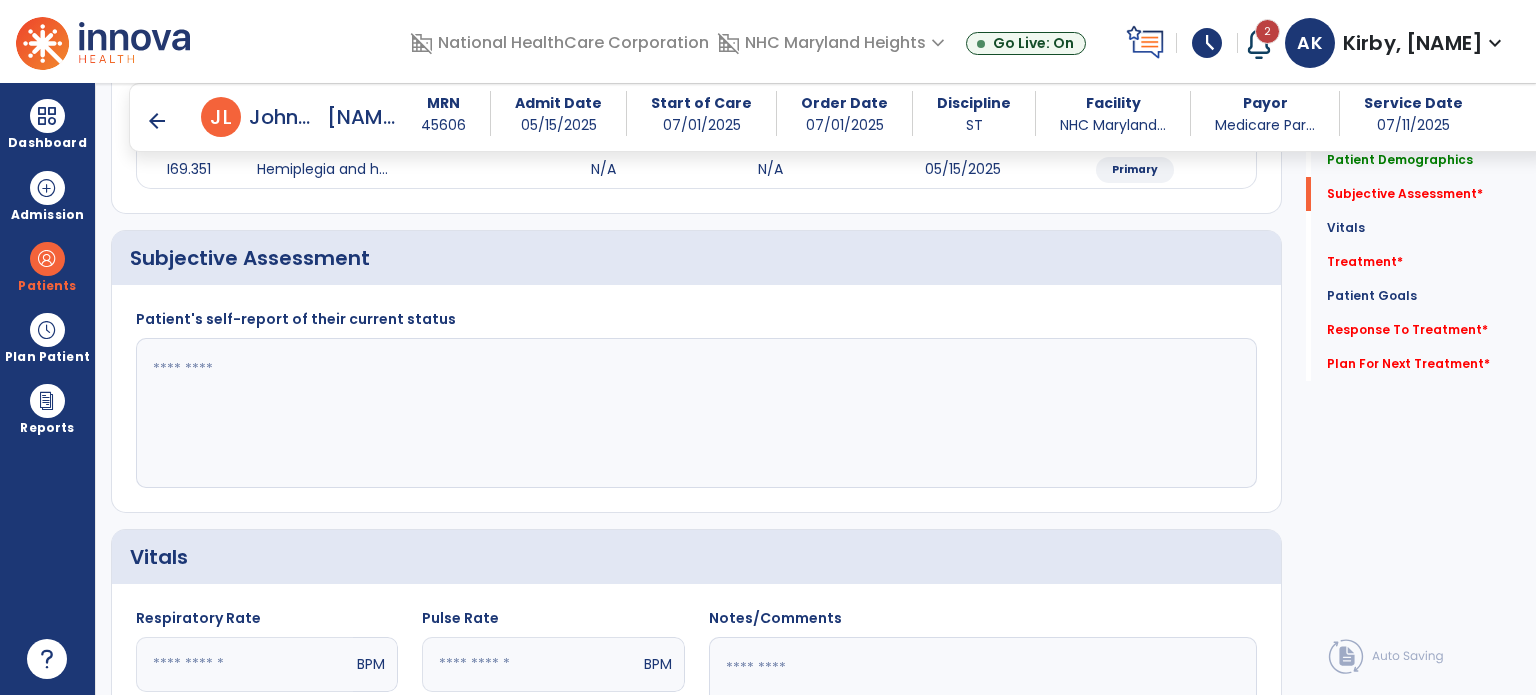 click 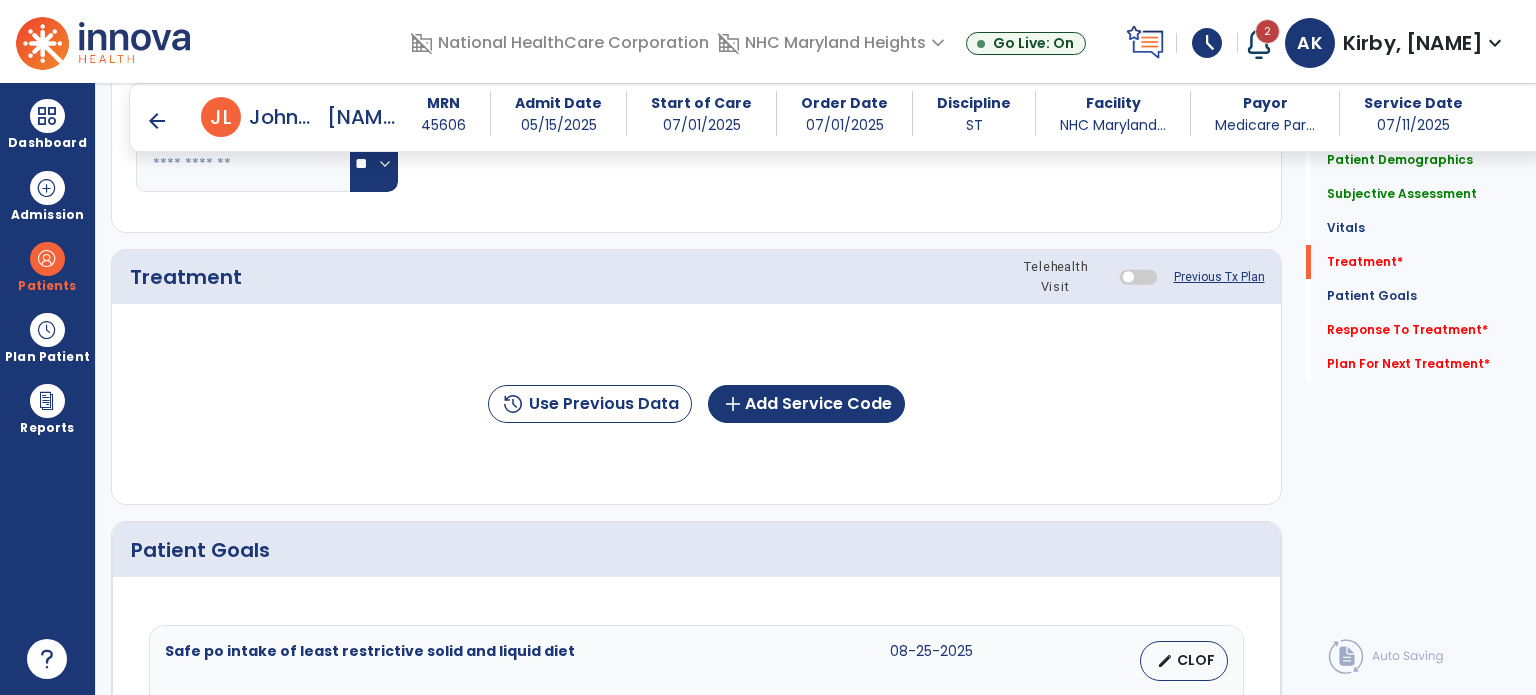 scroll, scrollTop: 1004, scrollLeft: 0, axis: vertical 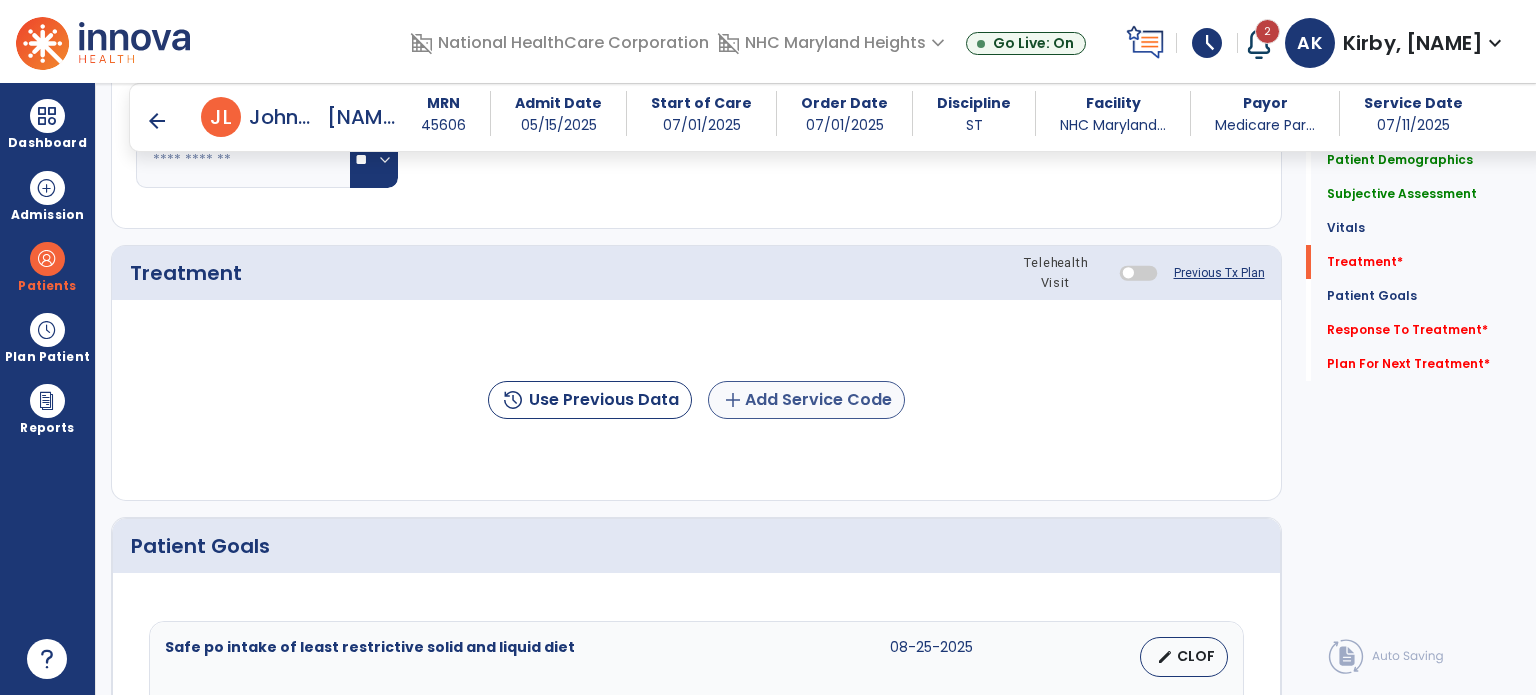 type on "**********" 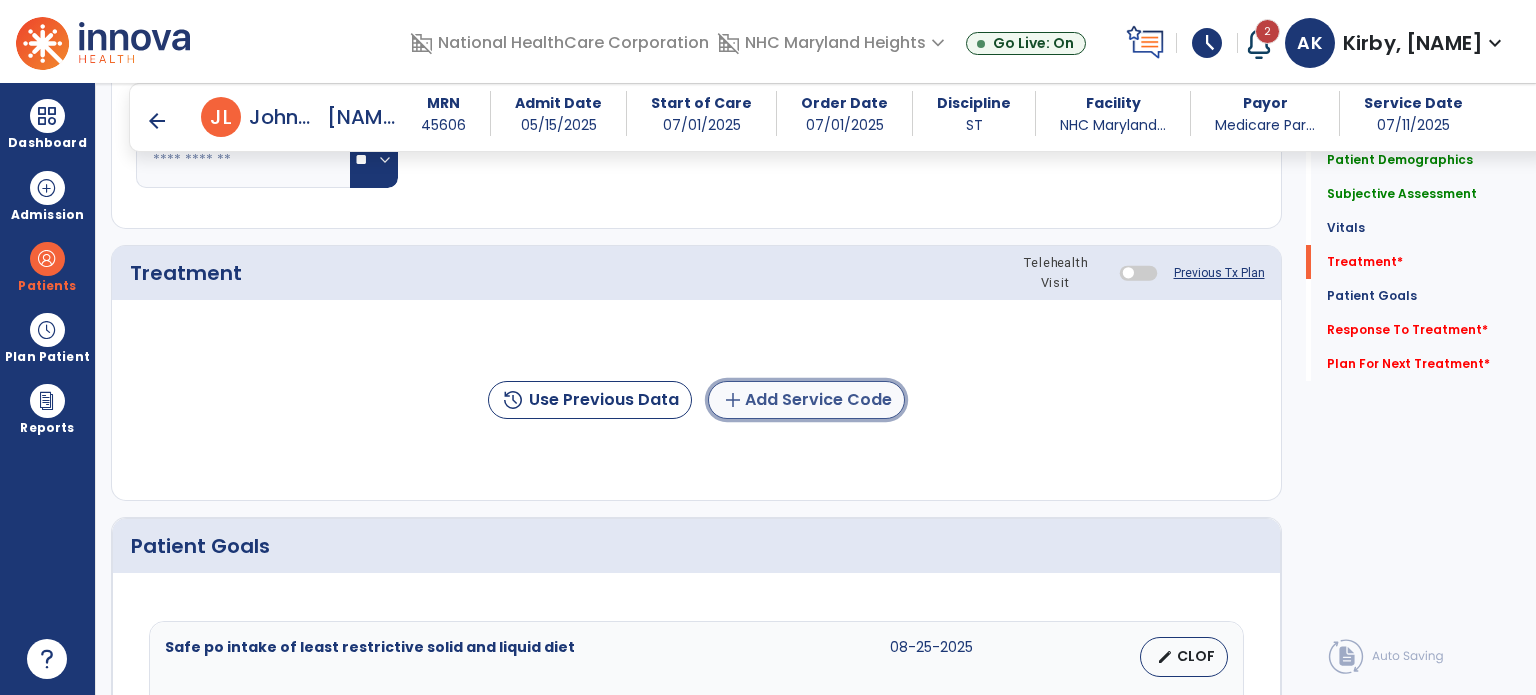 click on "add  Add Service Code" 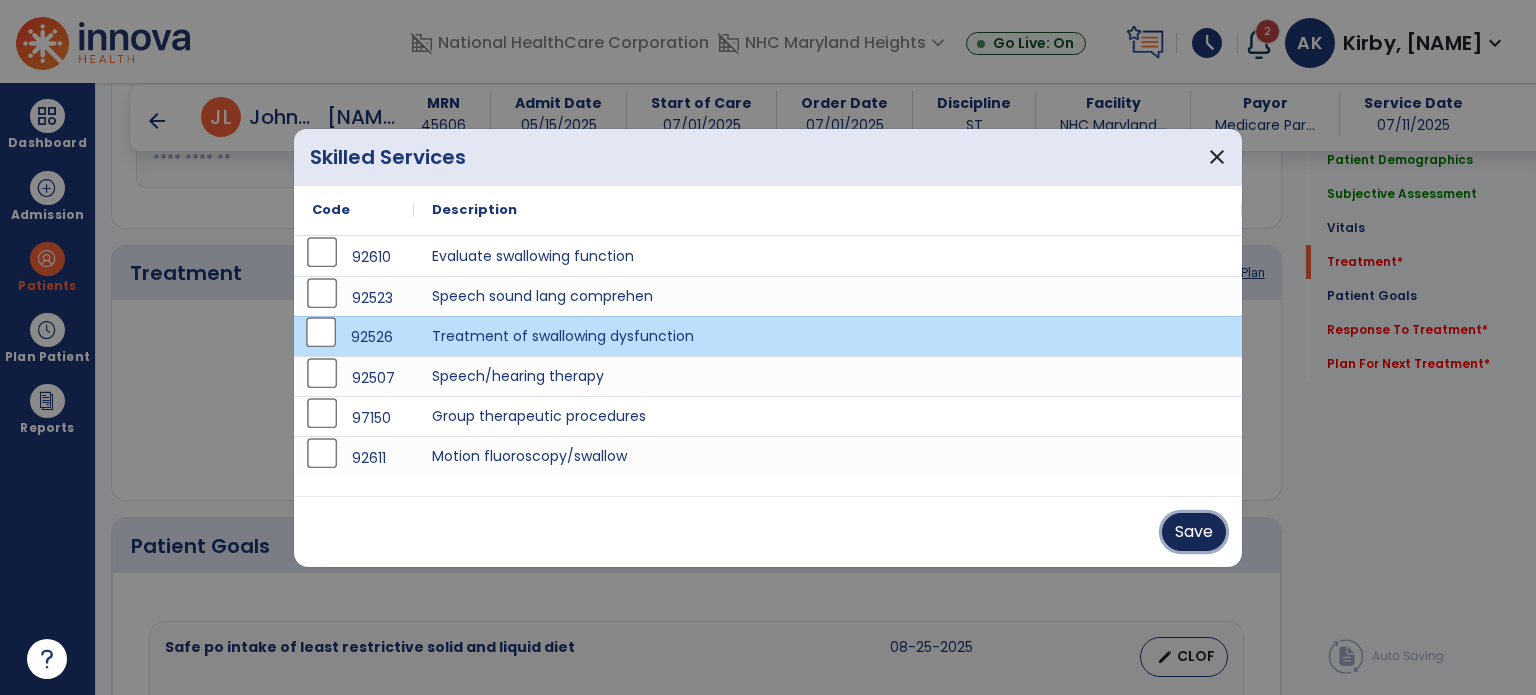 click on "Save" at bounding box center (1194, 532) 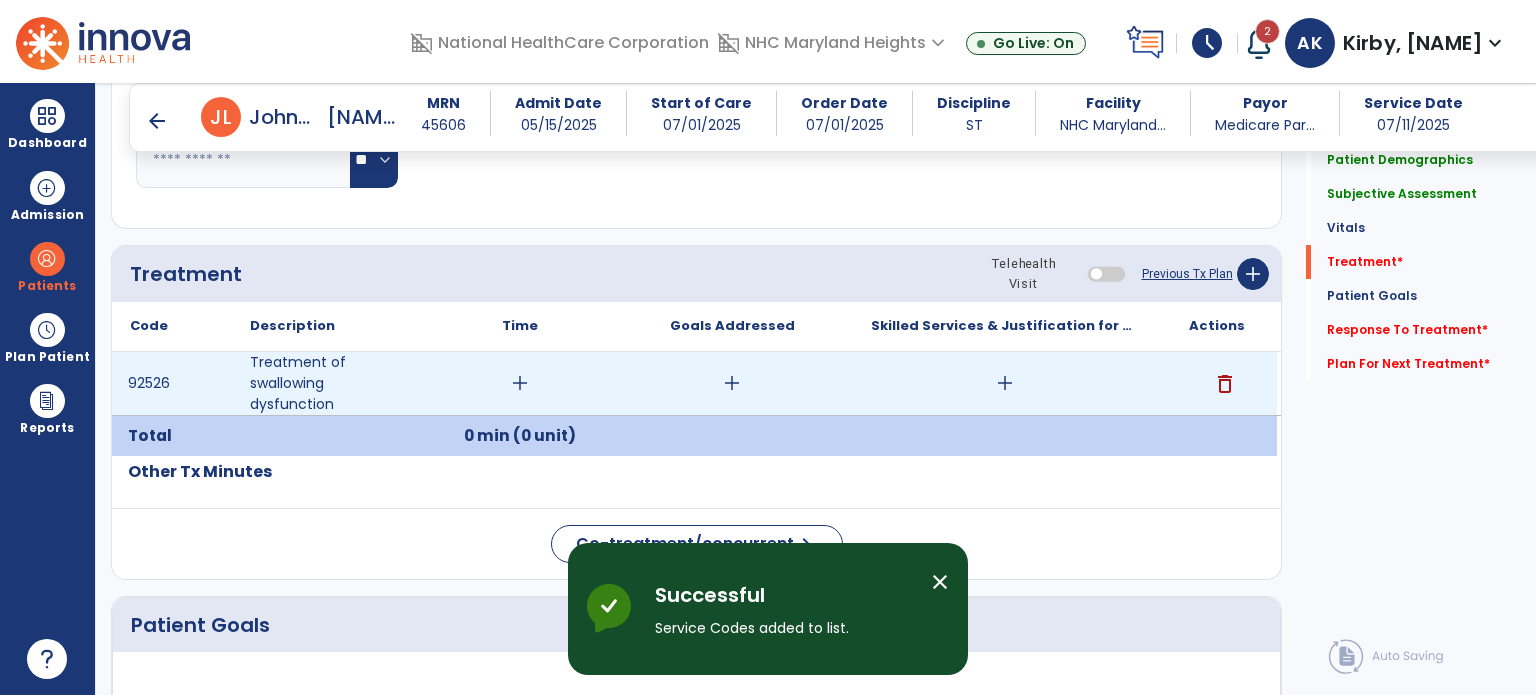 click on "add" at bounding box center (520, 383) 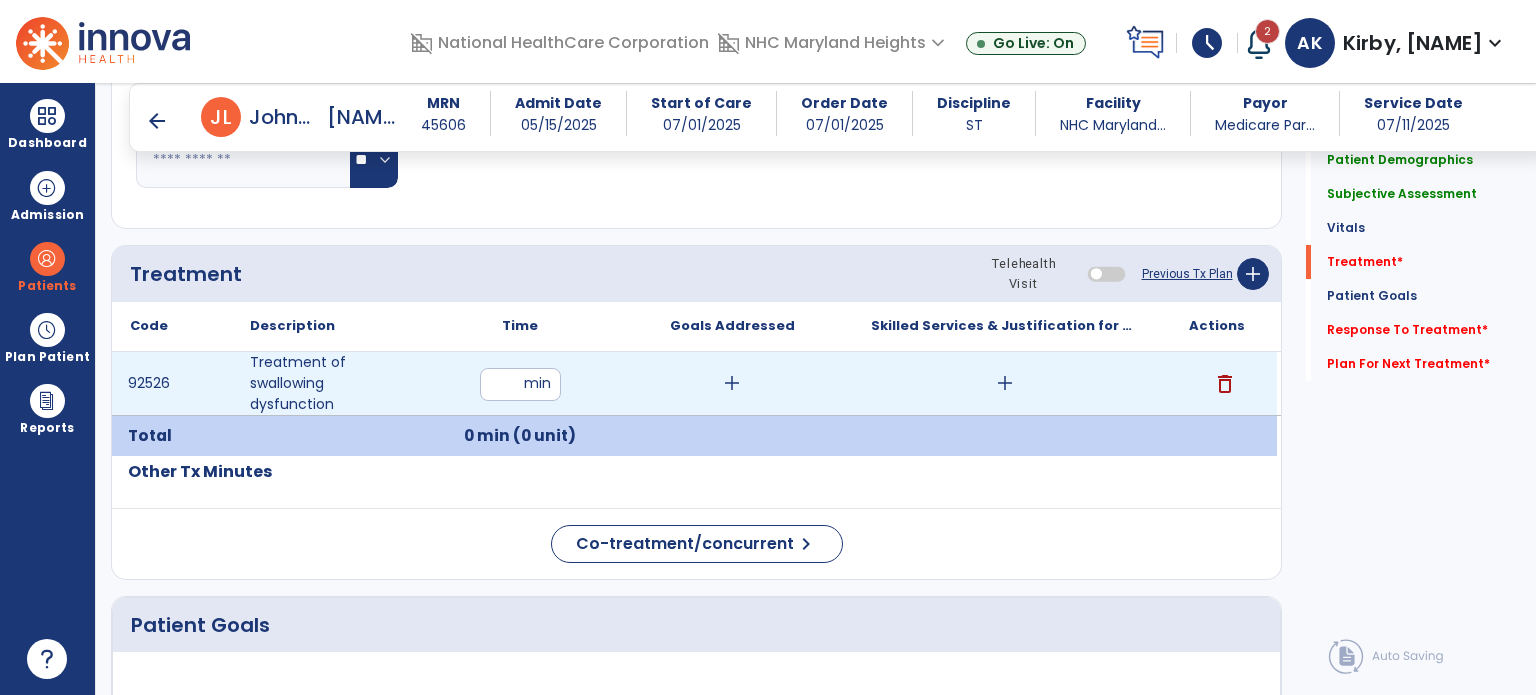 type on "**" 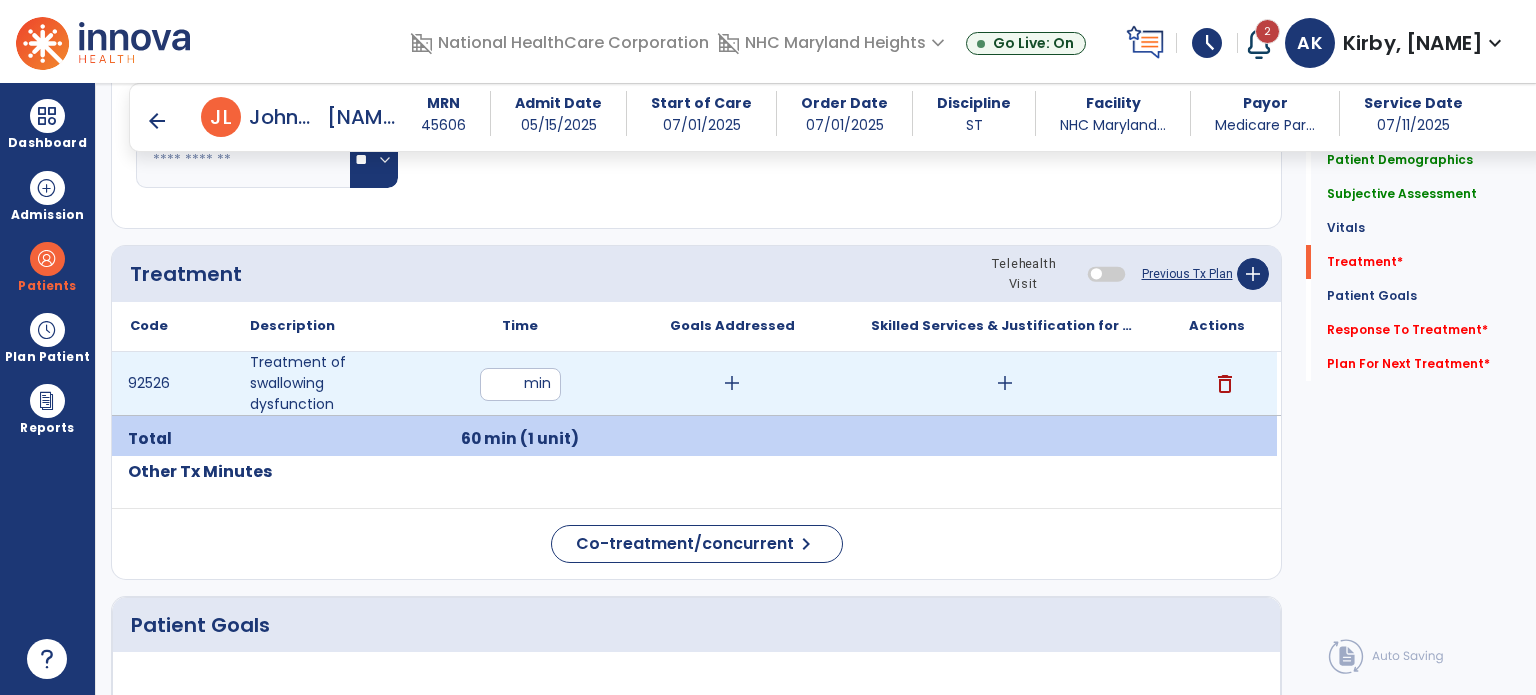click on "add" at bounding box center (732, 383) 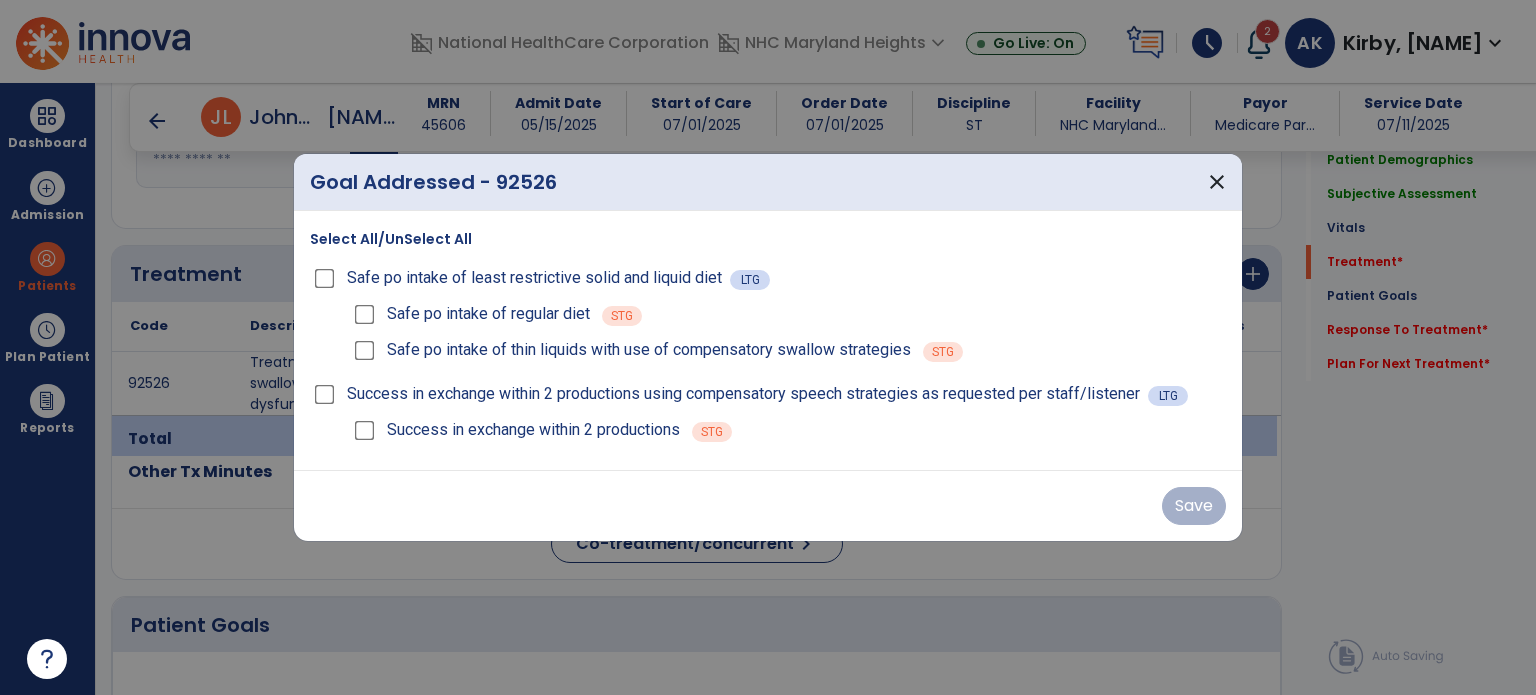 click on "Safe po intake of least restrictive solid and liquid diet  LTG" at bounding box center [768, 278] 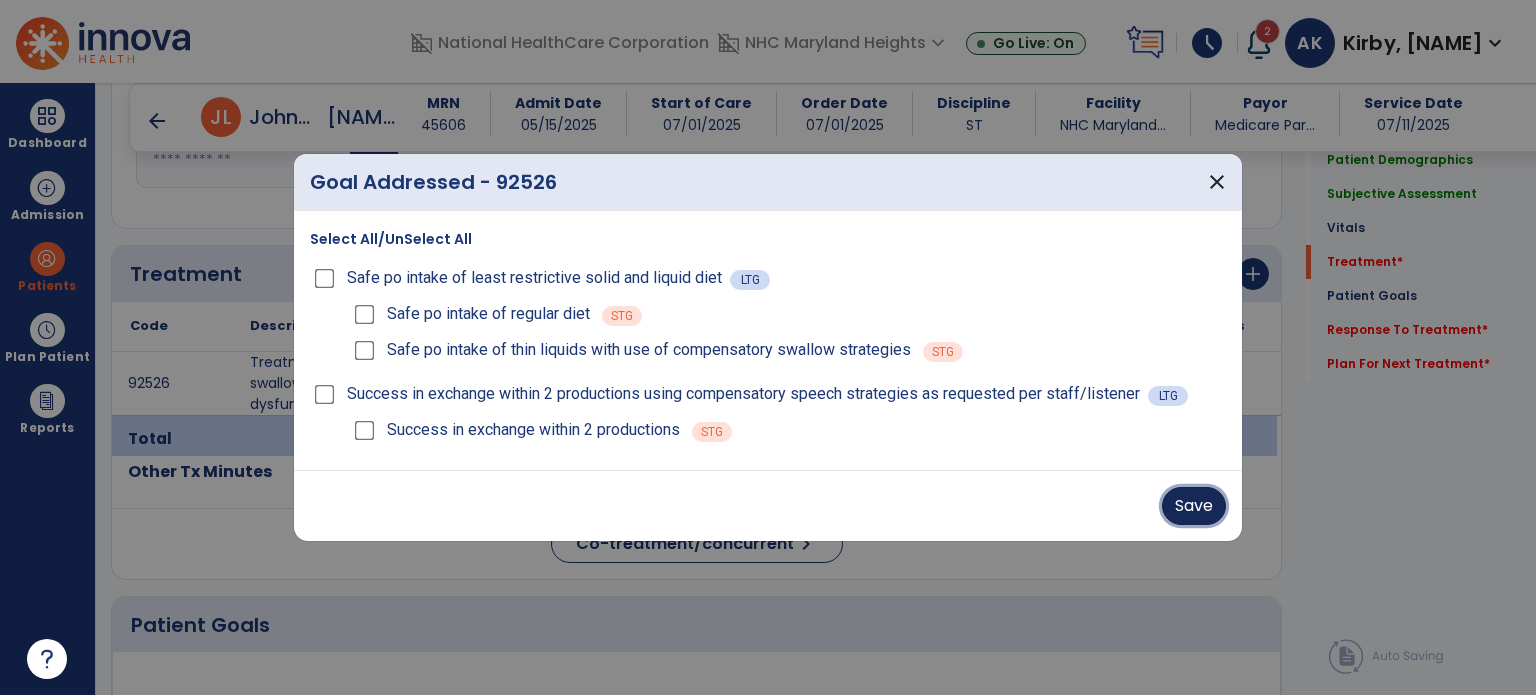 click on "Save" at bounding box center [1194, 506] 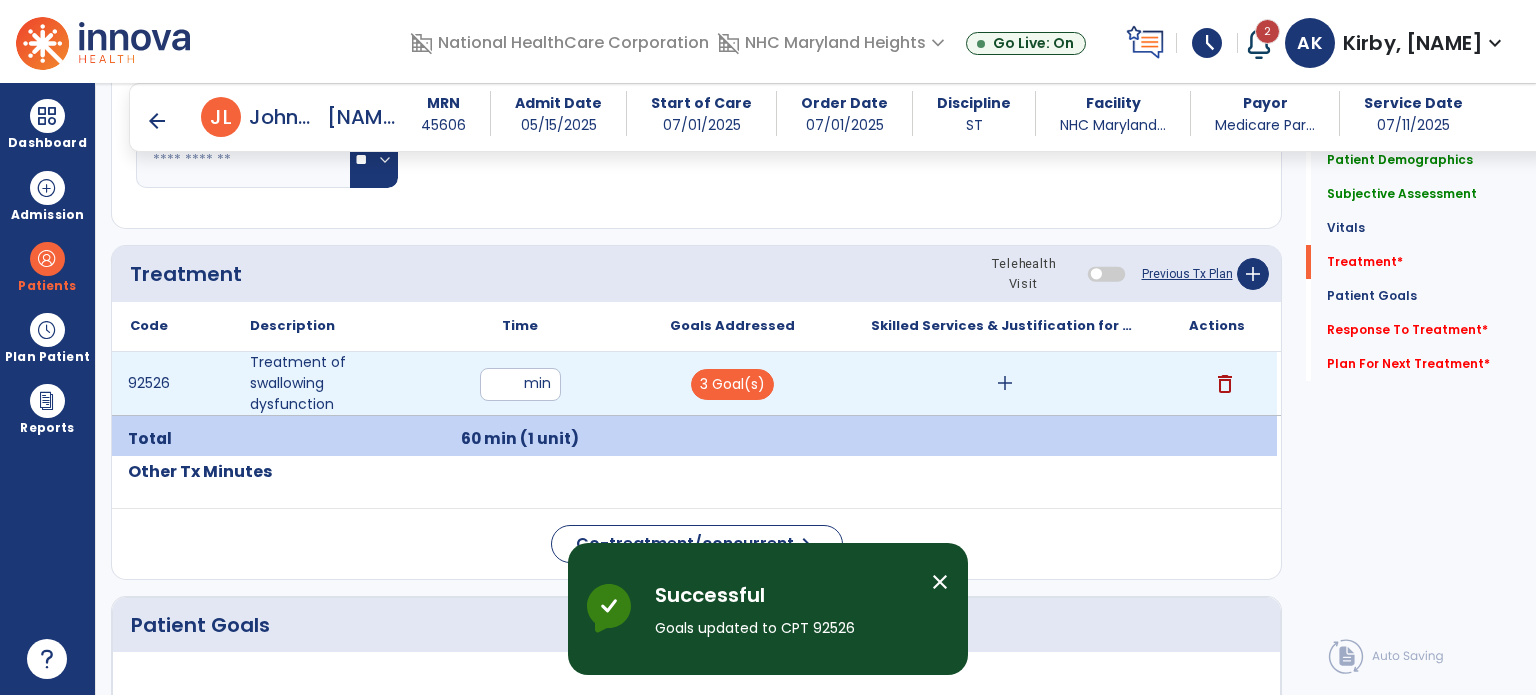 click on "add" at bounding box center [1005, 383] 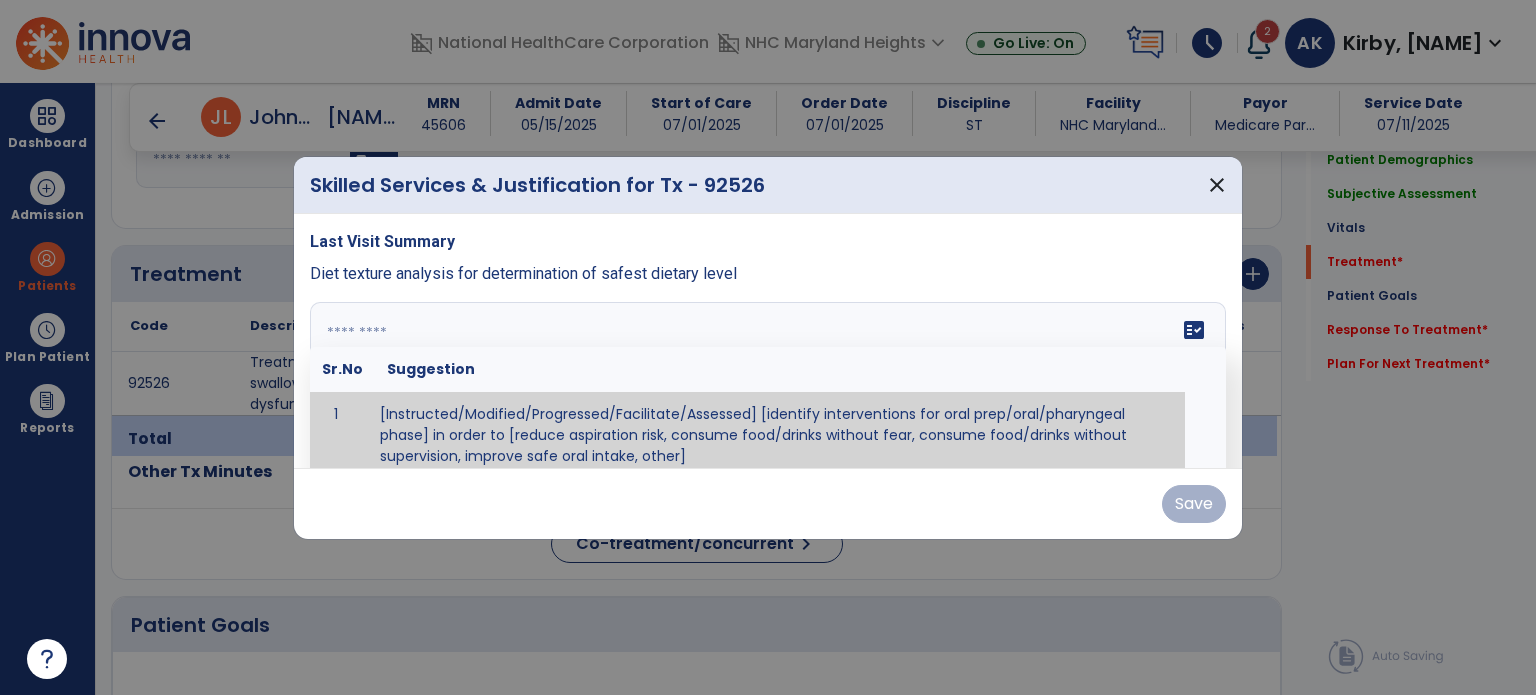 click on "fact_check  Sr.No Suggestion 1 [Instructed/Modified/Progressed/Facilitate/Assessed] [identify interventions for oral prep/oral/pharyngeal phase] in order to [reduce aspiration risk, consume food/drinks without fear, consume food/drinks without supervision, improve safe oral intake, other] 2 [Instructed/Modified/Progressed/Facilitate/Assessed] [identify compensatory methods such as alternating bites/sips, effortful swallow, other] in order to [reduce aspiration risk, consume food/drinks without fear, consume food/drinks without supervision, improve safe oral intake, other] 3 [Instructed/Modified/Progressed/Assessed] trials of [identify IDDSI Food/Drink Level or NDD Solid/Liquid Level] in order to [reduce aspiration risk, consume food/drinks without fear, consume food/drinks without supervision, improve safe oral intake, other] 4 5 Assessed swallow with administration of [identify test]" at bounding box center [768, 377] 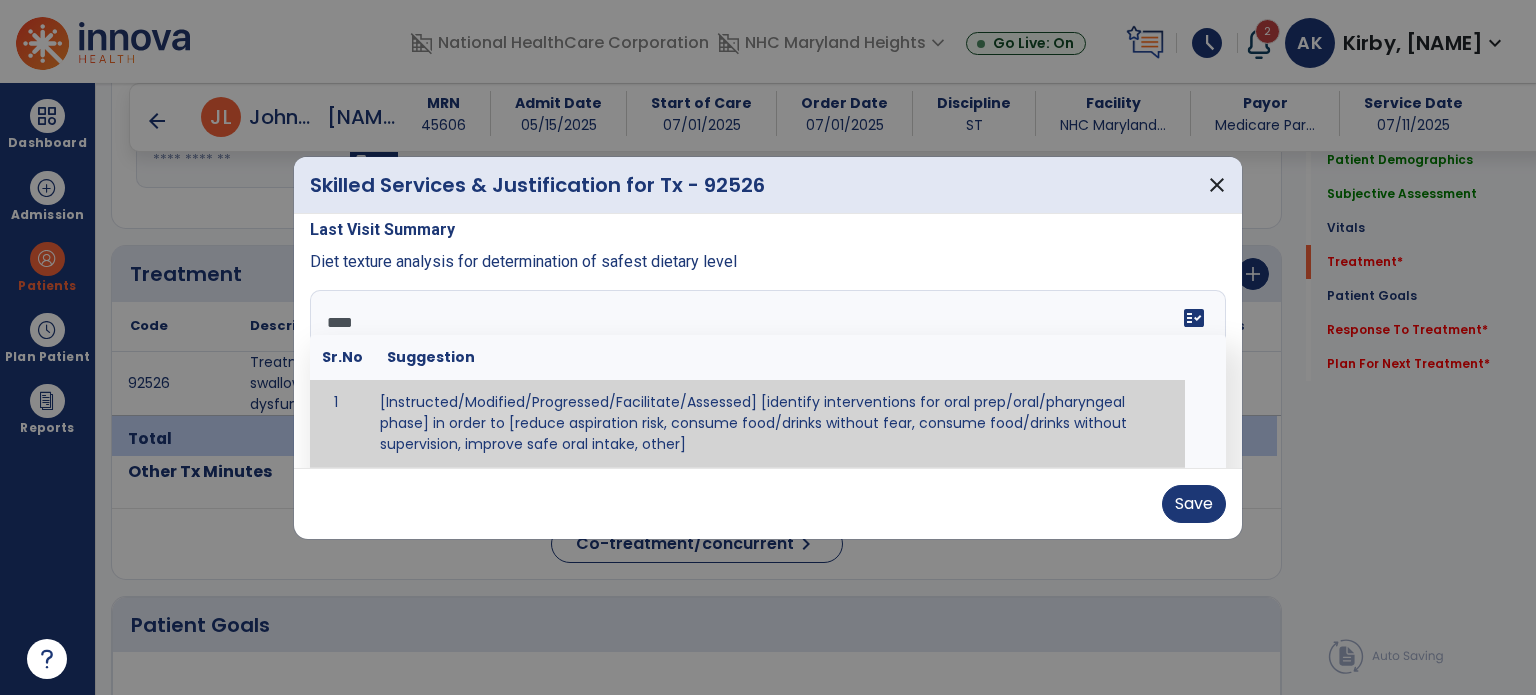 scroll, scrollTop: 0, scrollLeft: 0, axis: both 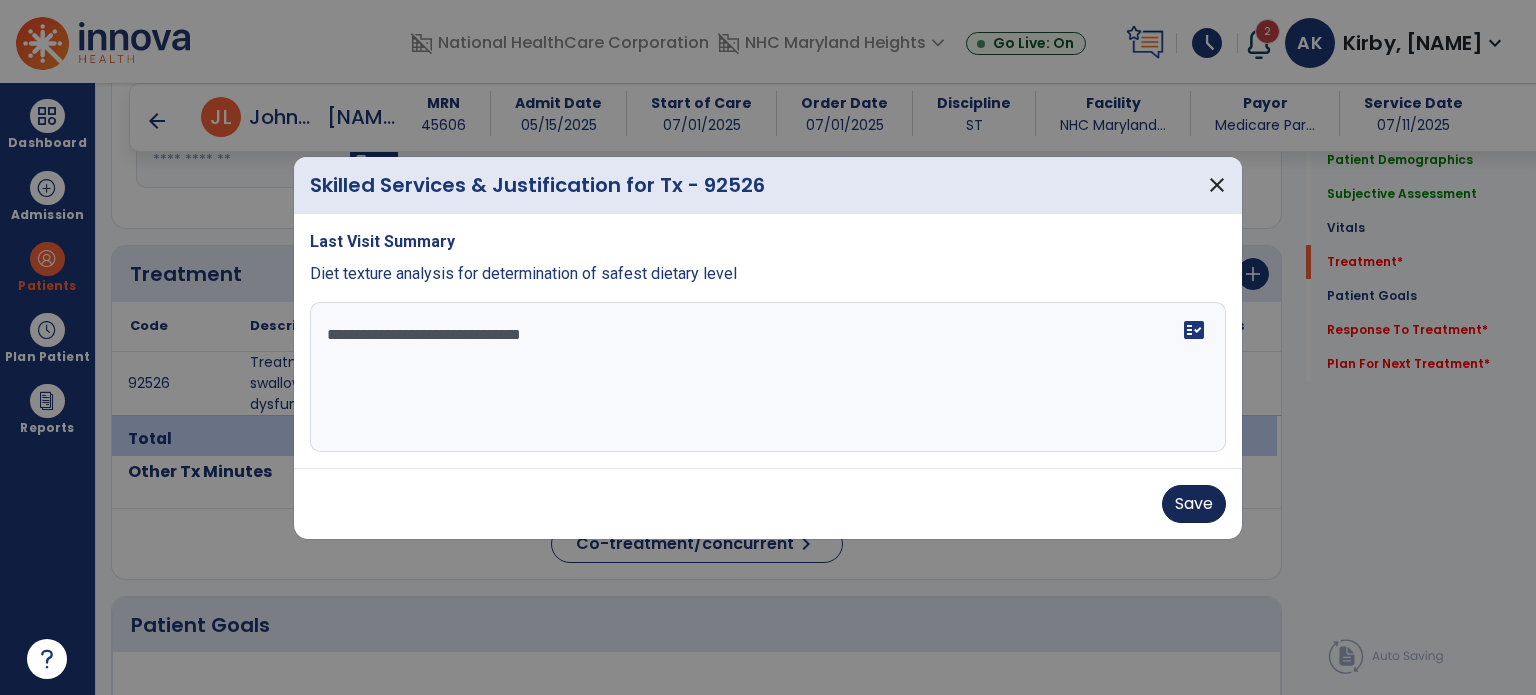 type on "**********" 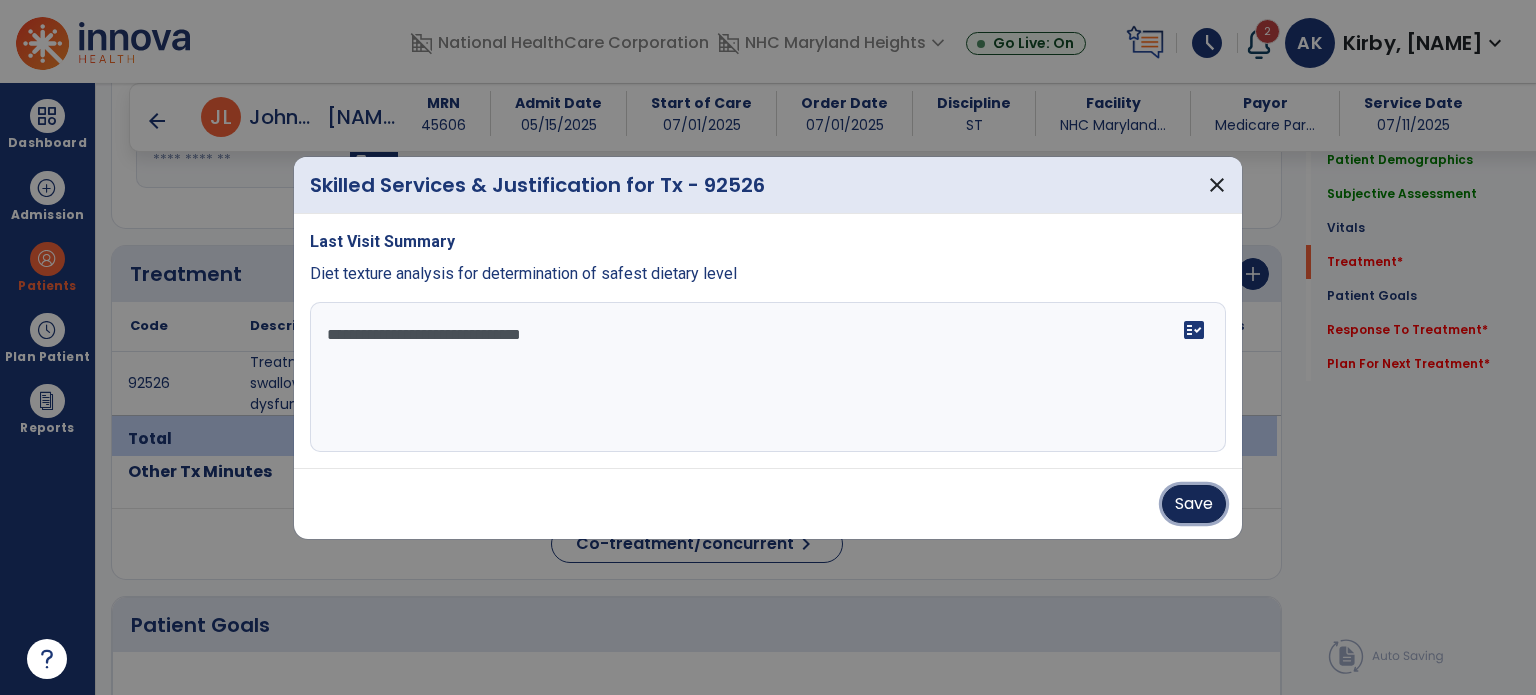 click on "Save" at bounding box center (1194, 504) 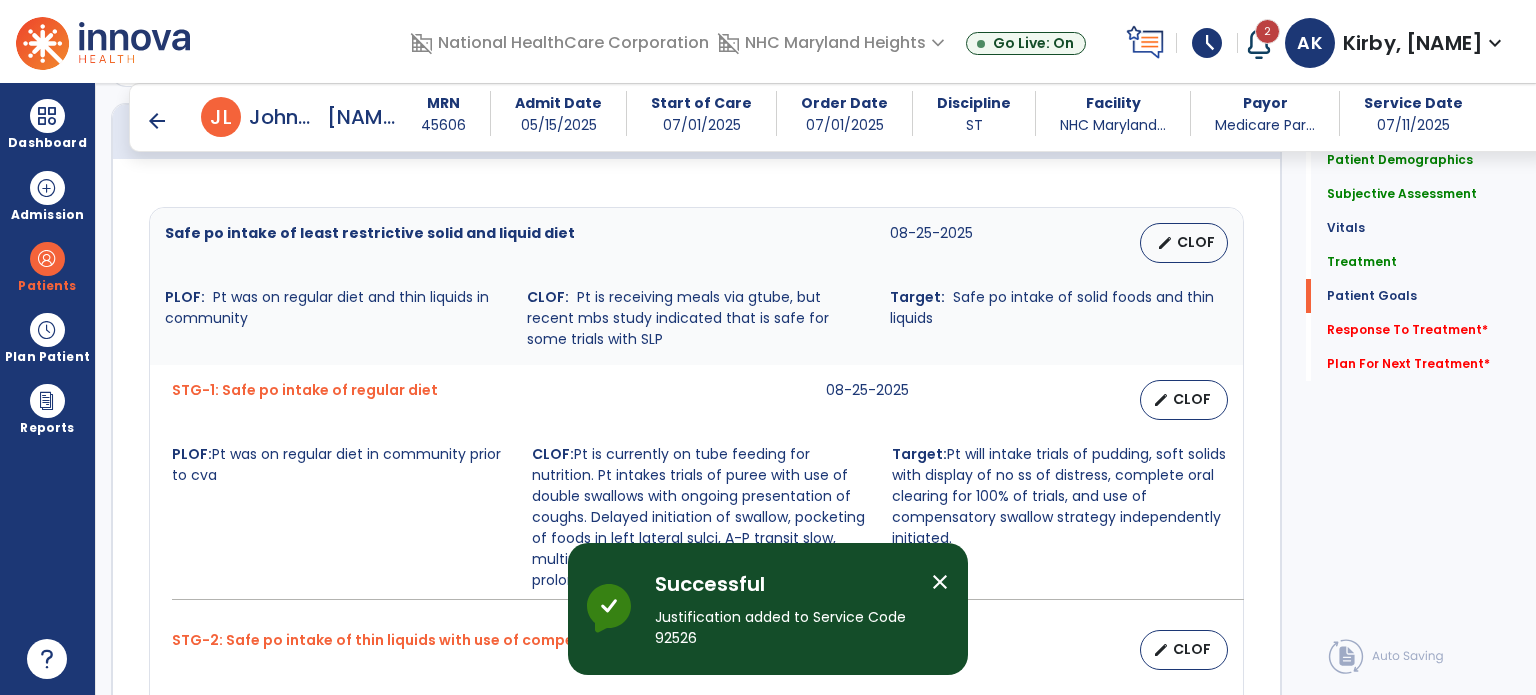 scroll, scrollTop: 1506, scrollLeft: 0, axis: vertical 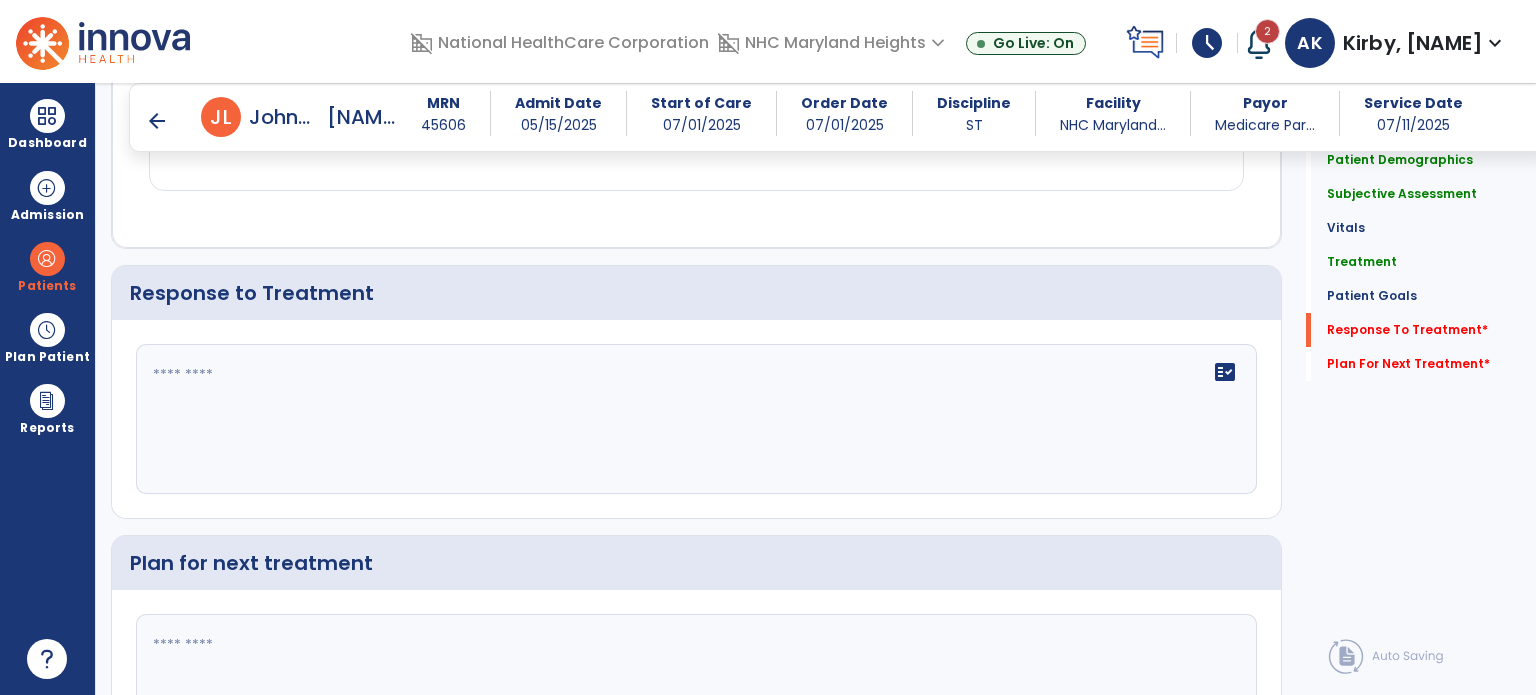 click 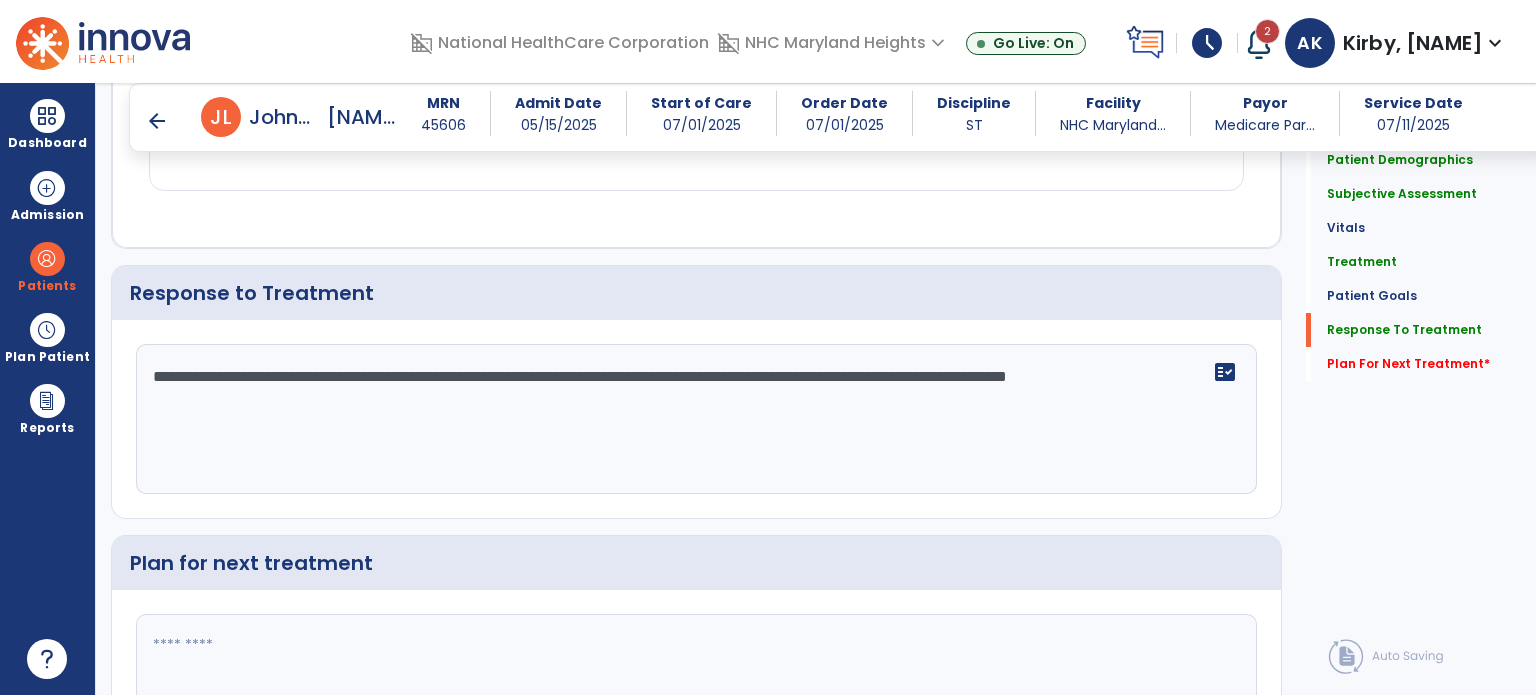 scroll, scrollTop: 2595, scrollLeft: 0, axis: vertical 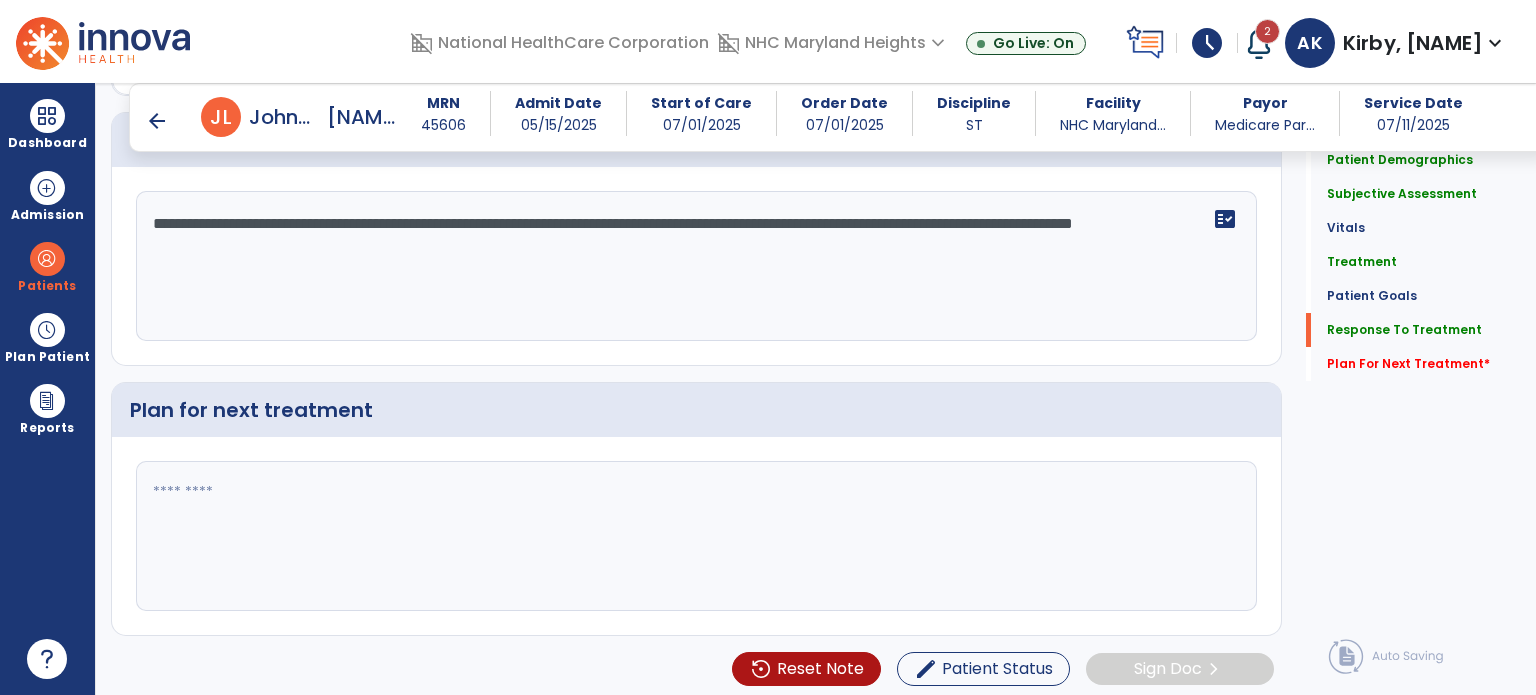 type on "**********" 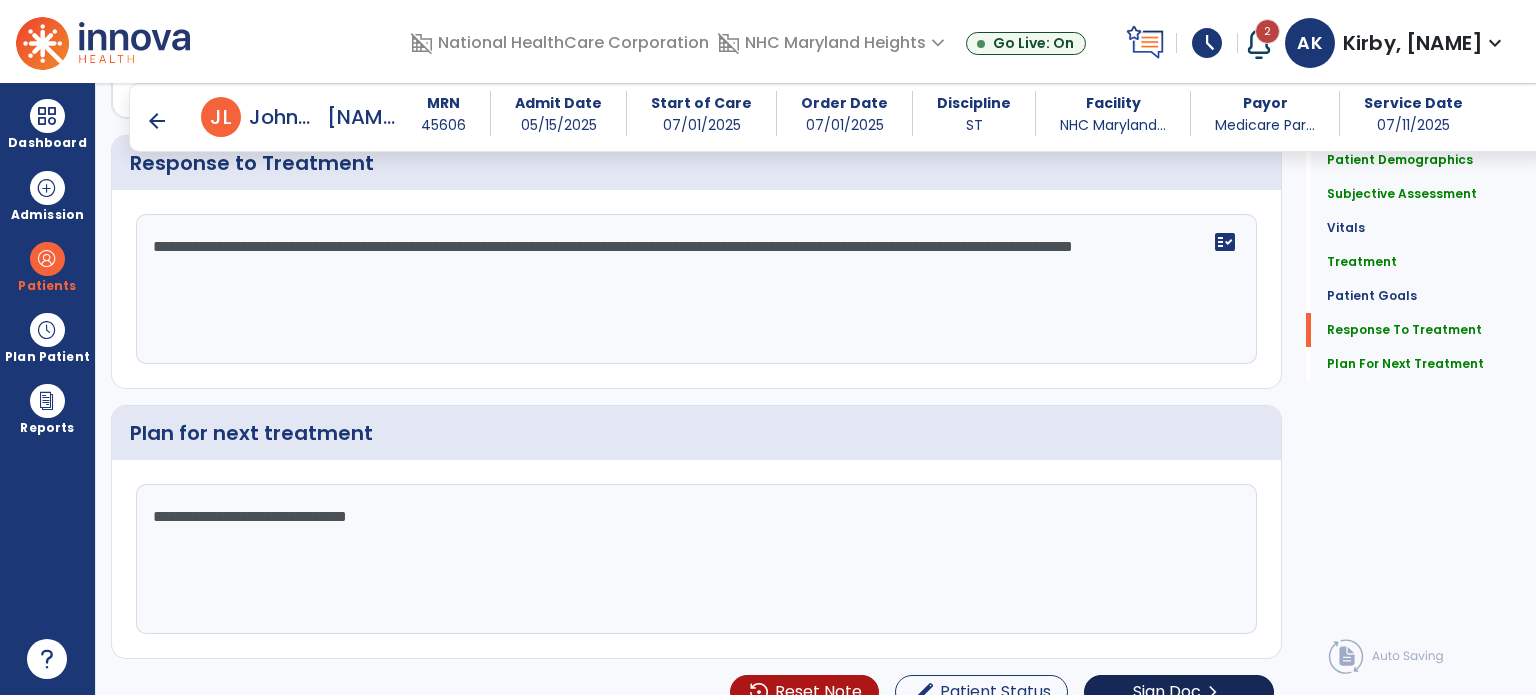 scroll, scrollTop: 2748, scrollLeft: 0, axis: vertical 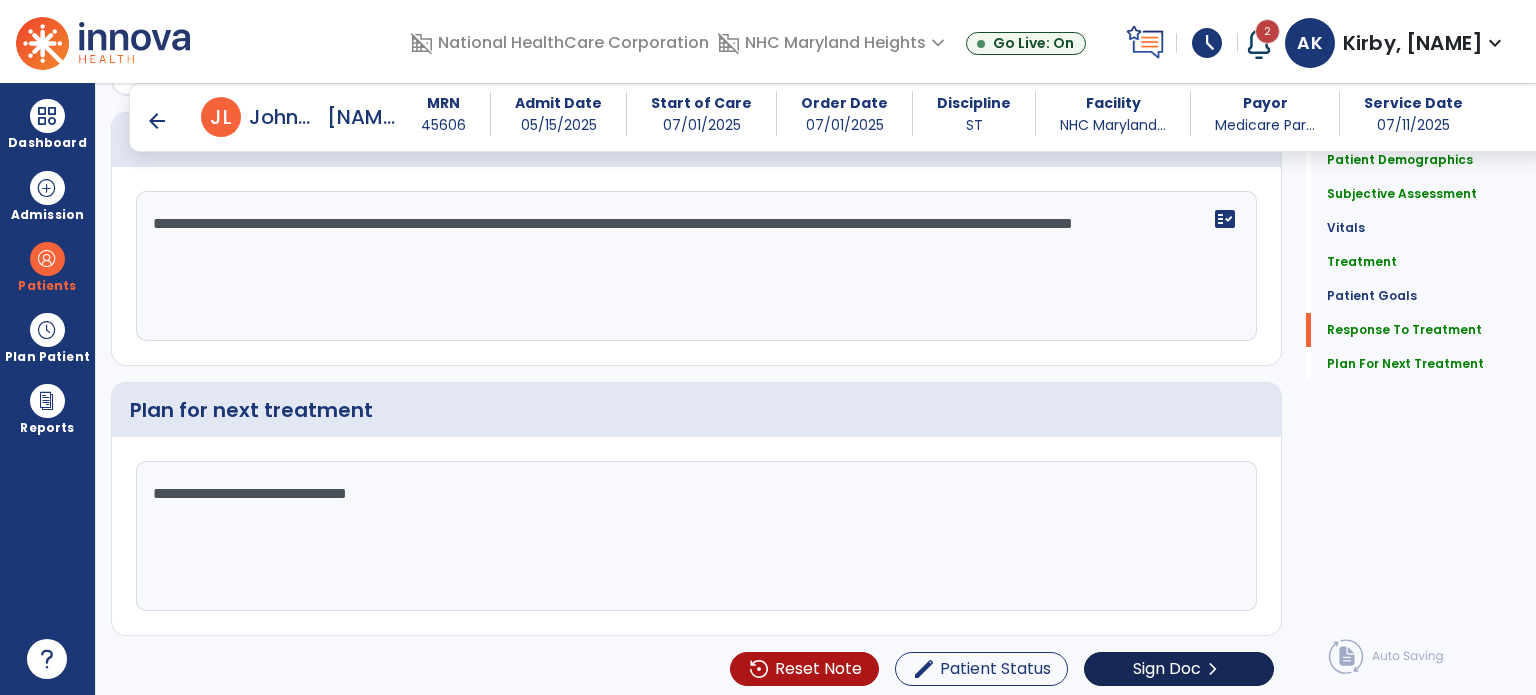 type on "**********" 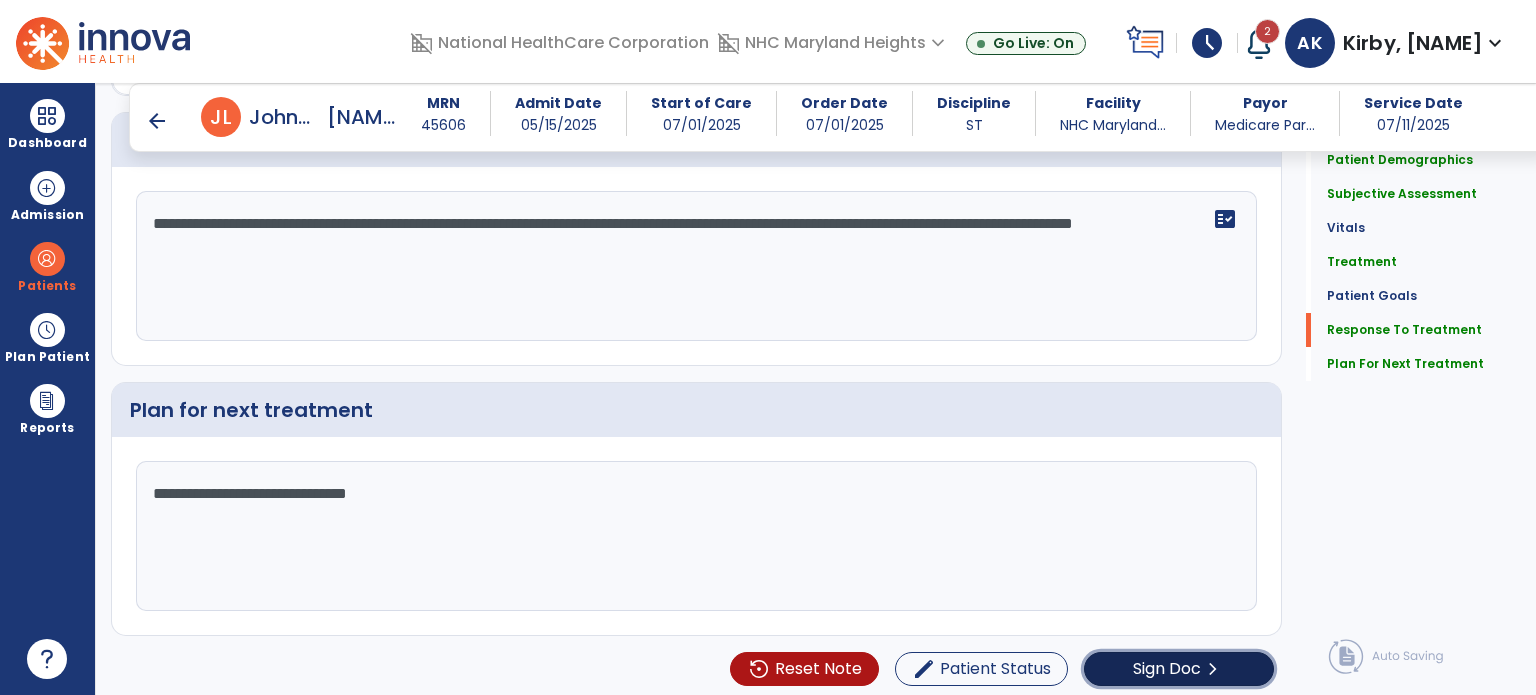 click on "Sign Doc" 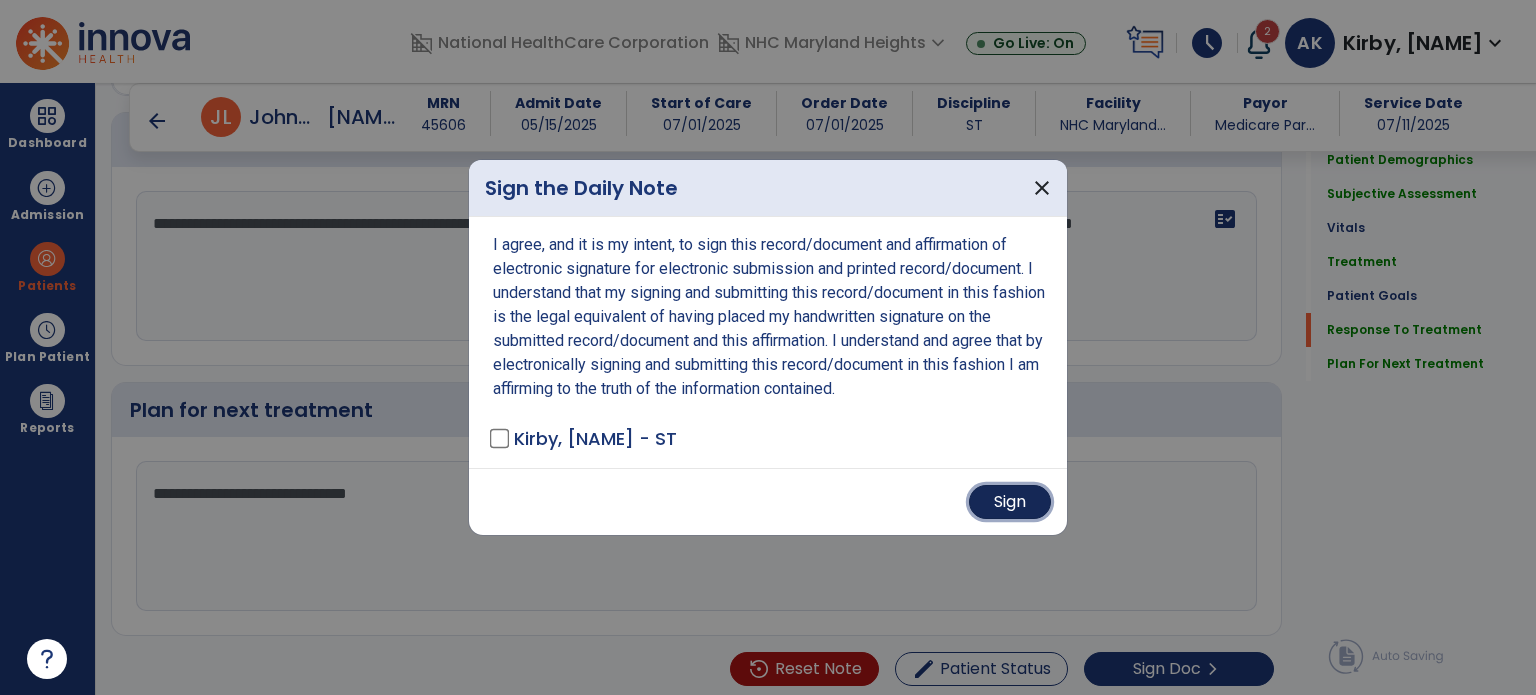click on "Sign" at bounding box center (1010, 502) 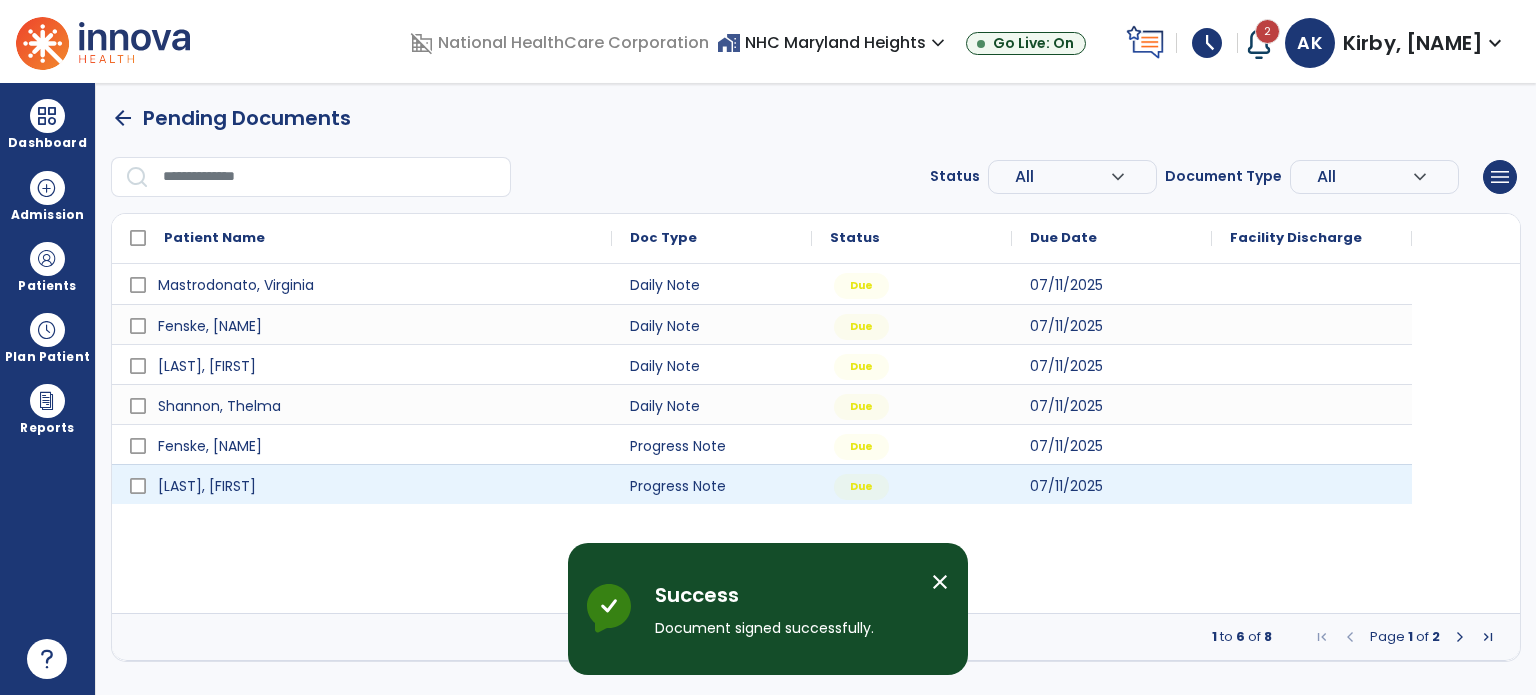scroll, scrollTop: 0, scrollLeft: 0, axis: both 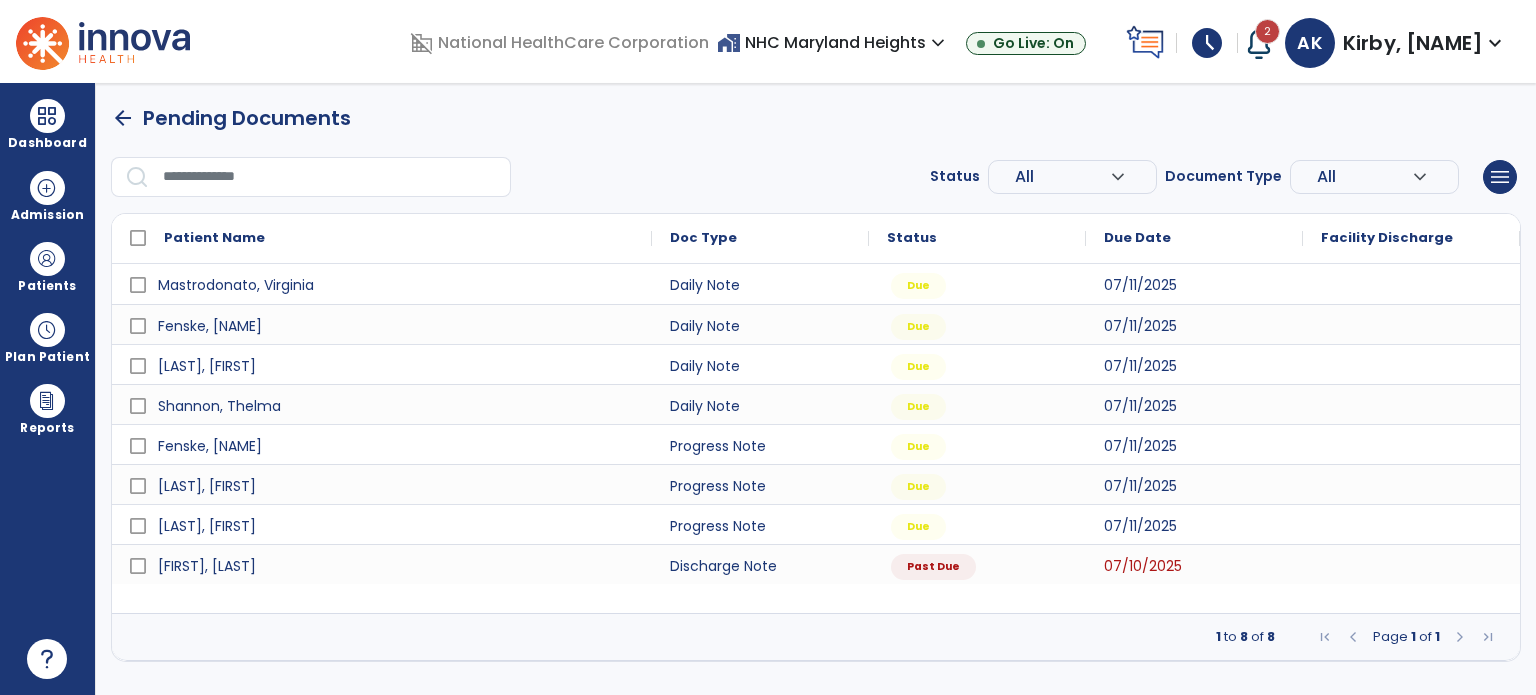 click on "arrow_back" at bounding box center [123, 118] 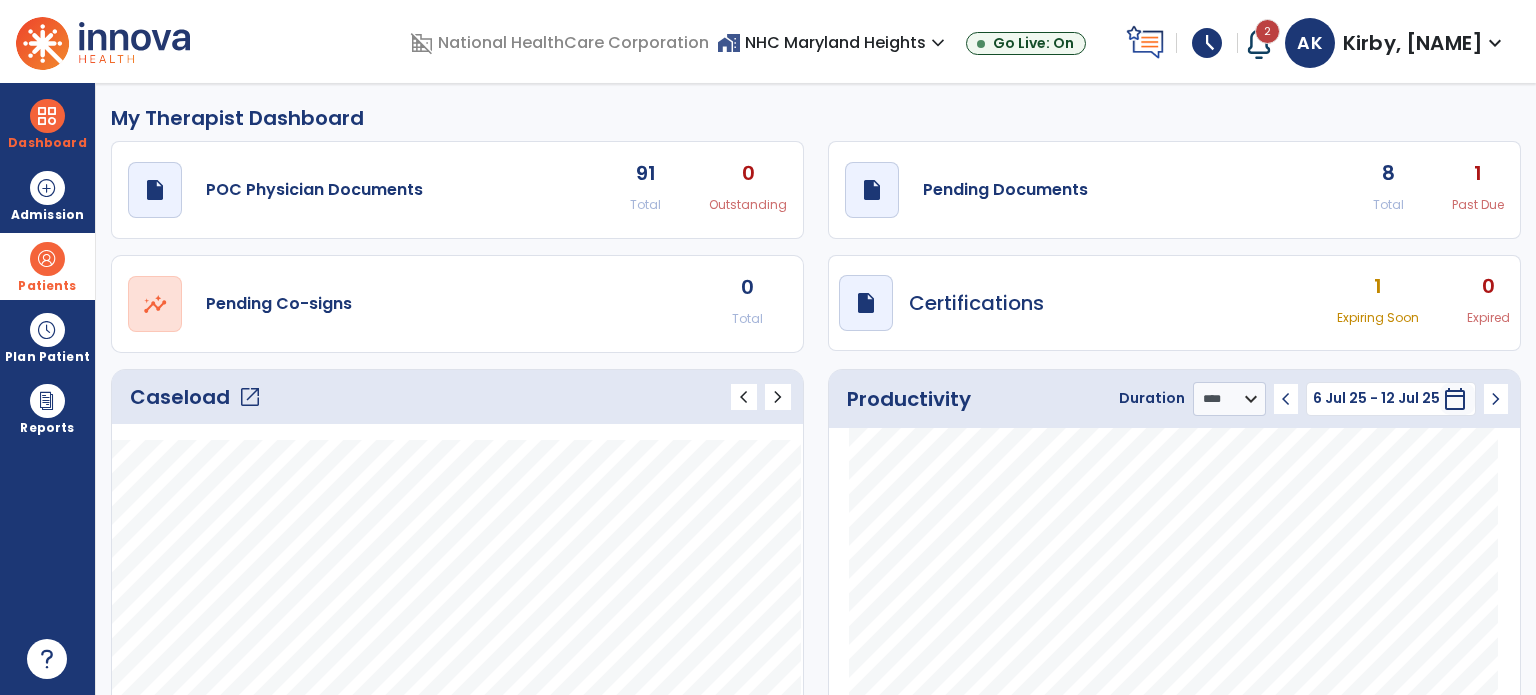 click at bounding box center [47, 259] 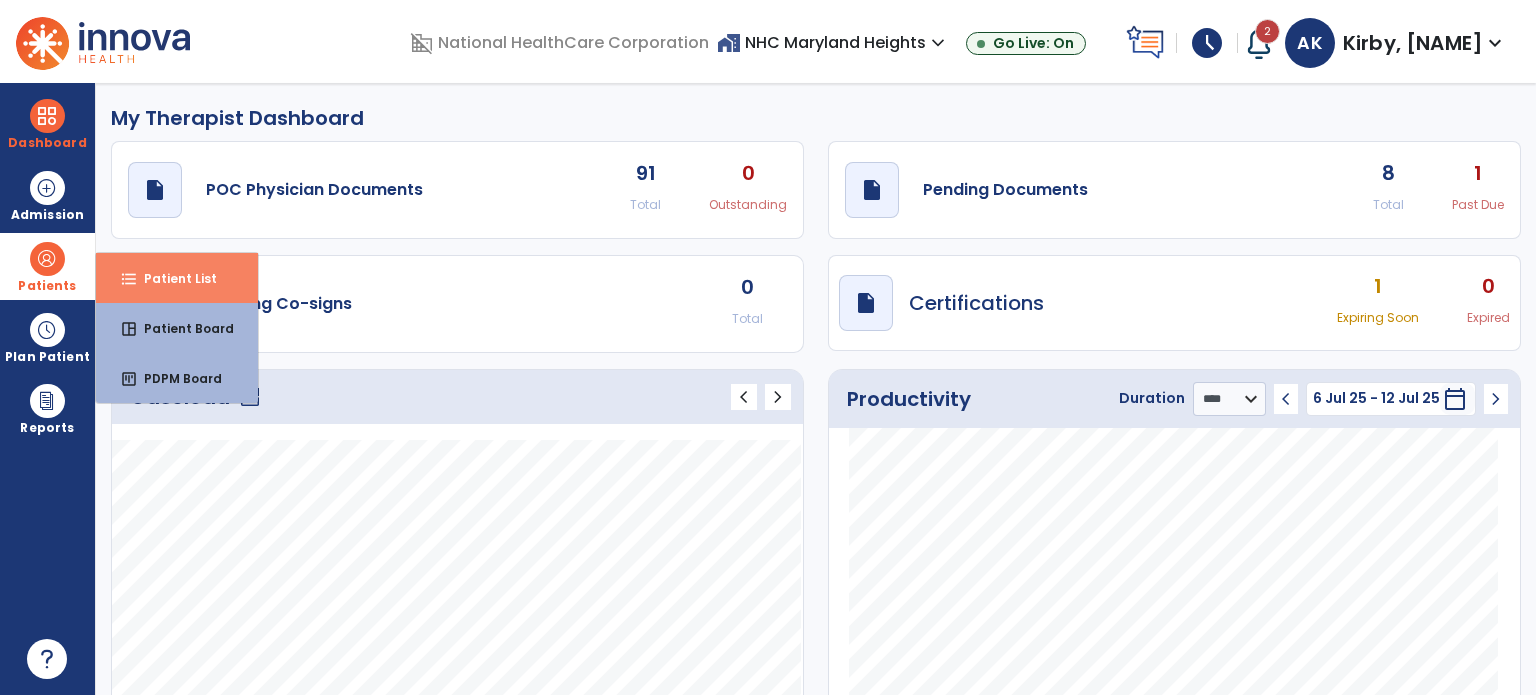 click on "Patient List" at bounding box center [172, 278] 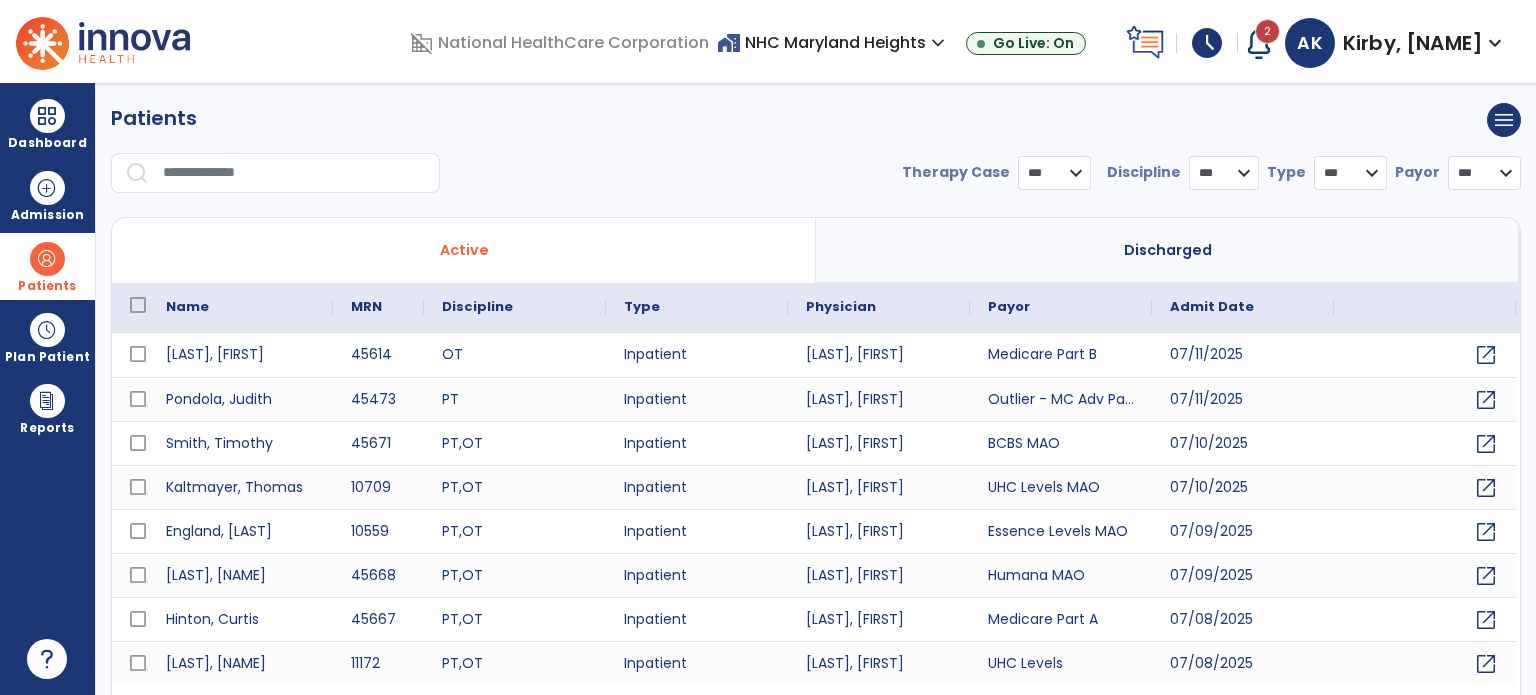 select on "***" 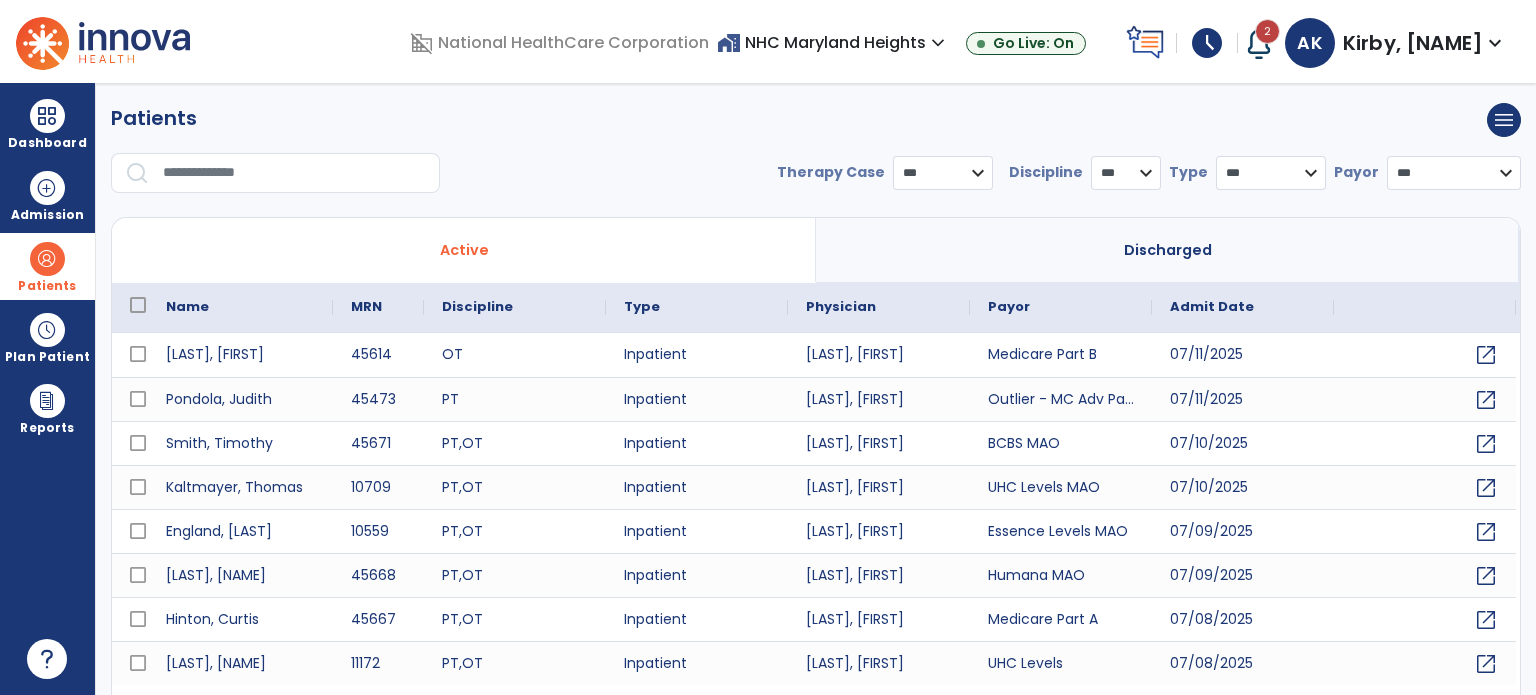click on "* *** ** ** **" at bounding box center [1126, 173] 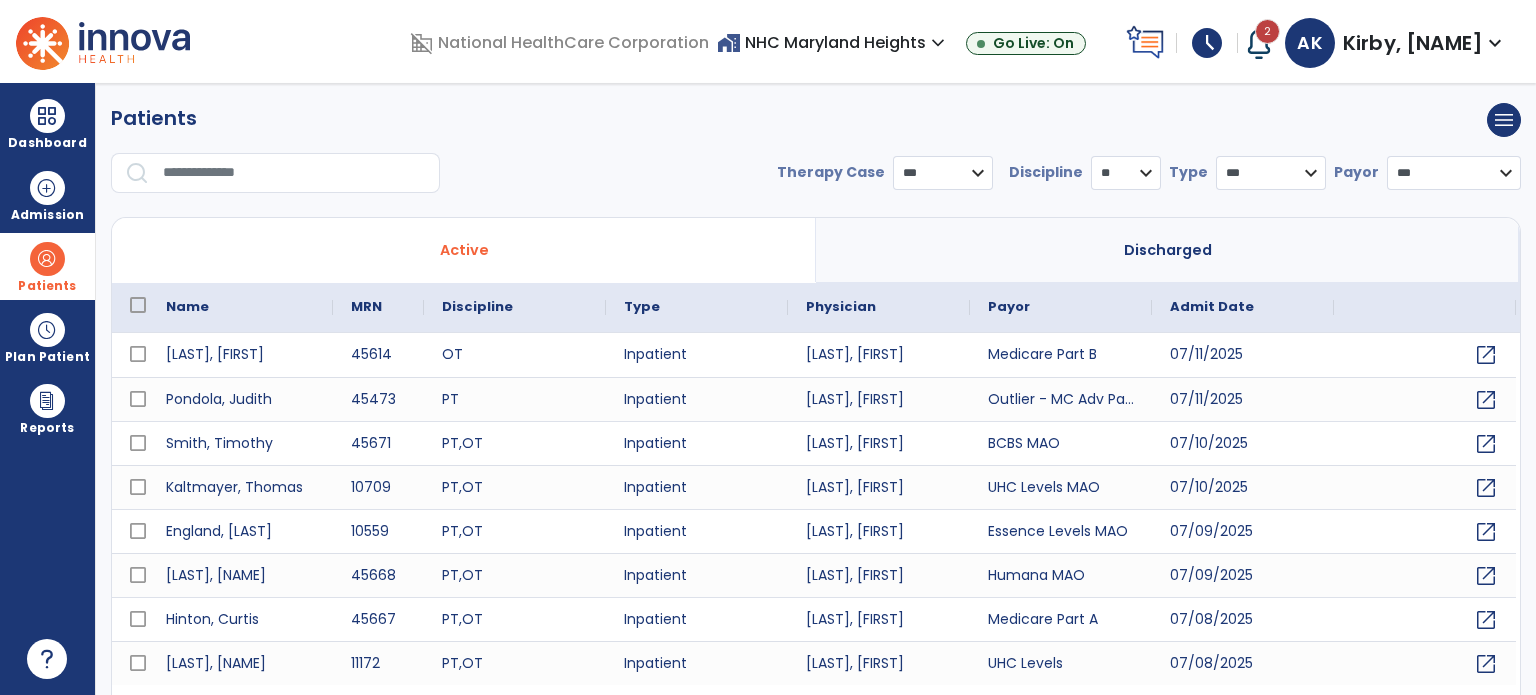 click on "* *** ** ** **" at bounding box center (1126, 173) 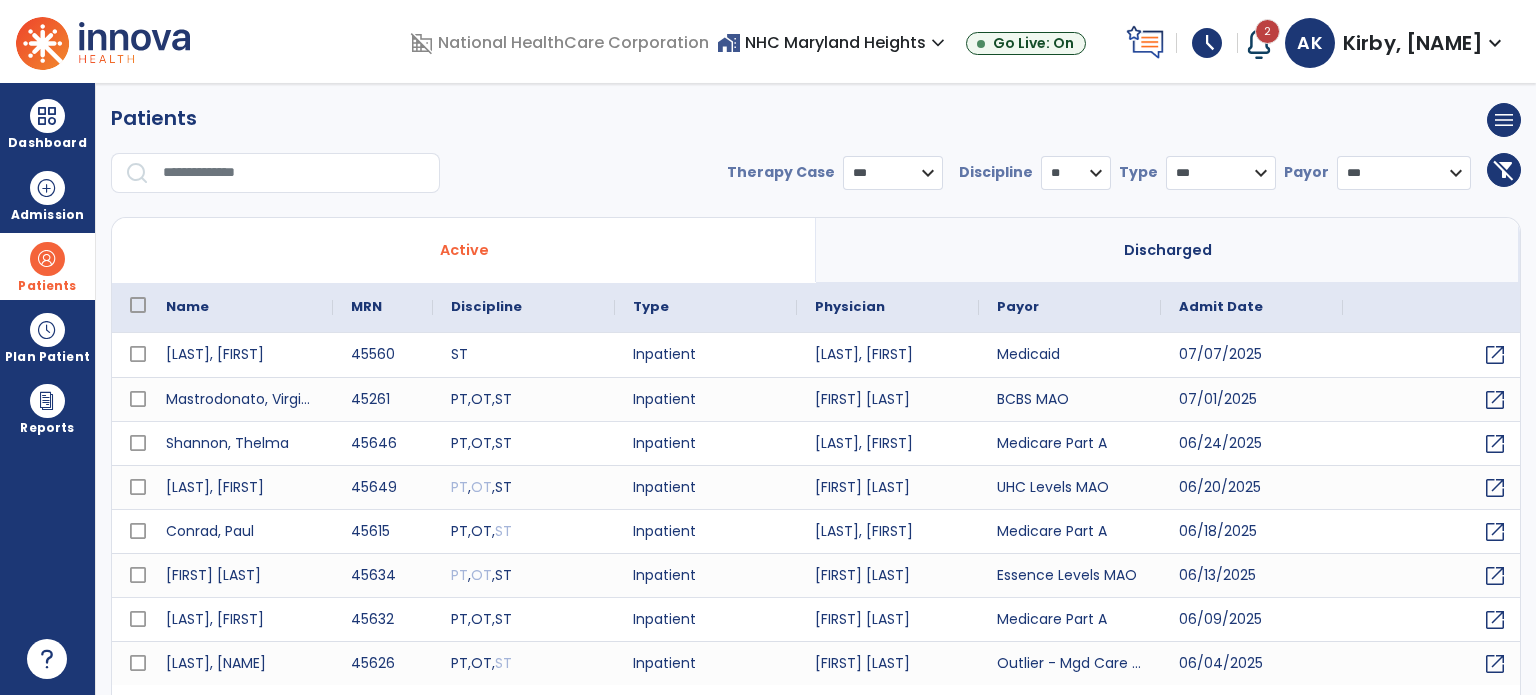scroll, scrollTop: 46, scrollLeft: 0, axis: vertical 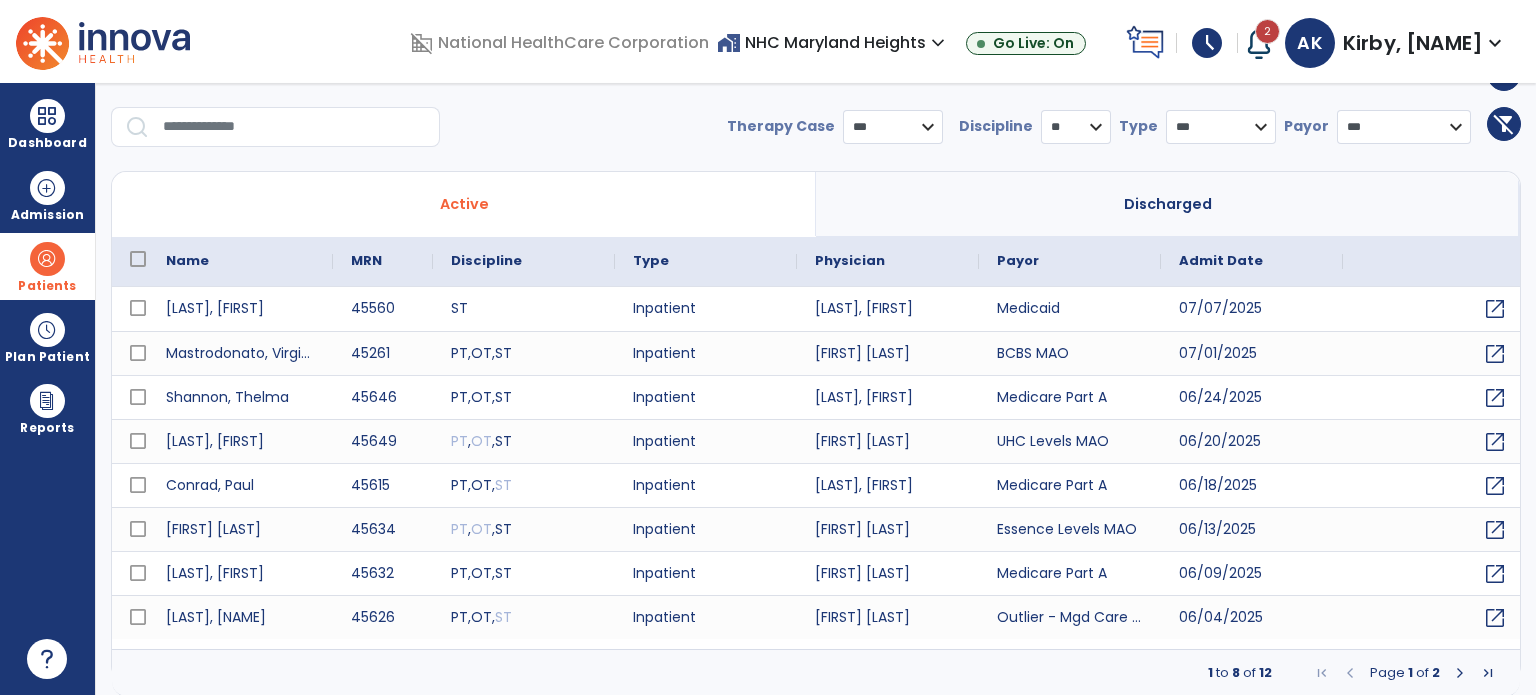 click at bounding box center (1460, 673) 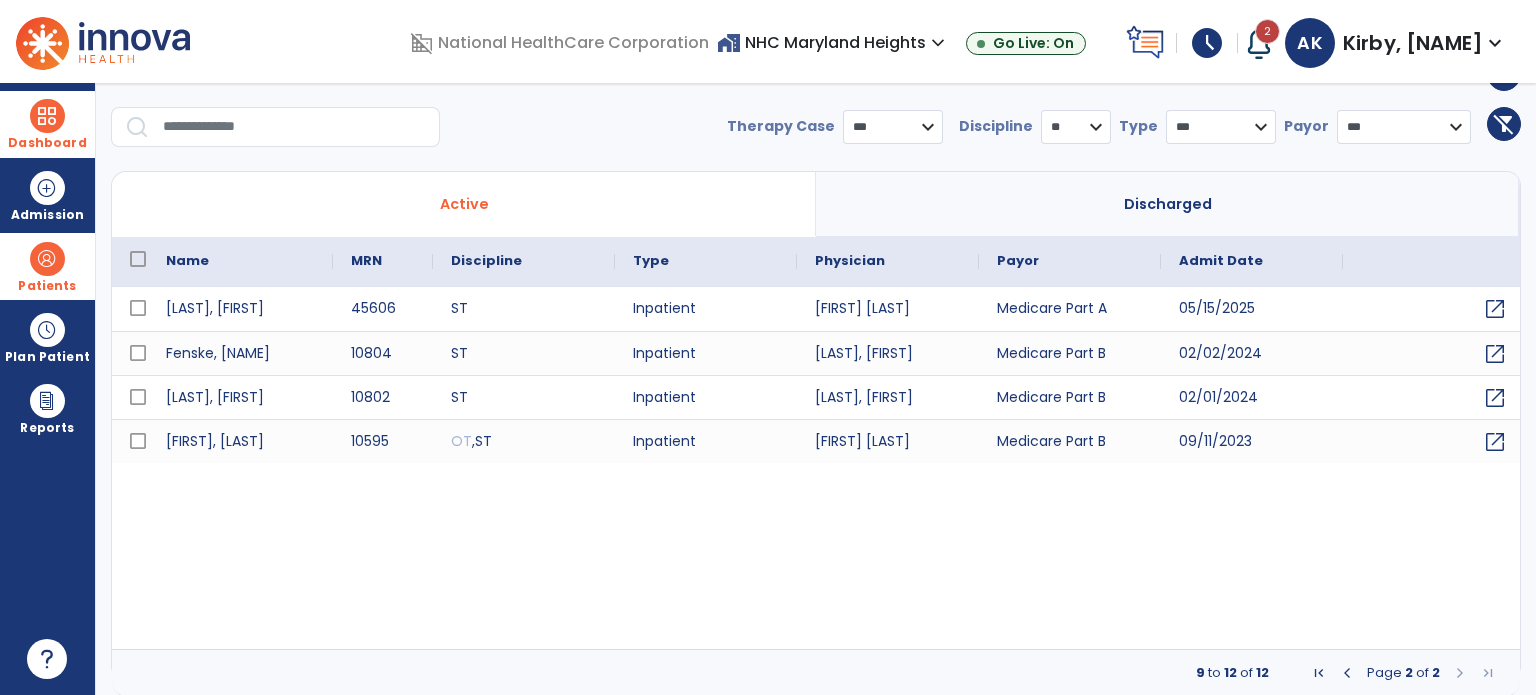 click at bounding box center (47, 116) 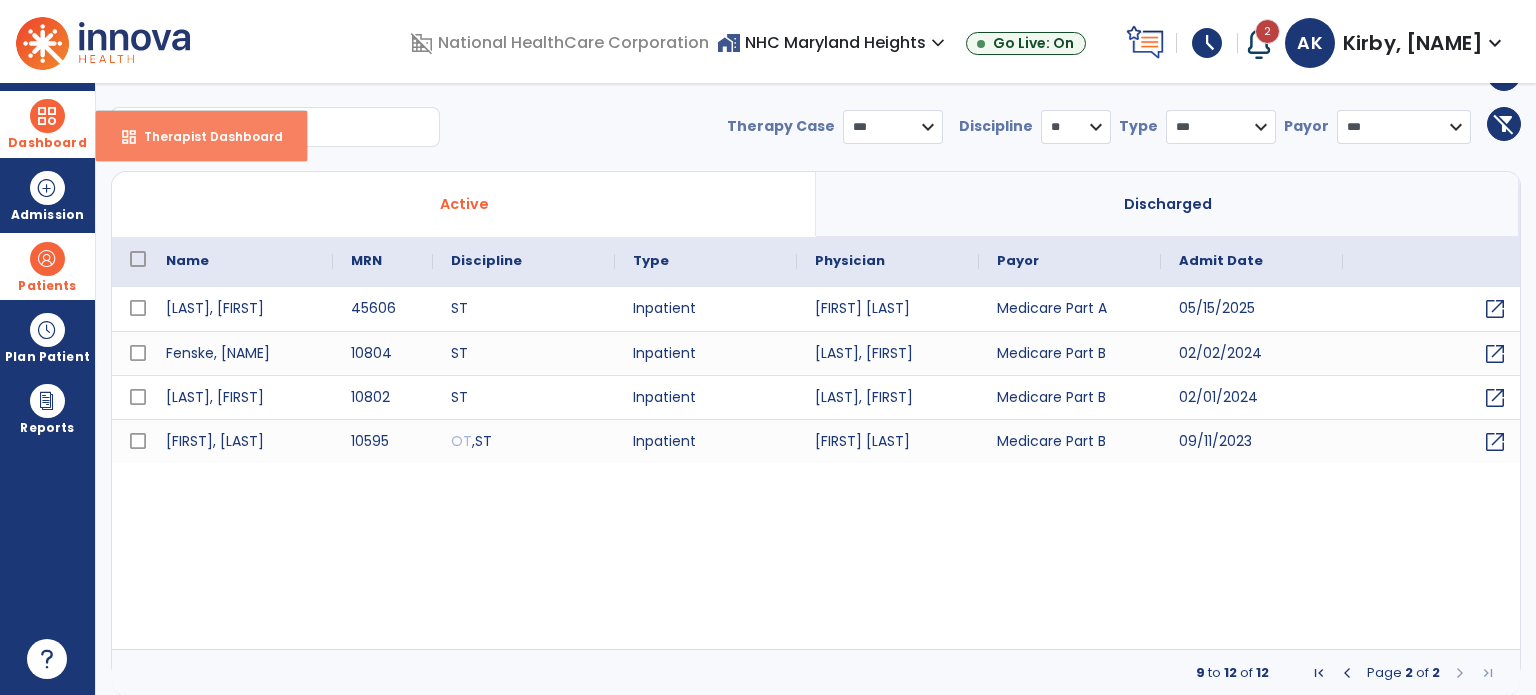 click on "dashboard  Therapist Dashboard" at bounding box center (201, 136) 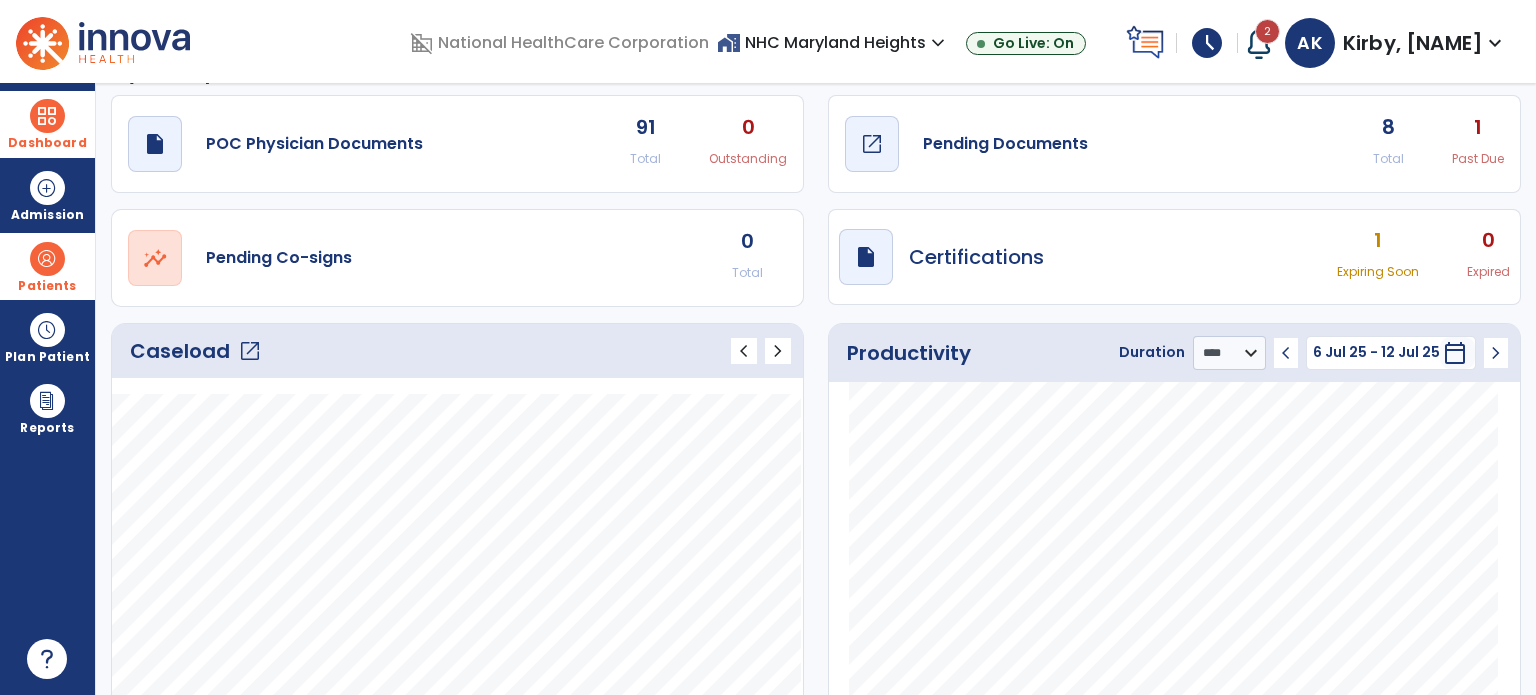 click on "open_in_new" 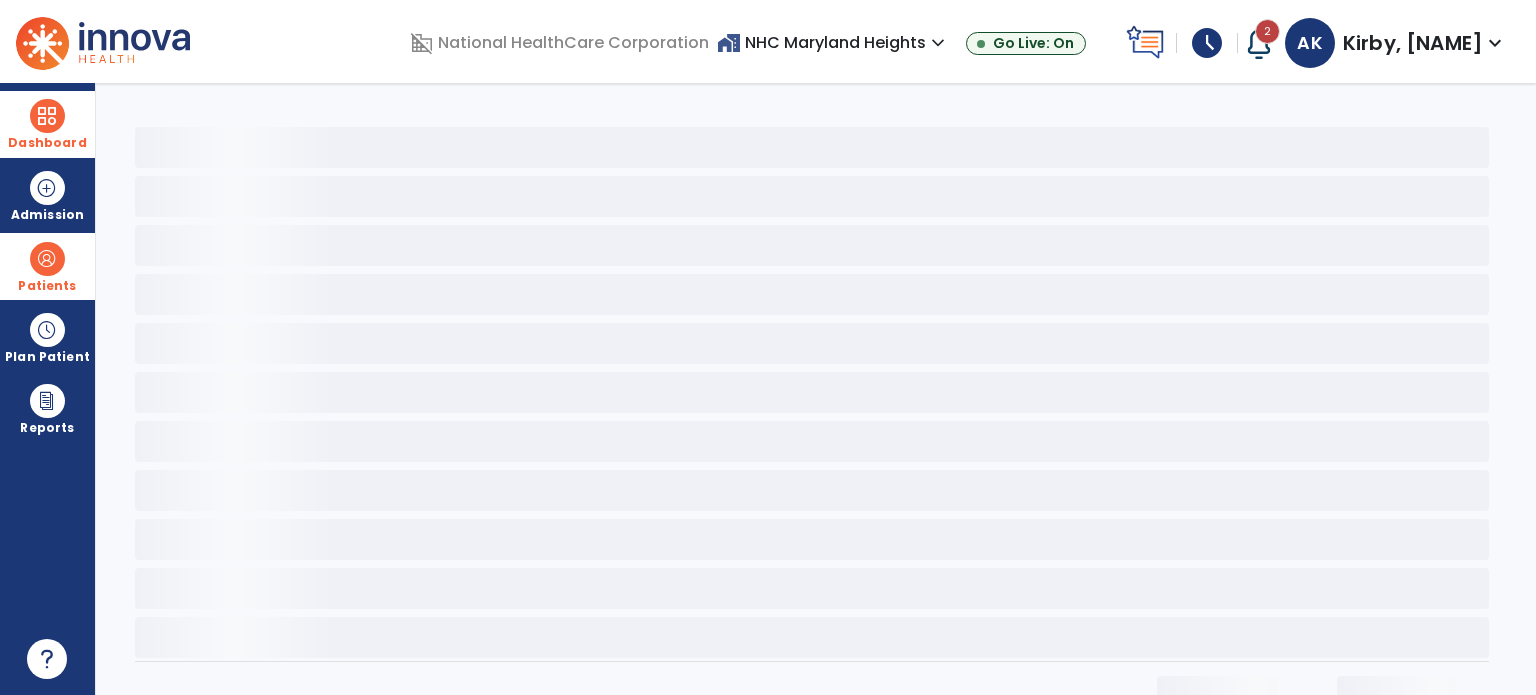 scroll, scrollTop: 0, scrollLeft: 0, axis: both 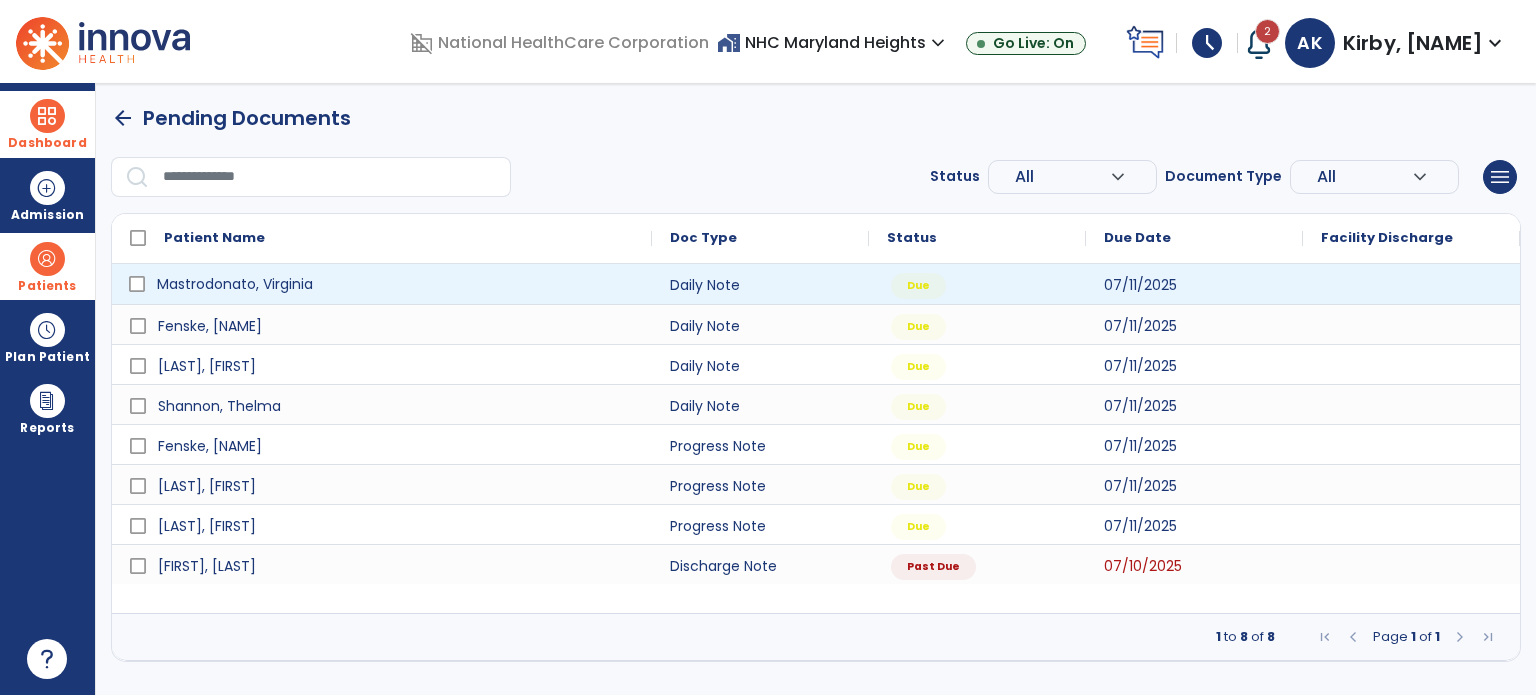 click on "Mastrodonato, Virginia" at bounding box center (396, 284) 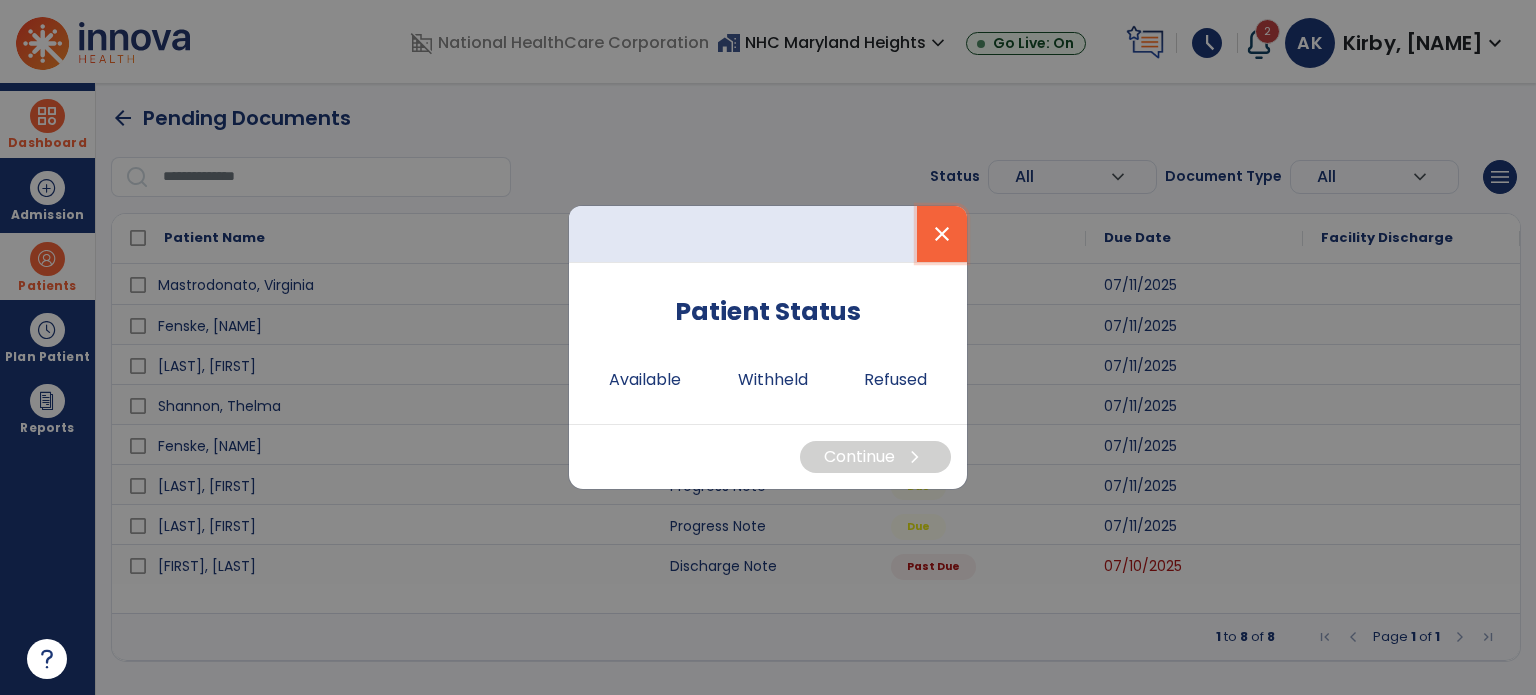 click on "close" at bounding box center [942, 234] 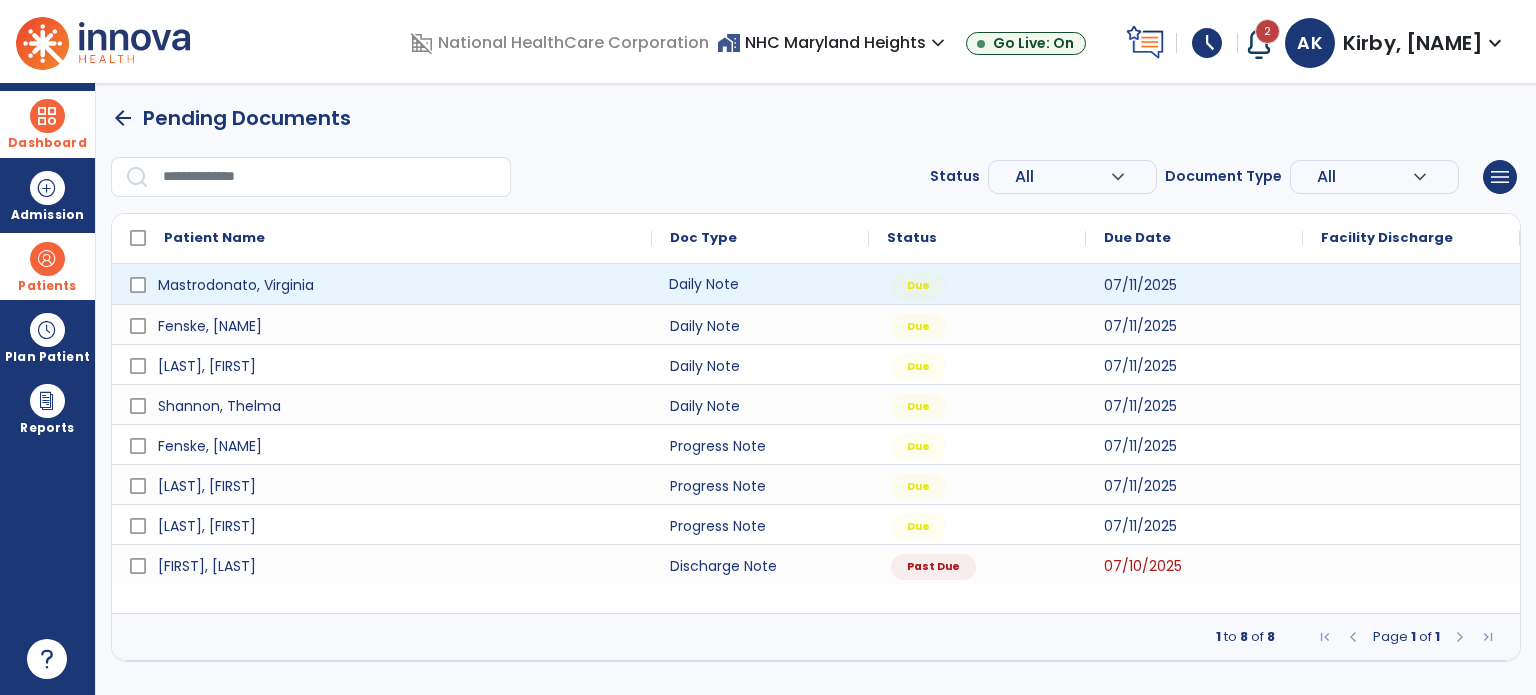 click on "Daily Note" at bounding box center [760, 284] 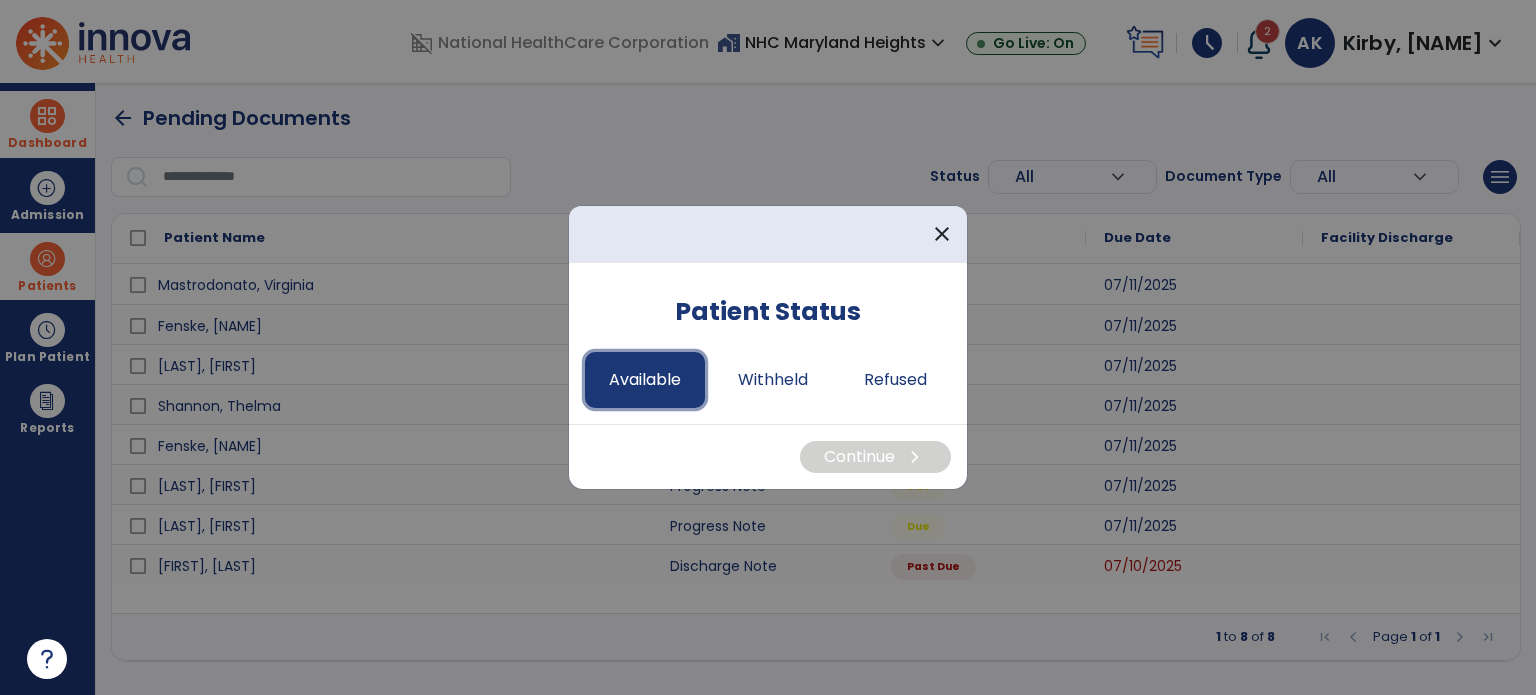 click on "Available" at bounding box center [645, 380] 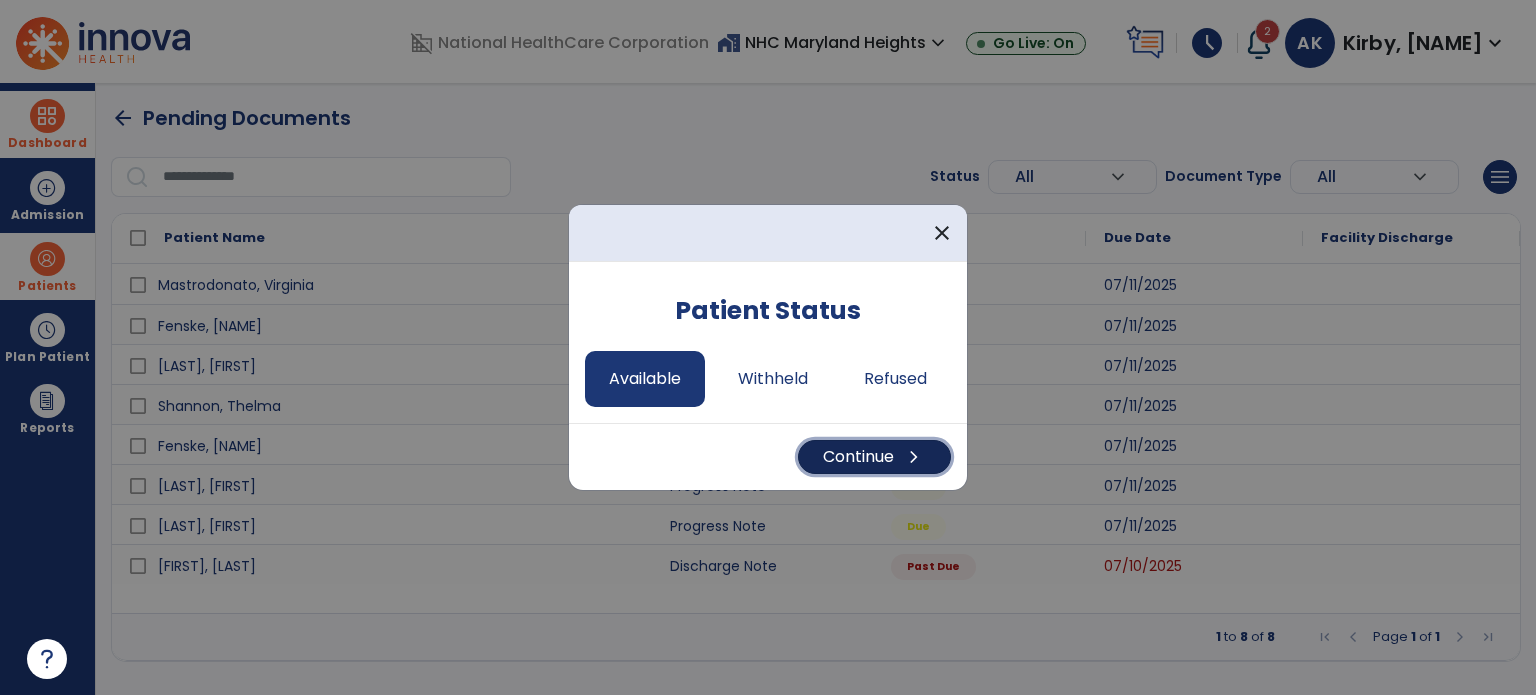 click on "Continue   chevron_right" at bounding box center (874, 457) 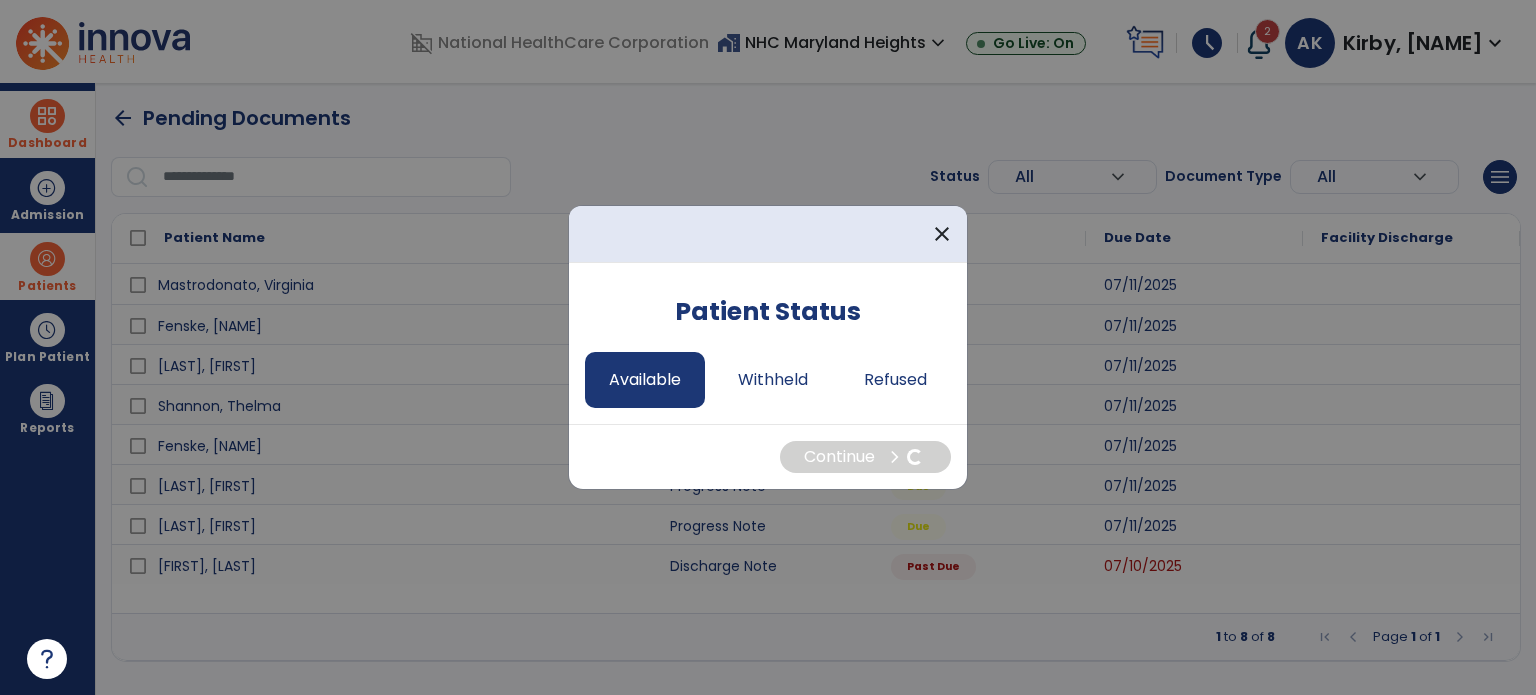 select on "*" 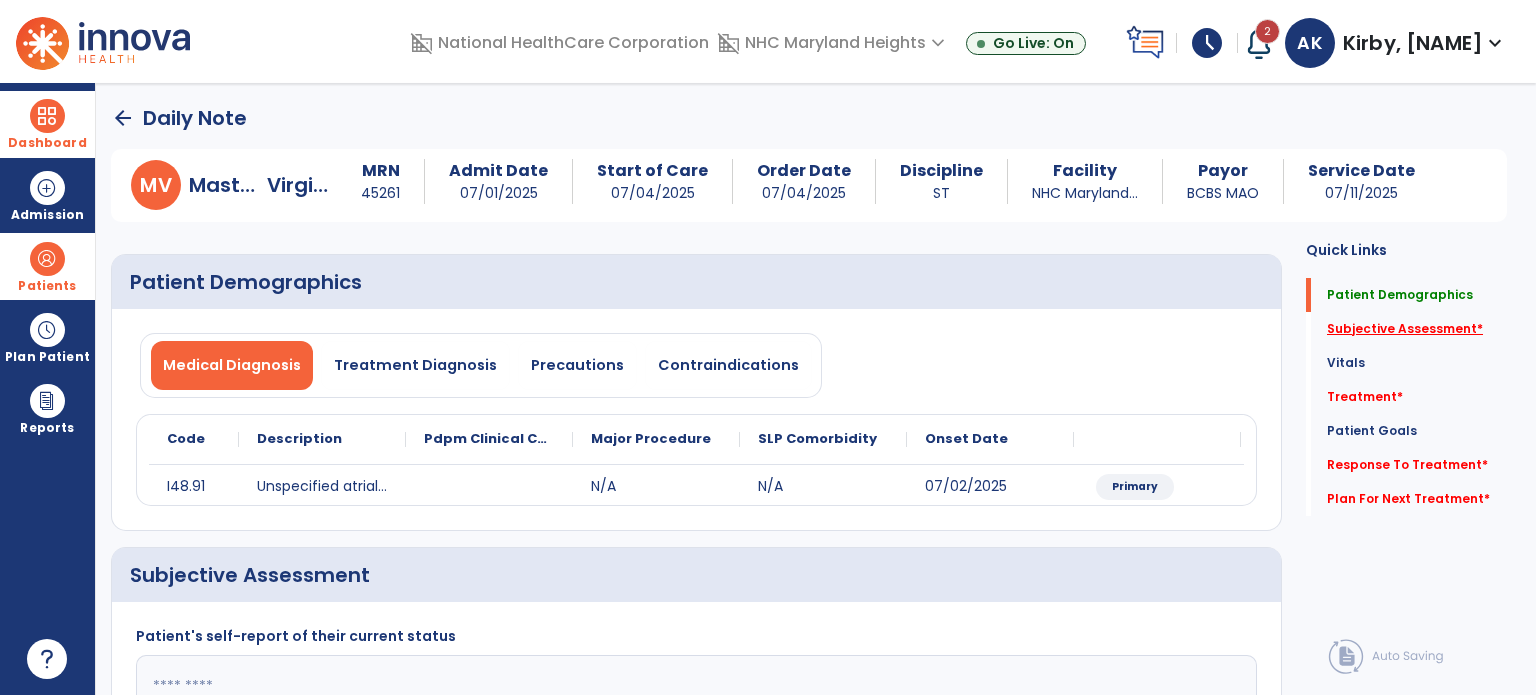 click on "Subjective Assessment   *" 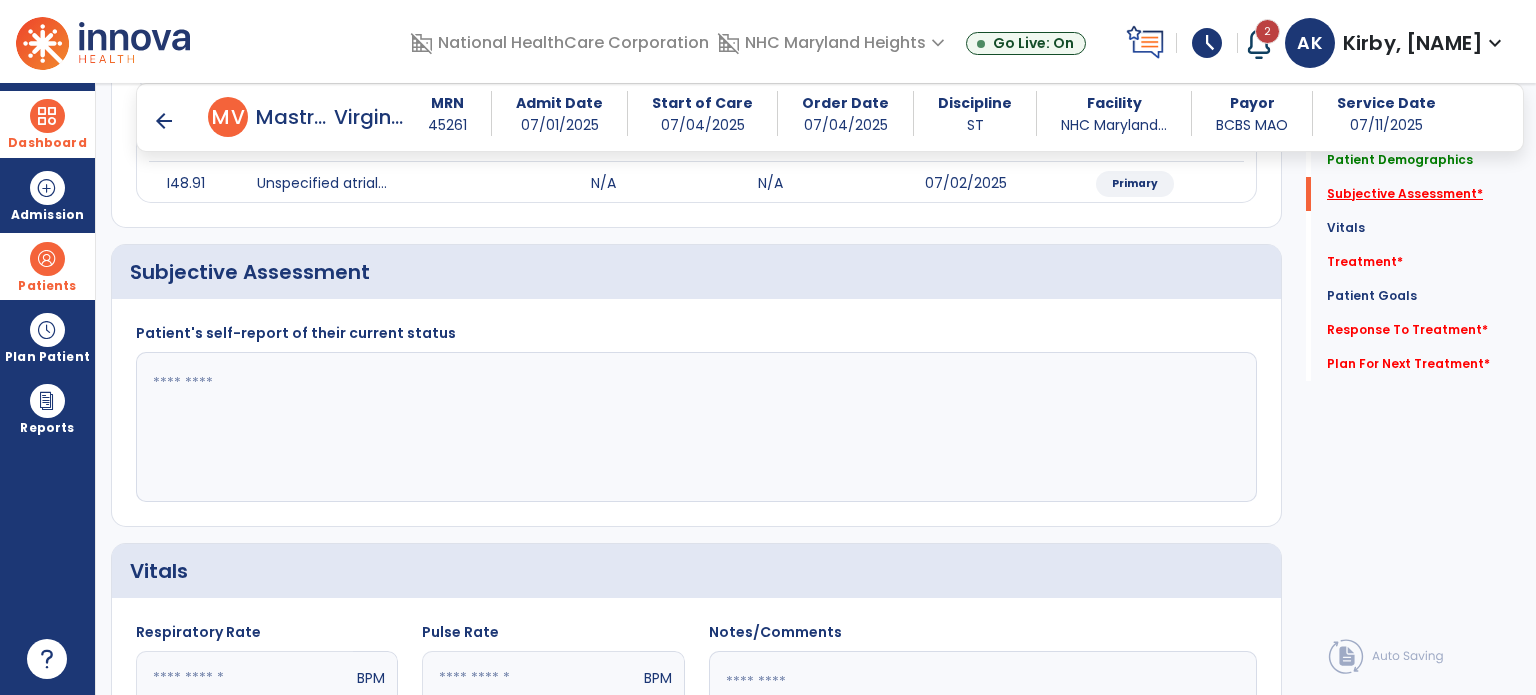 scroll, scrollTop: 298, scrollLeft: 0, axis: vertical 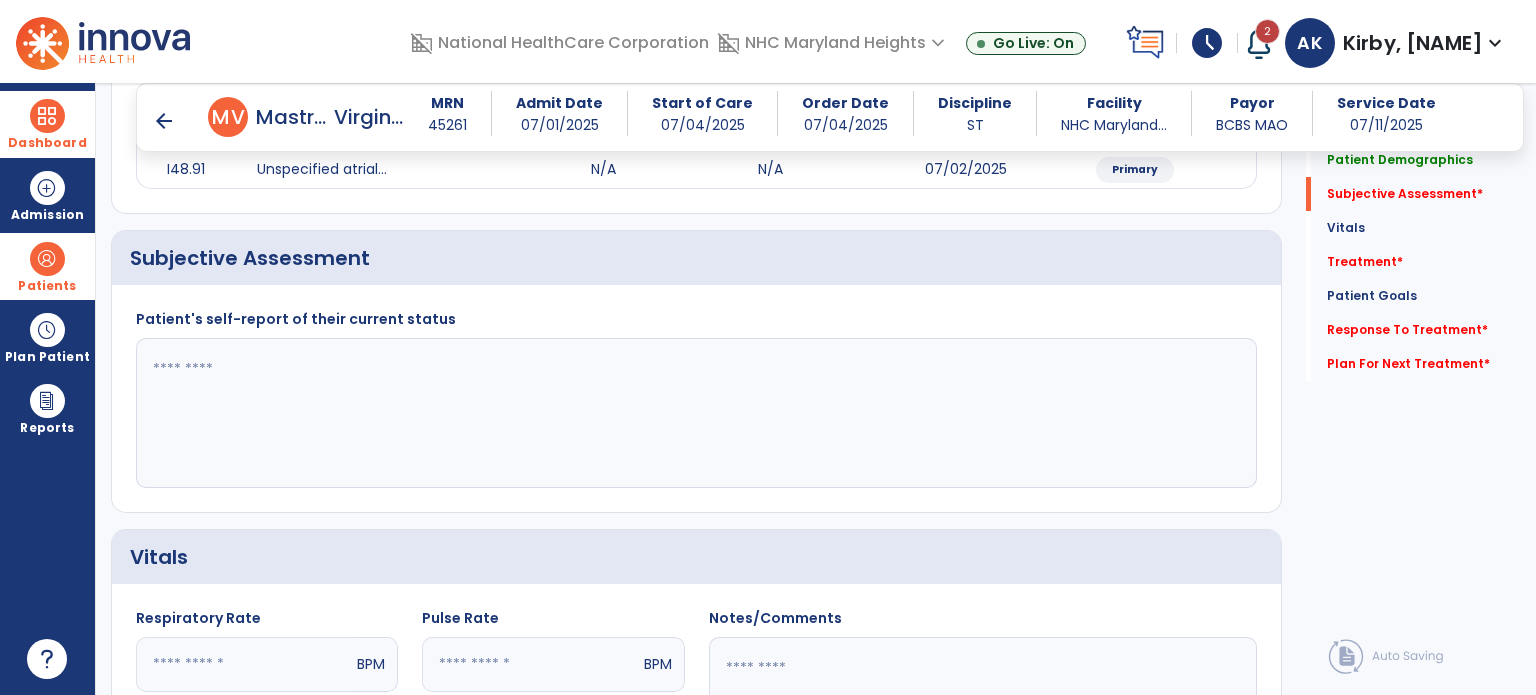 click 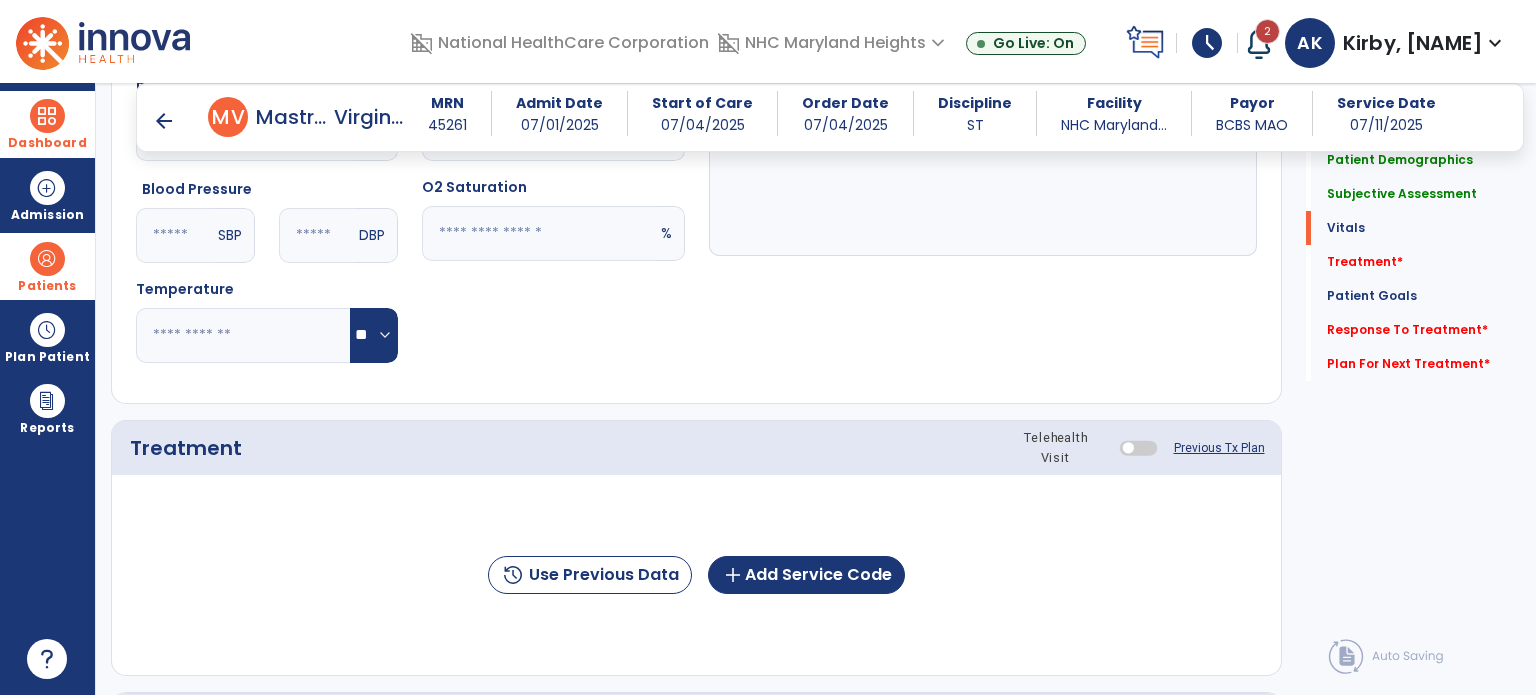 scroll, scrollTop: 836, scrollLeft: 0, axis: vertical 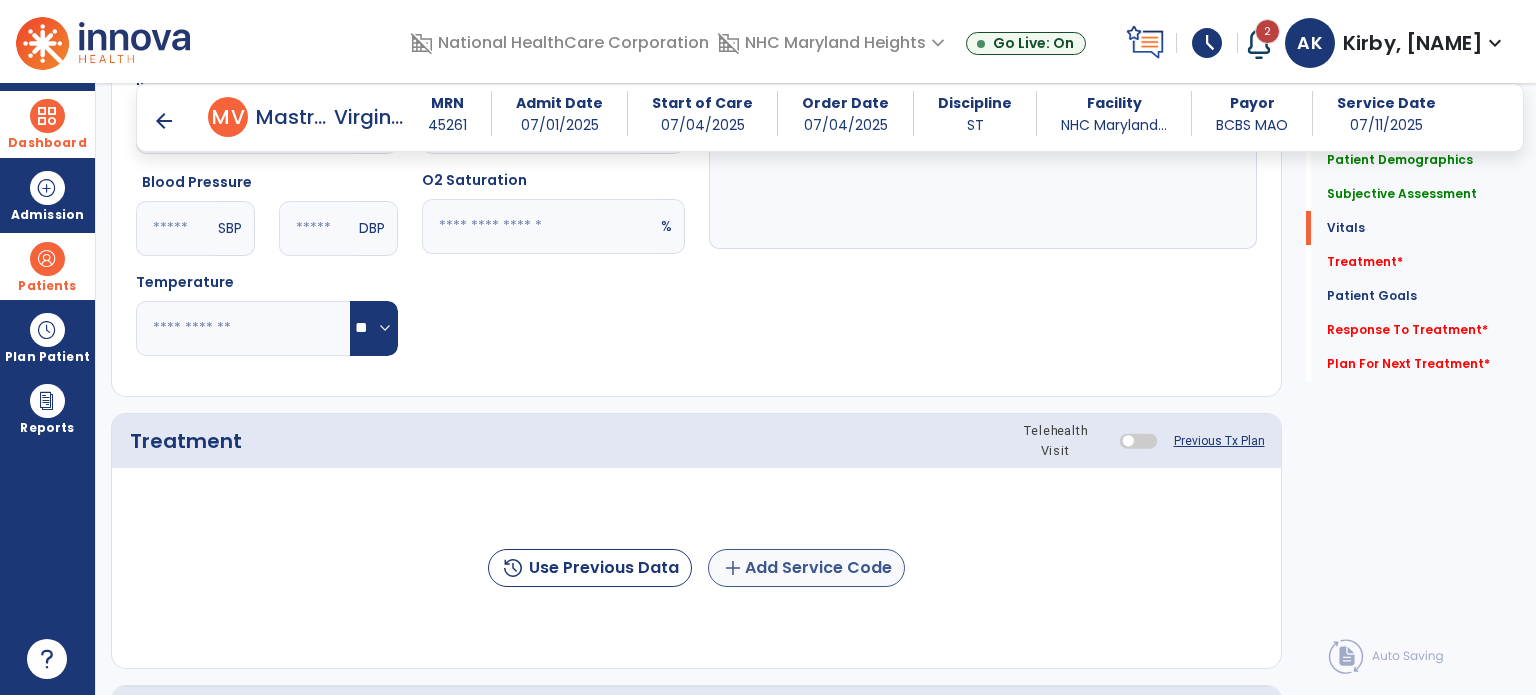 type on "**********" 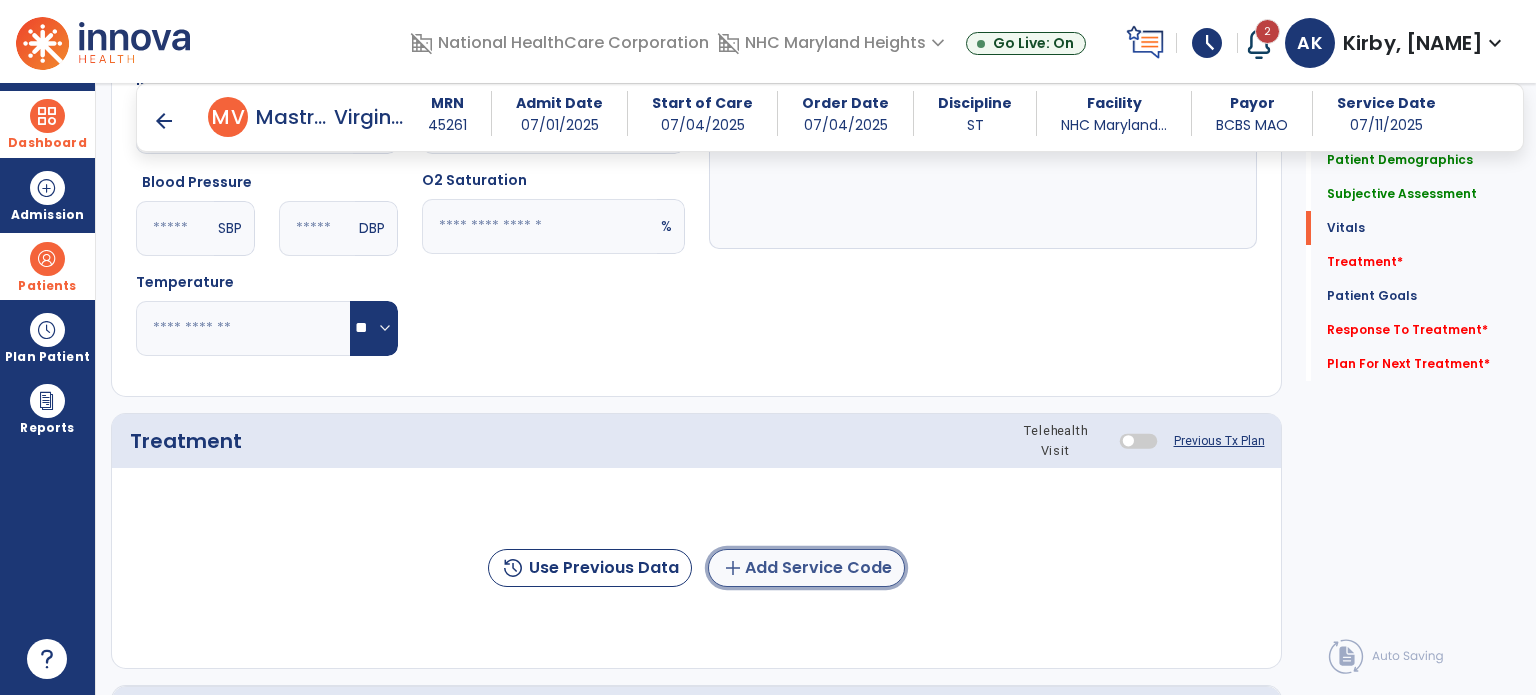click on "add  Add Service Code" 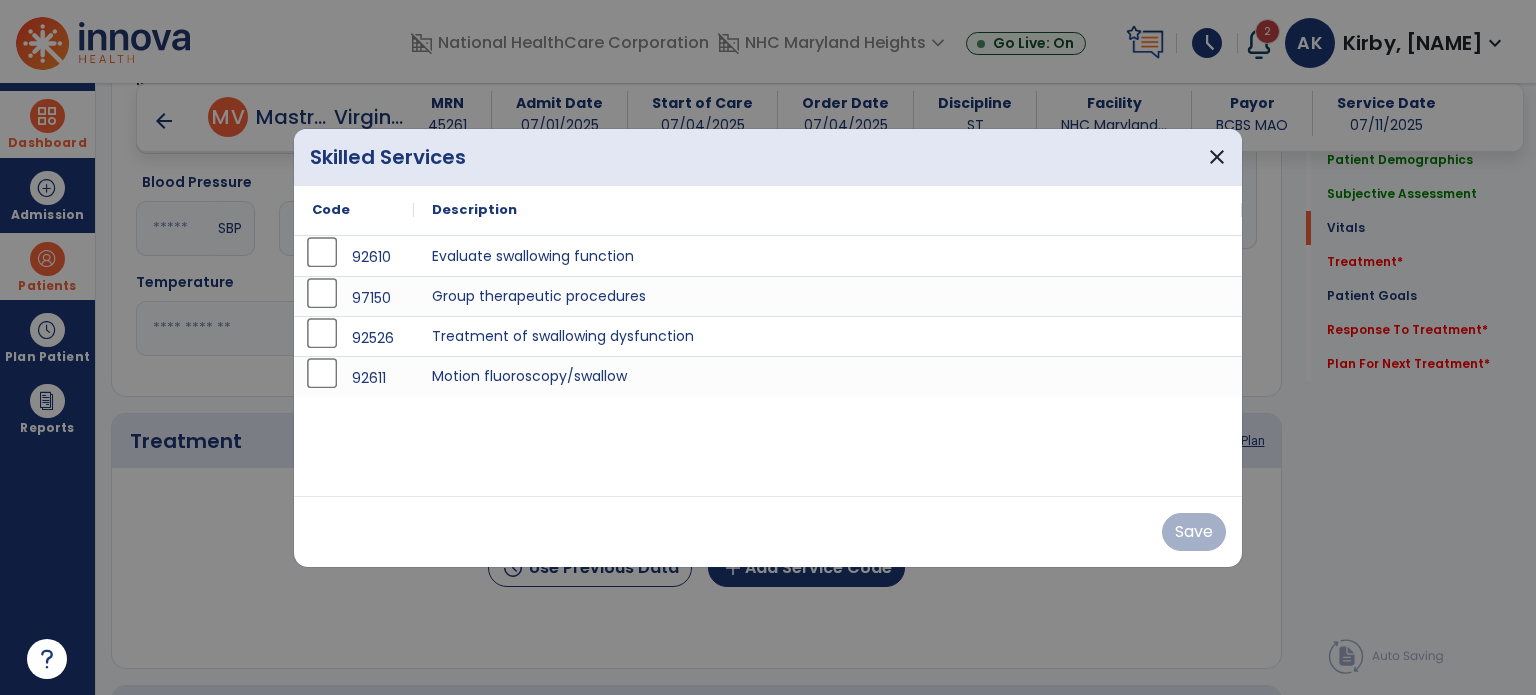 click on "92610 Evaluate swallowing function   97150 Group therapeutic procedures   92526 Treatment of swallowing dysfunction   92611 Motion fluoroscopy/swallow" at bounding box center (768, 366) 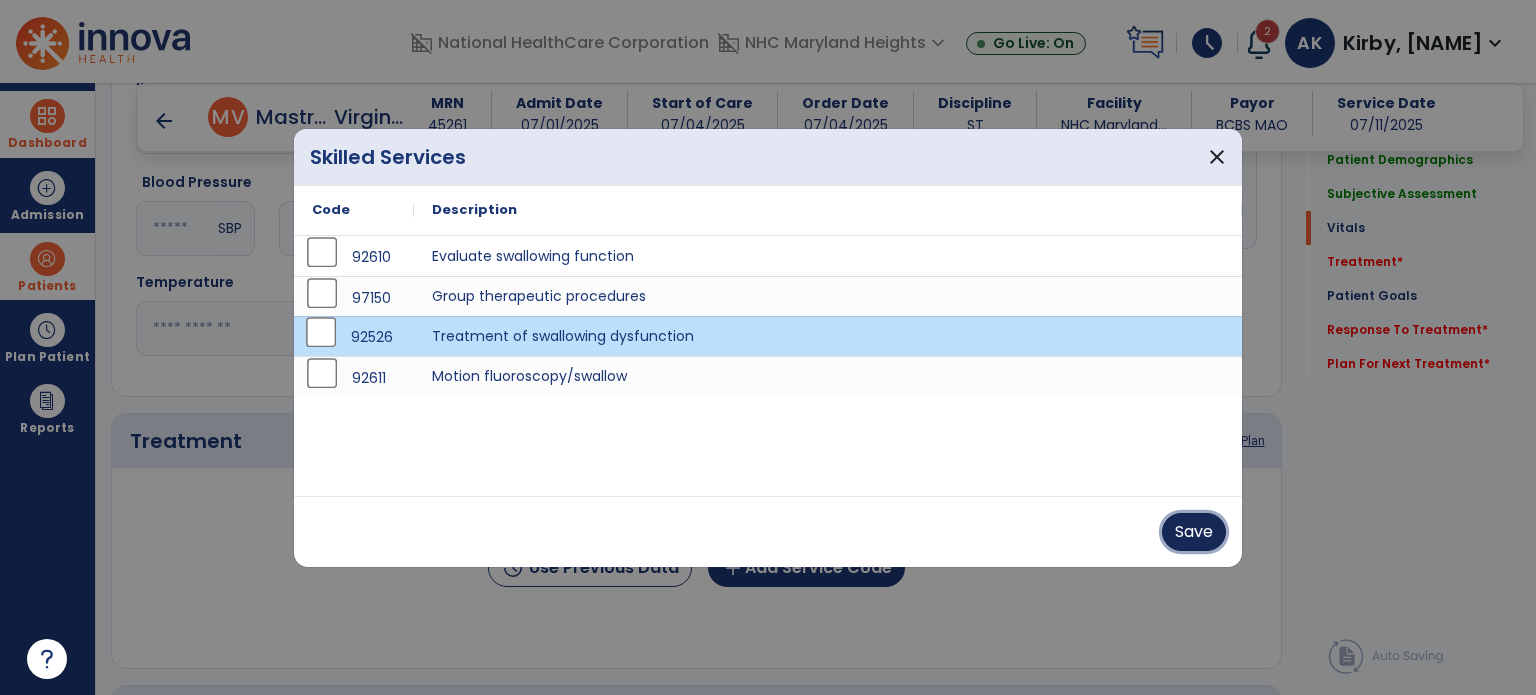 click on "Save" at bounding box center [1194, 532] 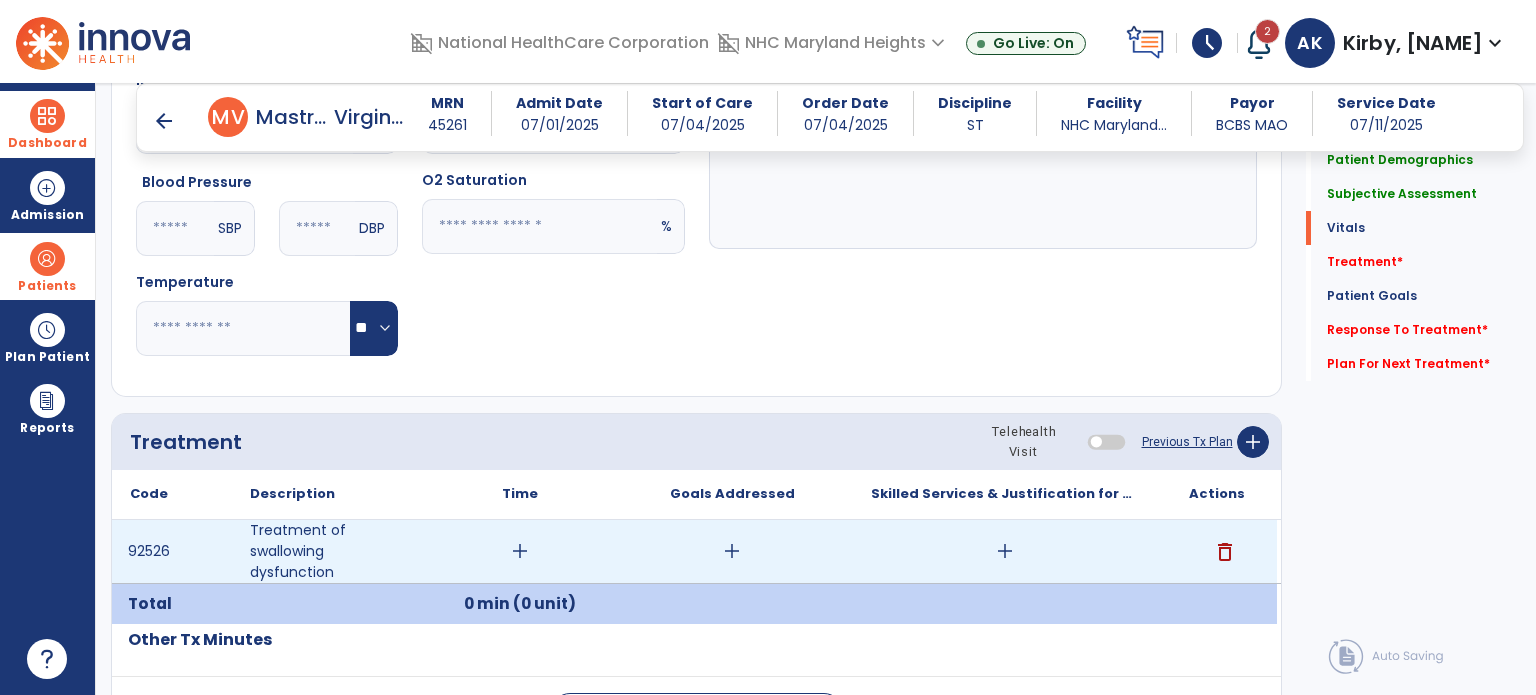 click on "add" at bounding box center (520, 551) 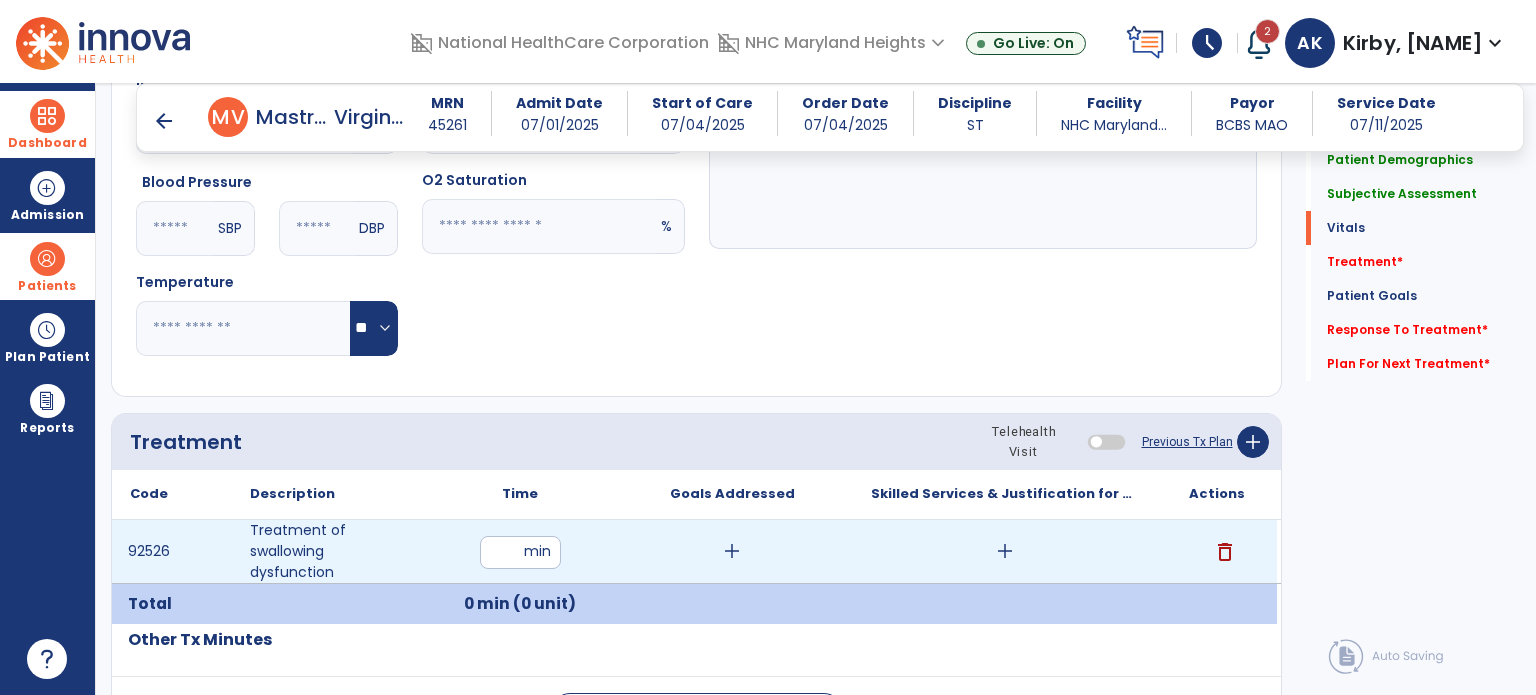 type on "**" 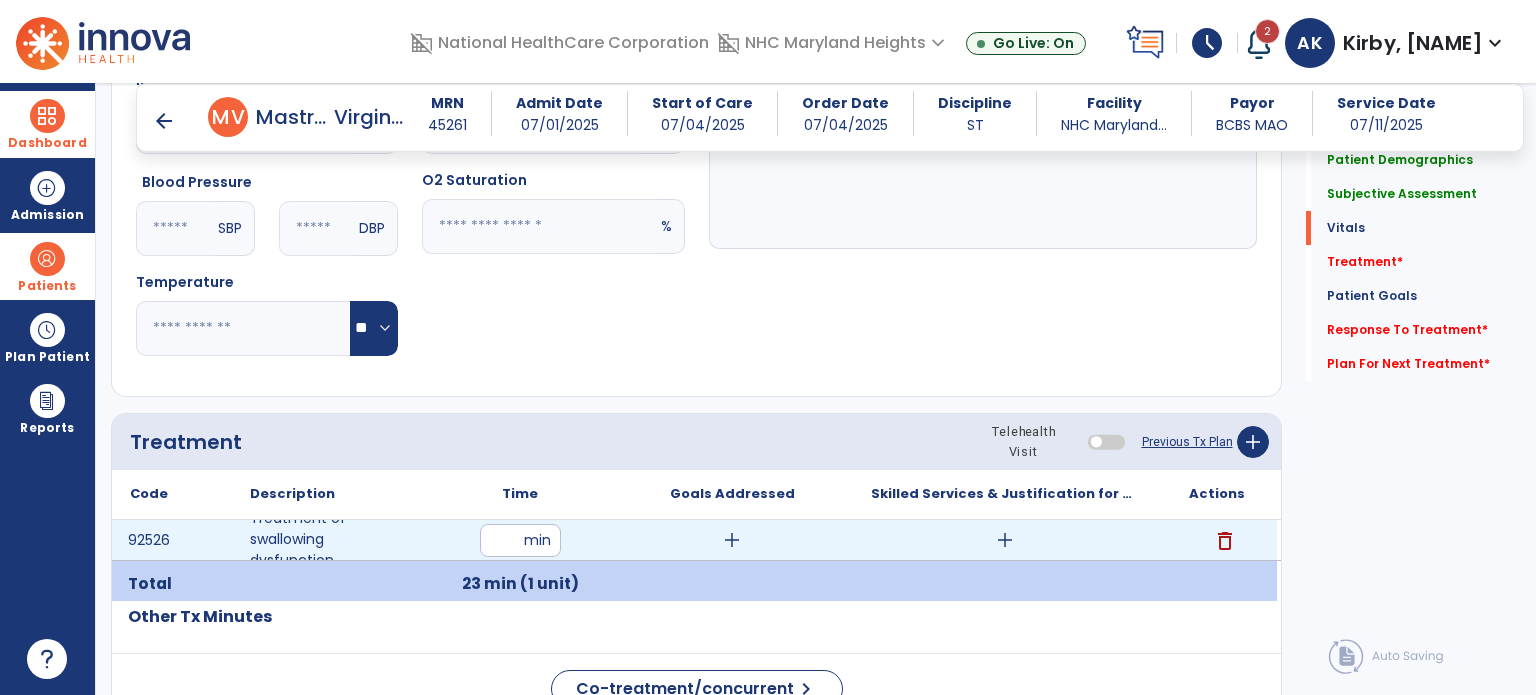 click on "add" at bounding box center (732, 540) 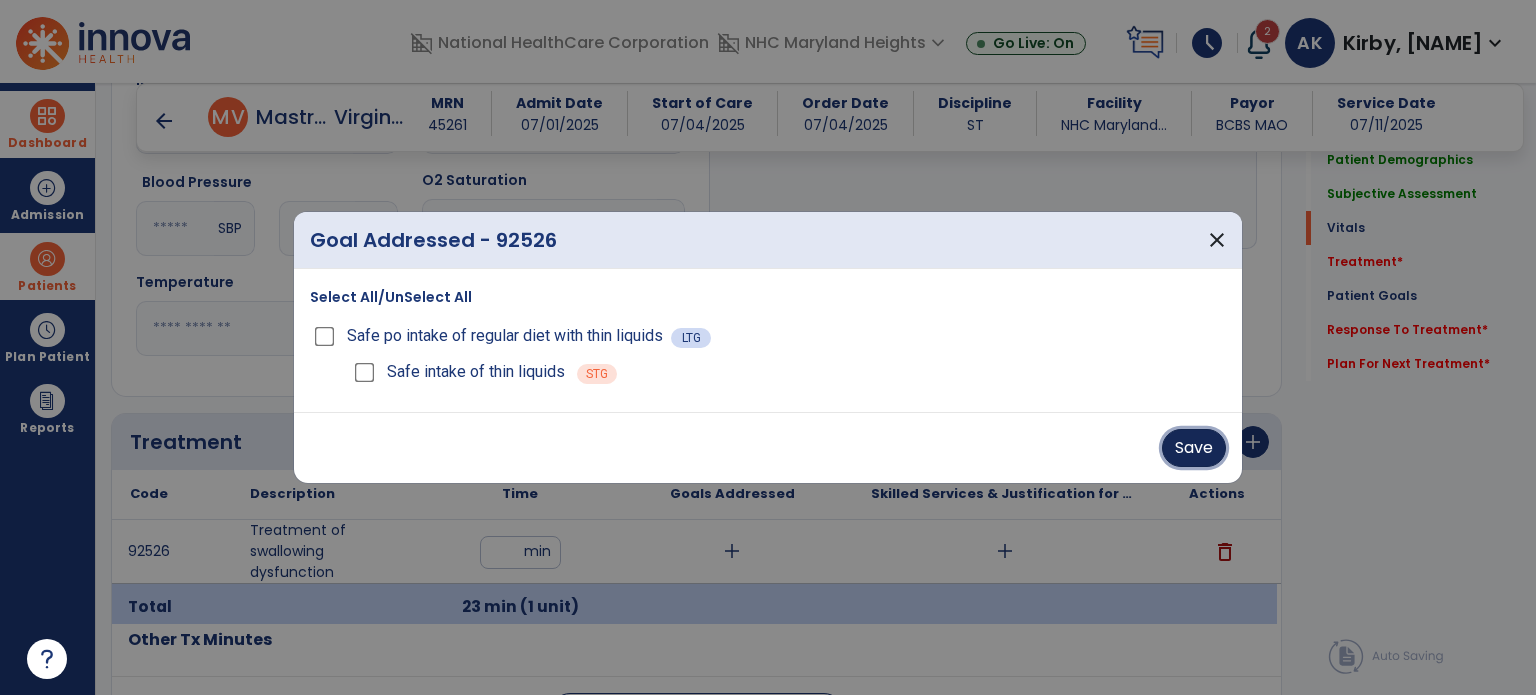 click on "Save" at bounding box center [1194, 448] 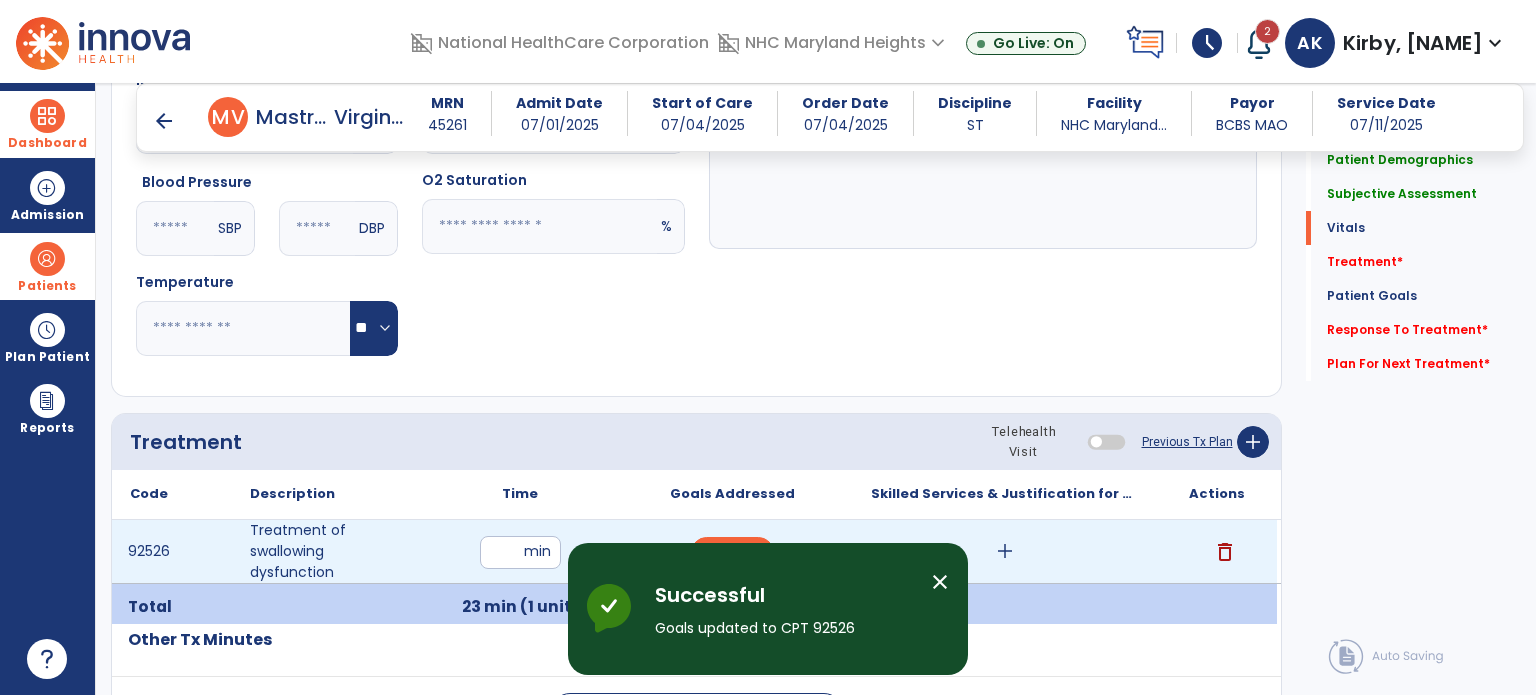 click on "add" at bounding box center (1005, 551) 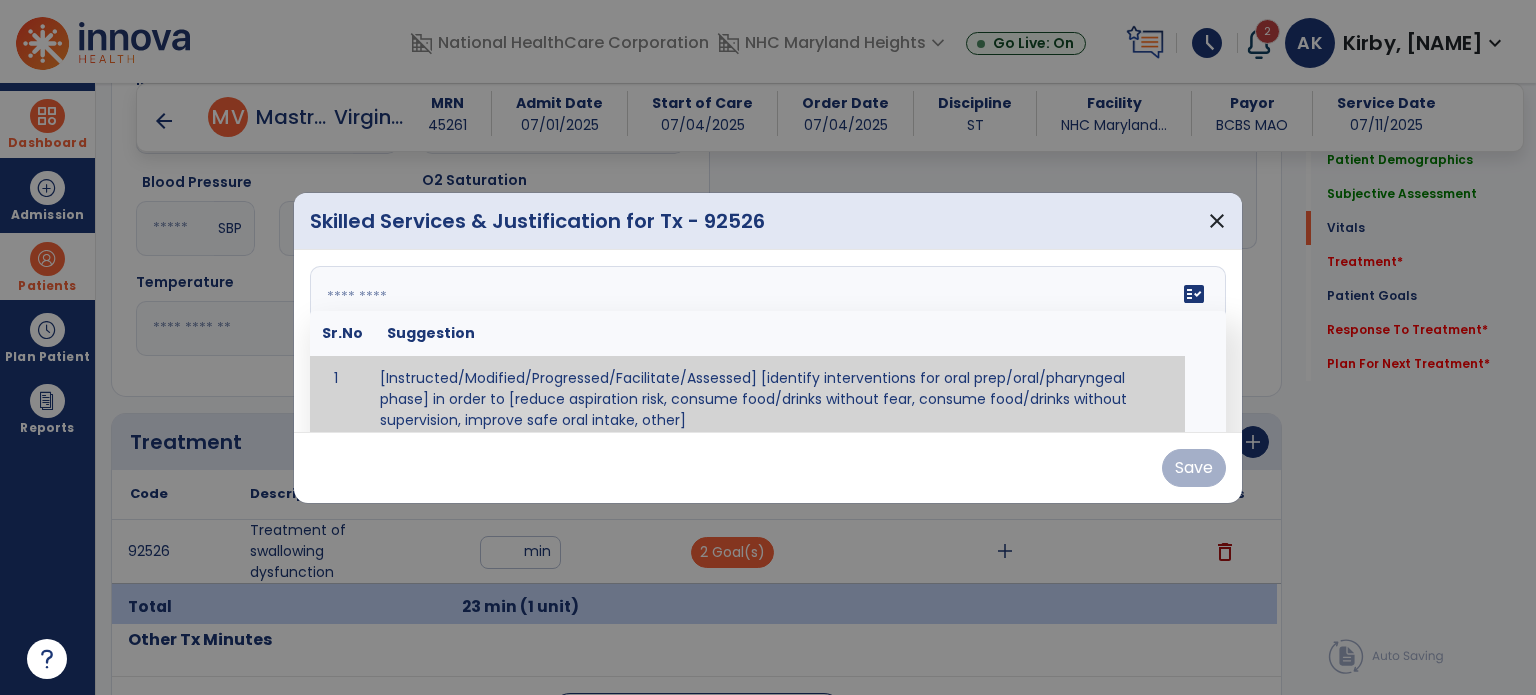 click on "fact_check  Sr.No Suggestion 1 [Instructed/Modified/Progressed/Facilitate/Assessed] [identify interventions for oral prep/oral/pharyngeal phase] in order to [reduce aspiration risk, consume food/drinks without fear, consume food/drinks without supervision, improve safe oral intake, other] 2 [Instructed/Modified/Progressed/Facilitate/Assessed] [identify compensatory methods such as alternating bites/sips, effortful swallow, other] in order to [reduce aspiration risk, consume food/drinks without fear, consume food/drinks without supervision, improve safe oral intake, other] 3 [Instructed/Modified/Progressed/Assessed] trials of [identify IDDSI Food/Drink Level or NDD Solid/Liquid Level] in order to [reduce aspiration risk, consume food/drinks without fear, consume food/drinks without supervision, improve safe oral intake, other] 4 5 Assessed swallow with administration of [identify test]" at bounding box center [768, 341] 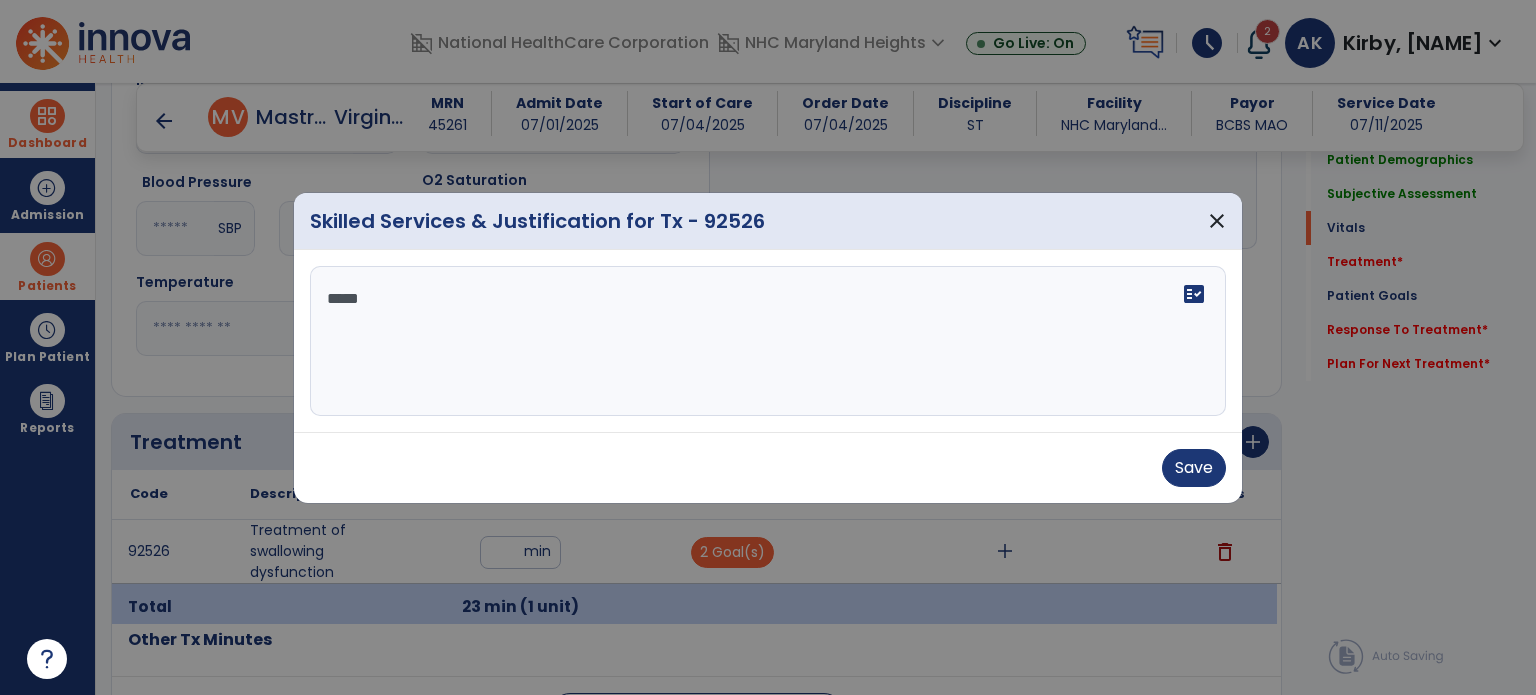 scroll, scrollTop: 0, scrollLeft: 0, axis: both 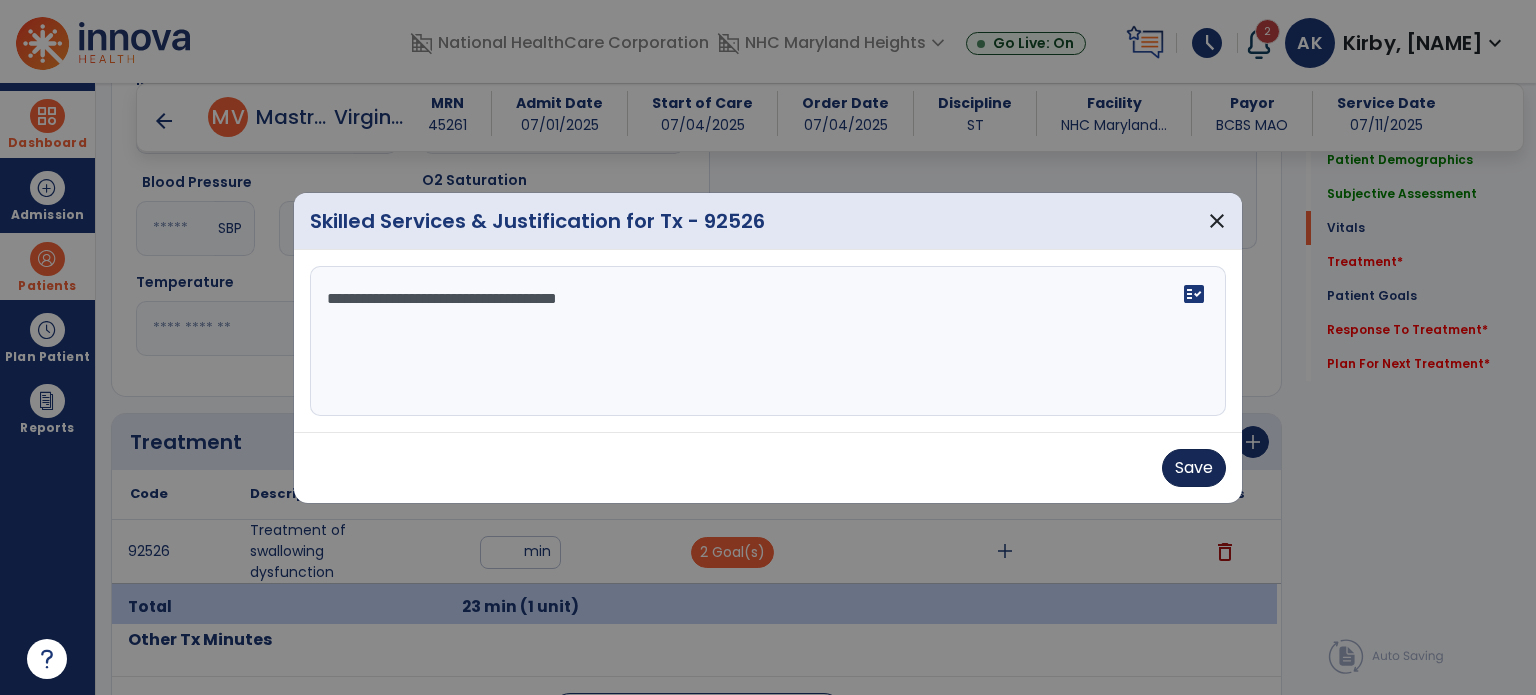 type on "**********" 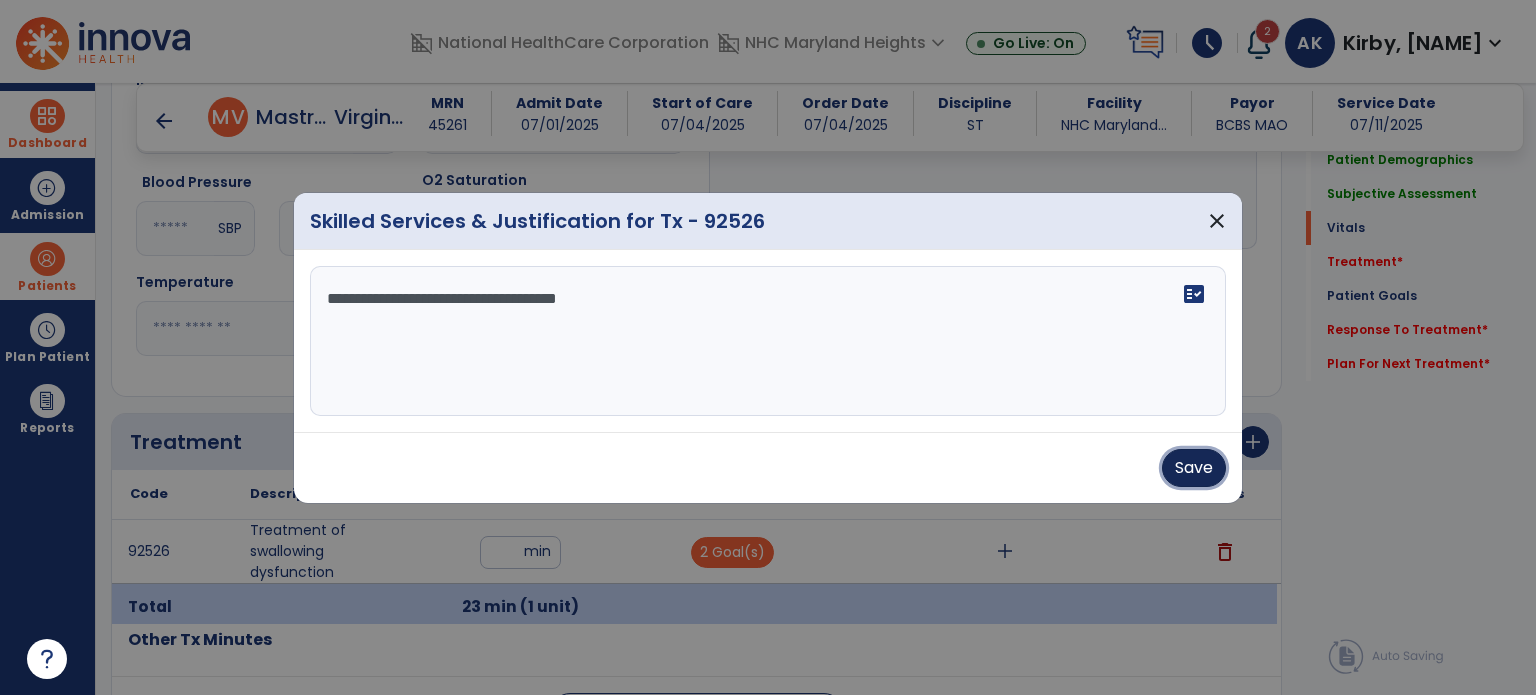 click on "Save" at bounding box center [1194, 468] 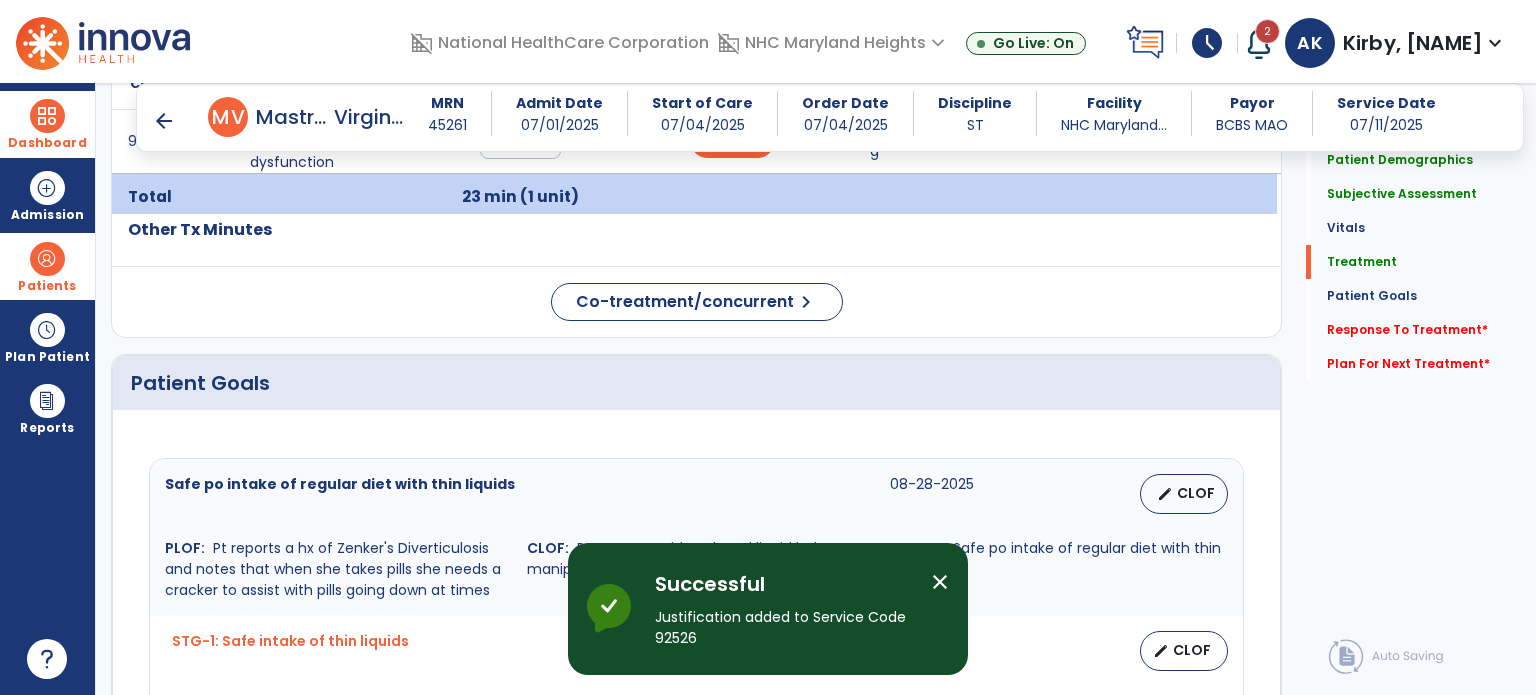 scroll, scrollTop: 1606, scrollLeft: 0, axis: vertical 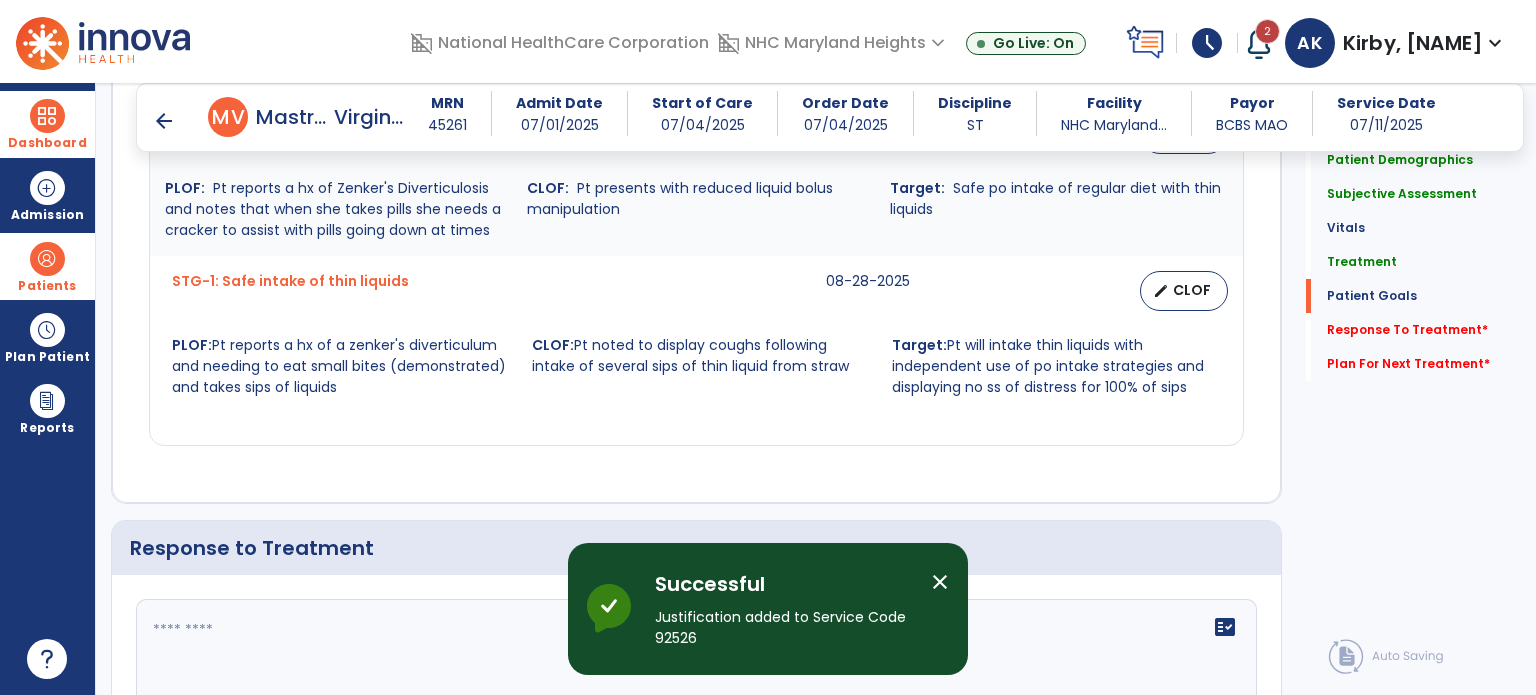 drag, startPoint x: 1526, startPoint y: 559, endPoint x: 1535, endPoint y: 663, distance: 104.388695 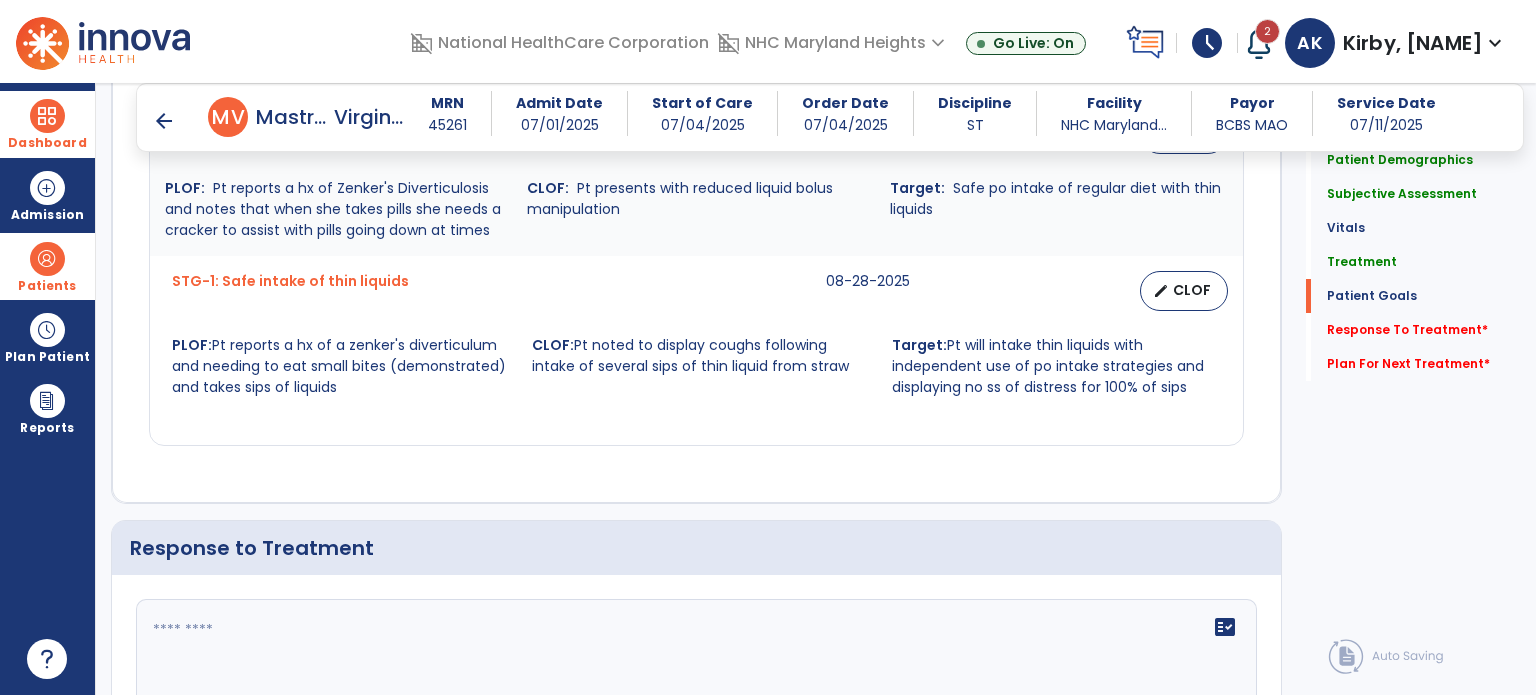 scroll, scrollTop: 1915, scrollLeft: 0, axis: vertical 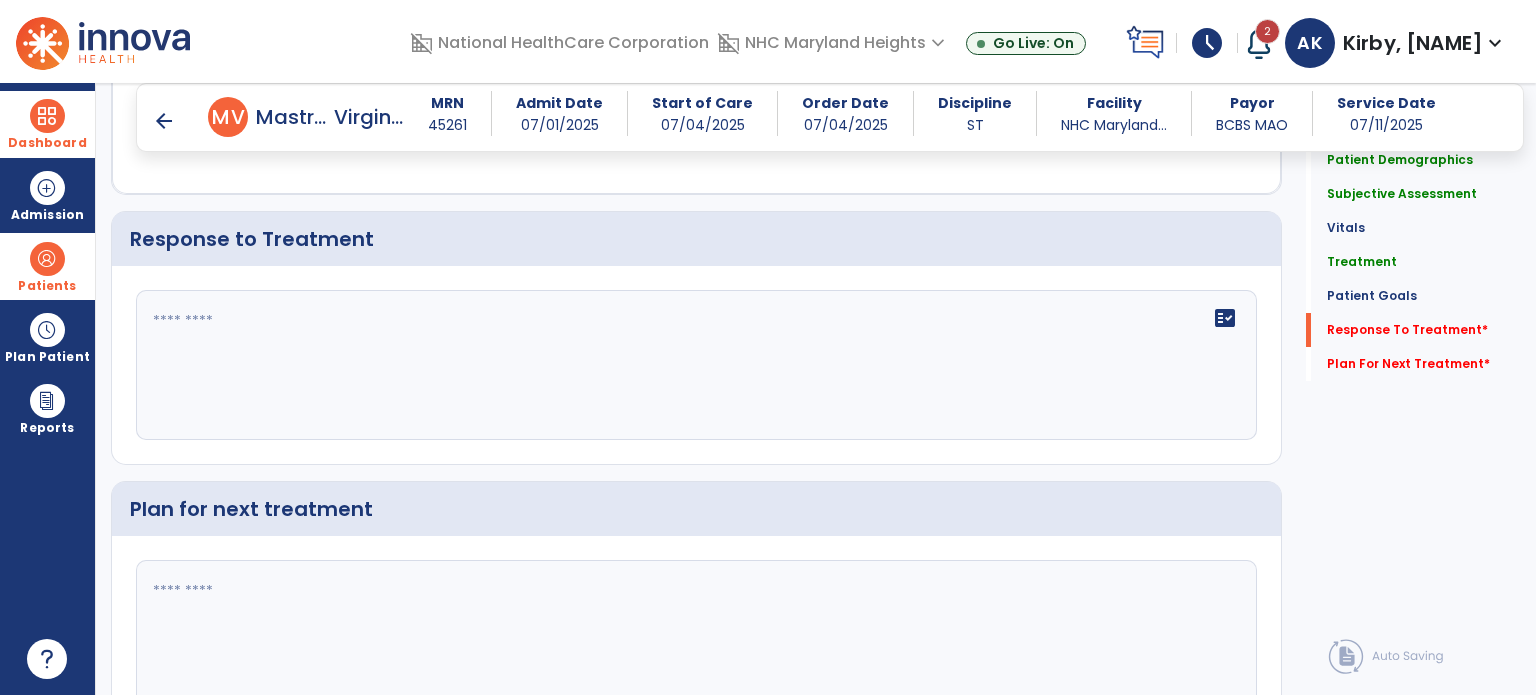 click 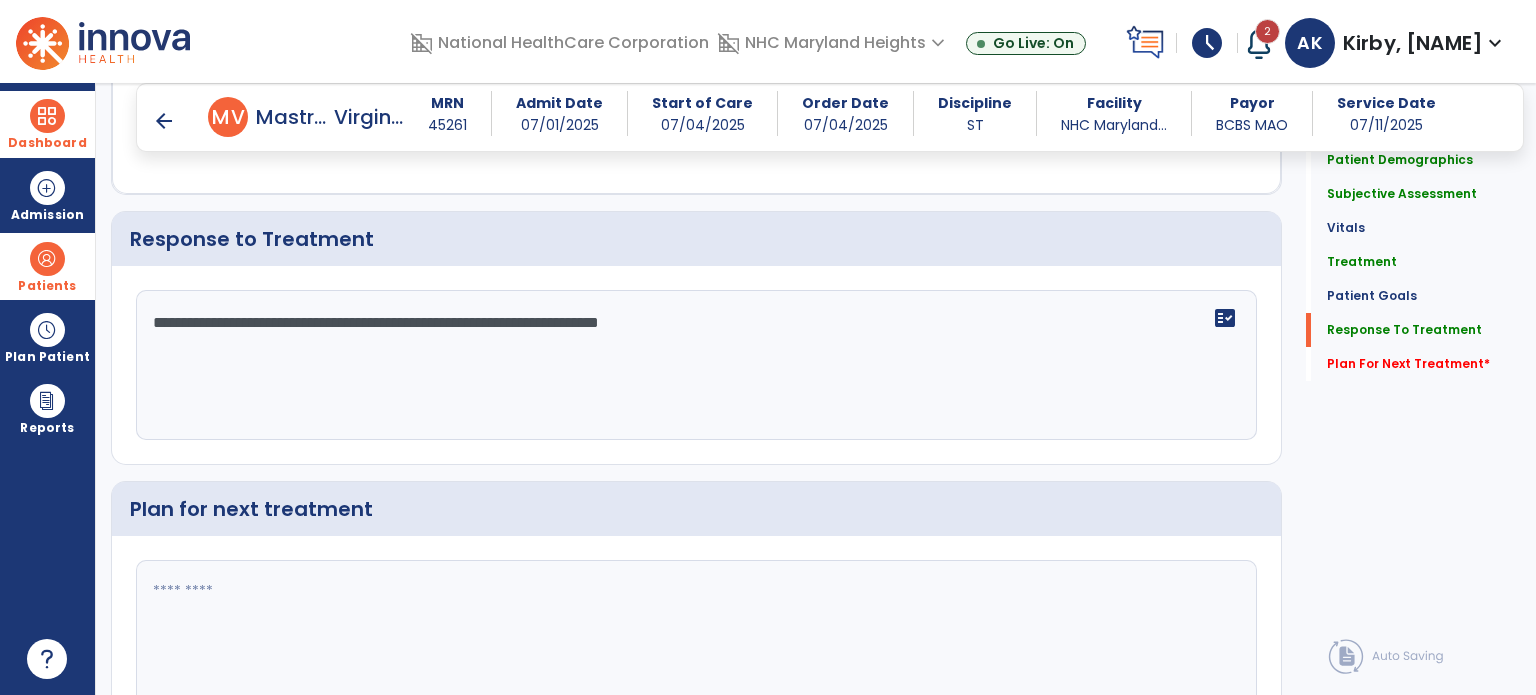 scroll, scrollTop: 1915, scrollLeft: 0, axis: vertical 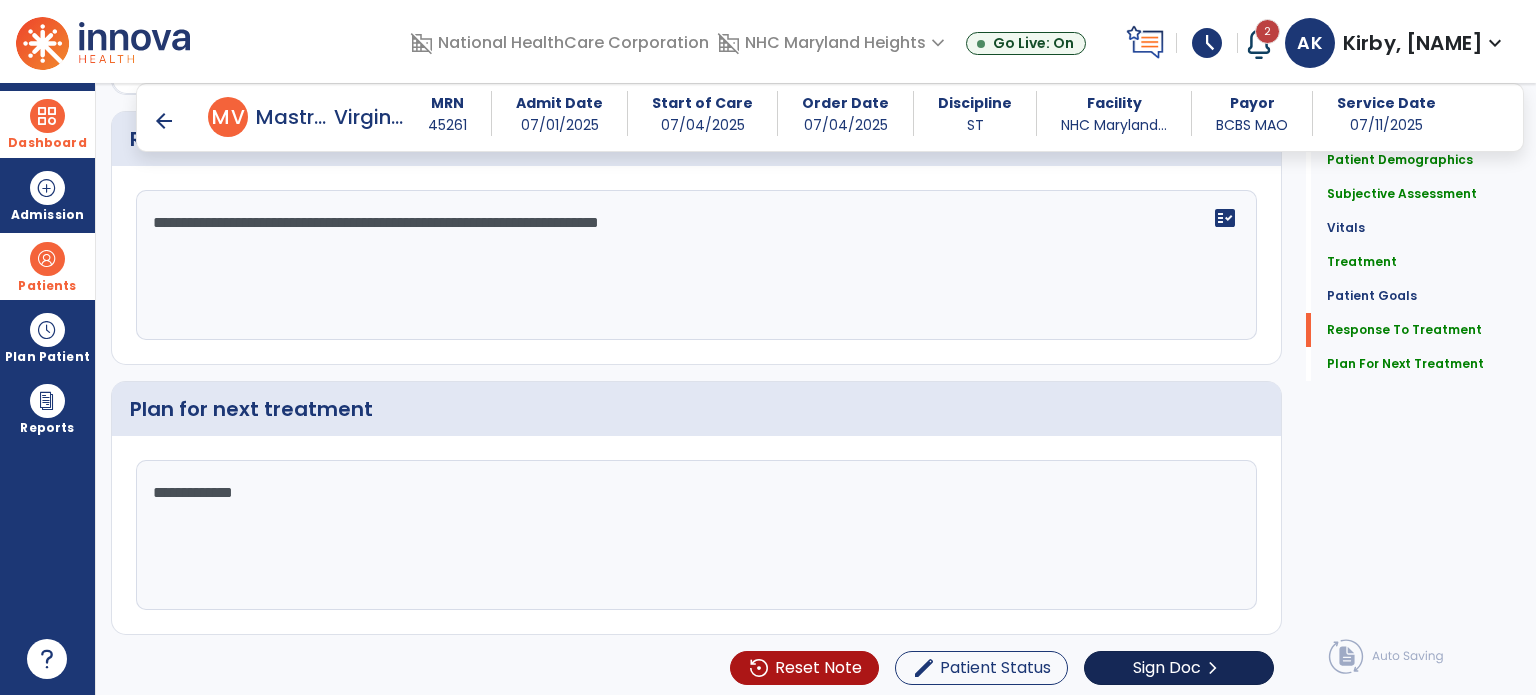 type on "**********" 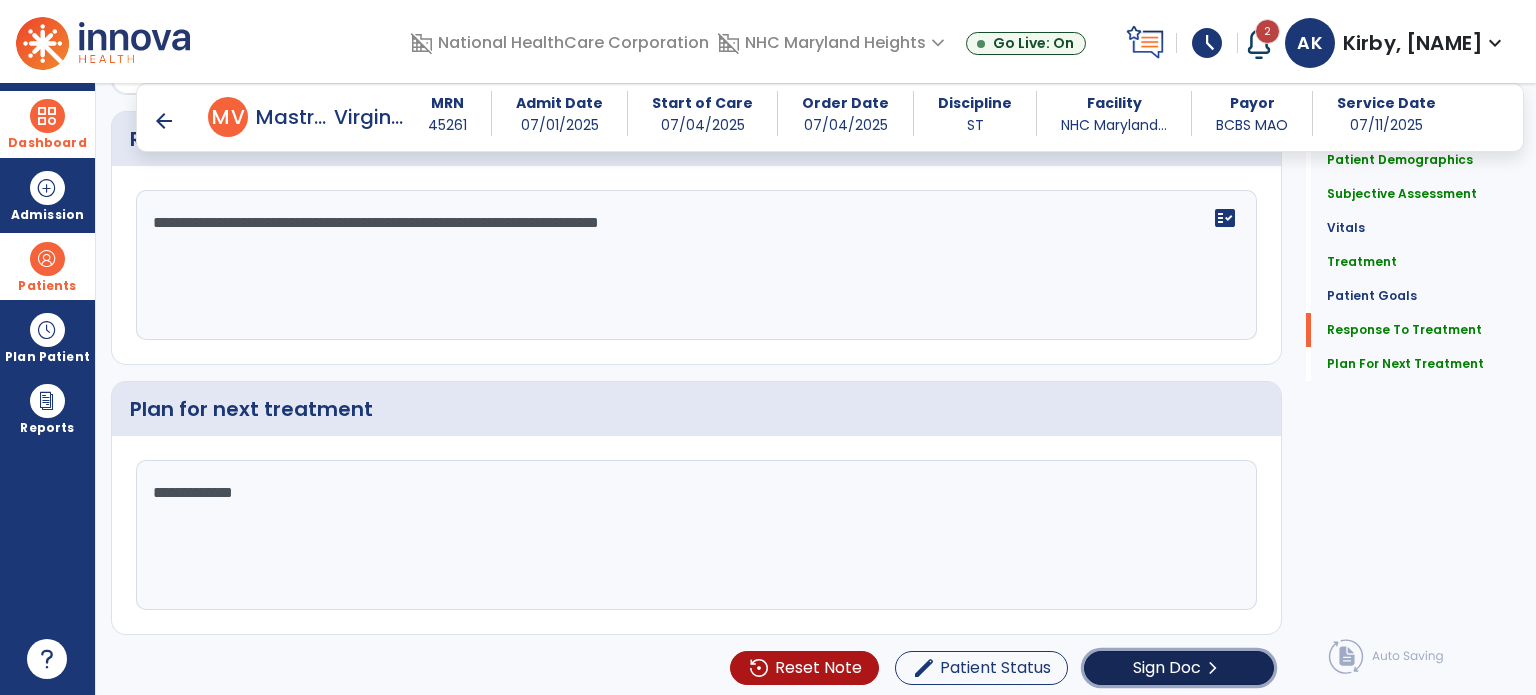 click on "Sign Doc" 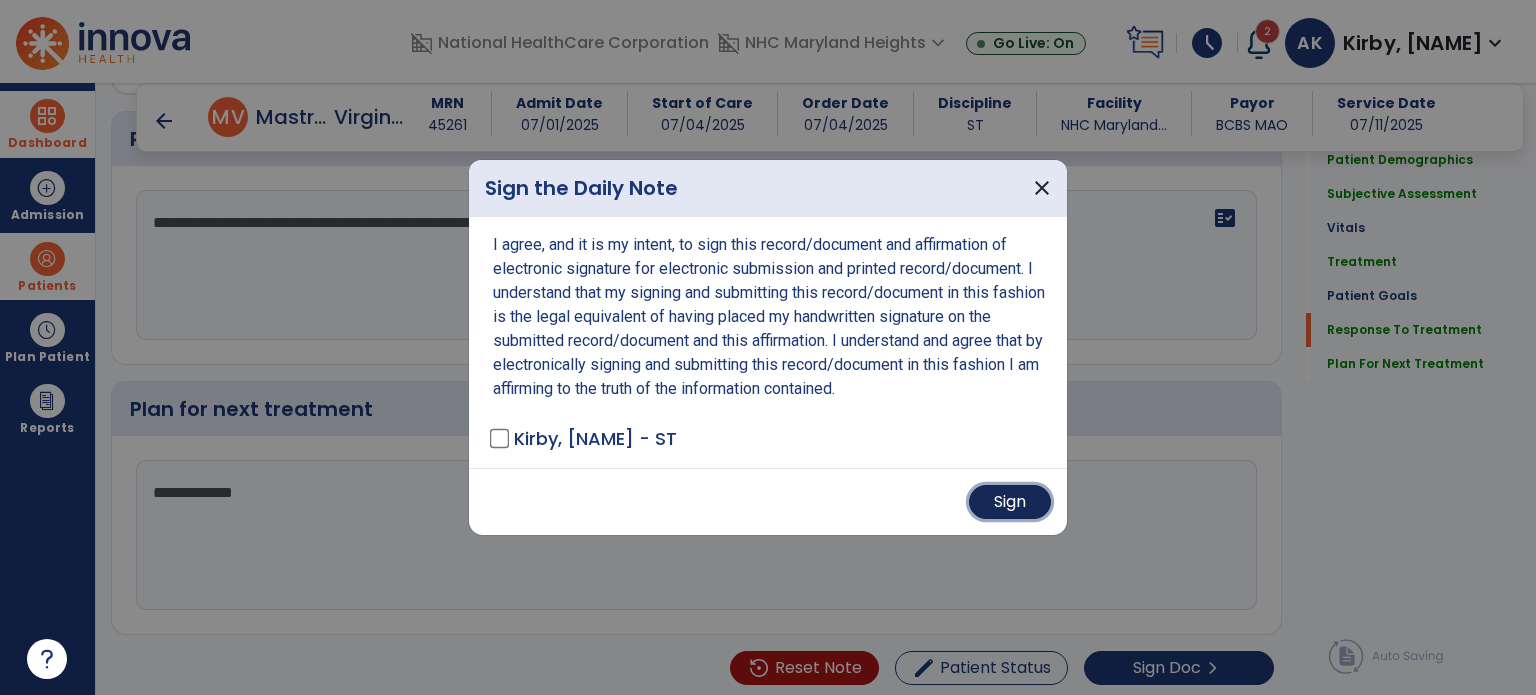 click on "Sign" at bounding box center (1010, 502) 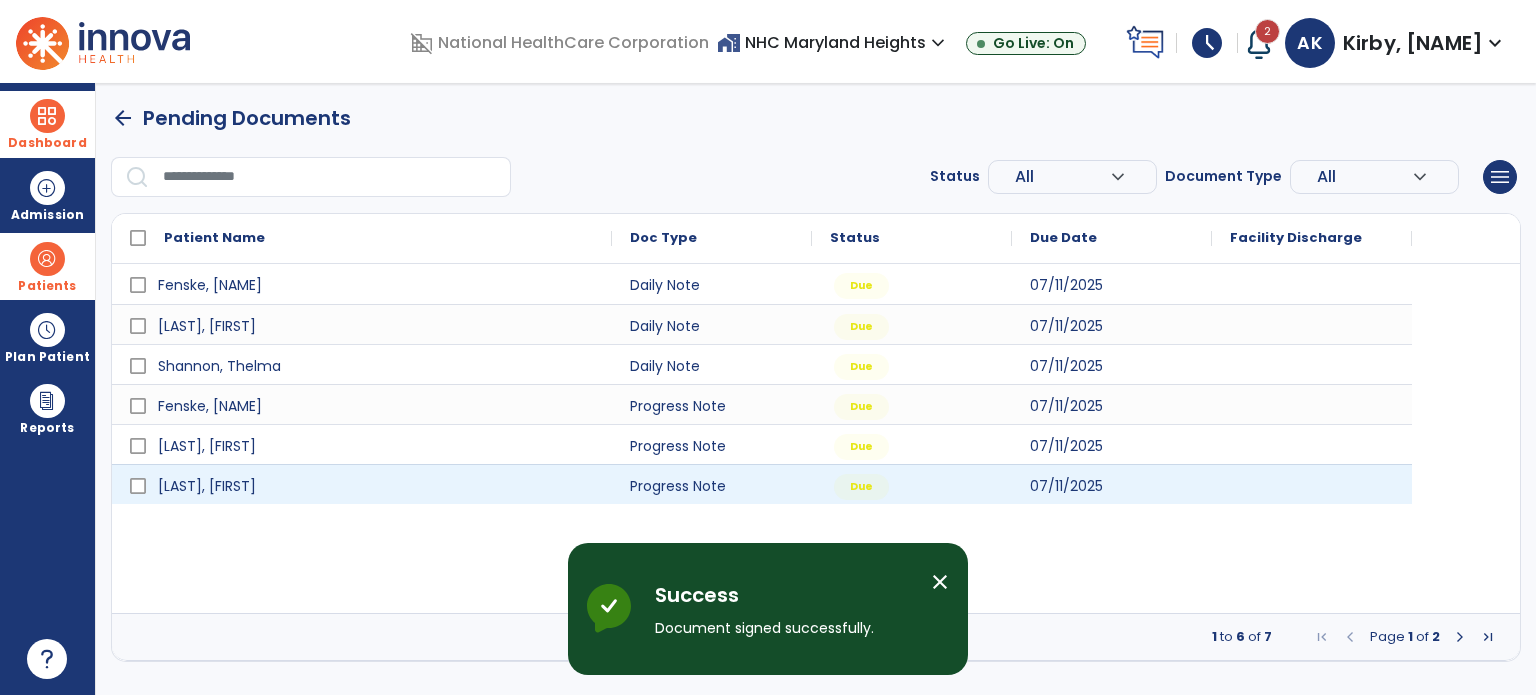 scroll, scrollTop: 0, scrollLeft: 0, axis: both 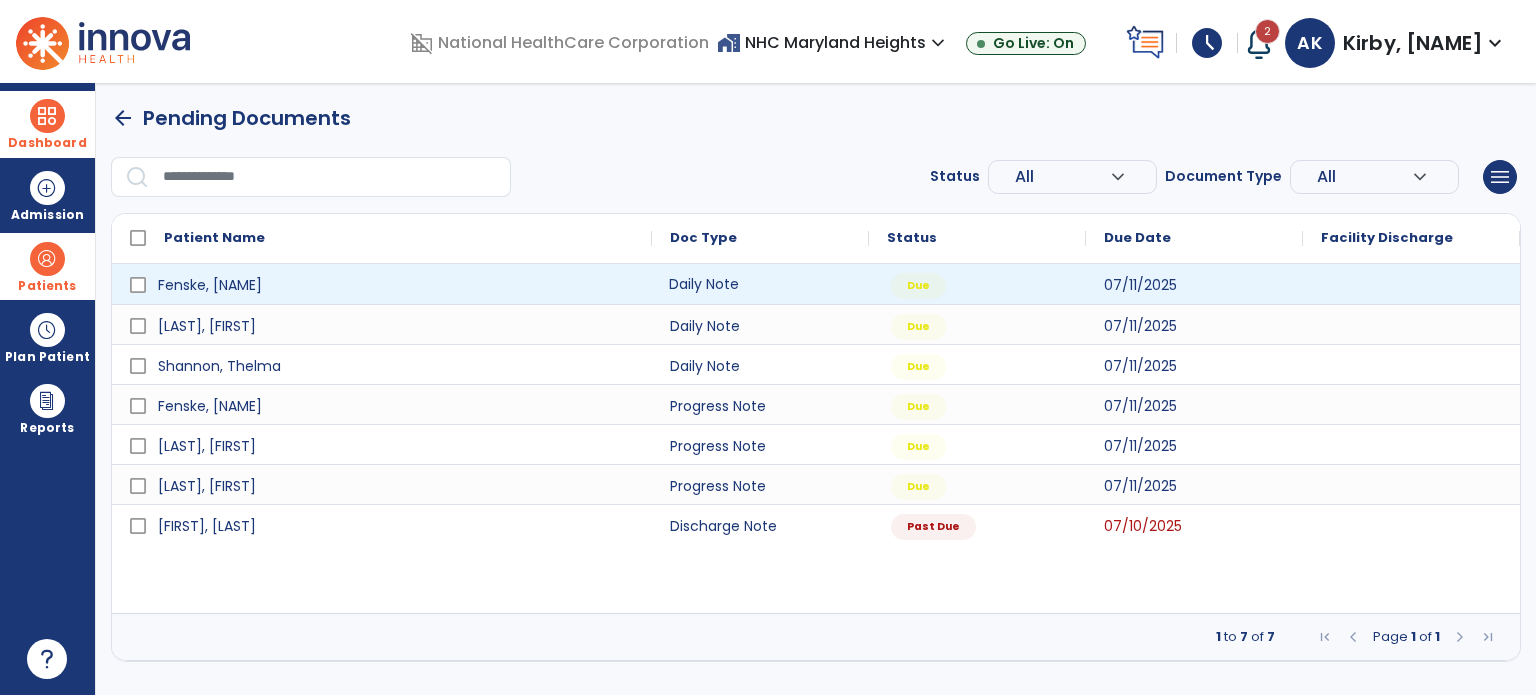 click on "Daily Note" at bounding box center [760, 284] 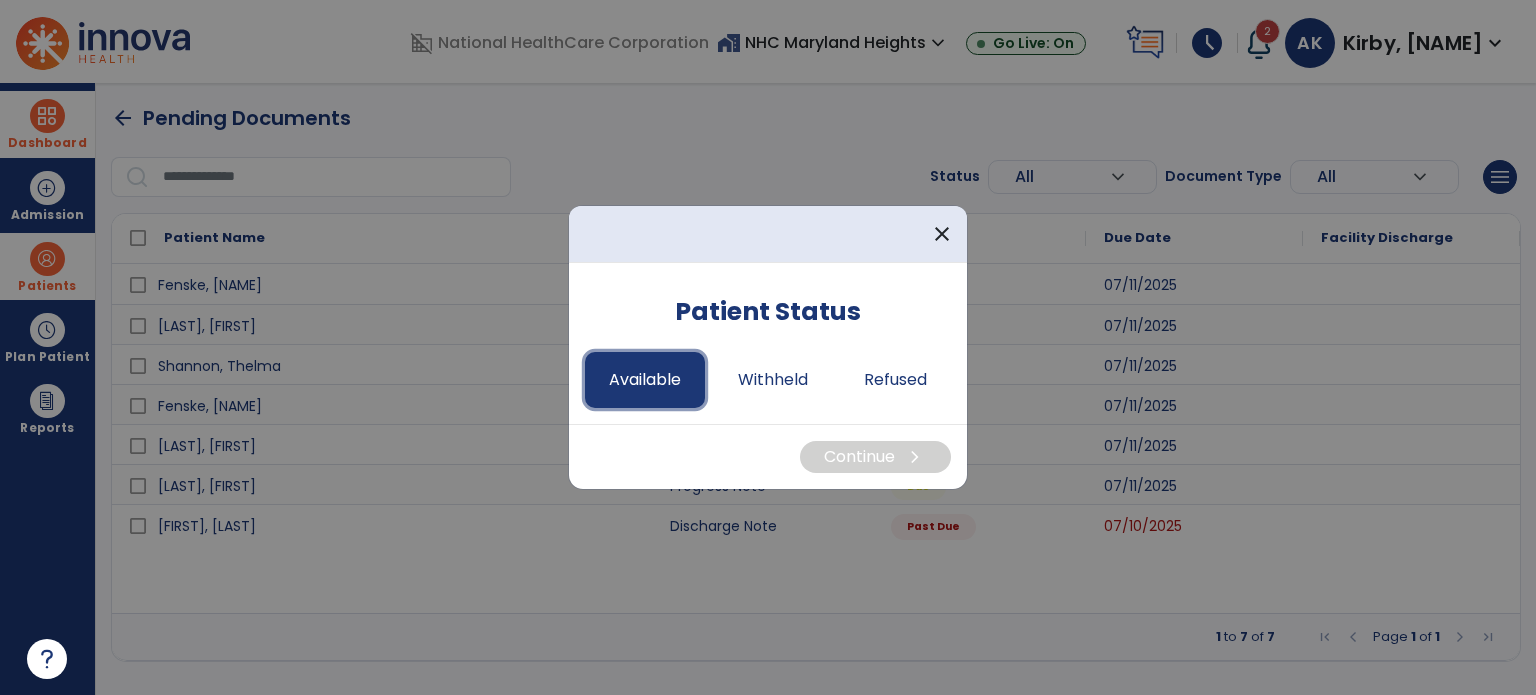 click on "Available" at bounding box center [645, 380] 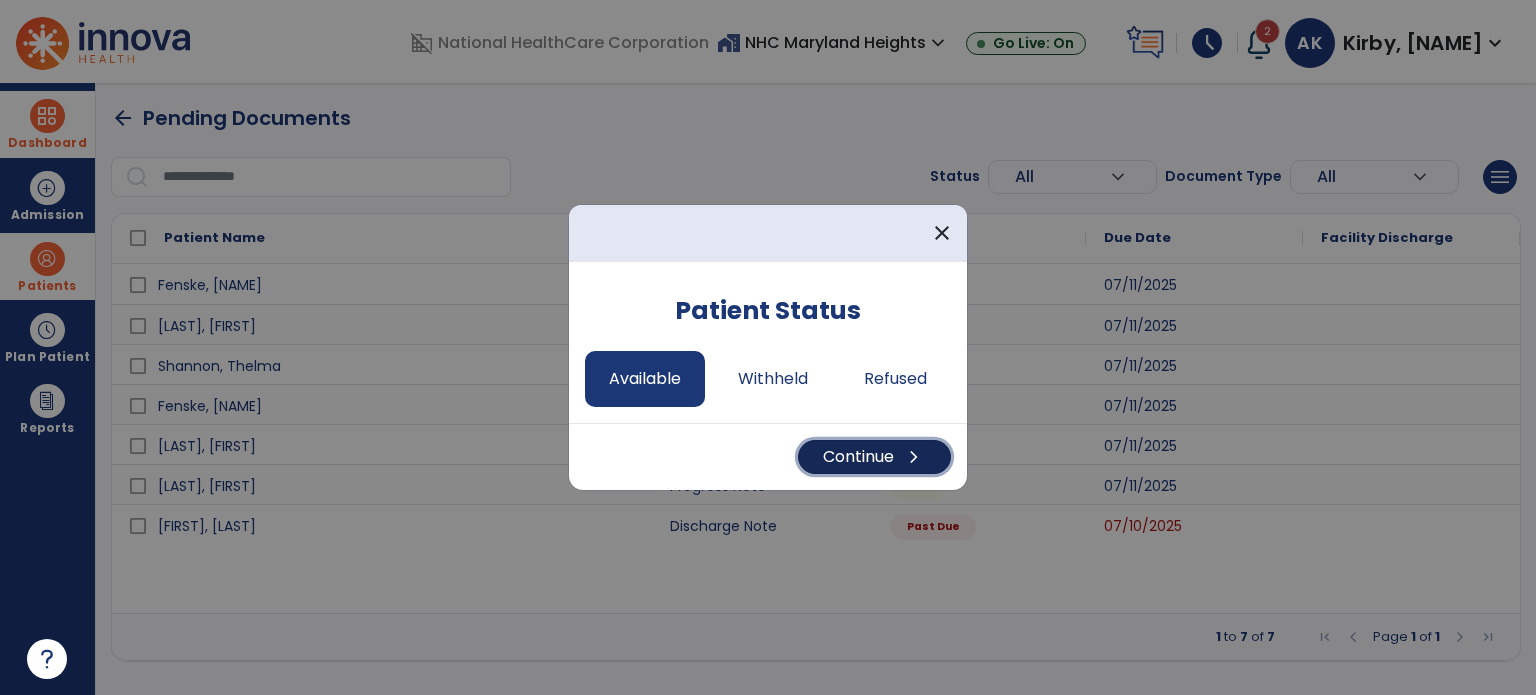 click on "Continue   chevron_right" at bounding box center (874, 457) 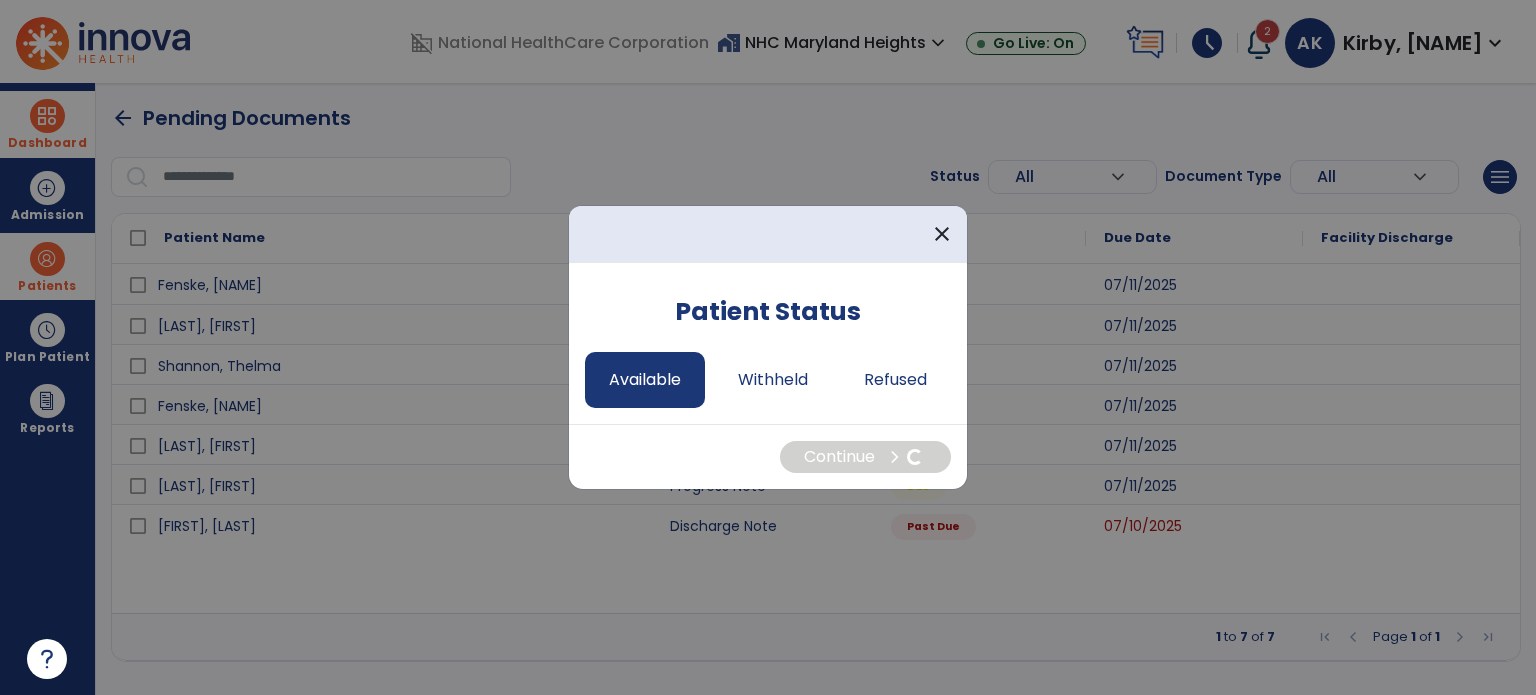 select on "*" 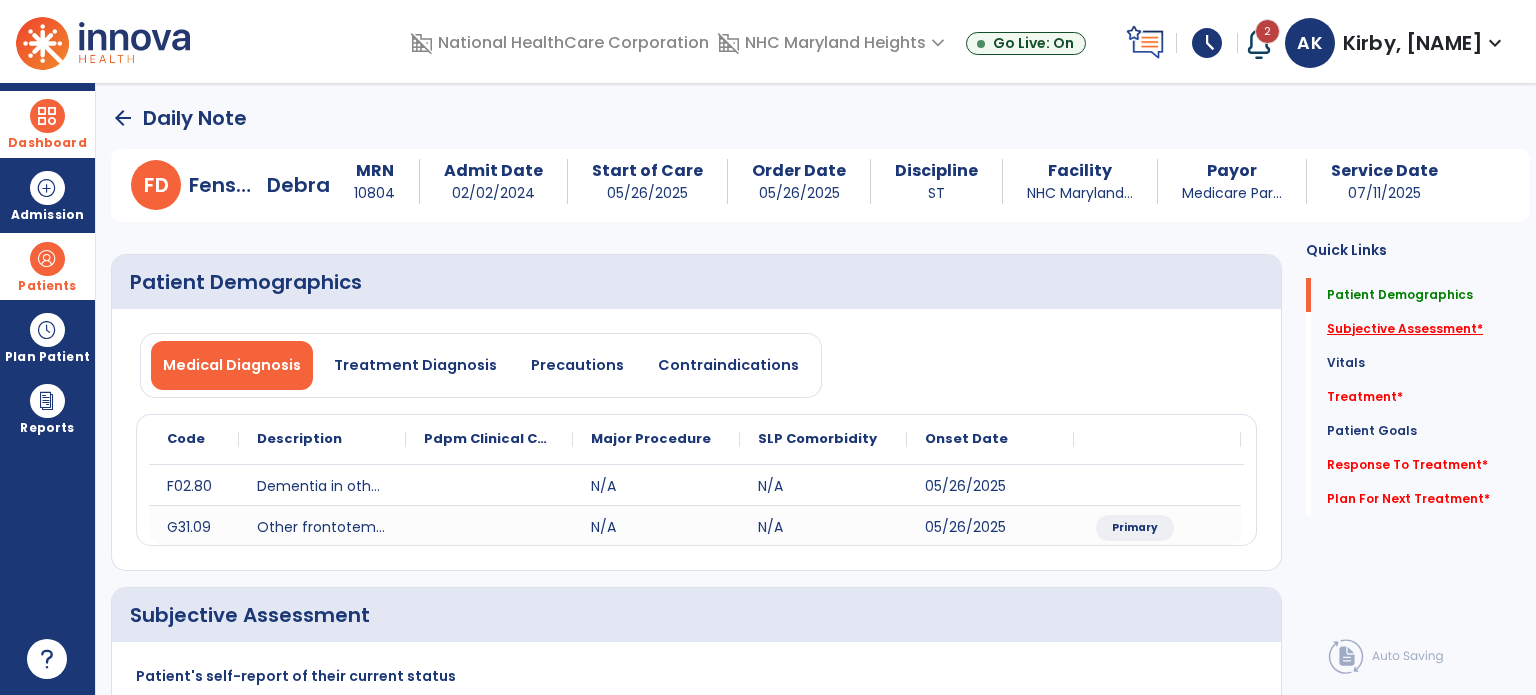 click on "Subjective Assessment   *" 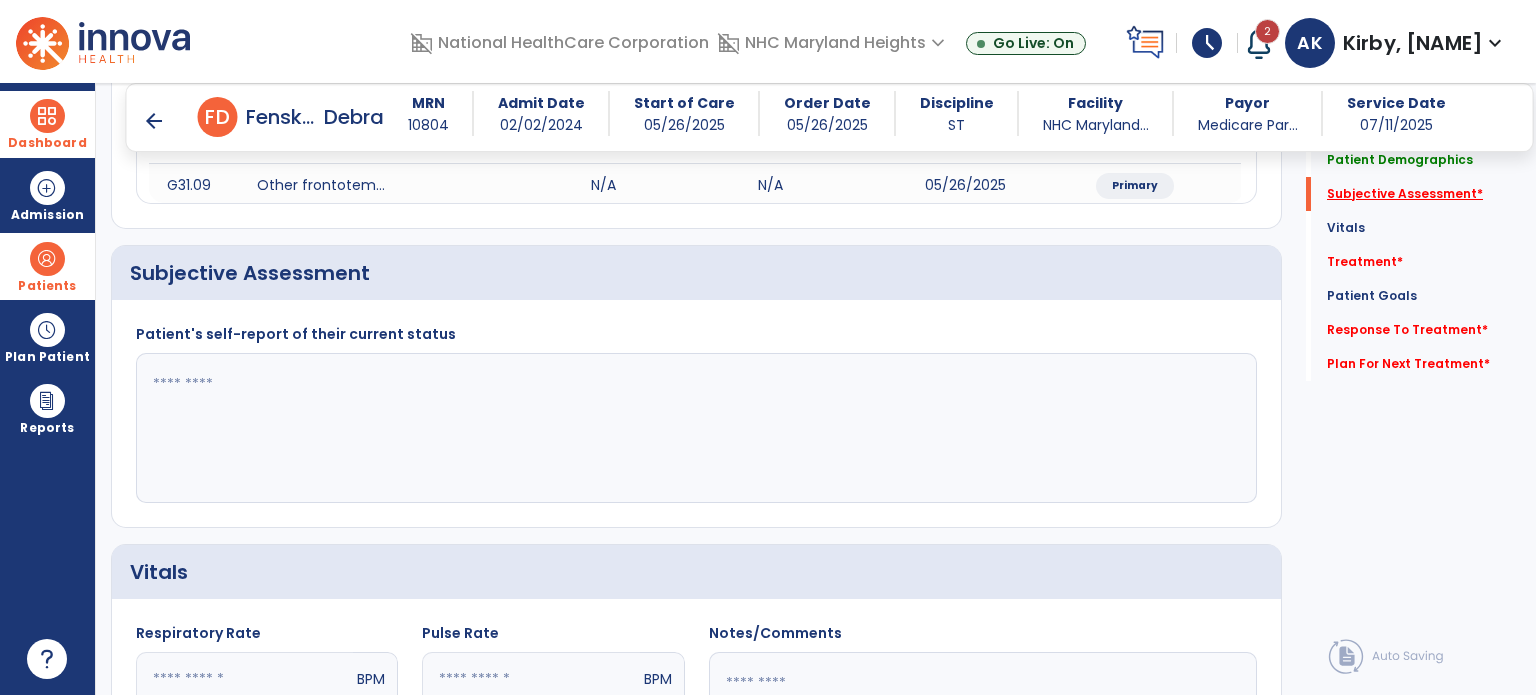scroll, scrollTop: 338, scrollLeft: 0, axis: vertical 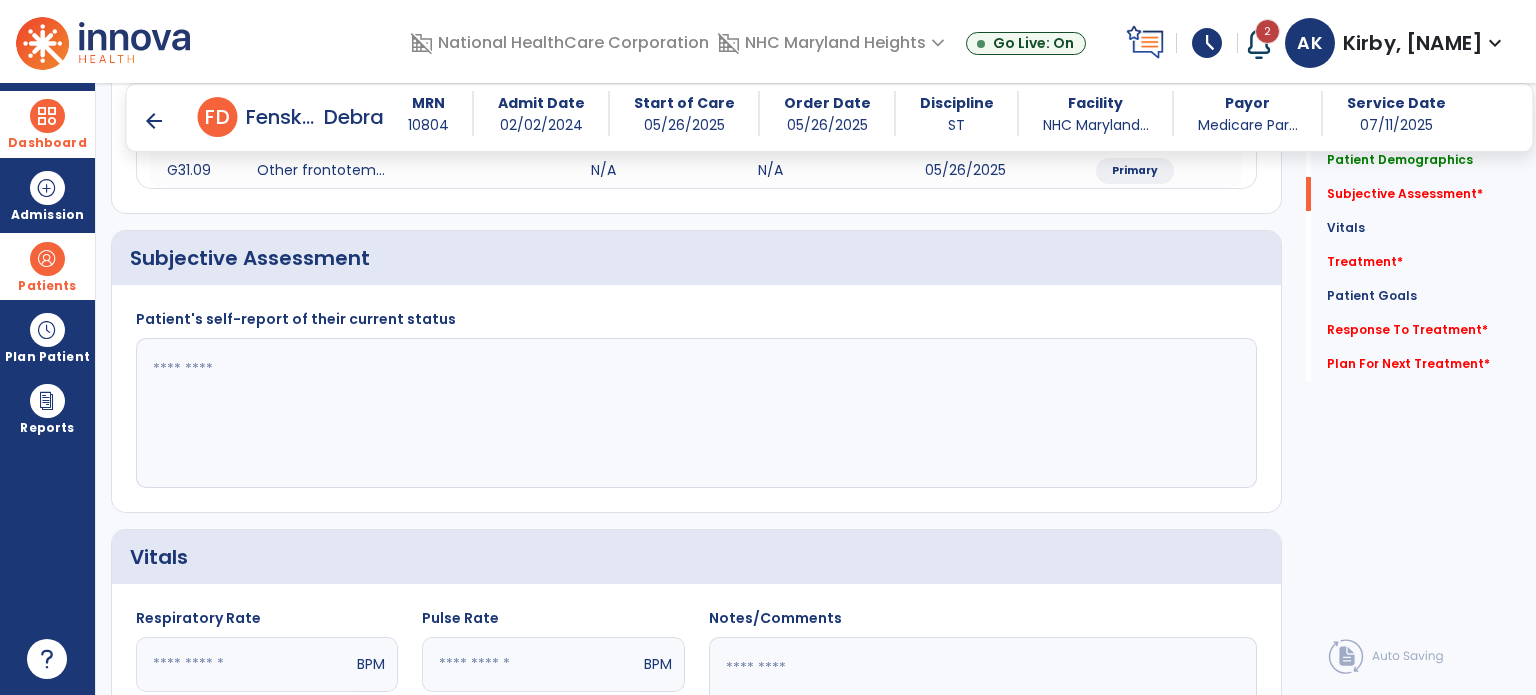 click 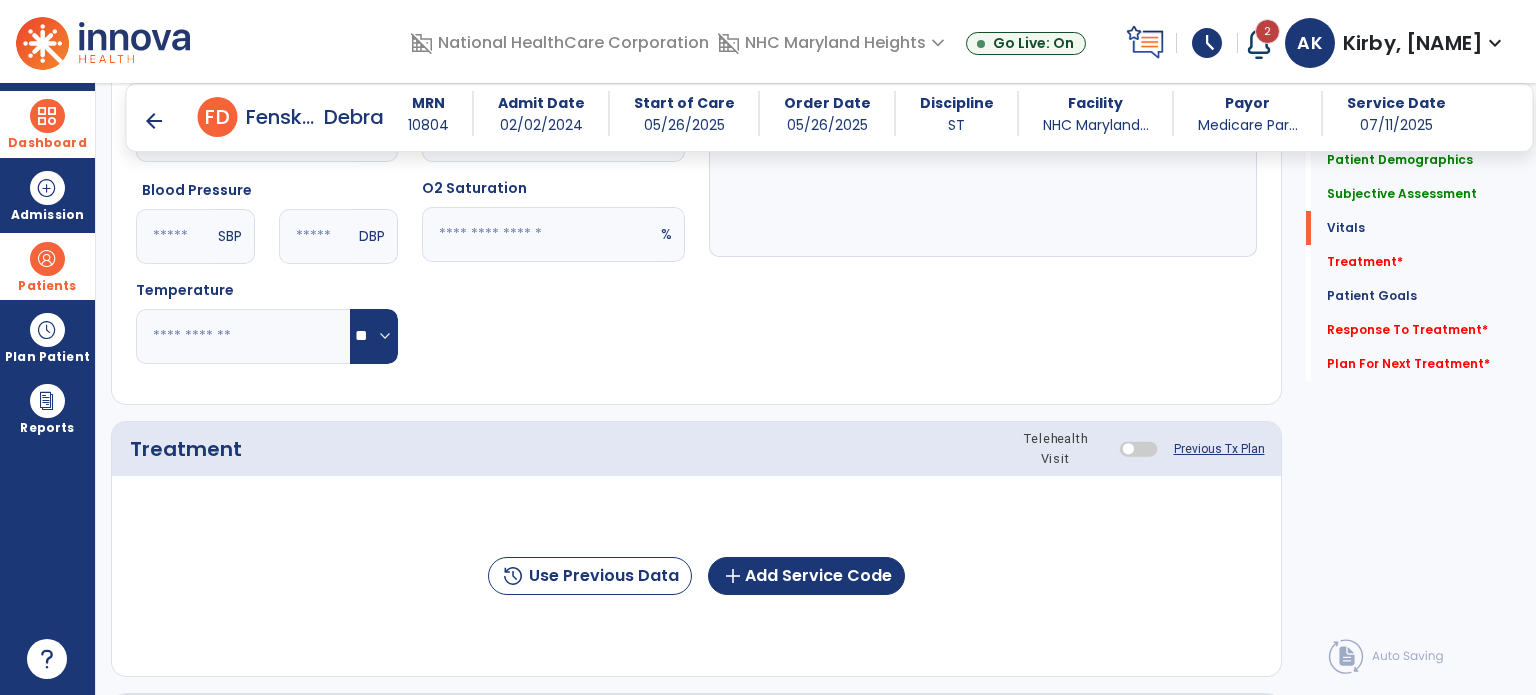 scroll, scrollTop: 873, scrollLeft: 0, axis: vertical 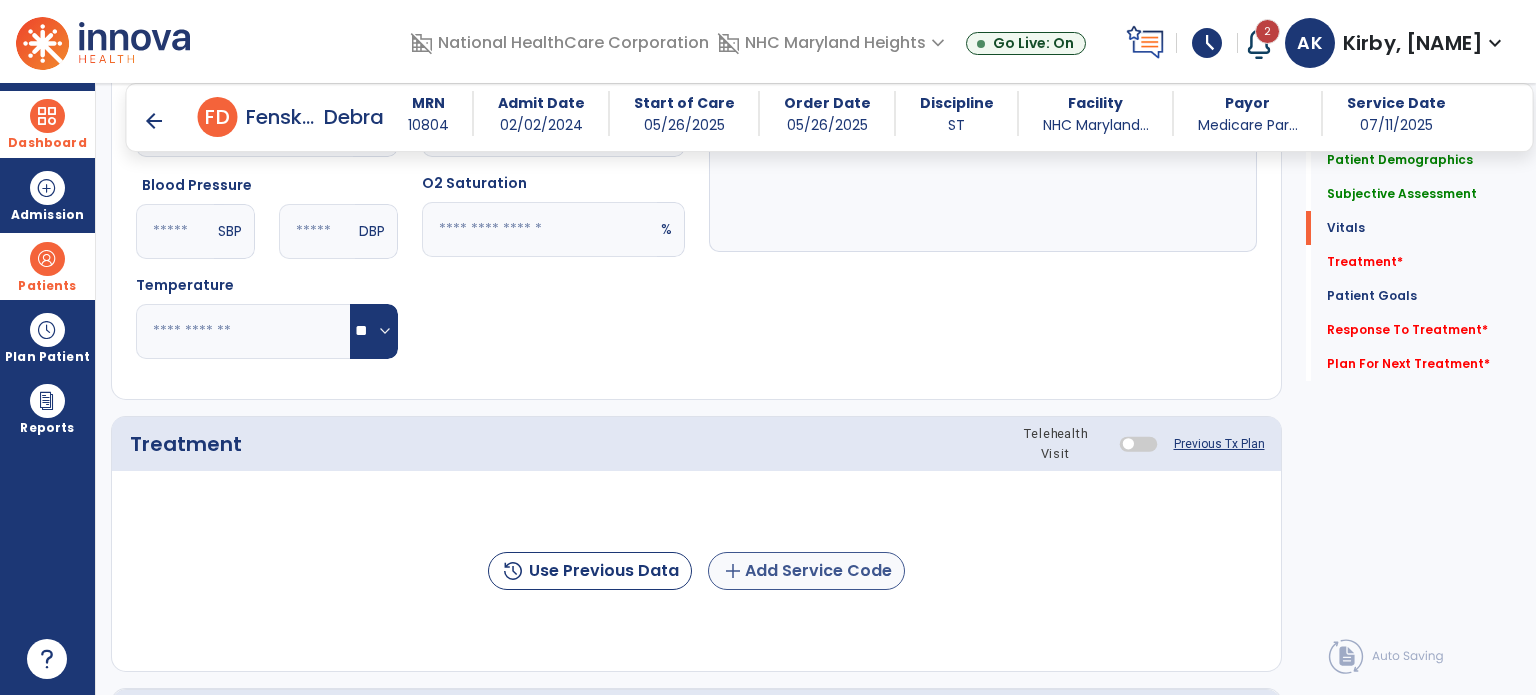 type on "**********" 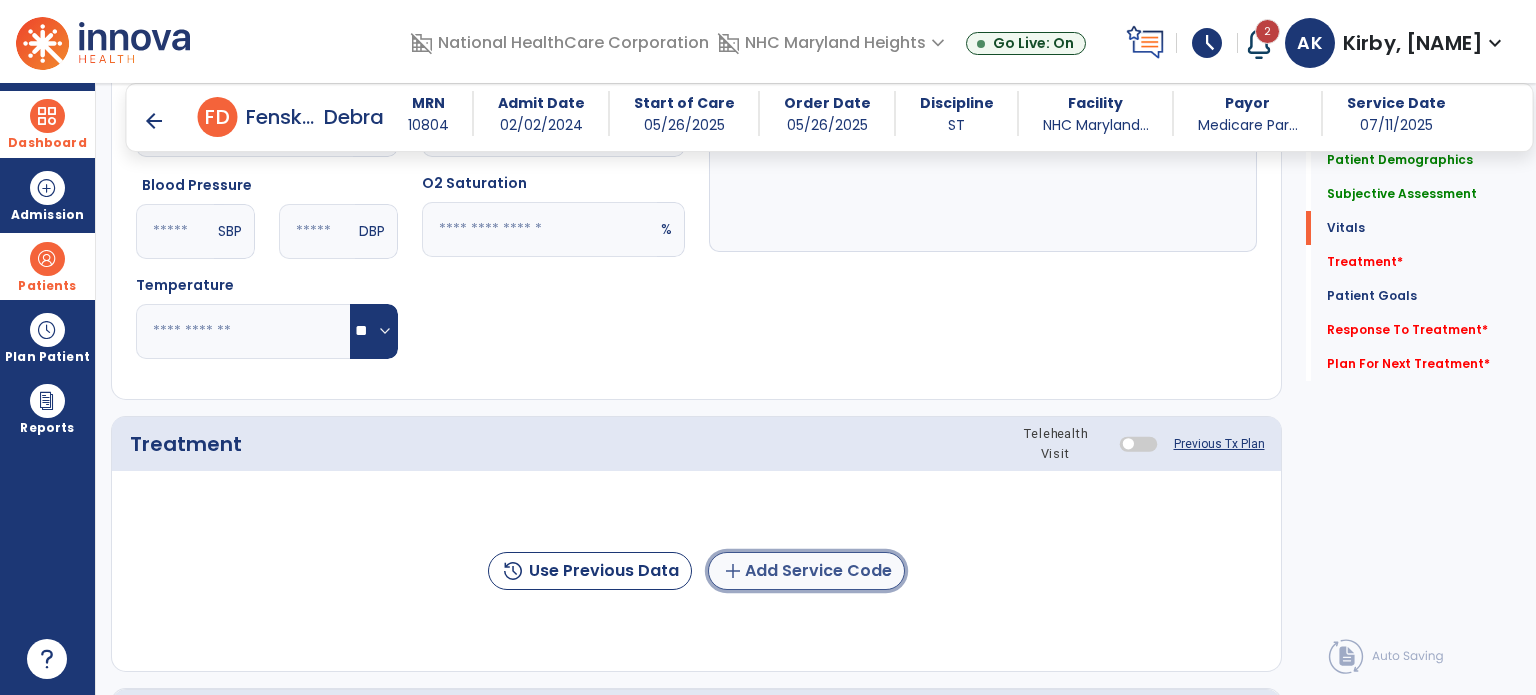 click on "add  Add Service Code" 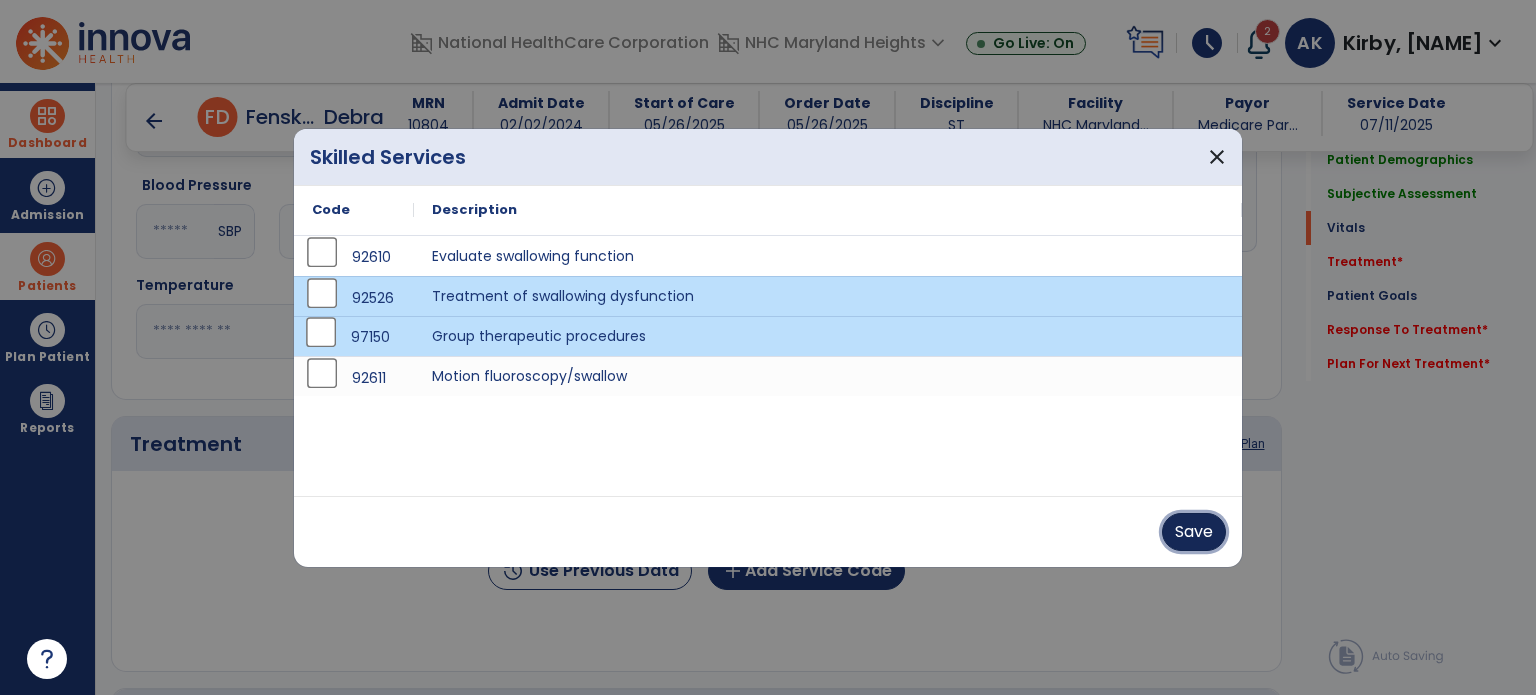 click on "Save" at bounding box center (1194, 532) 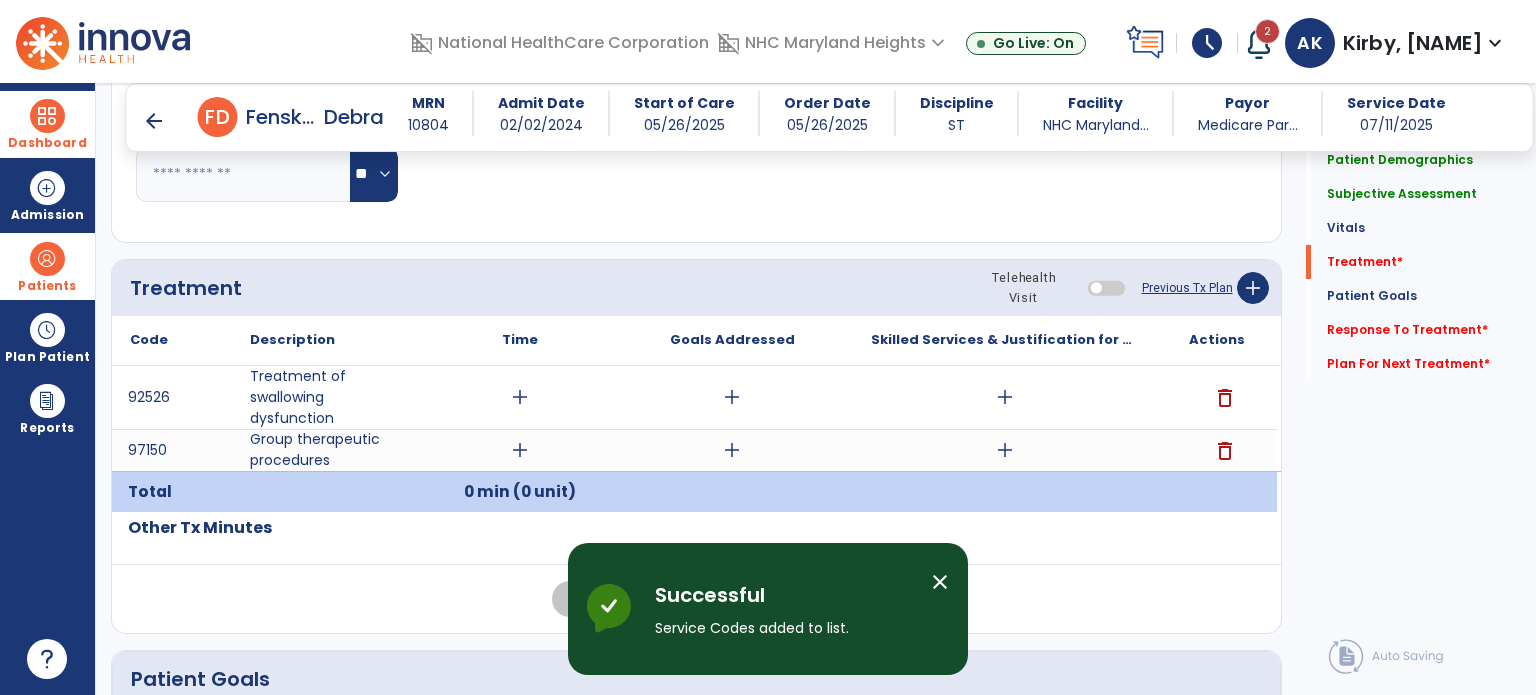 scroll, scrollTop: 1055, scrollLeft: 0, axis: vertical 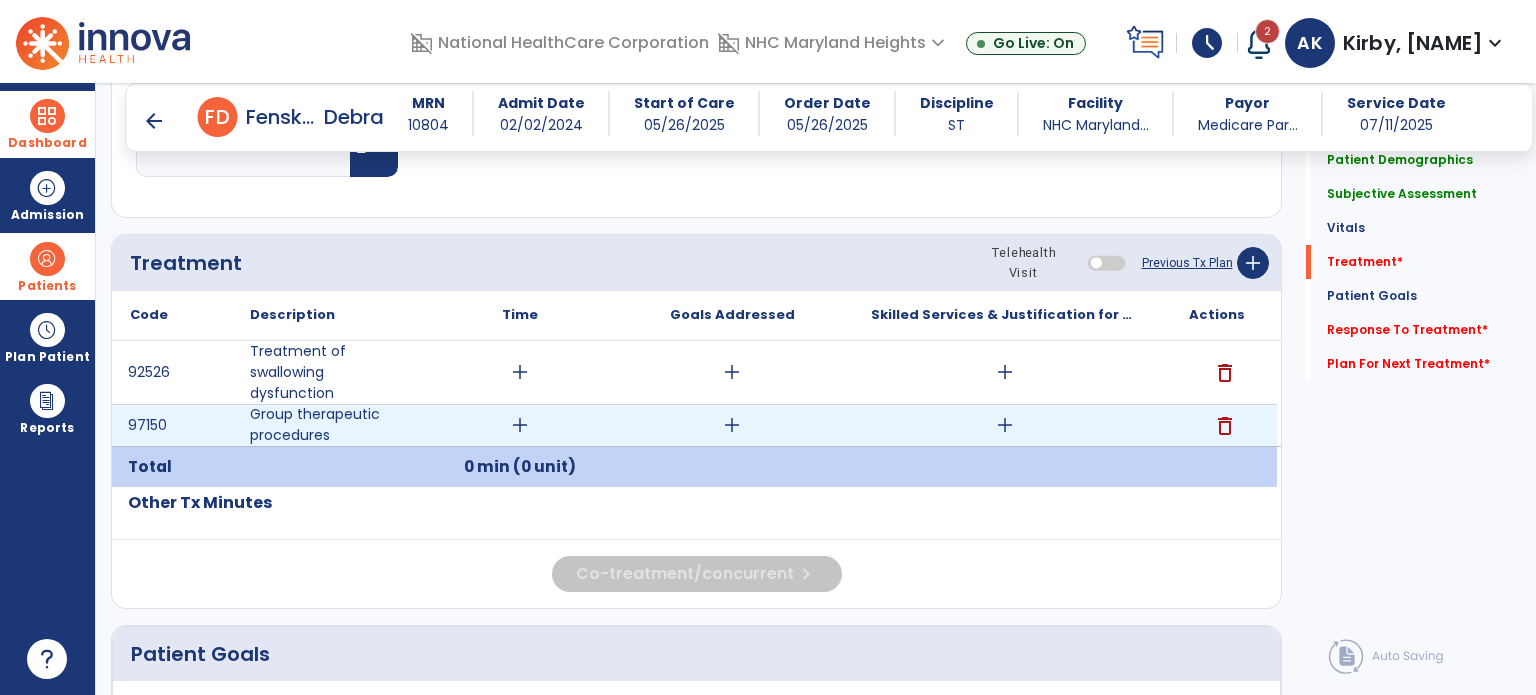 click on "add" at bounding box center (520, 425) 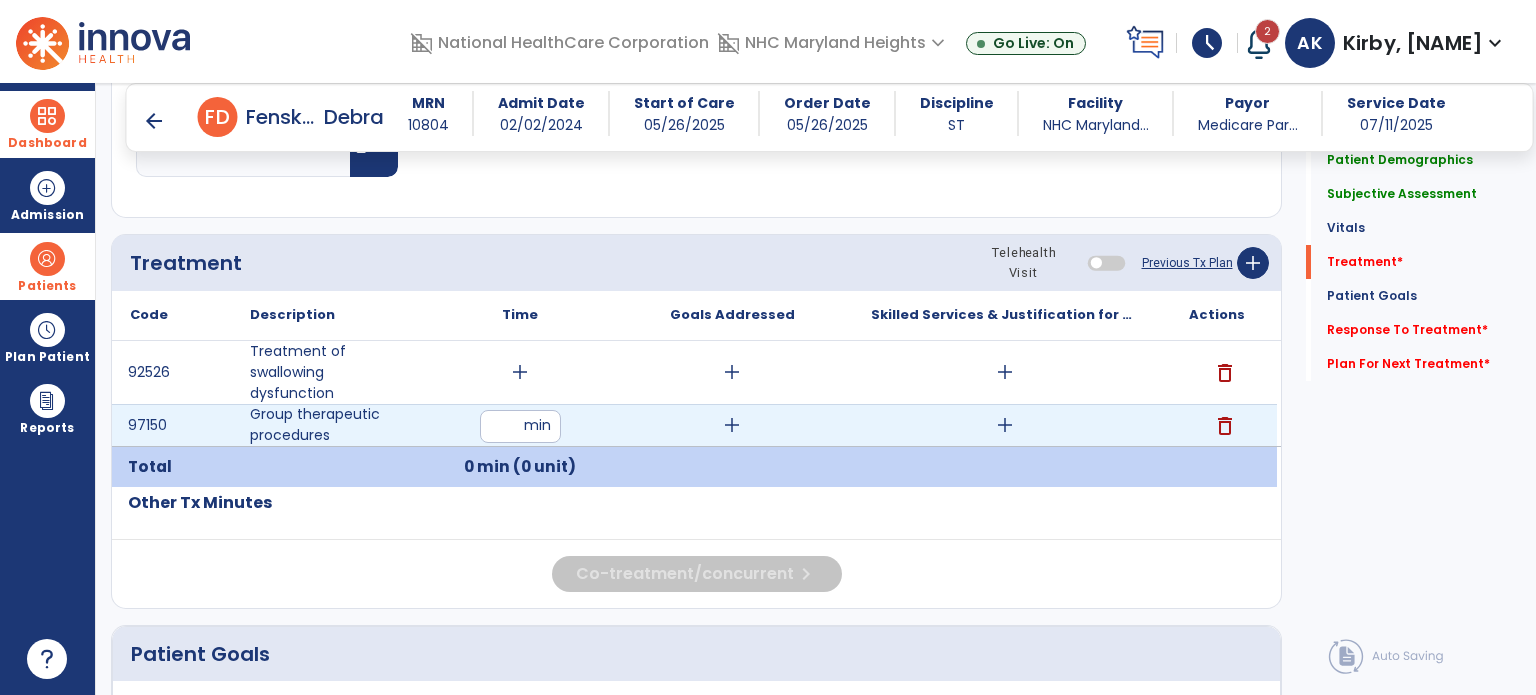 type on "**" 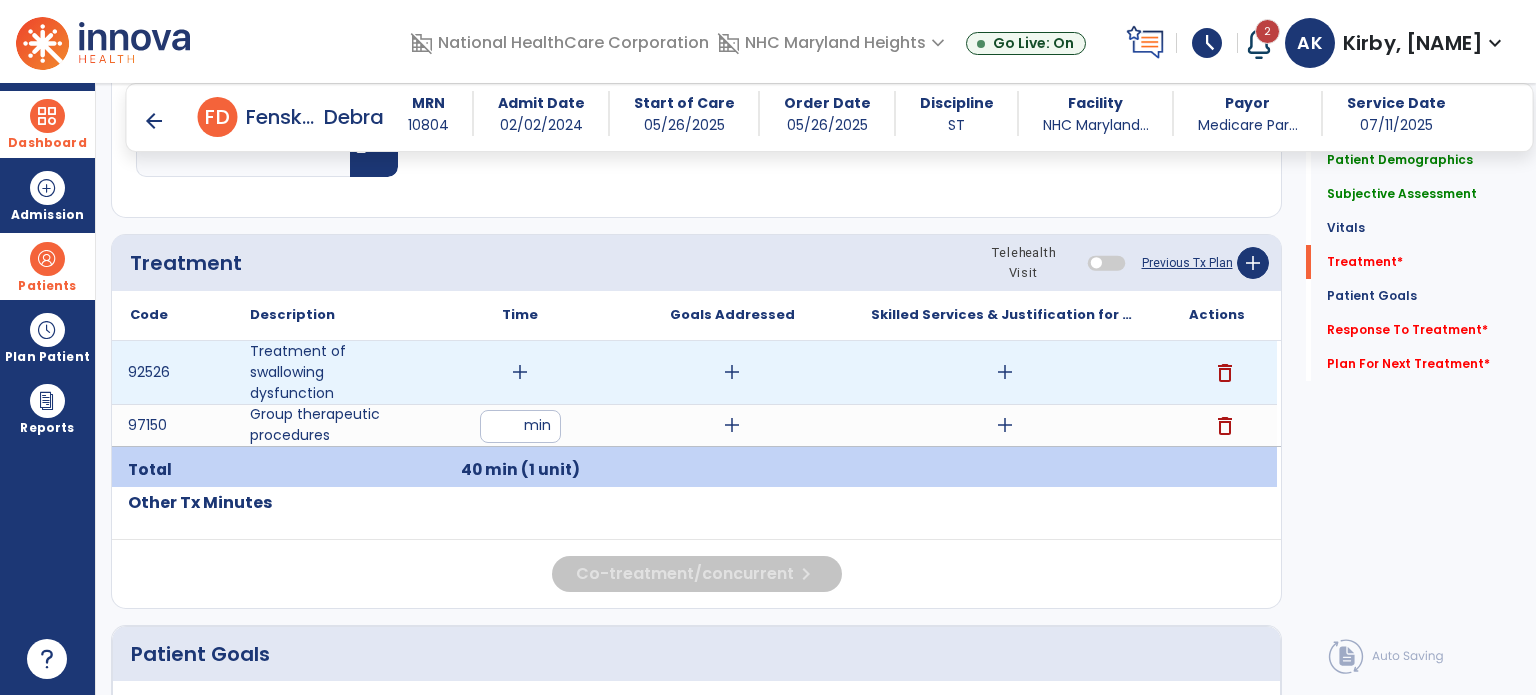 click on "add" at bounding box center [520, 372] 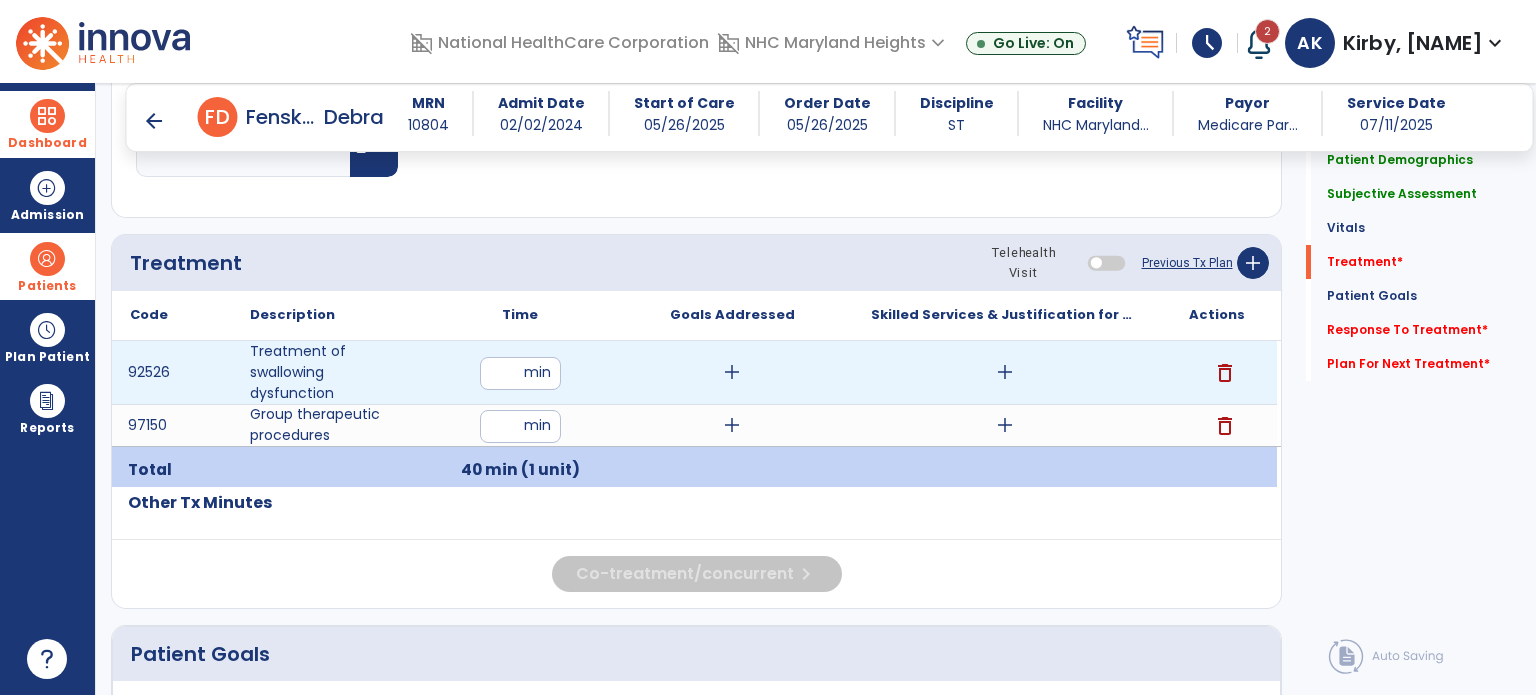 type on "**" 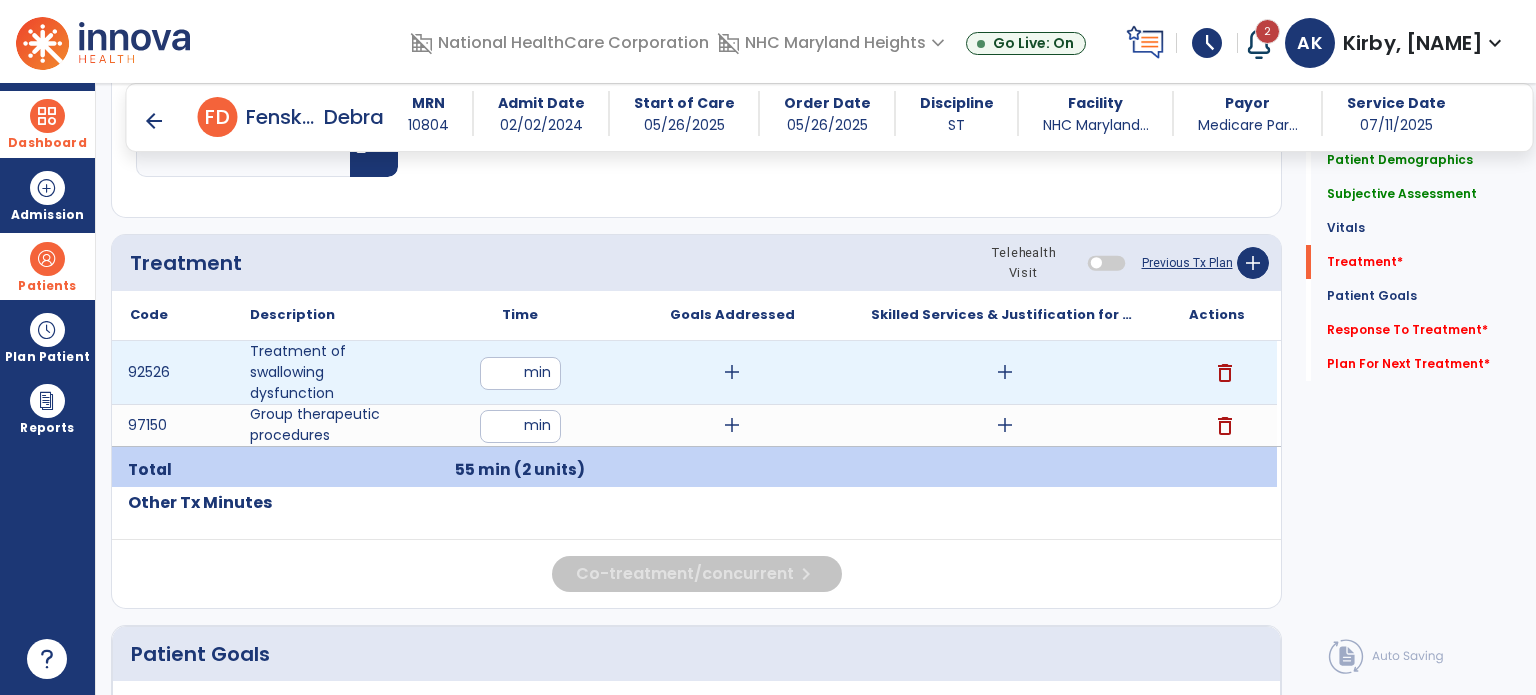 click on "add" at bounding box center (732, 372) 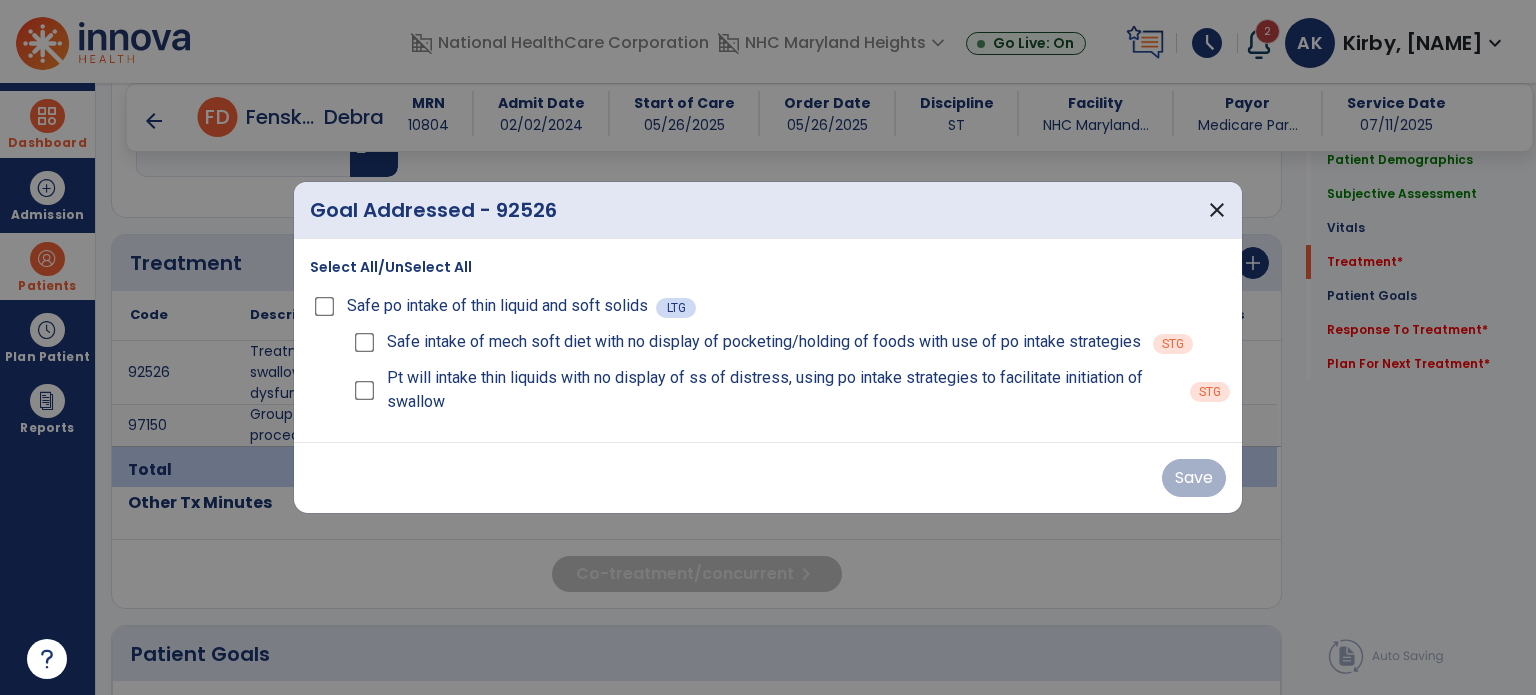click on "Safe po intake of thin liquid and soft solids" at bounding box center [483, 306] 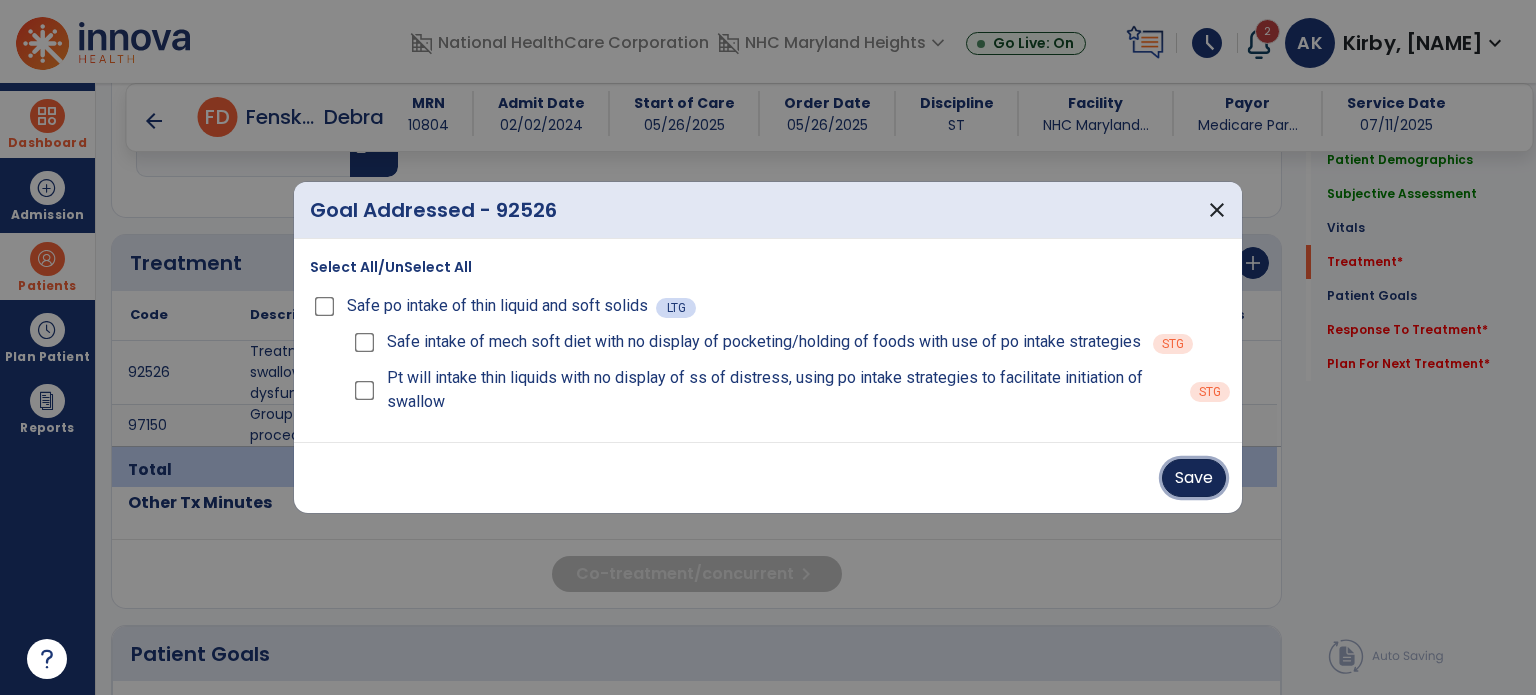 click on "Save" at bounding box center (1194, 478) 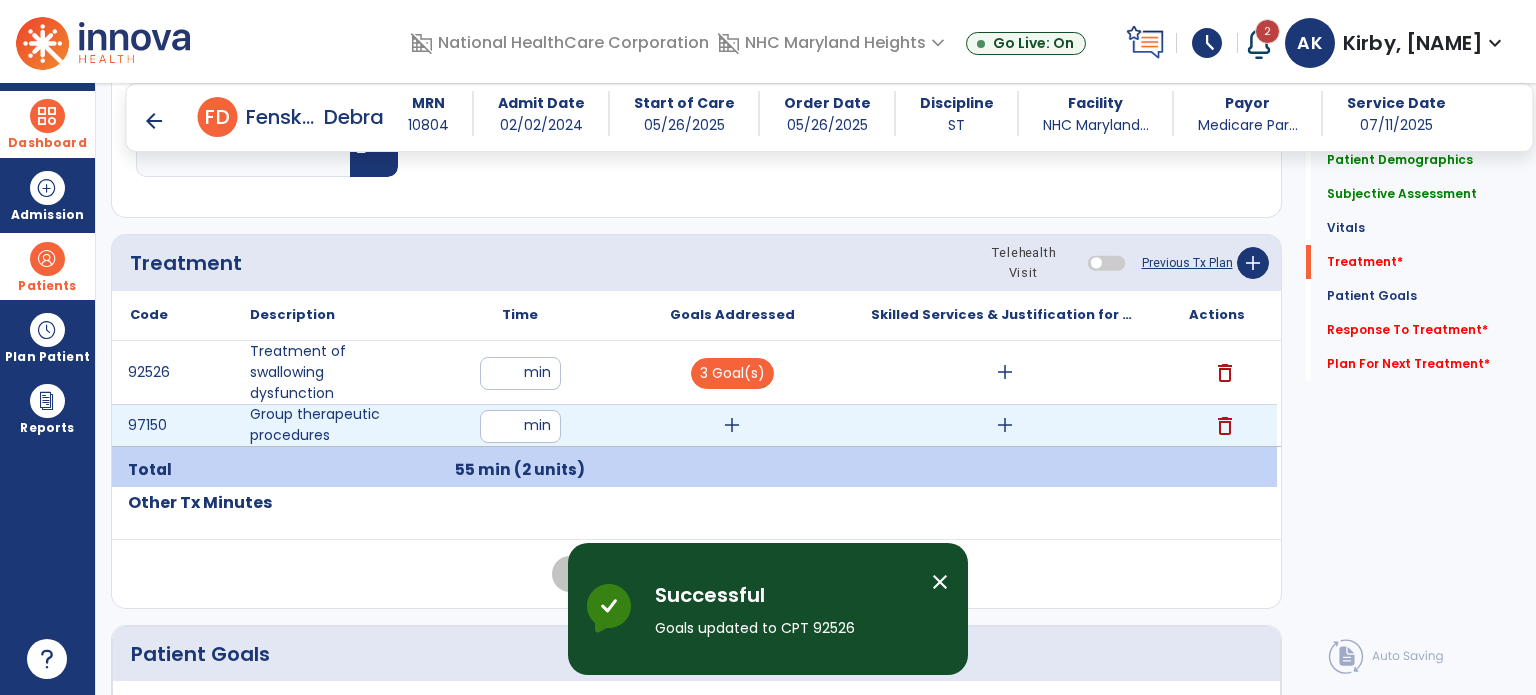 click on "add" at bounding box center (732, 425) 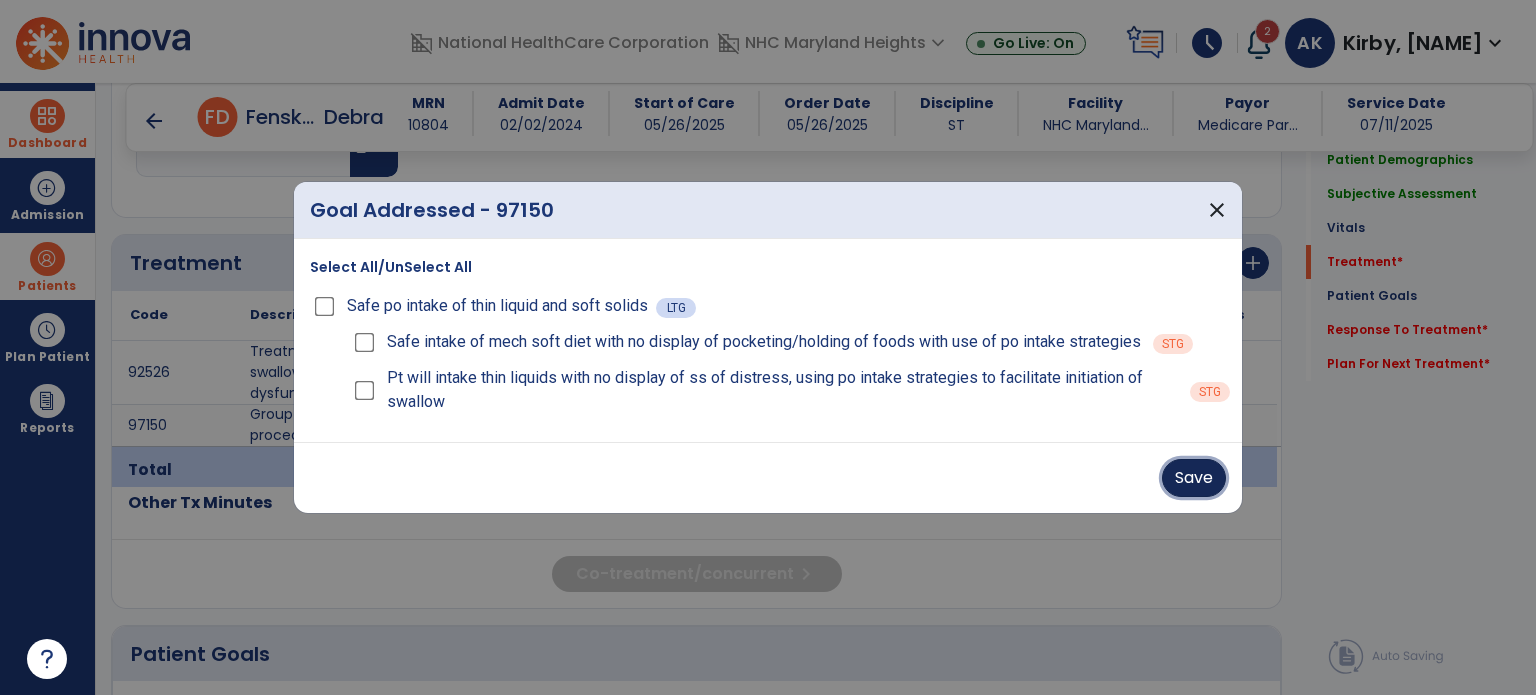 click on "Save" at bounding box center (1194, 478) 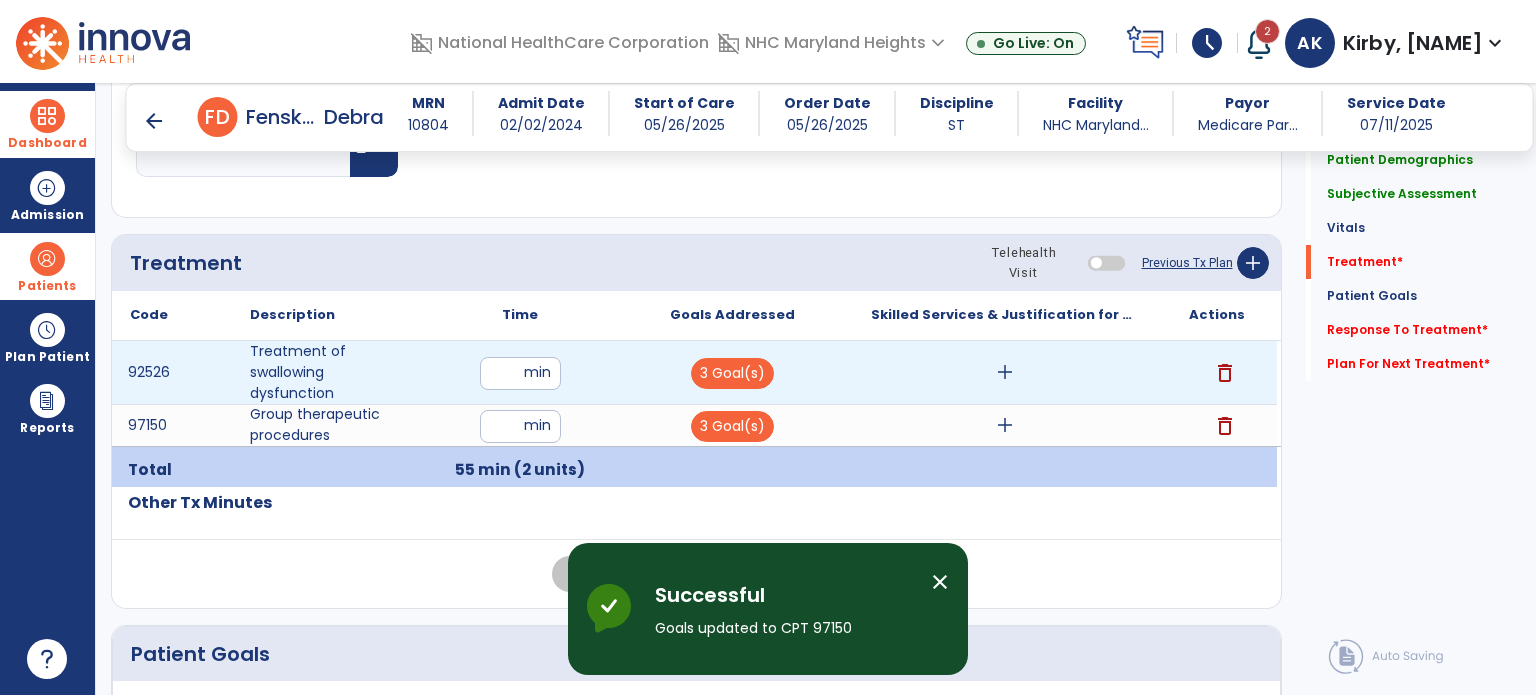 click on "add" at bounding box center (1005, 372) 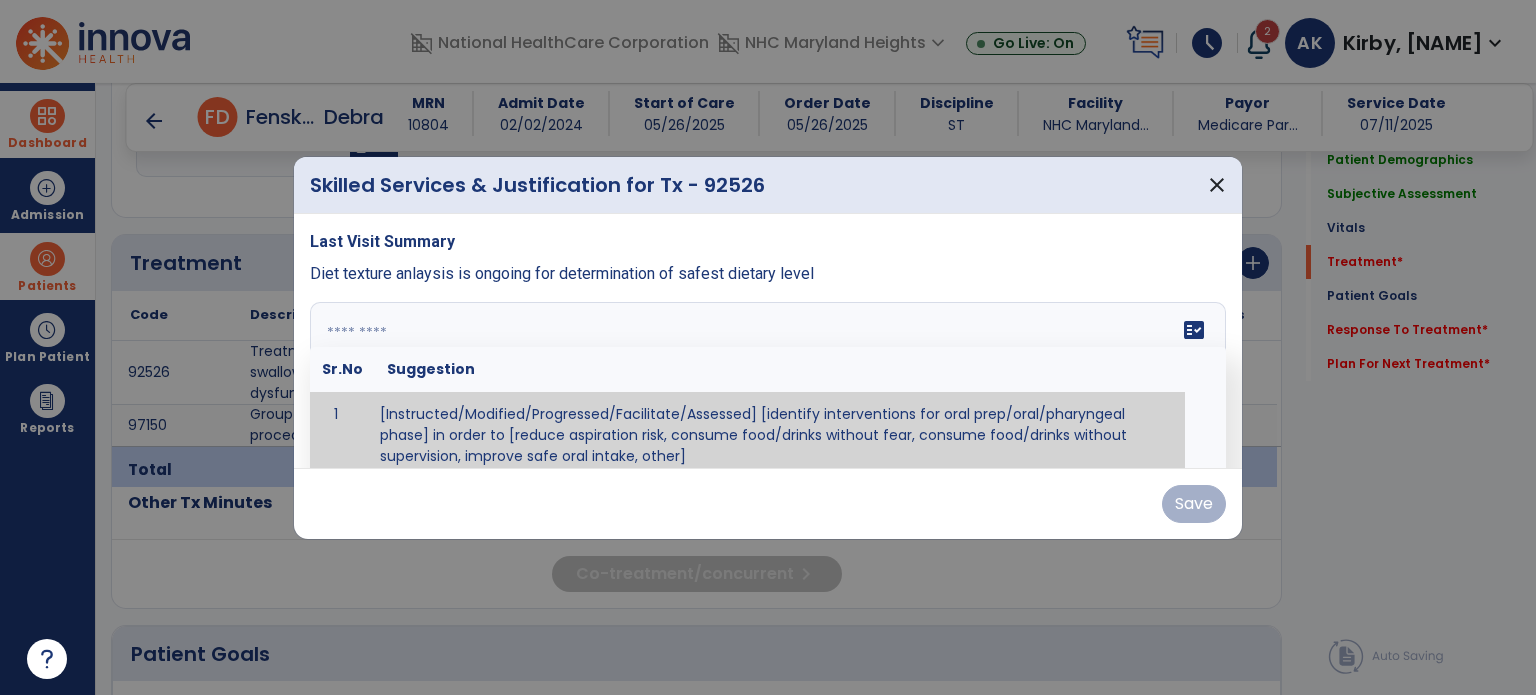 click at bounding box center [766, 377] 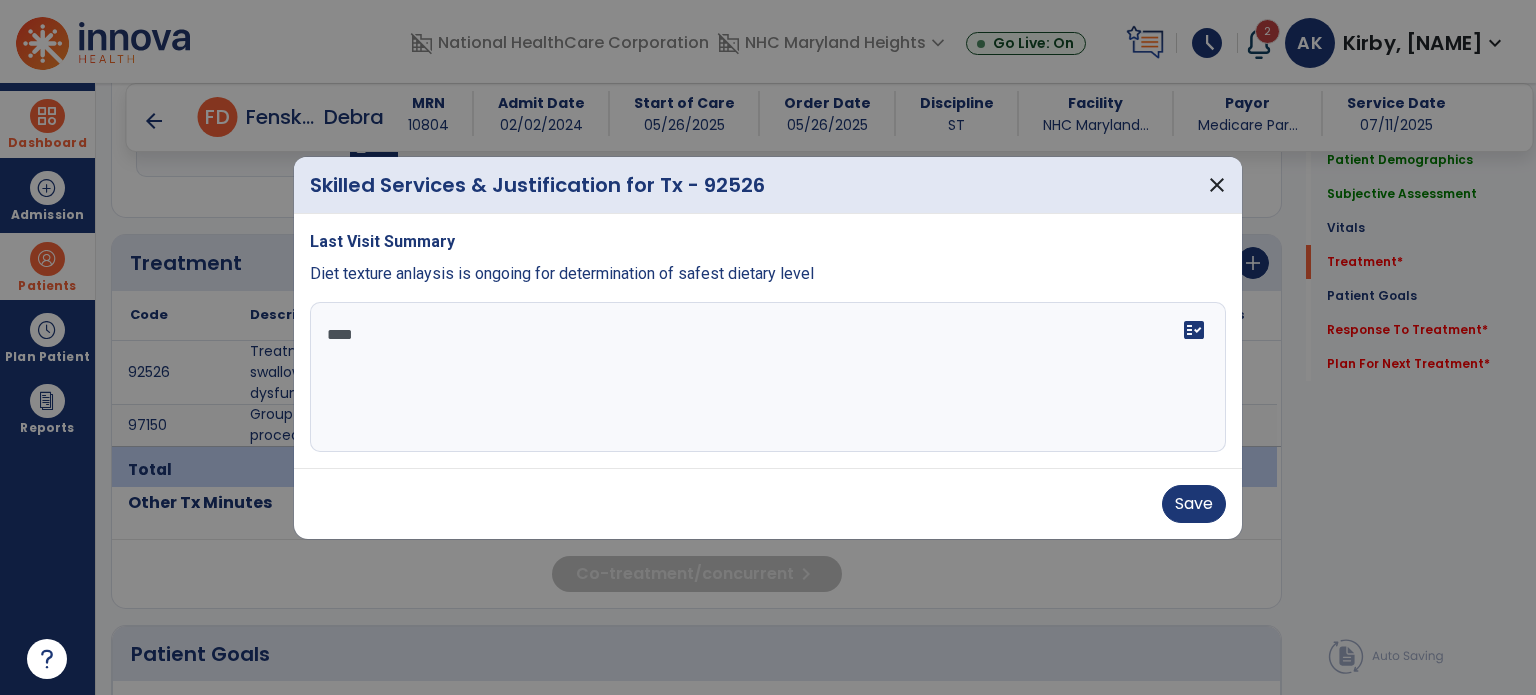 scroll, scrollTop: 0, scrollLeft: 0, axis: both 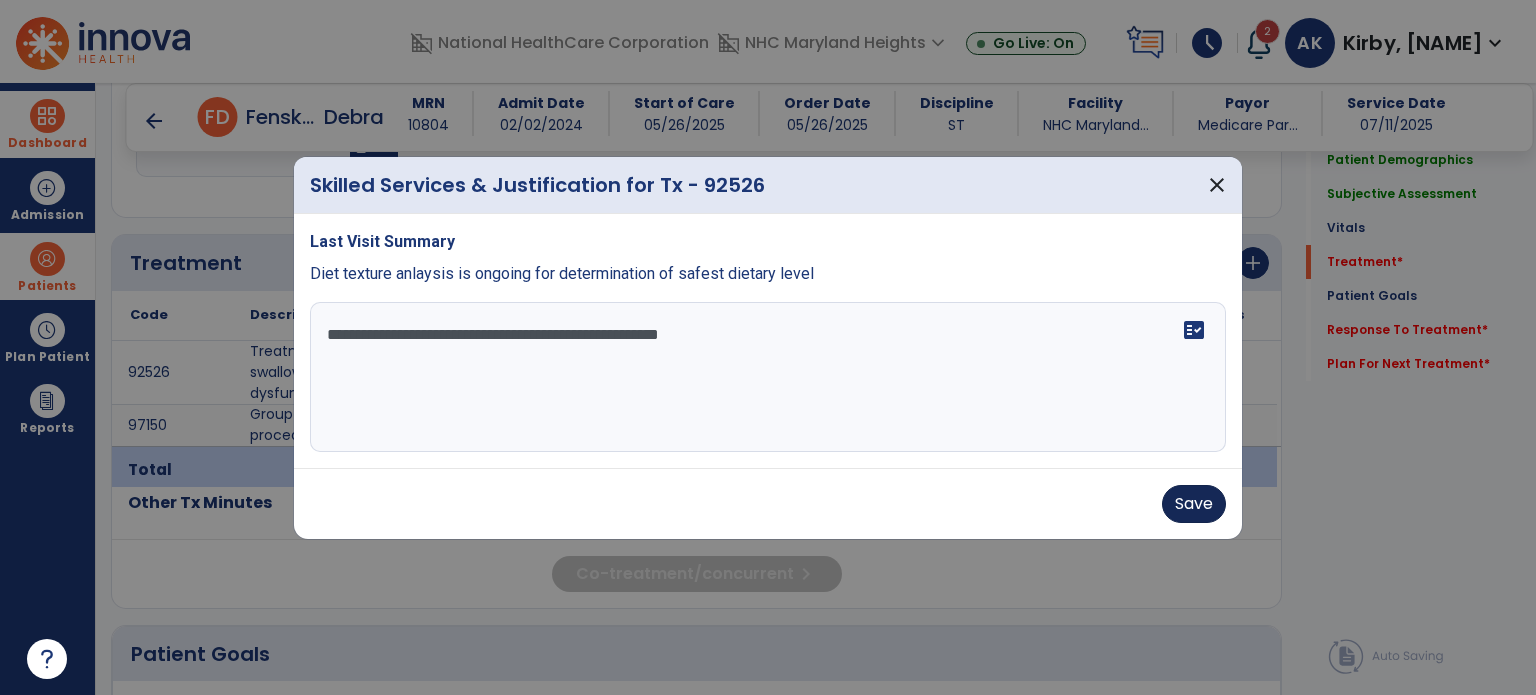 type on "**********" 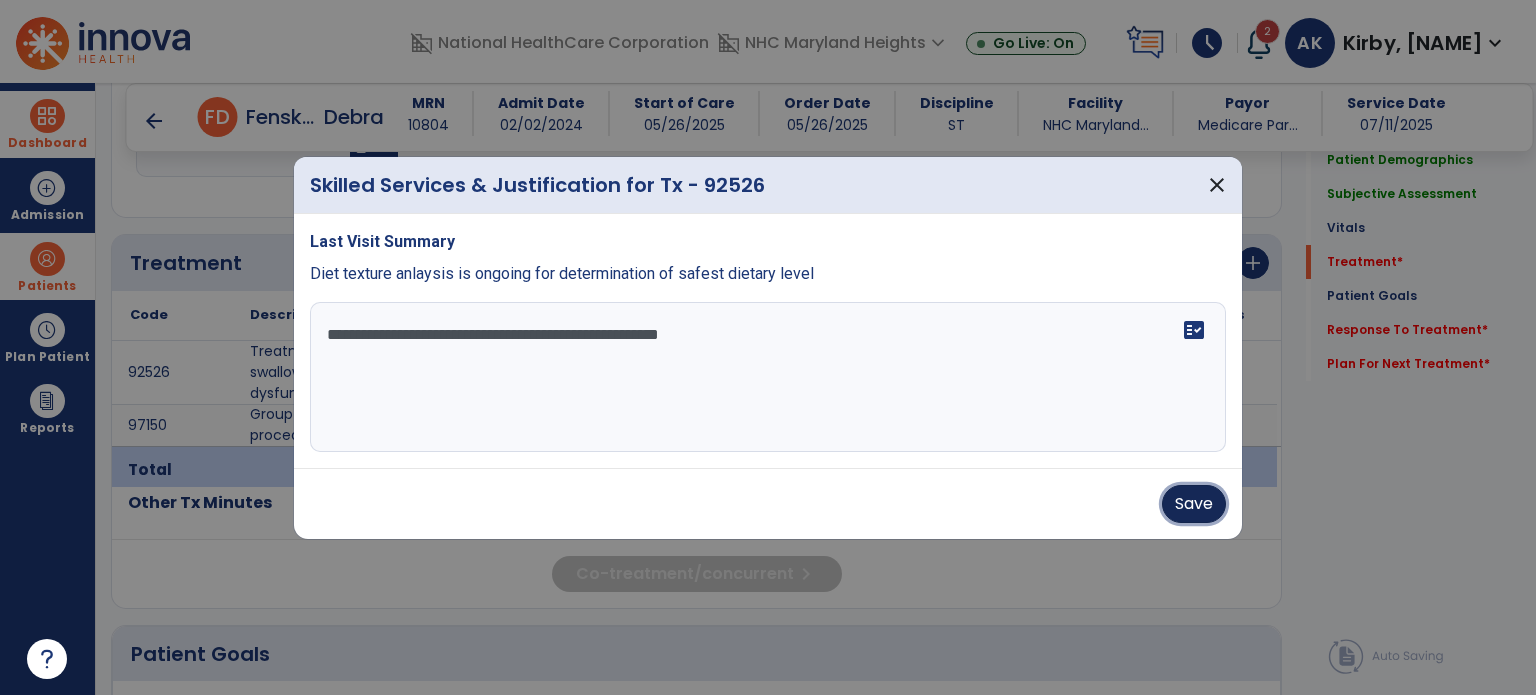 click on "Save" at bounding box center (1194, 504) 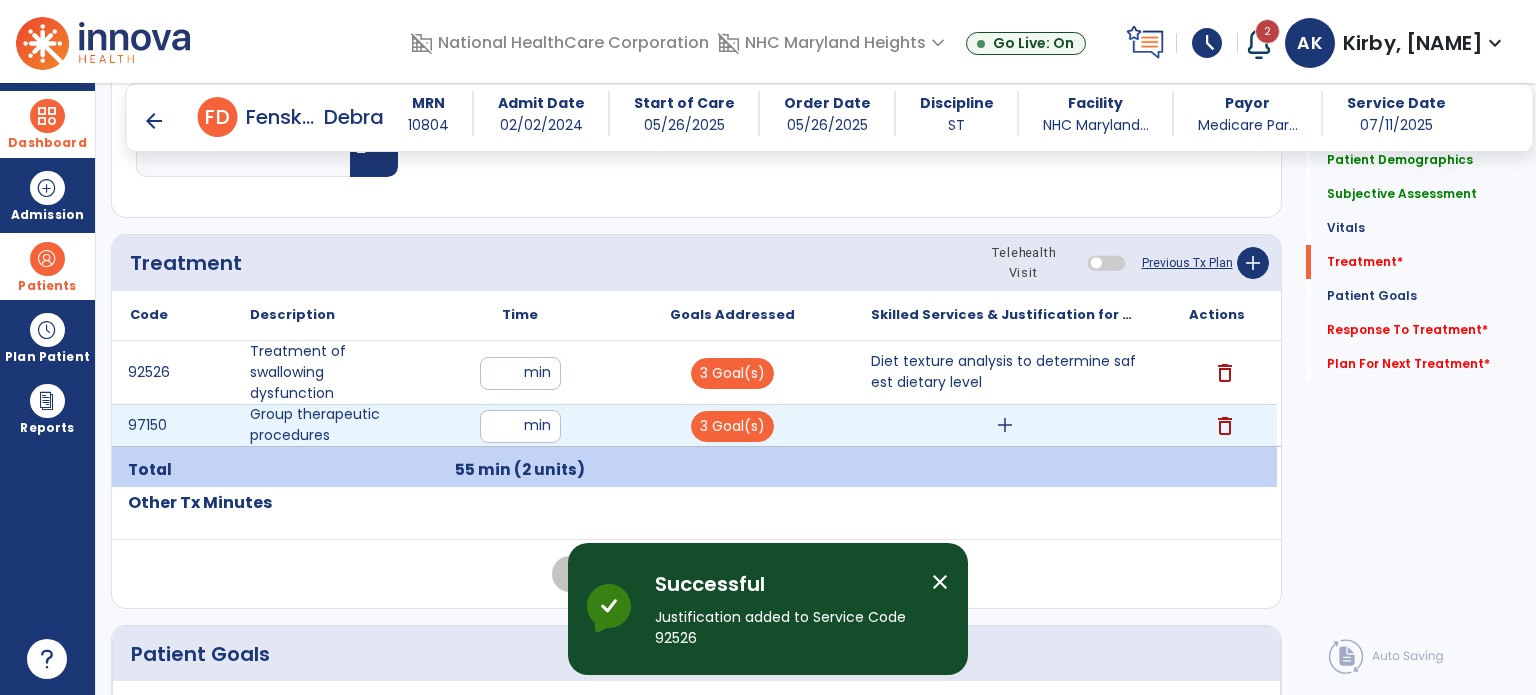 click on "add" at bounding box center [1005, 425] 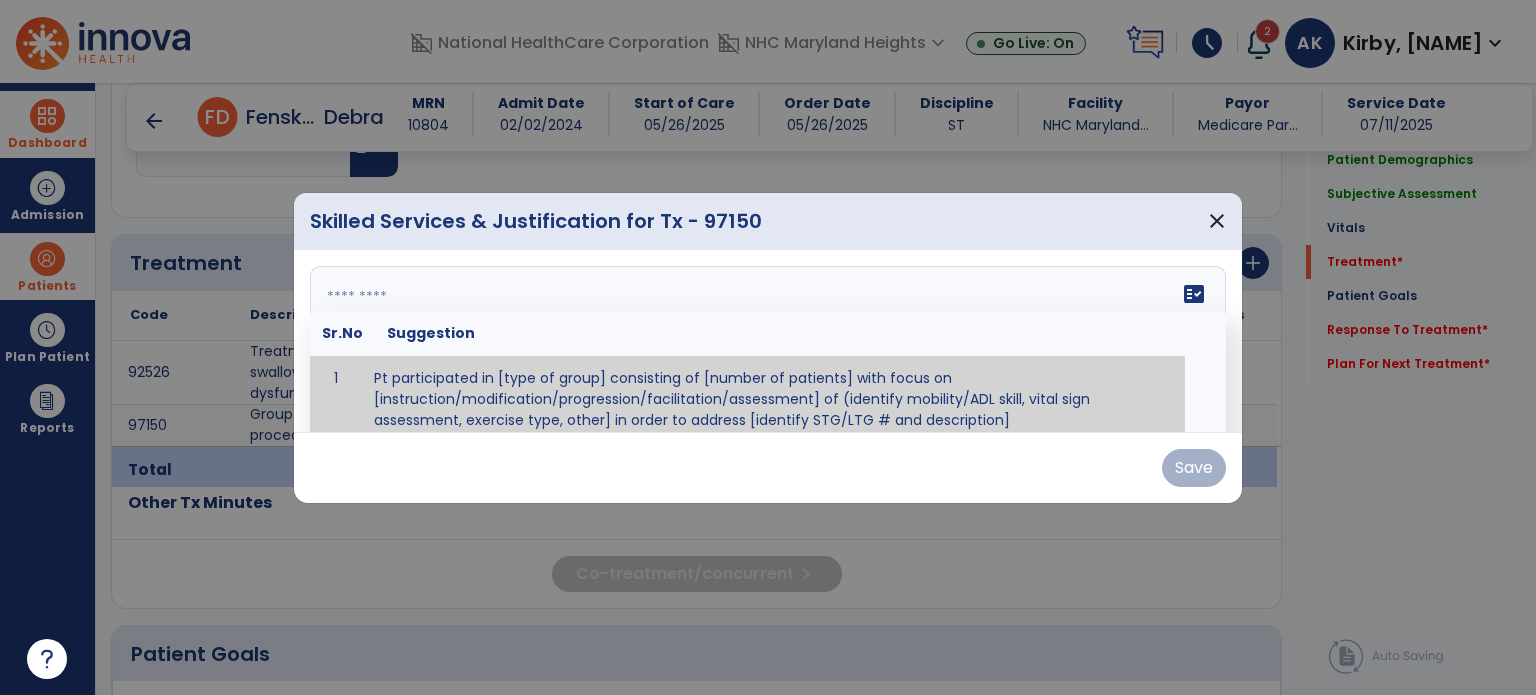 click at bounding box center (766, 341) 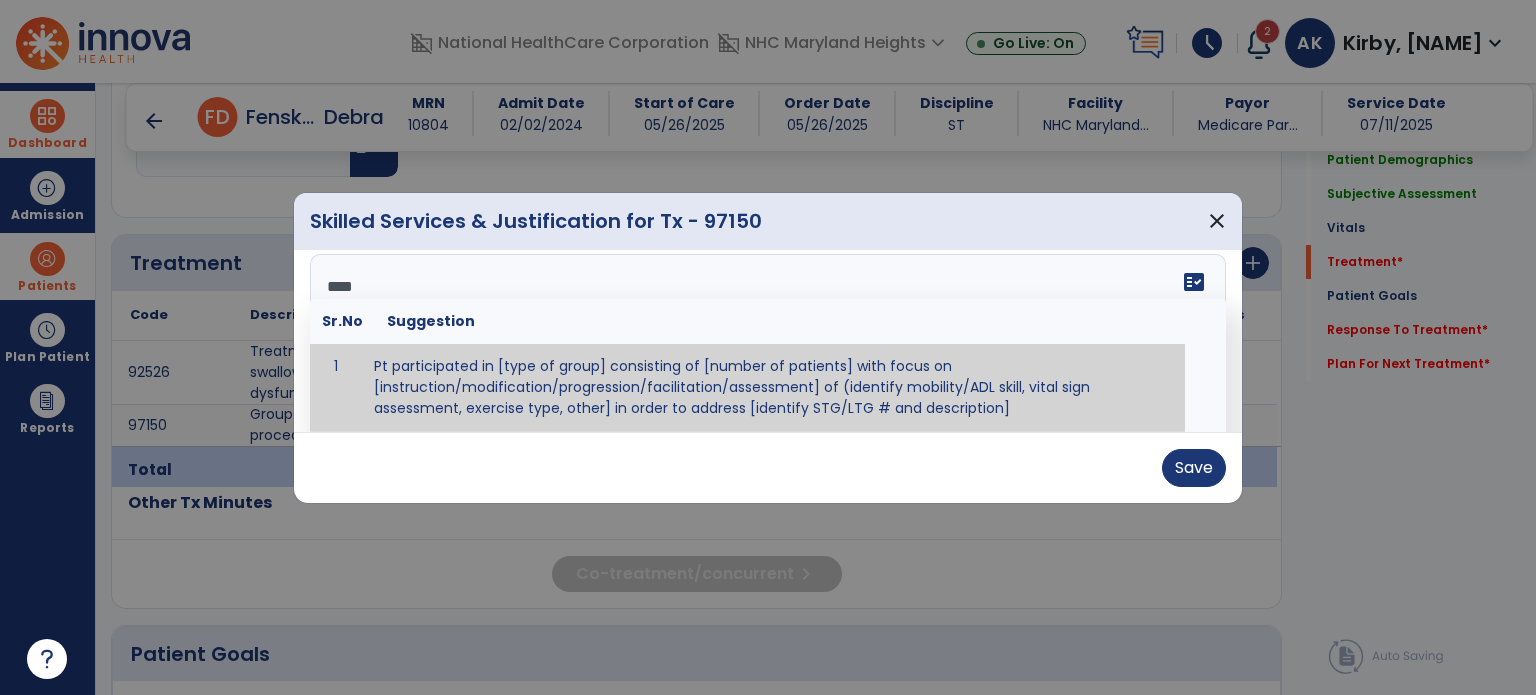 scroll, scrollTop: 0, scrollLeft: 0, axis: both 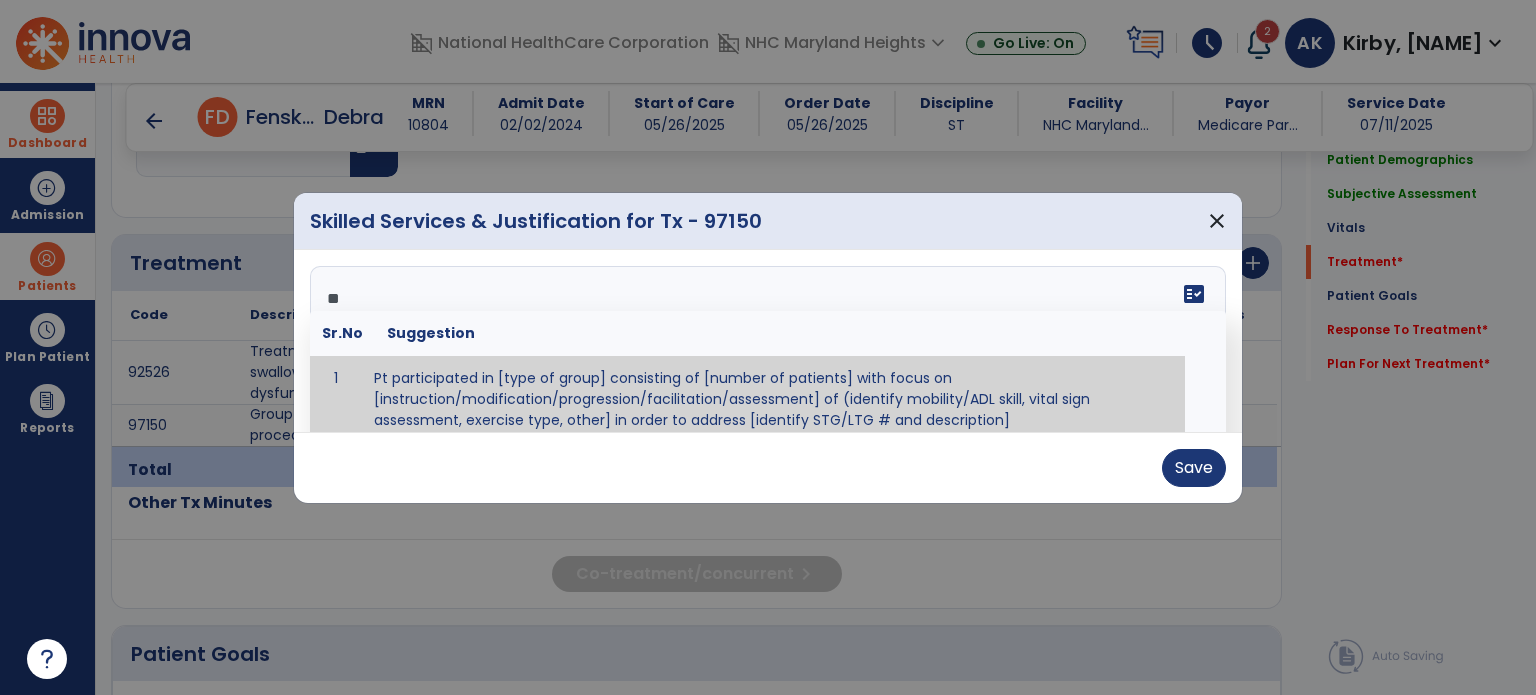 type on "*" 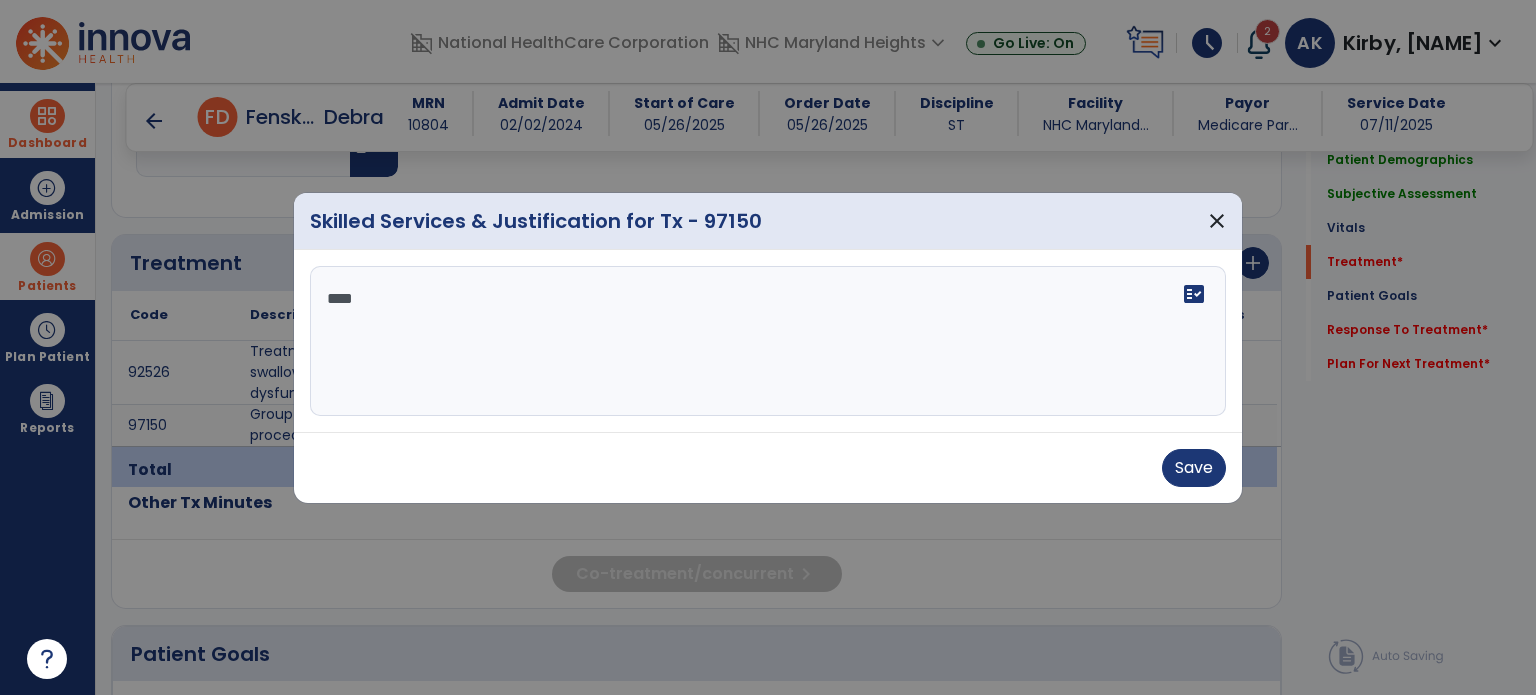 scroll, scrollTop: 0, scrollLeft: 0, axis: both 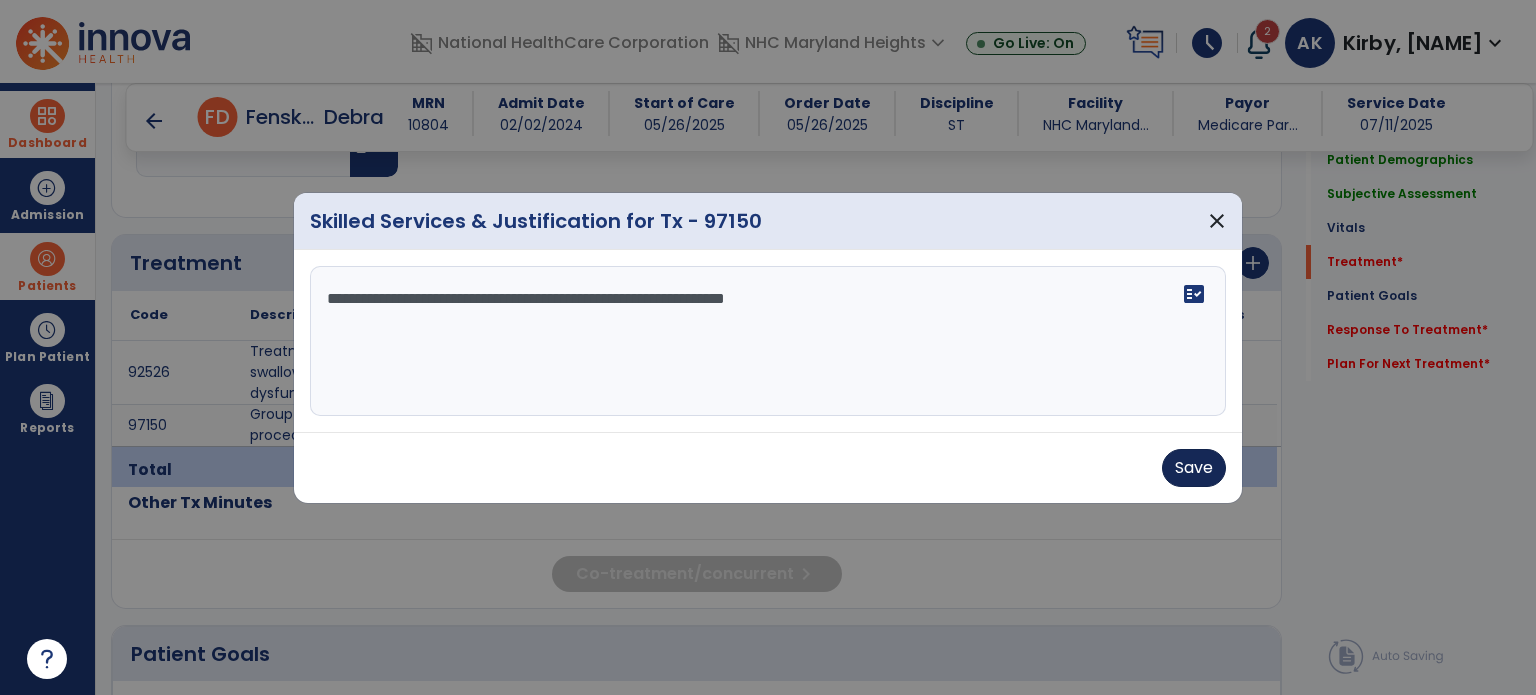 type on "**********" 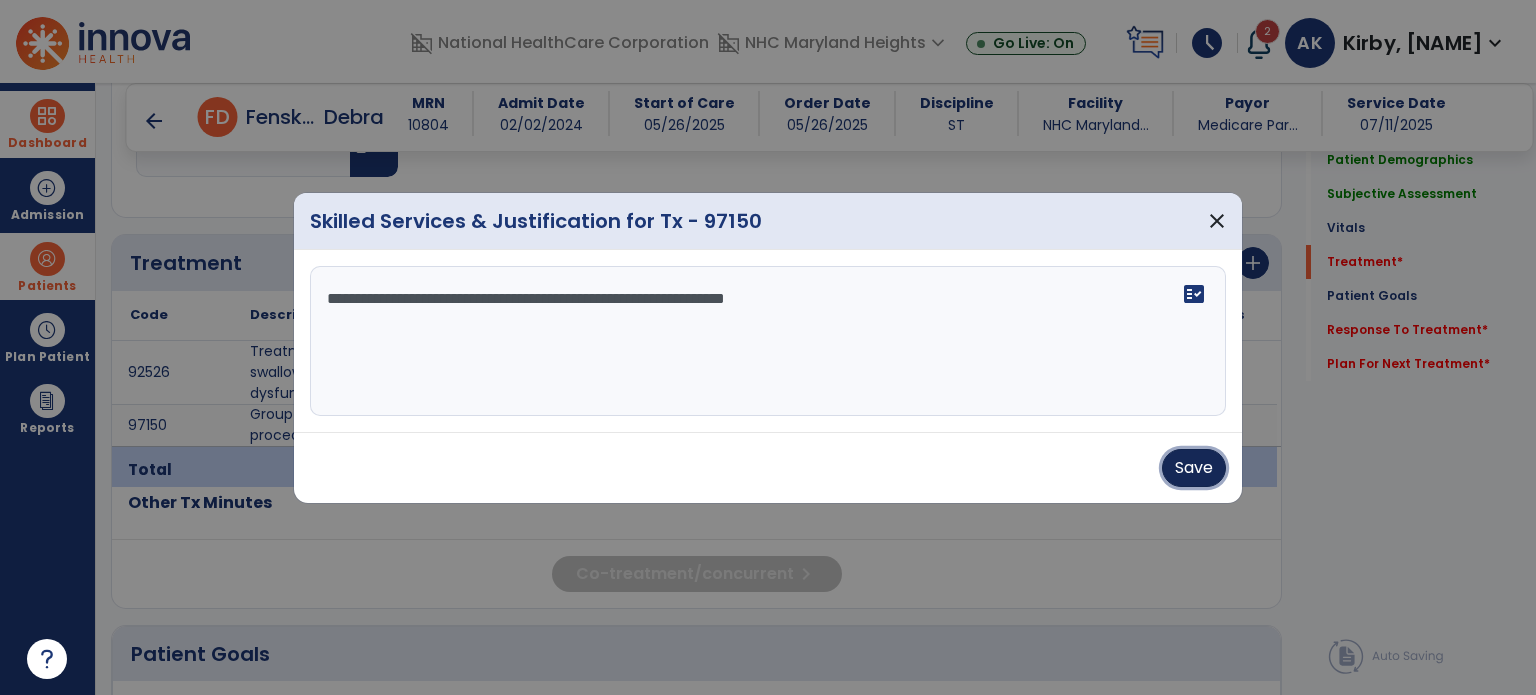 click on "Save" at bounding box center [1194, 468] 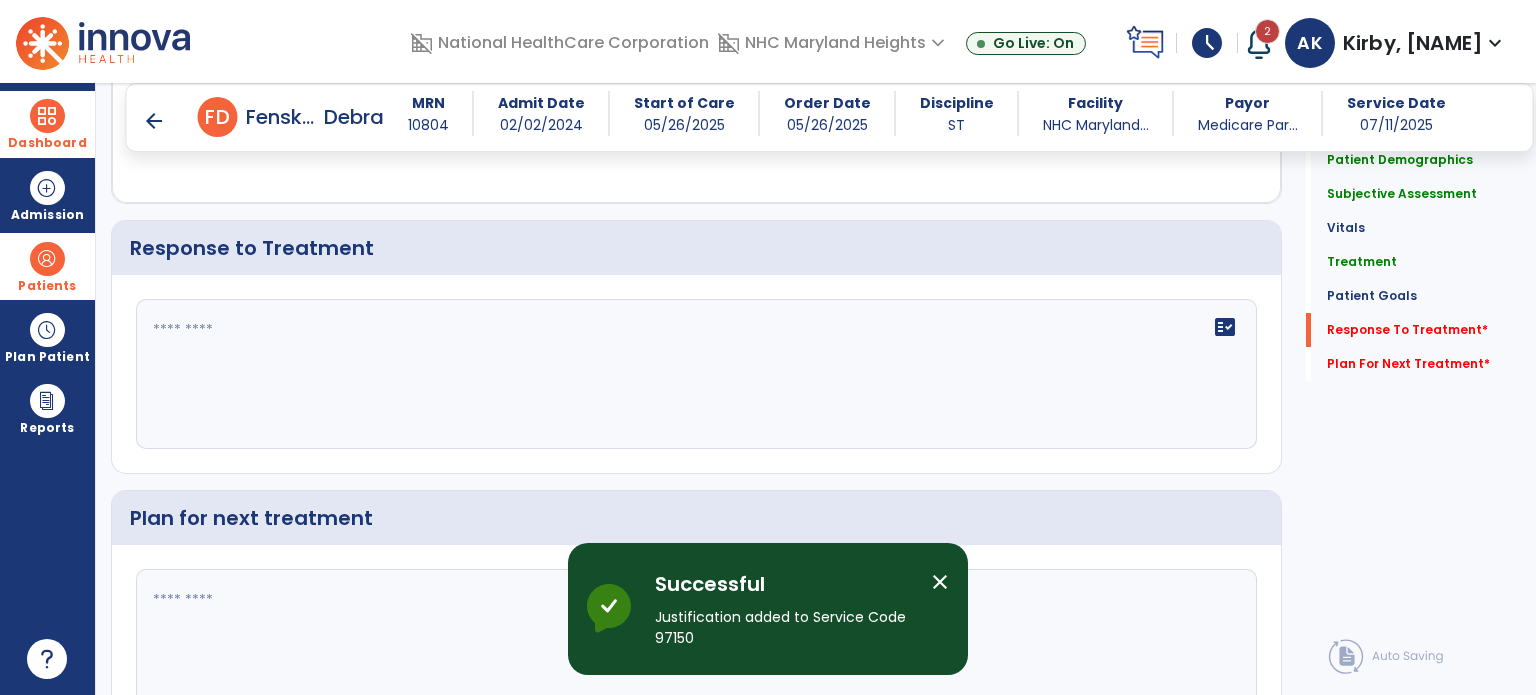 scroll, scrollTop: 2508, scrollLeft: 0, axis: vertical 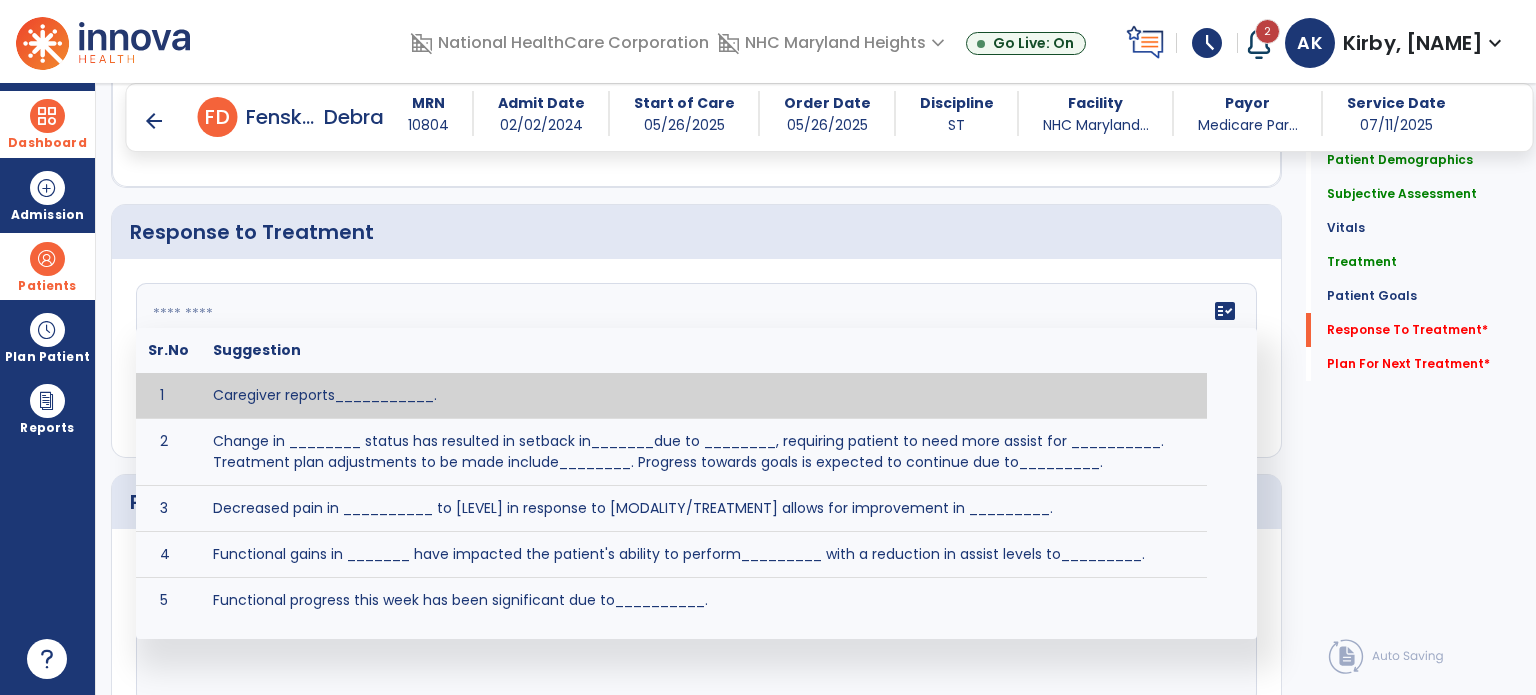click 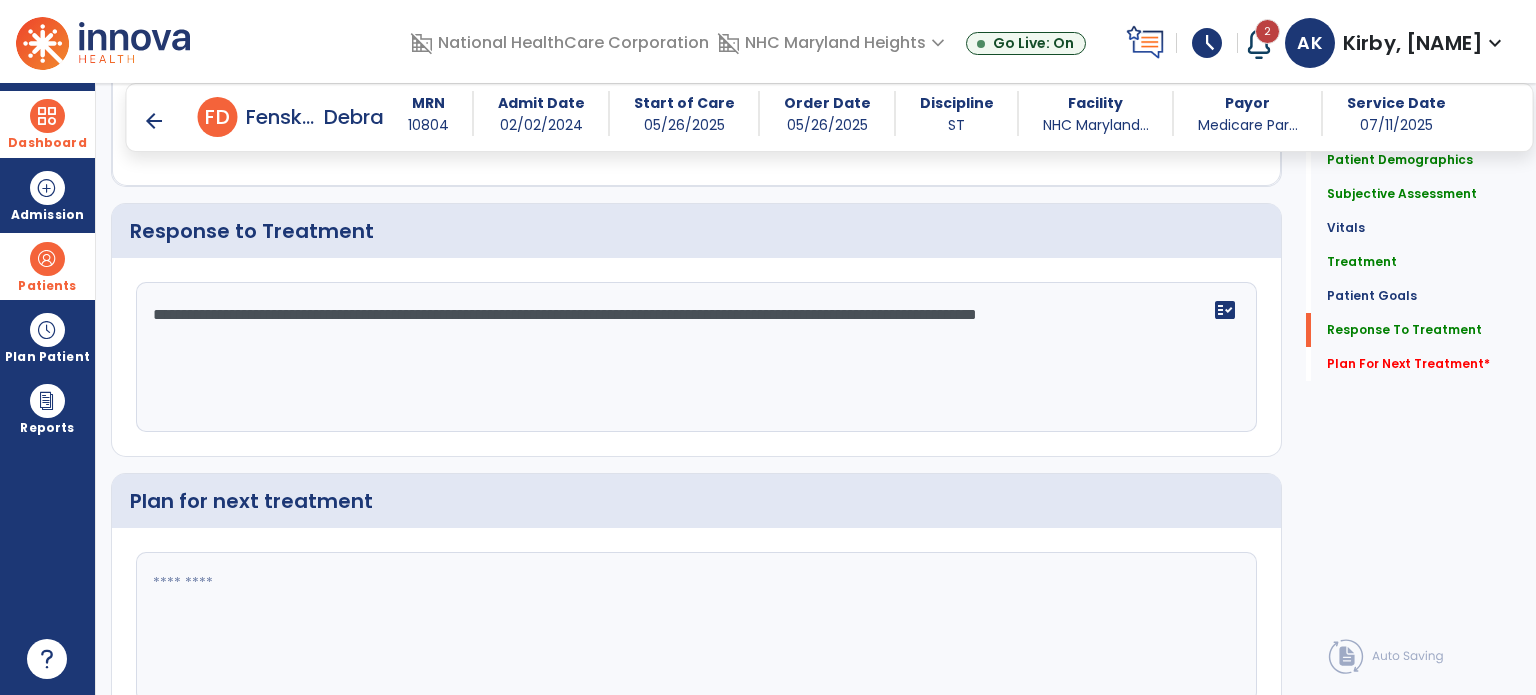 scroll, scrollTop: 2508, scrollLeft: 0, axis: vertical 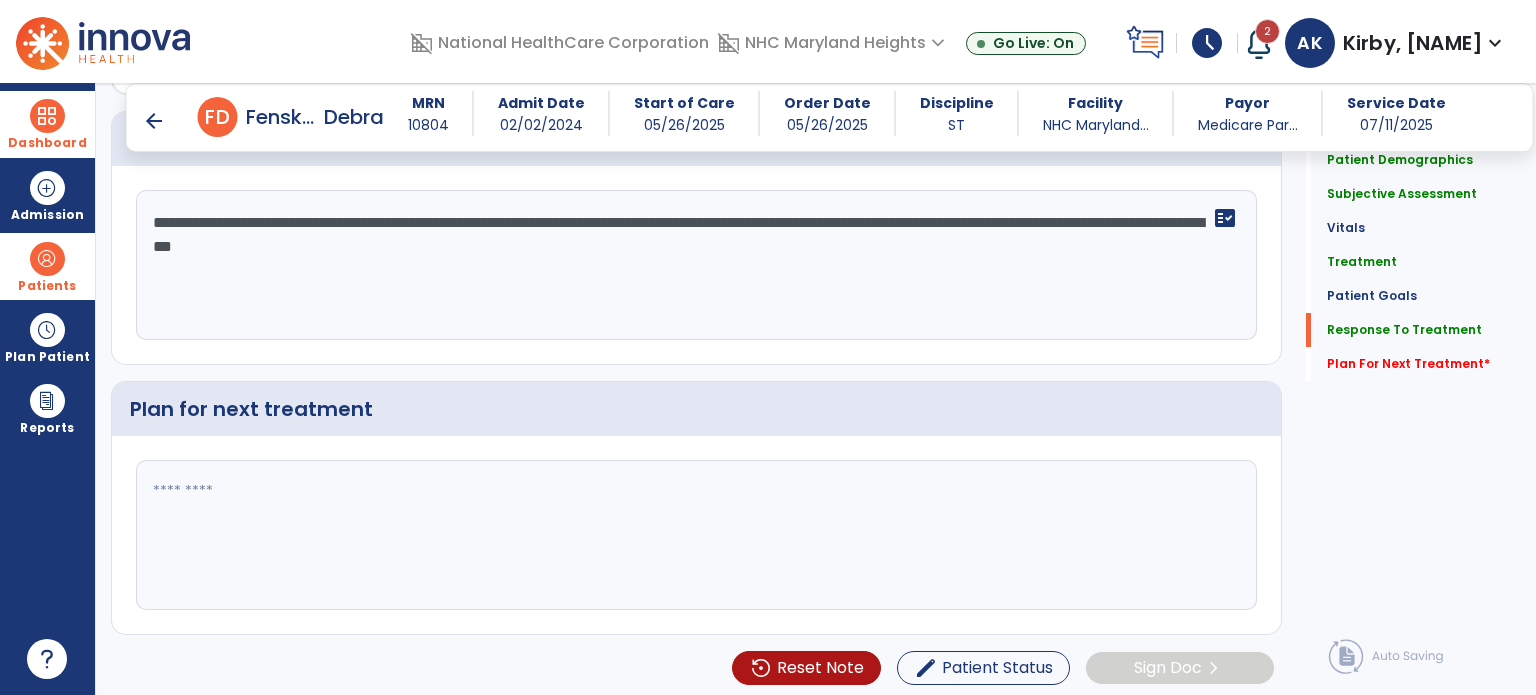 type on "**********" 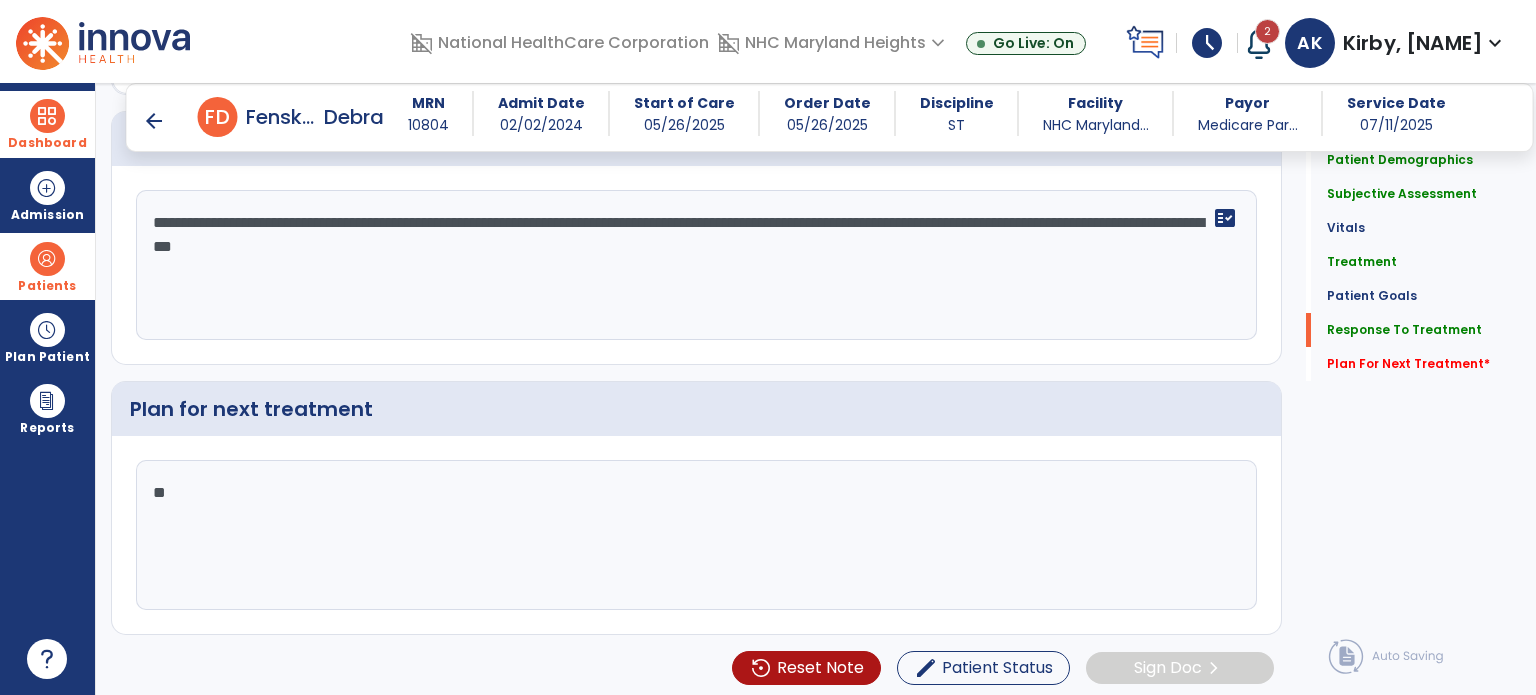 type on "*" 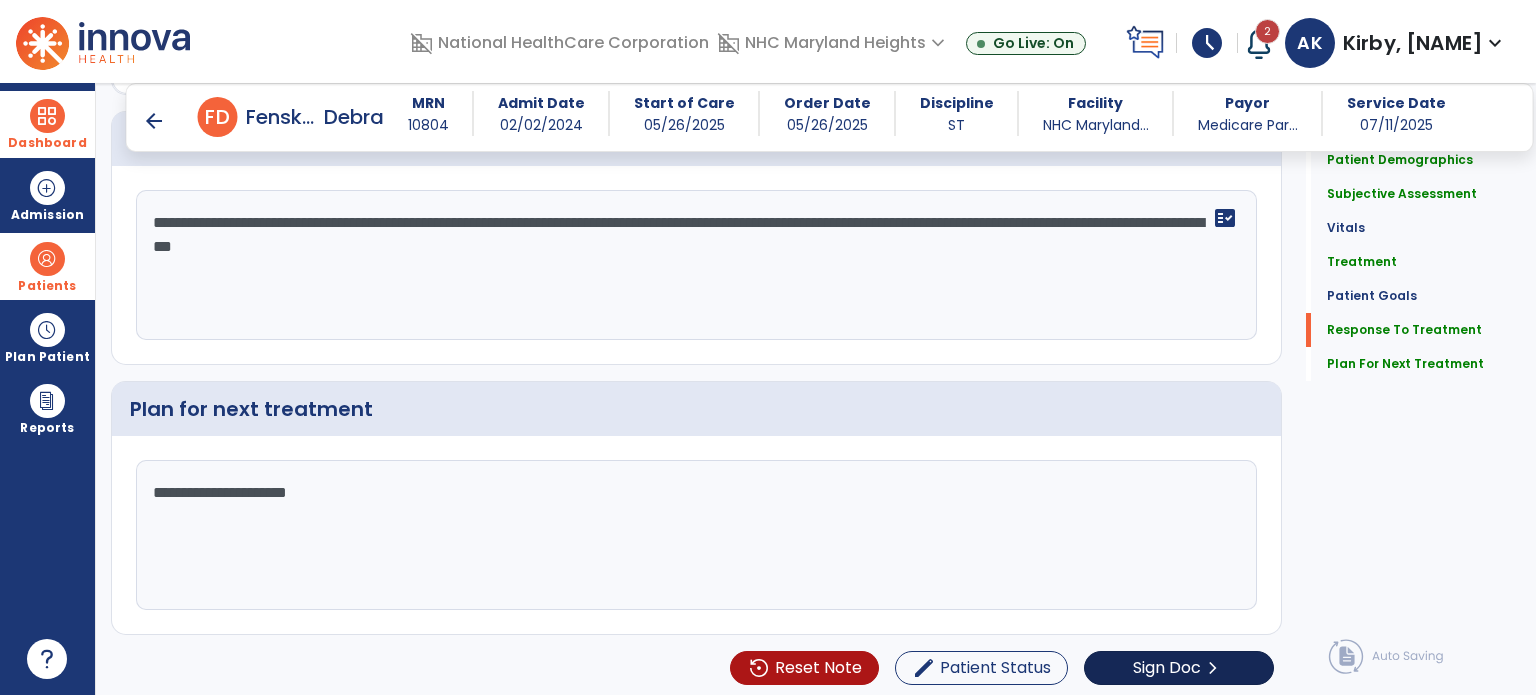 scroll, scrollTop: 2601, scrollLeft: 0, axis: vertical 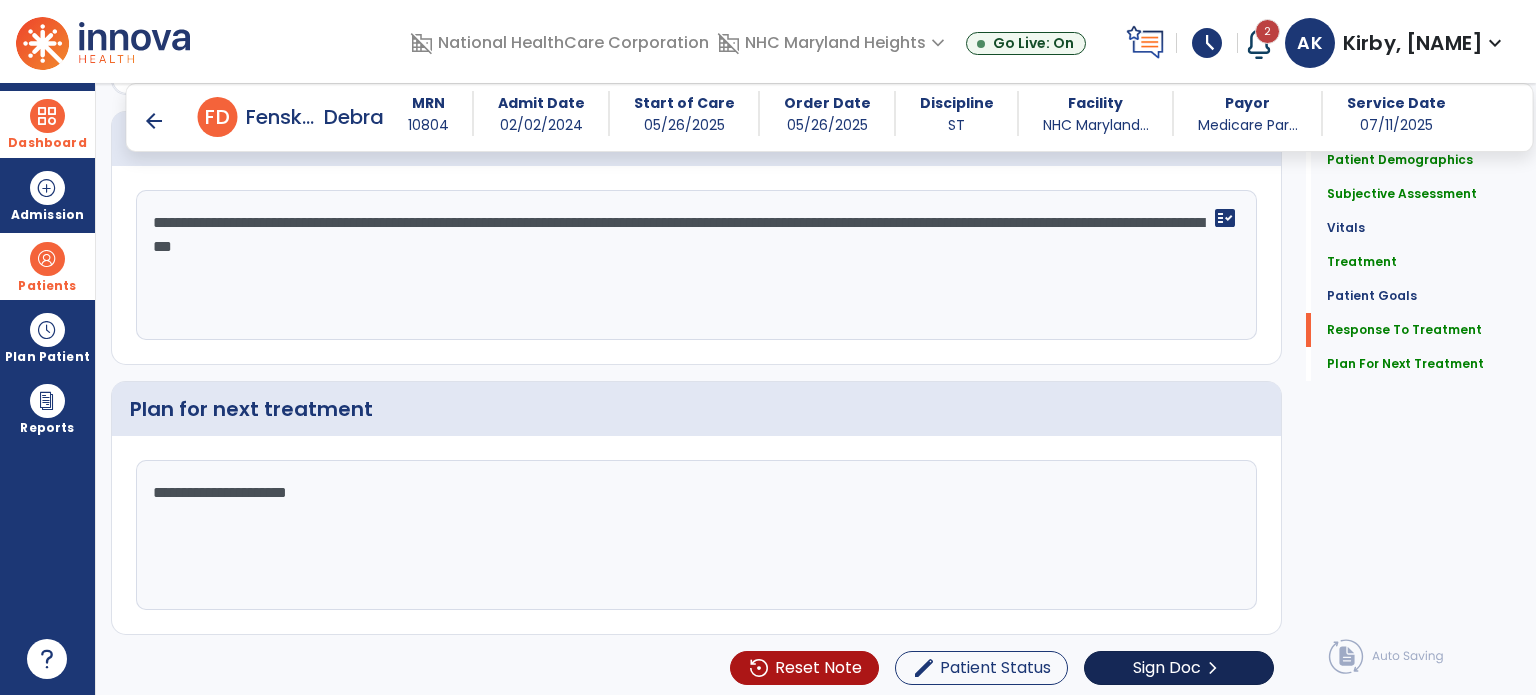 type on "**********" 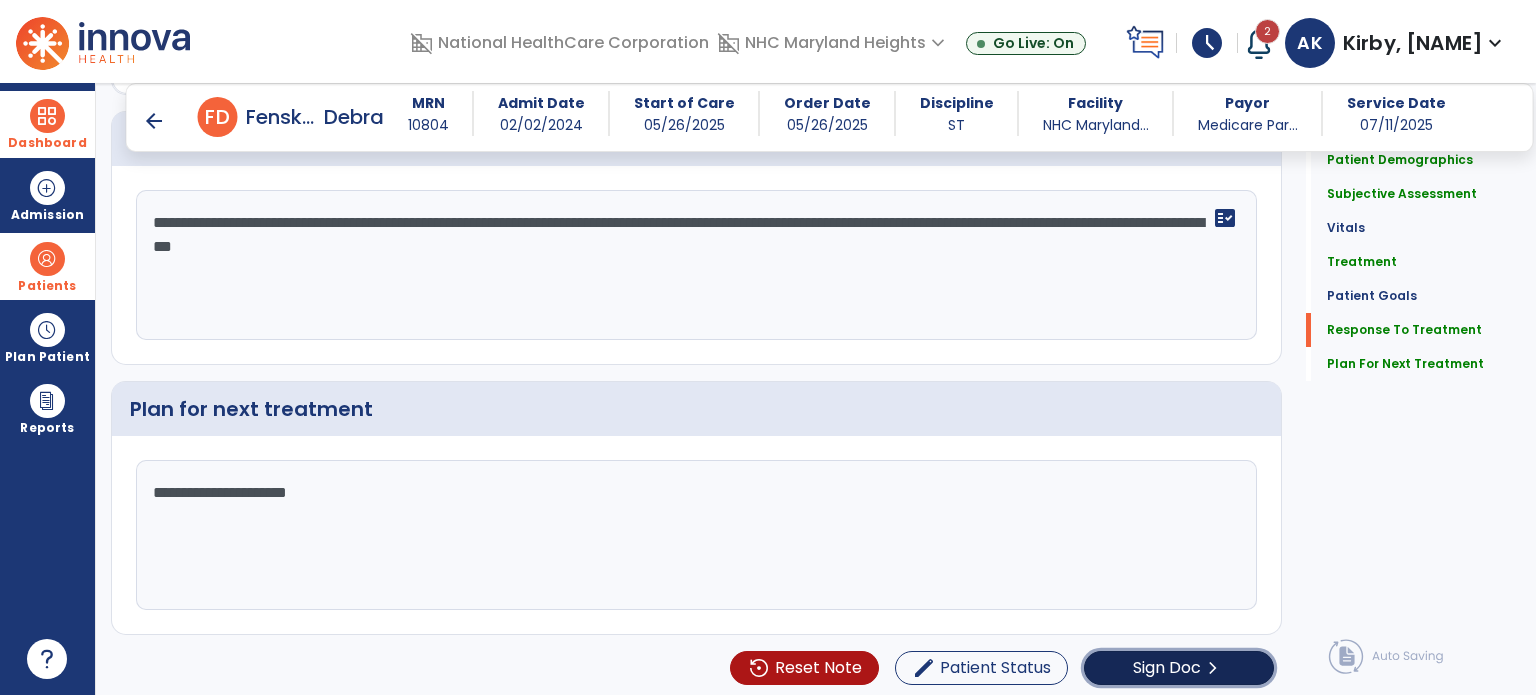 click on "chevron_right" 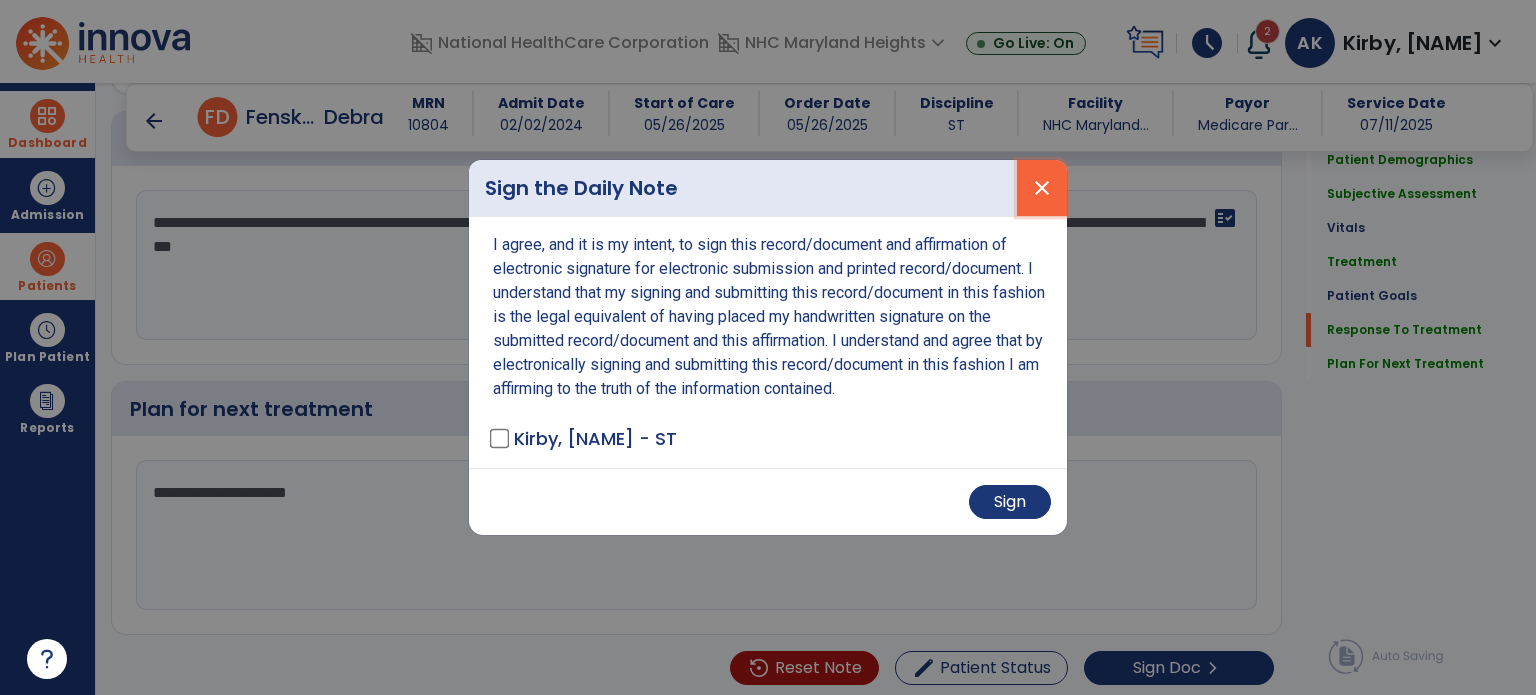 click on "close" at bounding box center [1042, 188] 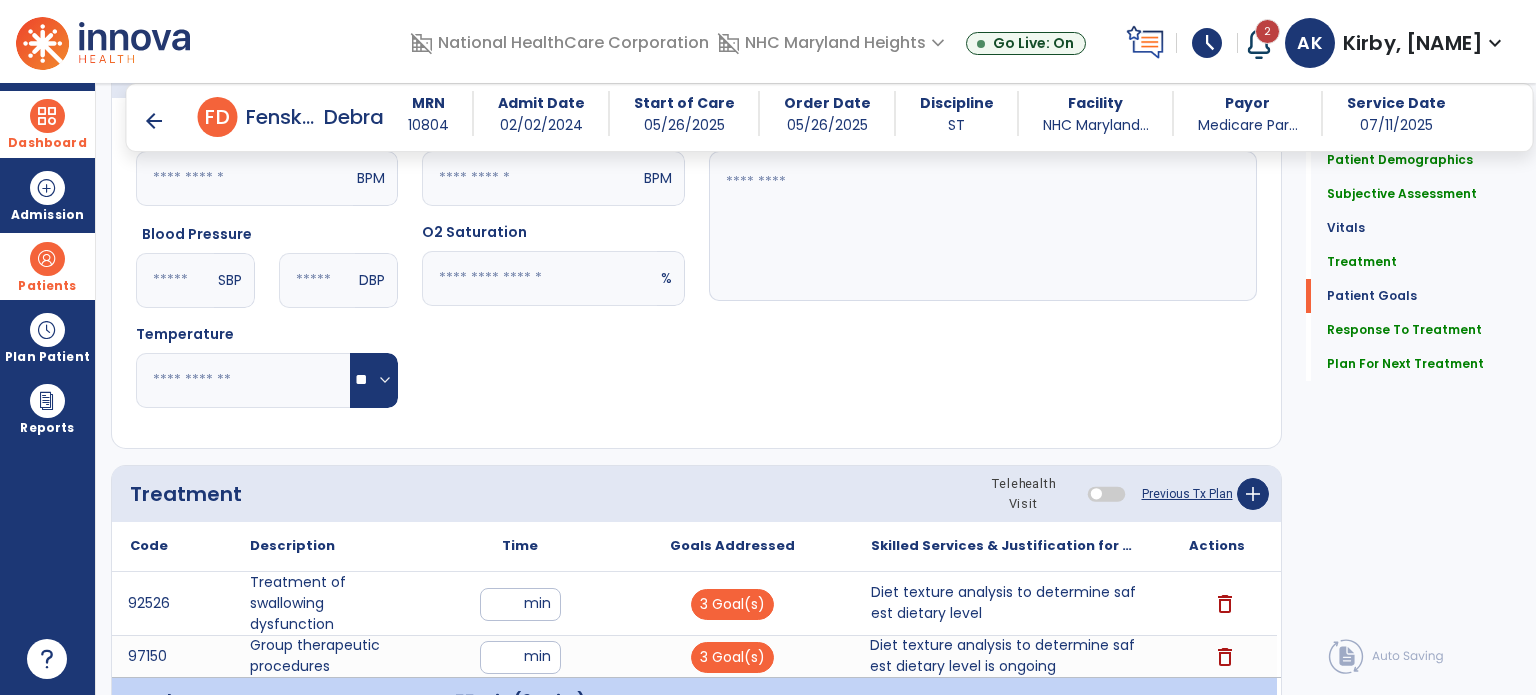 scroll, scrollTop: 2601, scrollLeft: 0, axis: vertical 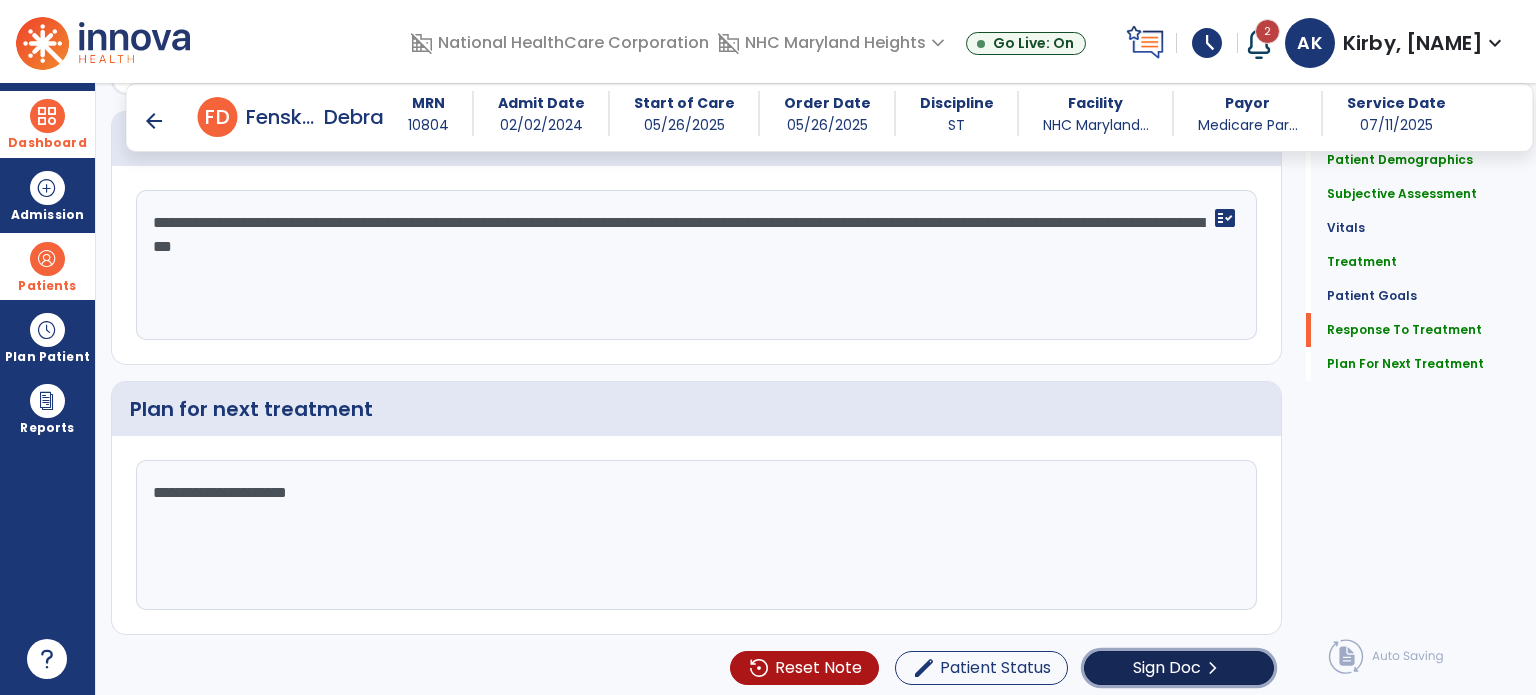 click on "Sign Doc  chevron_right" 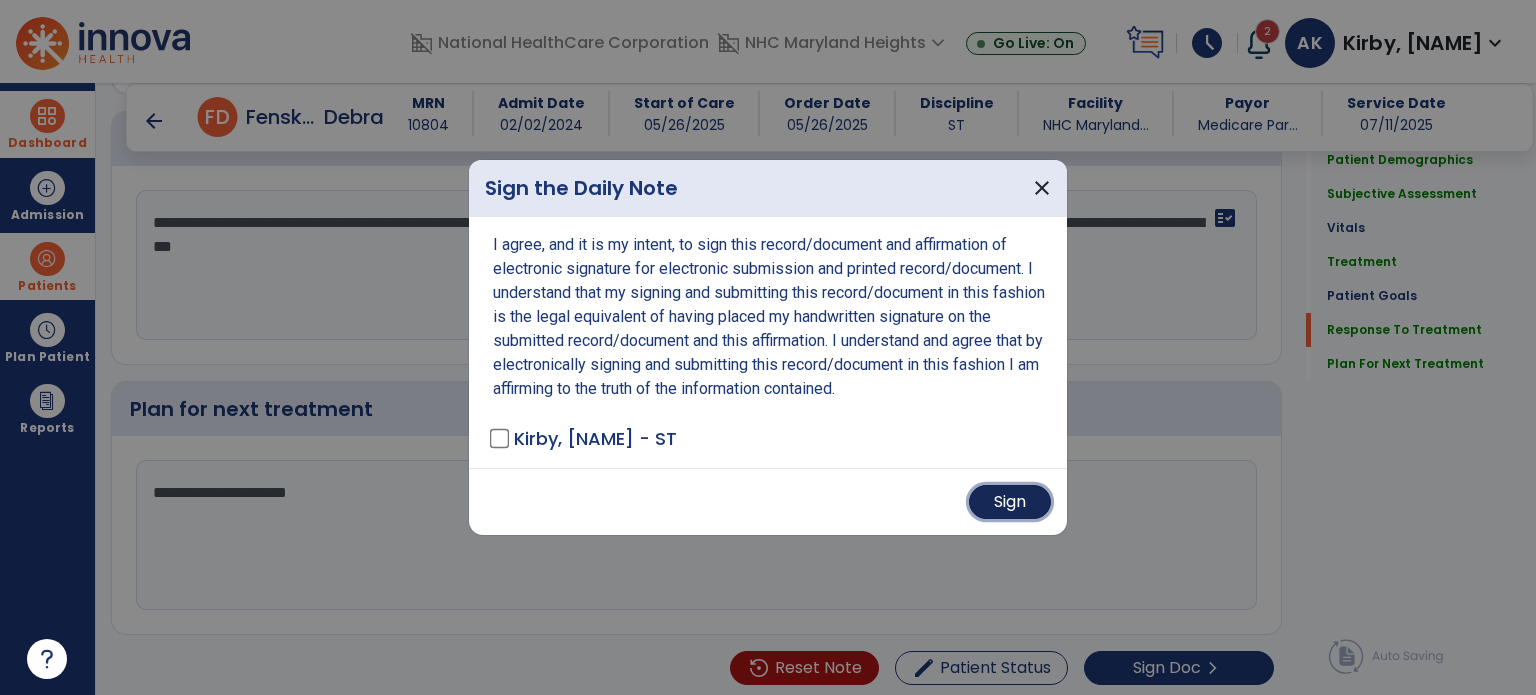 click on "Sign" at bounding box center [1010, 502] 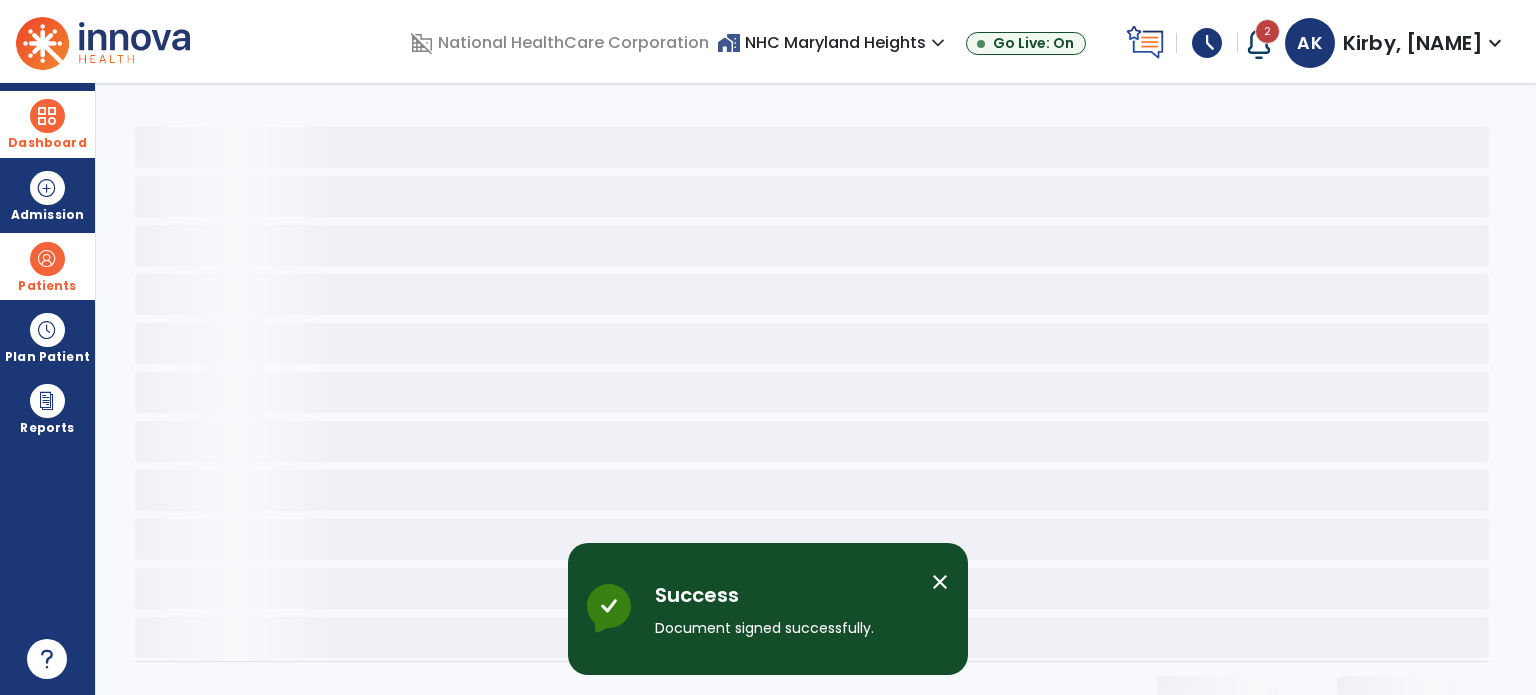 scroll, scrollTop: 0, scrollLeft: 0, axis: both 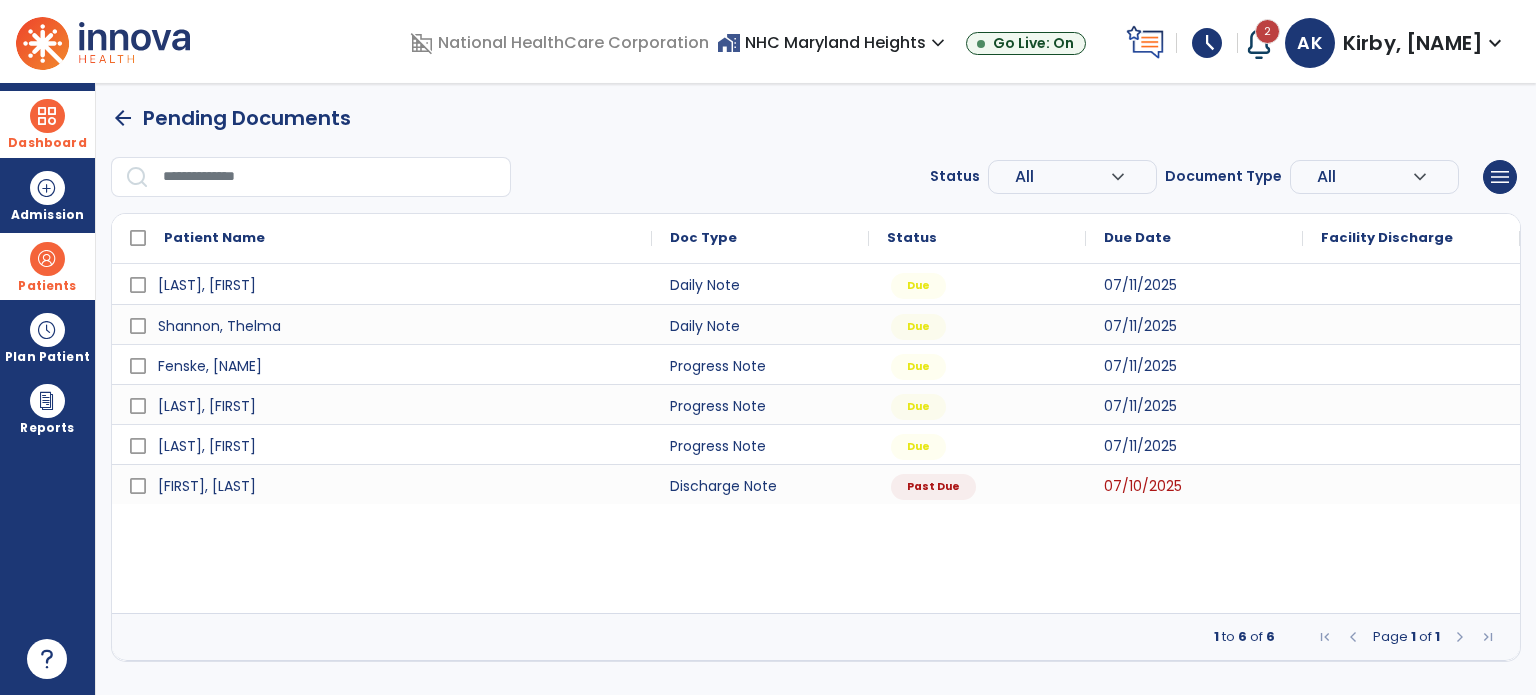 click on "Patient Name" at bounding box center [399, 238] 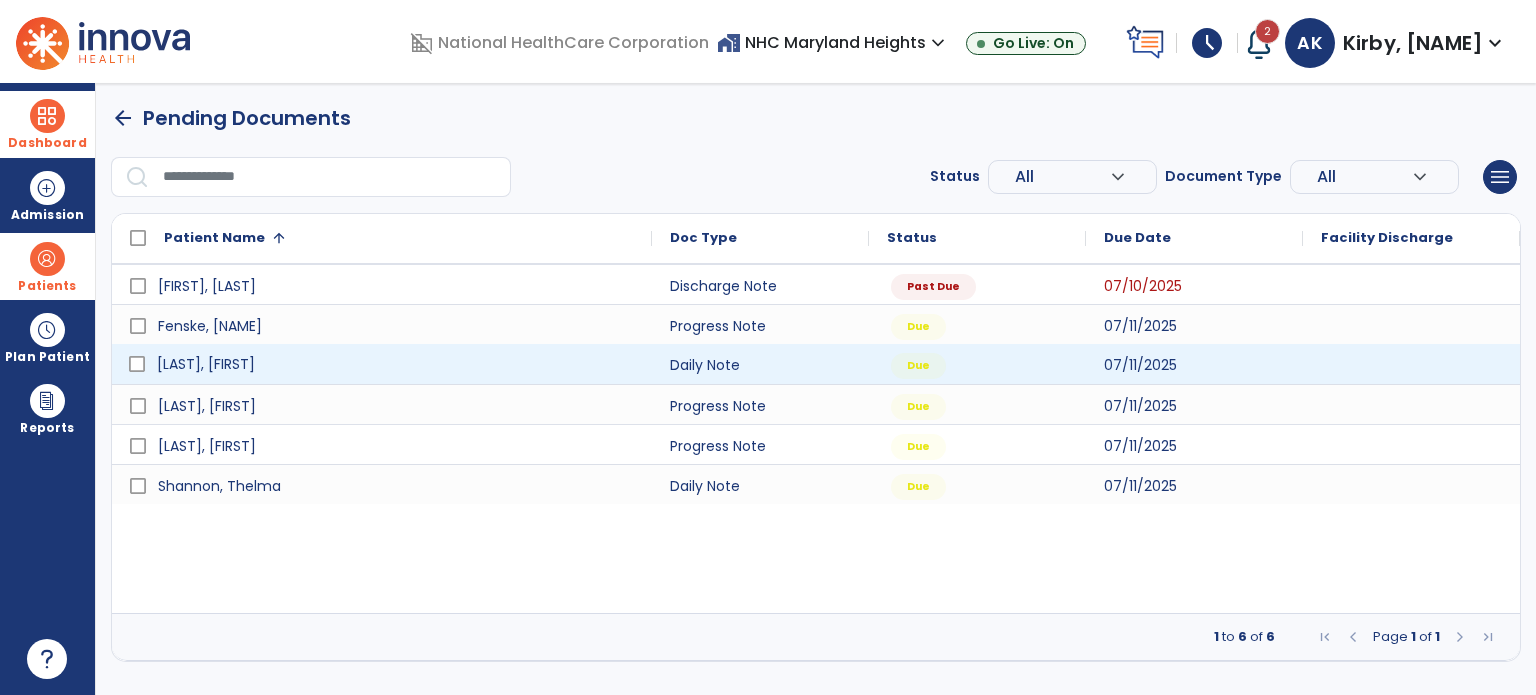 click on "Hicks, Anthony" at bounding box center [396, 364] 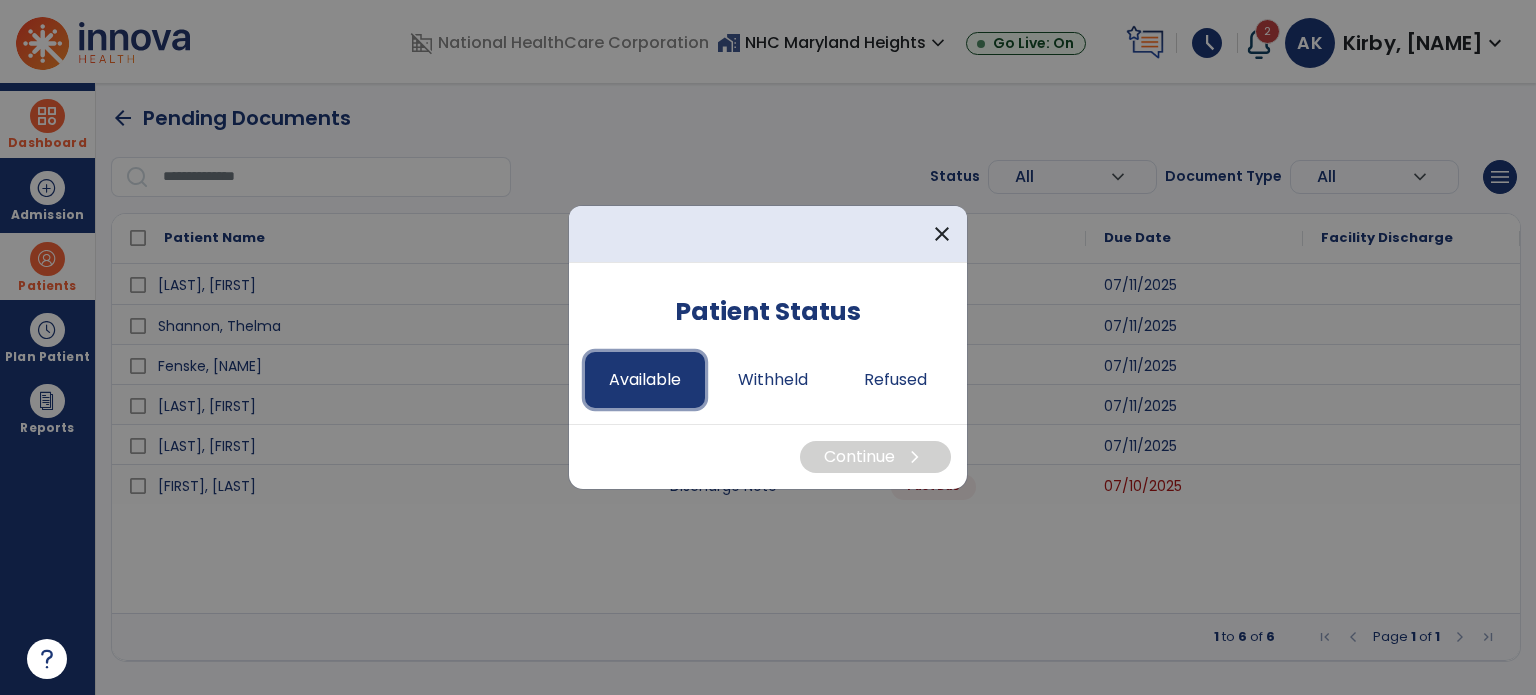 click on "Available" at bounding box center [645, 380] 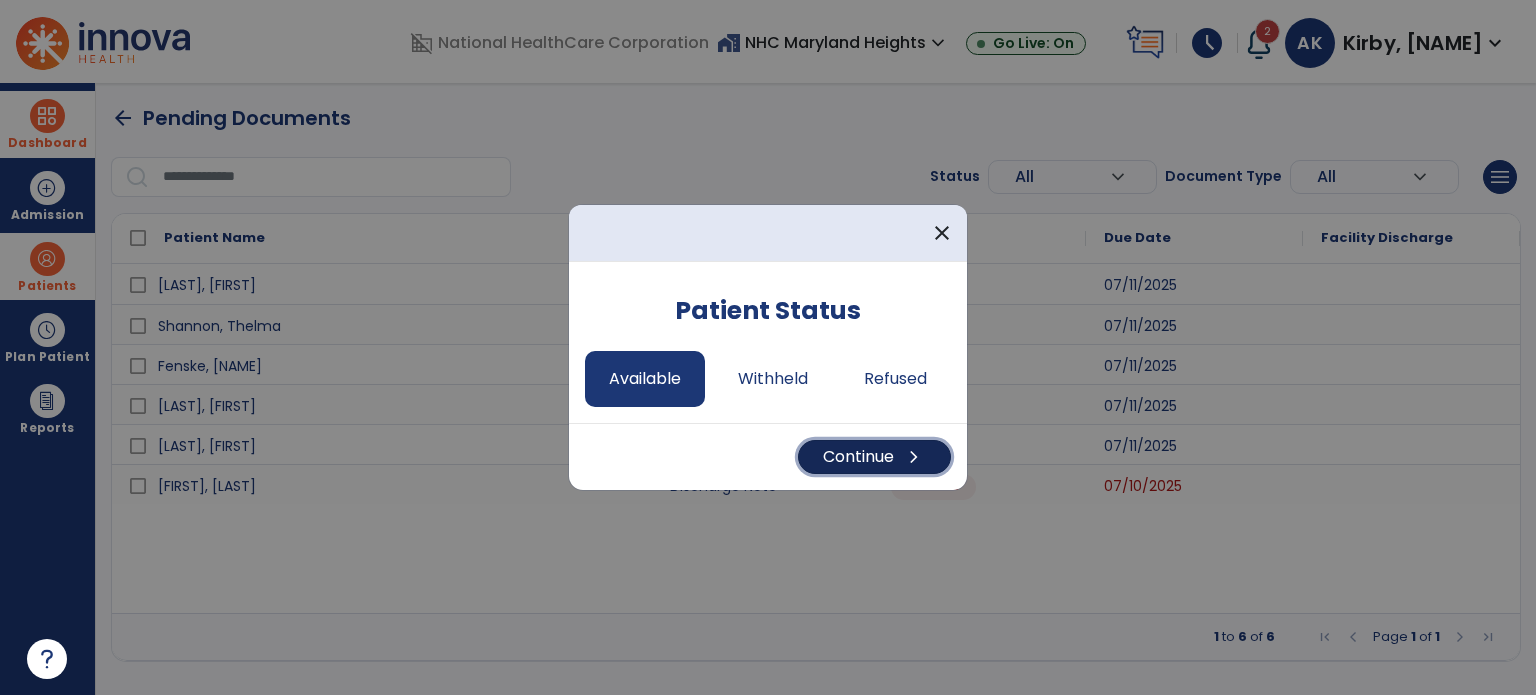 click on "Continue   chevron_right" at bounding box center [874, 457] 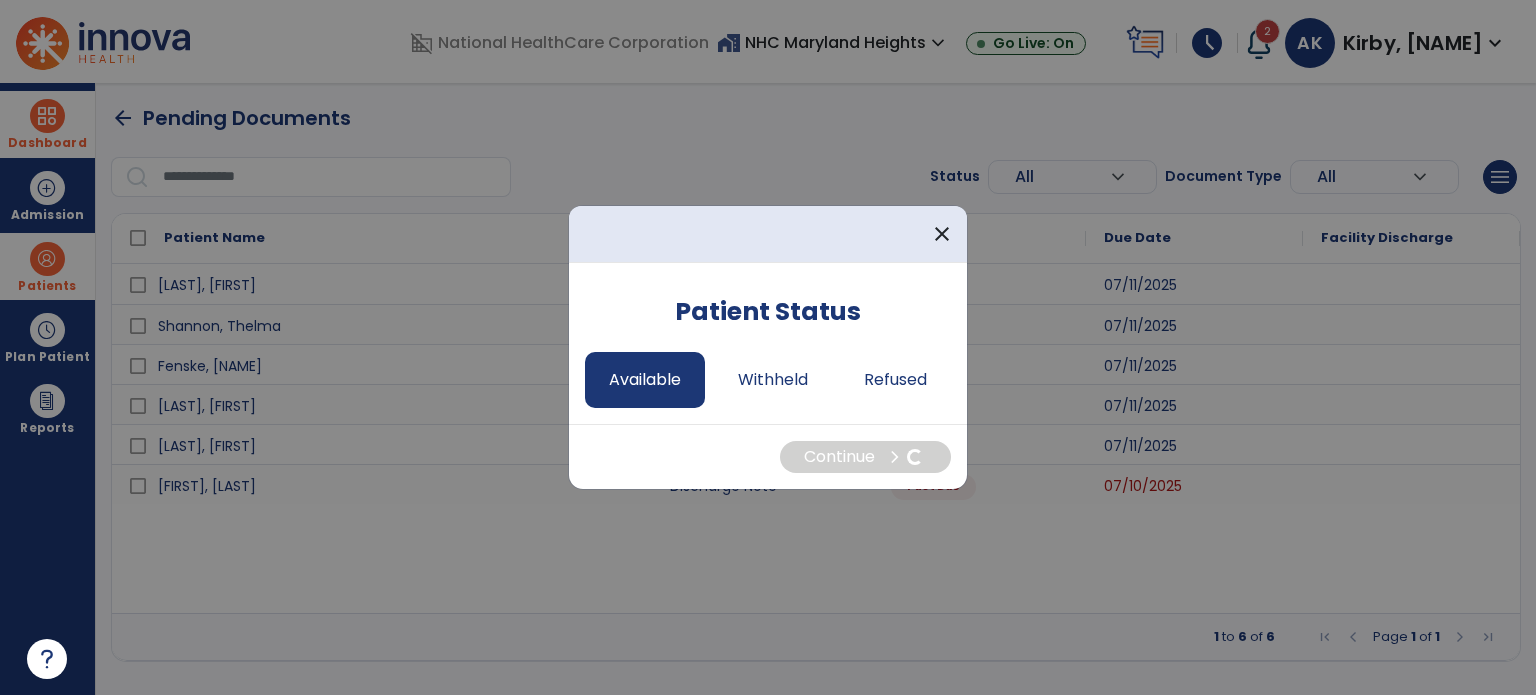 select on "*" 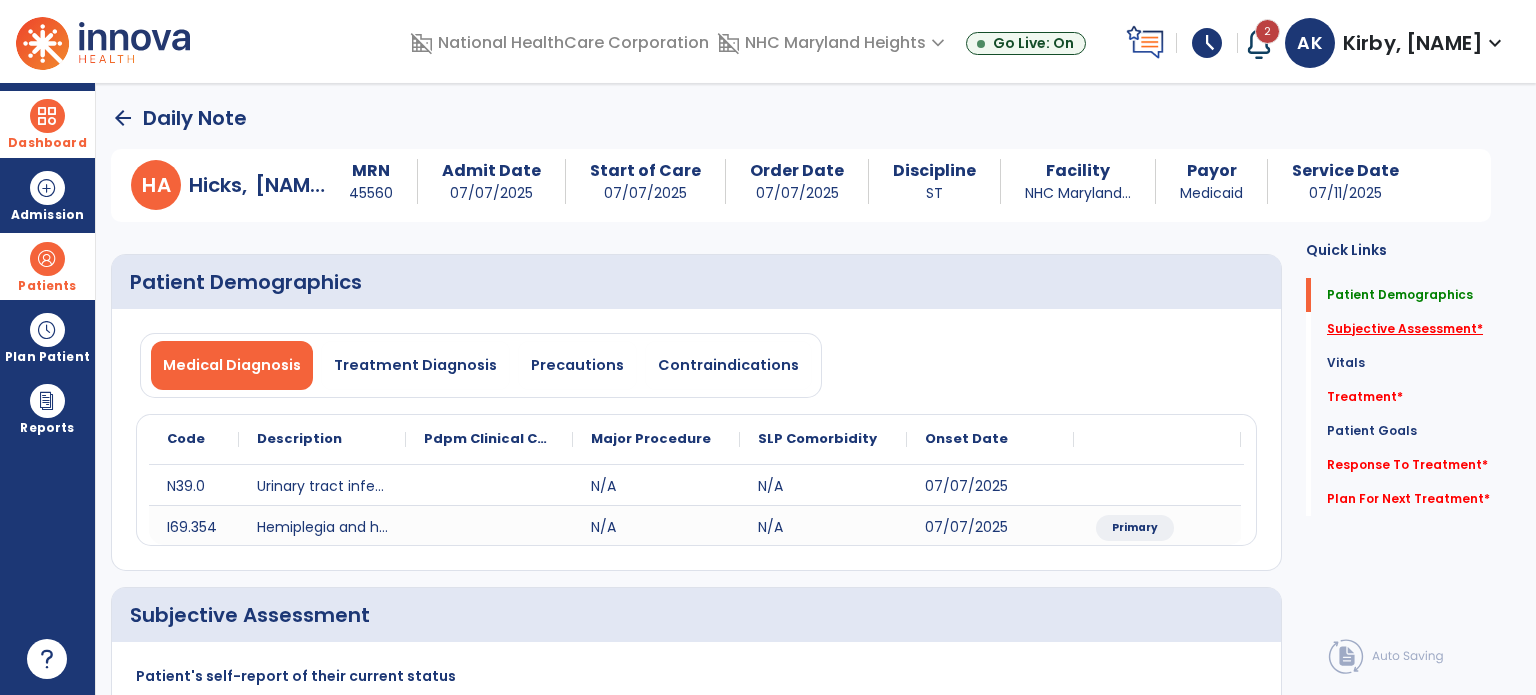 click on "Subjective Assessment   *" 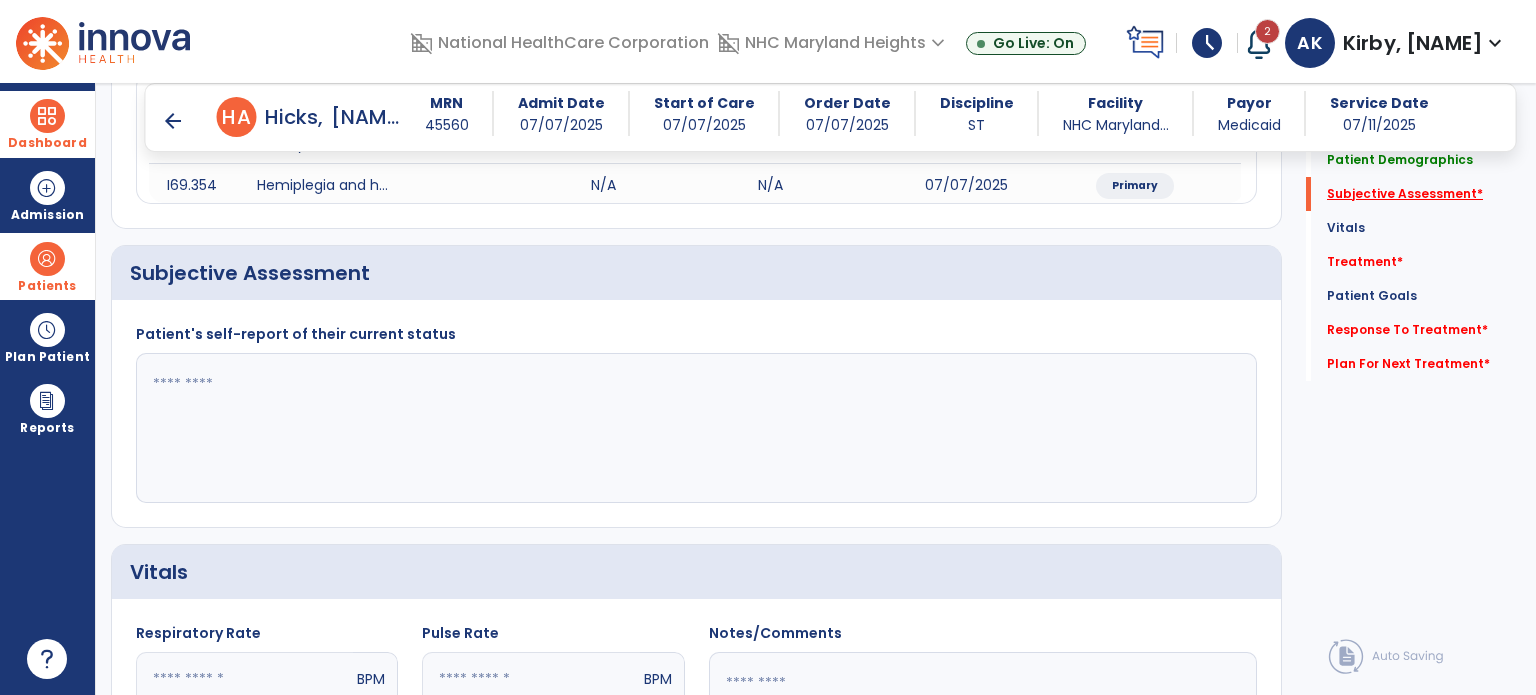 scroll, scrollTop: 338, scrollLeft: 0, axis: vertical 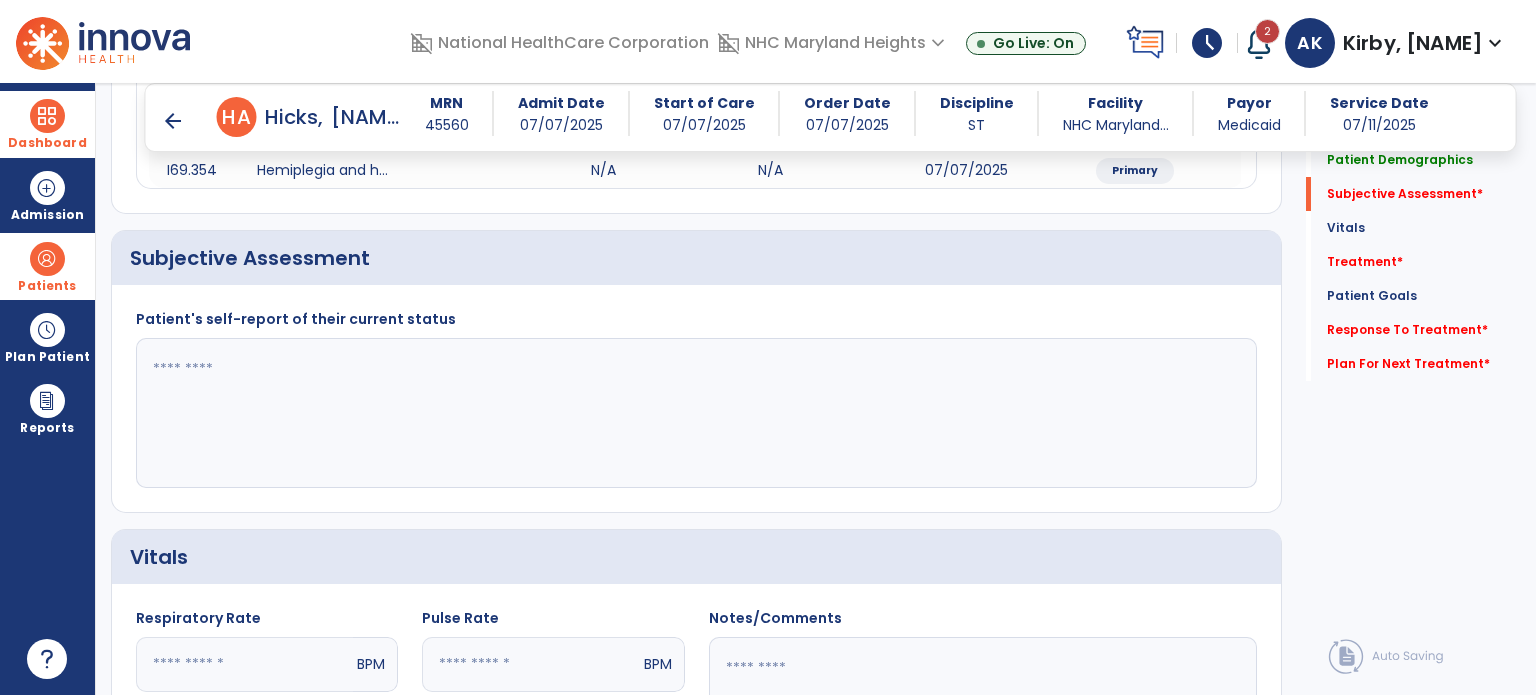 click 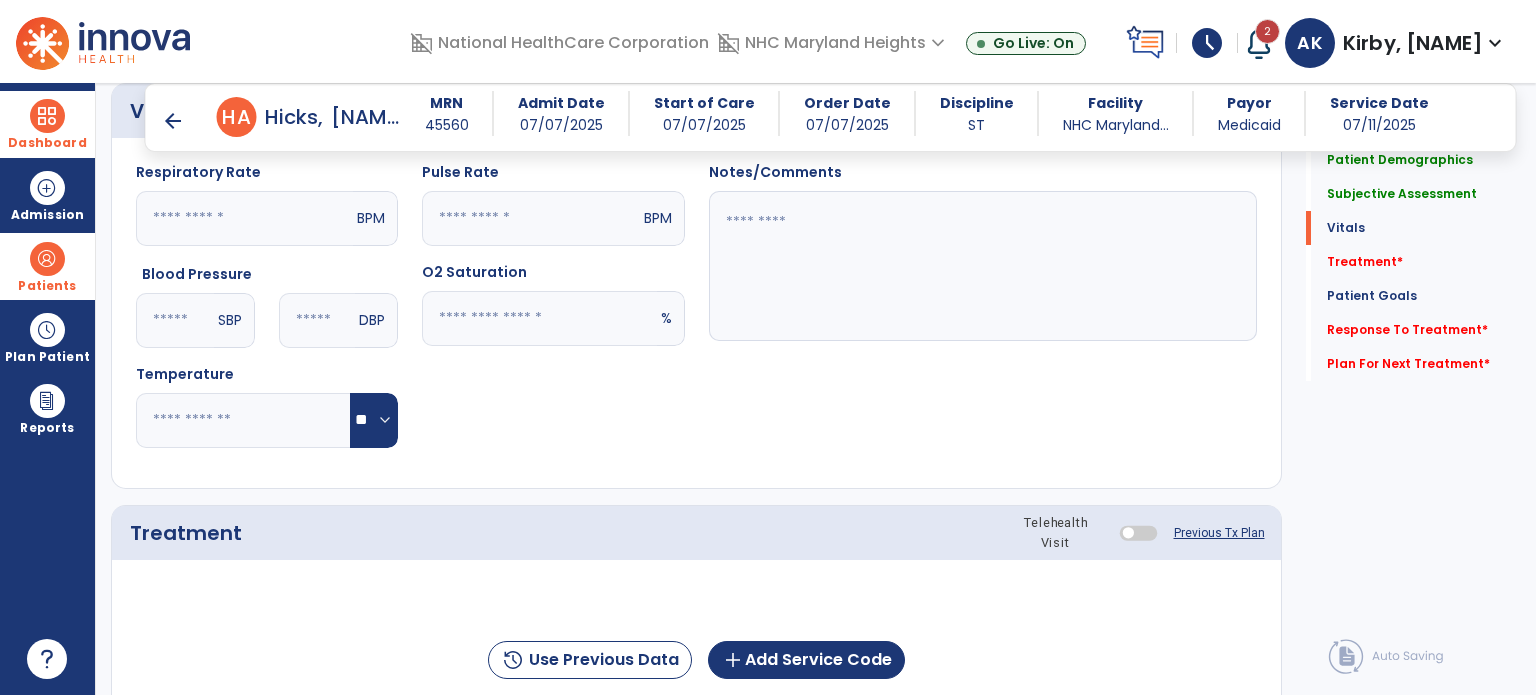 scroll, scrollTop: 788, scrollLeft: 0, axis: vertical 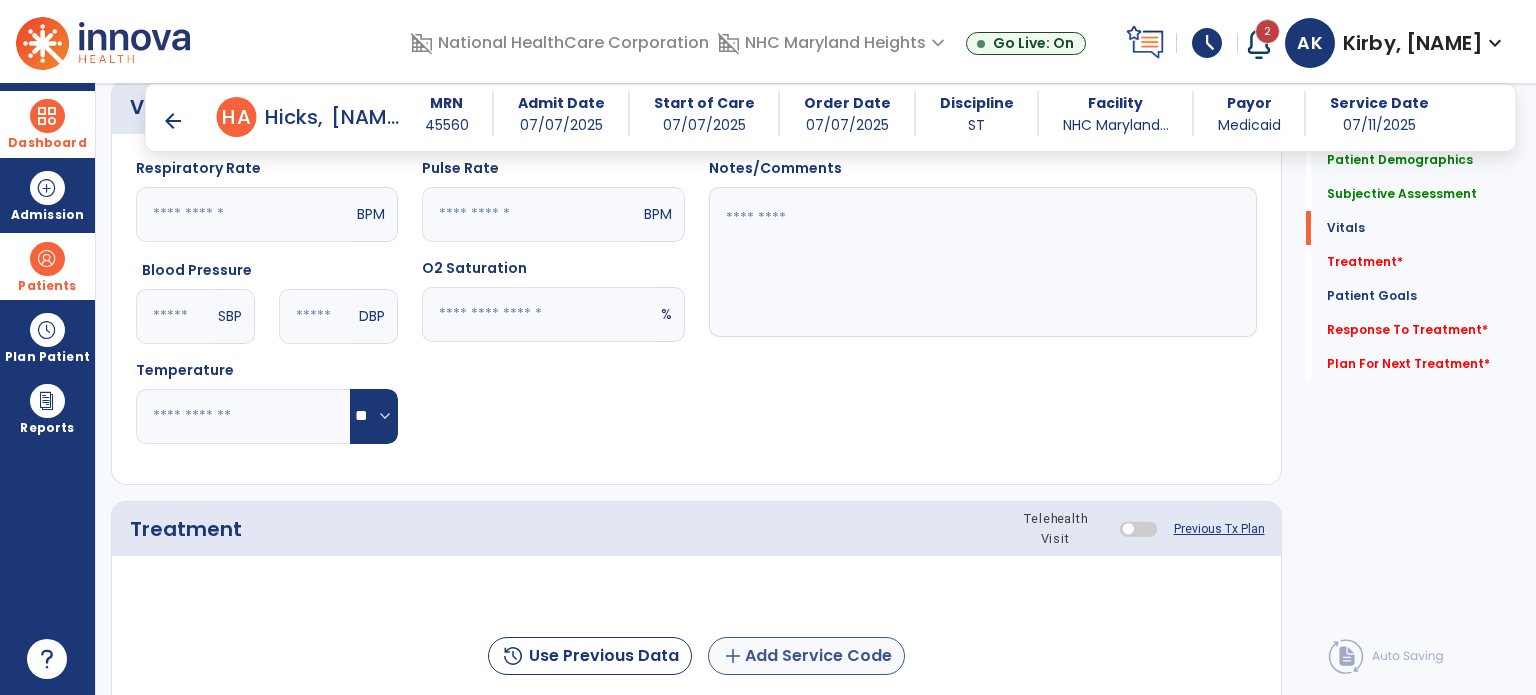 type on "**********" 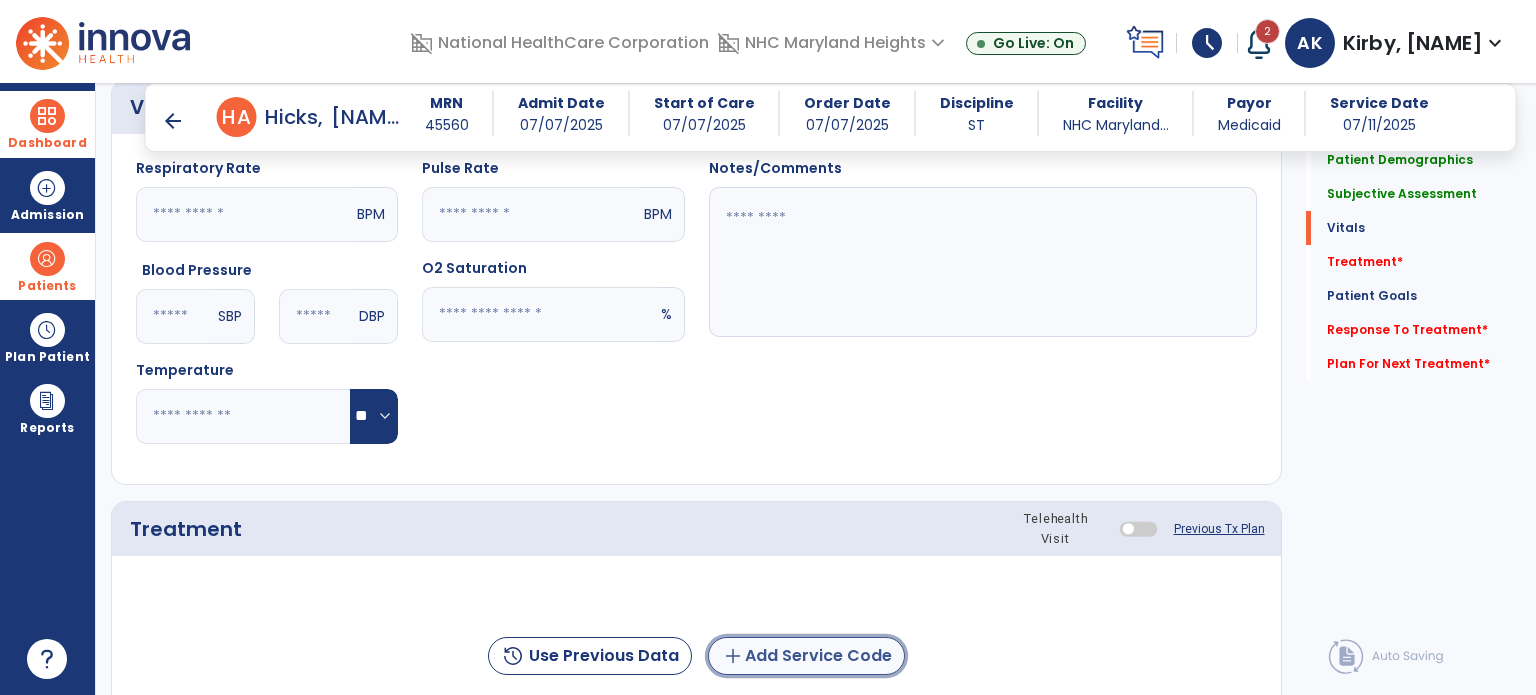 click on "add  Add Service Code" 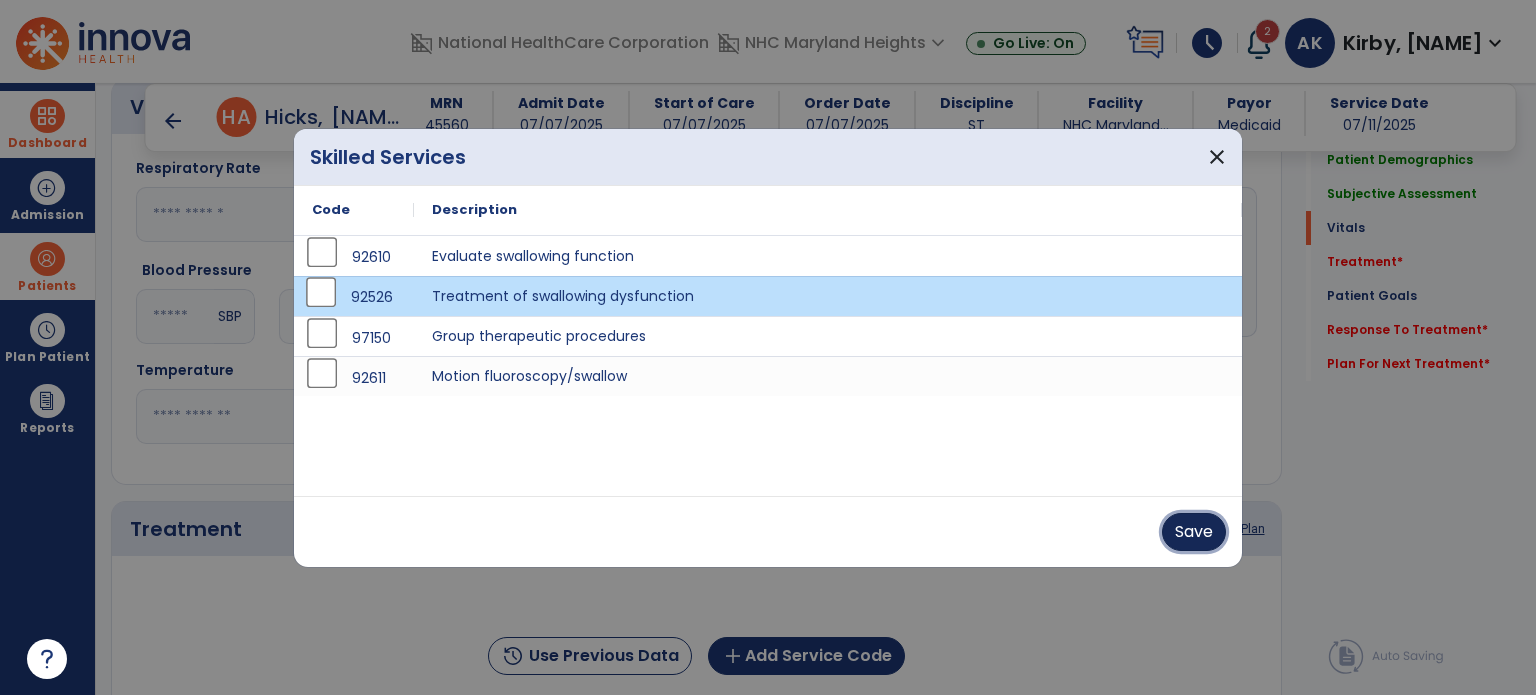 click on "Save" at bounding box center [1194, 532] 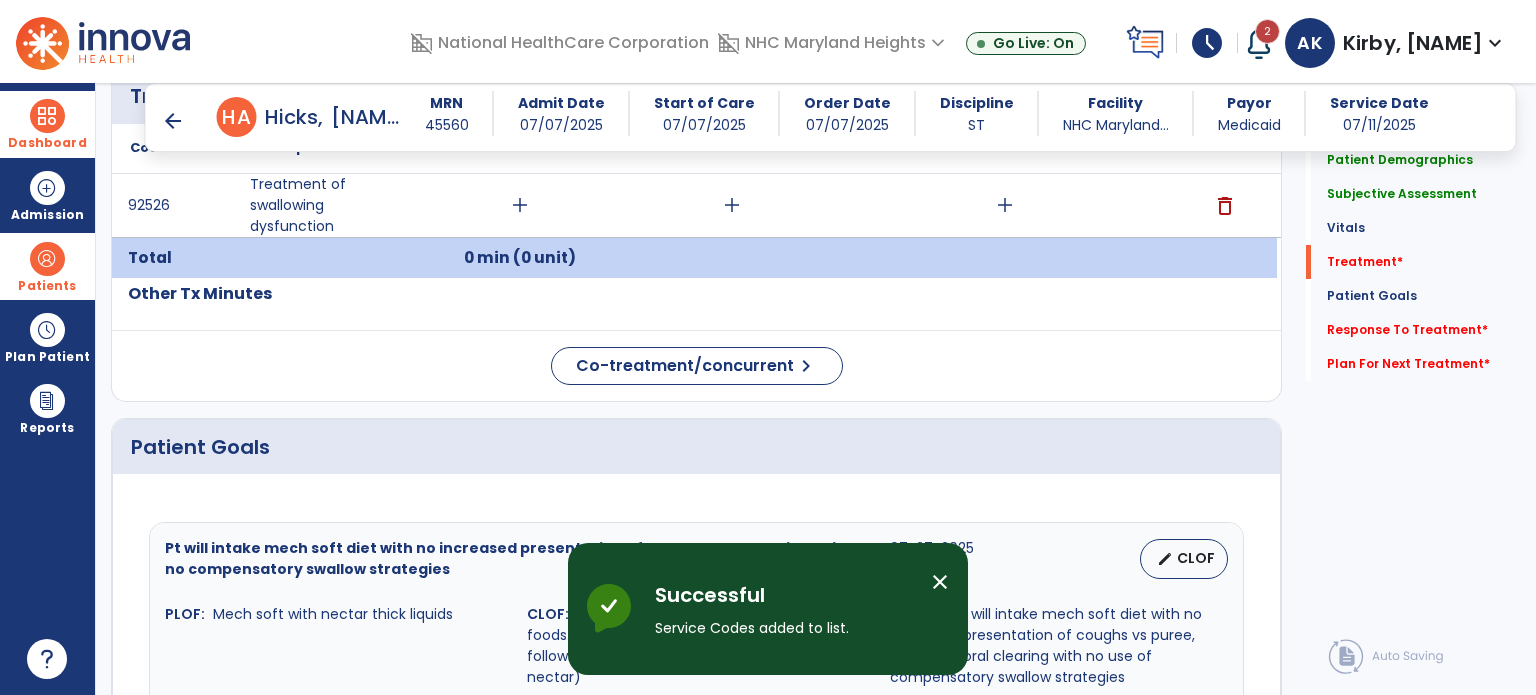 scroll, scrollTop: 1237, scrollLeft: 0, axis: vertical 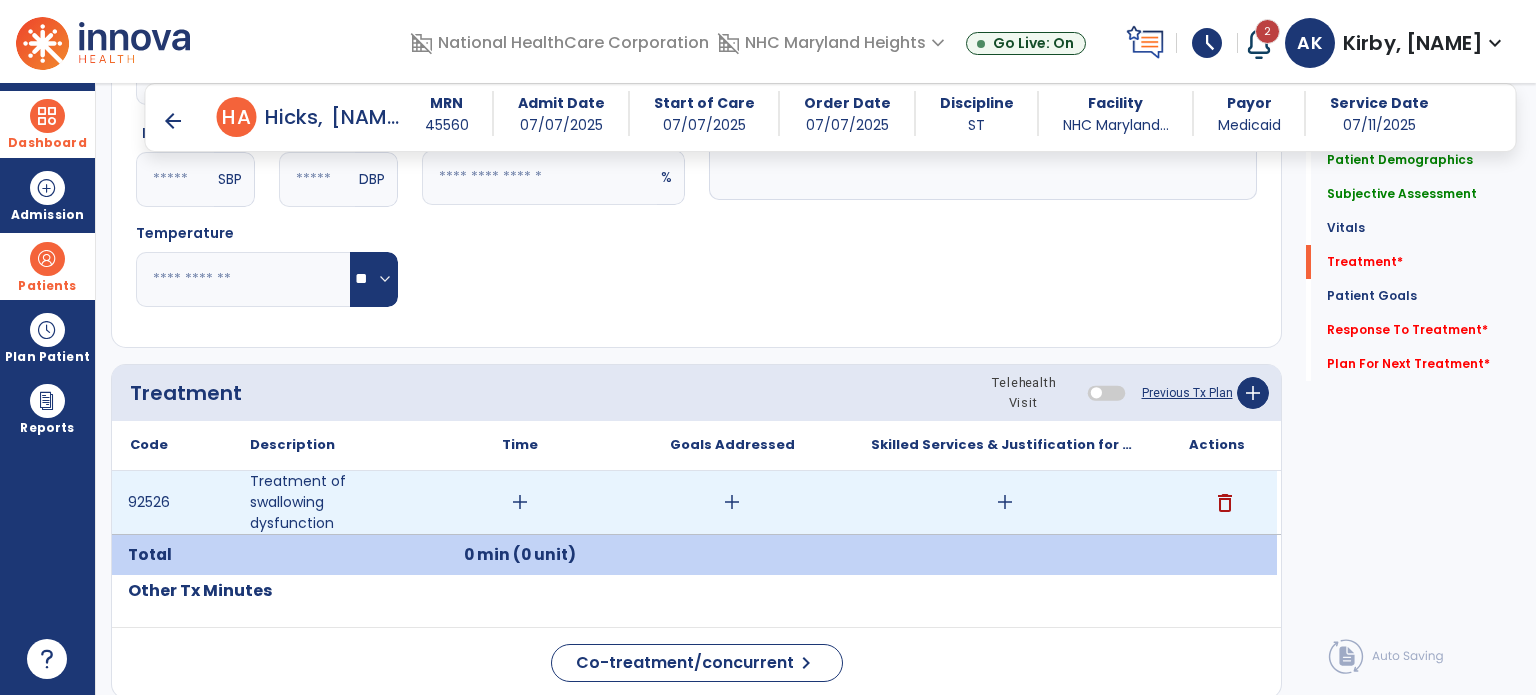 click on "delete" at bounding box center (1225, 503) 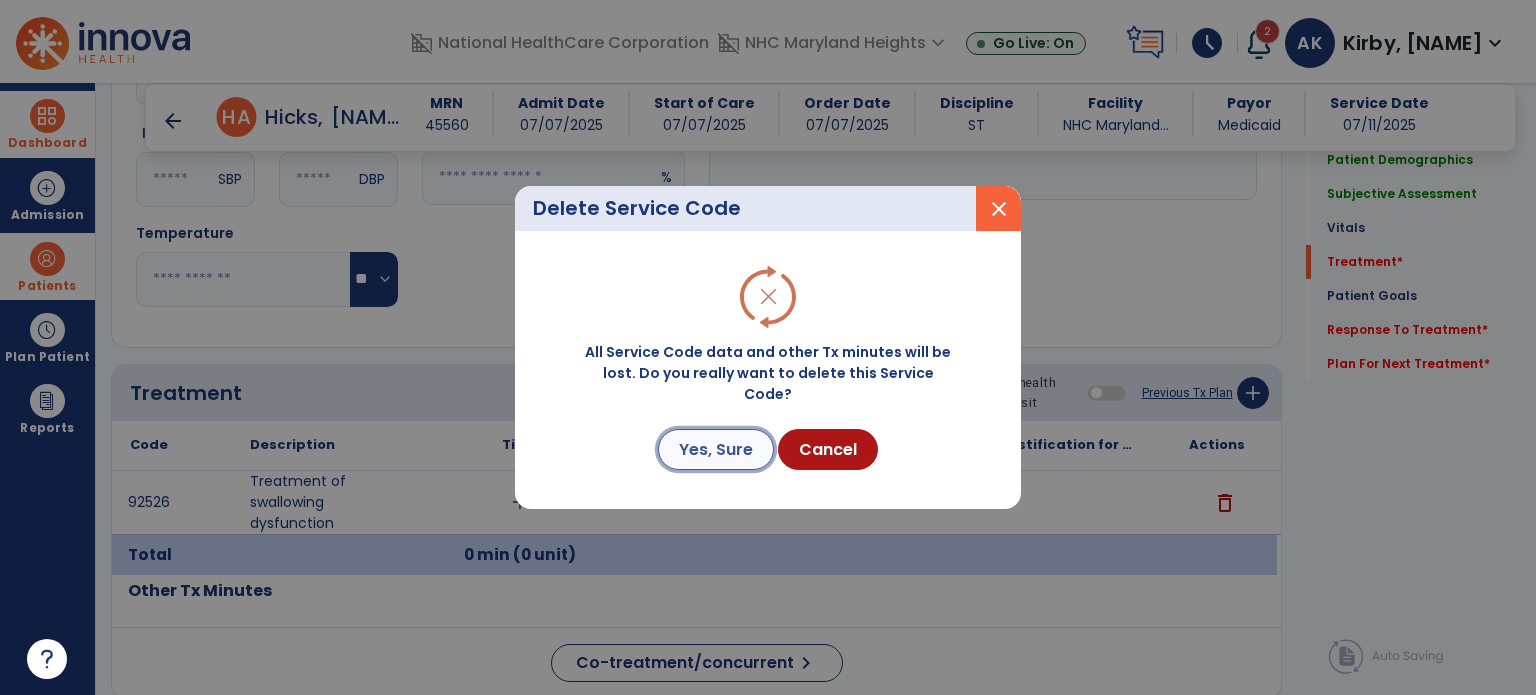 click on "Yes, Sure" at bounding box center [716, 449] 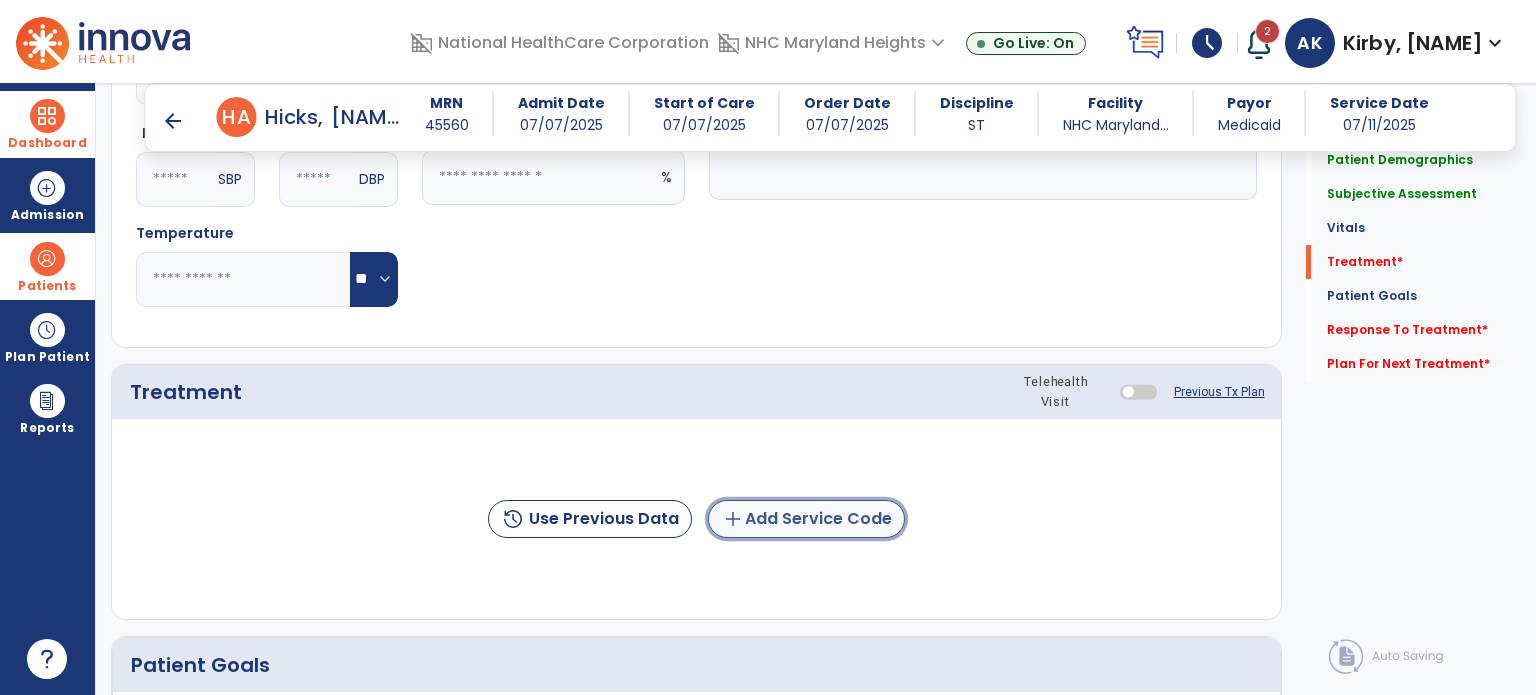 click on "add  Add Service Code" 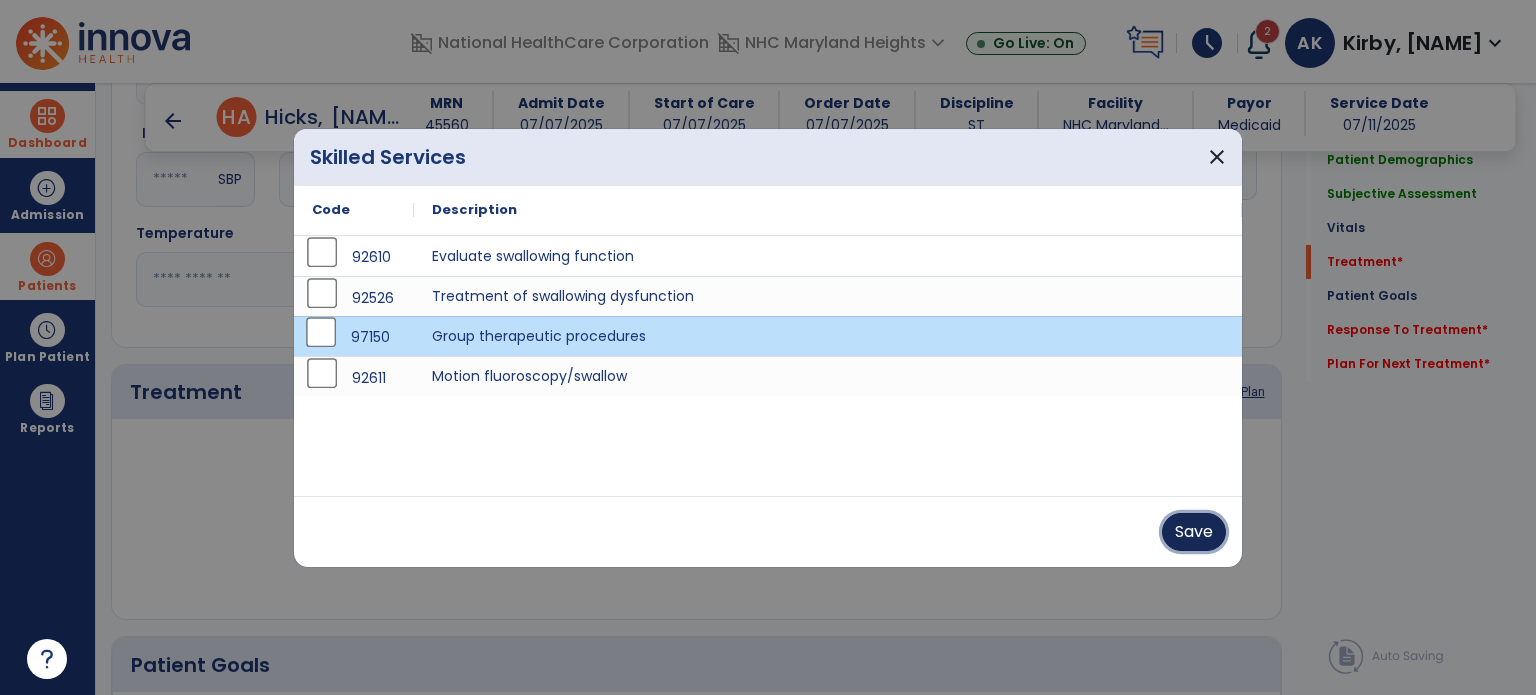 click on "Save" at bounding box center (1194, 532) 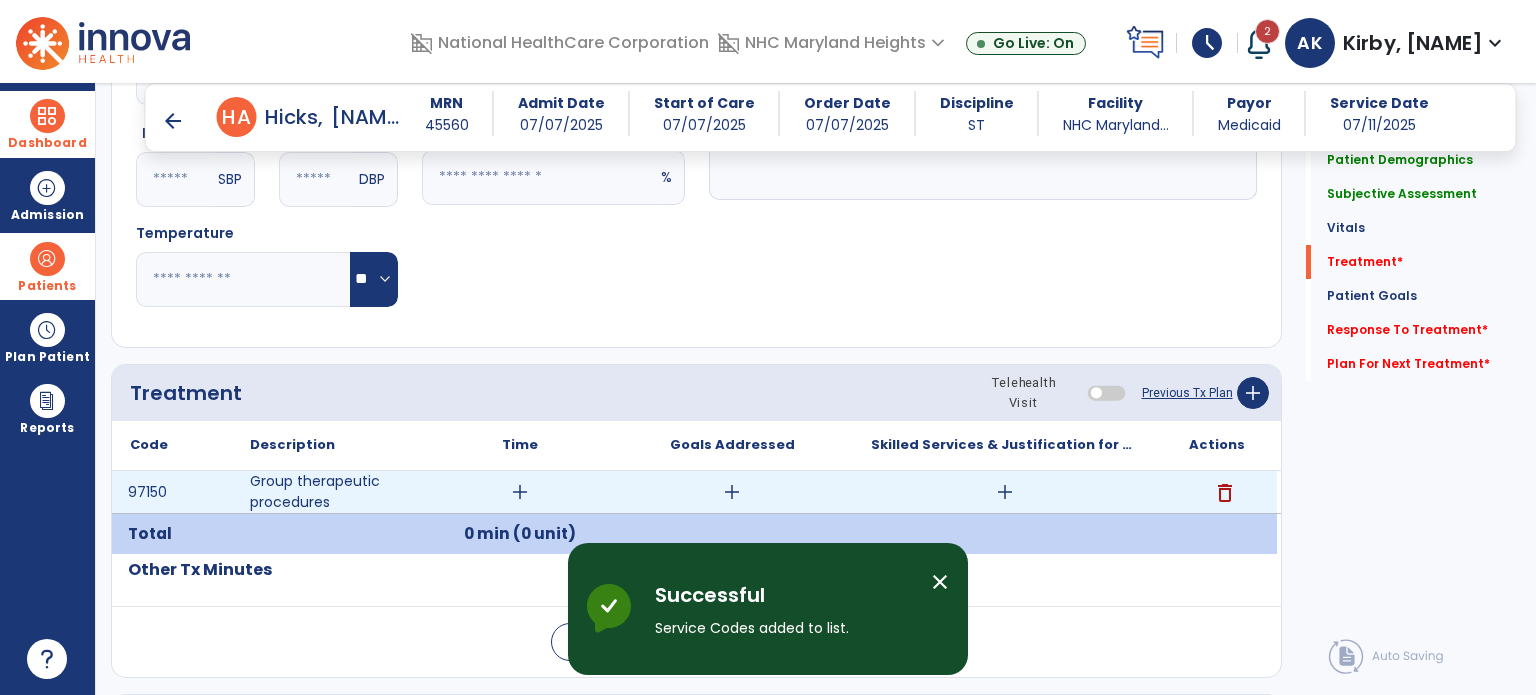 click on "add" at bounding box center [520, 492] 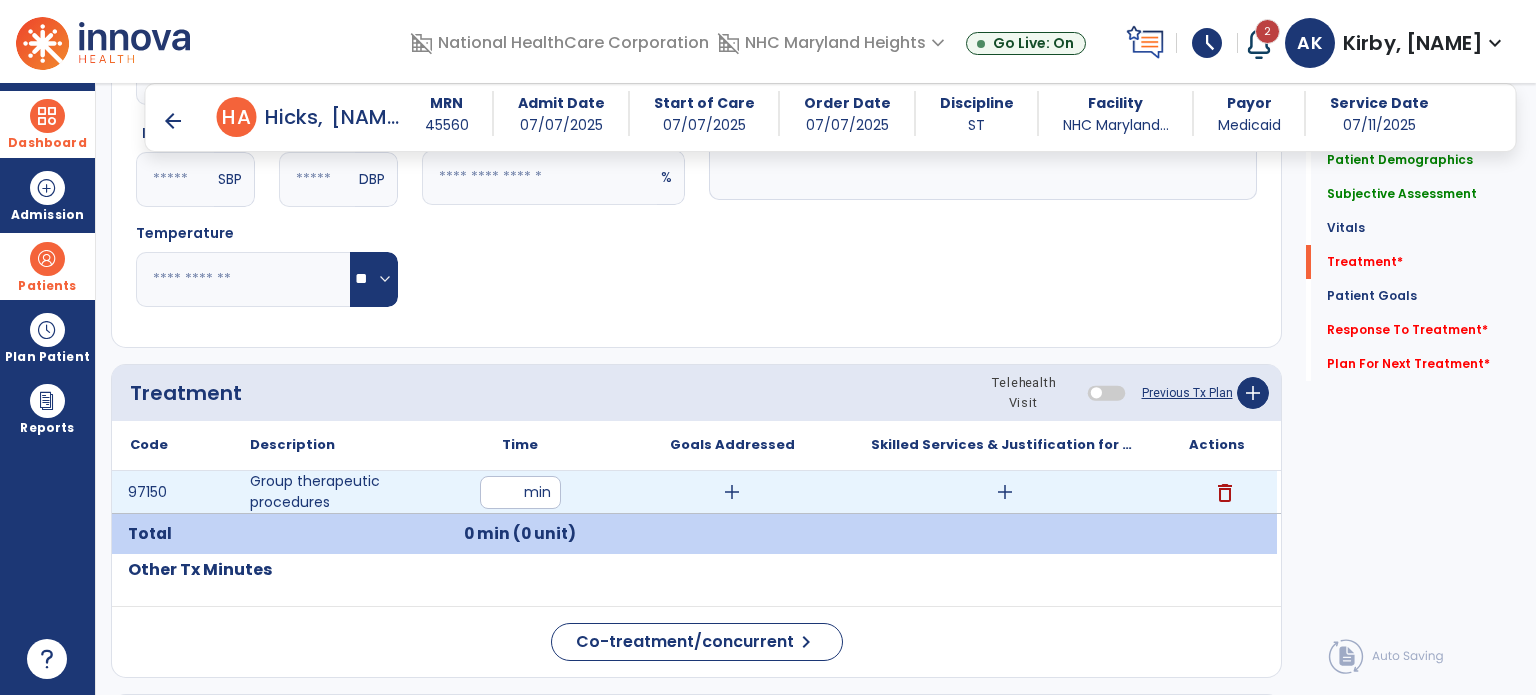 type on "**" 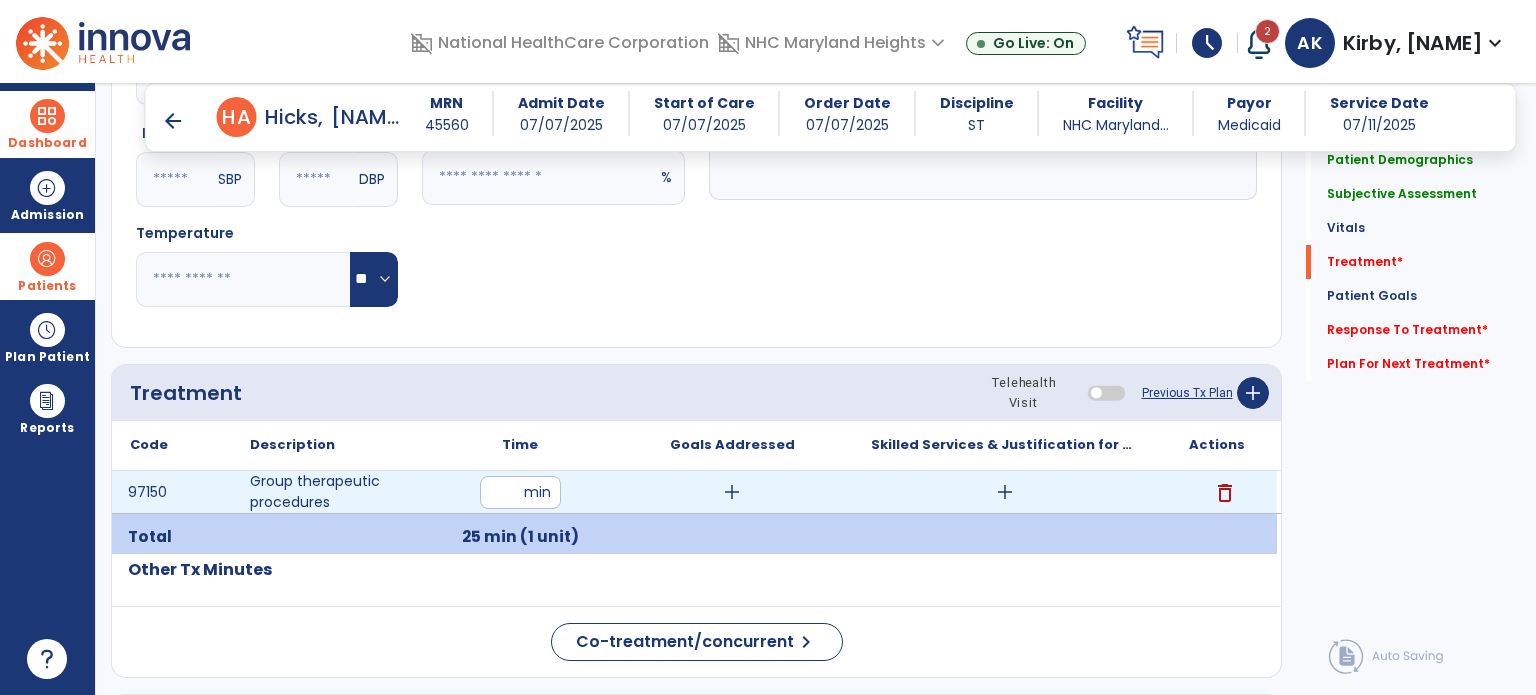click on "add" at bounding box center (732, 492) 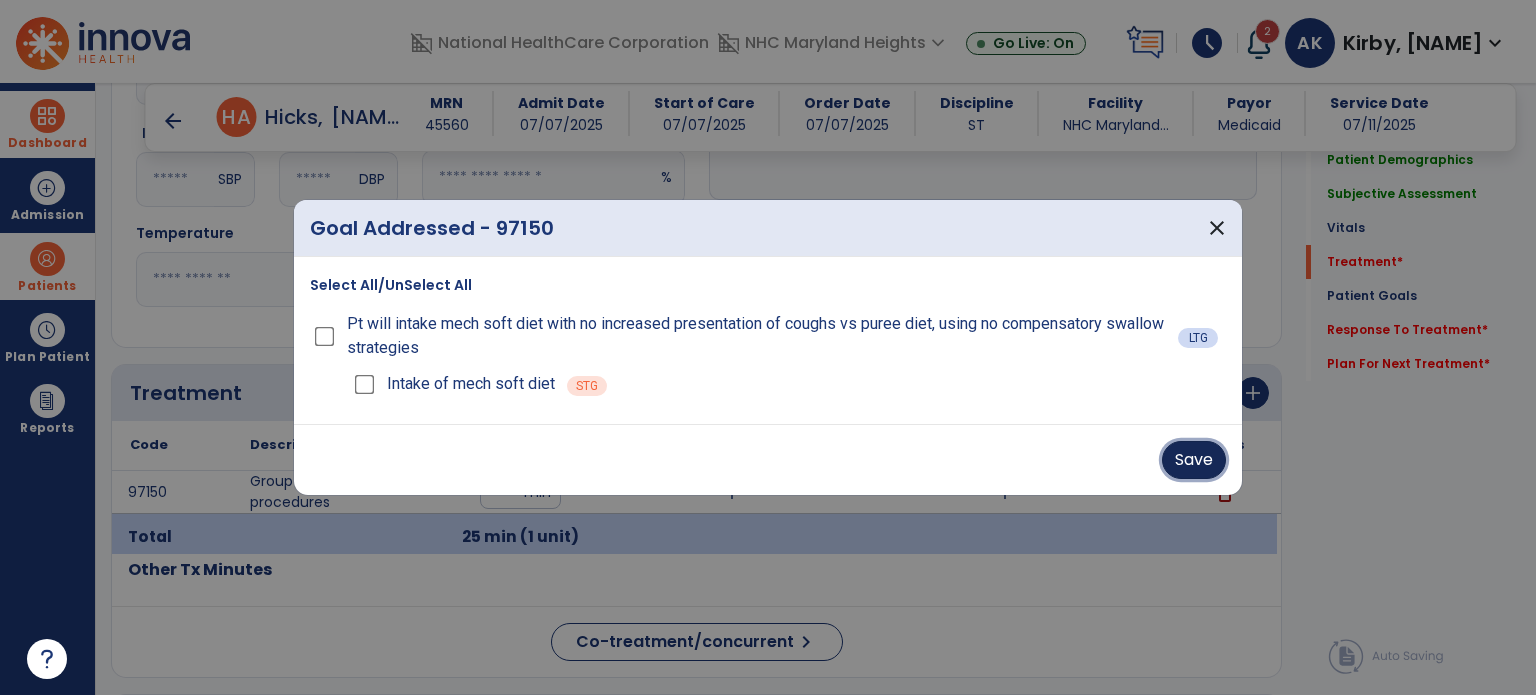 click on "Save" at bounding box center [1194, 460] 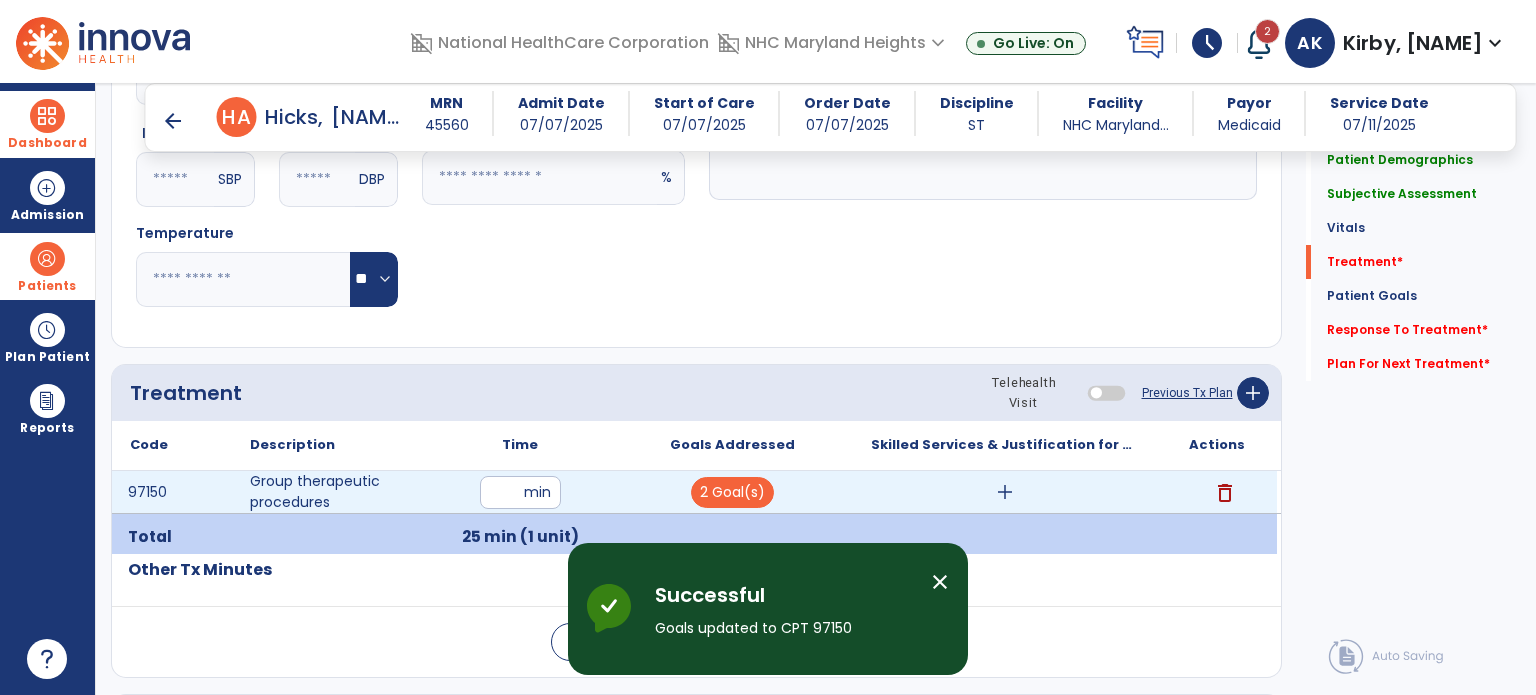 click on "add" at bounding box center (1005, 492) 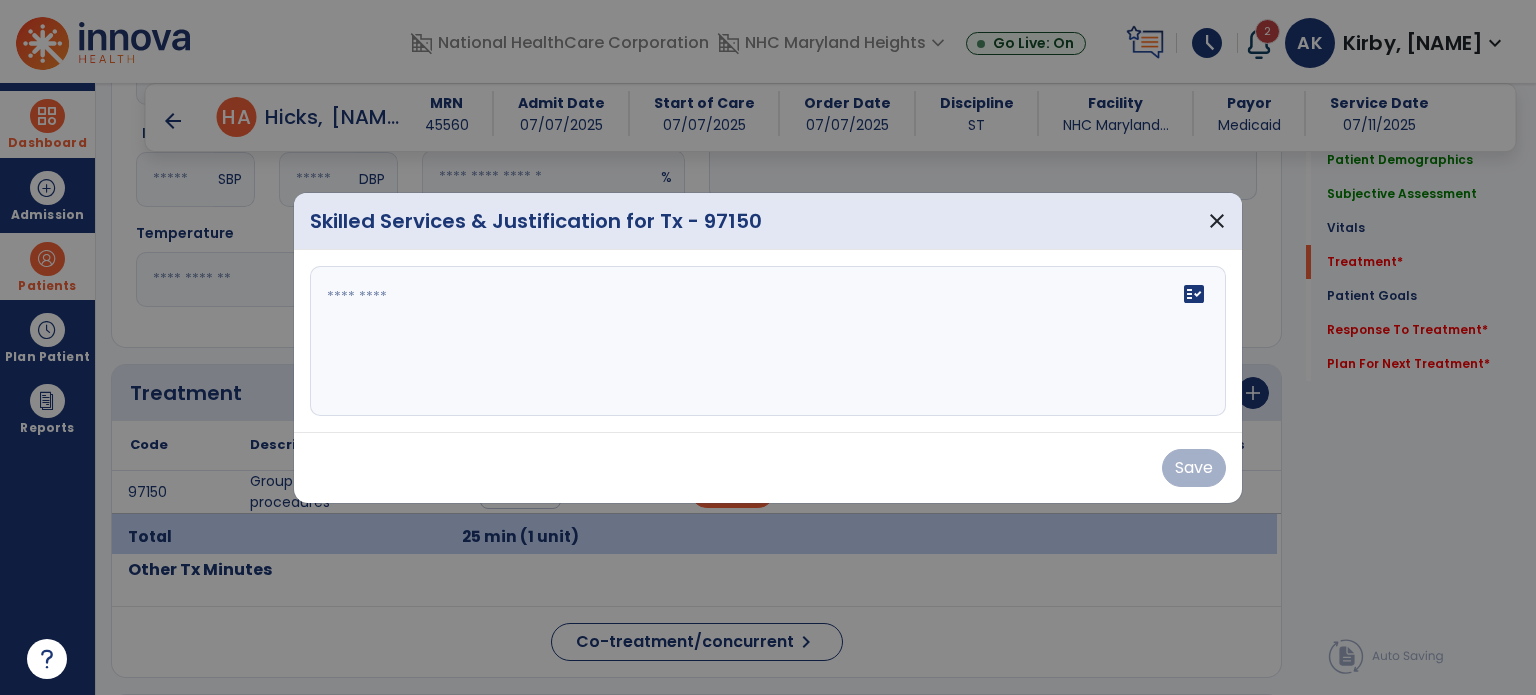 click on "fact_check" at bounding box center (768, 341) 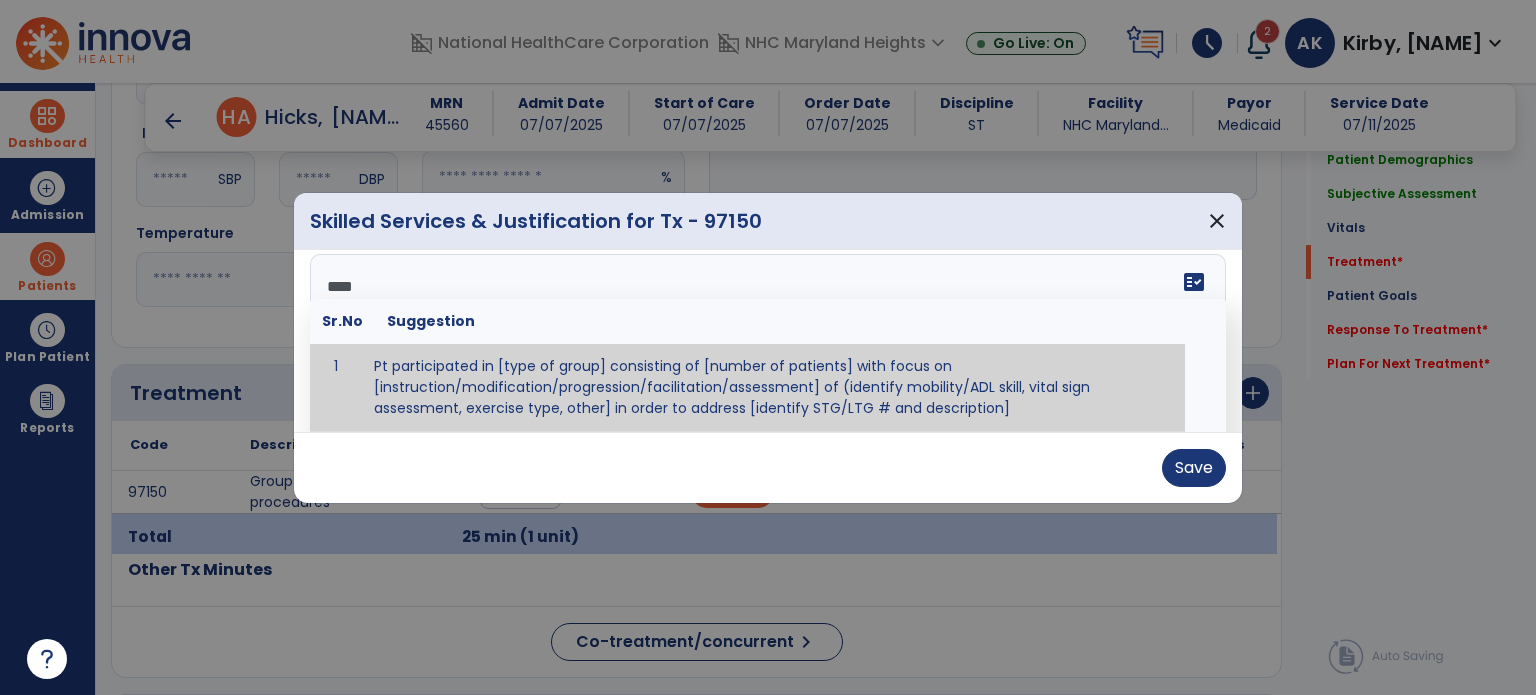 scroll, scrollTop: 0, scrollLeft: 0, axis: both 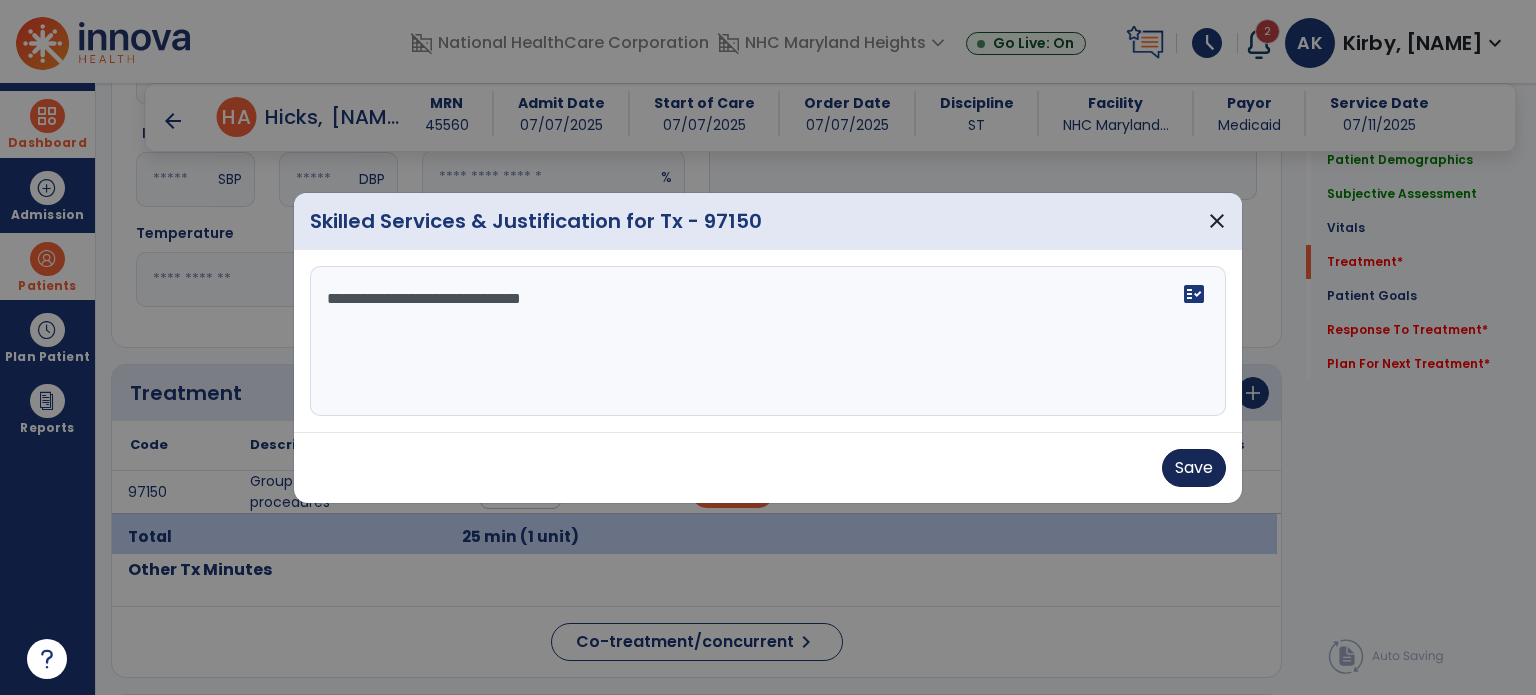 type on "**********" 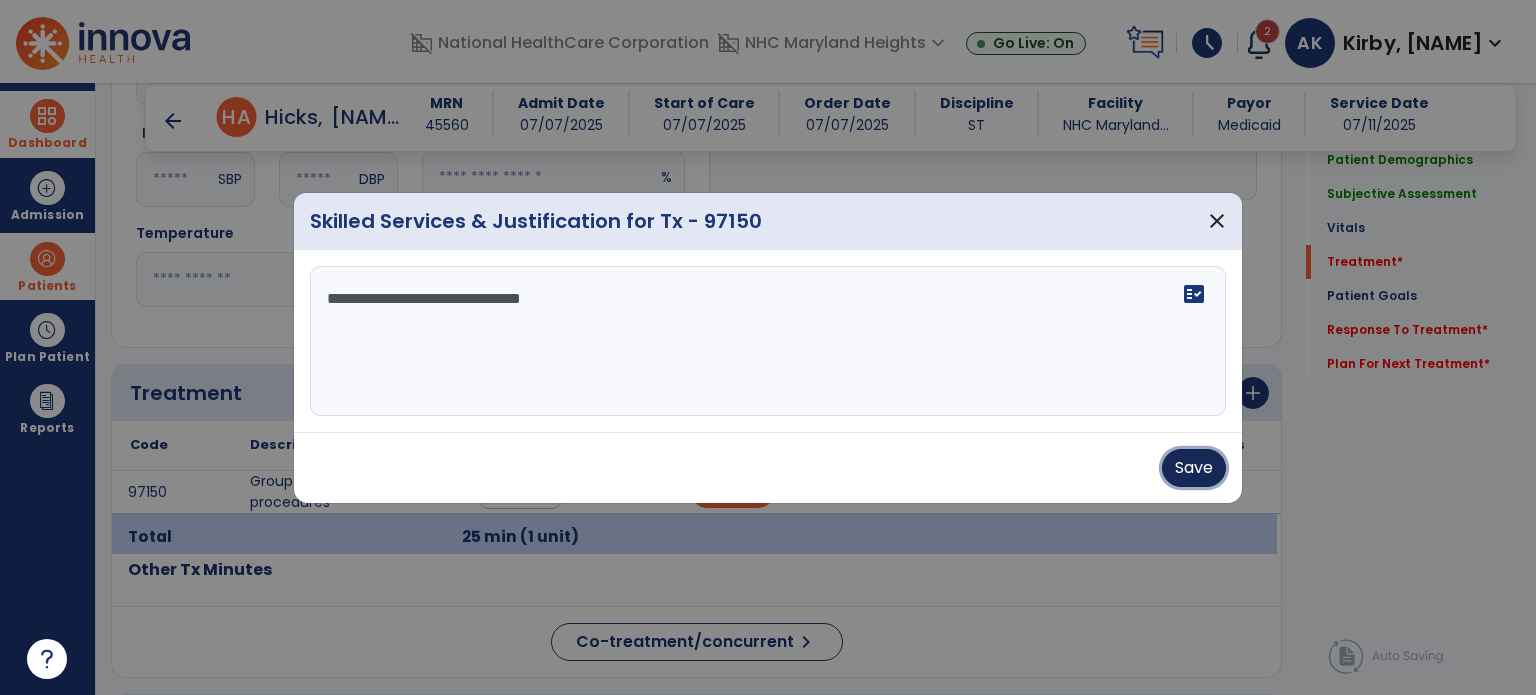click on "Save" at bounding box center (1194, 468) 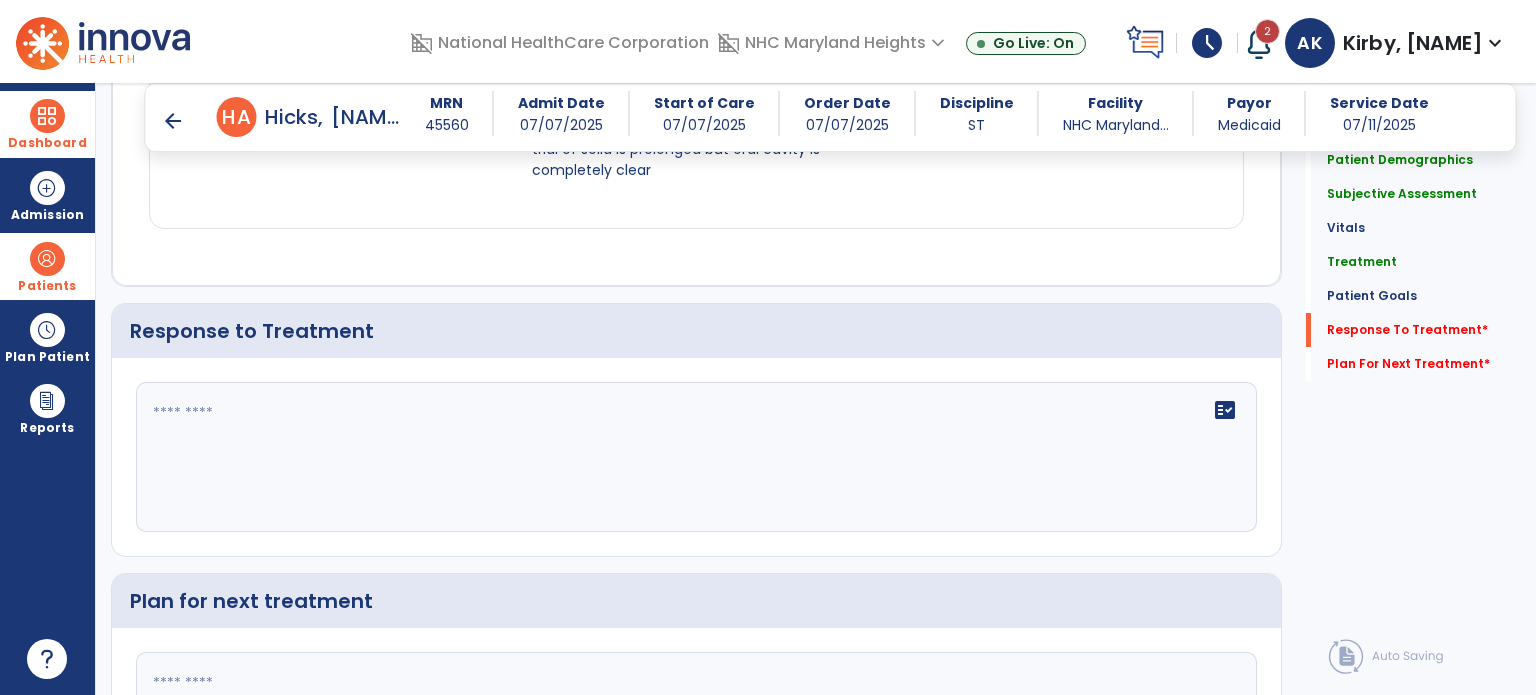 scroll, scrollTop: 2056, scrollLeft: 0, axis: vertical 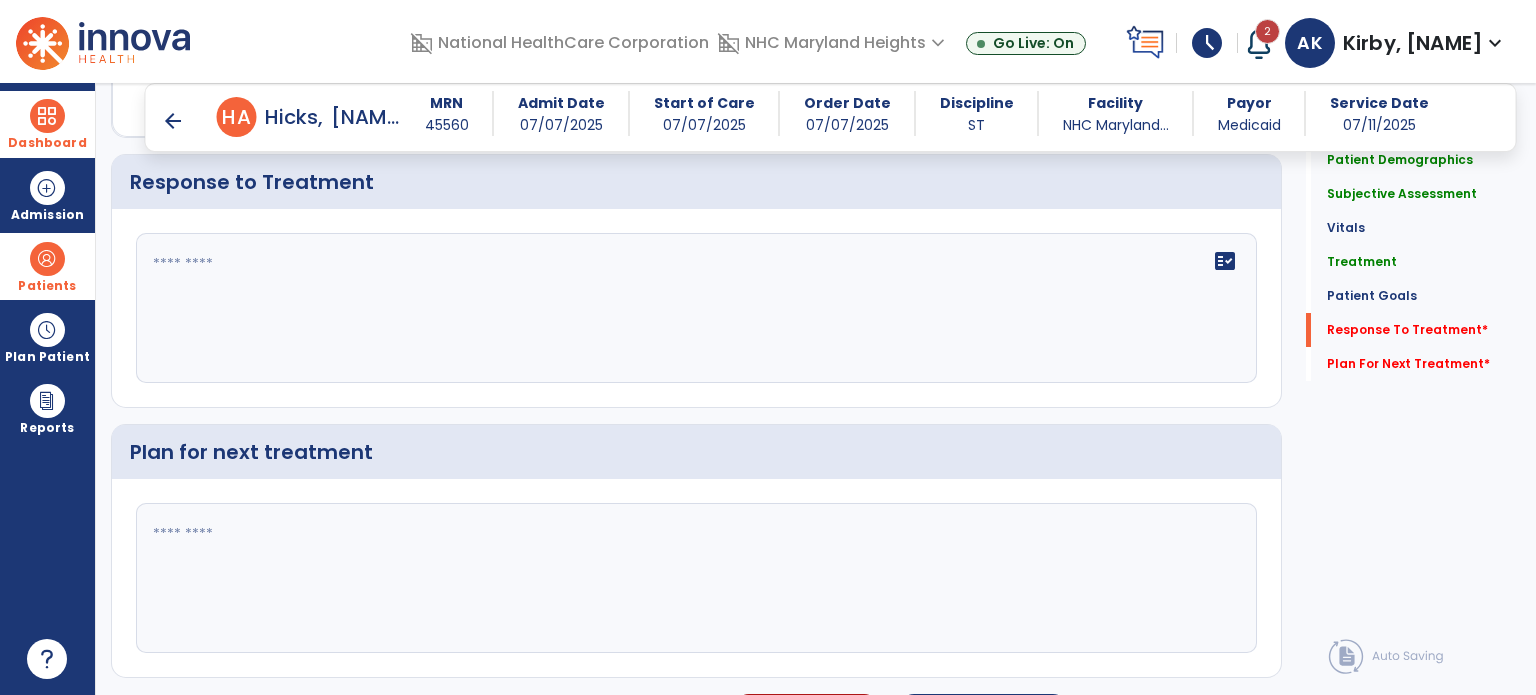 click on "fact_check" 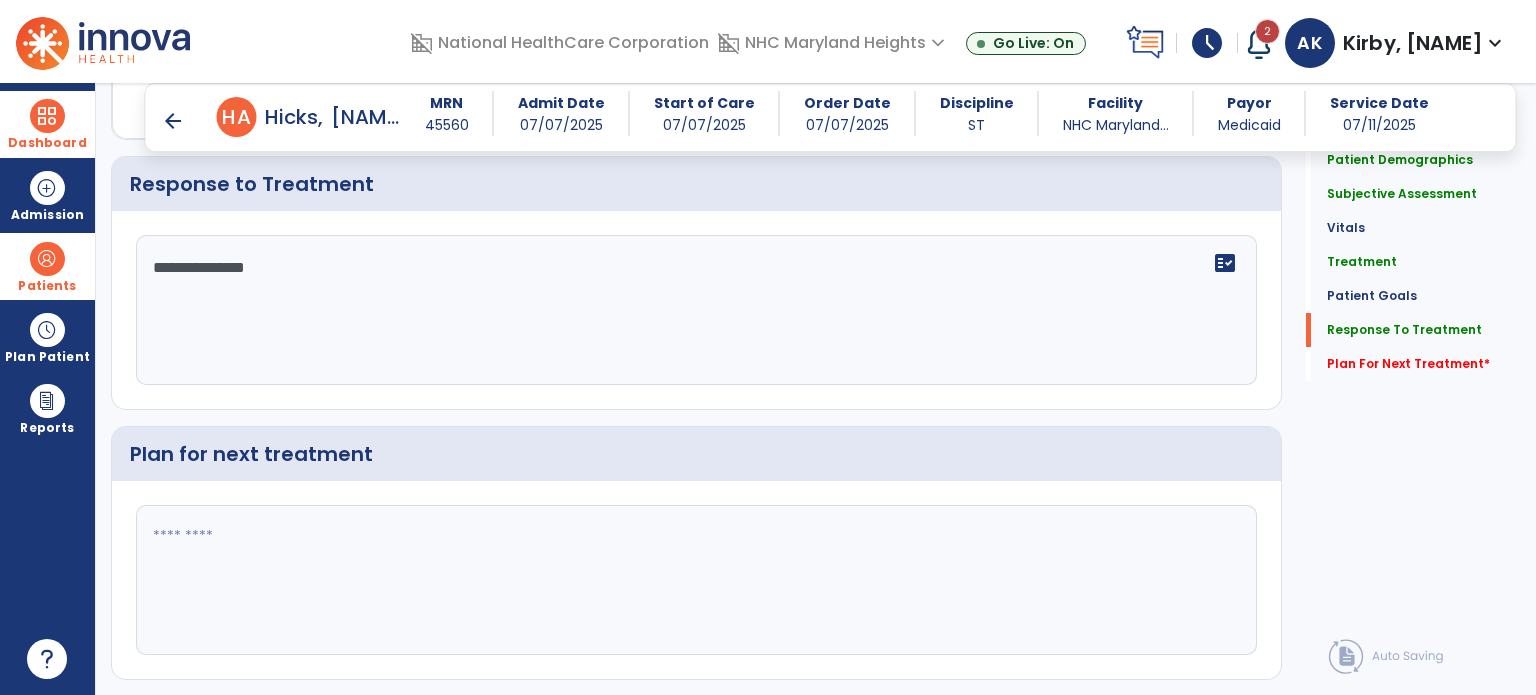 scroll, scrollTop: 2056, scrollLeft: 0, axis: vertical 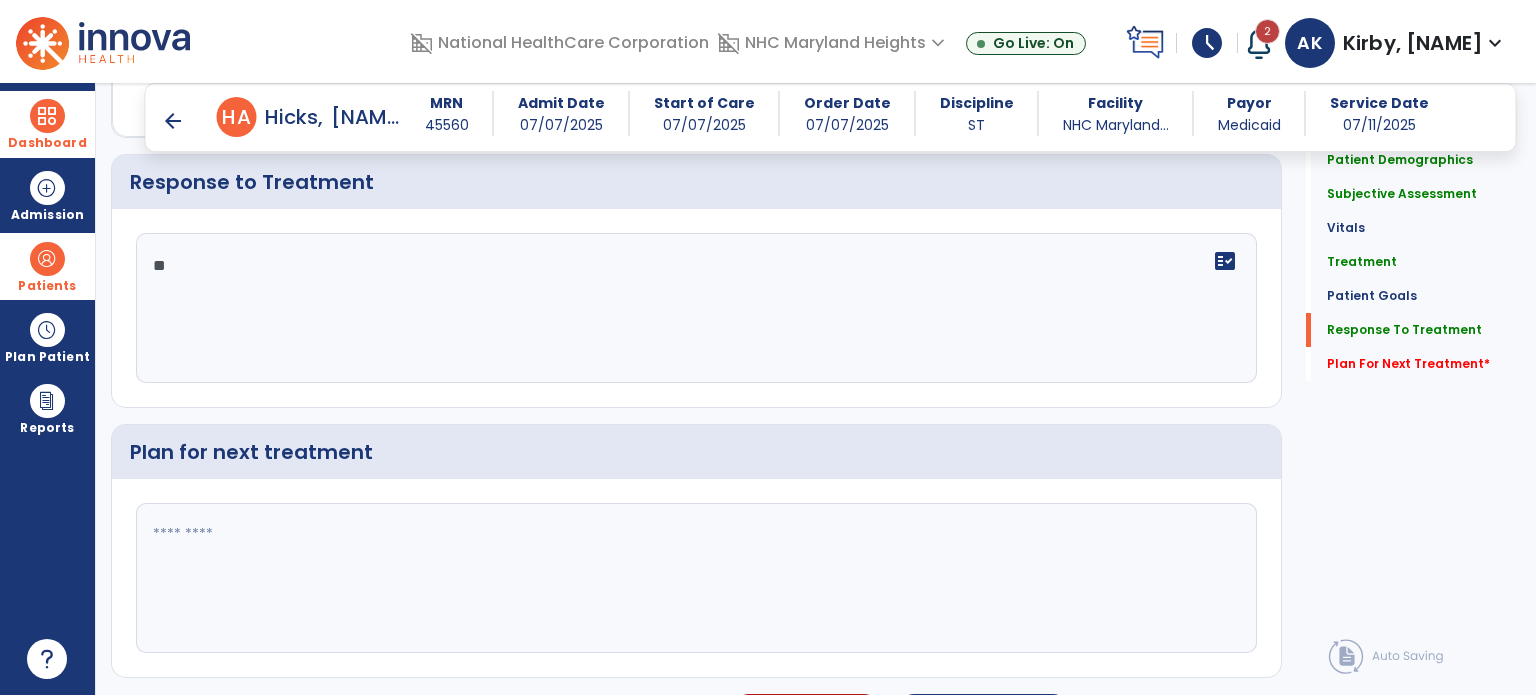 type on "*" 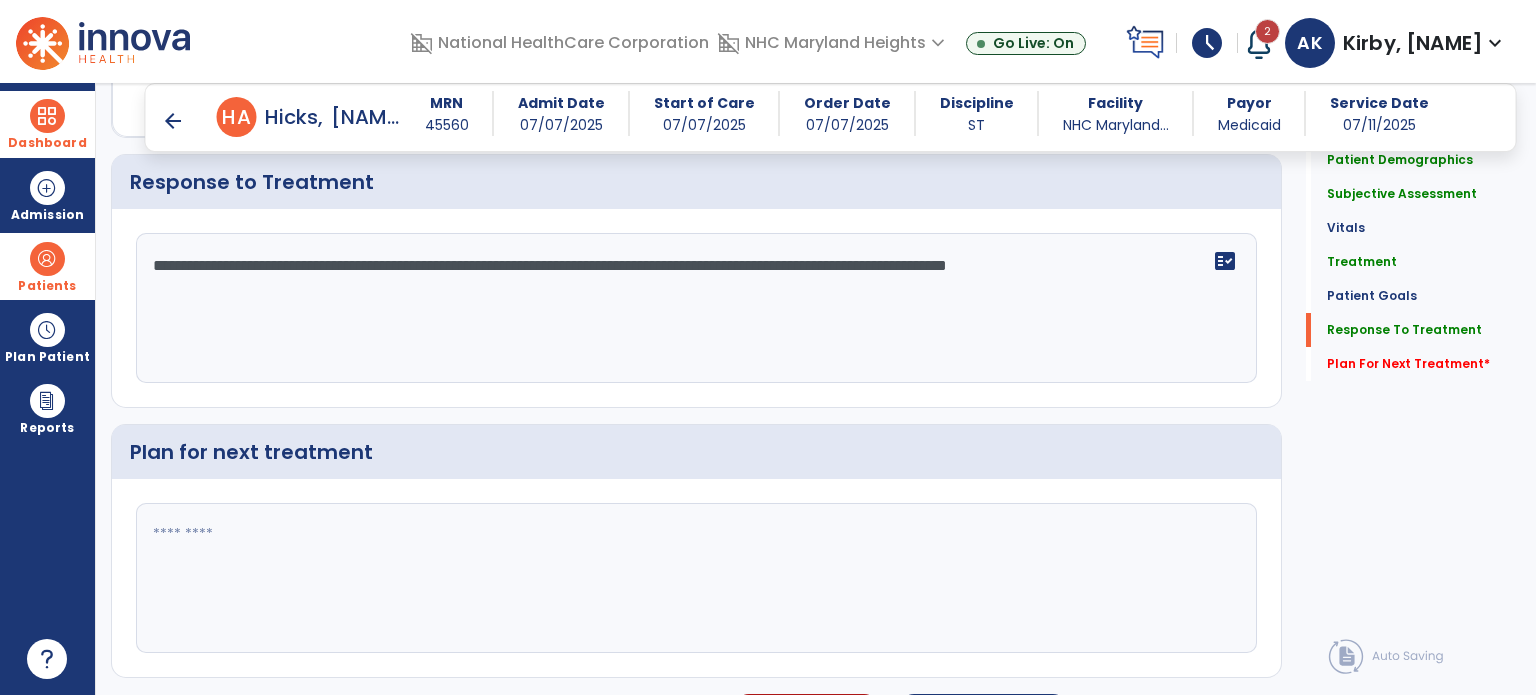 type on "**********" 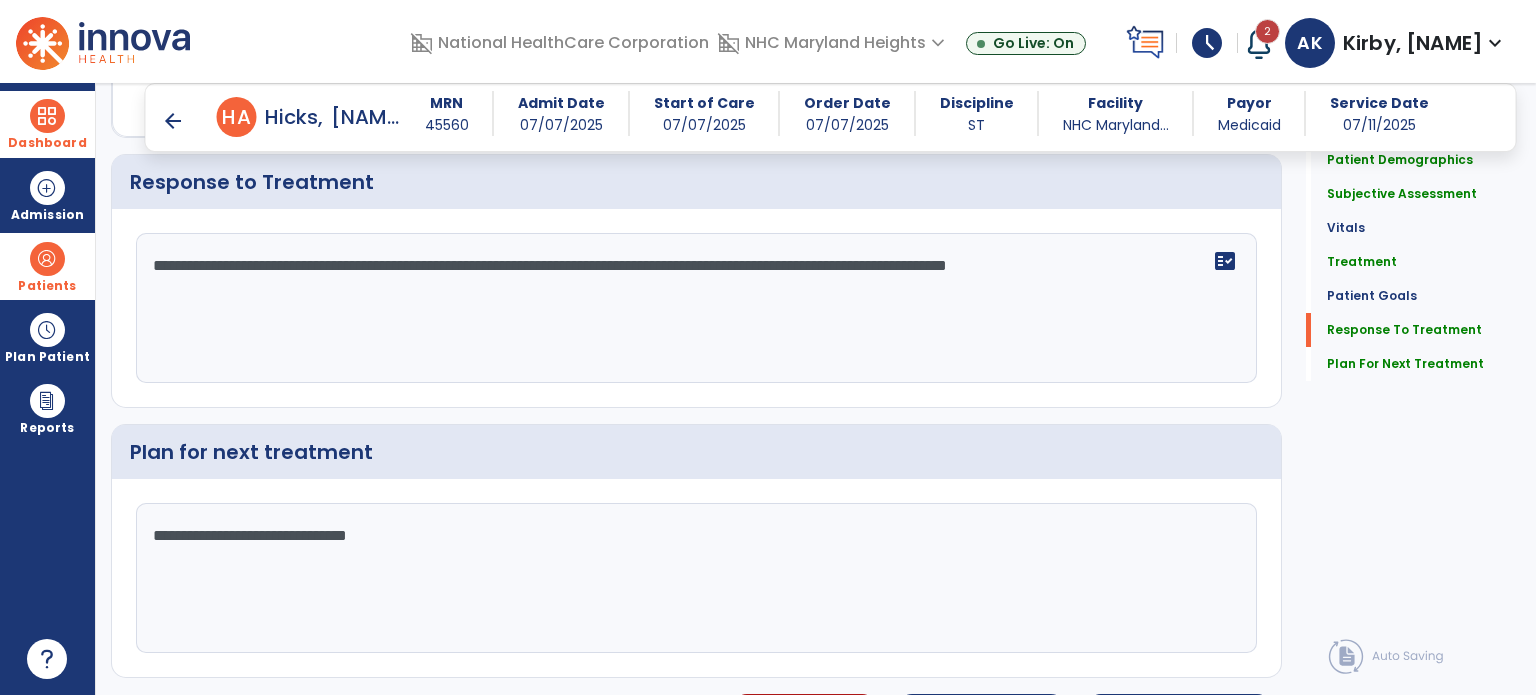 scroll, scrollTop: 2099, scrollLeft: 0, axis: vertical 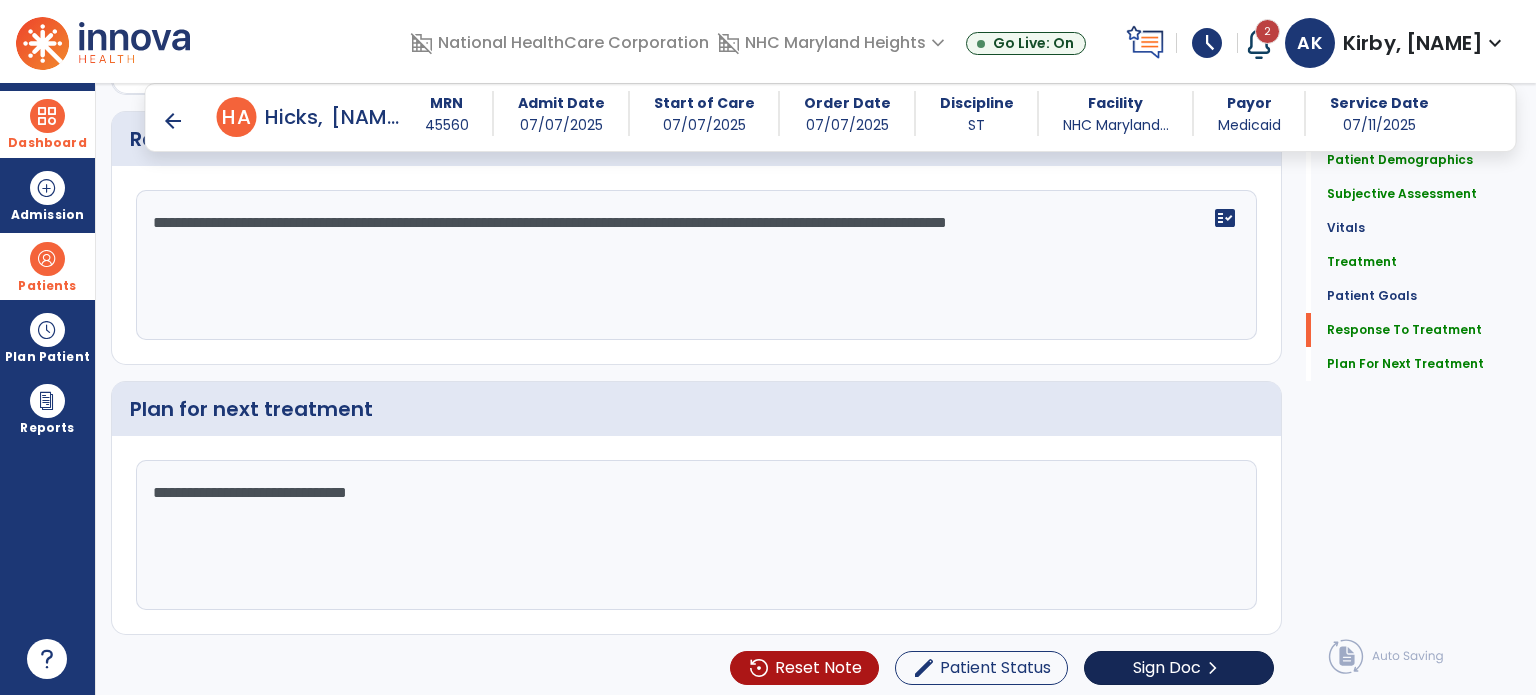 type on "**********" 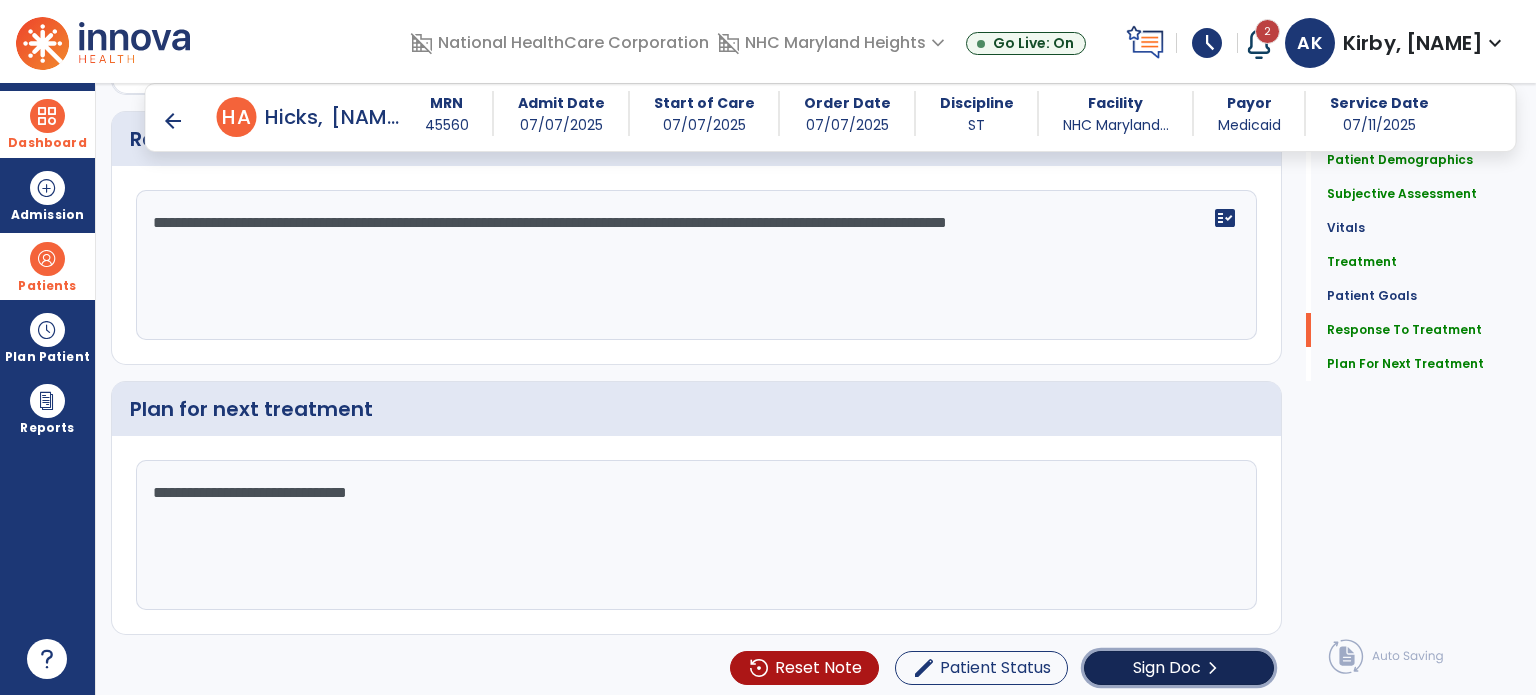 click on "Sign Doc" 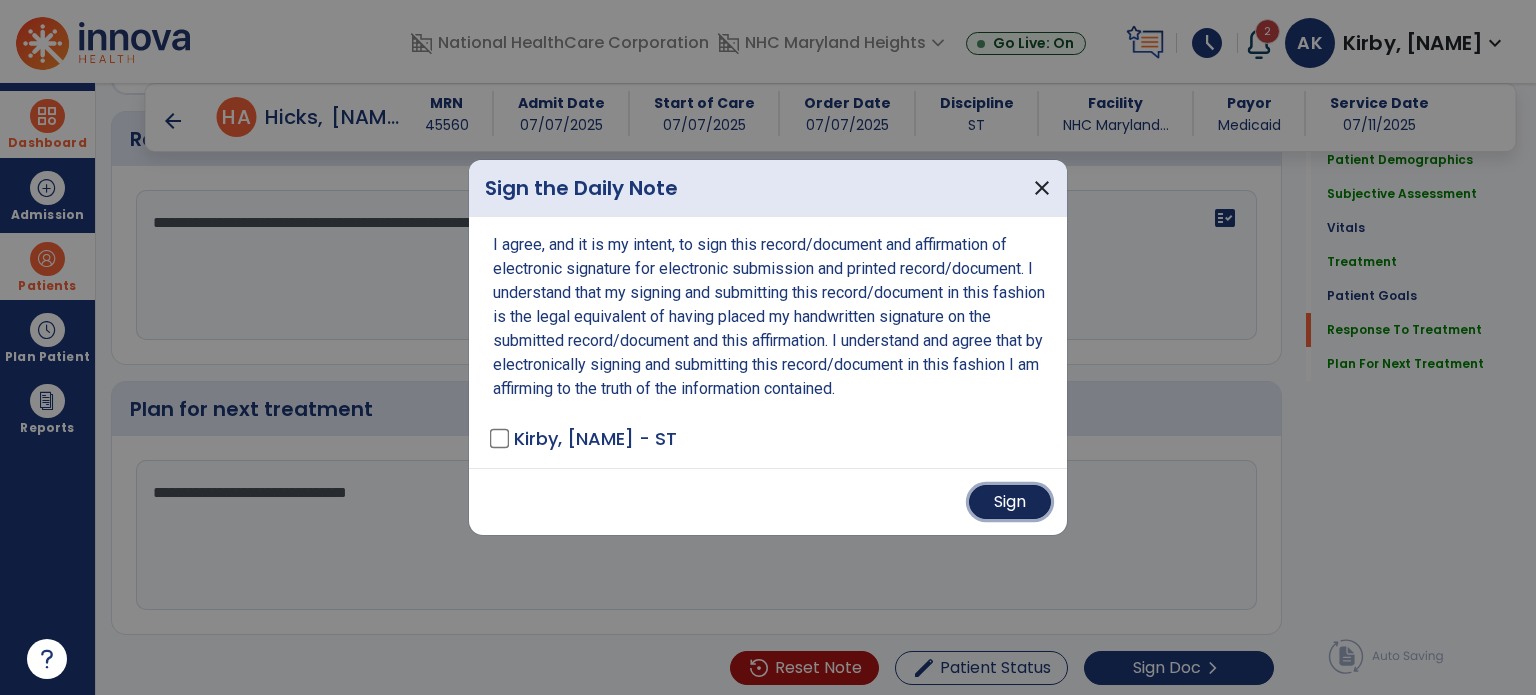 click on "Sign" at bounding box center [1010, 502] 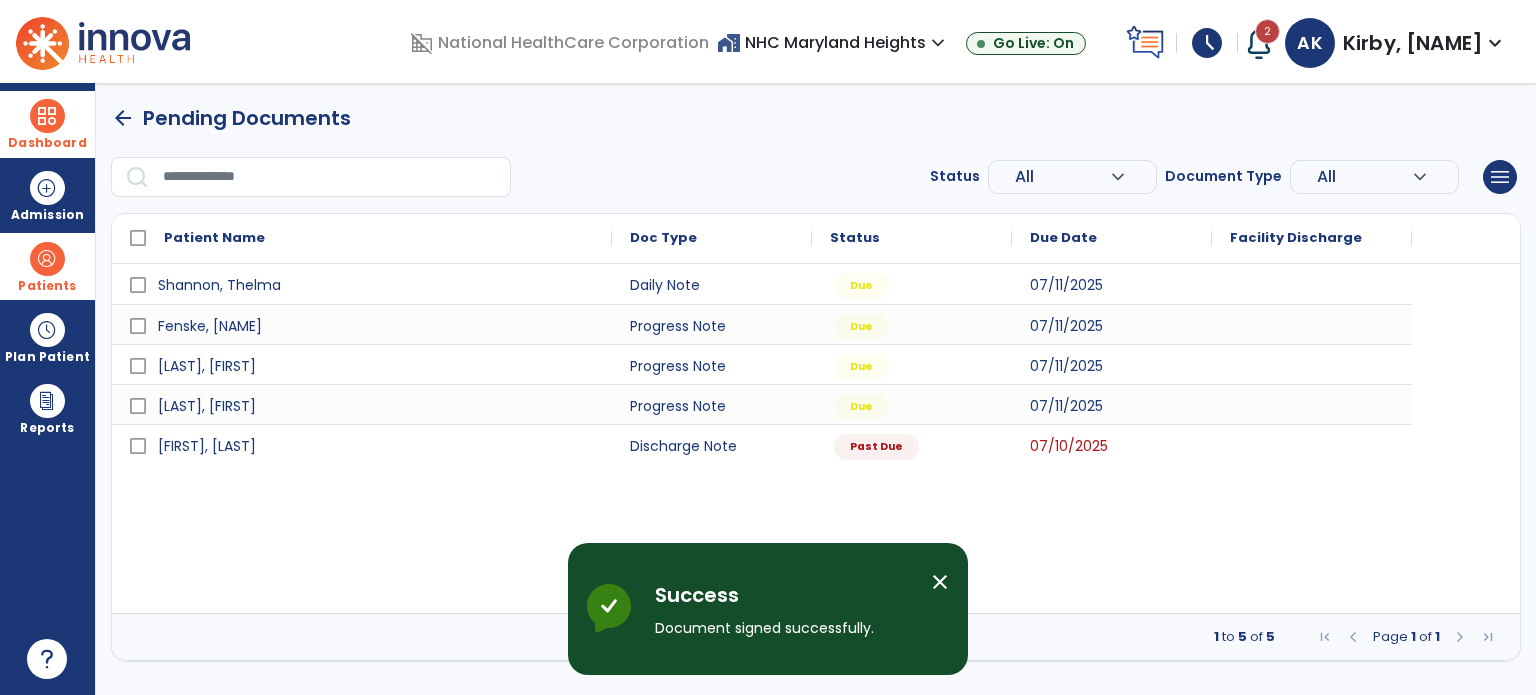 scroll, scrollTop: 0, scrollLeft: 0, axis: both 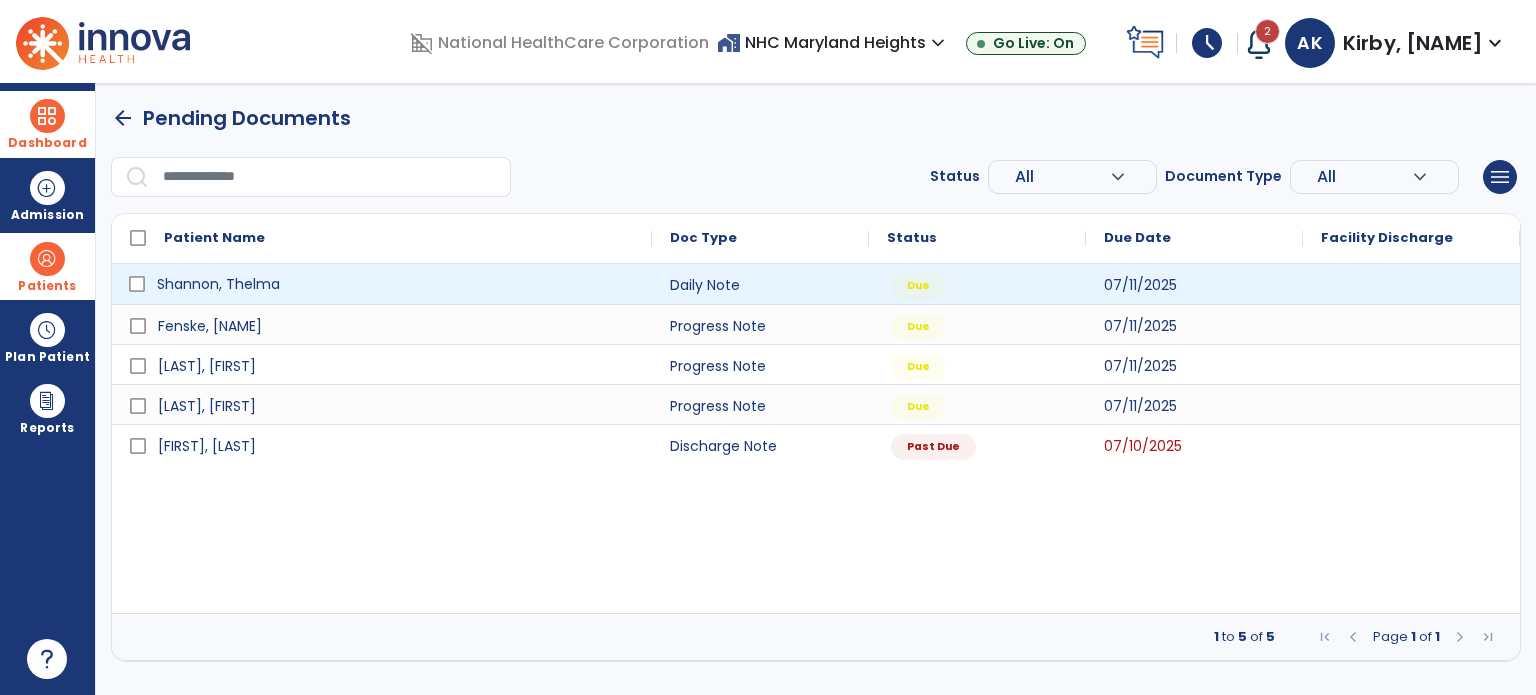 click on "Shannon, Thelma" at bounding box center (396, 284) 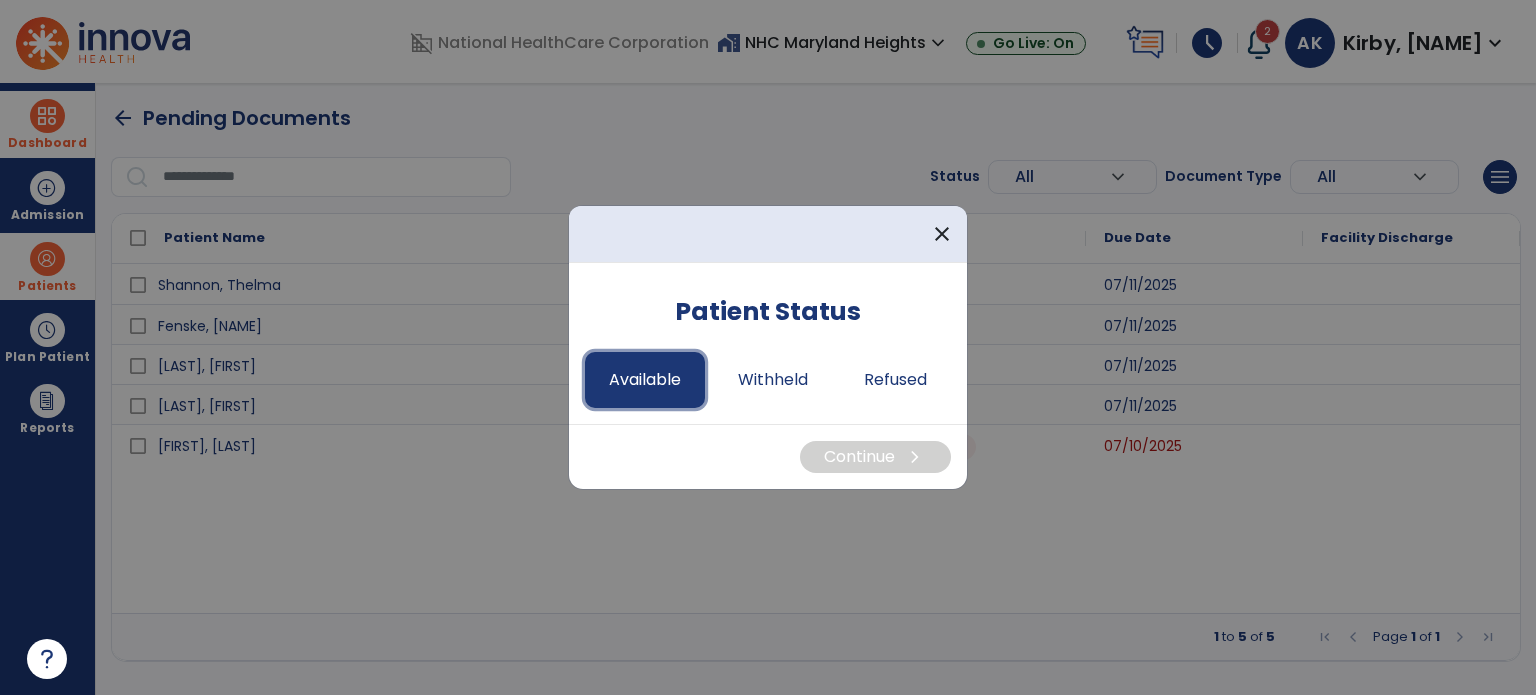 click on "Available" at bounding box center [645, 380] 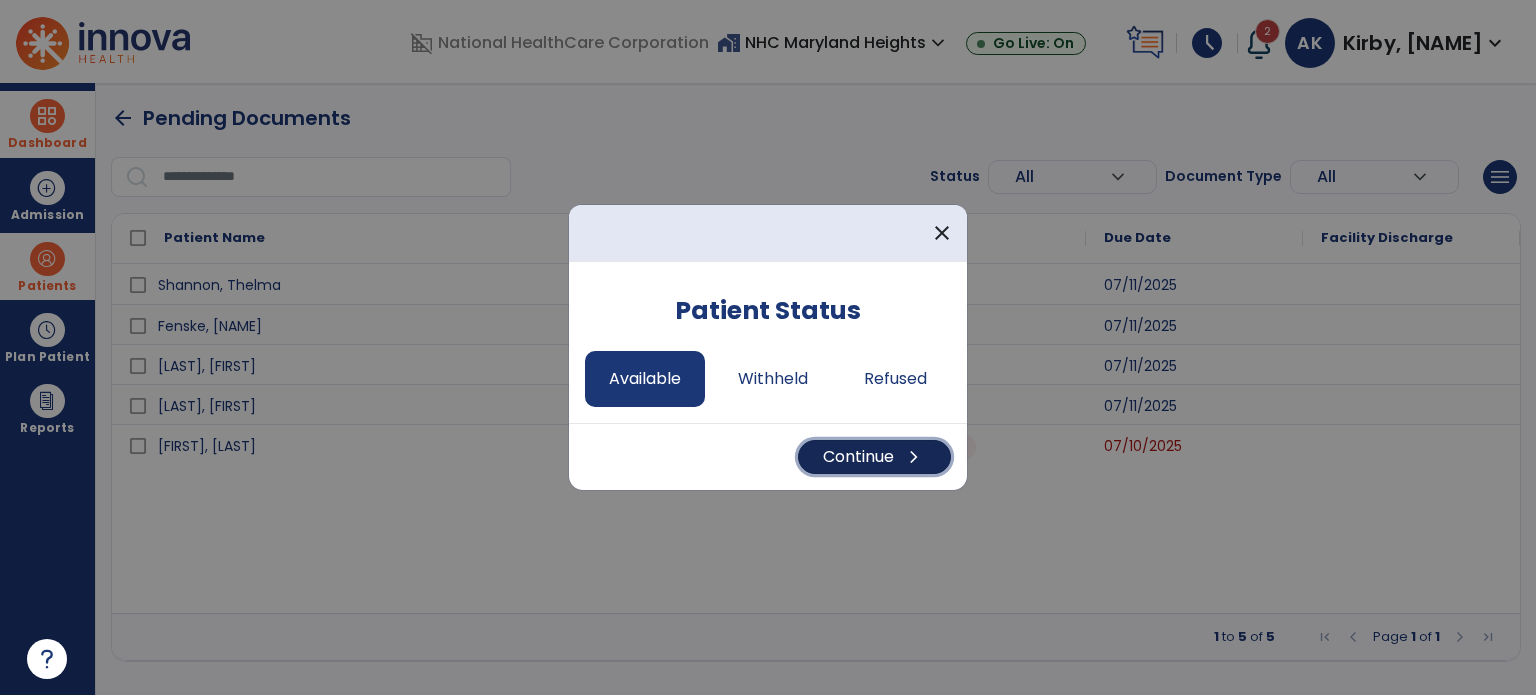 click on "Continue   chevron_right" at bounding box center [874, 457] 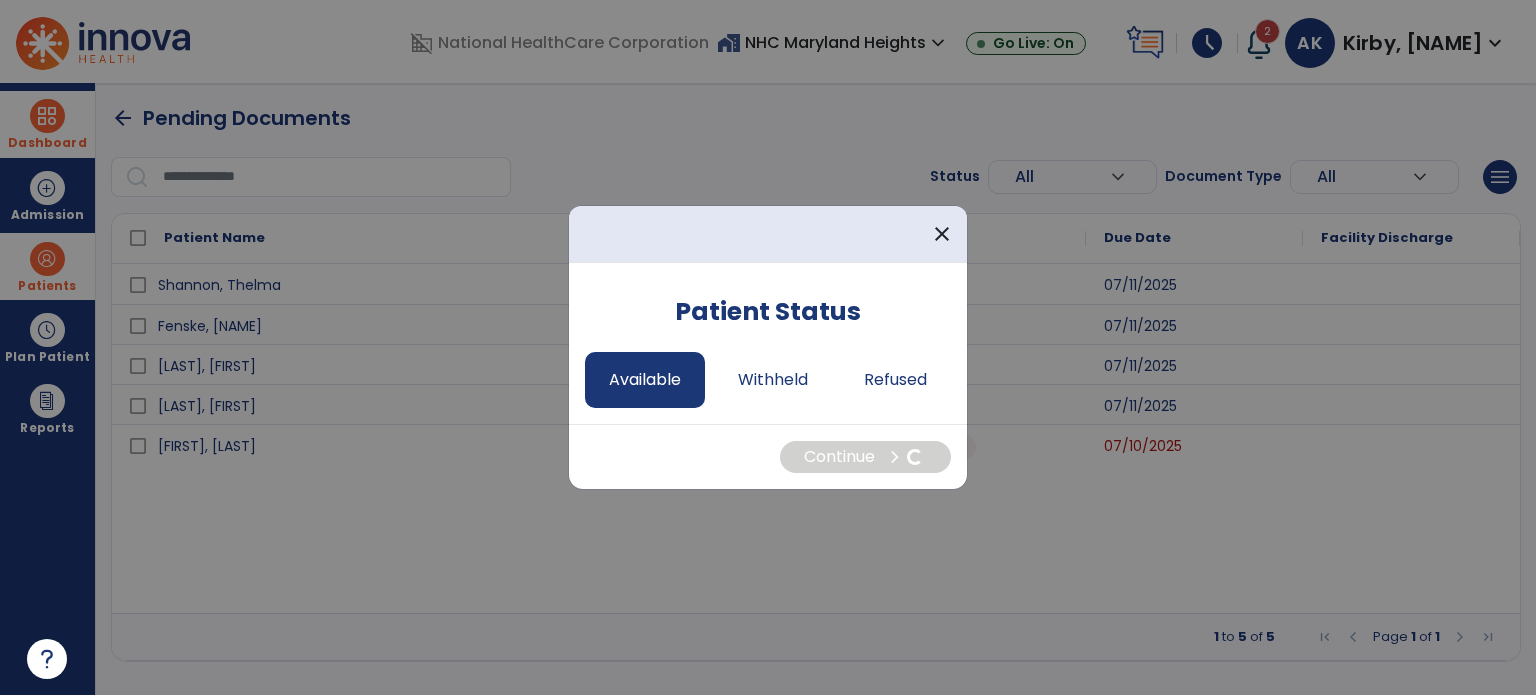 select on "*" 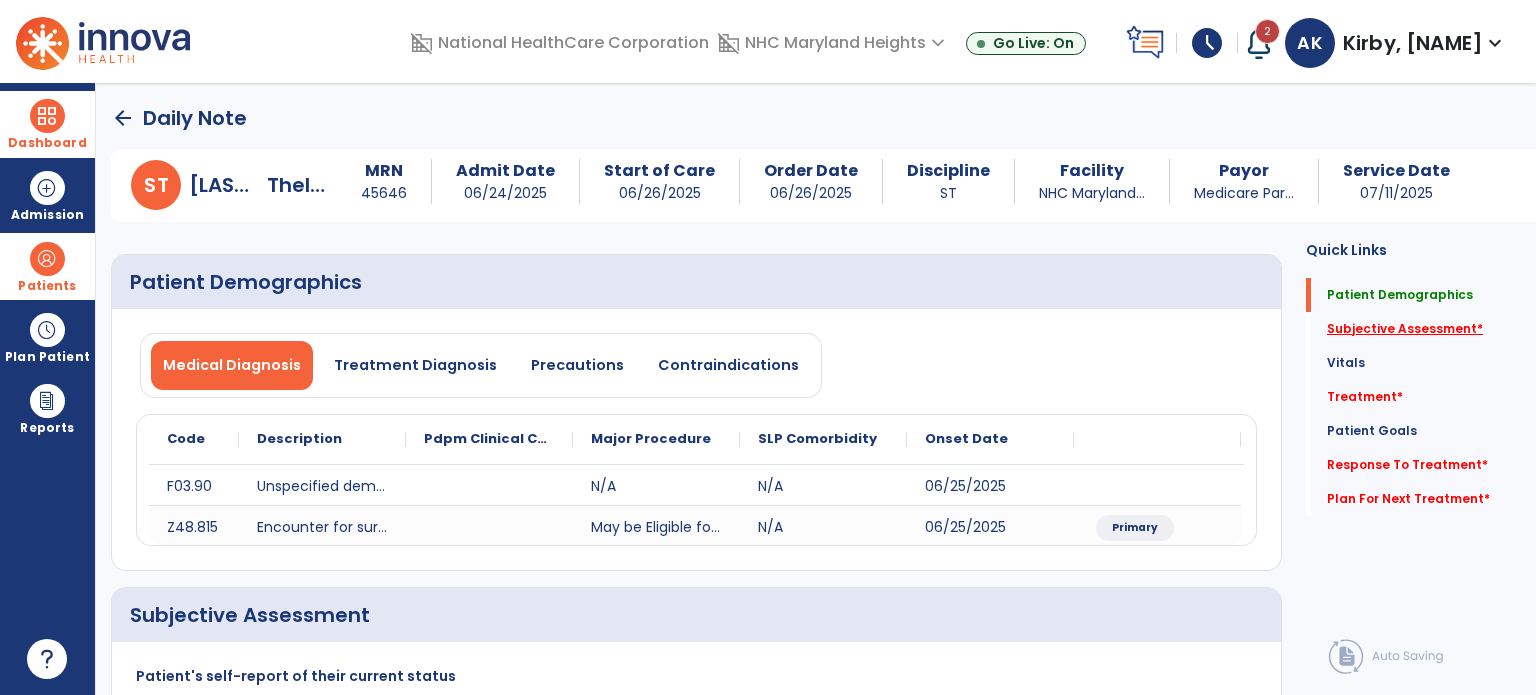 click on "Subjective Assessment   *" 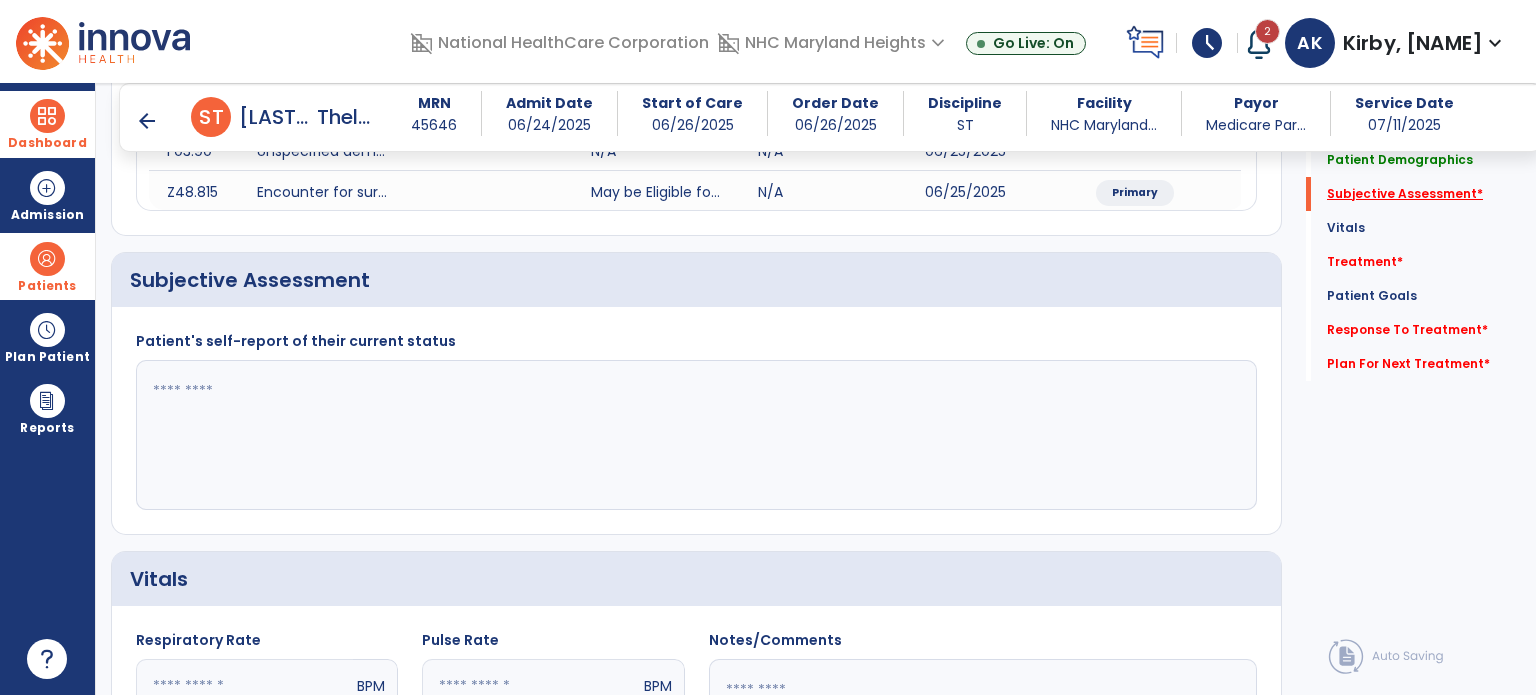 scroll, scrollTop: 338, scrollLeft: 0, axis: vertical 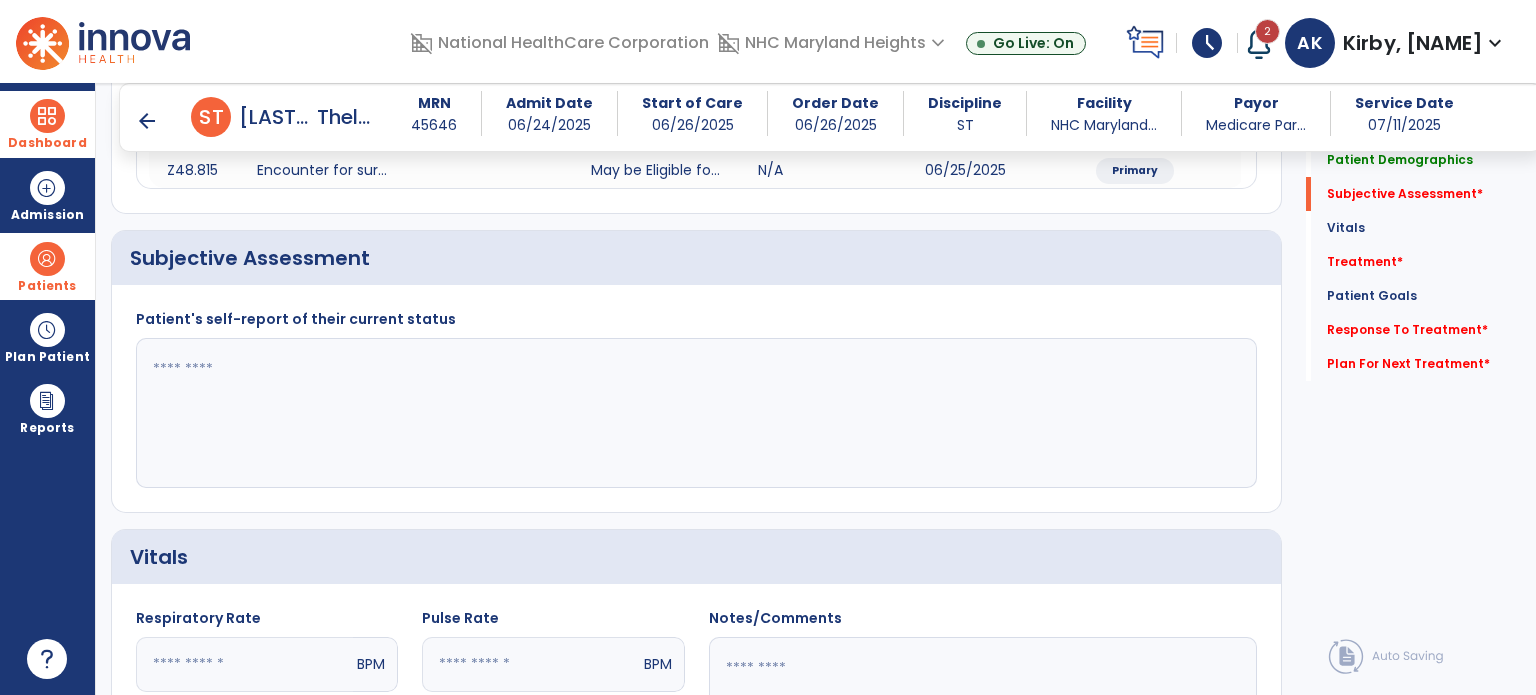 click 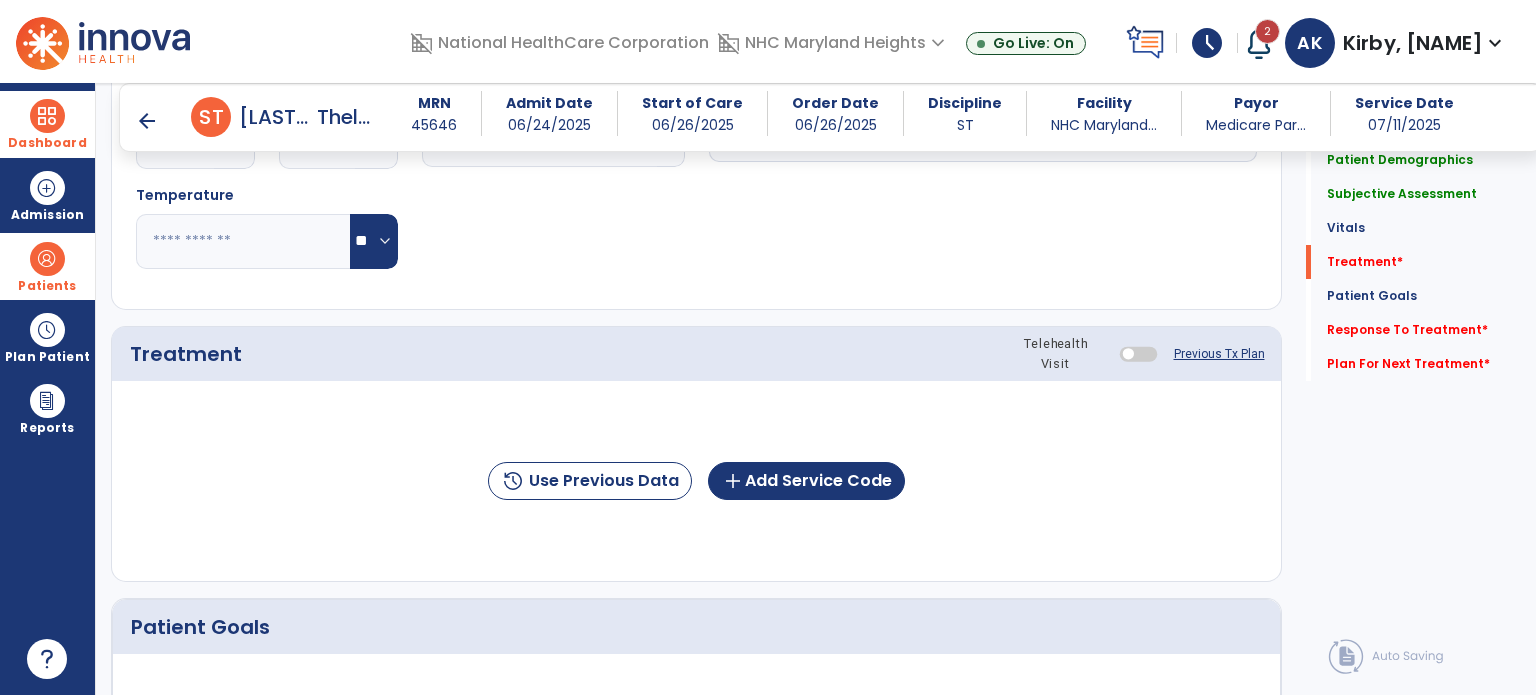 scroll, scrollTop: 958, scrollLeft: 0, axis: vertical 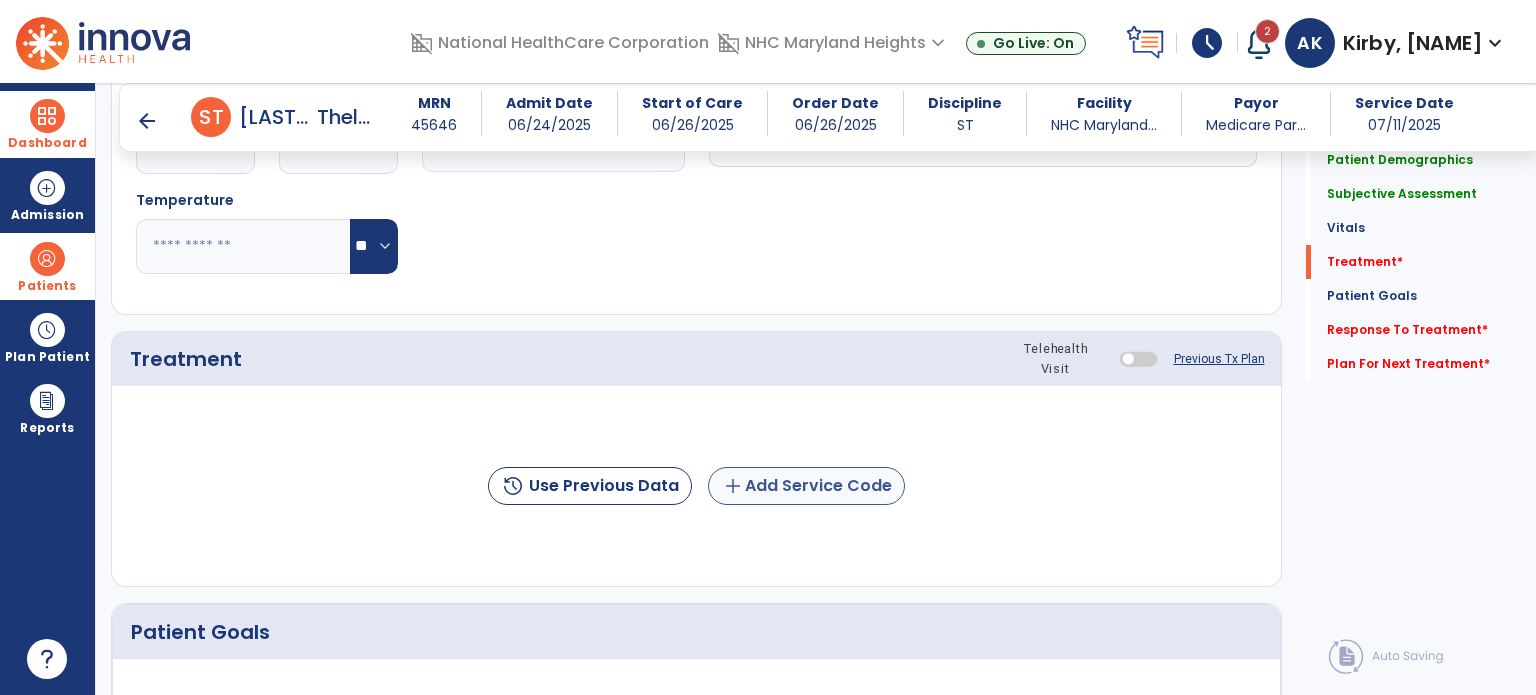 type on "**********" 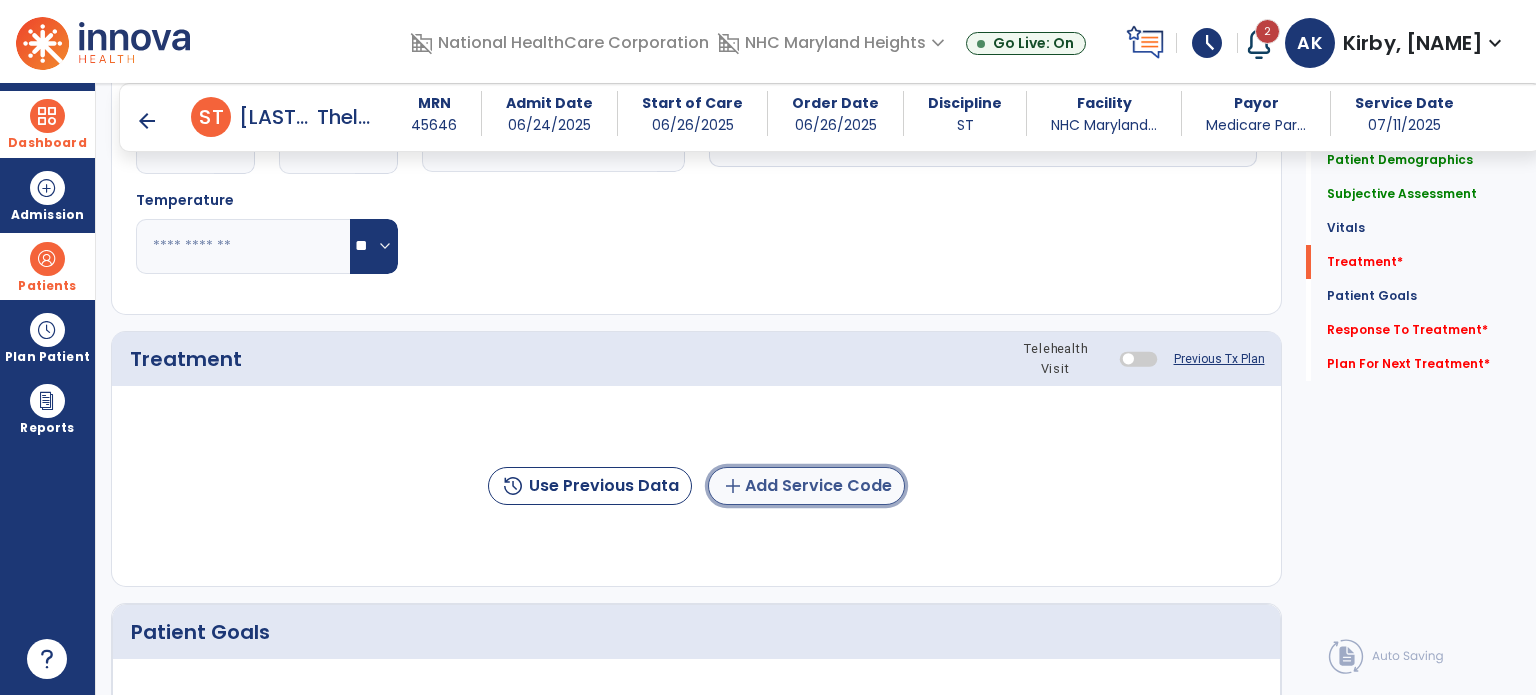 click on "add  Add Service Code" 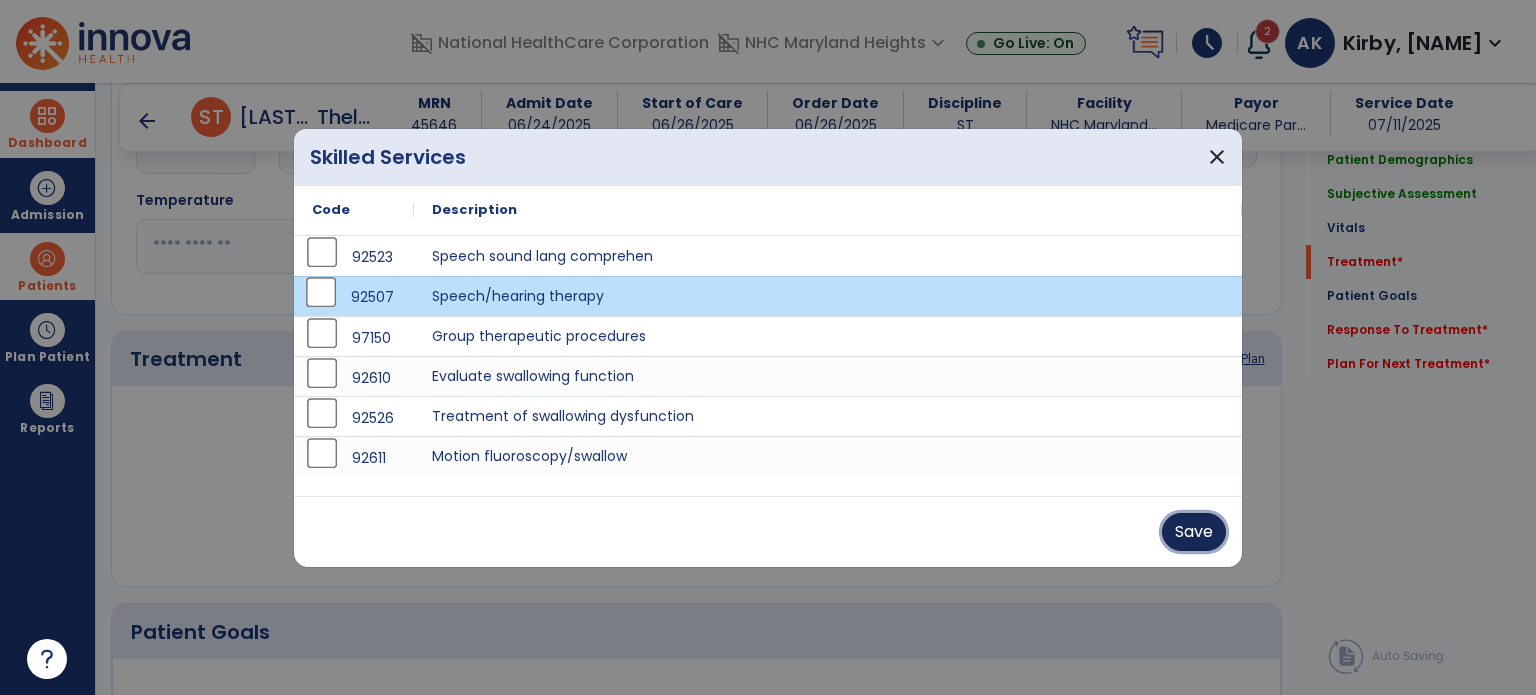 click on "Save" at bounding box center [1194, 532] 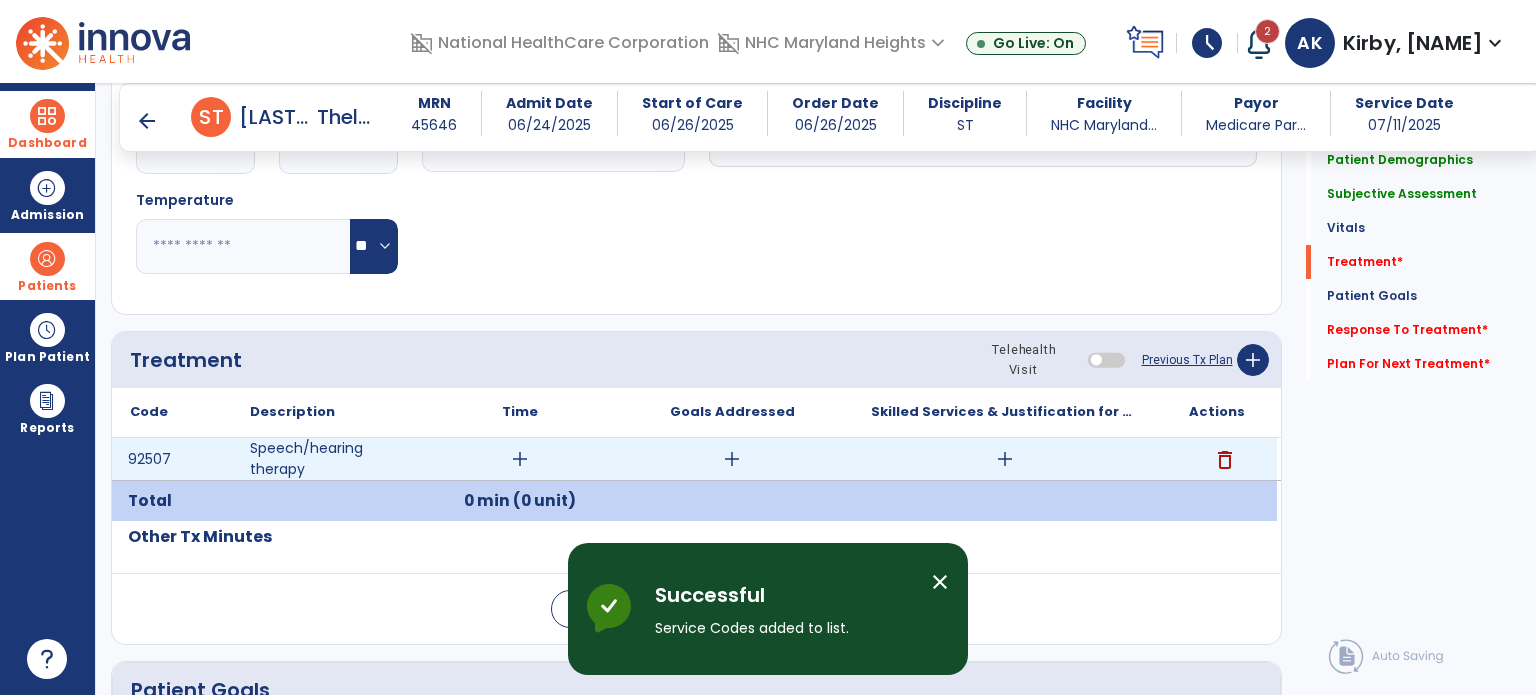 click on "add" at bounding box center [520, 459] 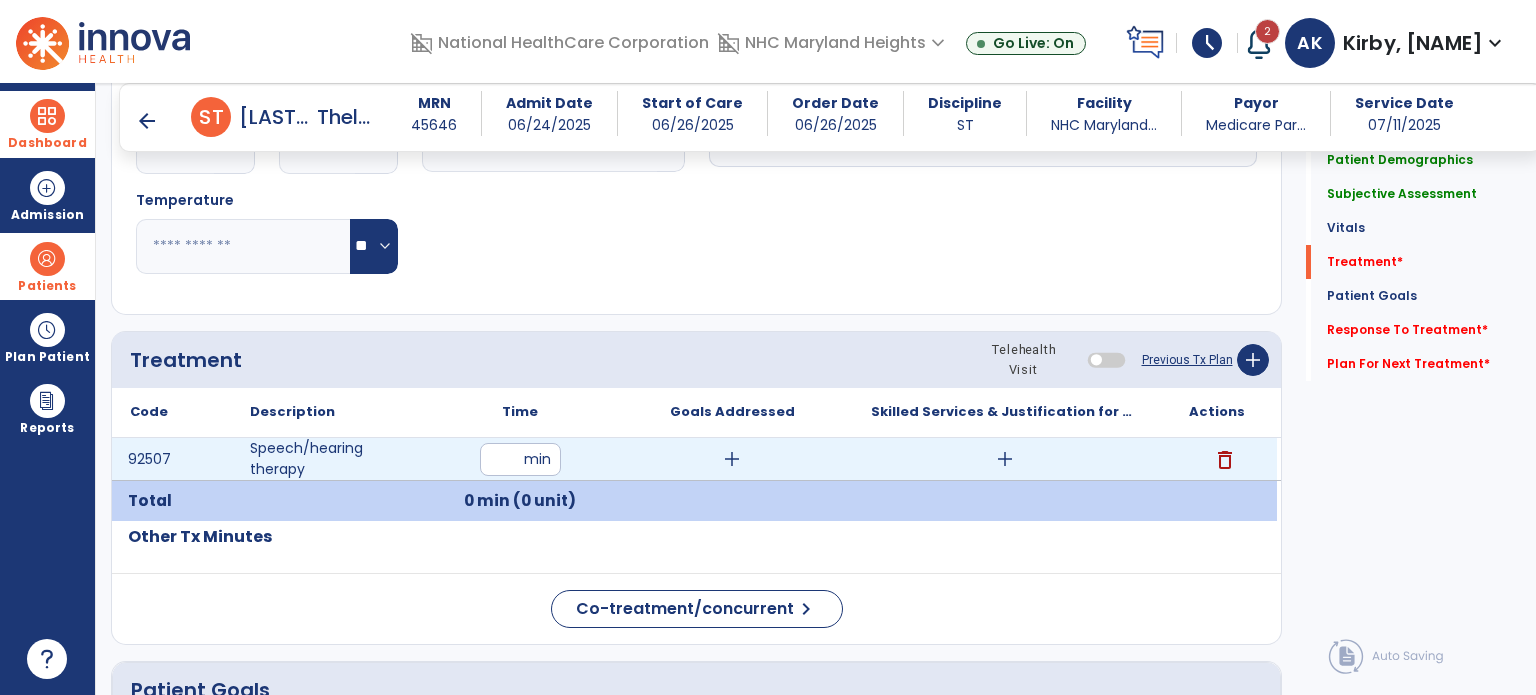 type on "**" 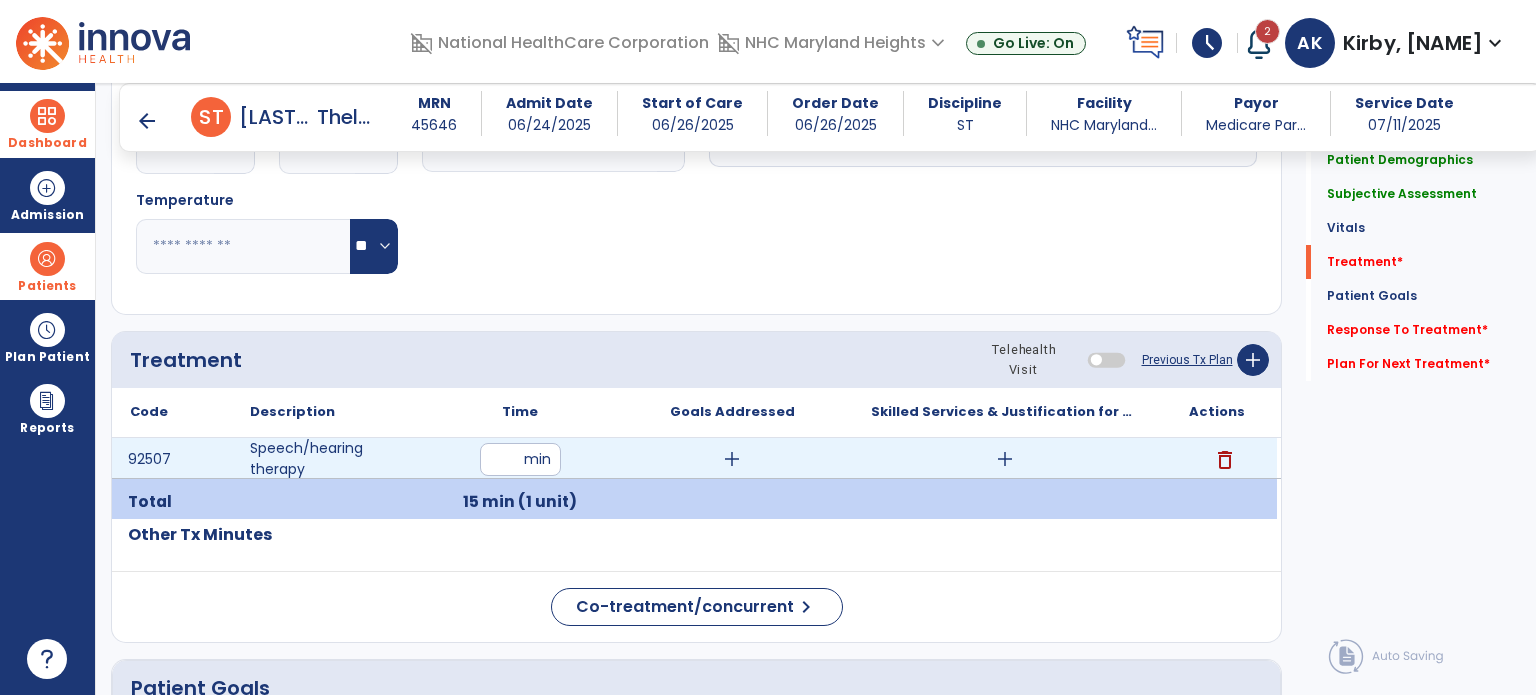 click on "add" at bounding box center (732, 459) 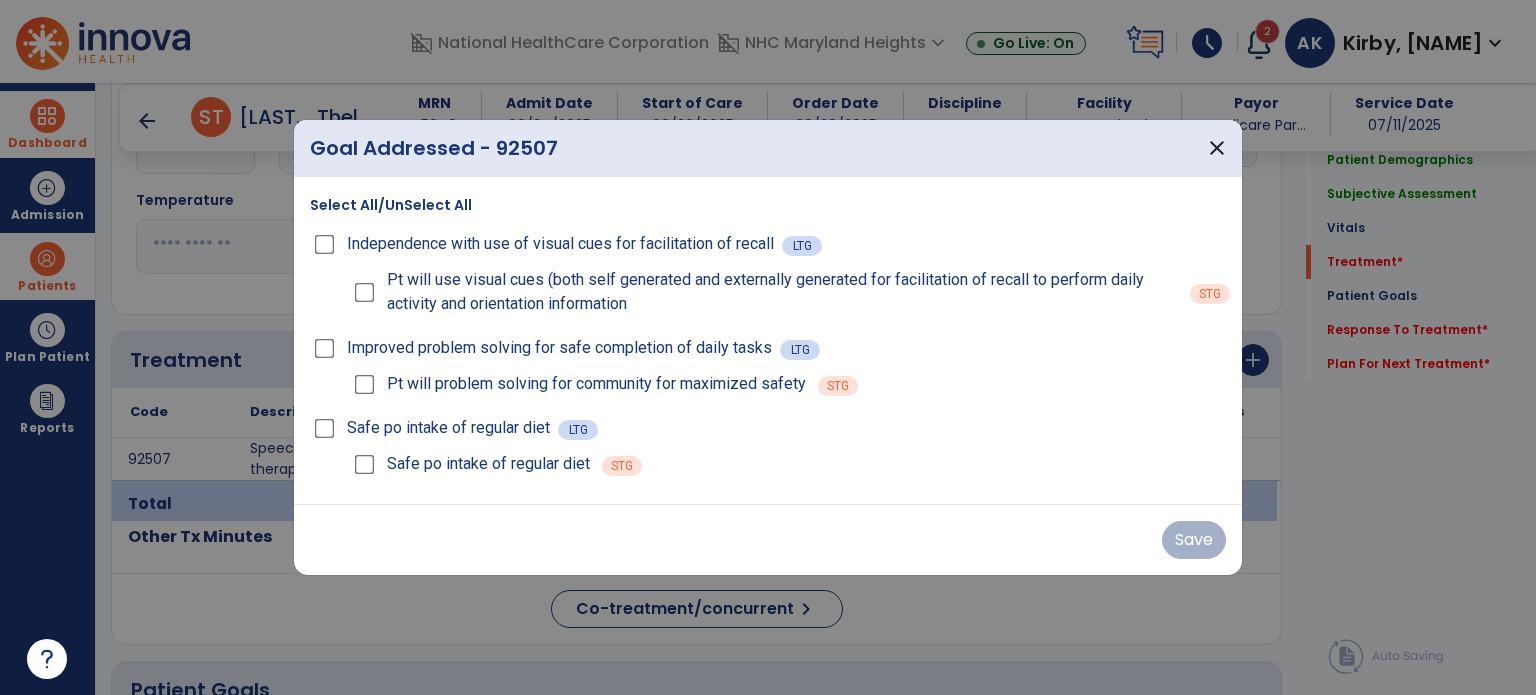 click on "Safe po intake of regular diet   STG" at bounding box center (788, 464) 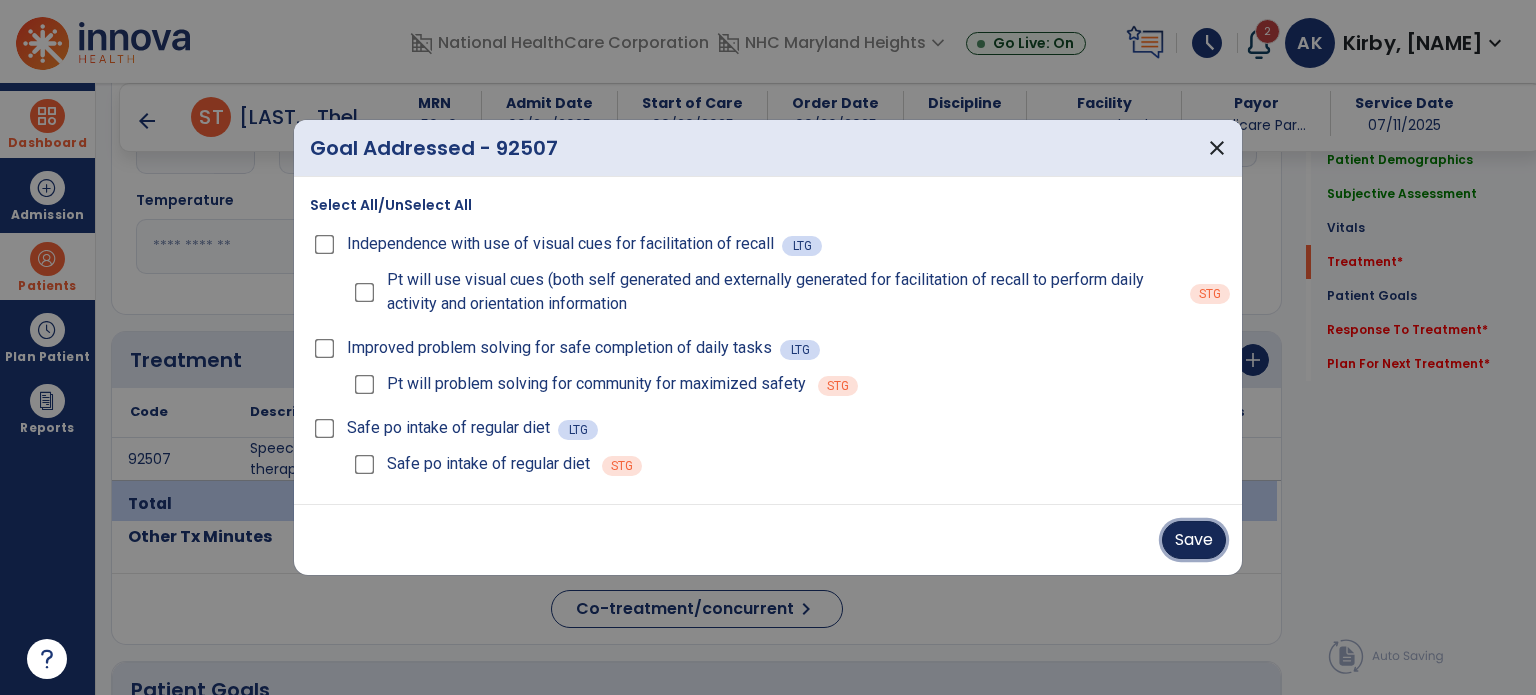 click on "Save" at bounding box center [1194, 540] 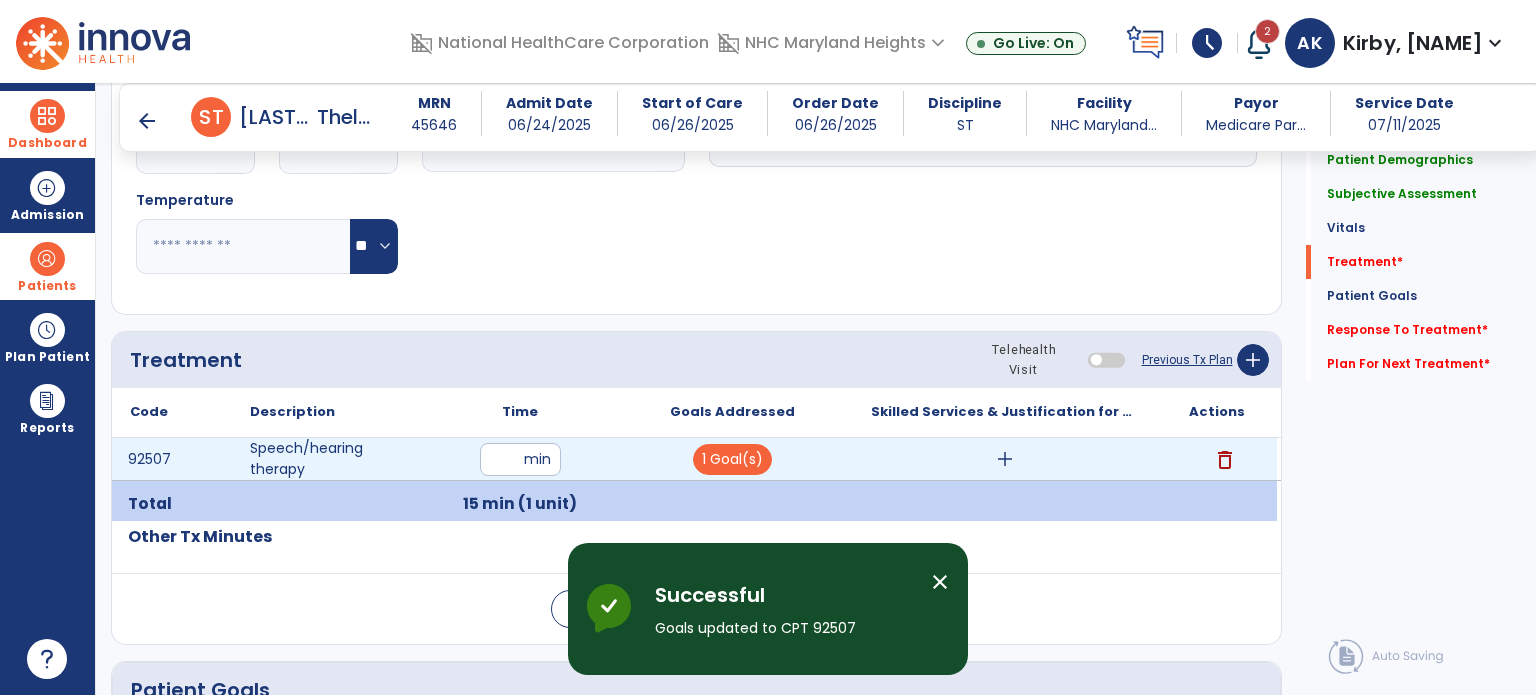 click on "add" at bounding box center (1005, 459) 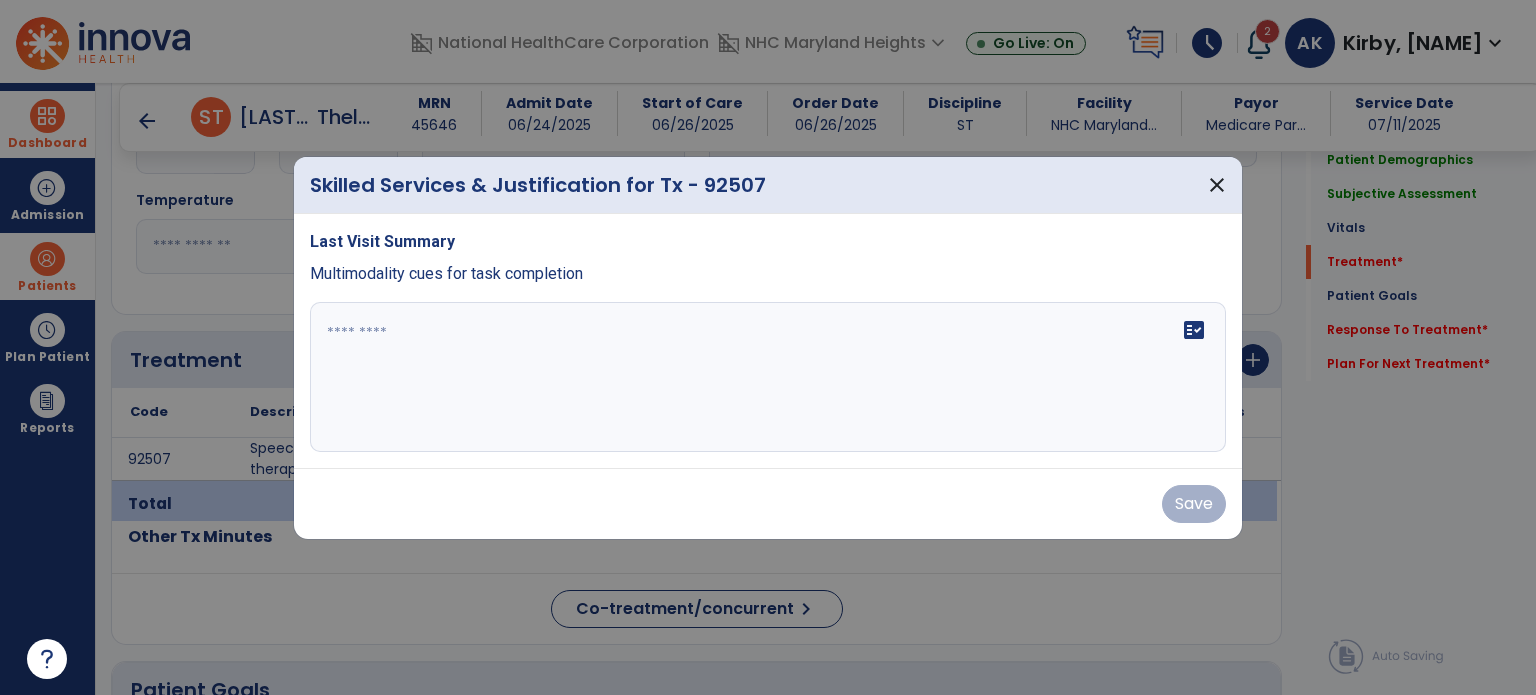 click on "Last Visit Summary Multimodality cues for task completion   fact_check" at bounding box center [768, 341] 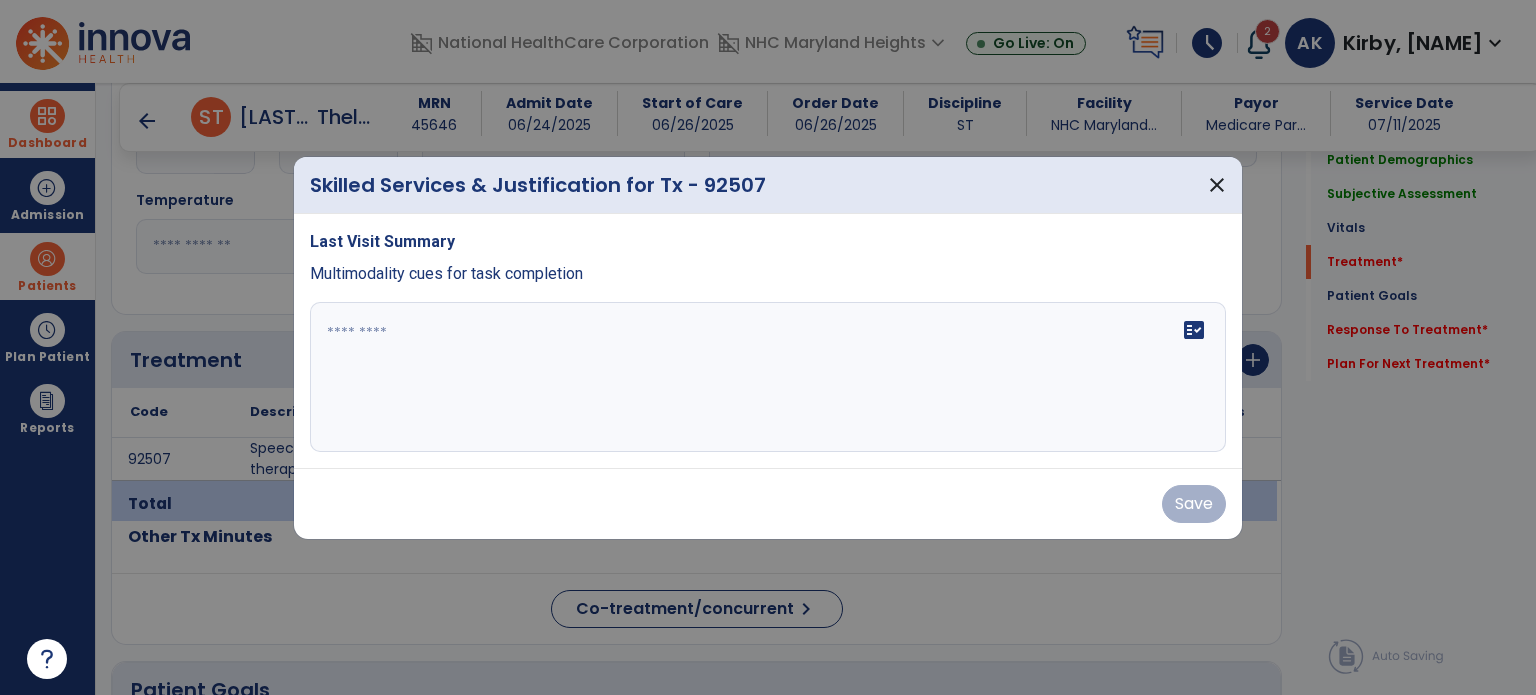 click at bounding box center [768, 377] 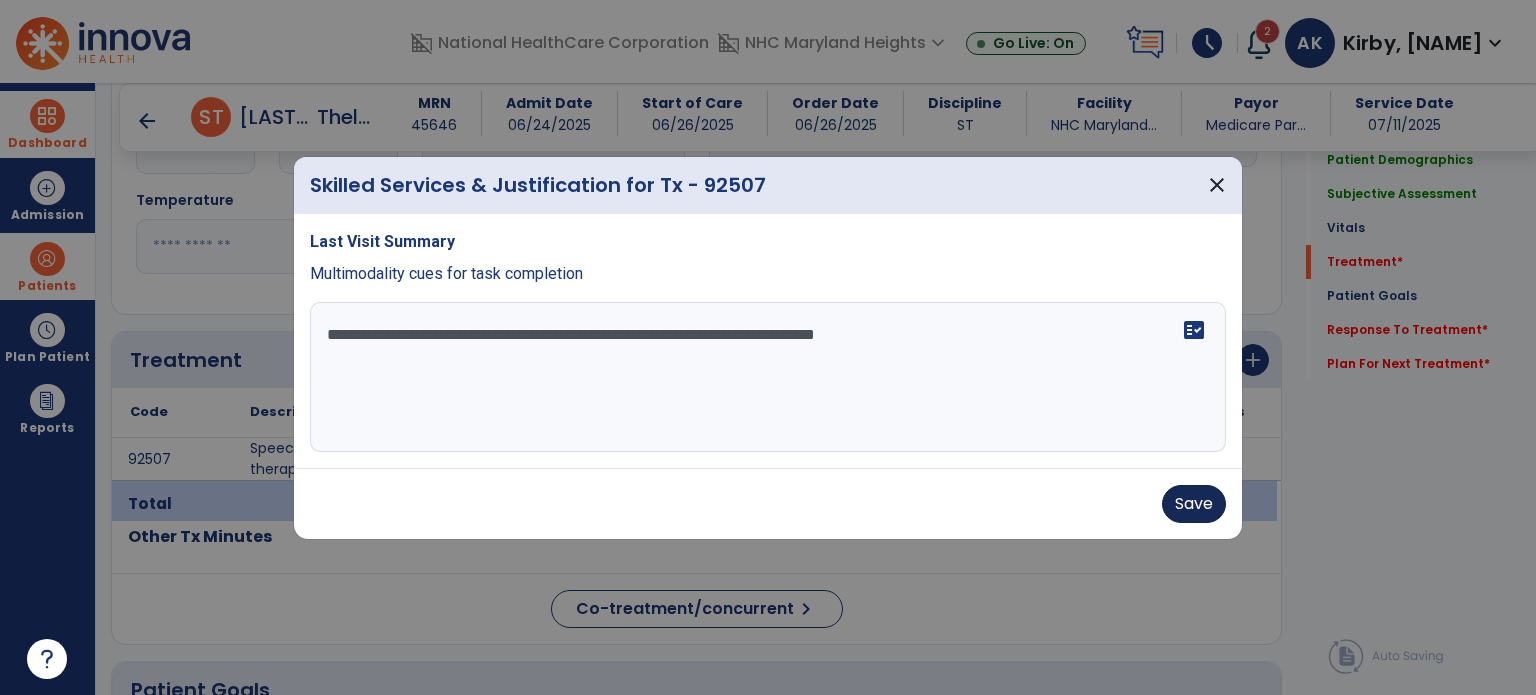 type on "**********" 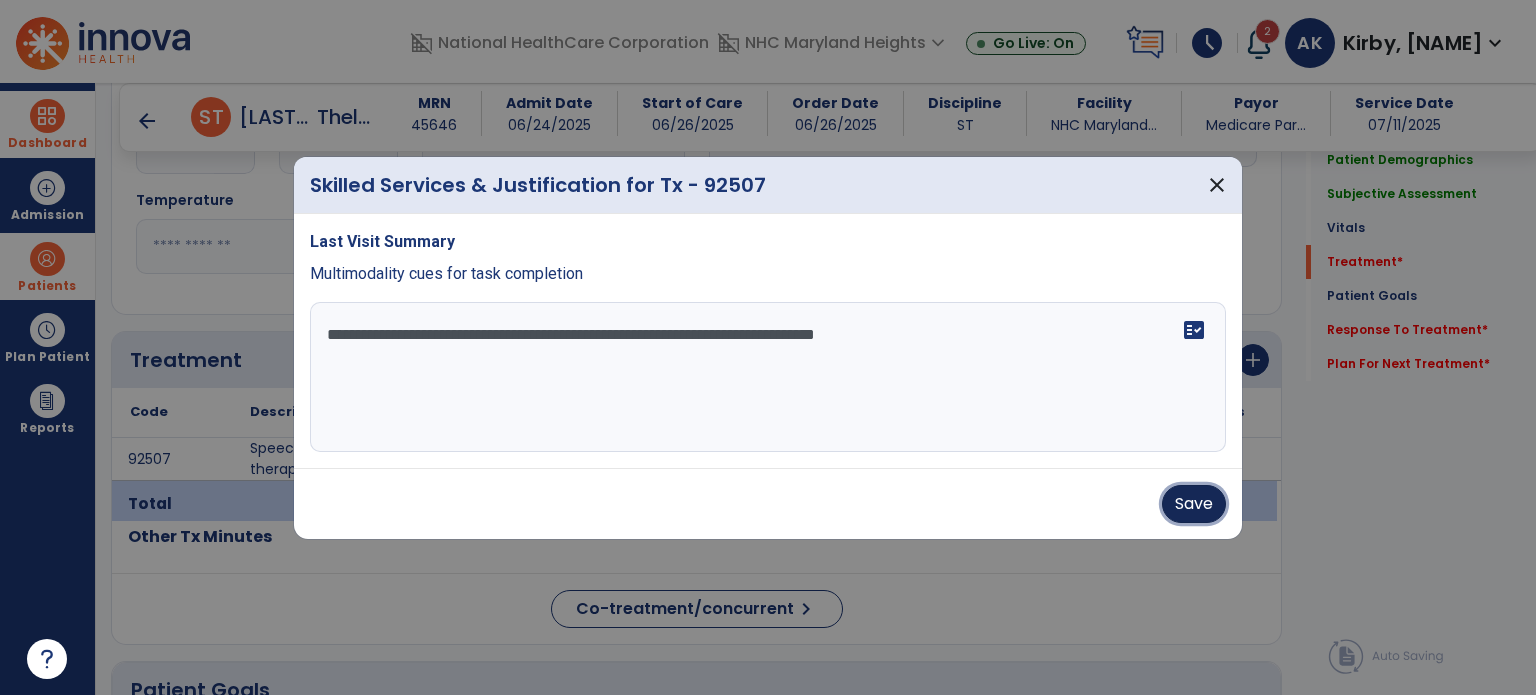 click on "Save" at bounding box center (1194, 504) 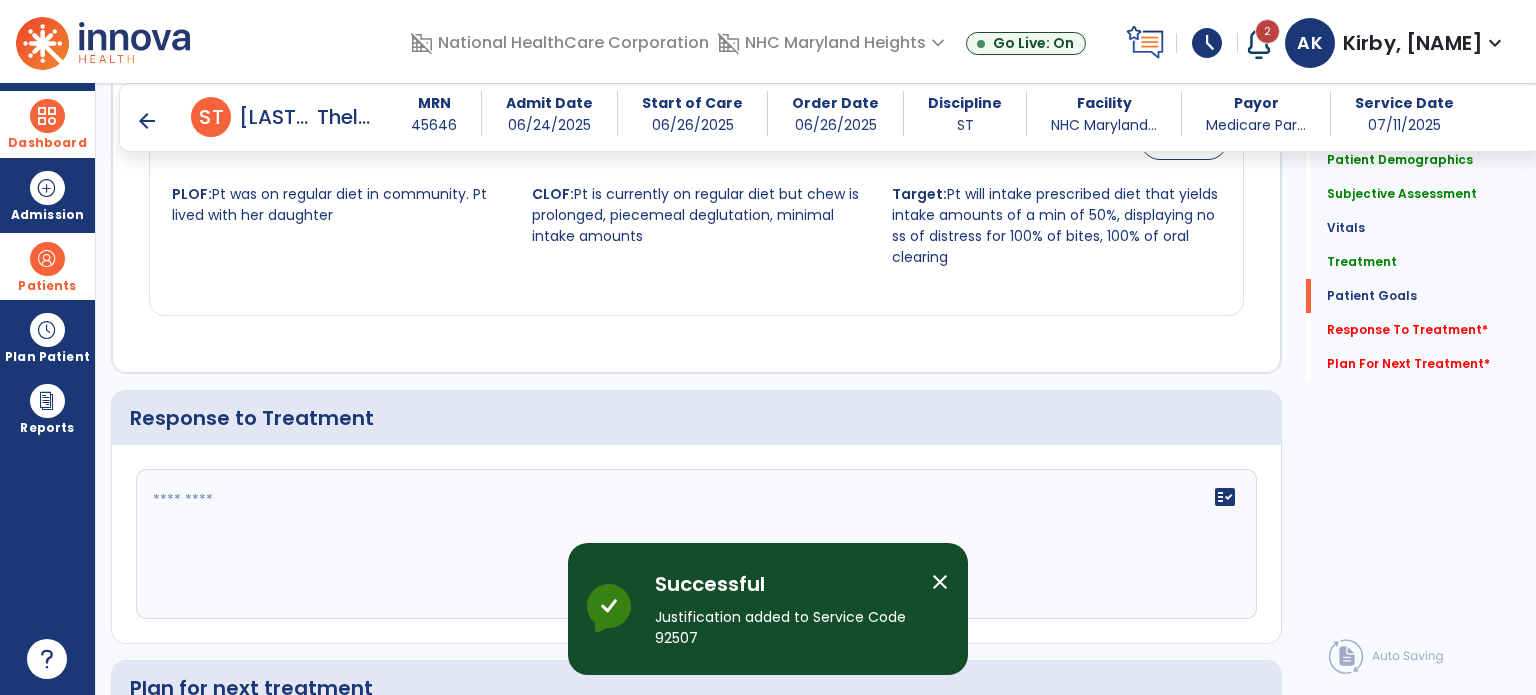 scroll, scrollTop: 2555, scrollLeft: 0, axis: vertical 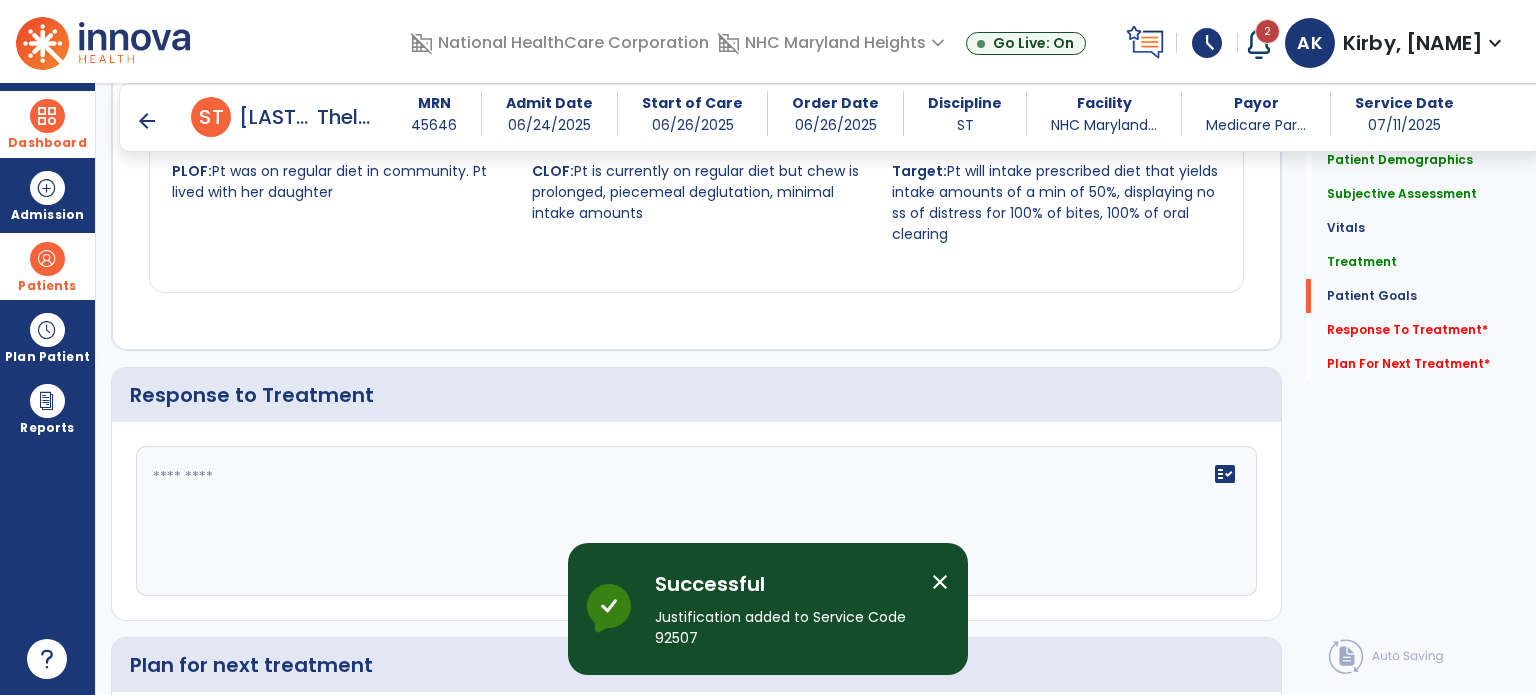 click 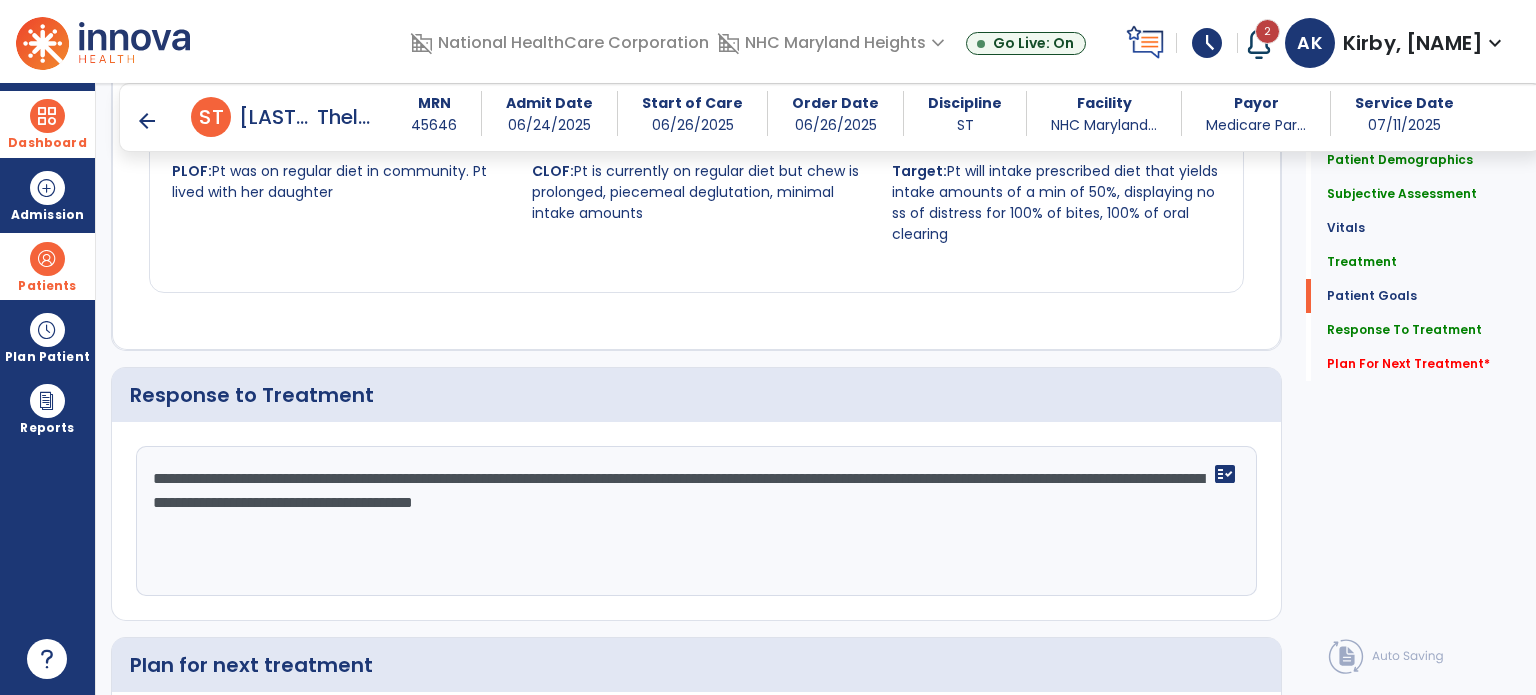 scroll, scrollTop: 2555, scrollLeft: 0, axis: vertical 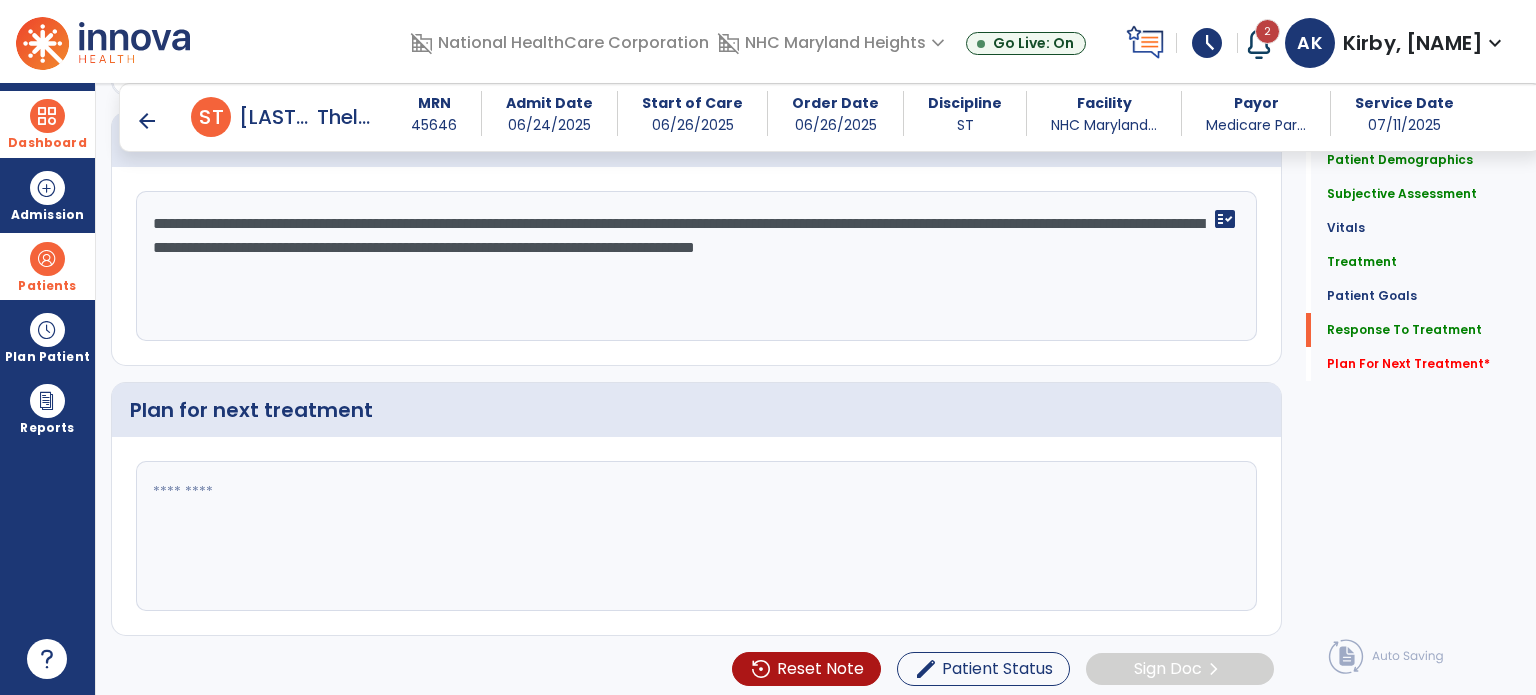 type on "**********" 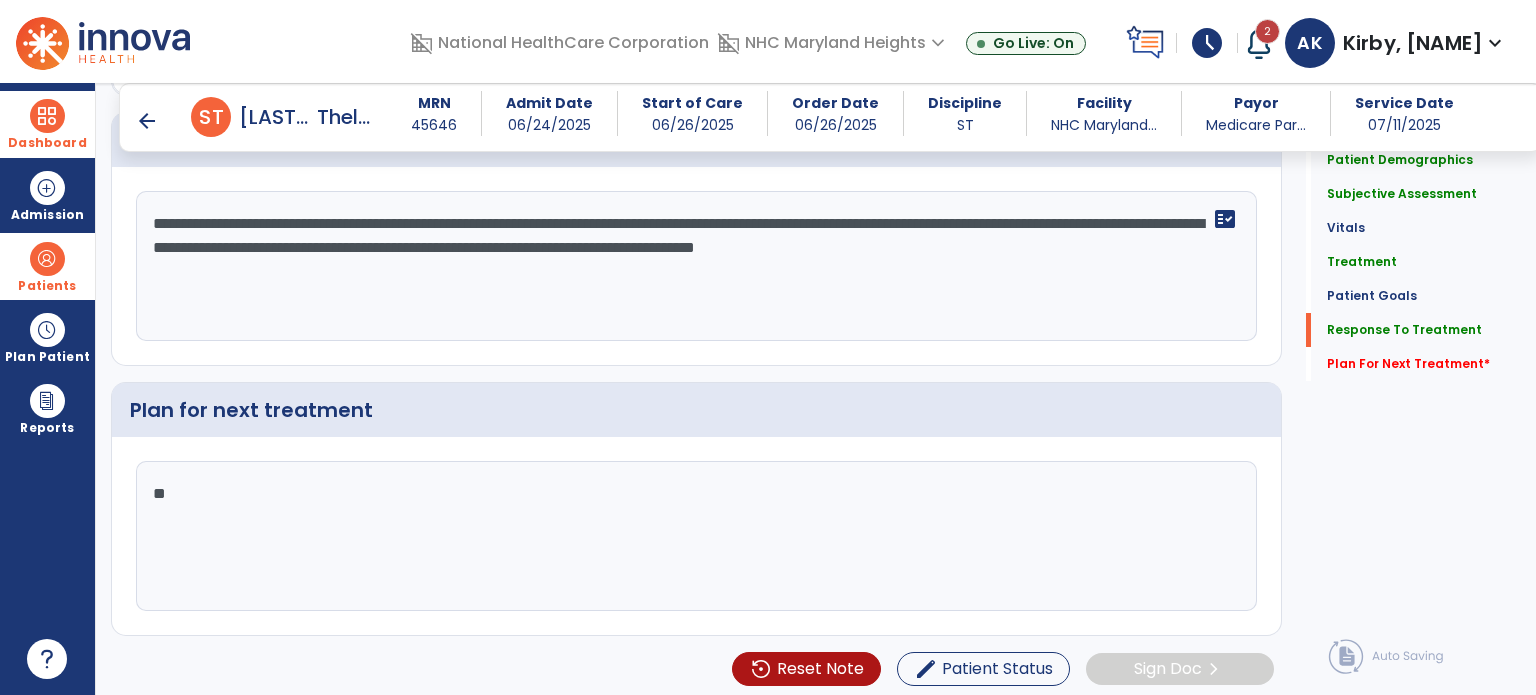 type on "*" 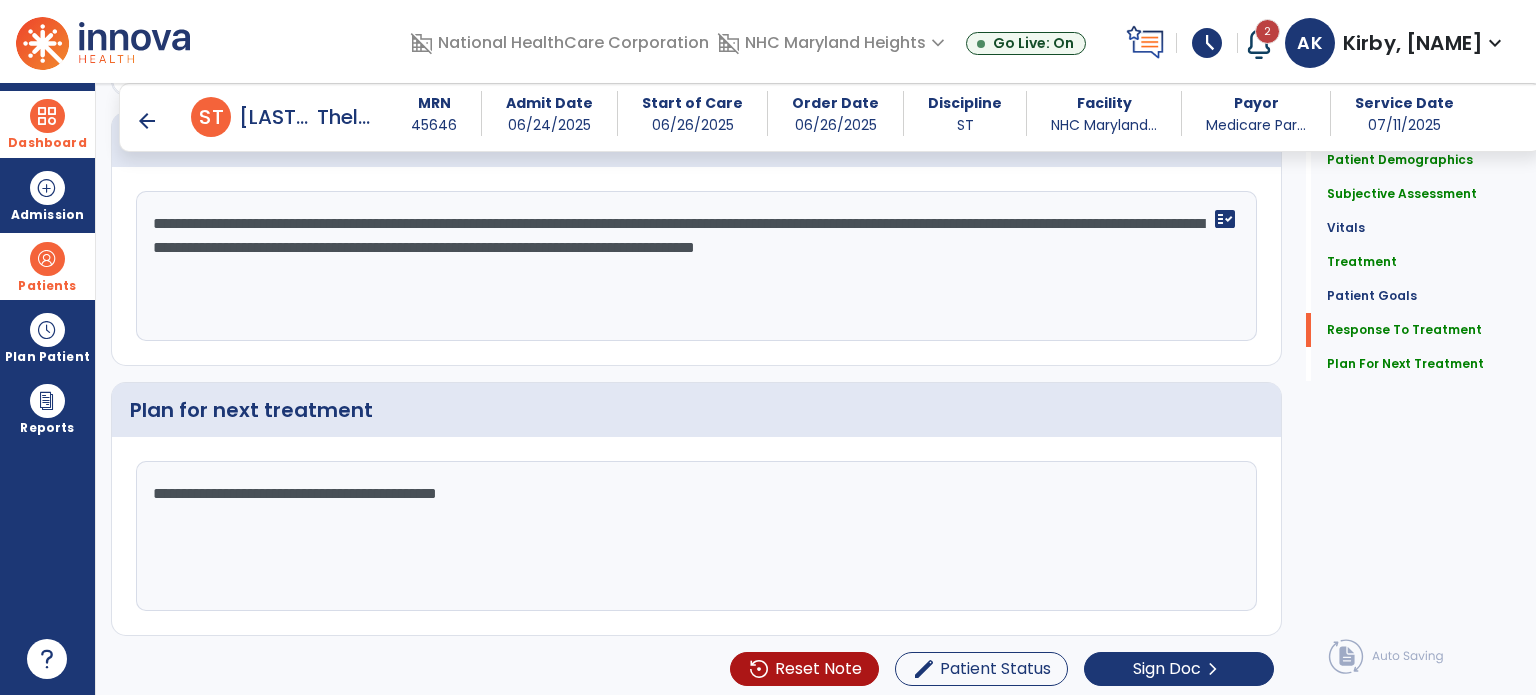 scroll, scrollTop: 2810, scrollLeft: 0, axis: vertical 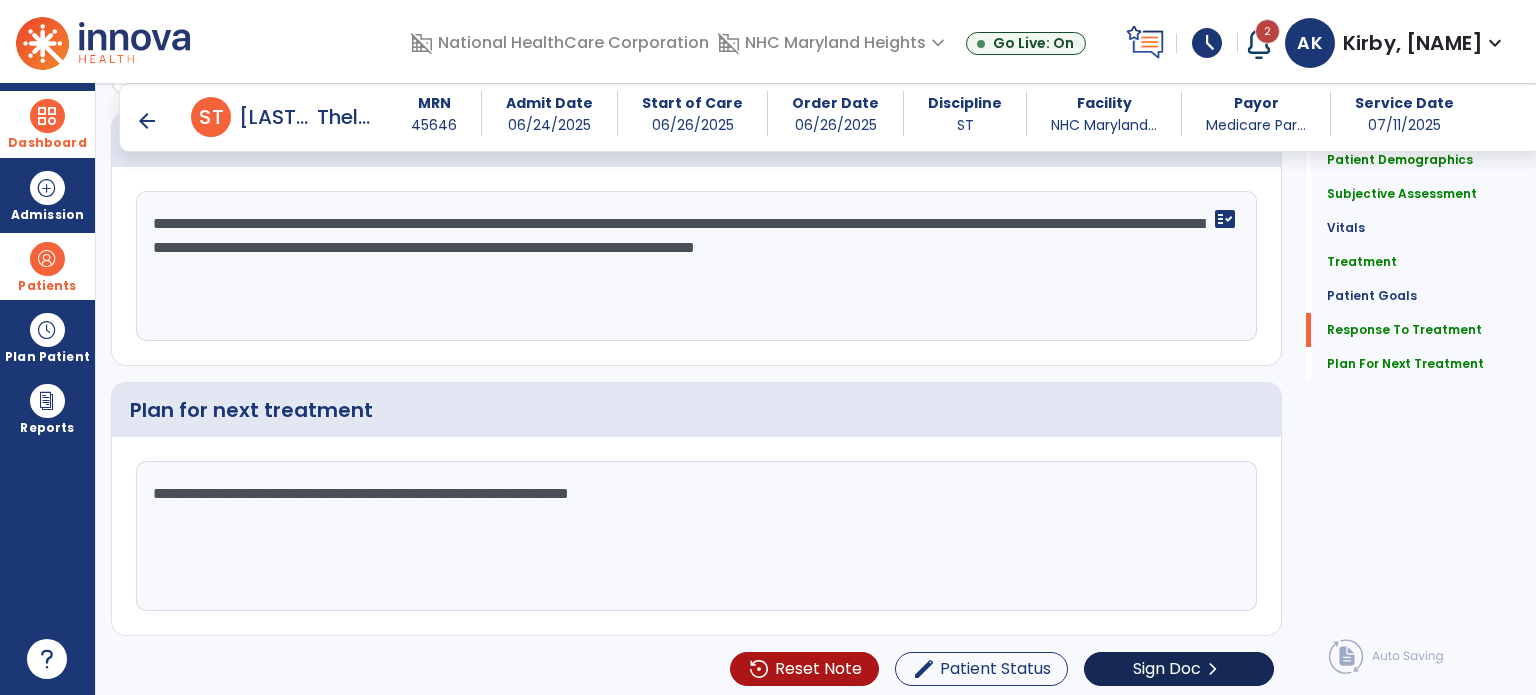 type on "**********" 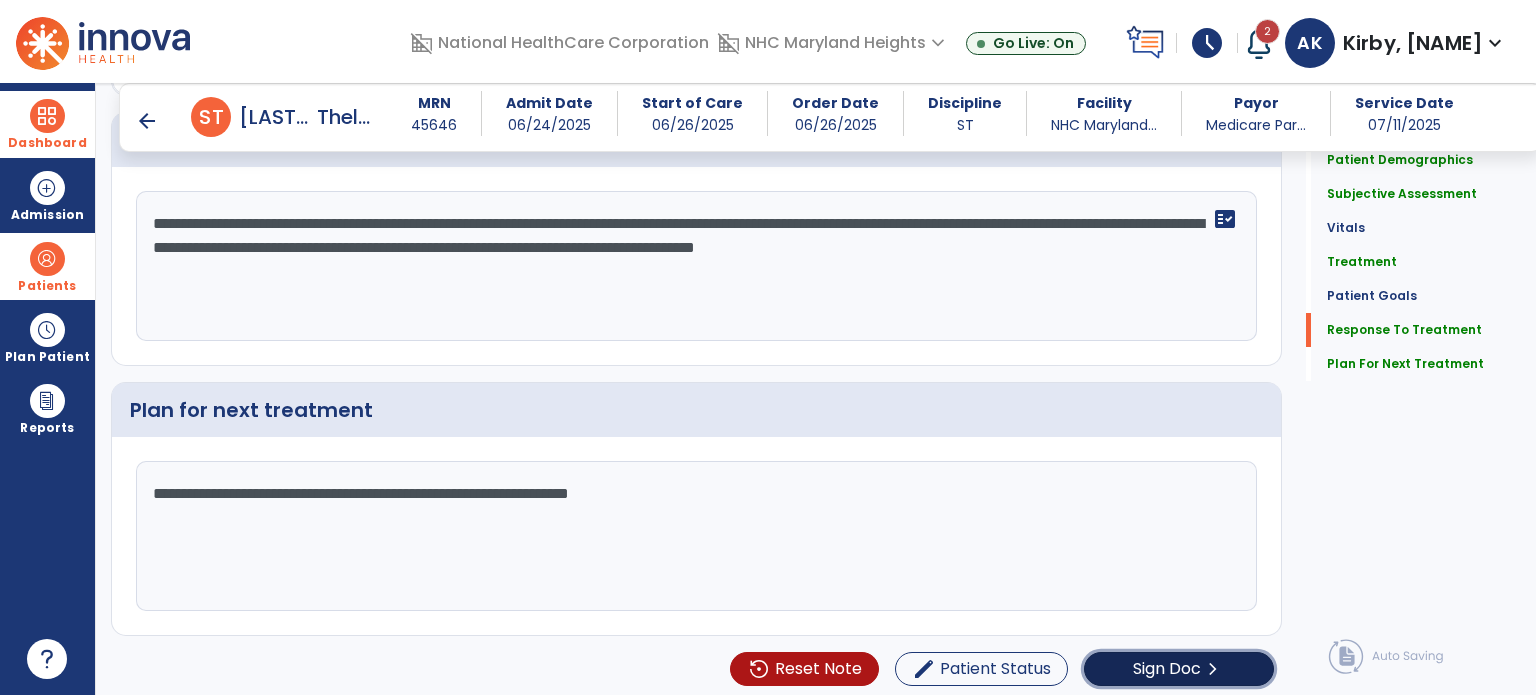 click on "Sign Doc" 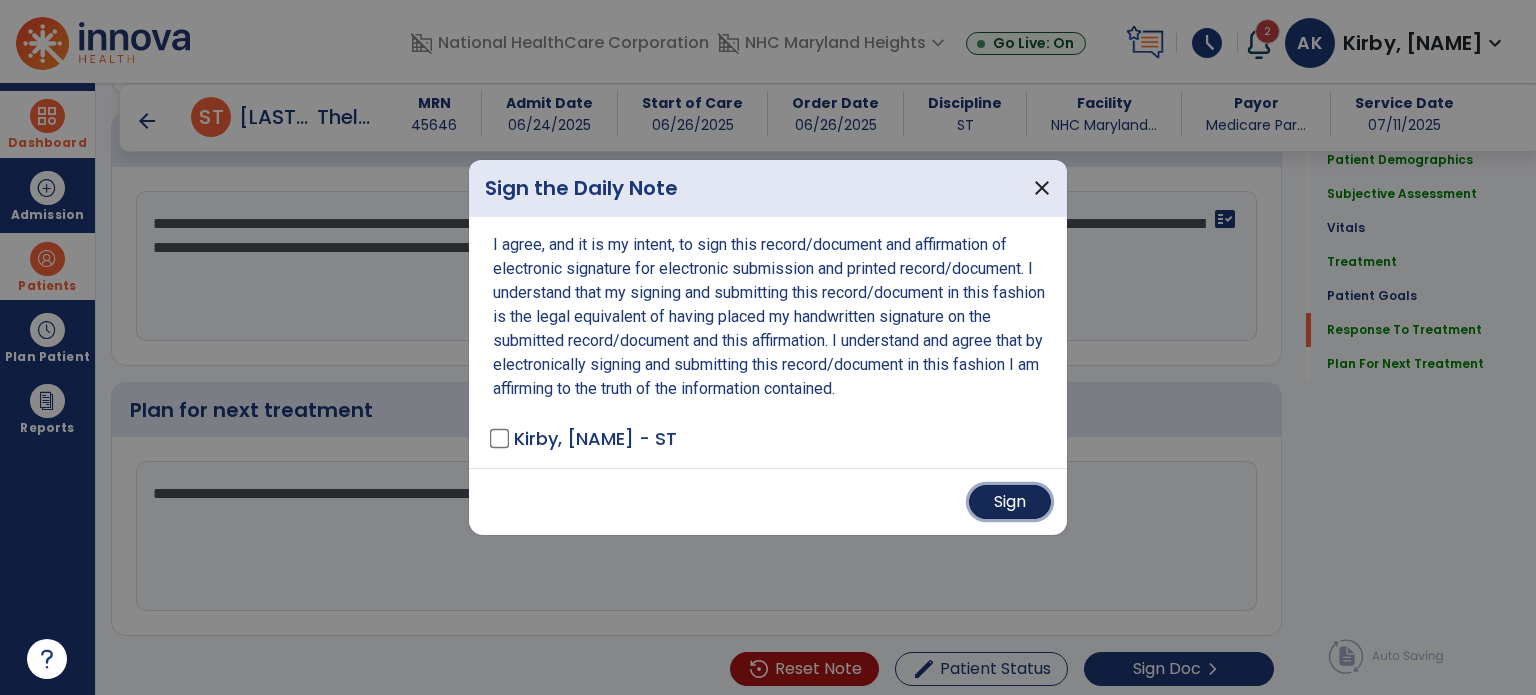 click on "Sign" at bounding box center [1010, 502] 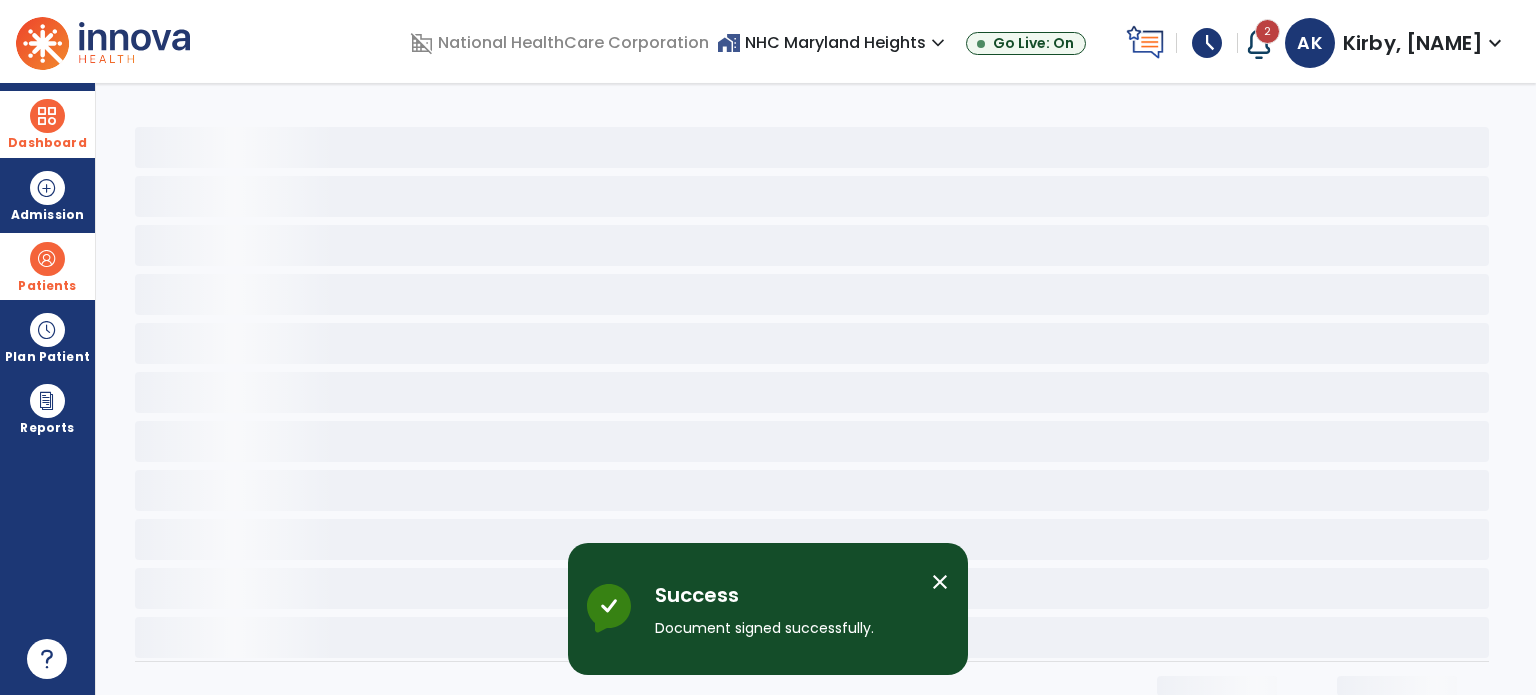 scroll, scrollTop: 0, scrollLeft: 0, axis: both 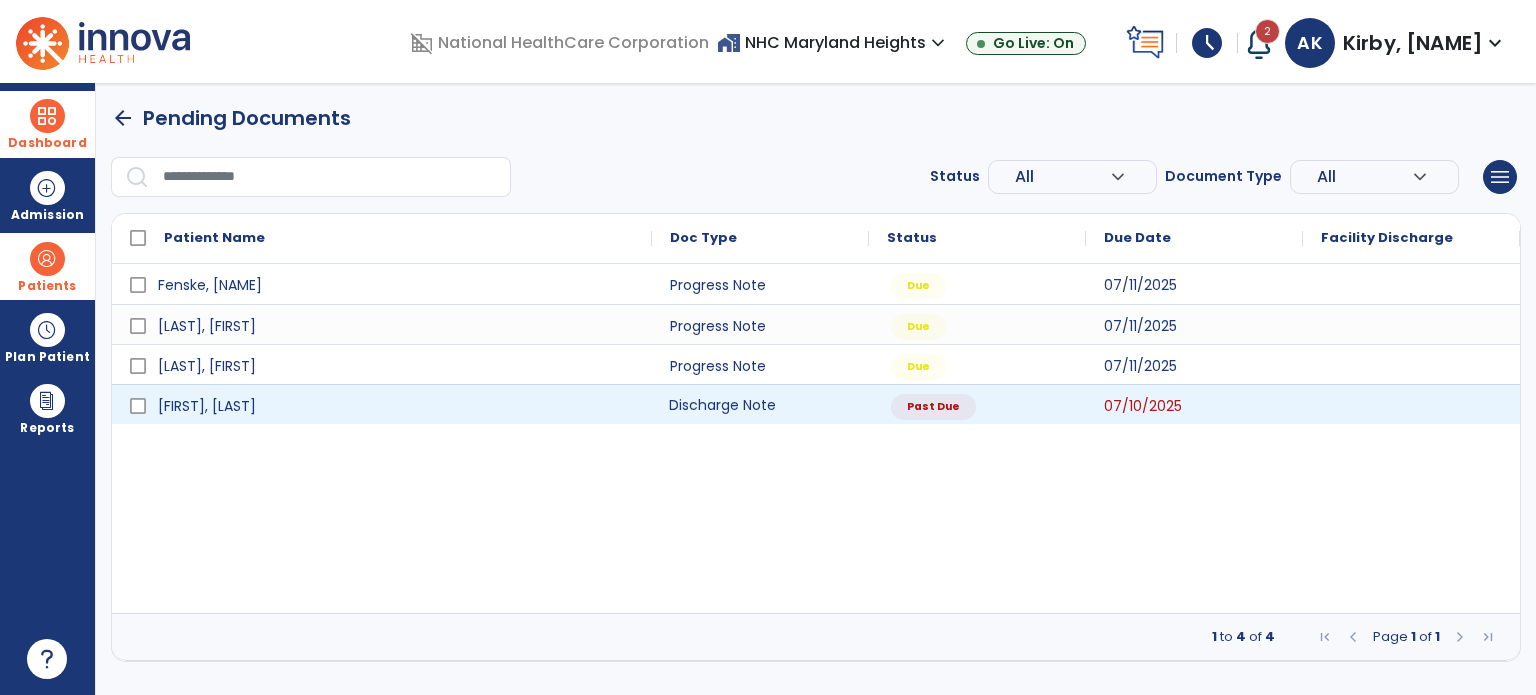 click on "Discharge Note" at bounding box center [760, 404] 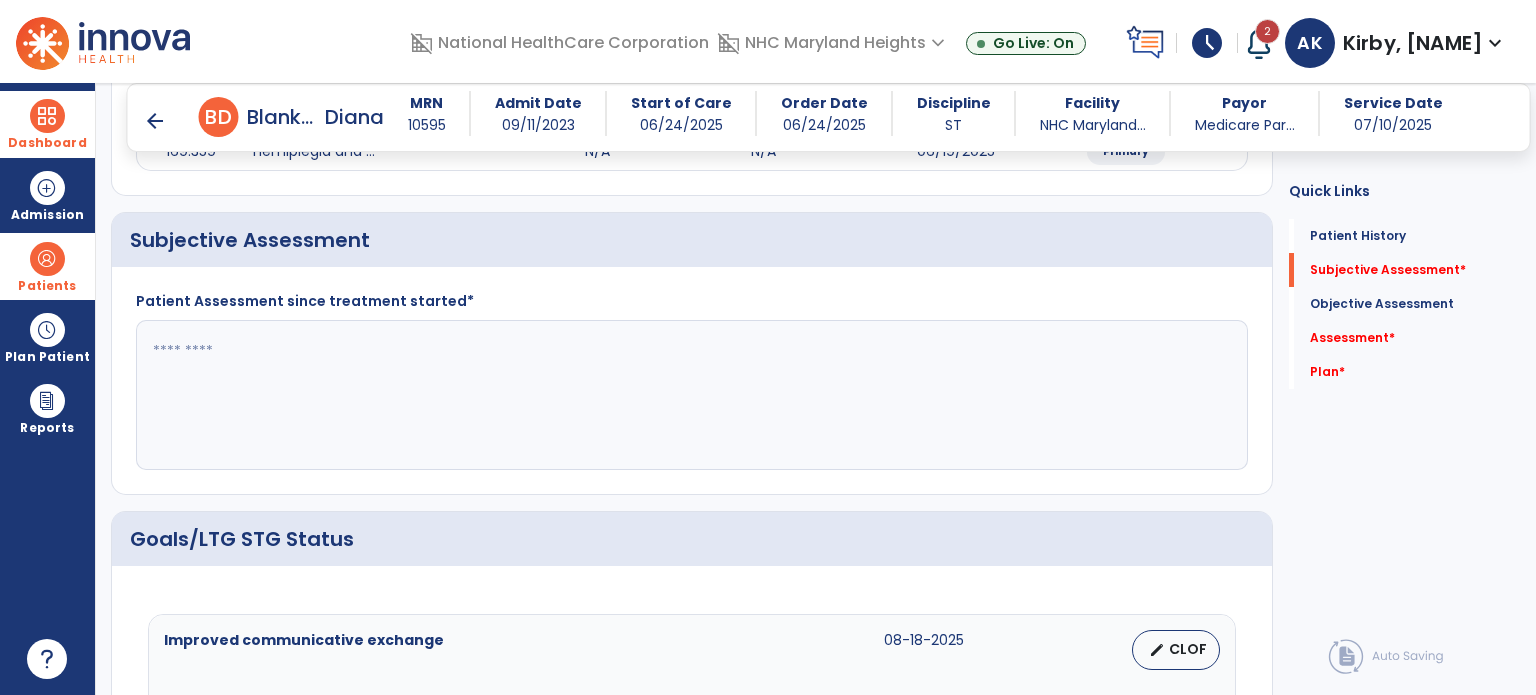 scroll, scrollTop: 307, scrollLeft: 0, axis: vertical 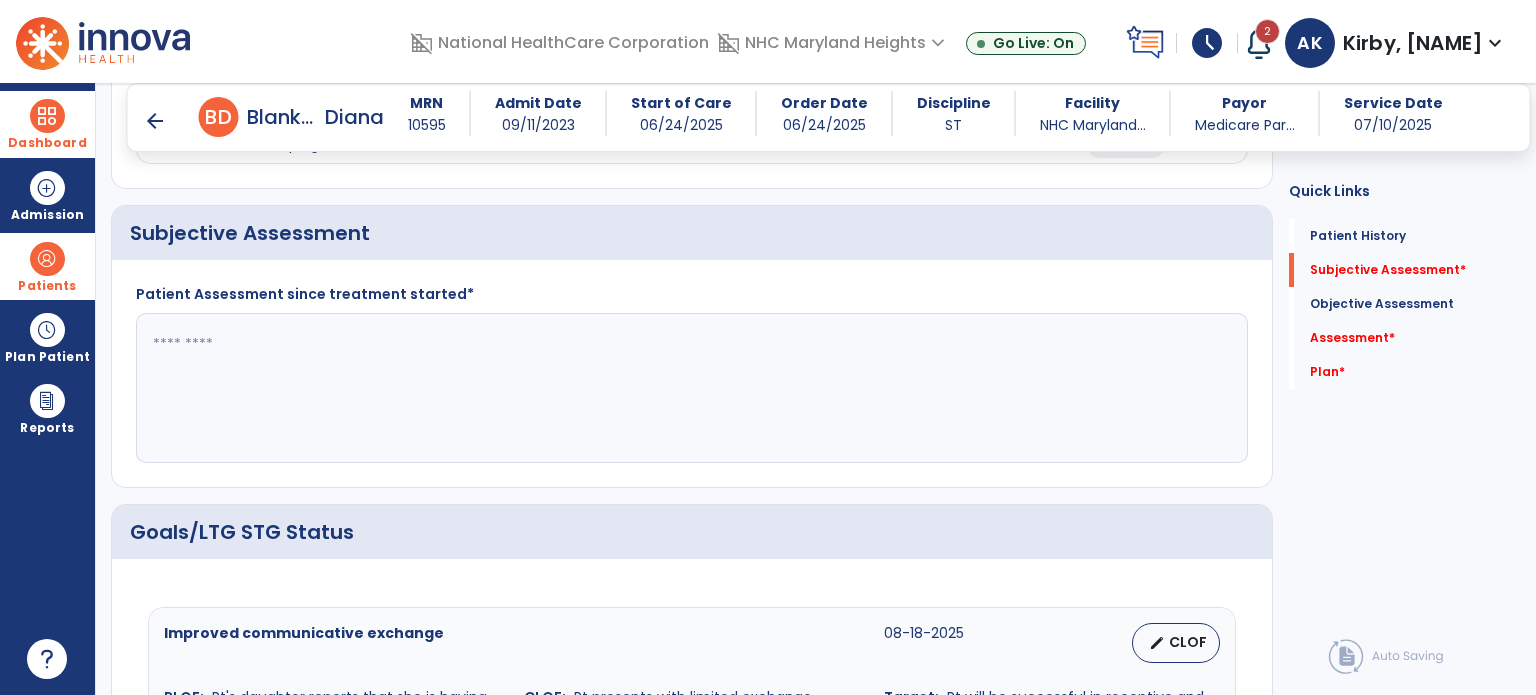 click 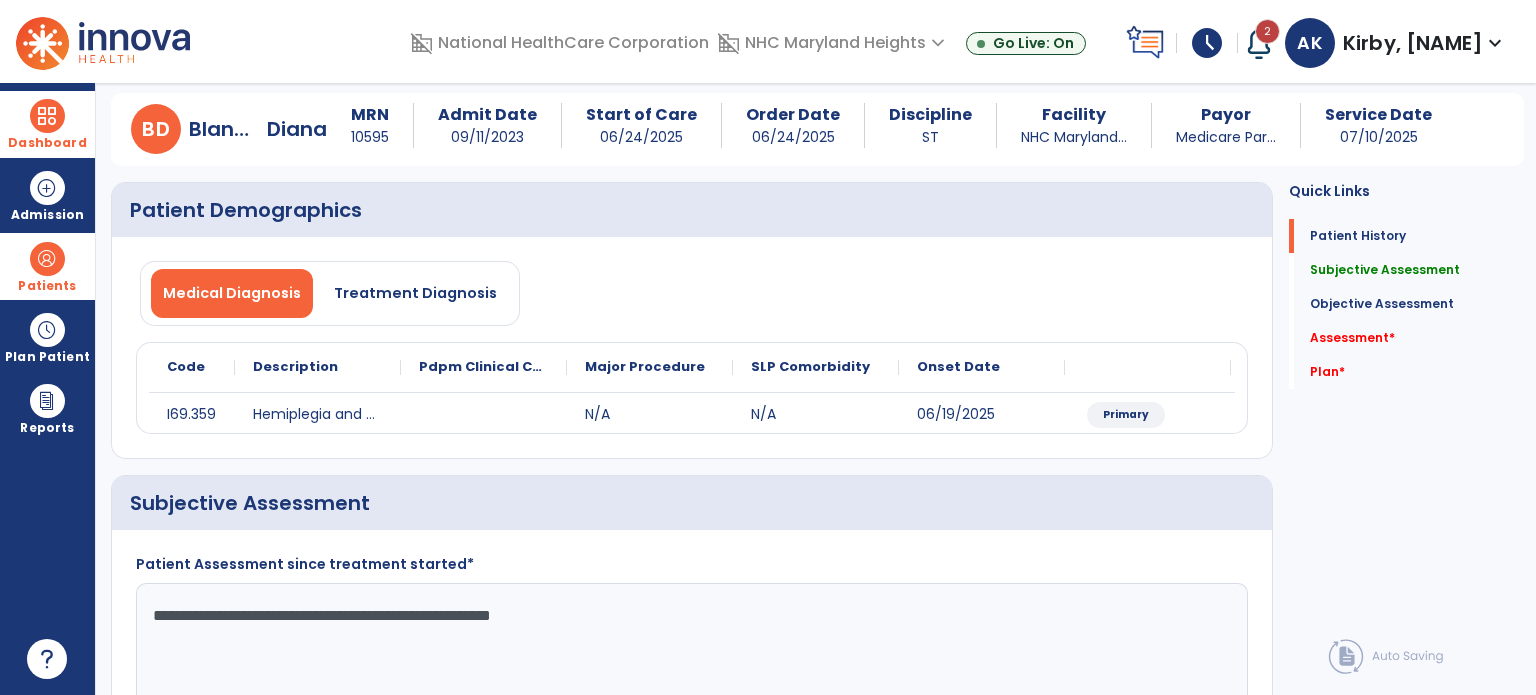 scroll, scrollTop: 52, scrollLeft: 0, axis: vertical 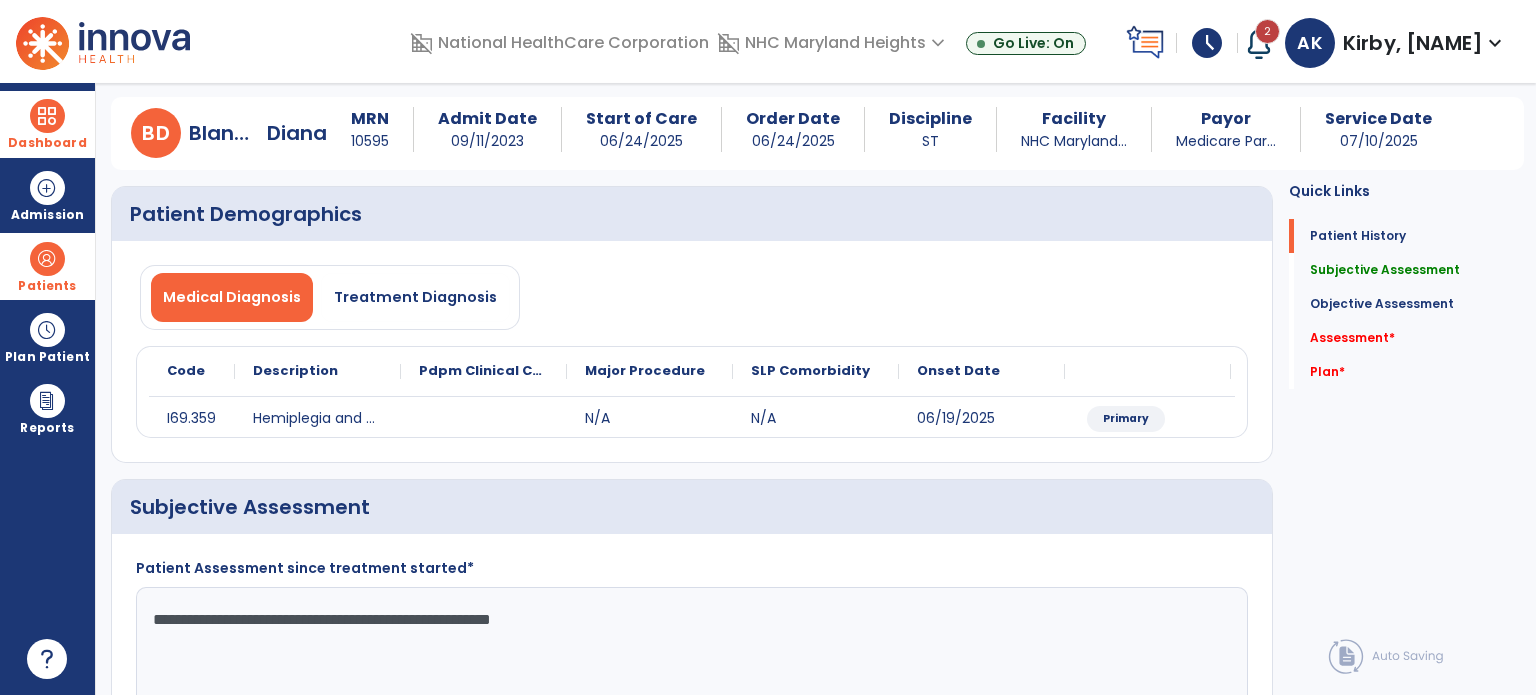 type on "**********" 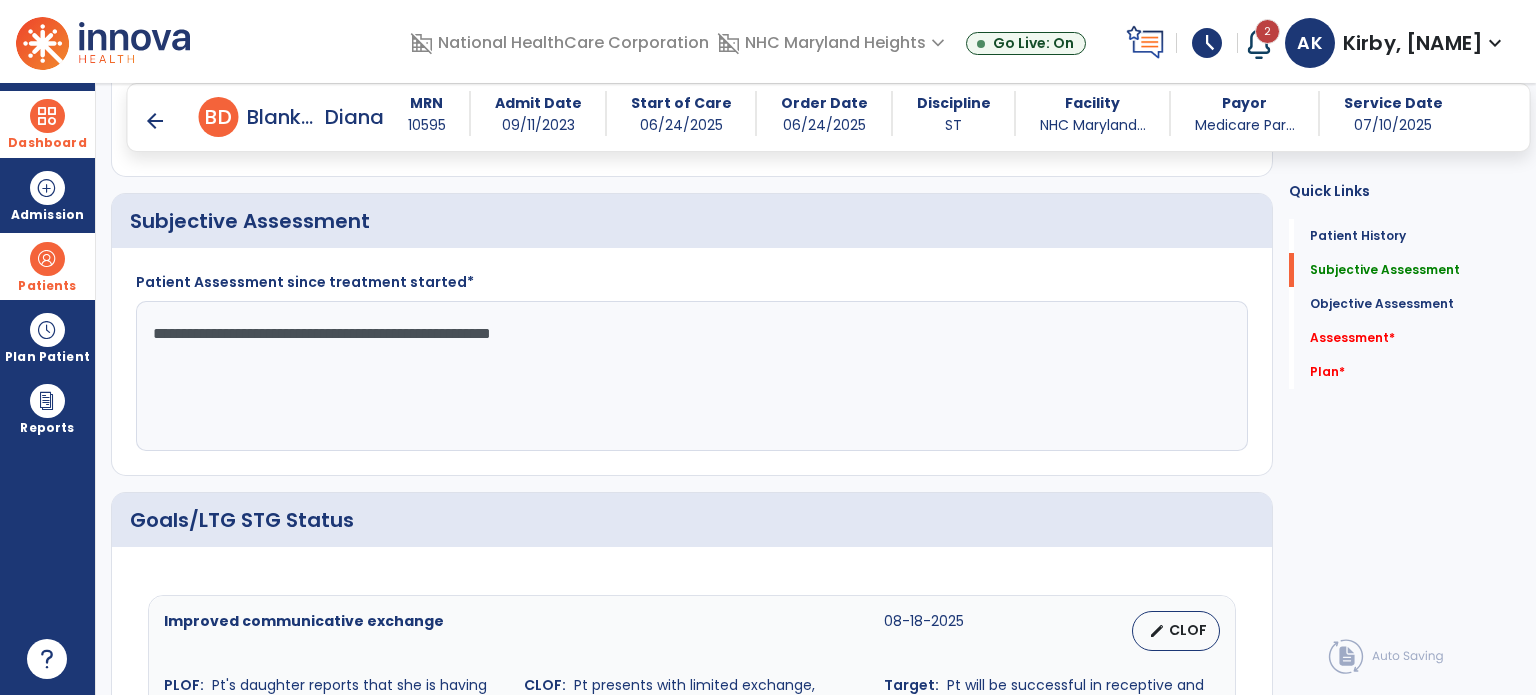 scroll, scrollTop: 0, scrollLeft: 0, axis: both 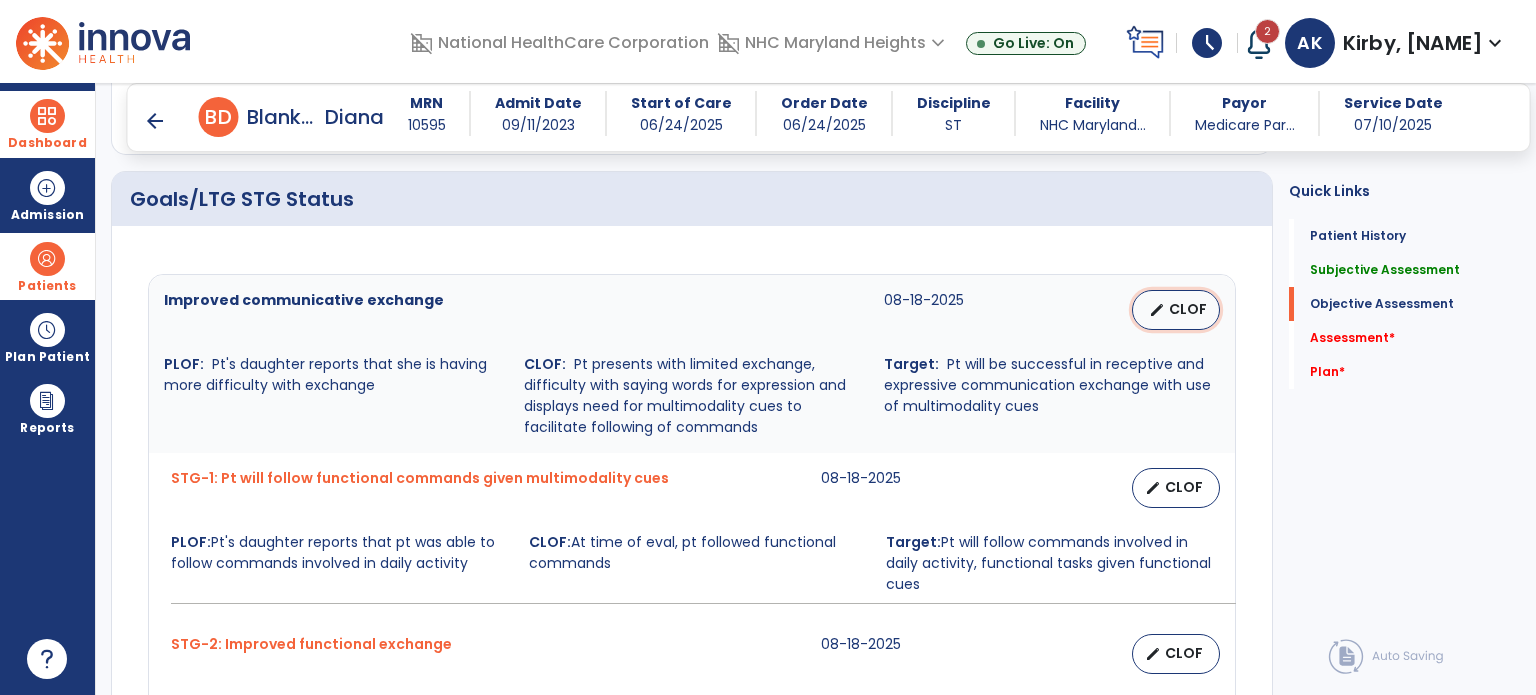 click on "edit   CLOF" at bounding box center [1176, 310] 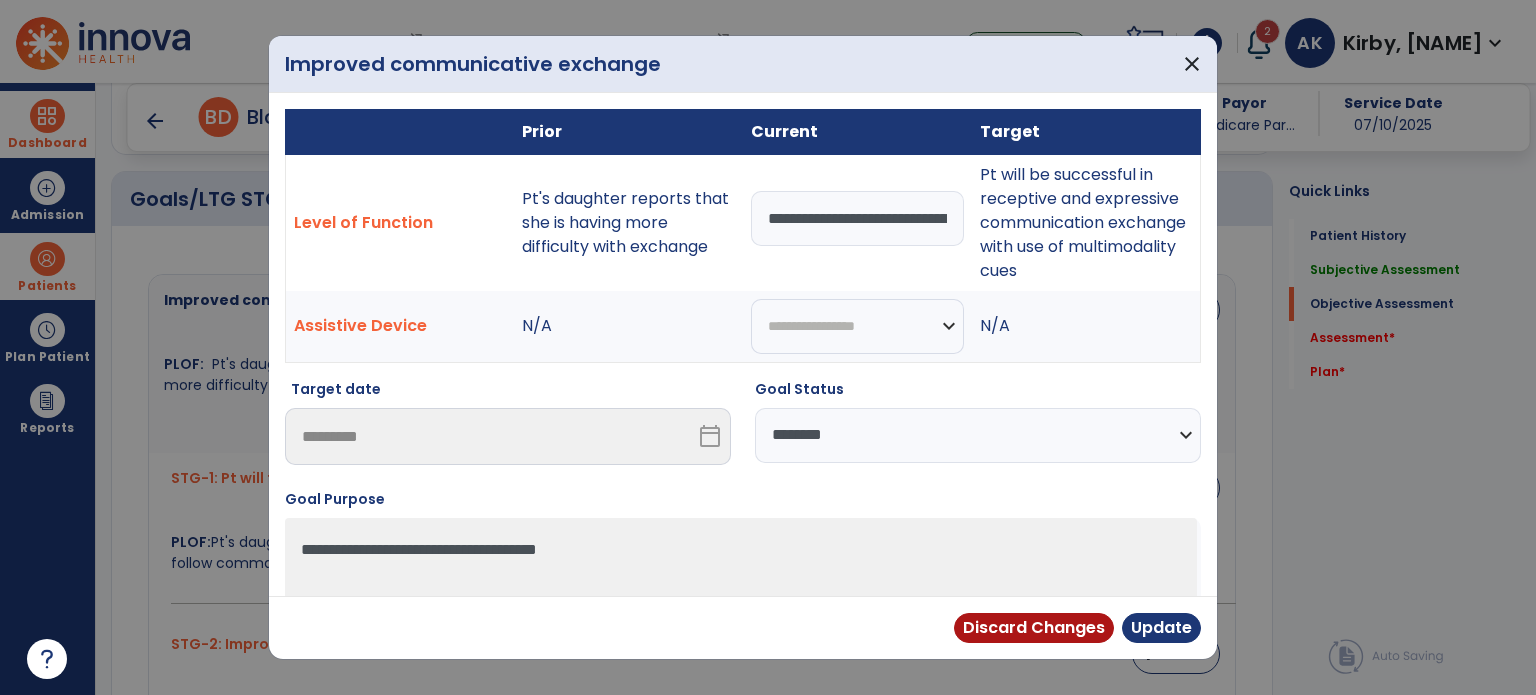 click on "**********" at bounding box center (978, 435) 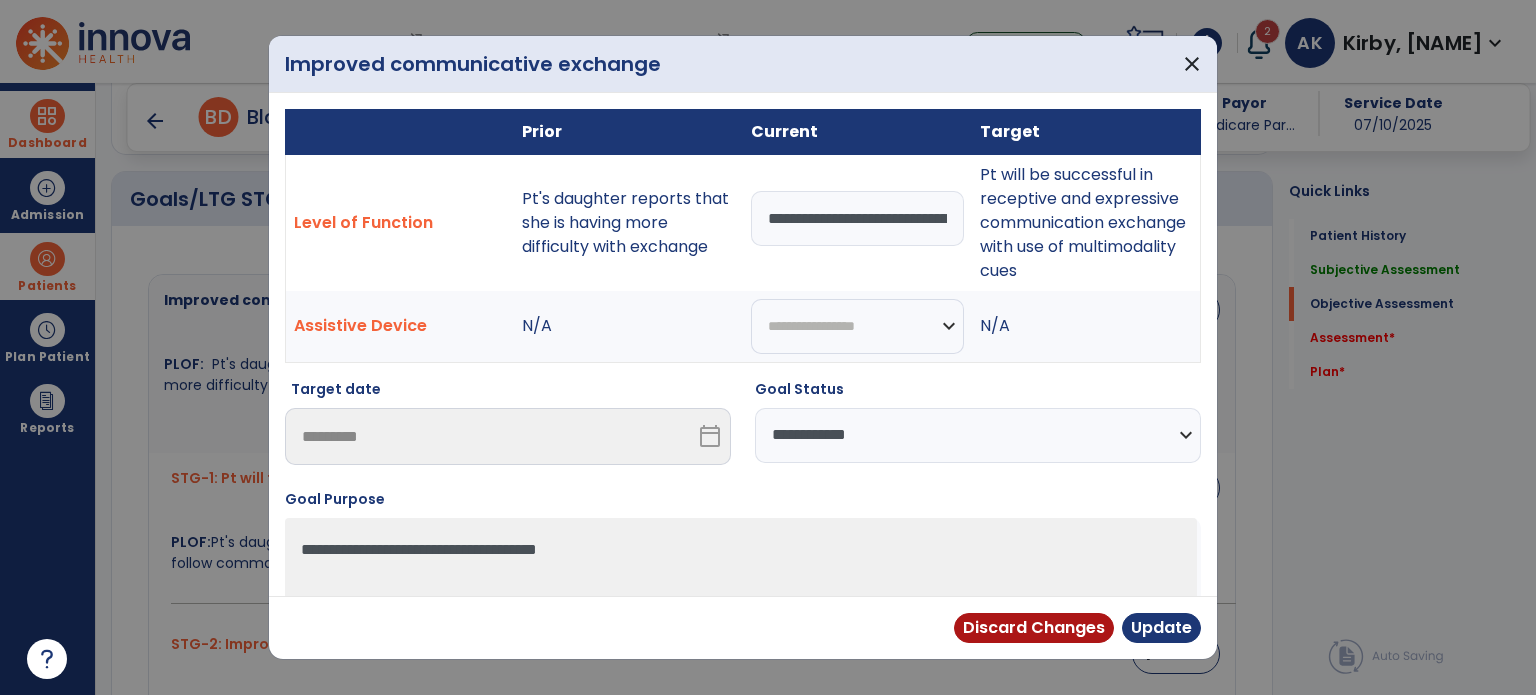 click on "**********" at bounding box center (978, 435) 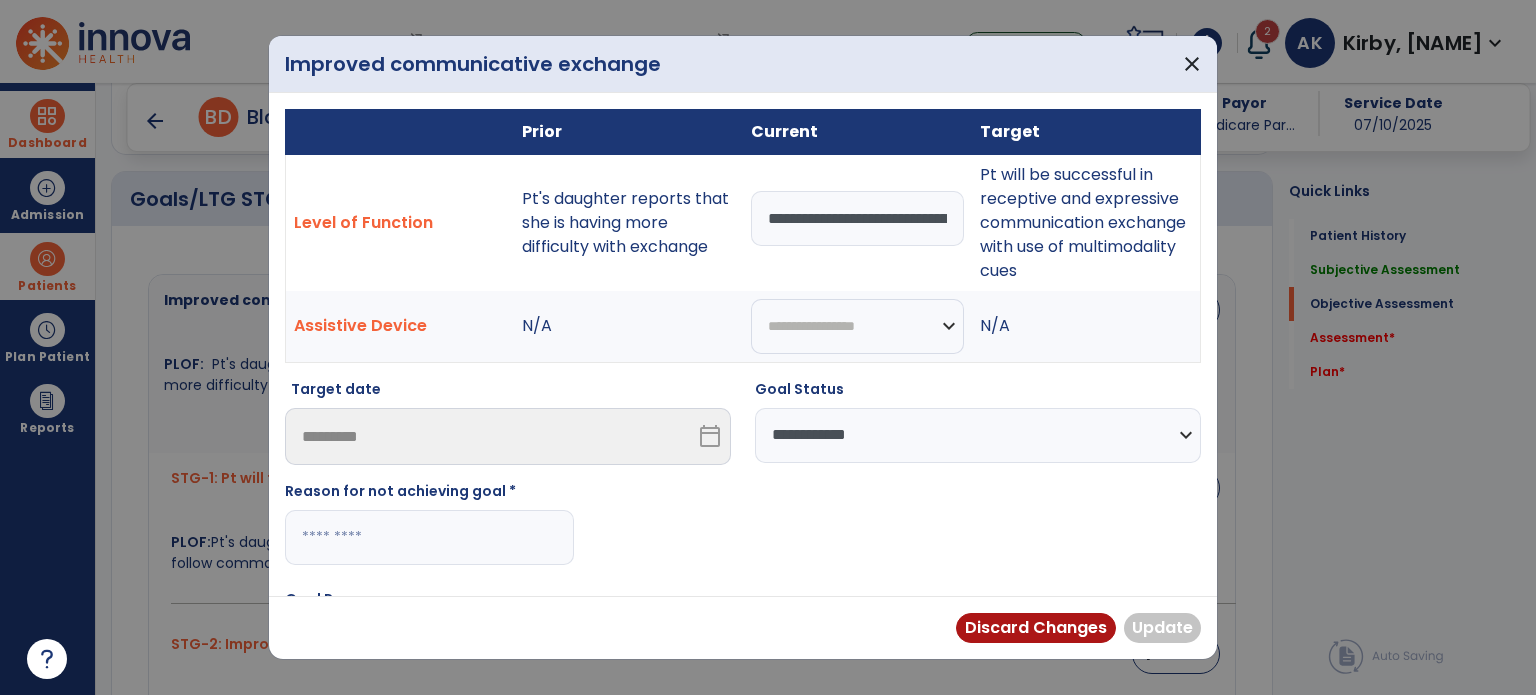 click at bounding box center [429, 537] 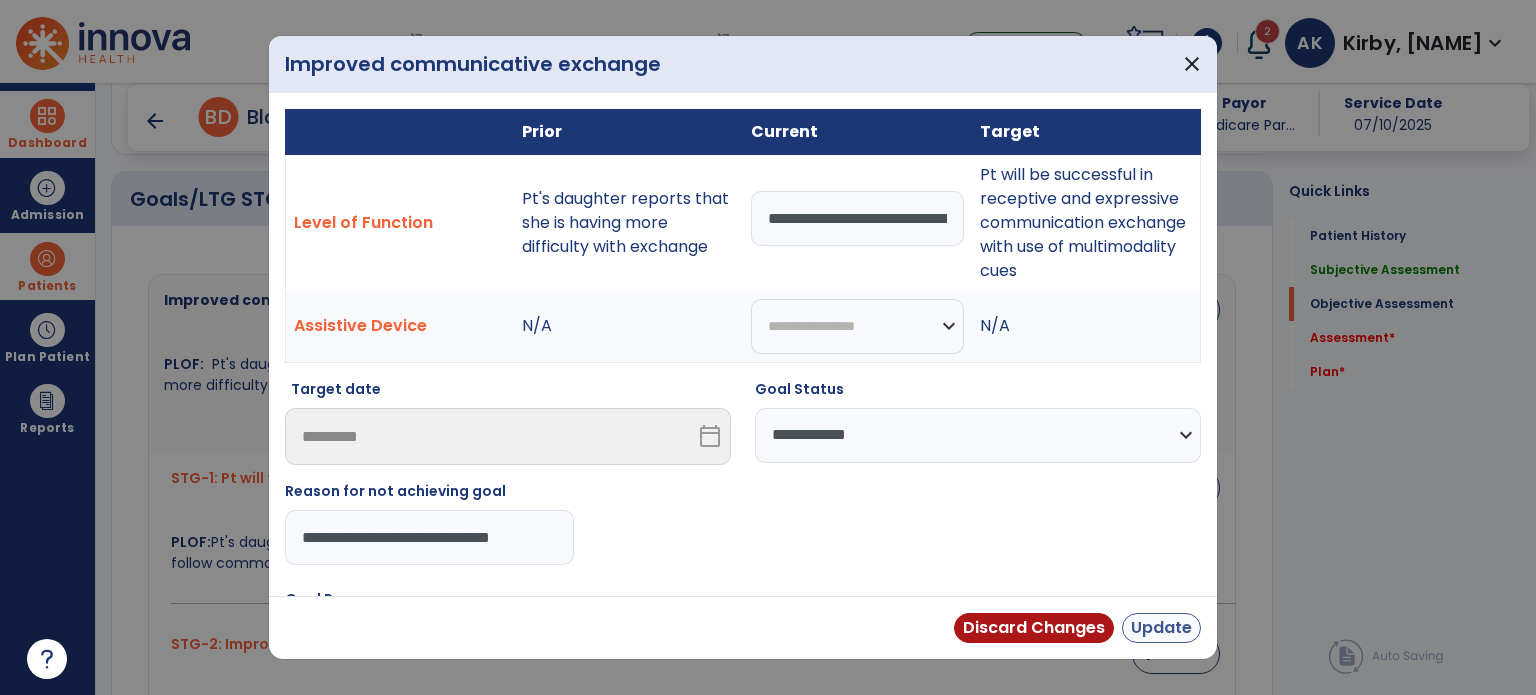 type on "**********" 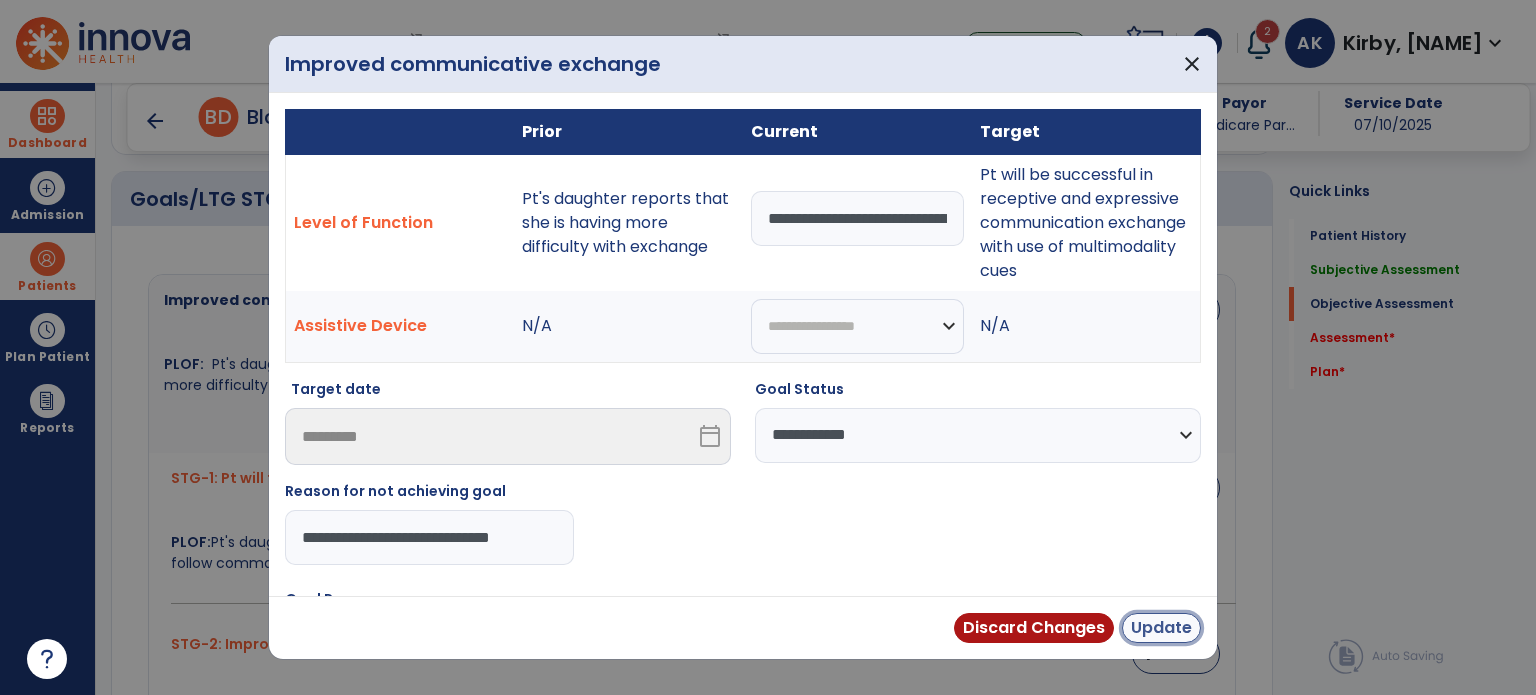 click on "Update" at bounding box center (1161, 628) 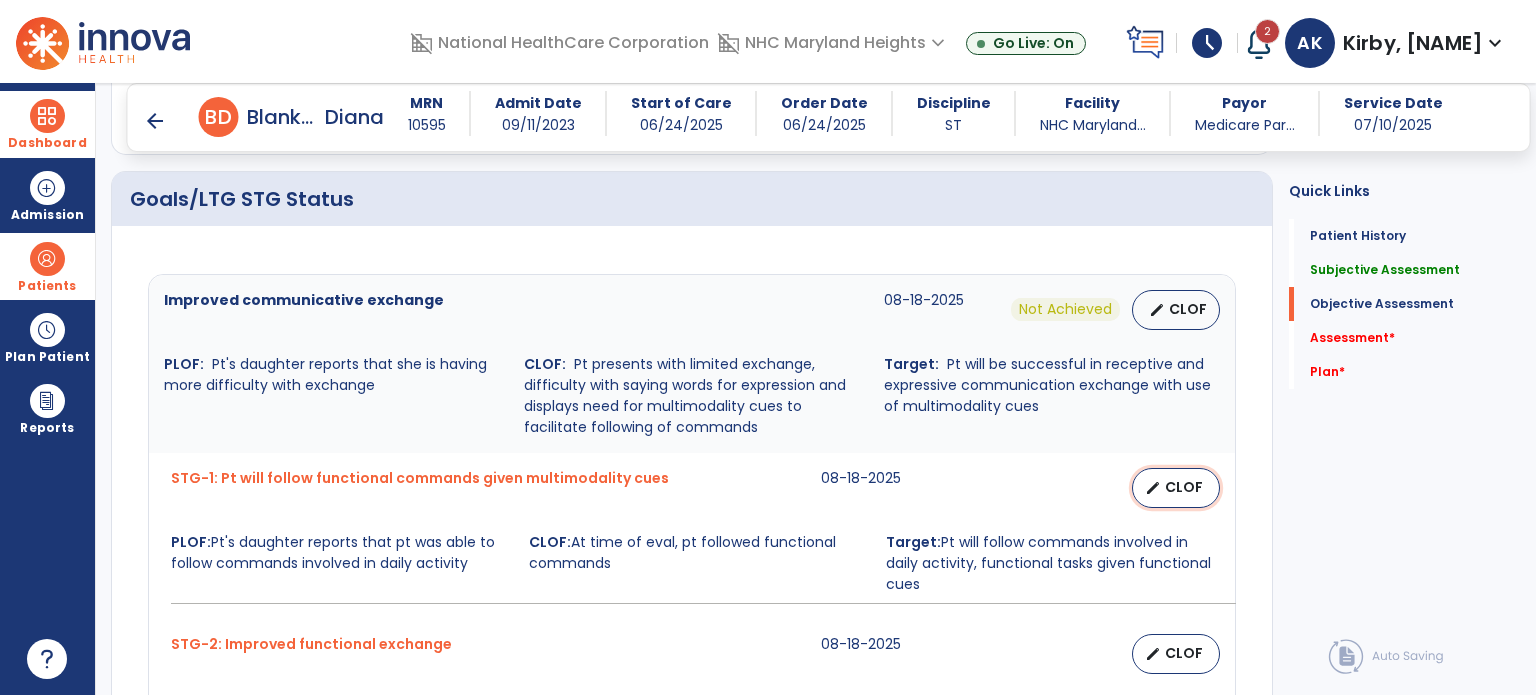 click on "CLOF" at bounding box center (1184, 487) 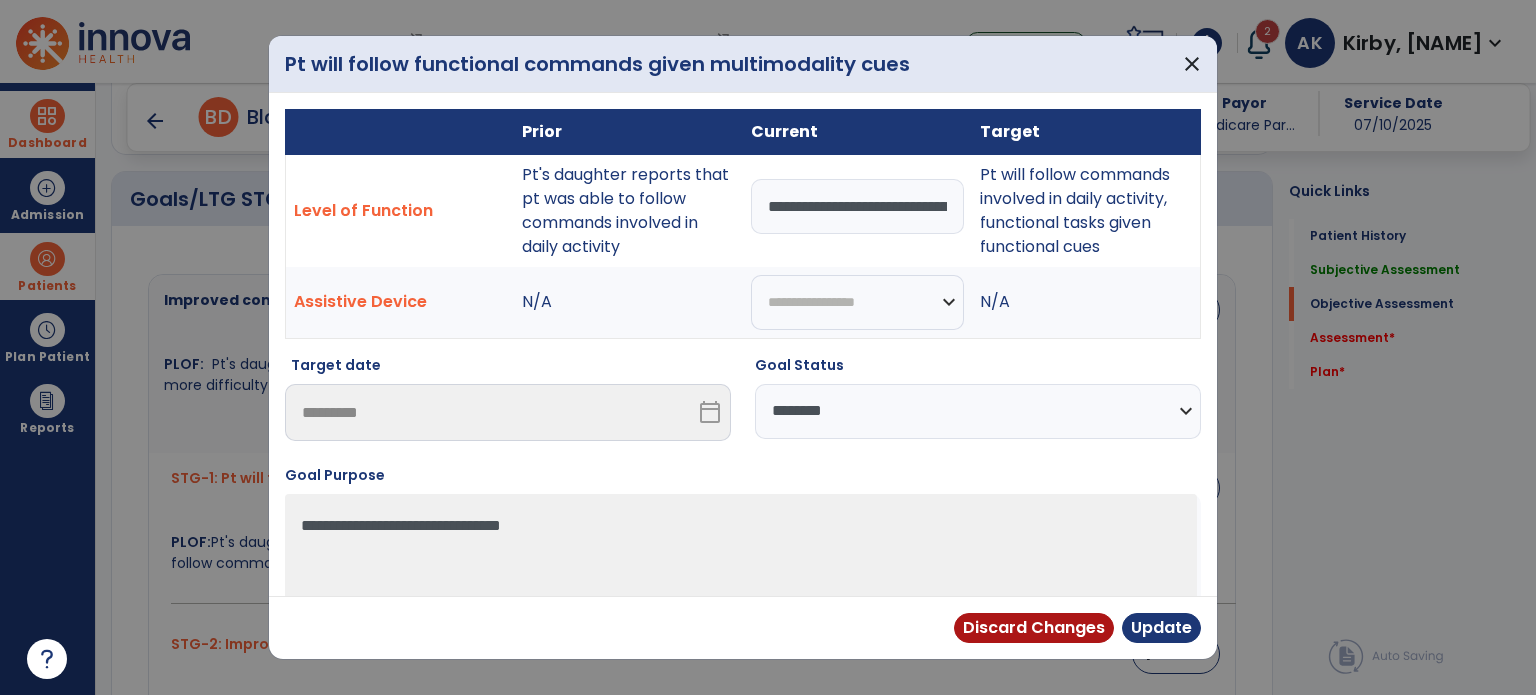 click on "**********" at bounding box center (978, 411) 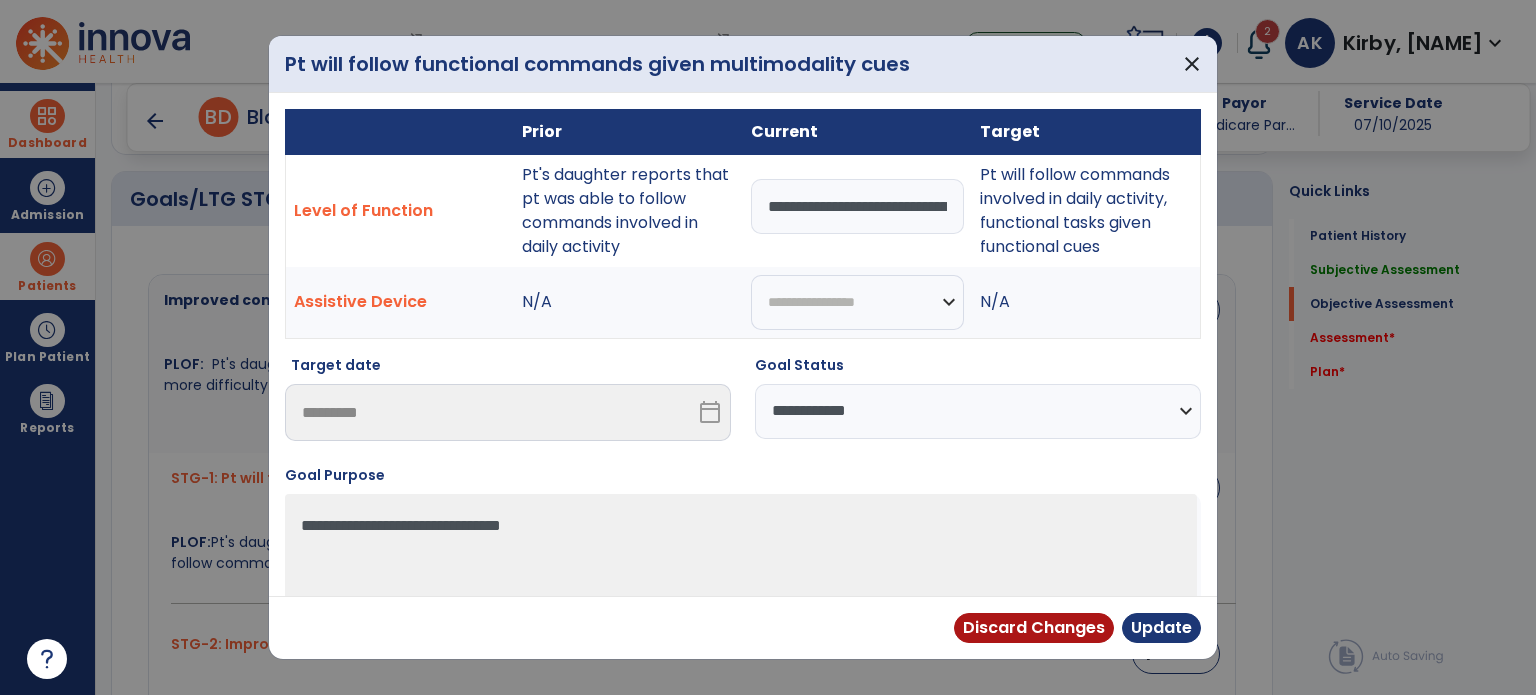 click on "**********" at bounding box center (978, 411) 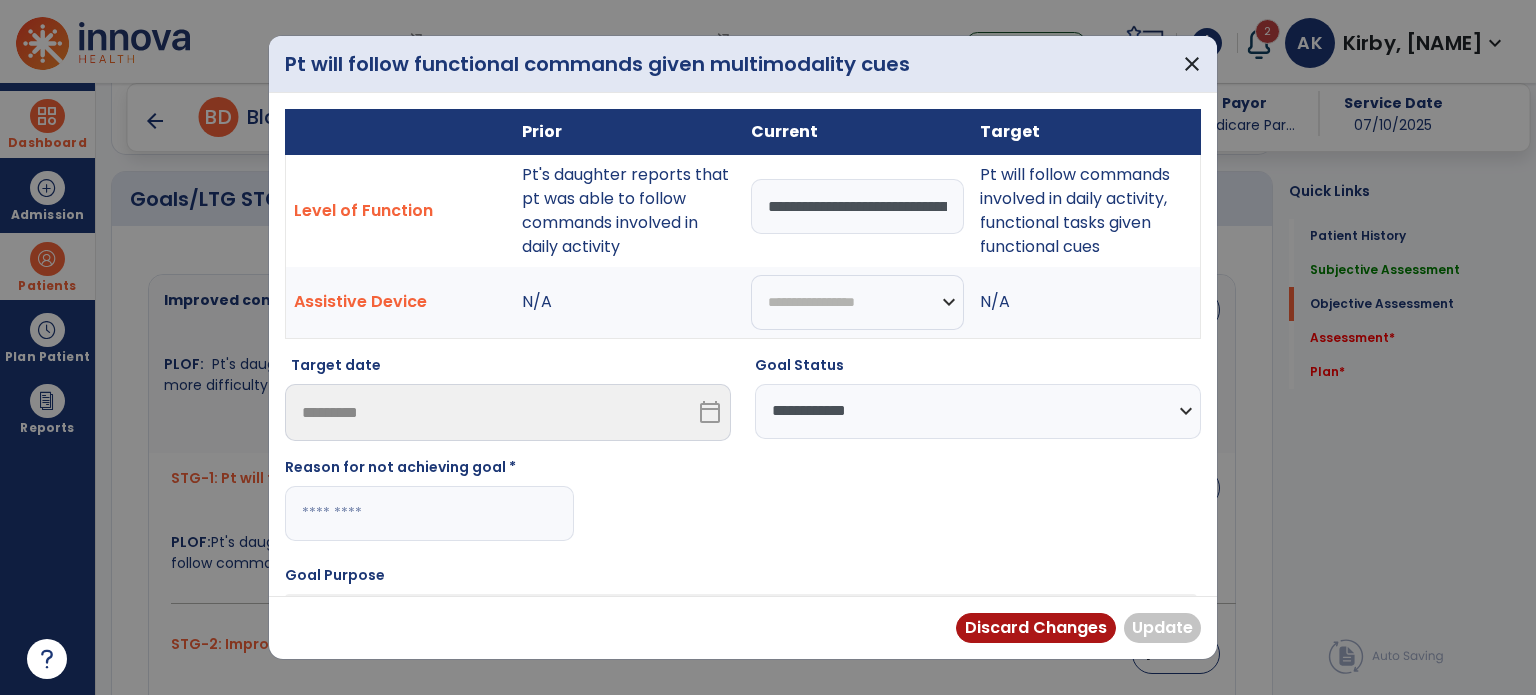 click at bounding box center [429, 513] 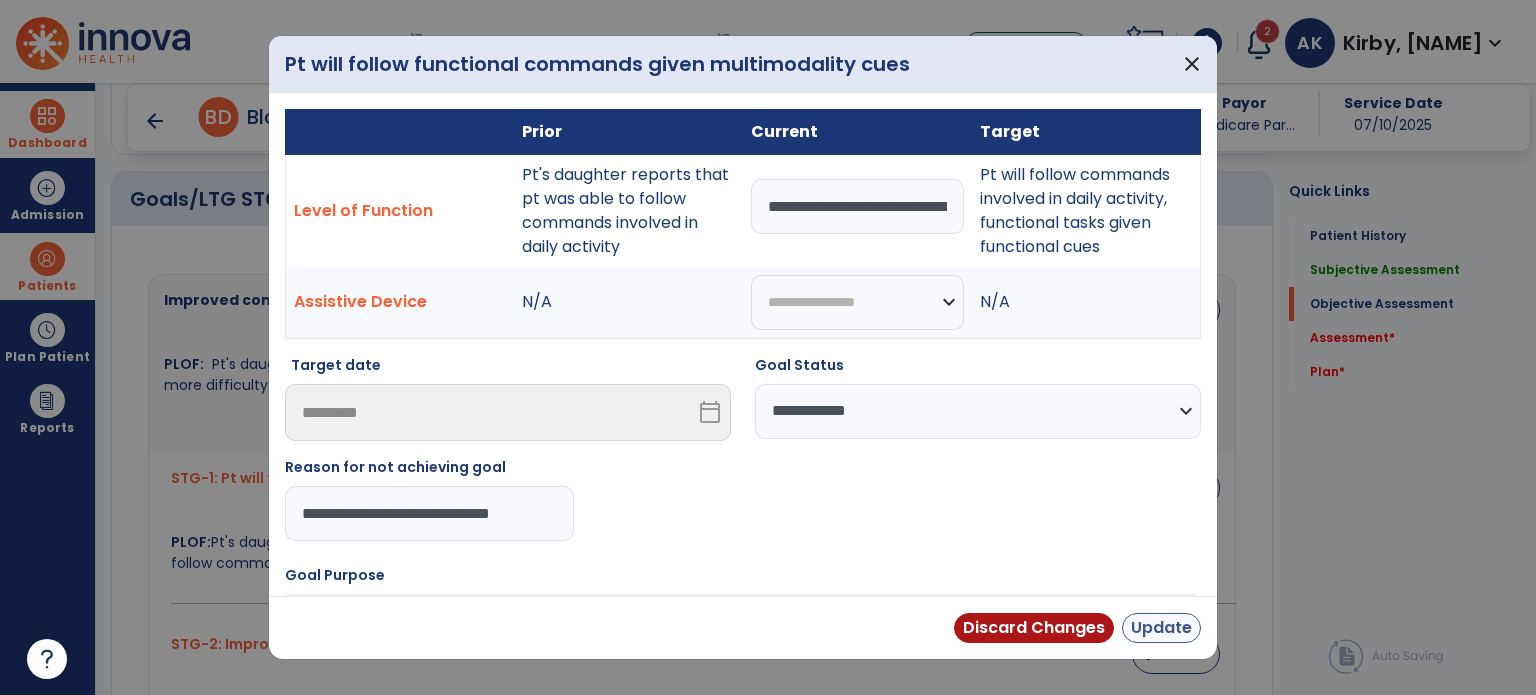 type on "**********" 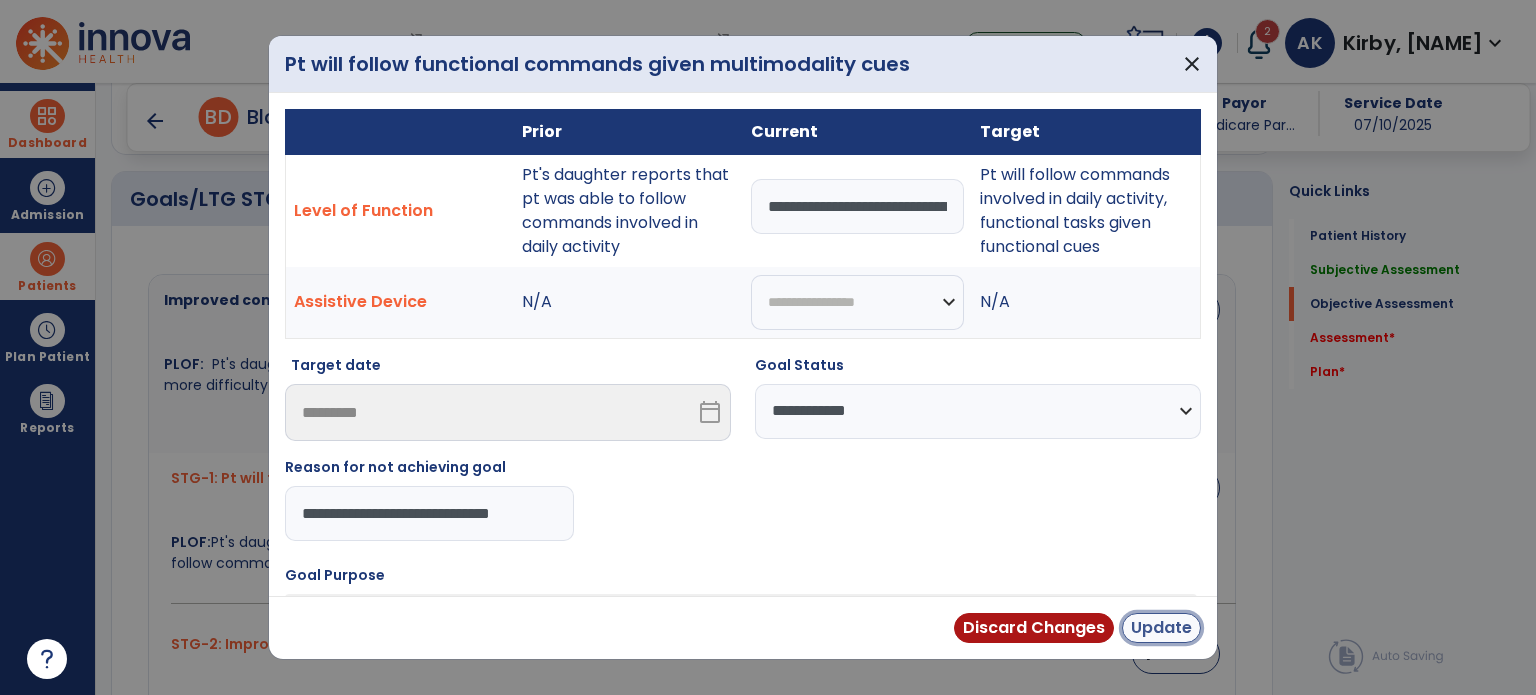 click on "Update" at bounding box center [1161, 628] 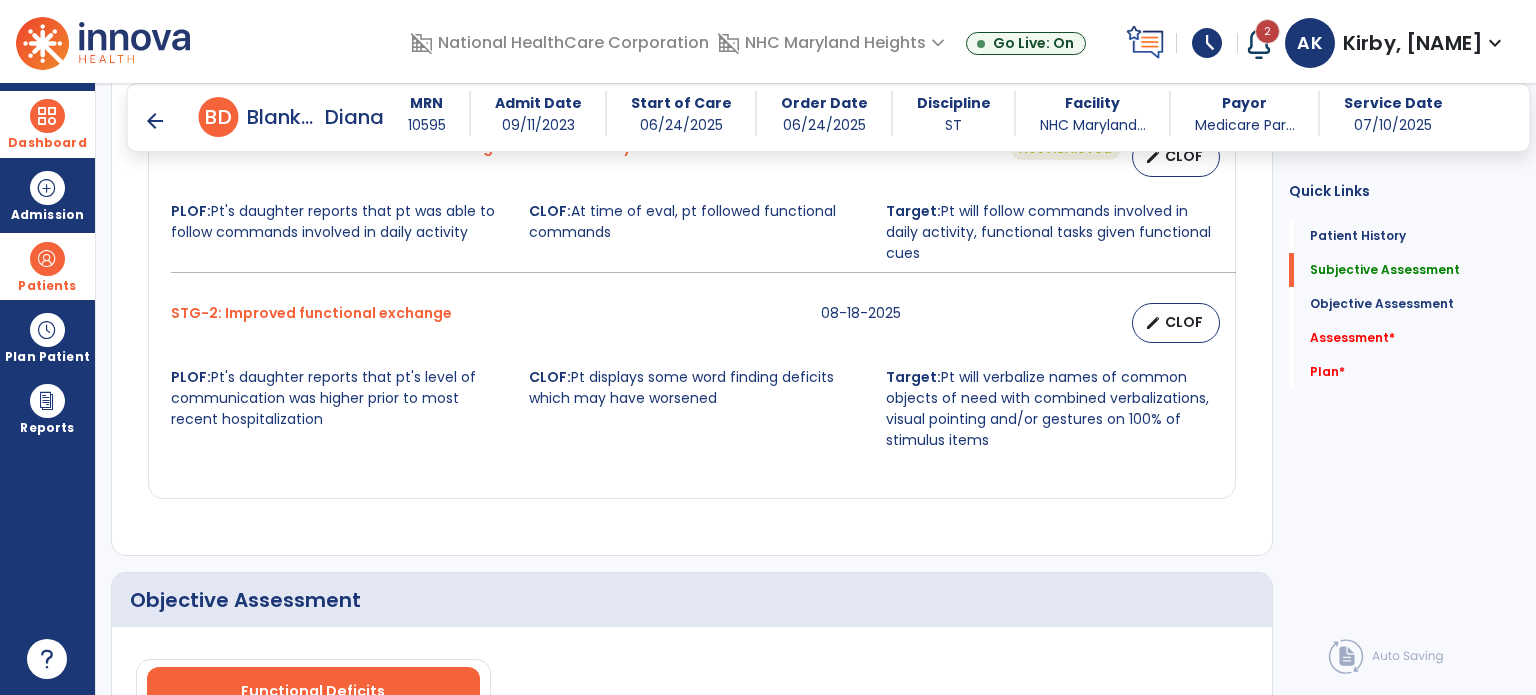 scroll, scrollTop: 963, scrollLeft: 0, axis: vertical 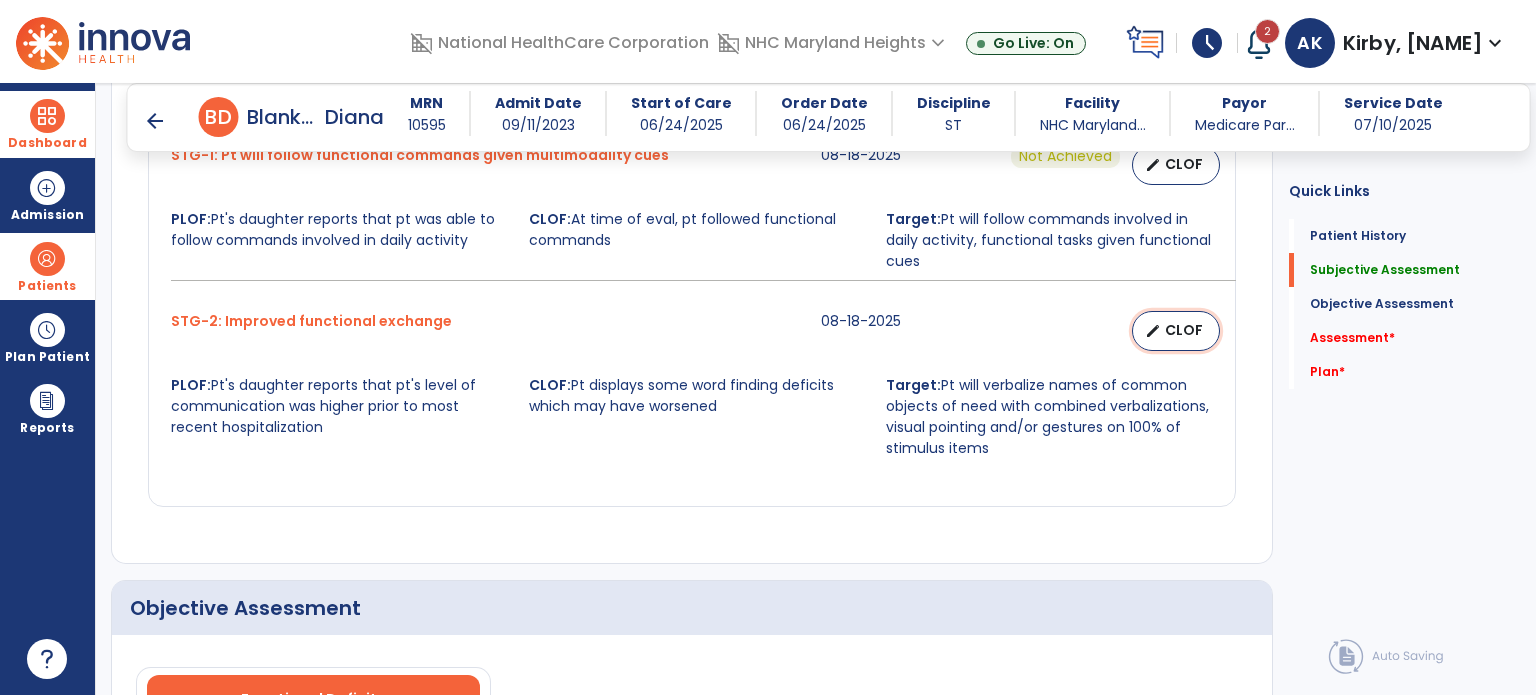 click on "edit" at bounding box center [1153, 331] 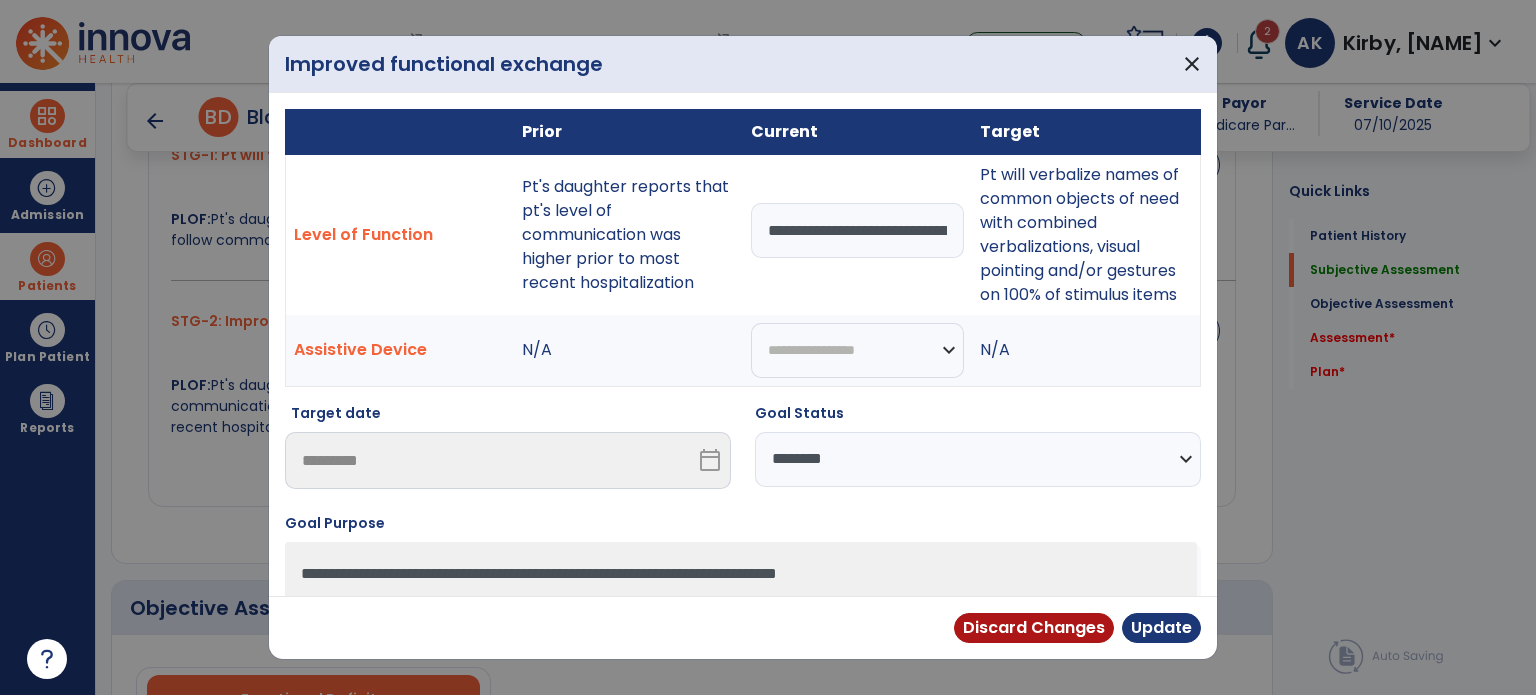 click on "**********" at bounding box center [978, 459] 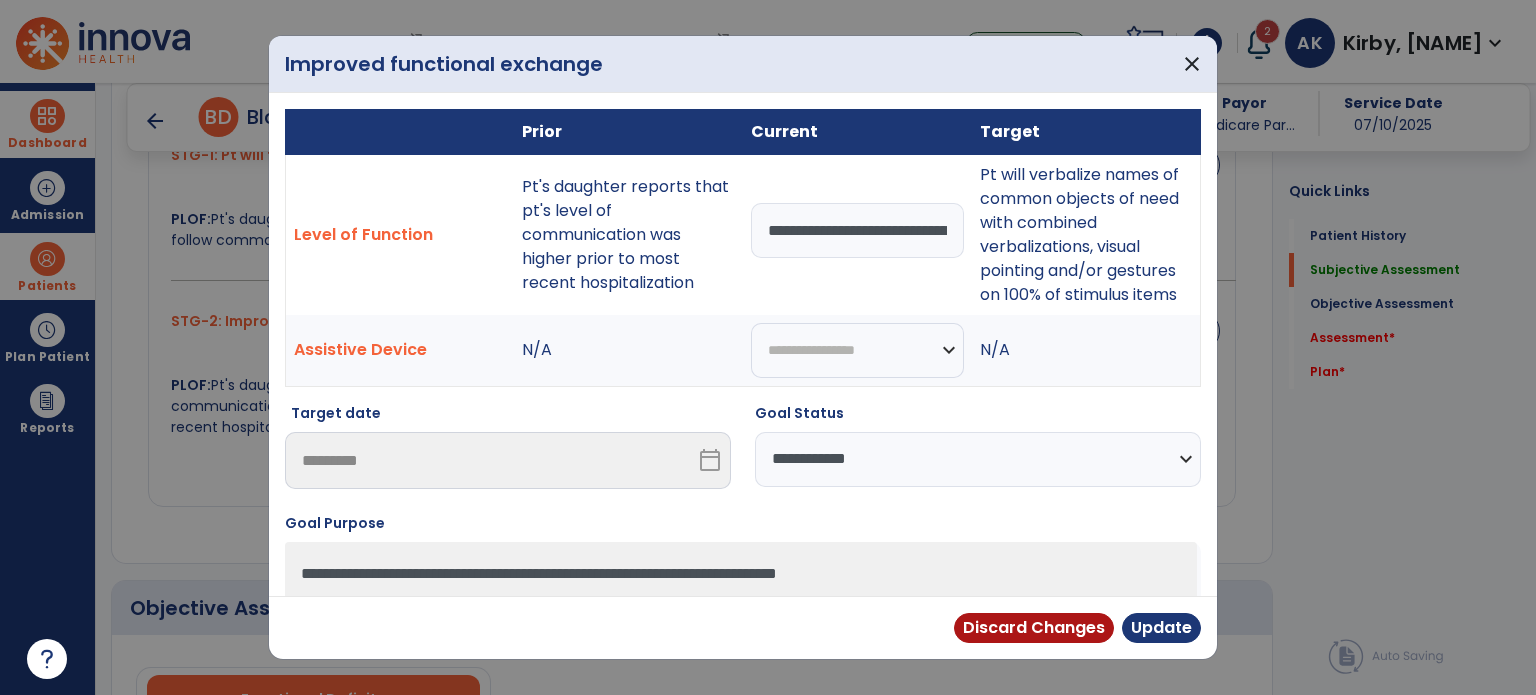 click on "**********" at bounding box center (978, 459) 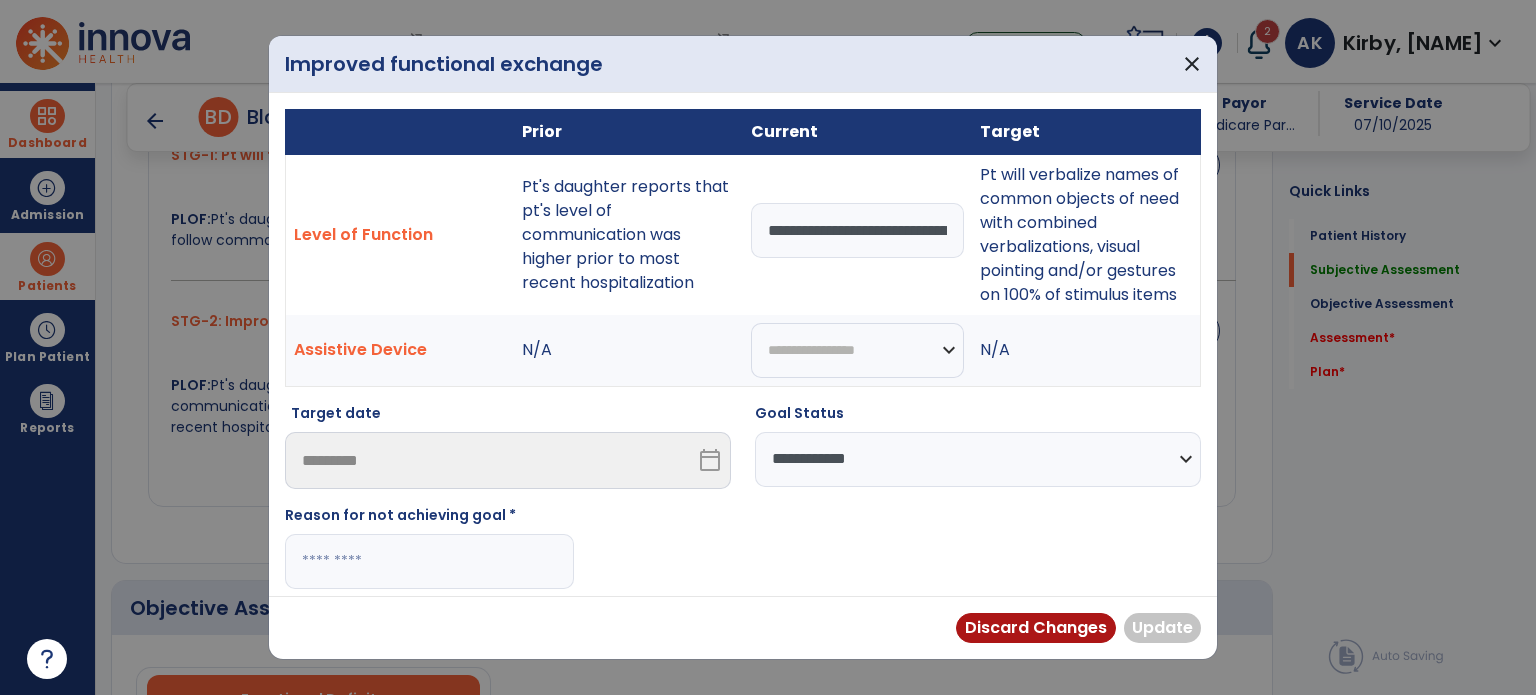 click at bounding box center [429, 561] 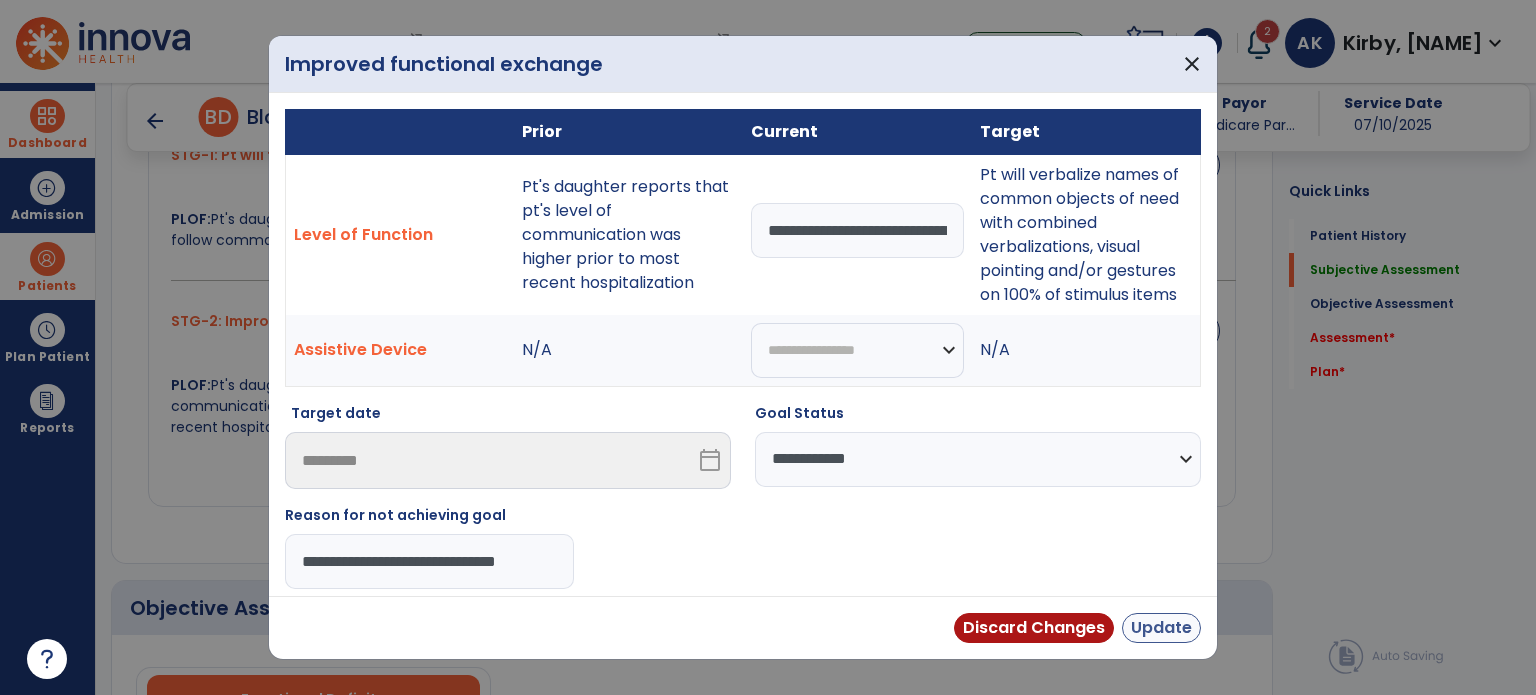 type on "**********" 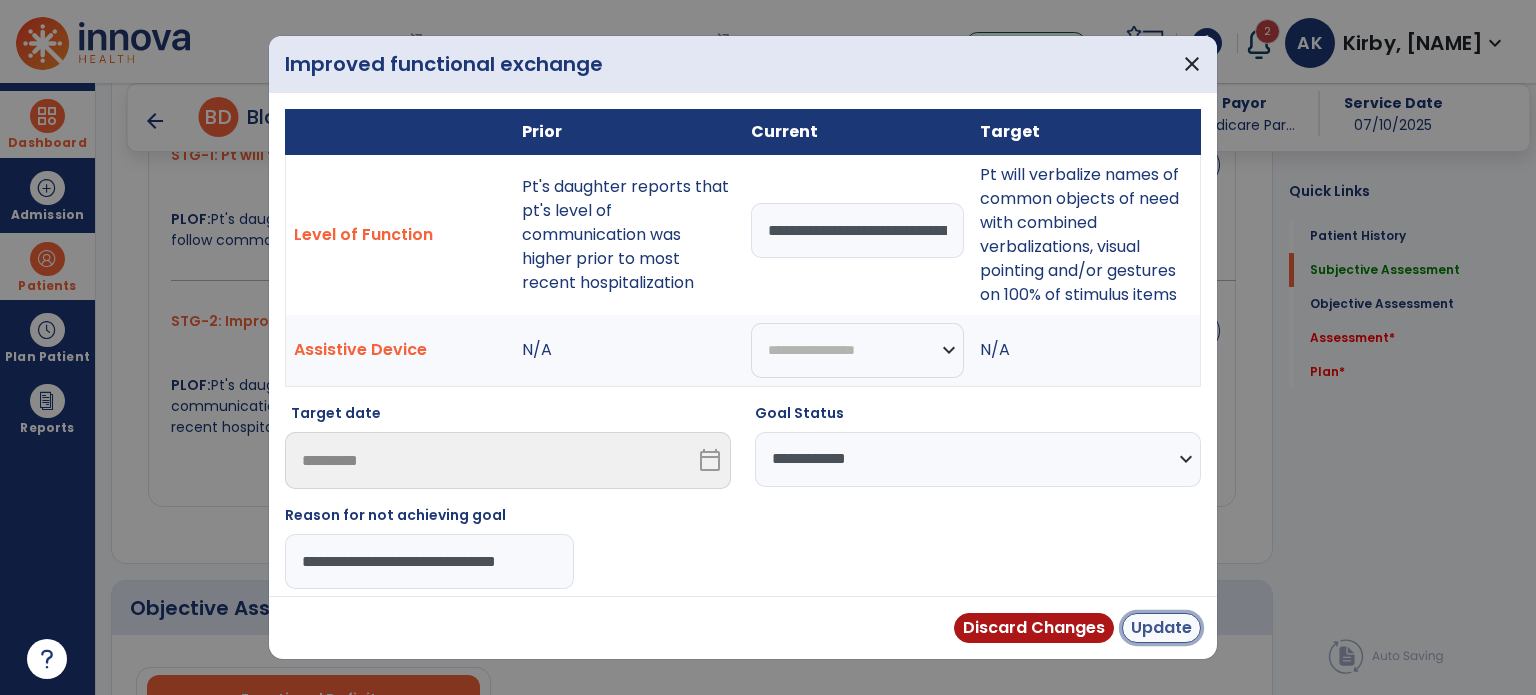 click on "Update" at bounding box center [1161, 628] 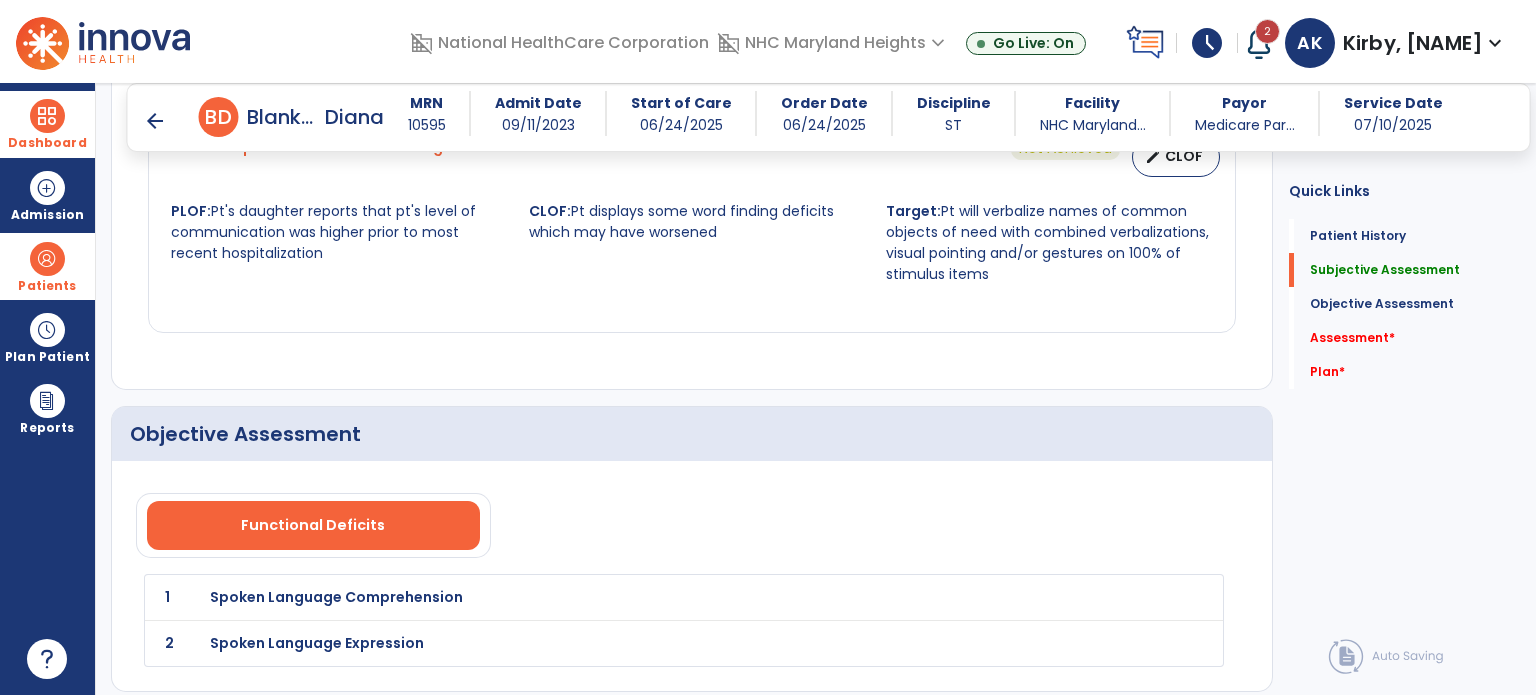 scroll, scrollTop: 1152, scrollLeft: 0, axis: vertical 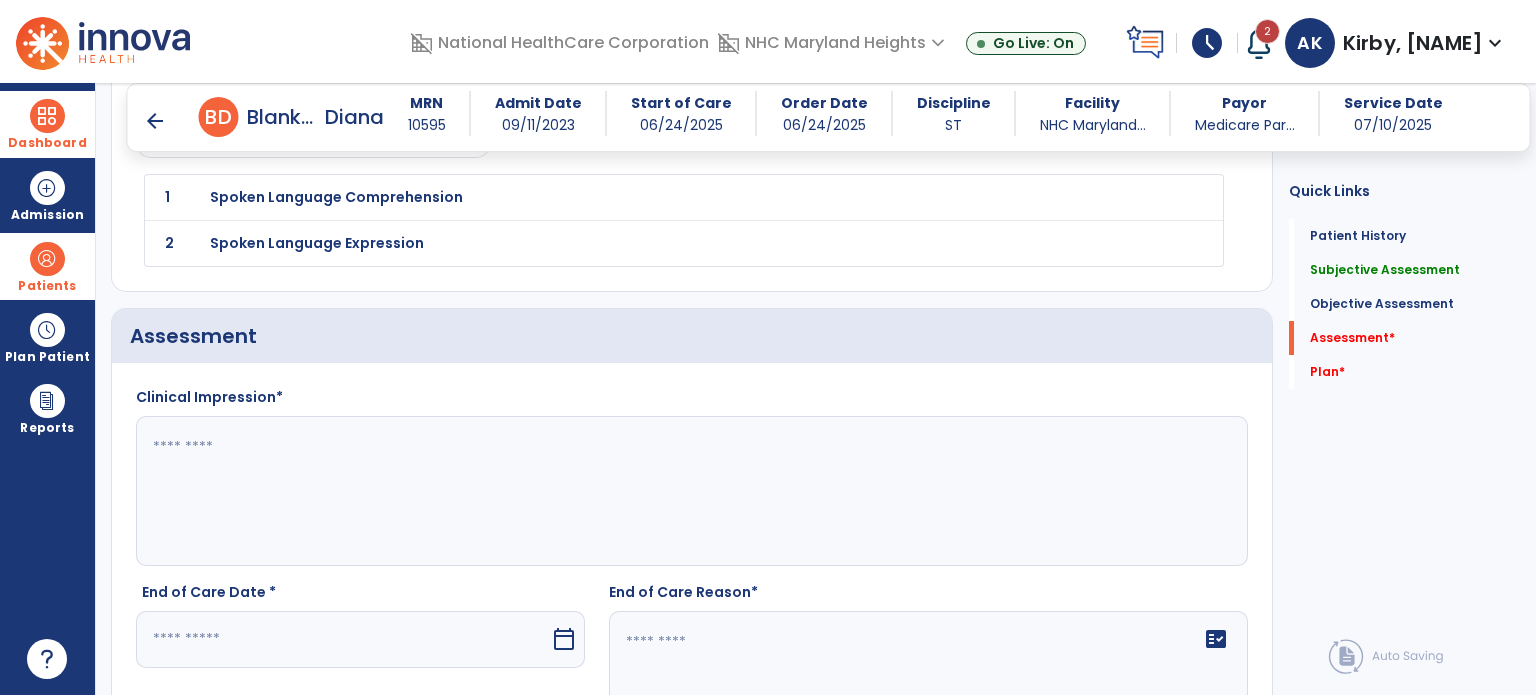 click 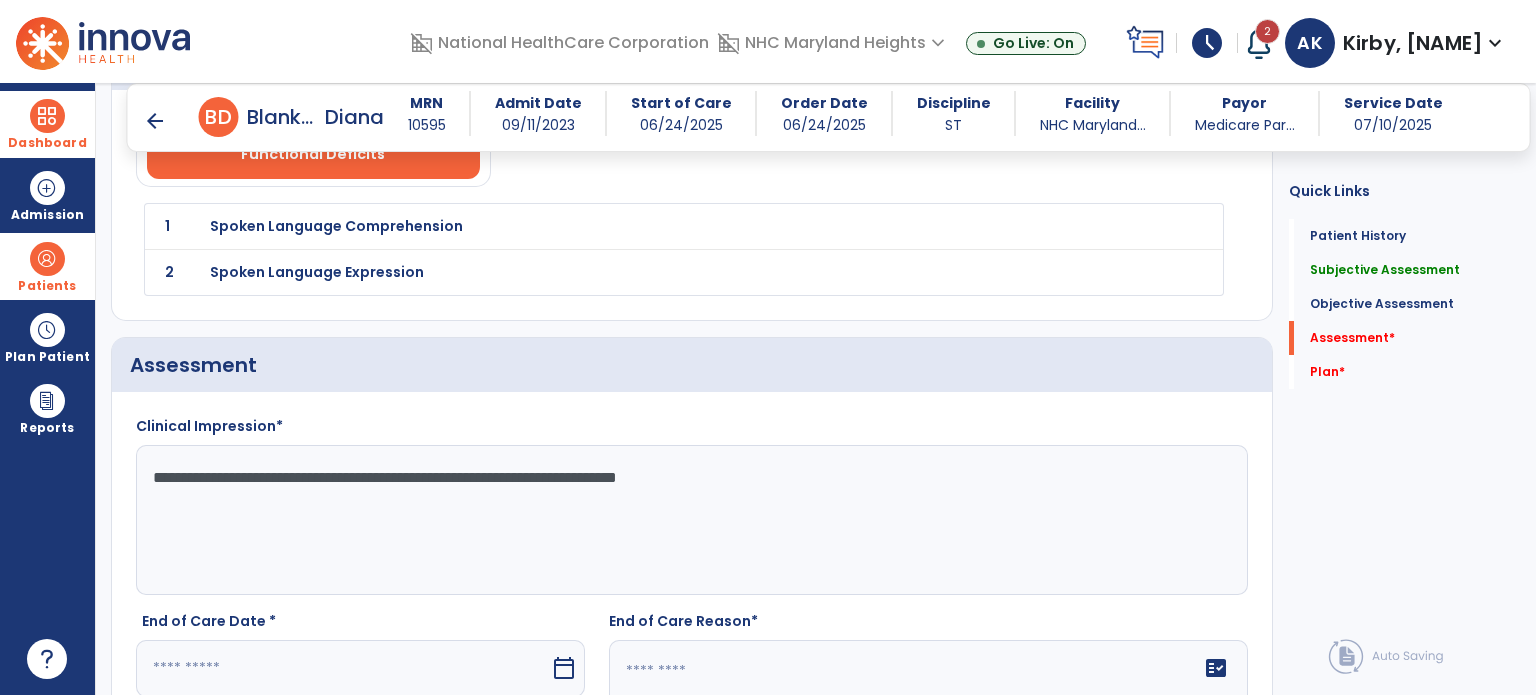 scroll, scrollTop: 1504, scrollLeft: 0, axis: vertical 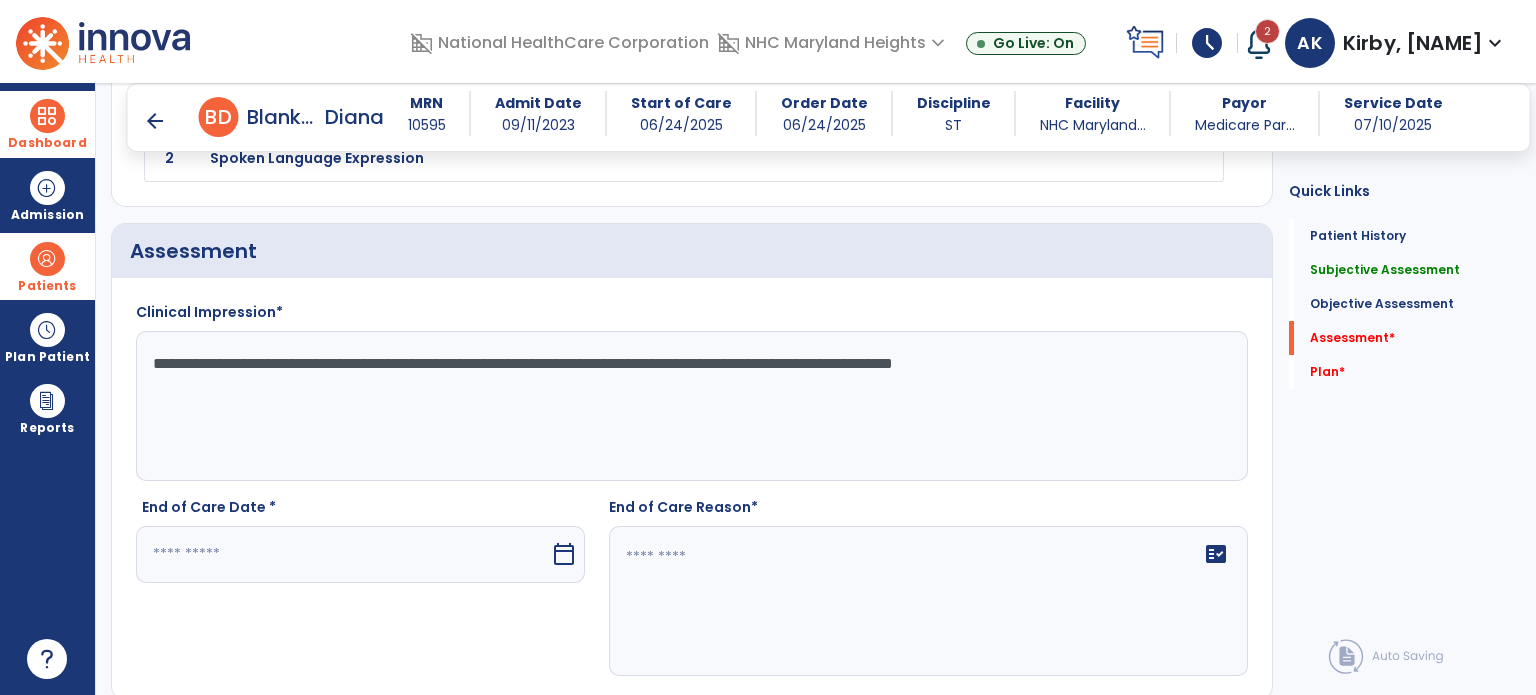 type on "**********" 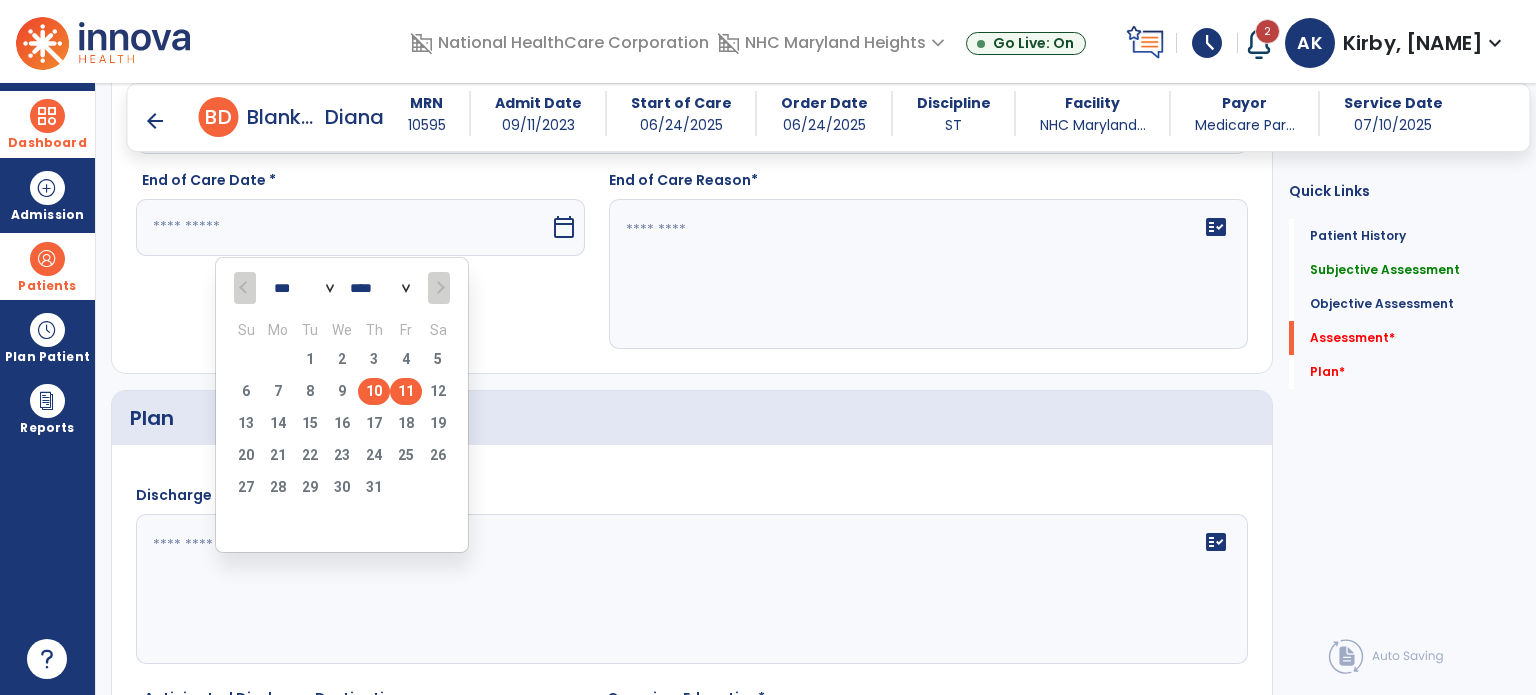 click on "10" at bounding box center (374, 391) 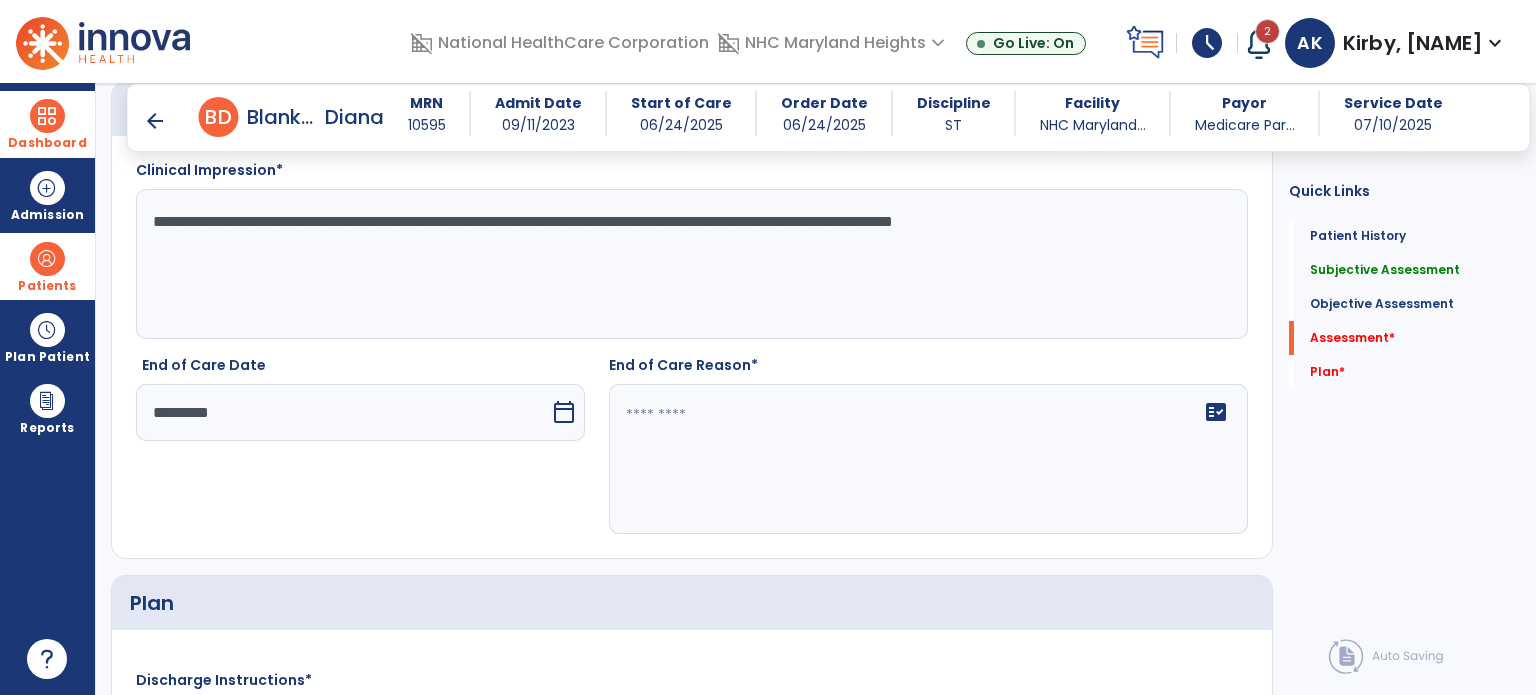 scroll, scrollTop: 1756, scrollLeft: 0, axis: vertical 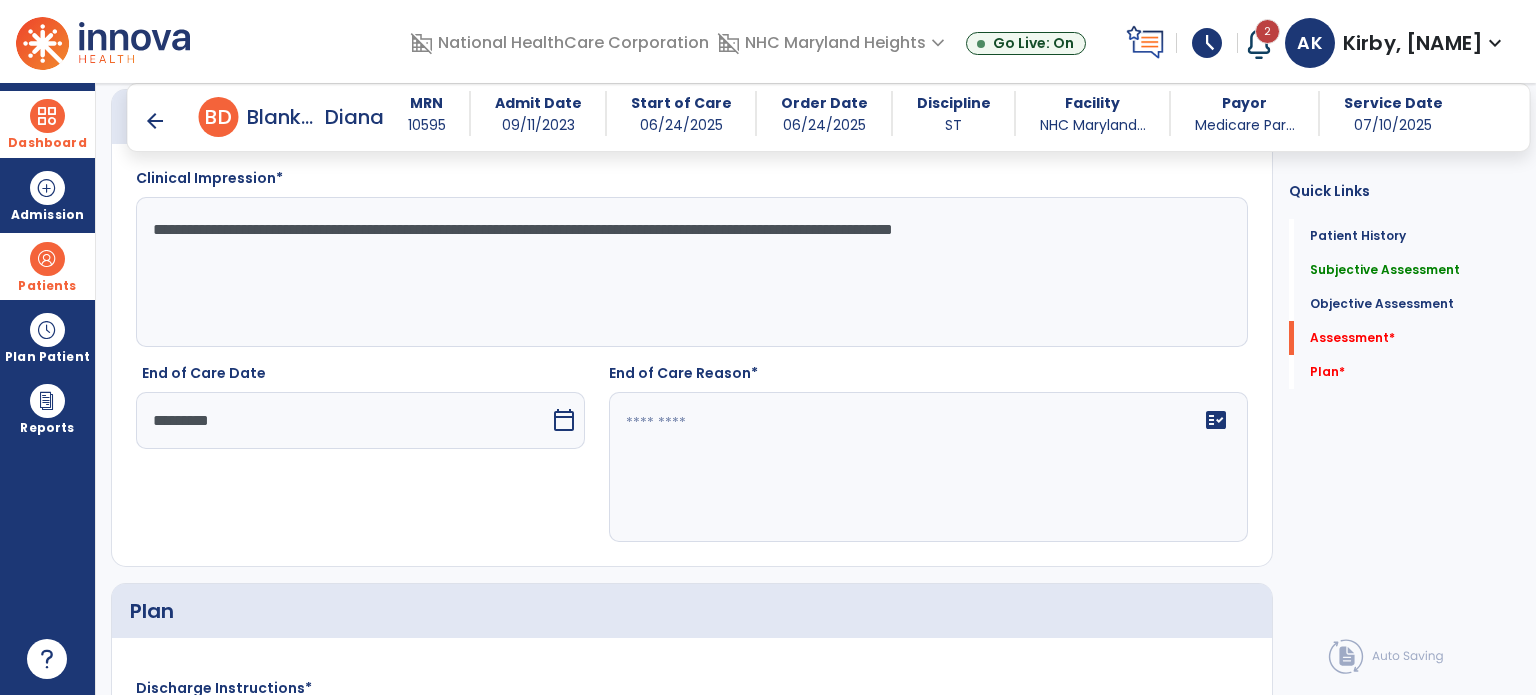 click 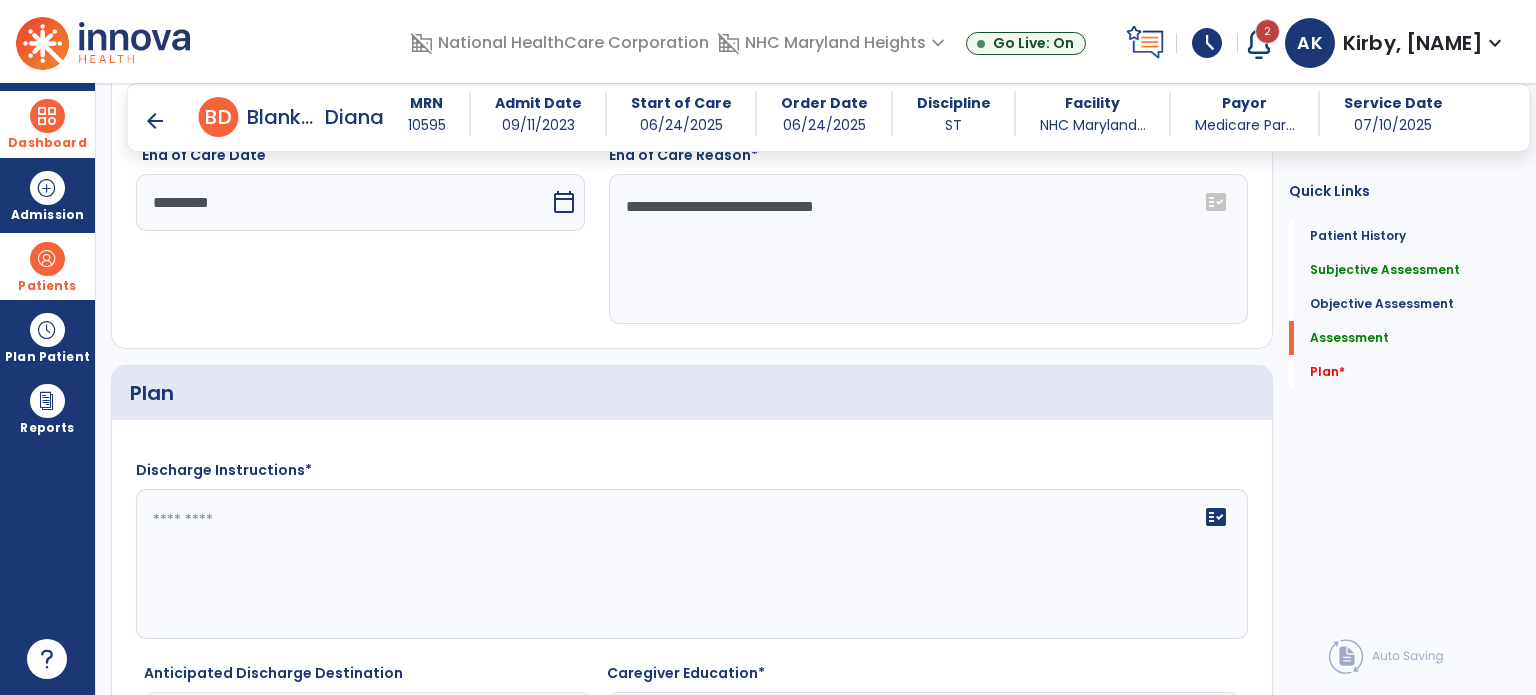 scroll, scrollTop: 2000, scrollLeft: 0, axis: vertical 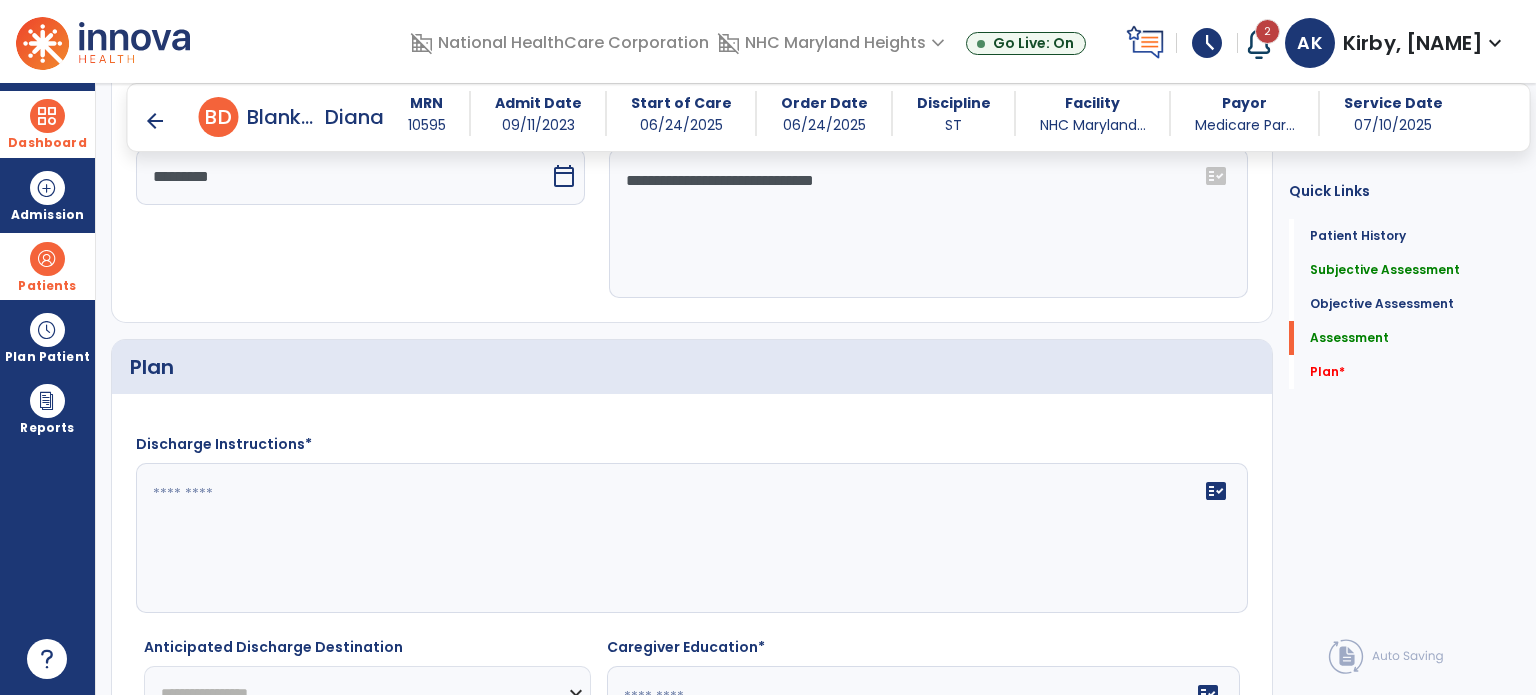 type on "**********" 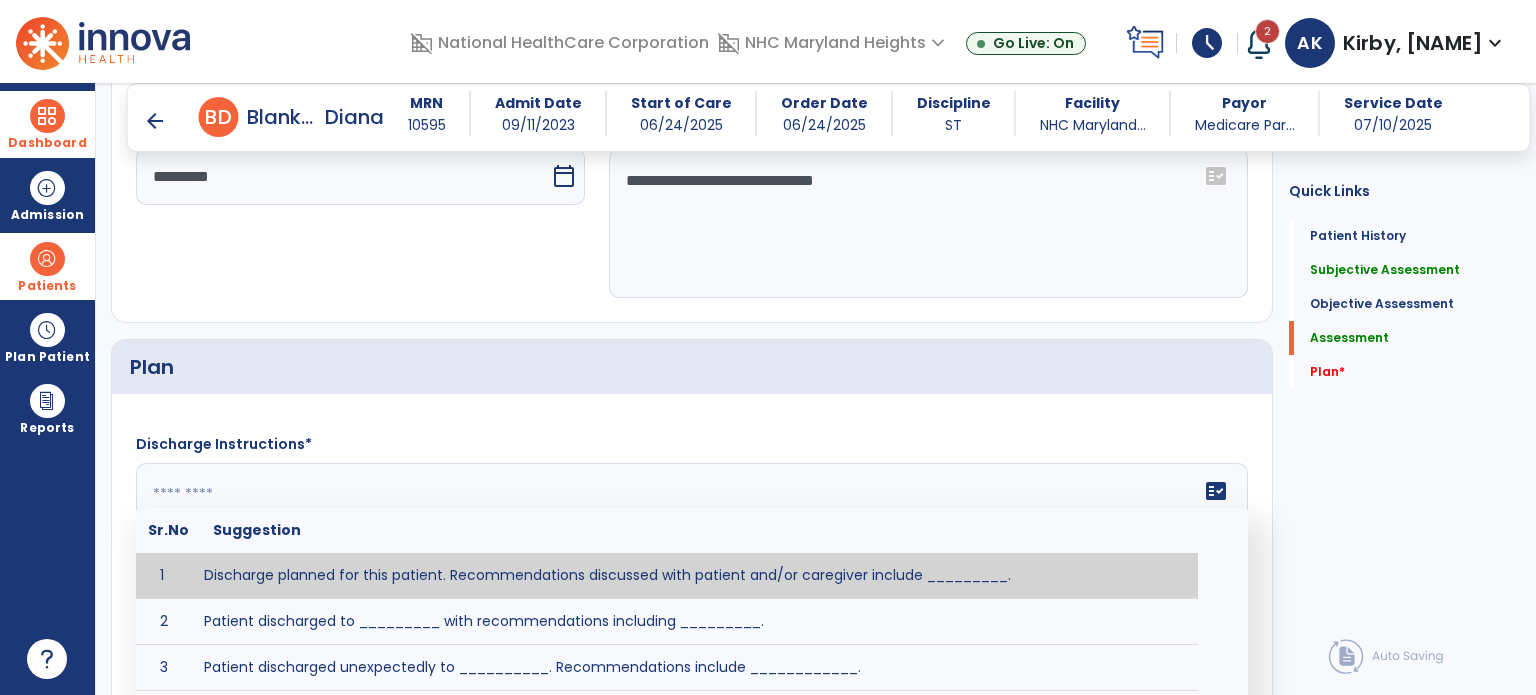 click on "fact_check  Sr.No Suggestion 1 Discharge planned for this patient. Recommendations discussed with patient and/or caregiver include _________. 2 Patient discharged to _________ with recommendations including _________. 3 Patient discharged unexpectedly to __________. Recommendations include ____________." 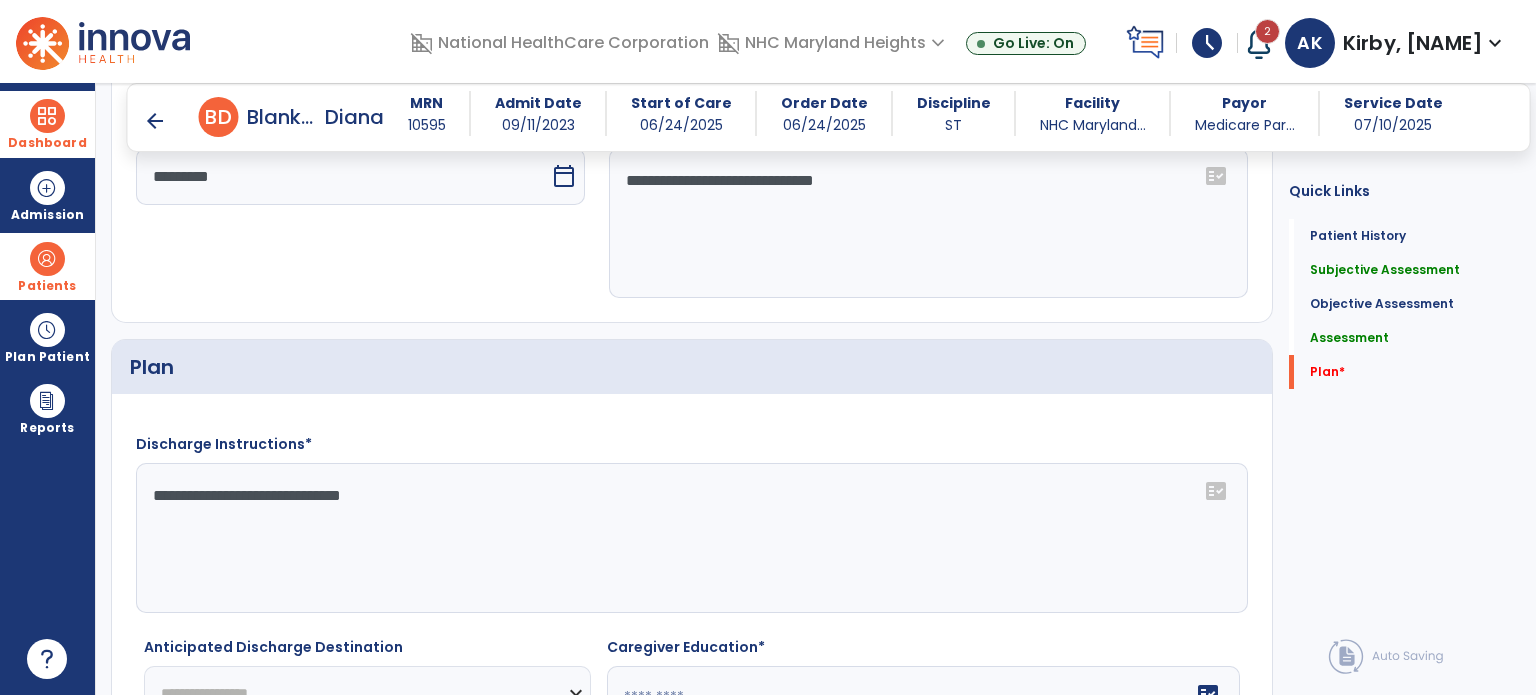 scroll, scrollTop: 2219, scrollLeft: 0, axis: vertical 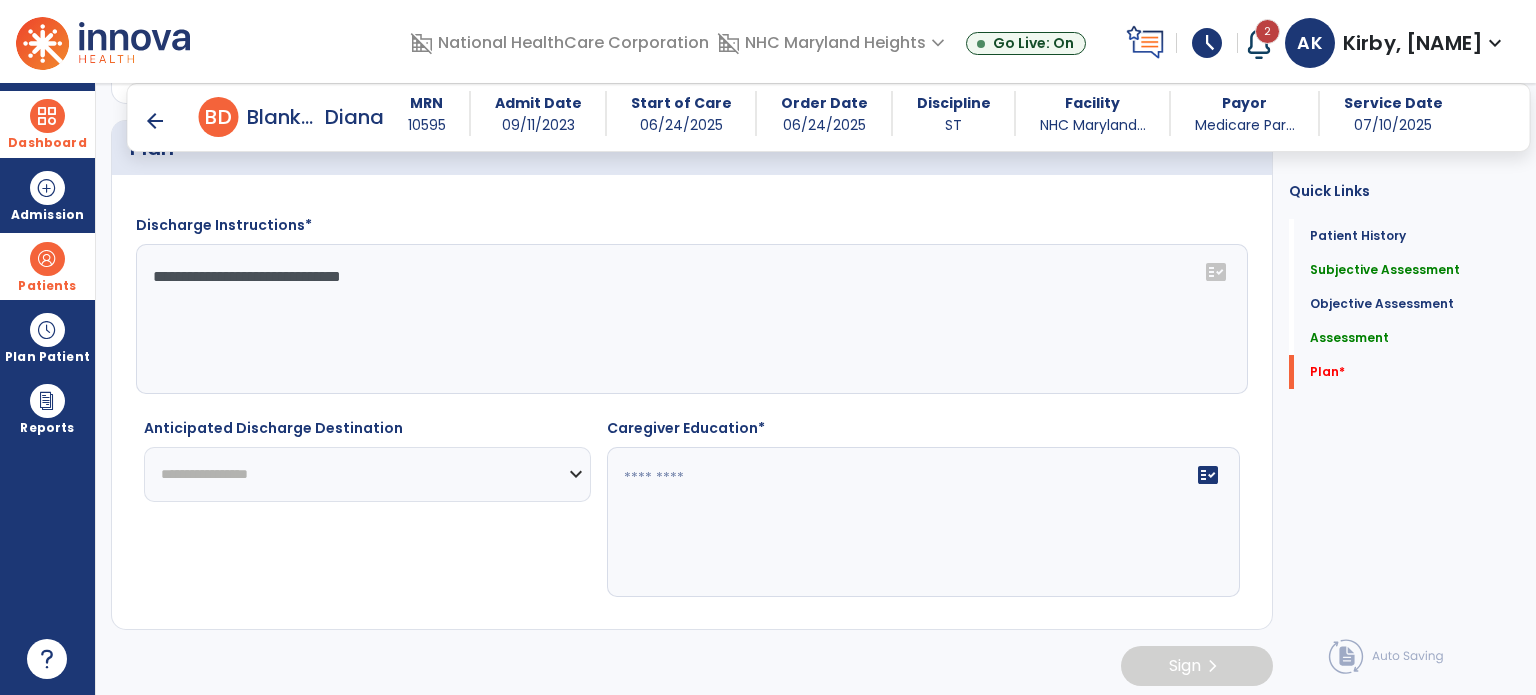 type on "**********" 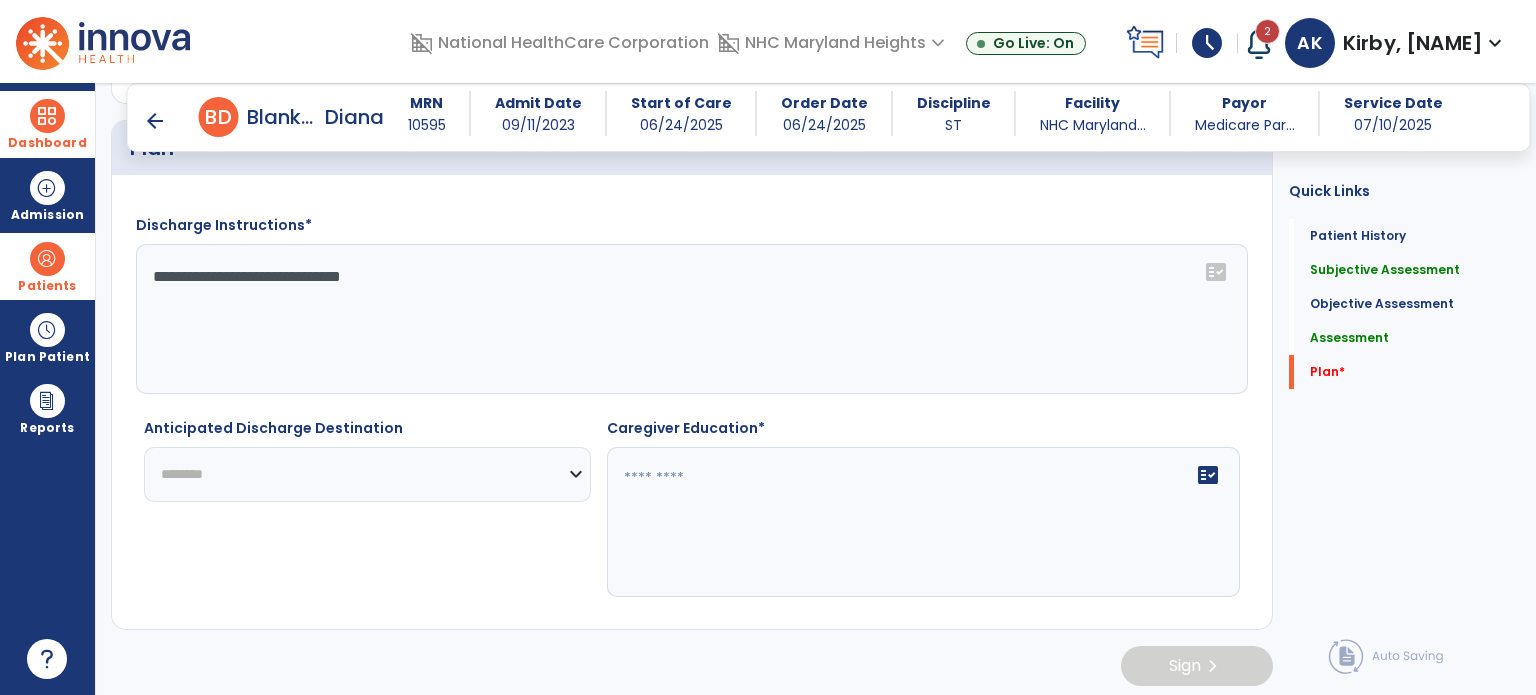click on "**********" 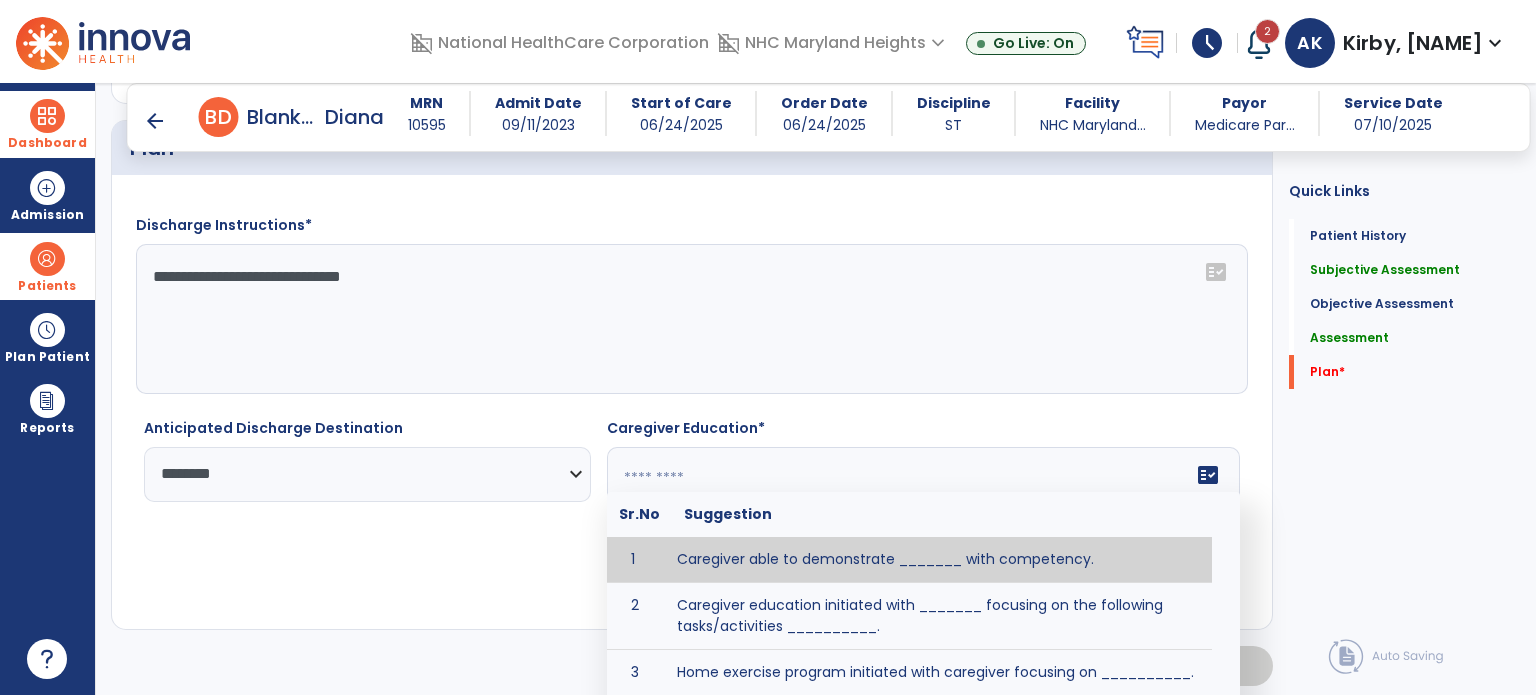 click 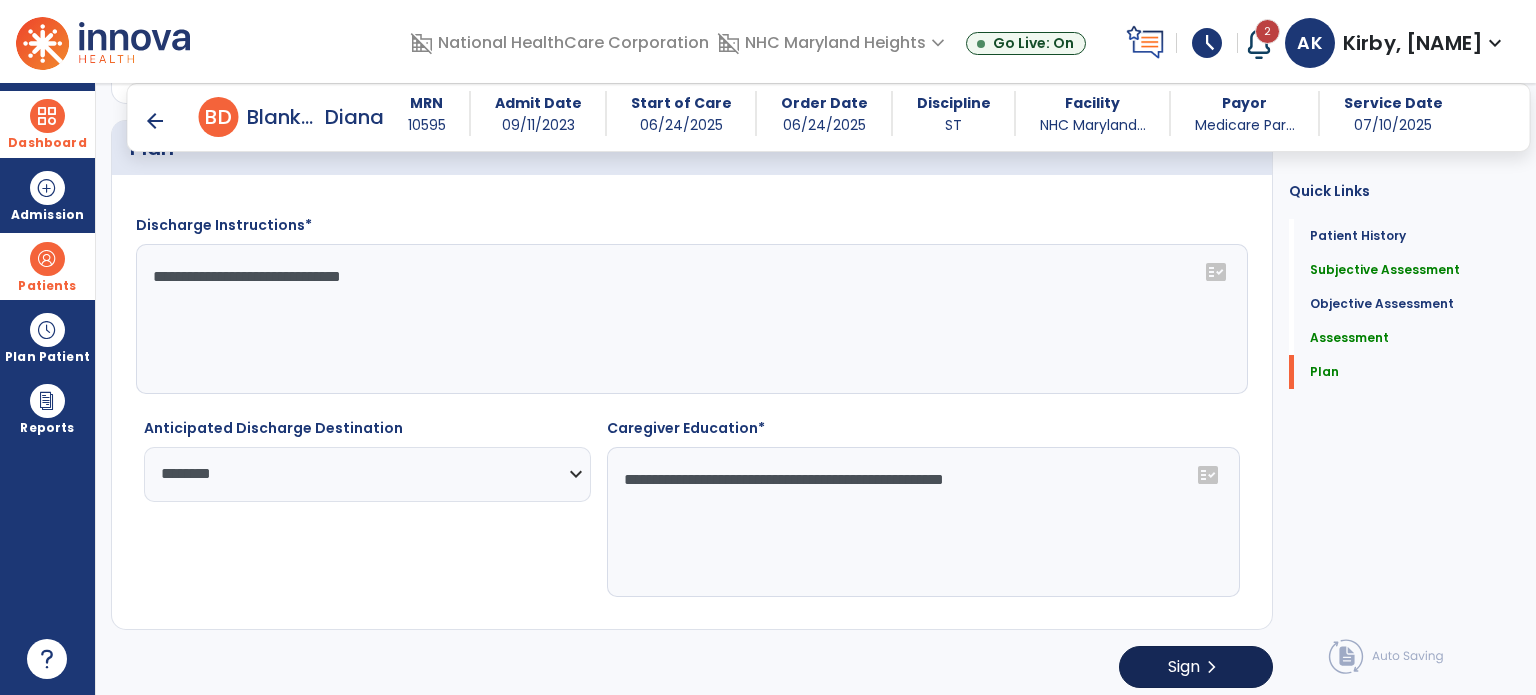 type on "**********" 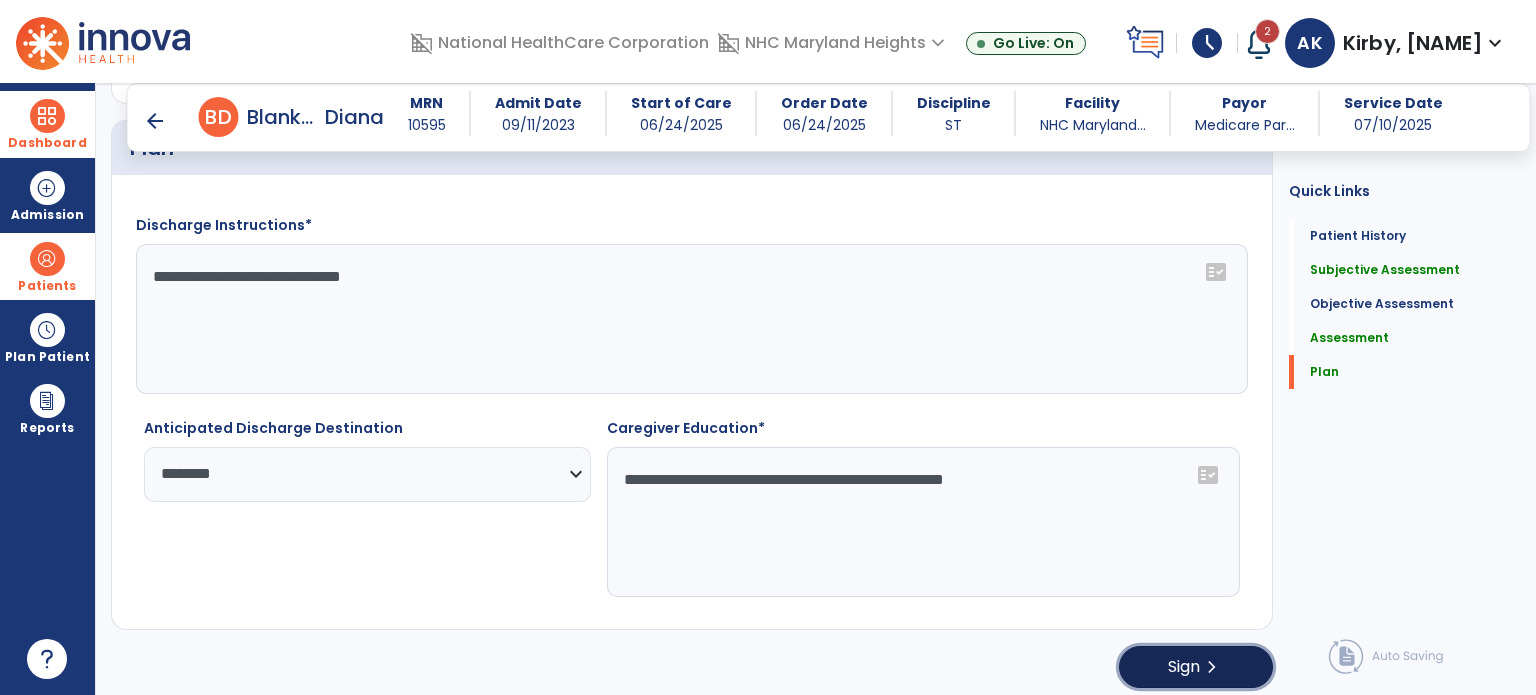 click on "Sign" 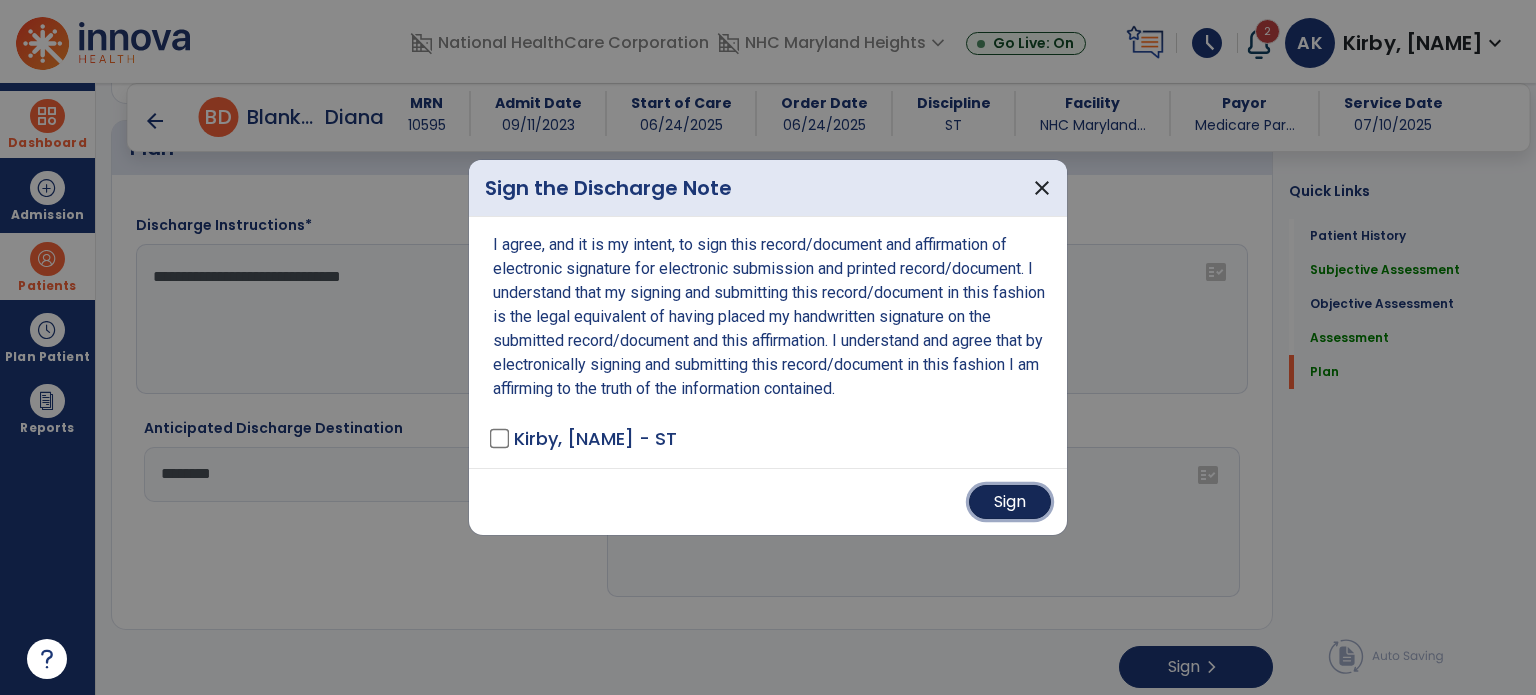click on "Sign" at bounding box center [1010, 502] 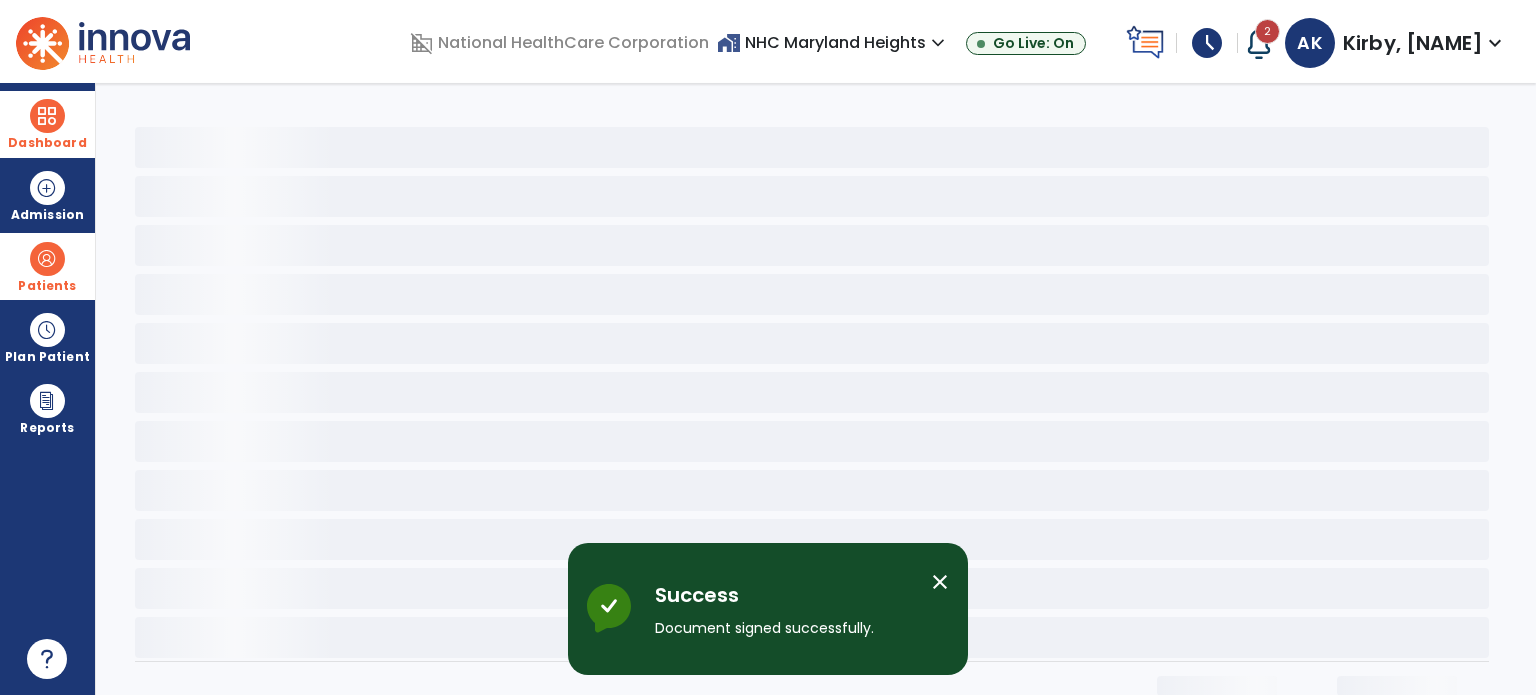 scroll, scrollTop: 0, scrollLeft: 0, axis: both 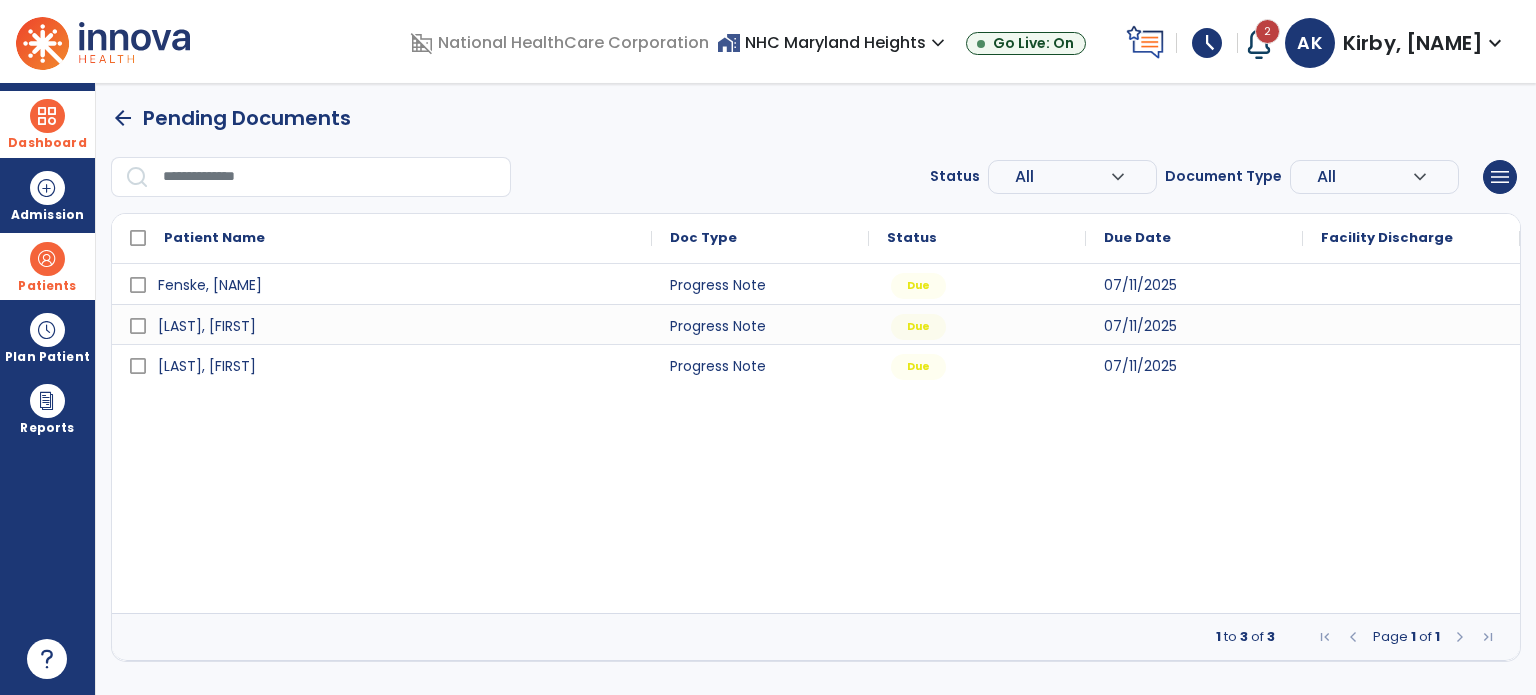 click on "Fenske, Debra Progress Note Due 07/11/2025
Schuk, Linda Progress Note Due 07/11/2025
Johnson, Lewis Progress Note Due 07/11/2025" at bounding box center (816, 438) 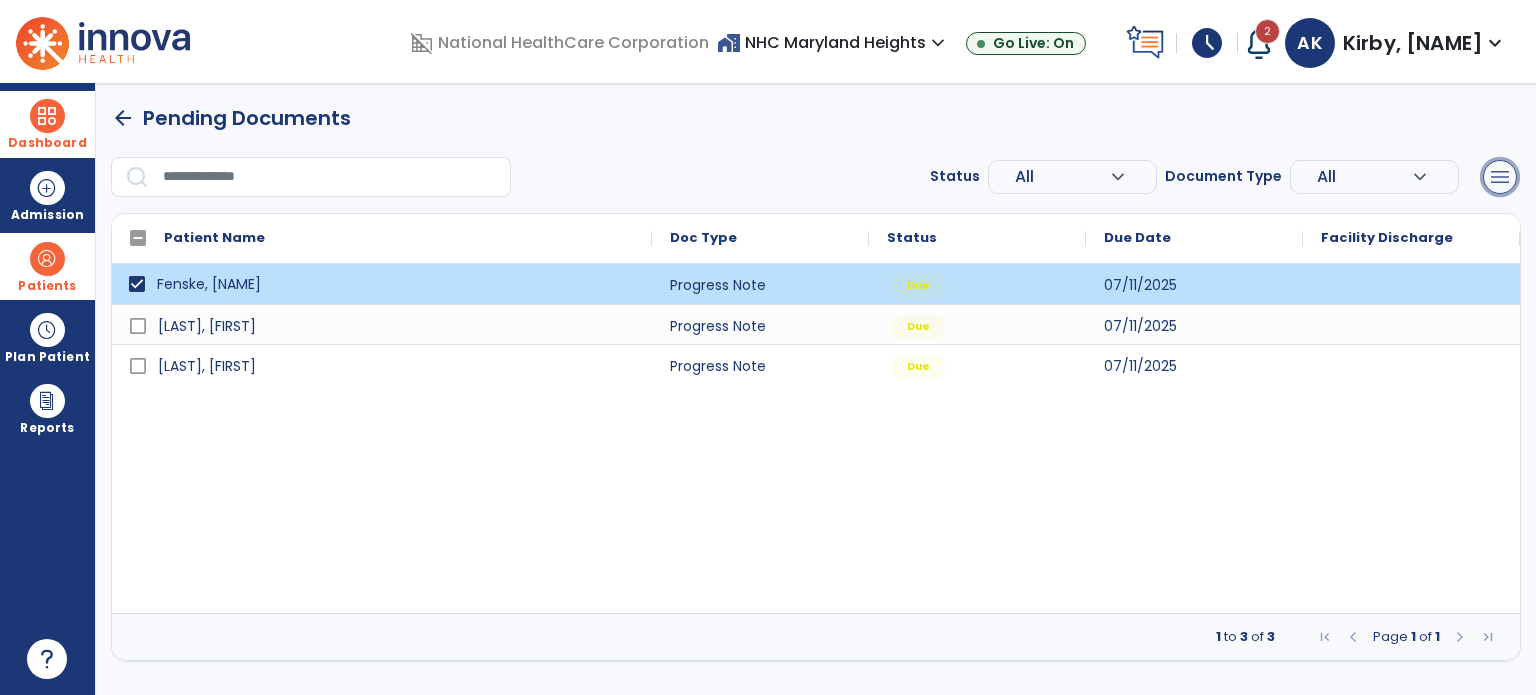 click on "menu" at bounding box center [1500, 177] 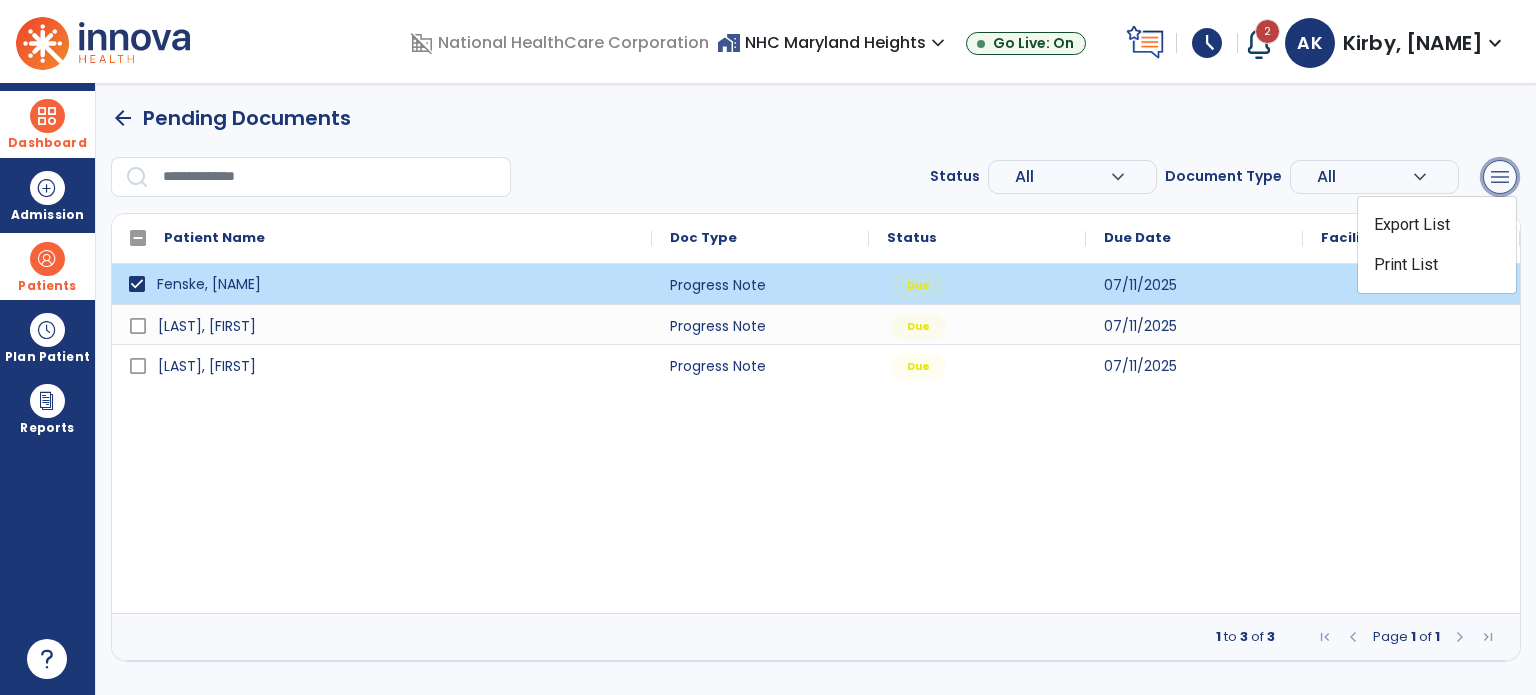 click on "menu" at bounding box center [1500, 177] 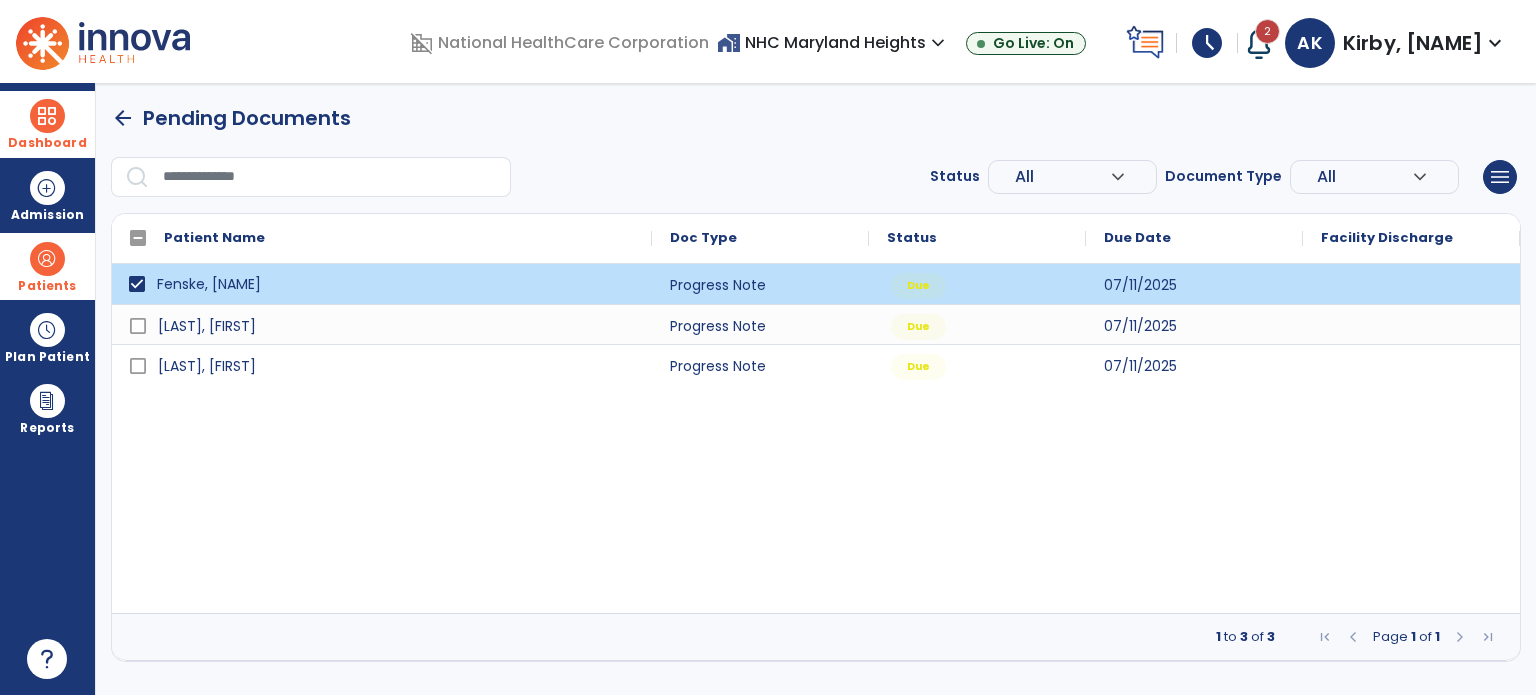 click at bounding box center (47, 259) 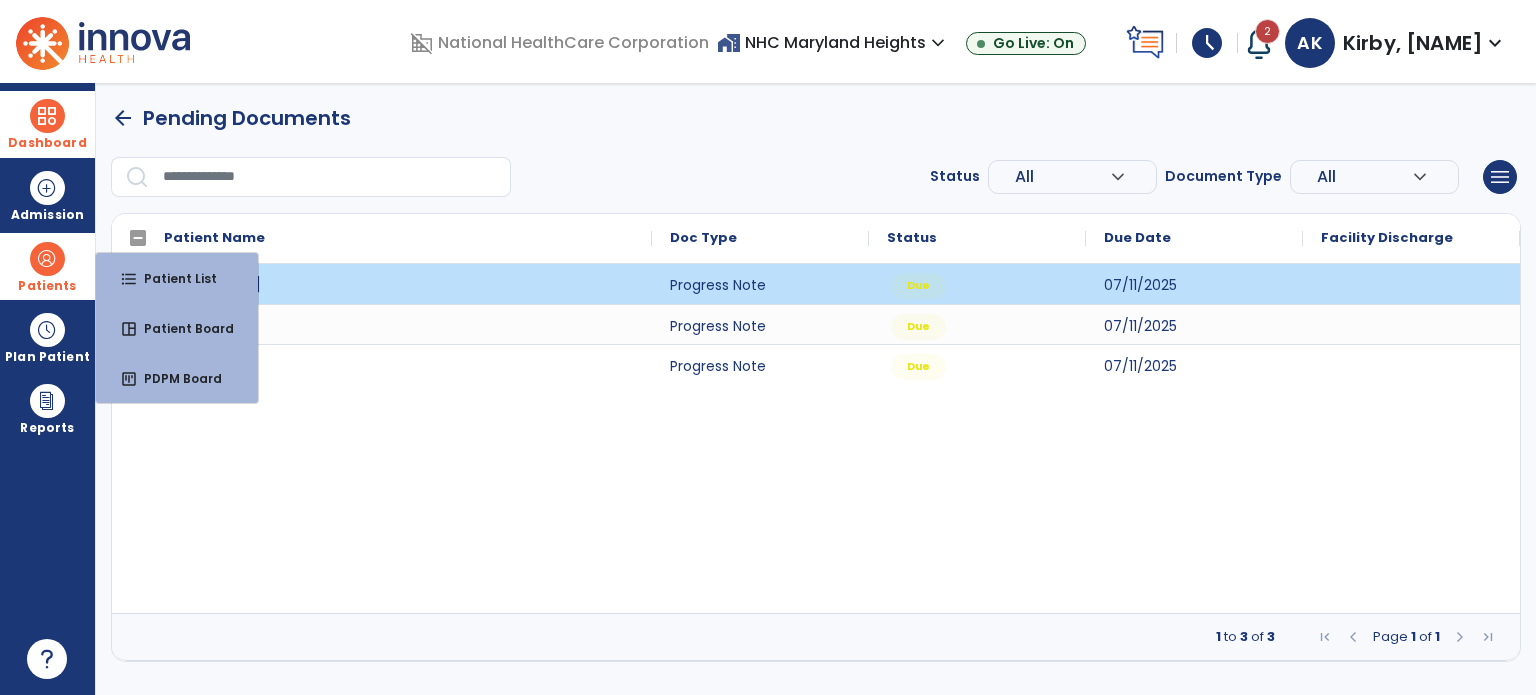 click on "Patients" at bounding box center [47, 266] 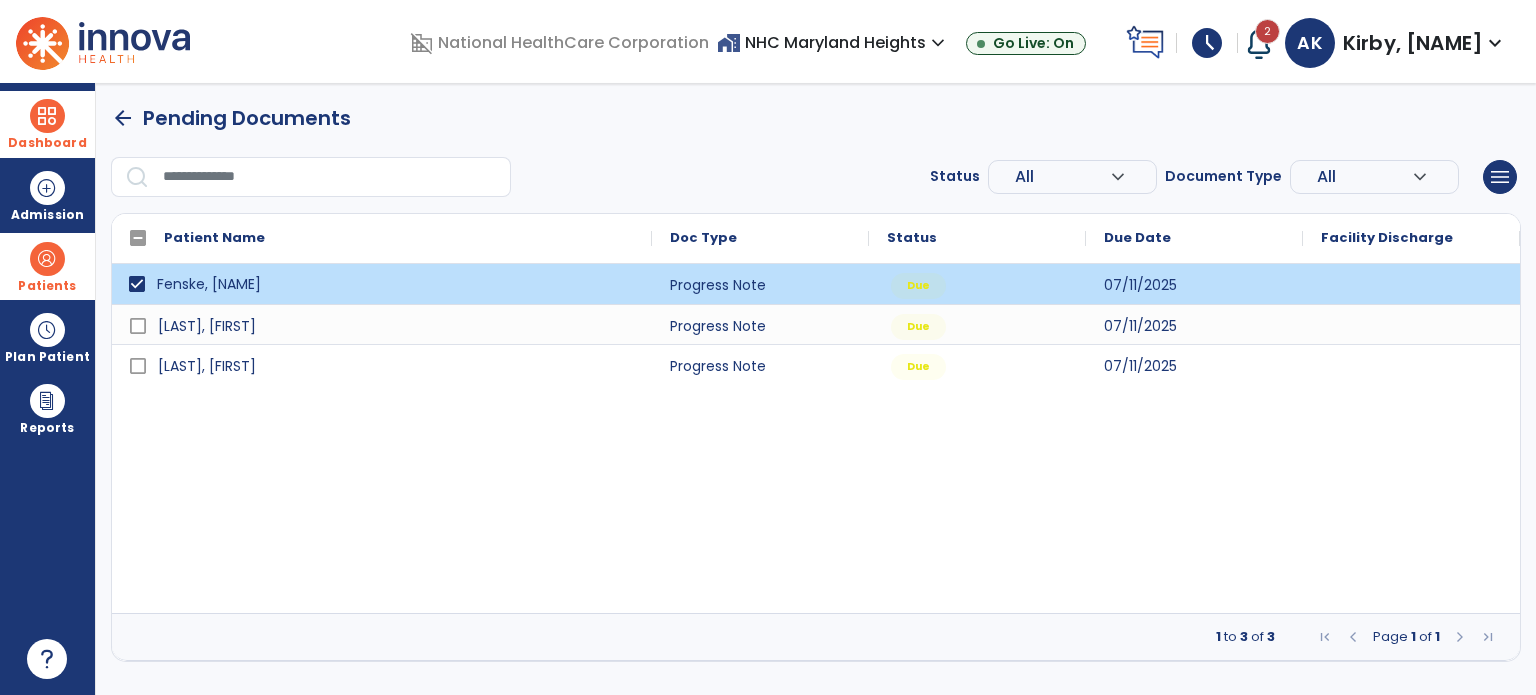click at bounding box center [47, 259] 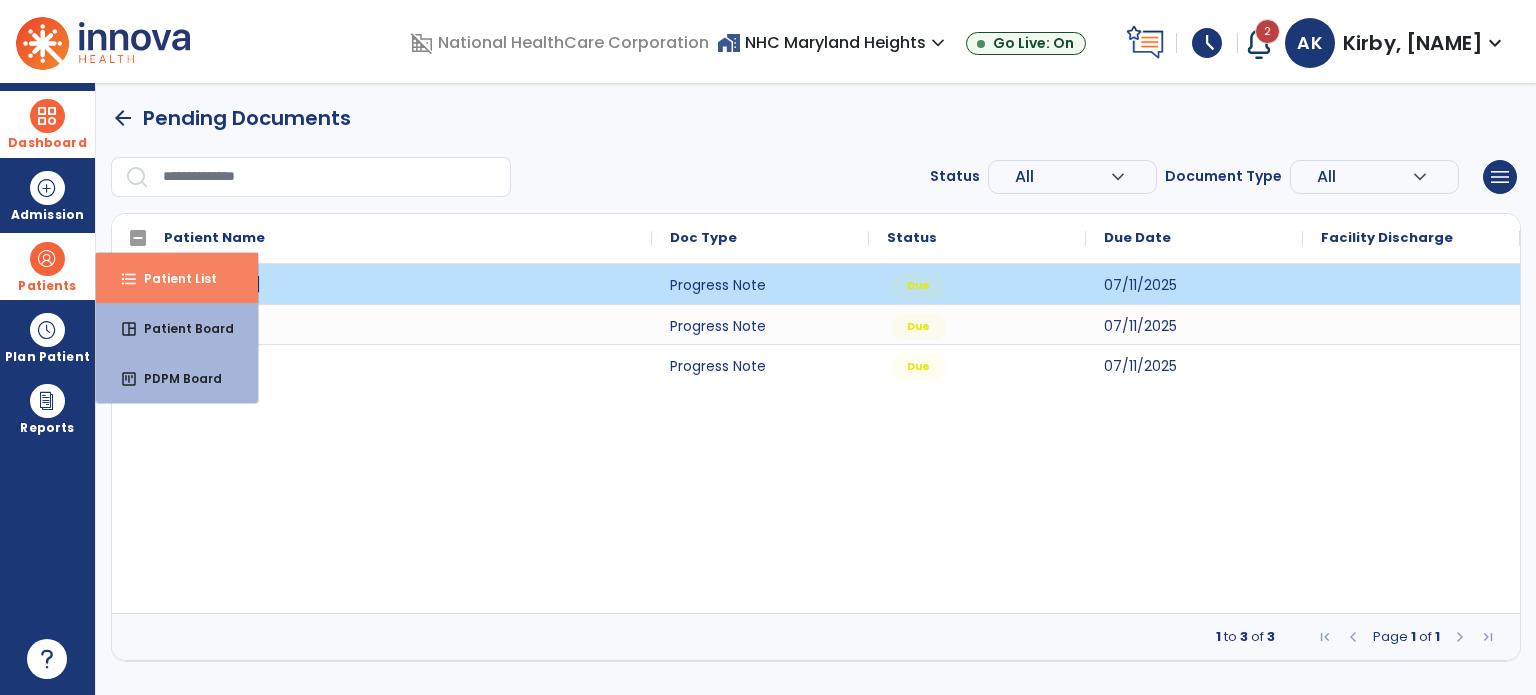 click on "Patient List" at bounding box center [172, 278] 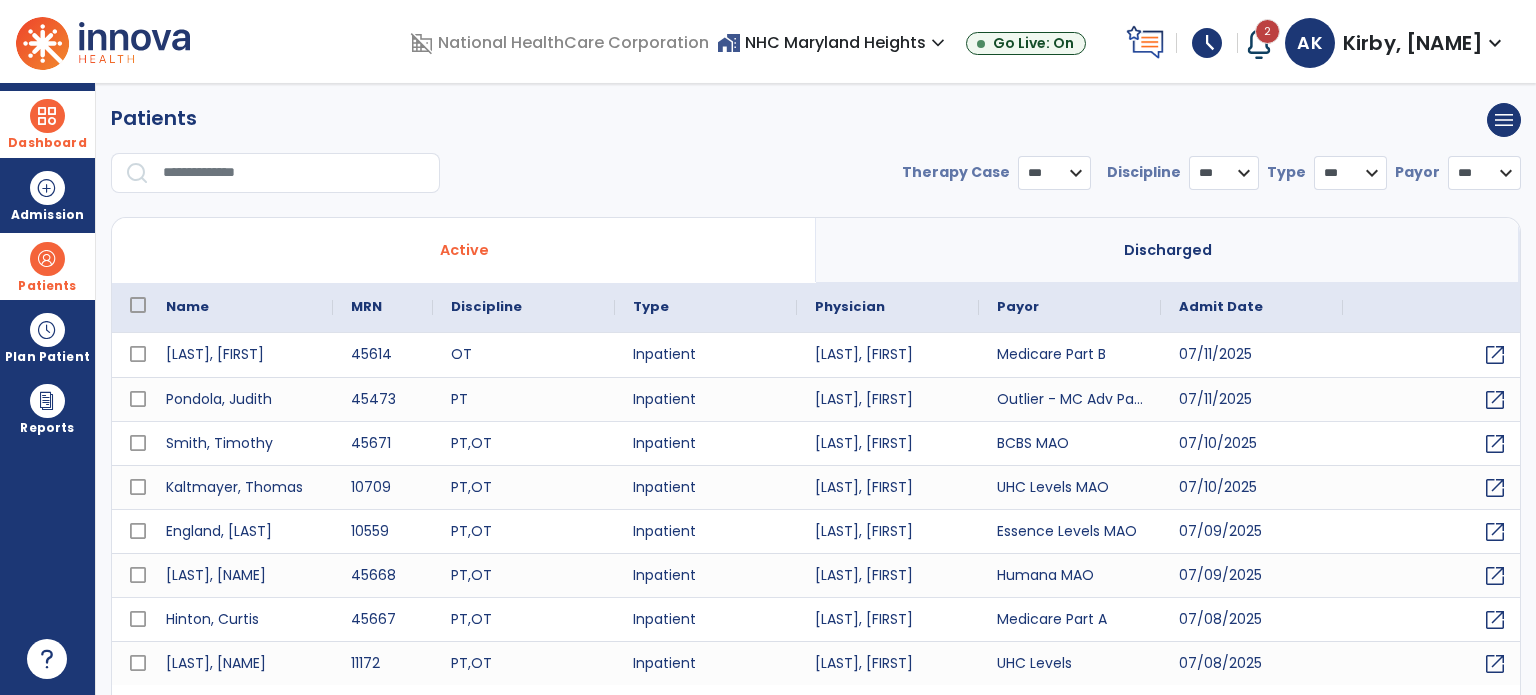 select on "***" 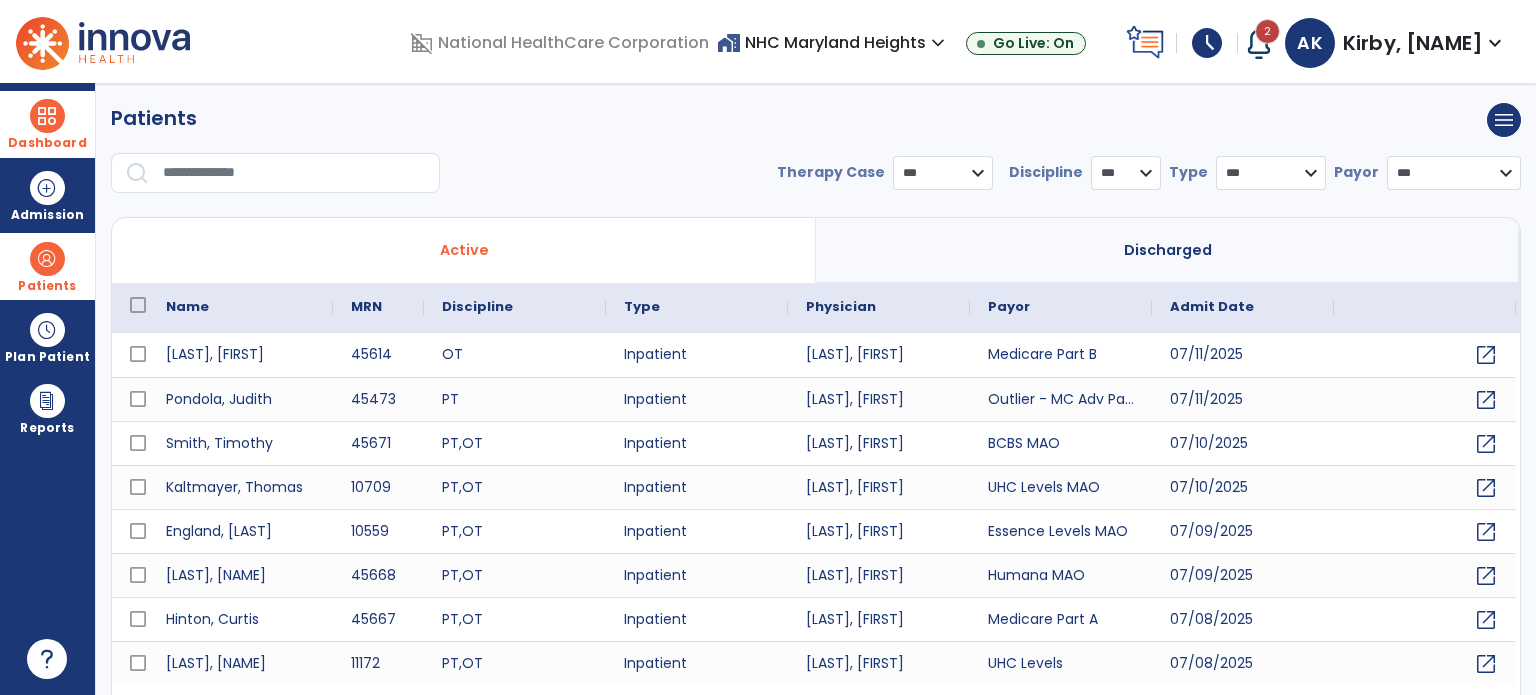 click on "* *** ** ** **" at bounding box center (1126, 173) 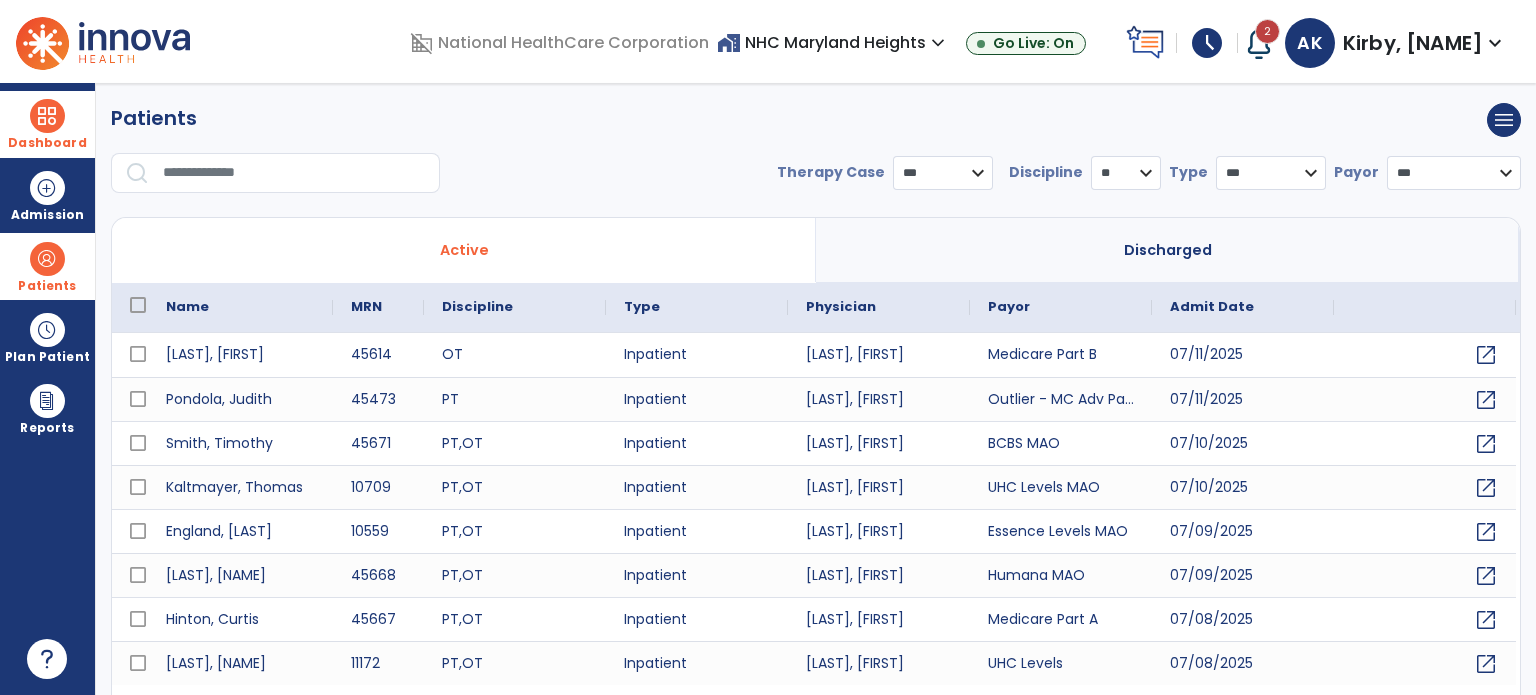 click on "* *** ** ** **" at bounding box center [1126, 173] 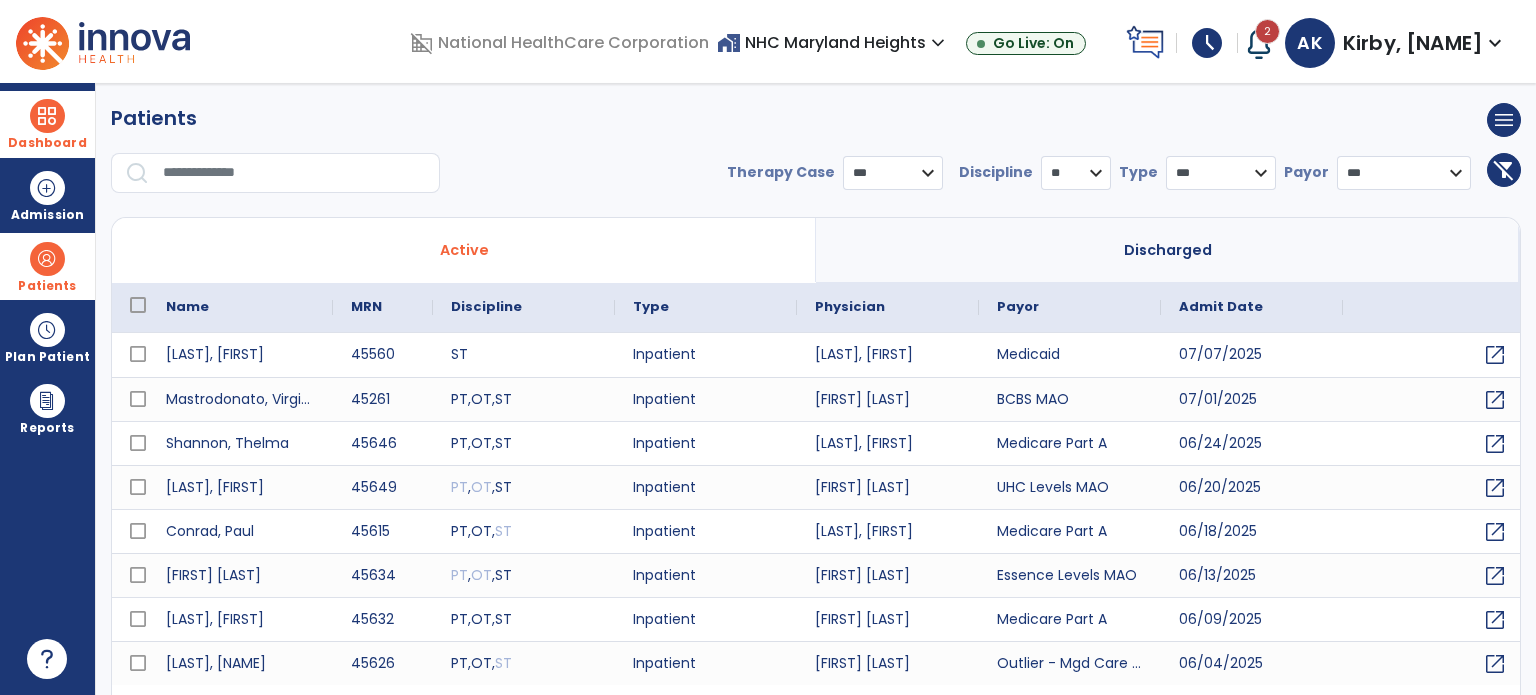 scroll, scrollTop: 46, scrollLeft: 0, axis: vertical 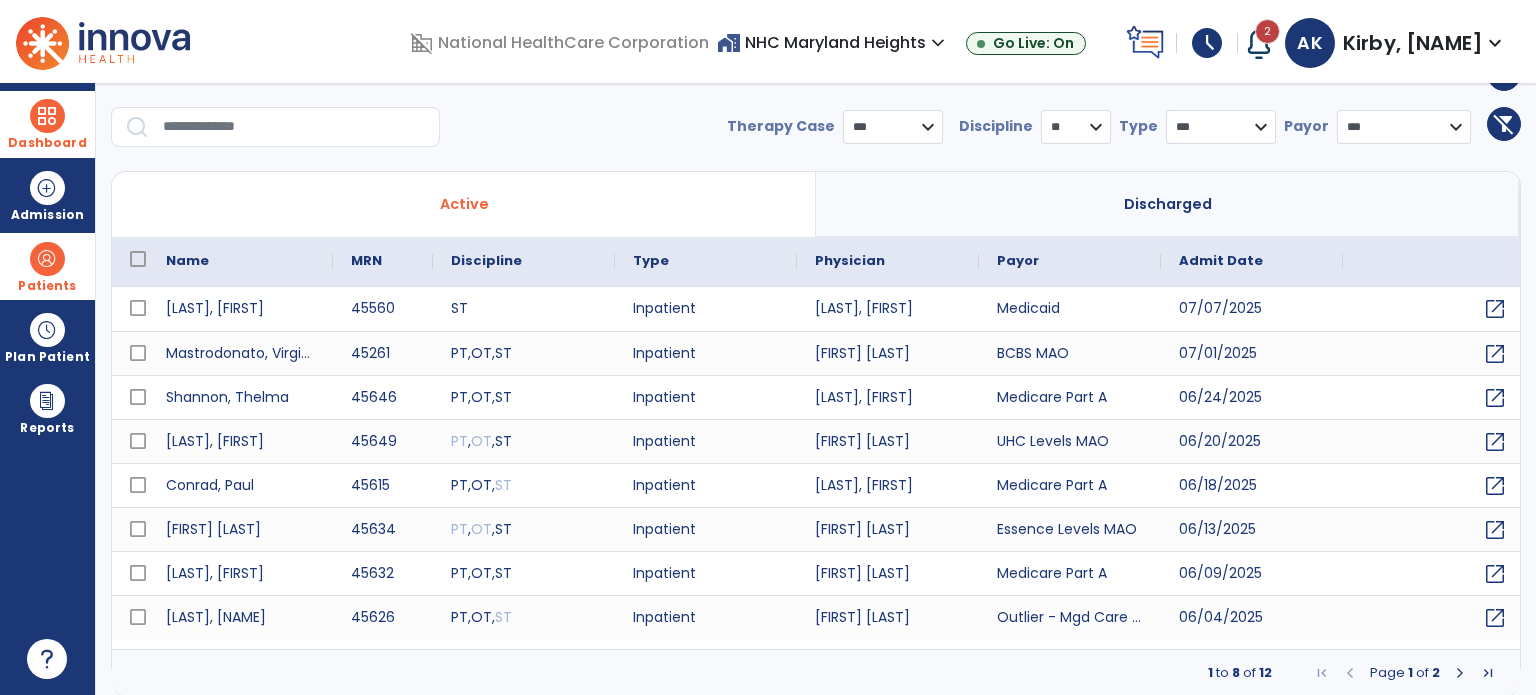 click at bounding box center [1460, 673] 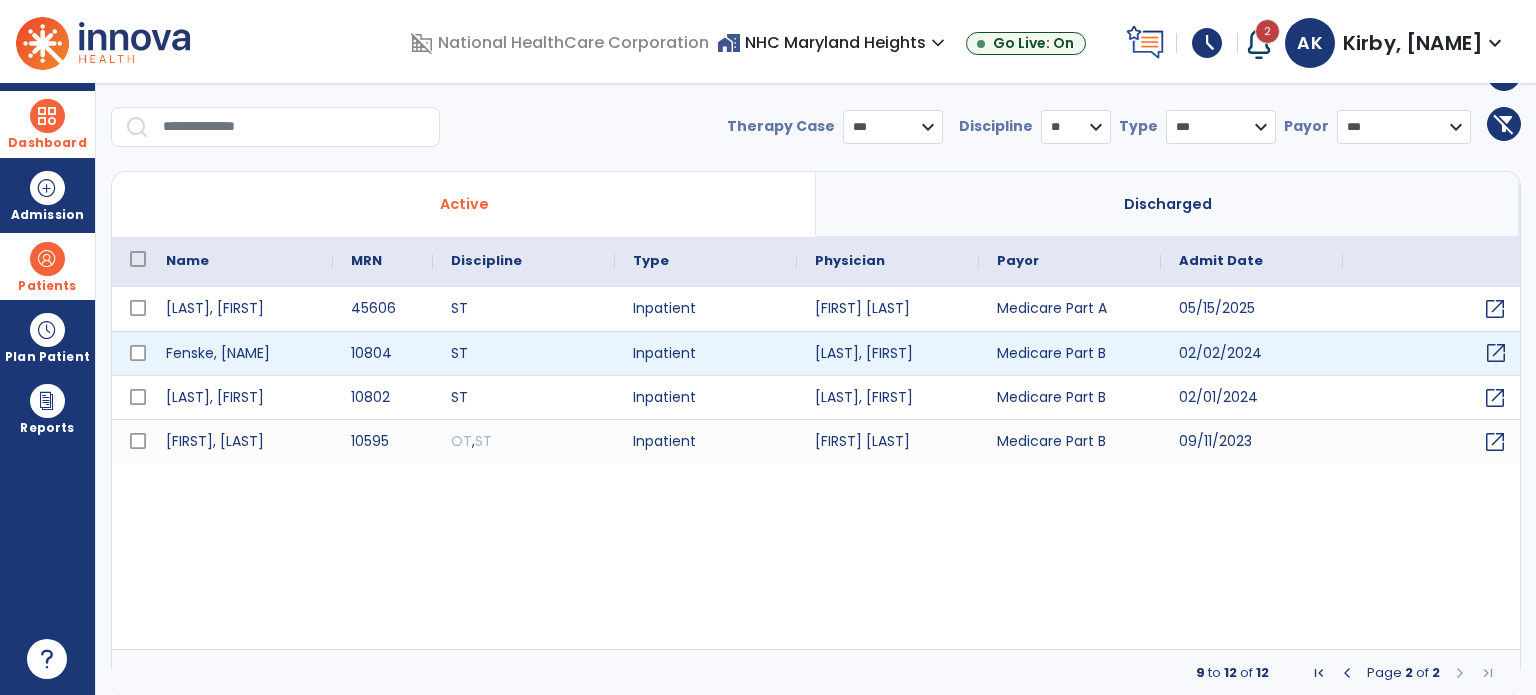 click on "open_in_new" at bounding box center [1496, 353] 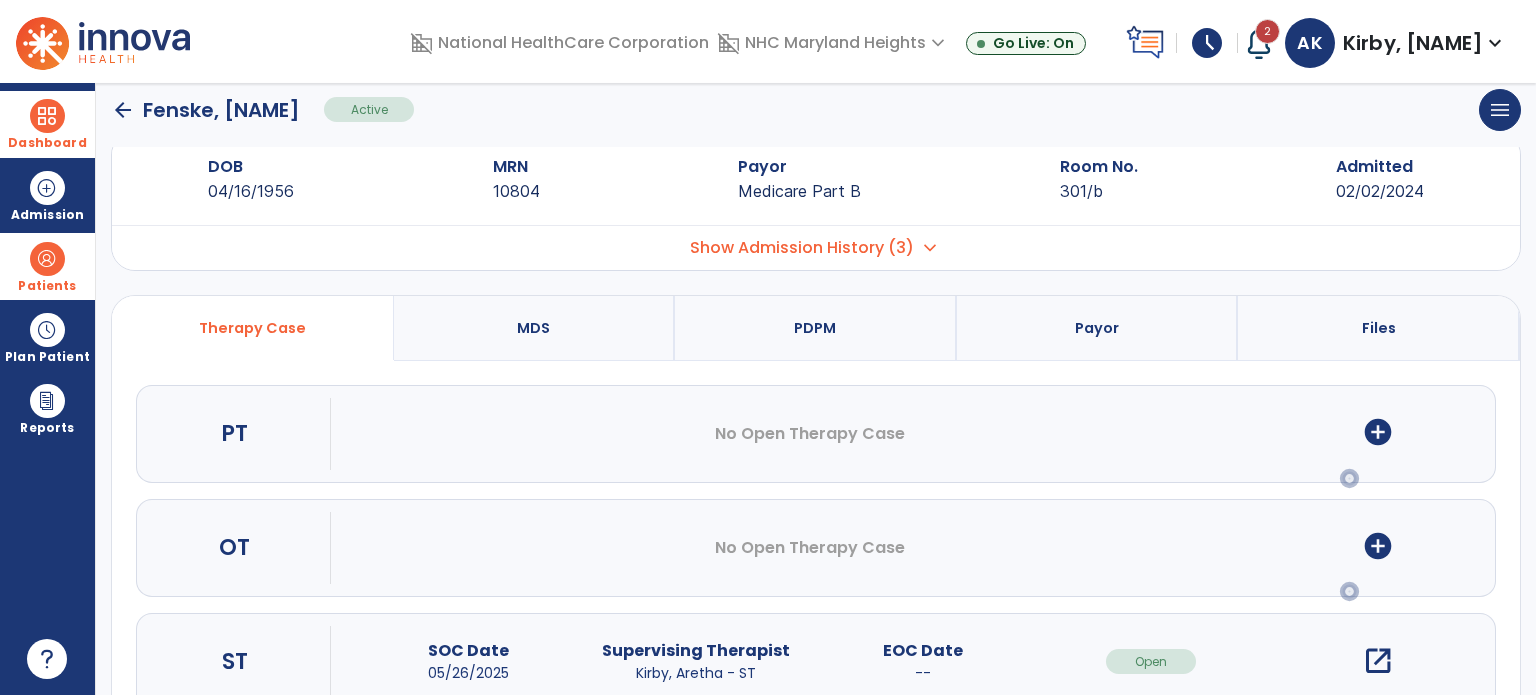 scroll, scrollTop: 0, scrollLeft: 0, axis: both 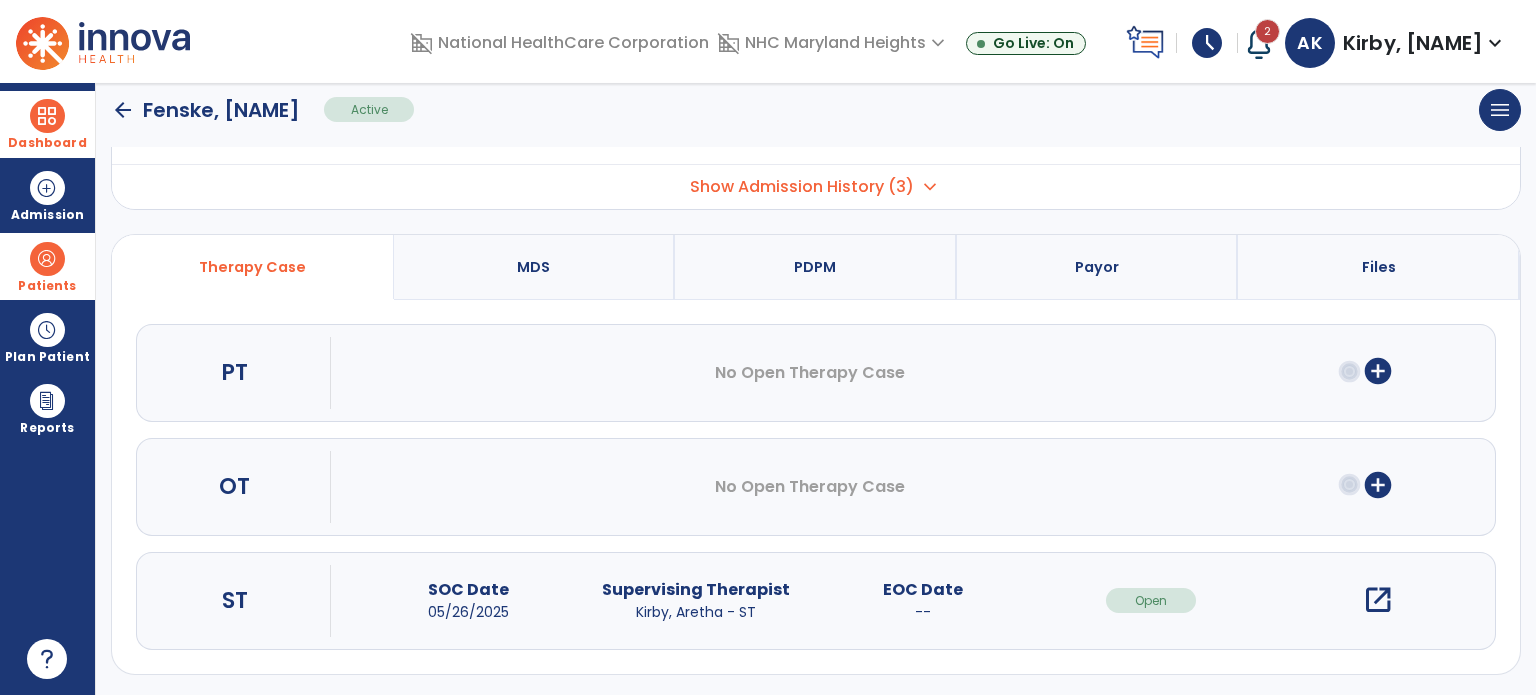 click on "open_in_new" at bounding box center (1378, 600) 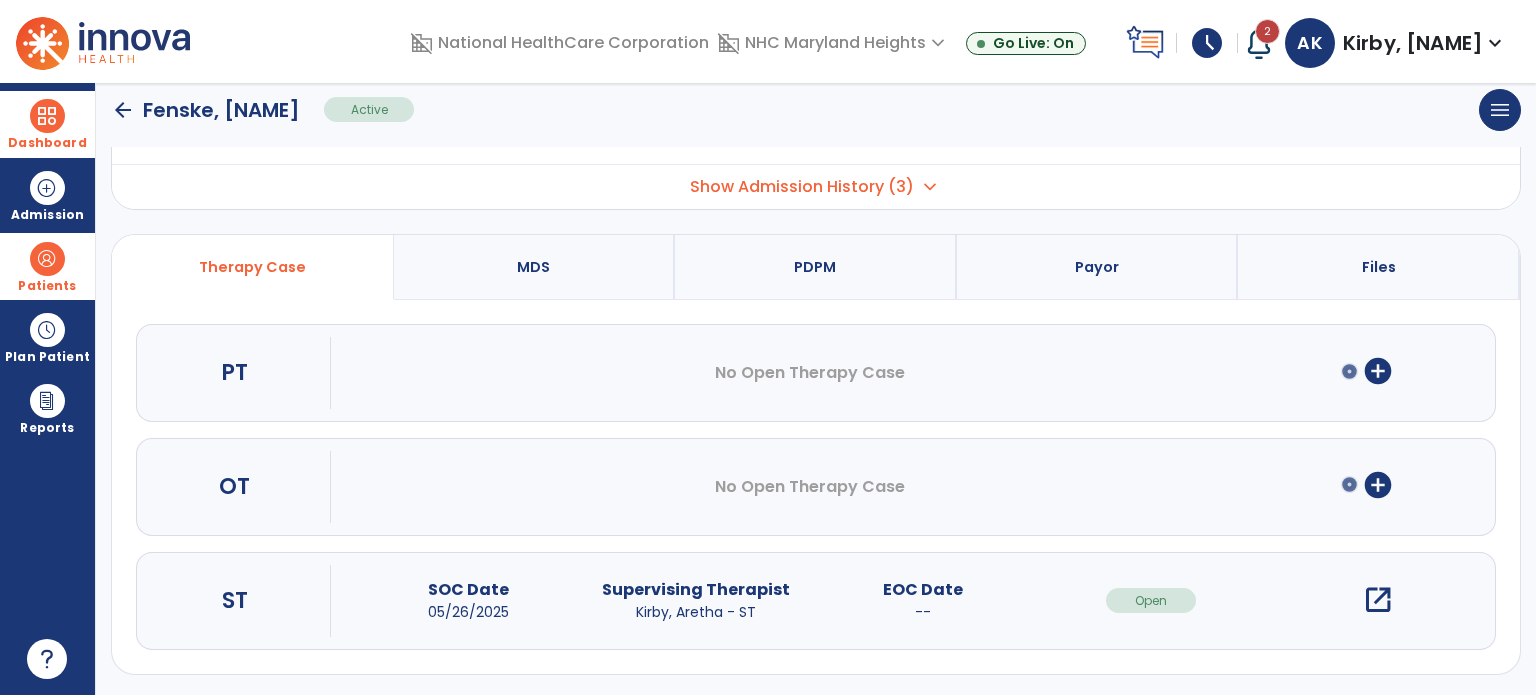 scroll, scrollTop: 0, scrollLeft: 0, axis: both 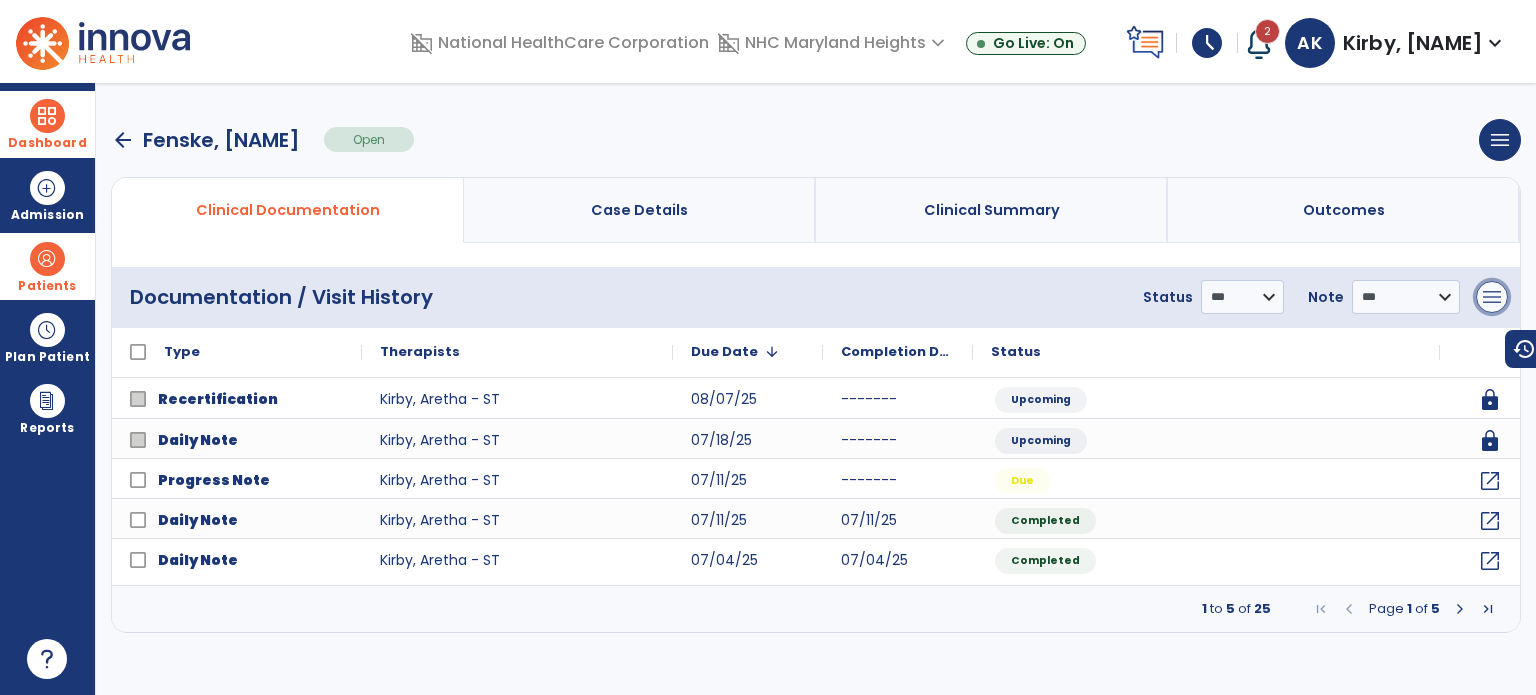 click on "menu" at bounding box center (1492, 297) 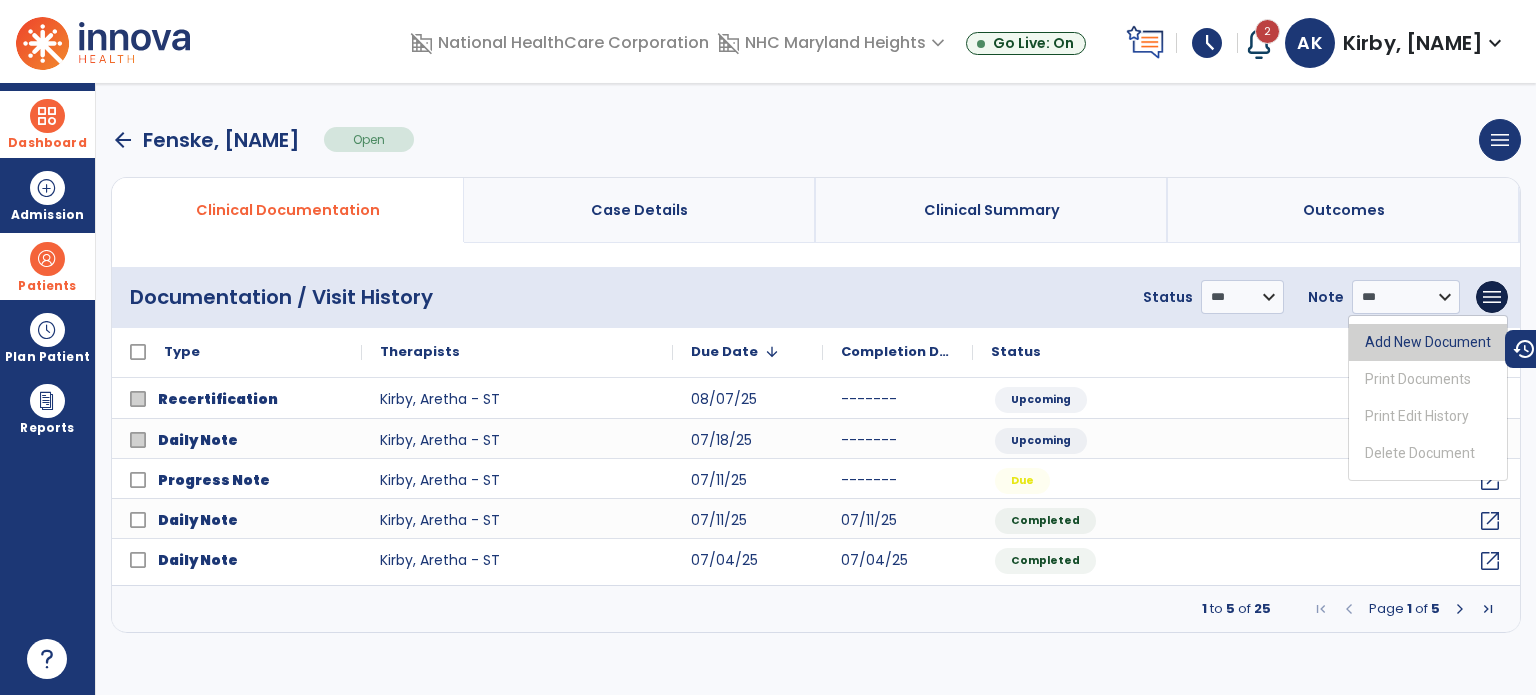 click on "Add New Document" at bounding box center [1428, 342] 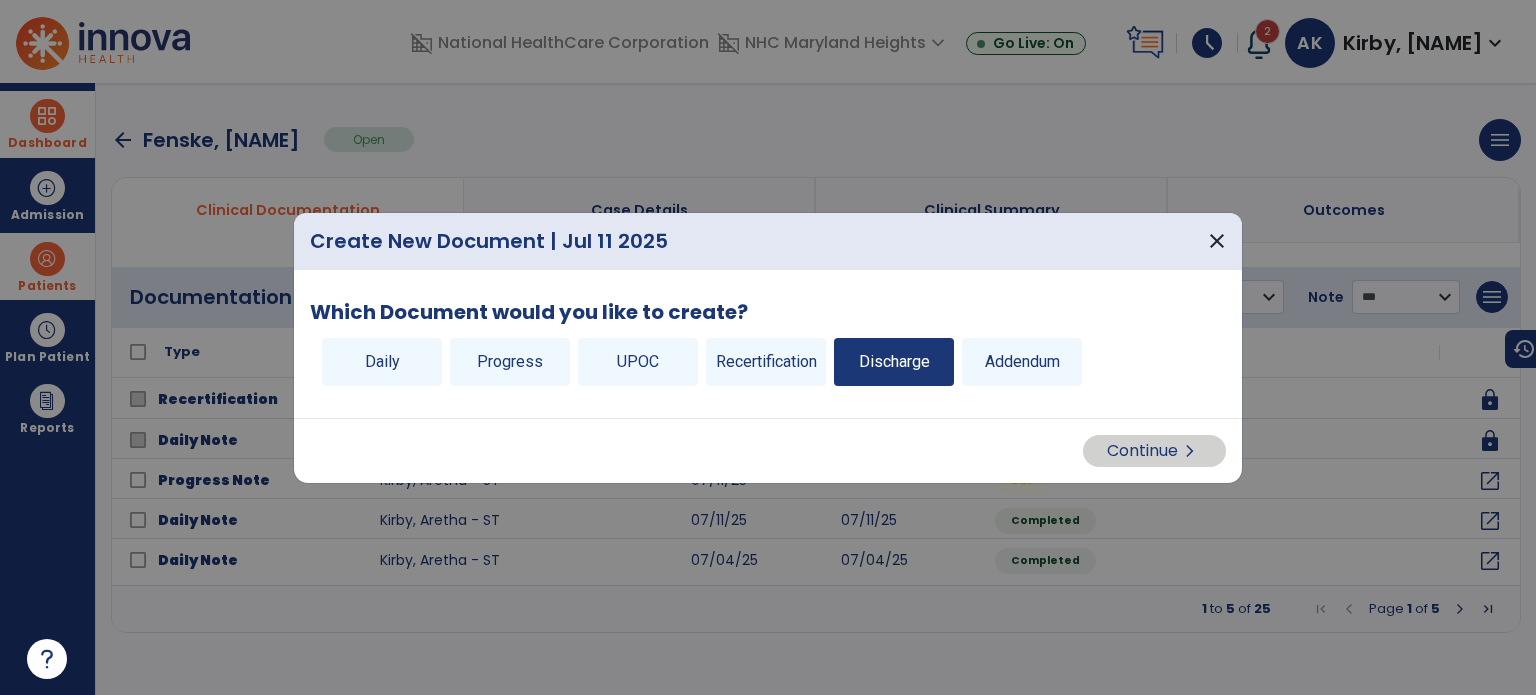 click on "Discharge" at bounding box center (894, 362) 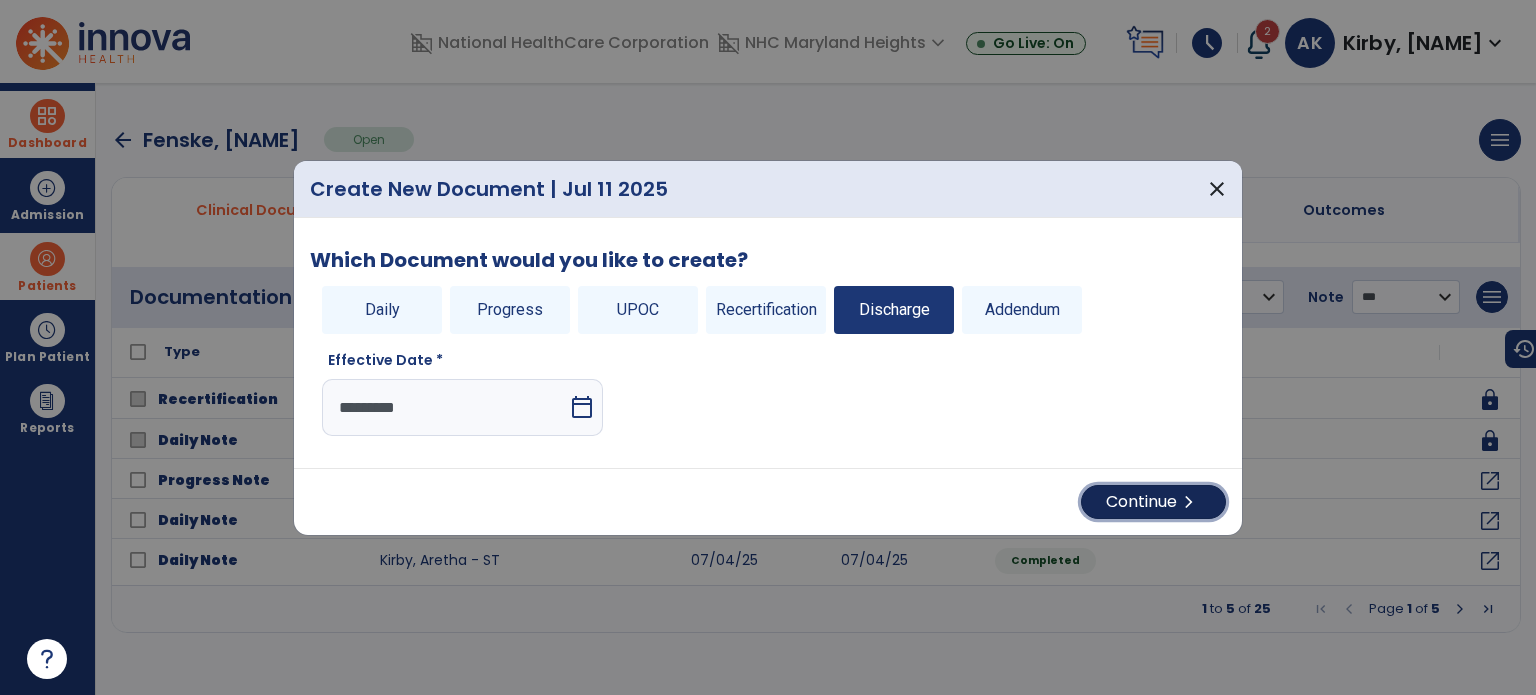 click on "Continue   chevron_right" at bounding box center (1153, 502) 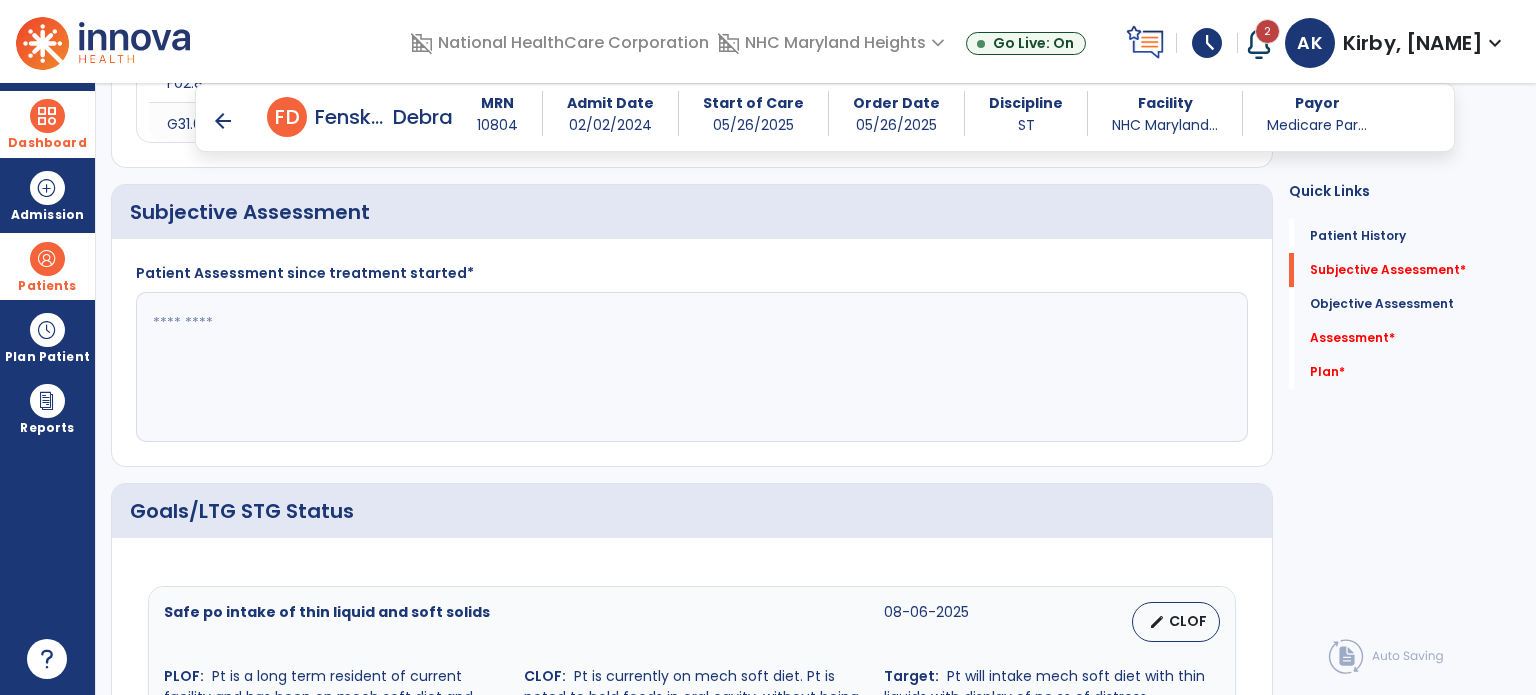scroll, scrollTop: 363, scrollLeft: 0, axis: vertical 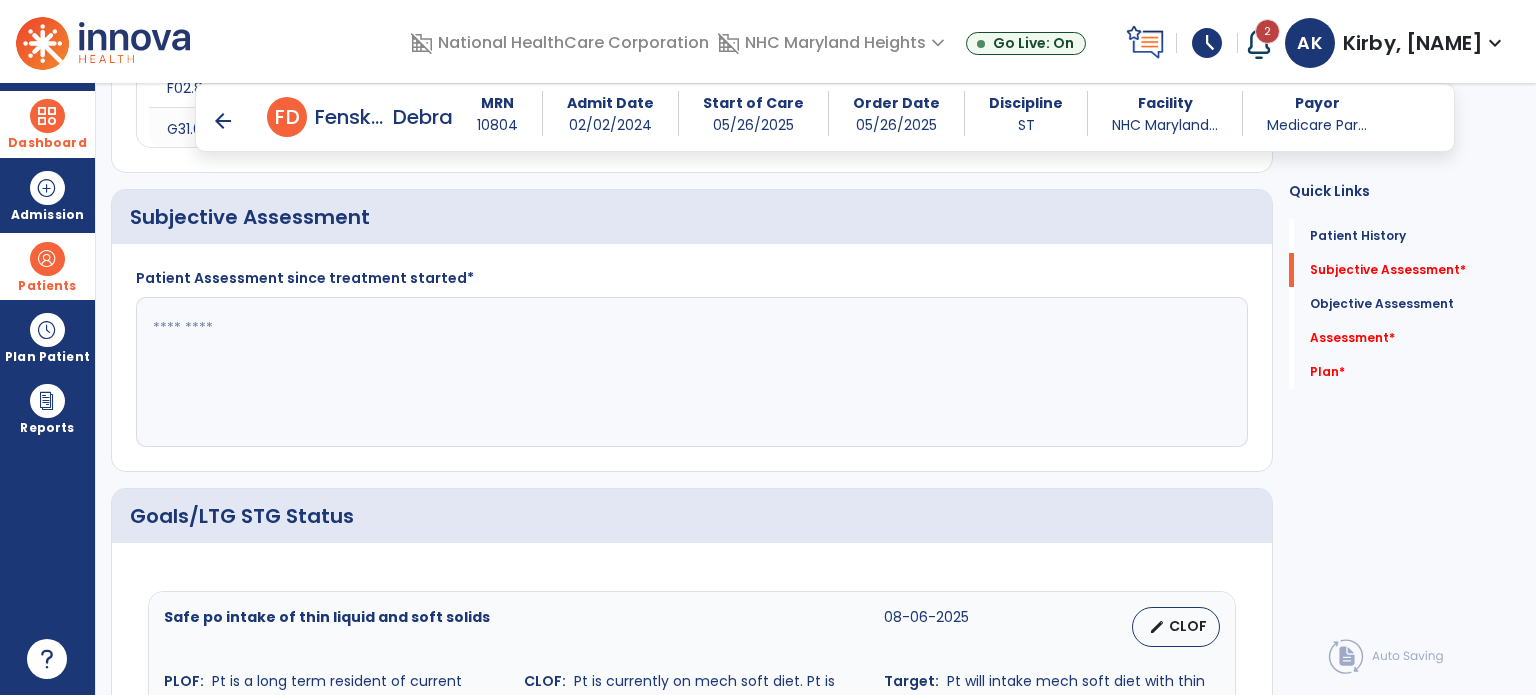 click 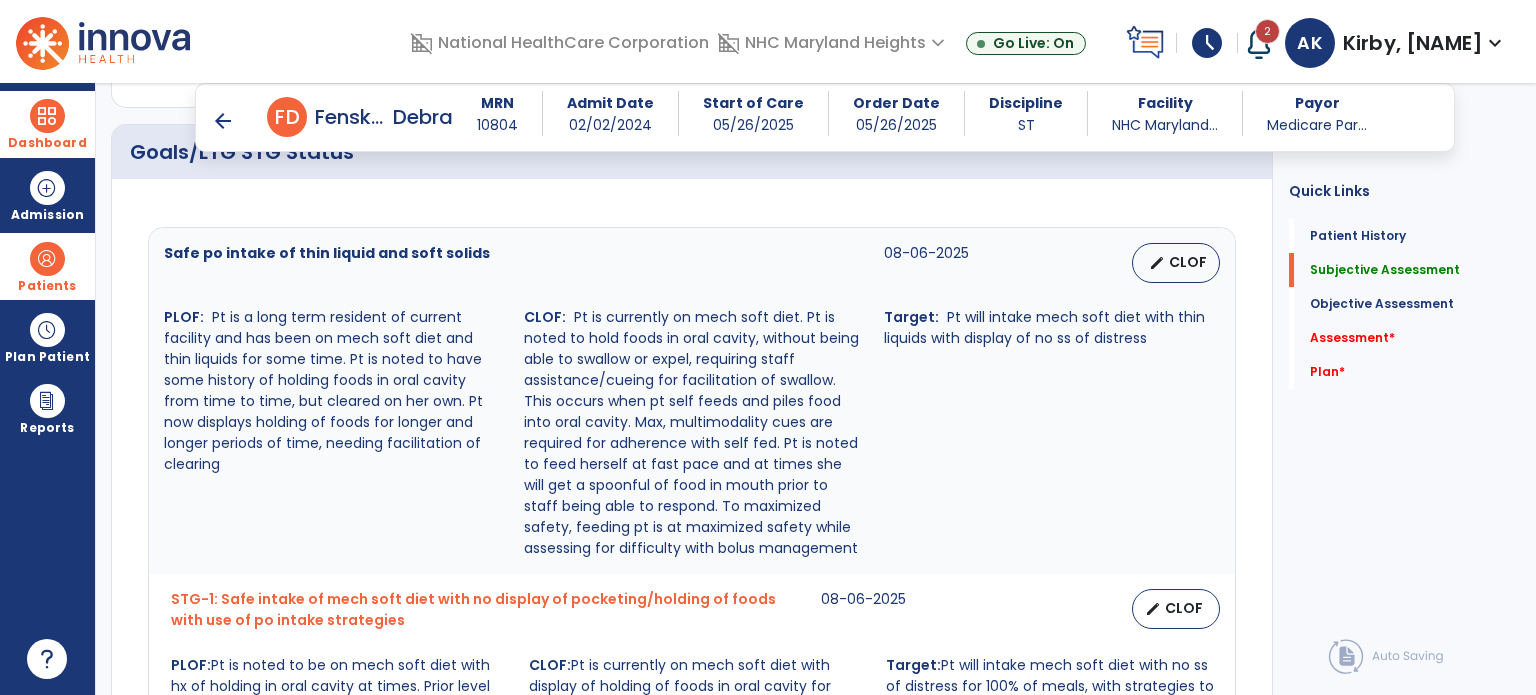 scroll, scrollTop: 730, scrollLeft: 0, axis: vertical 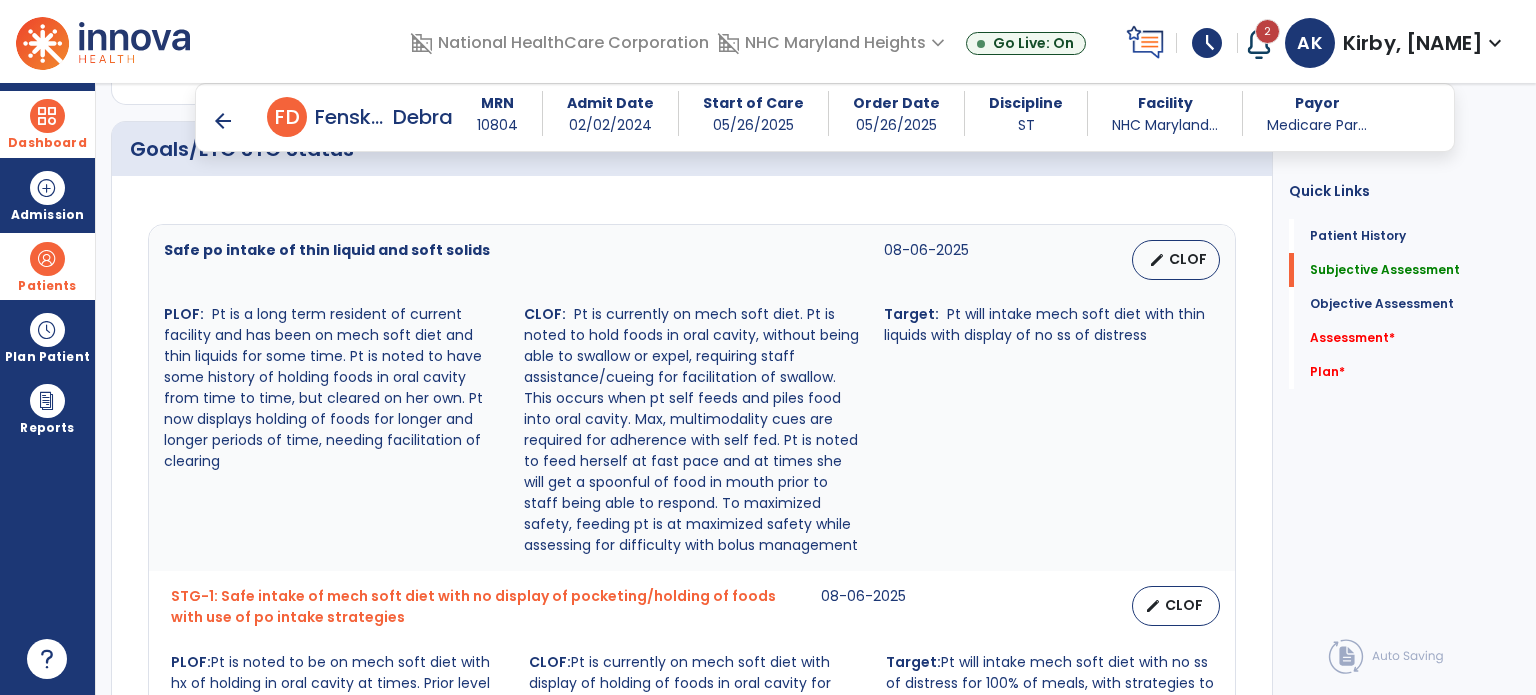 type on "**********" 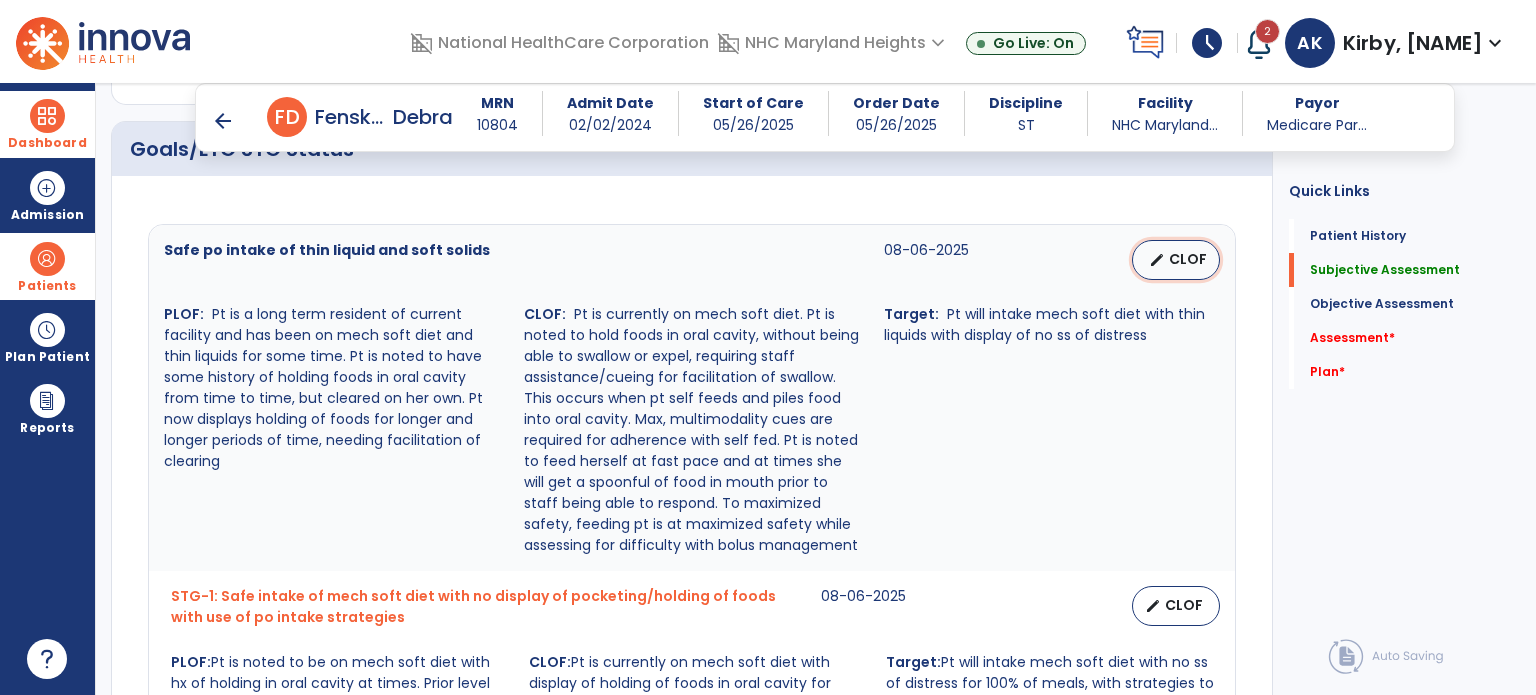 click on "edit" at bounding box center [1157, 260] 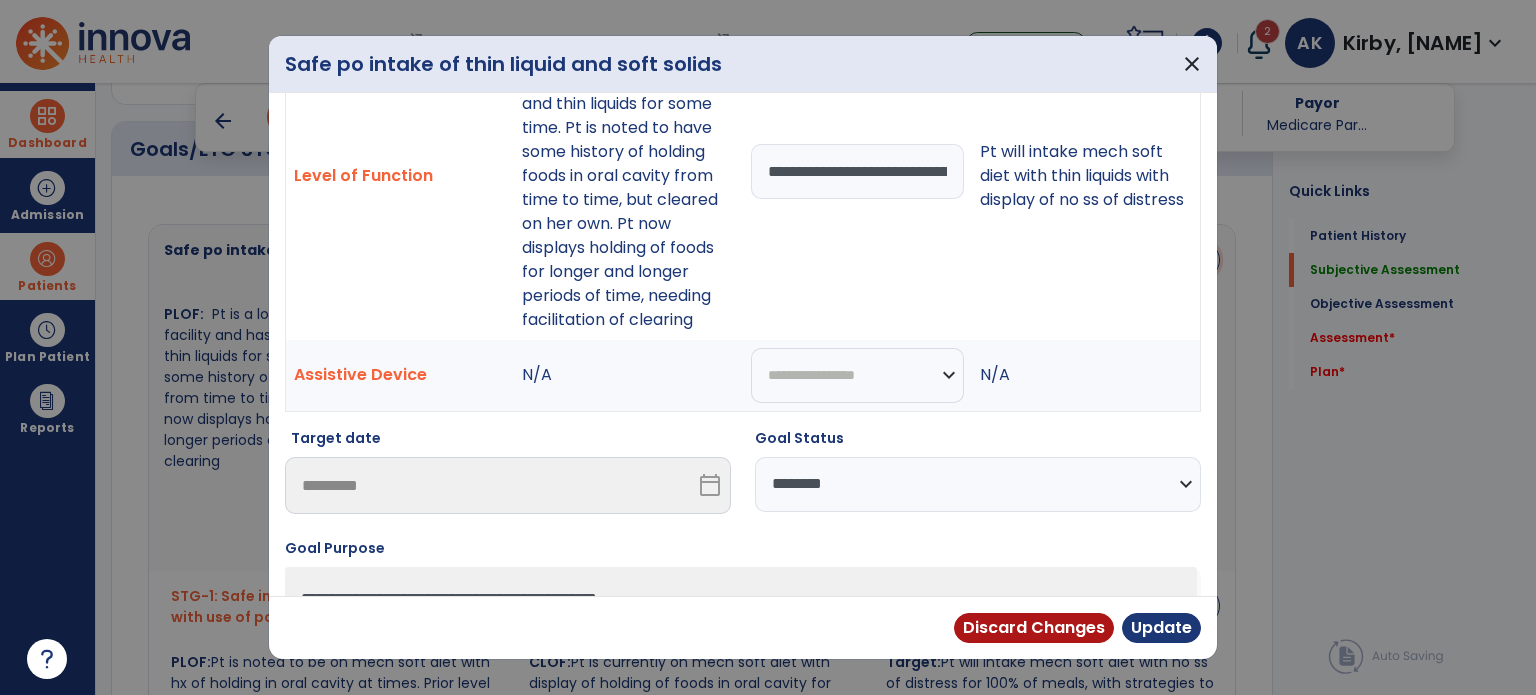 scroll, scrollTop: 153, scrollLeft: 0, axis: vertical 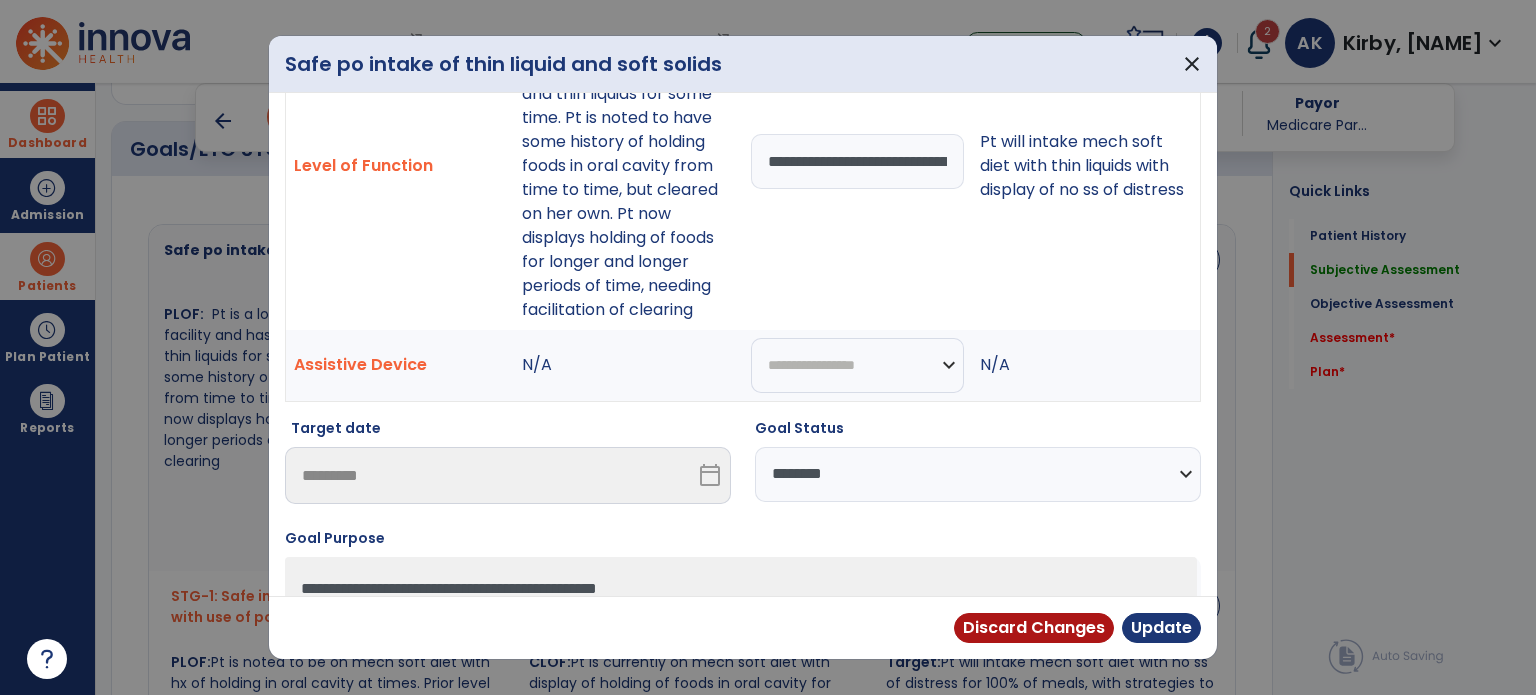 click on "**********" at bounding box center (978, 474) 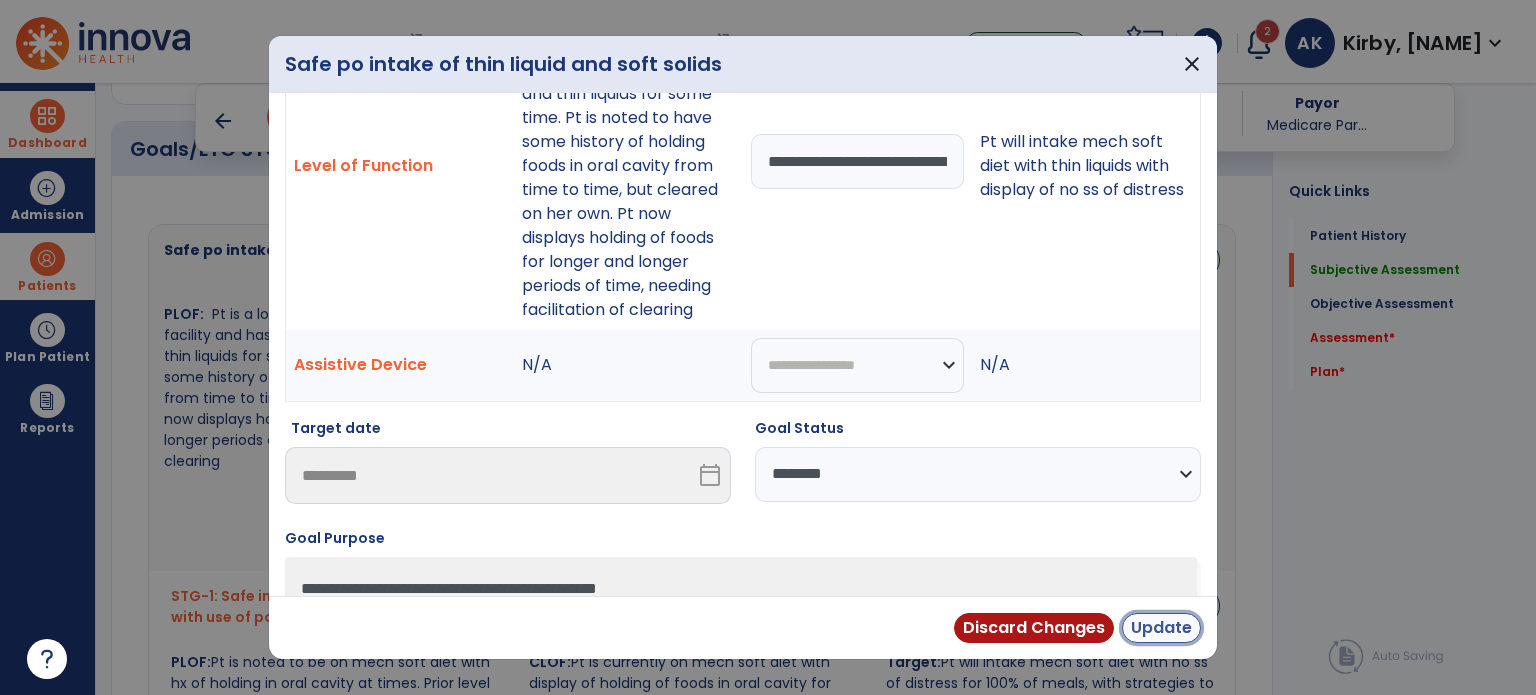 click on "Update" at bounding box center [1161, 628] 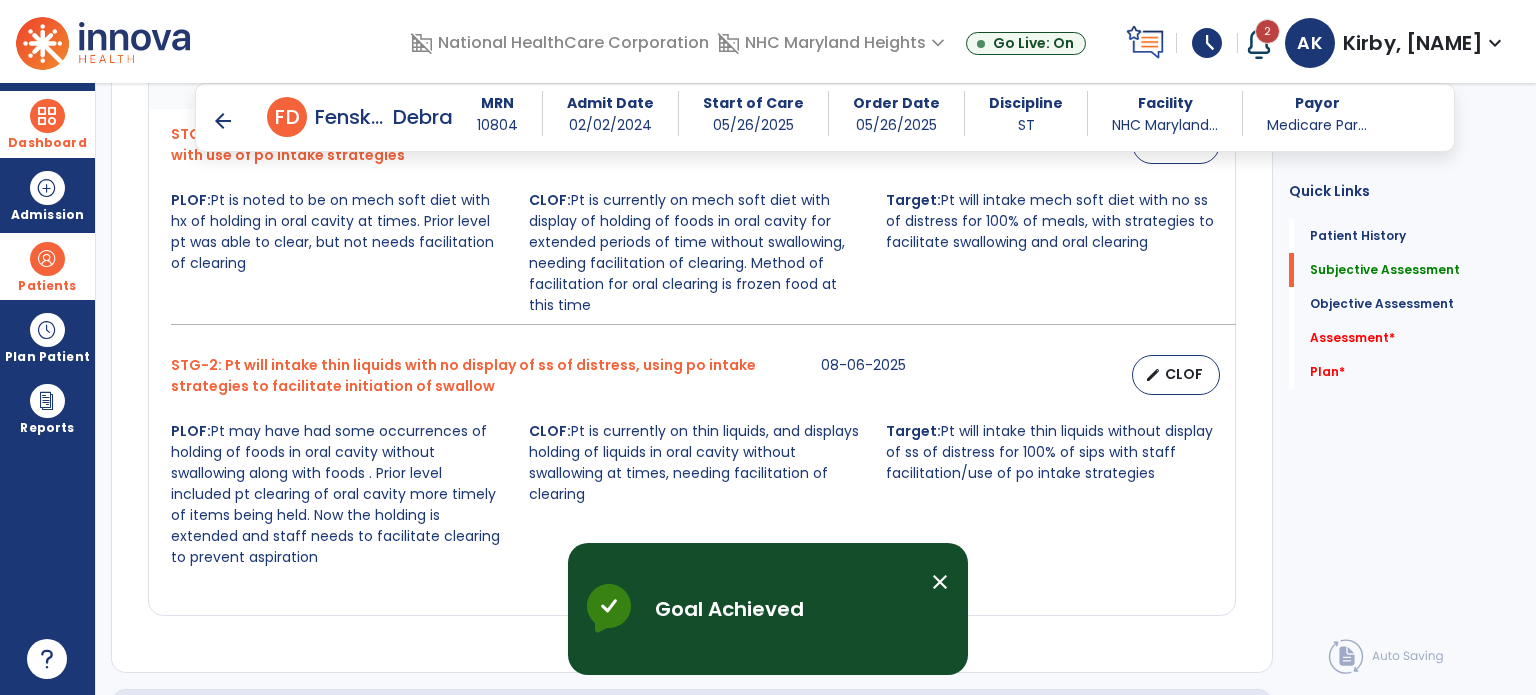 scroll, scrollTop: 1196, scrollLeft: 0, axis: vertical 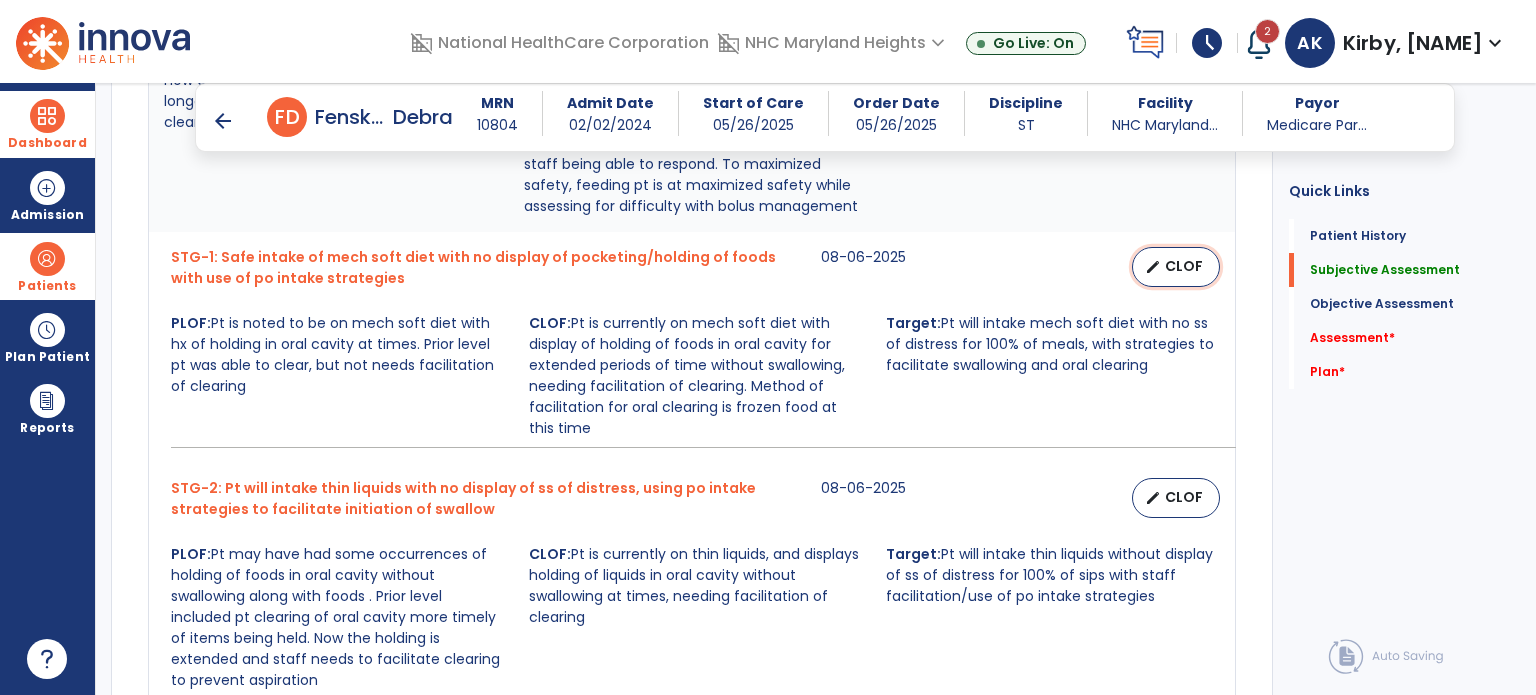 click on "CLOF" at bounding box center [1184, 266] 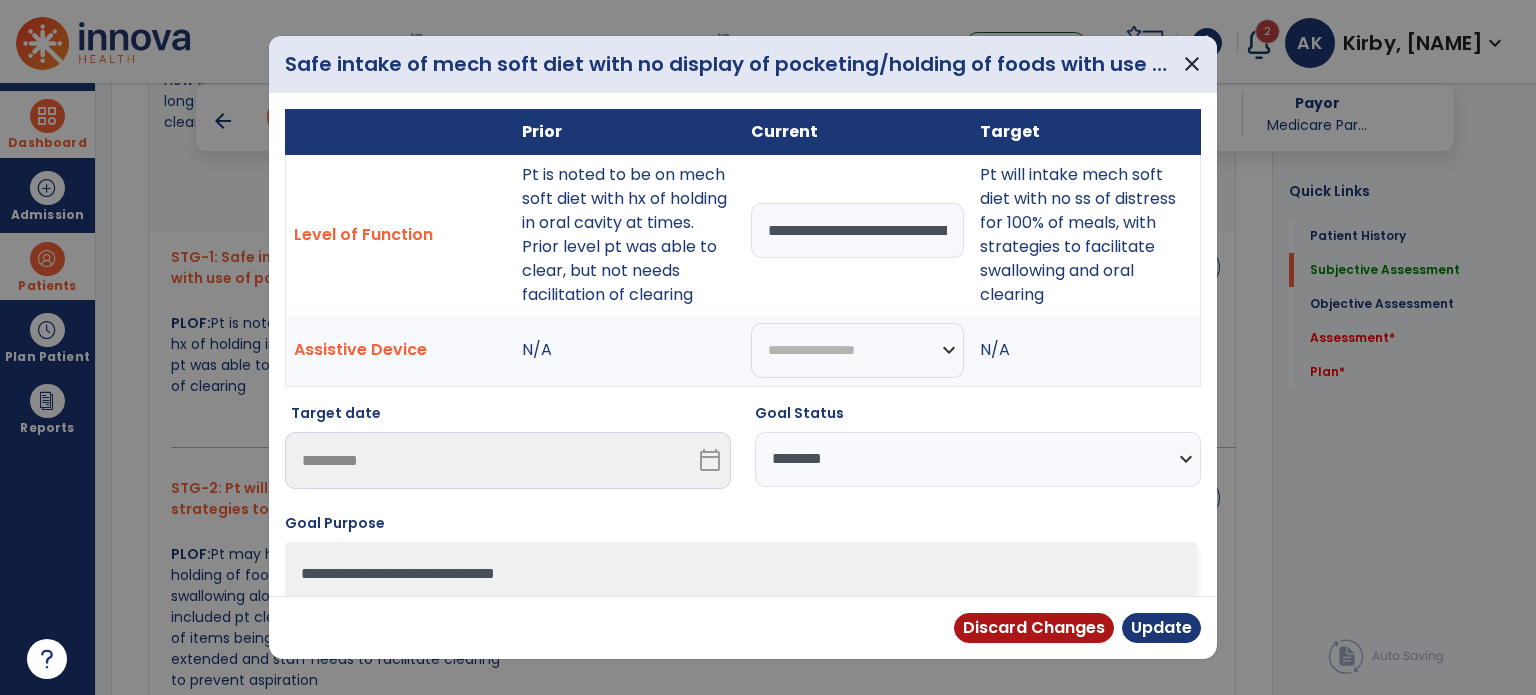 click on "**********" at bounding box center (978, 459) 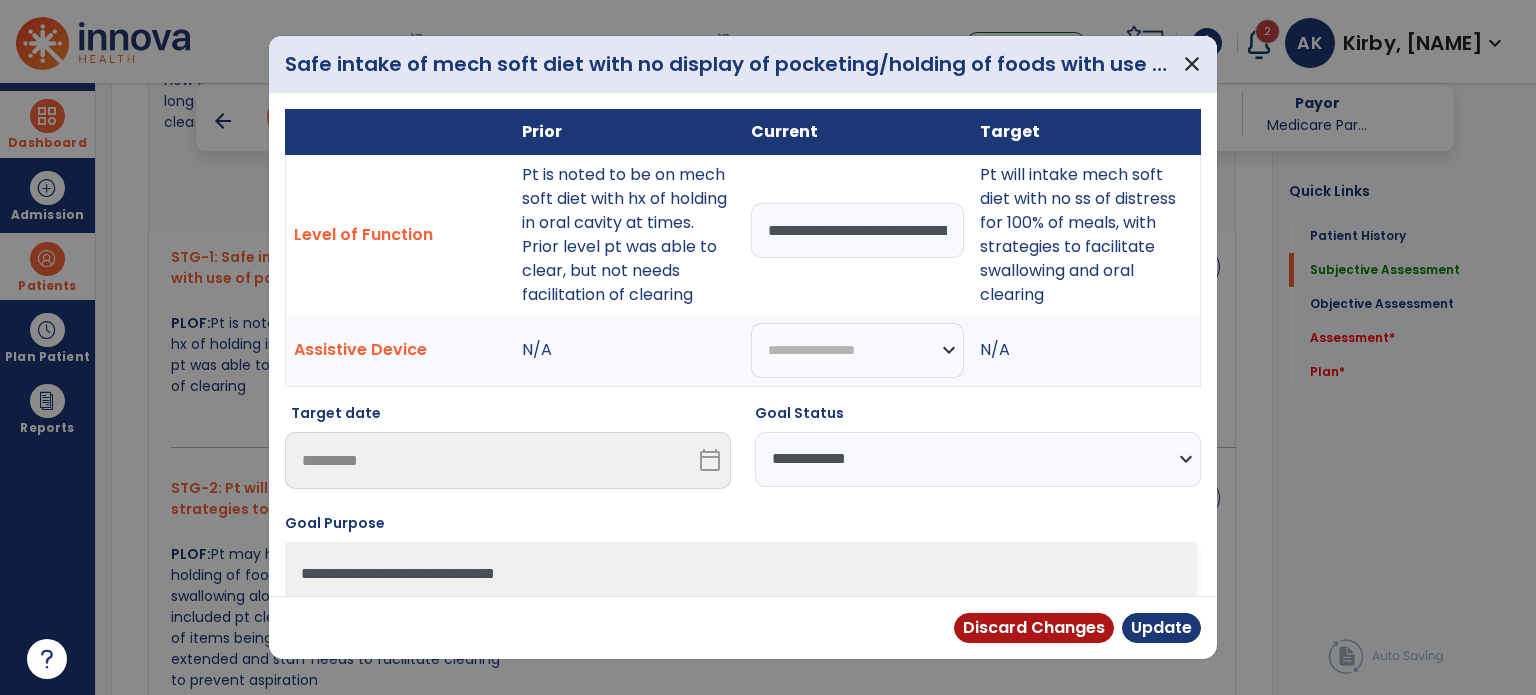 click on "**********" at bounding box center (978, 459) 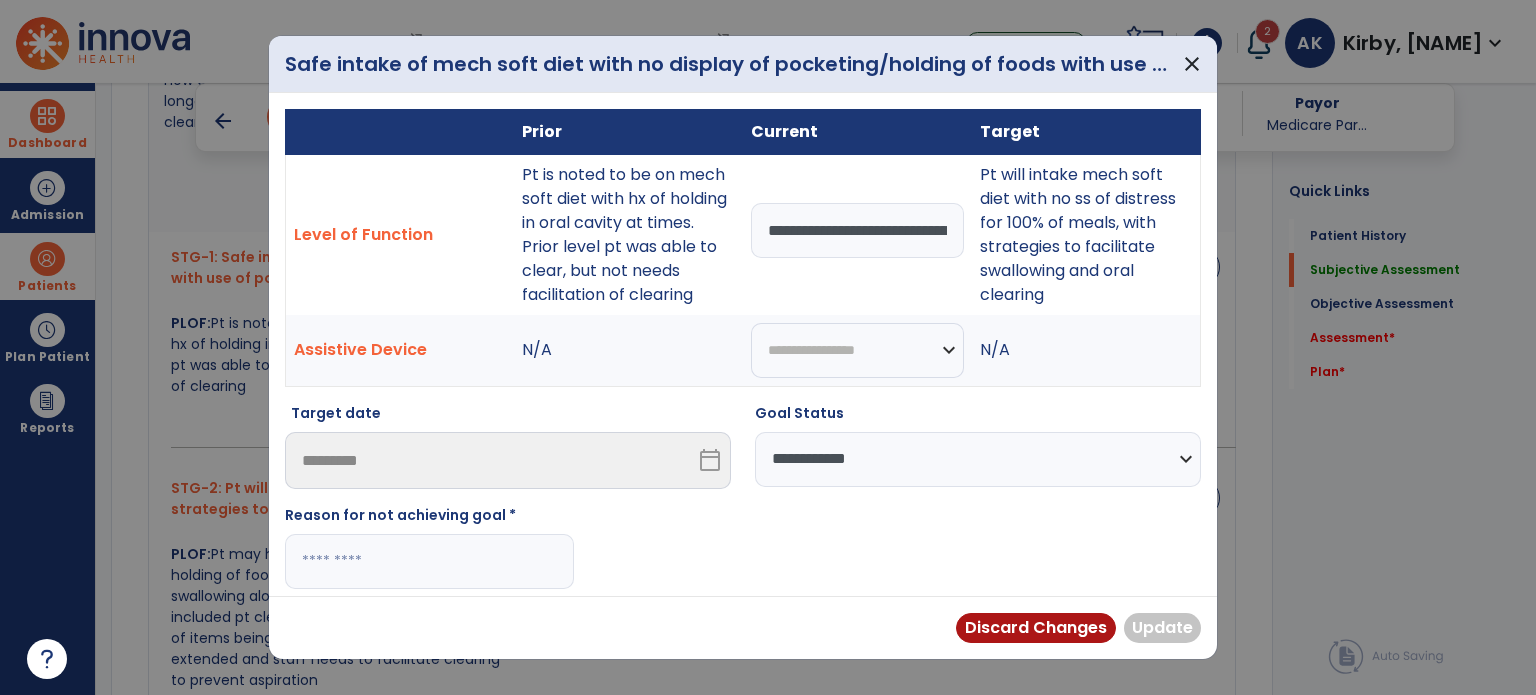 click at bounding box center [429, 561] 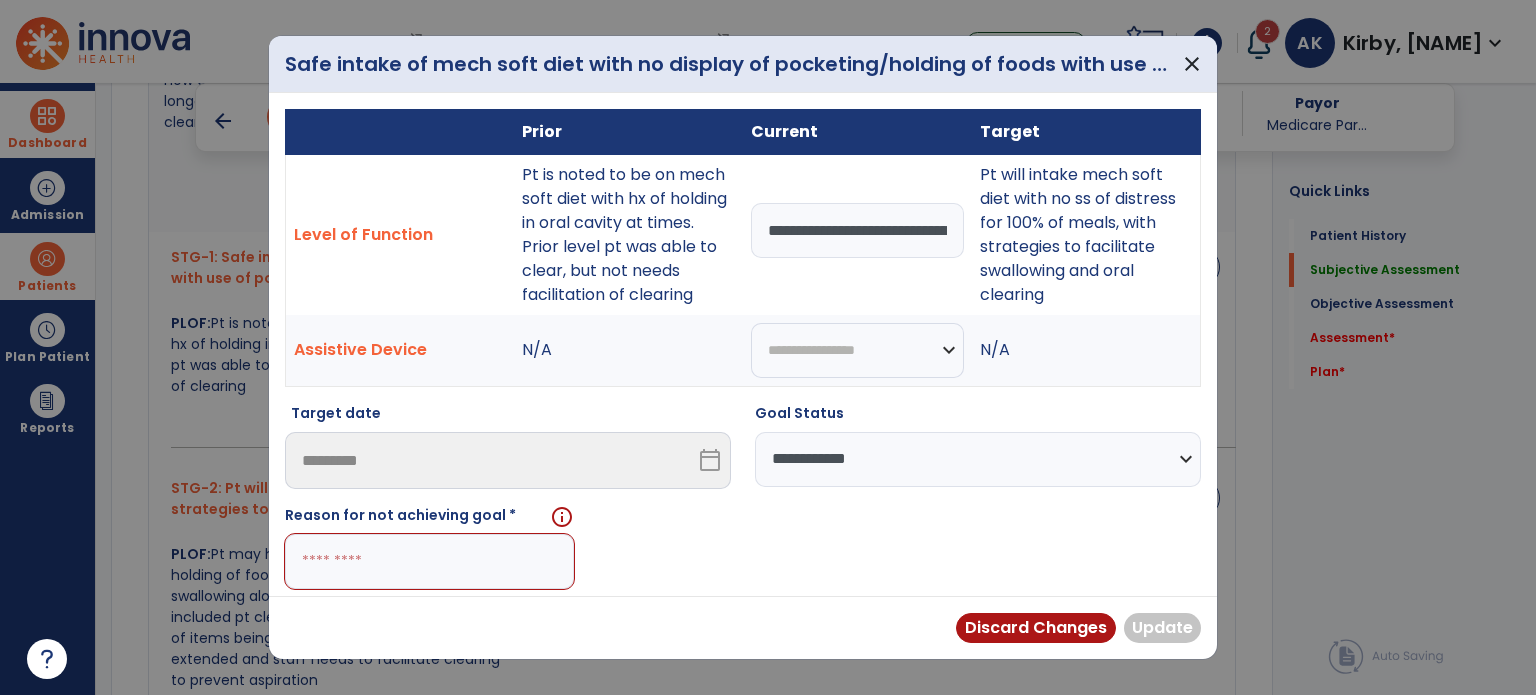 click on "**********" at bounding box center (978, 459) 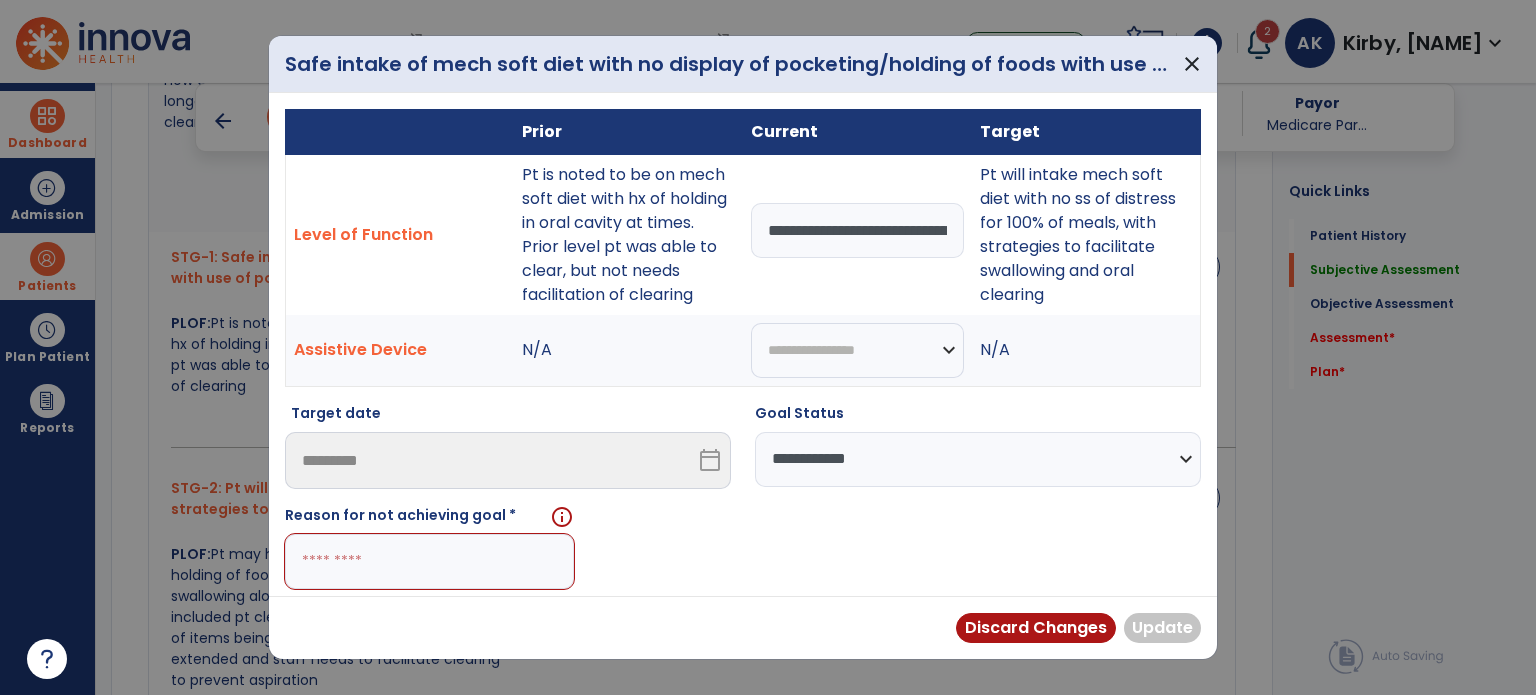 select on "********" 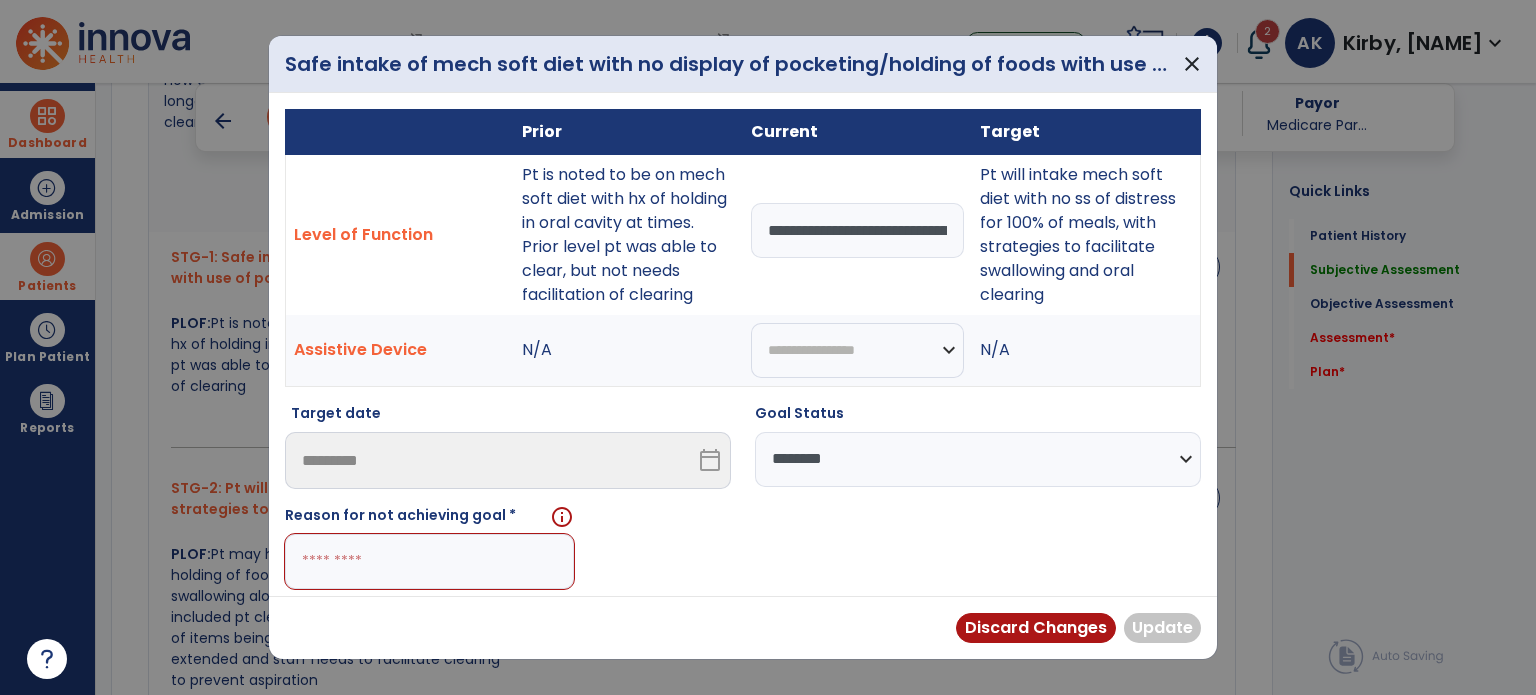 click on "**********" at bounding box center (978, 459) 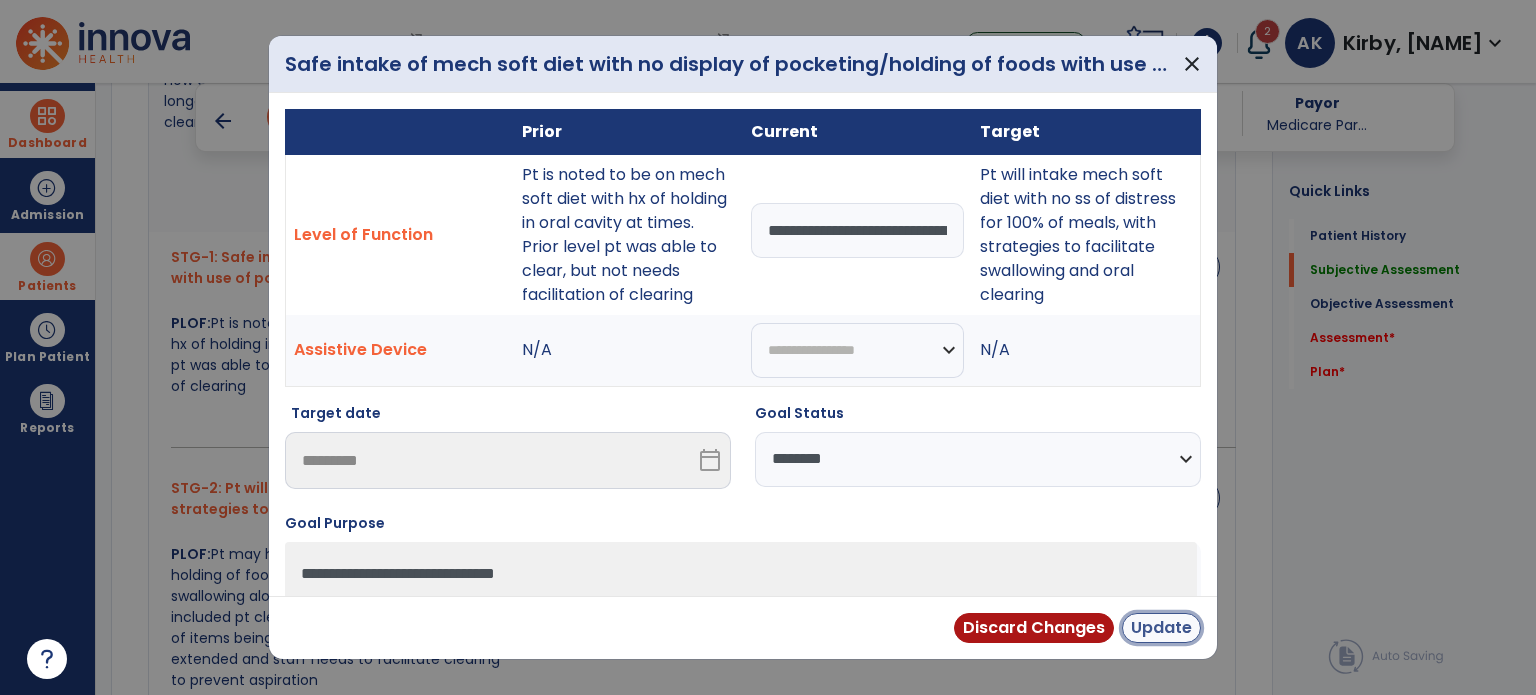 click on "Update" at bounding box center (1161, 628) 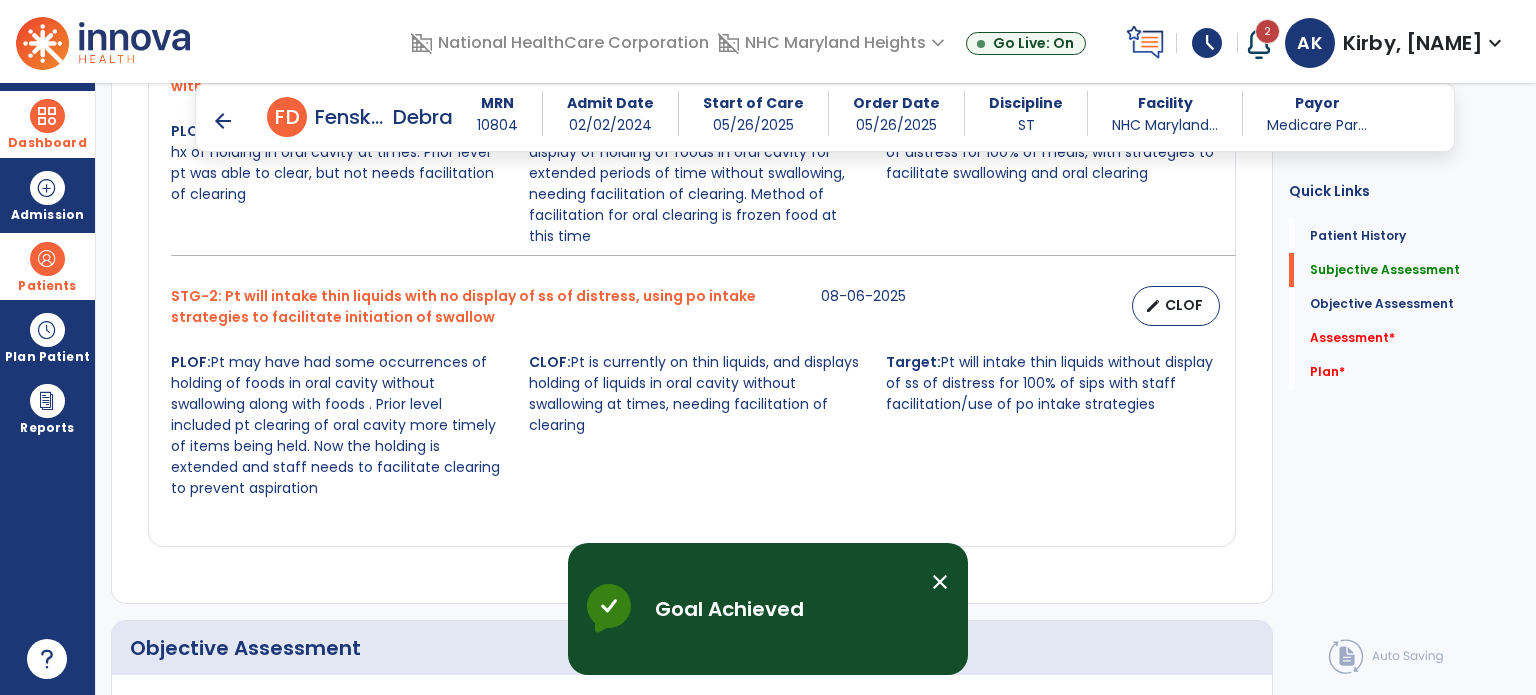 scroll, scrollTop: 1285, scrollLeft: 0, axis: vertical 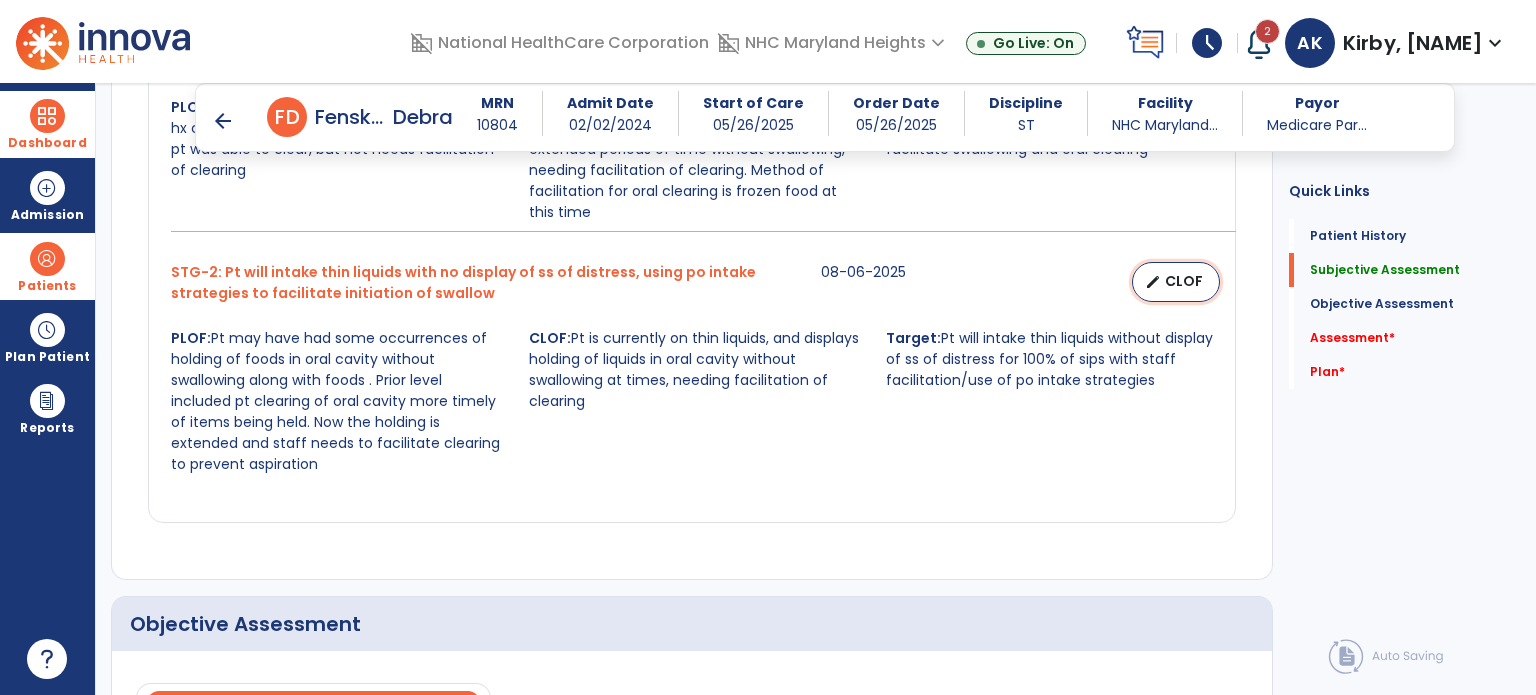 click on "CLOF" at bounding box center [1184, 281] 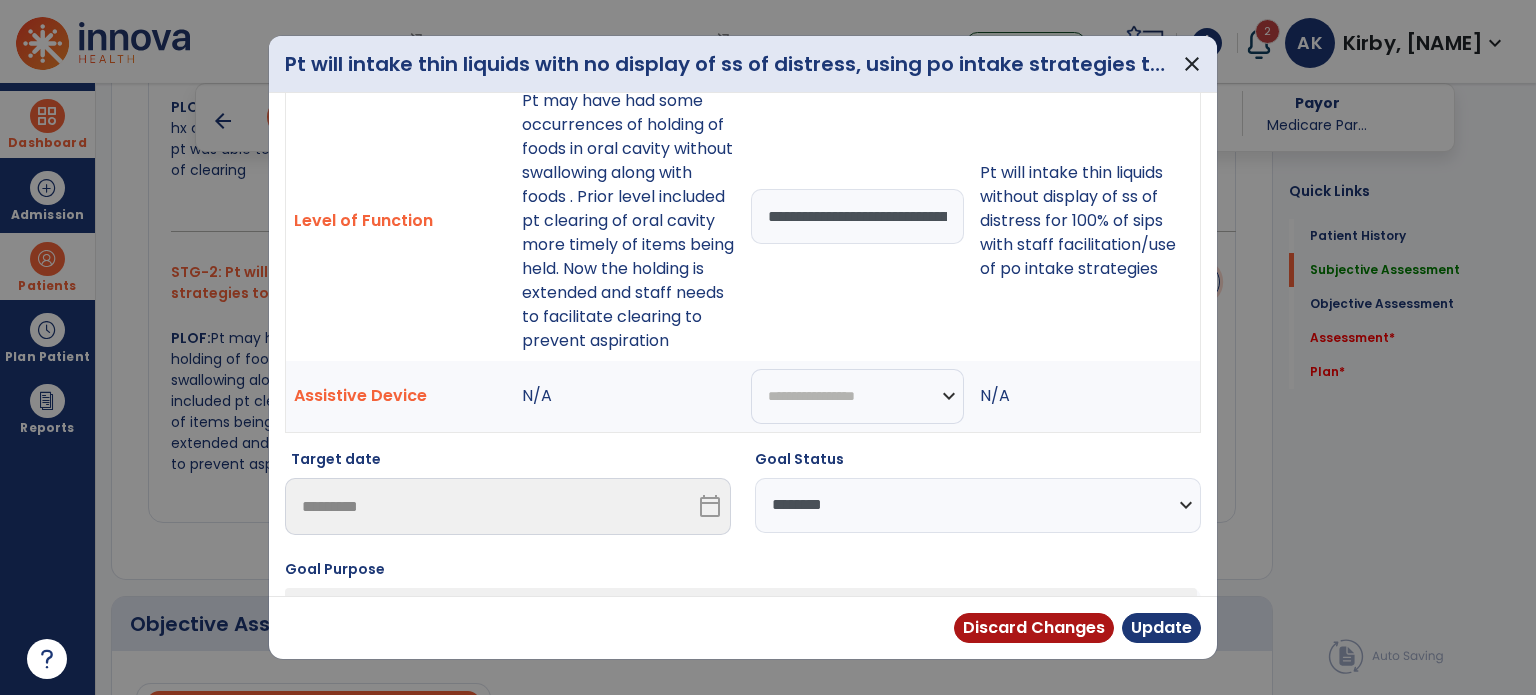 scroll, scrollTop: 77, scrollLeft: 0, axis: vertical 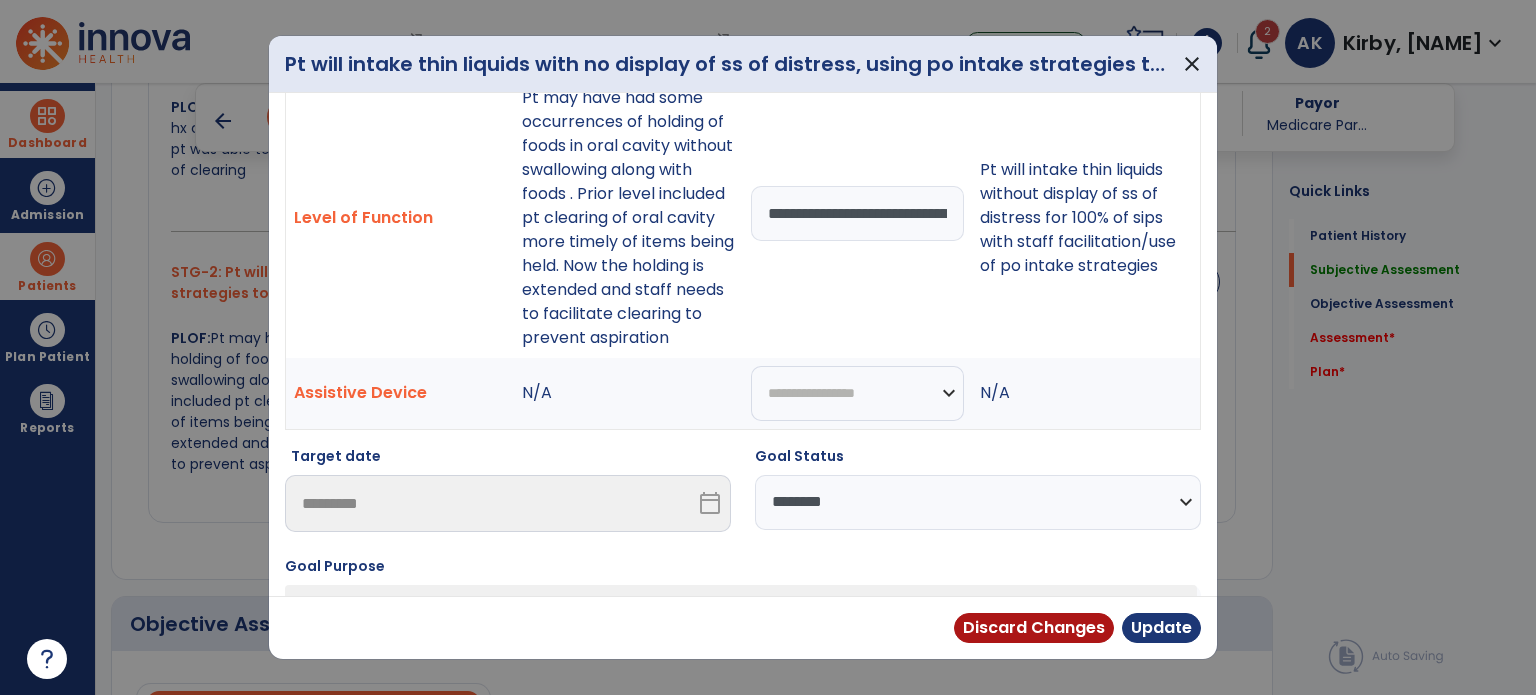click on "**********" at bounding box center [978, 502] 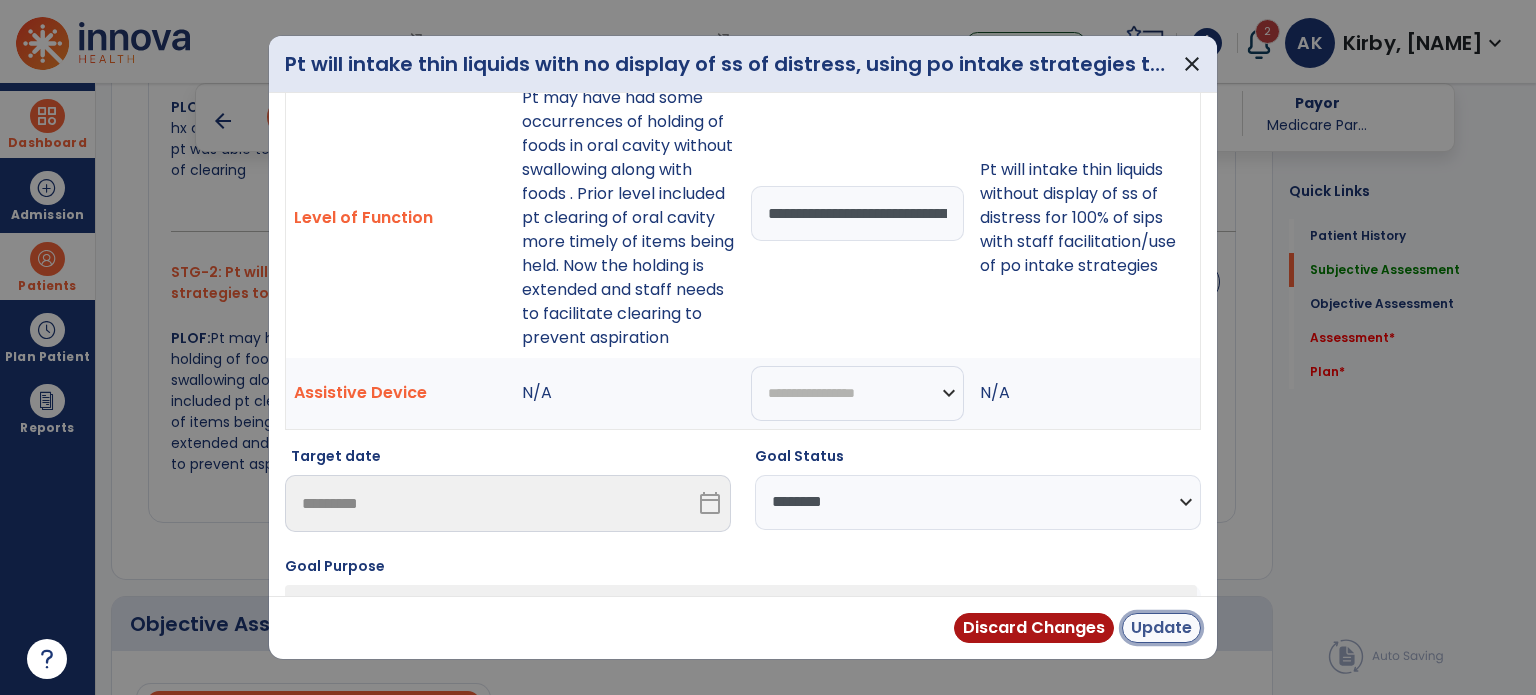 click on "Update" at bounding box center [1161, 628] 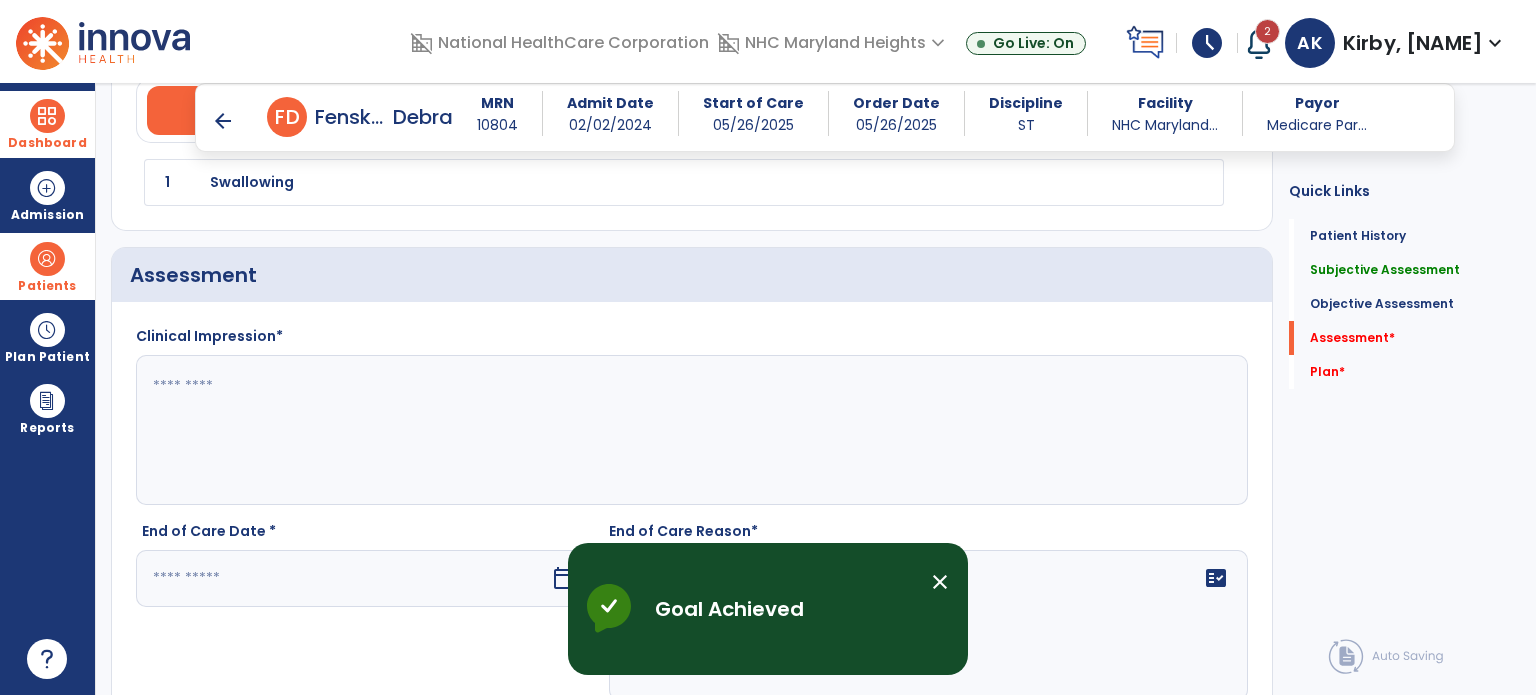 scroll, scrollTop: 1931, scrollLeft: 0, axis: vertical 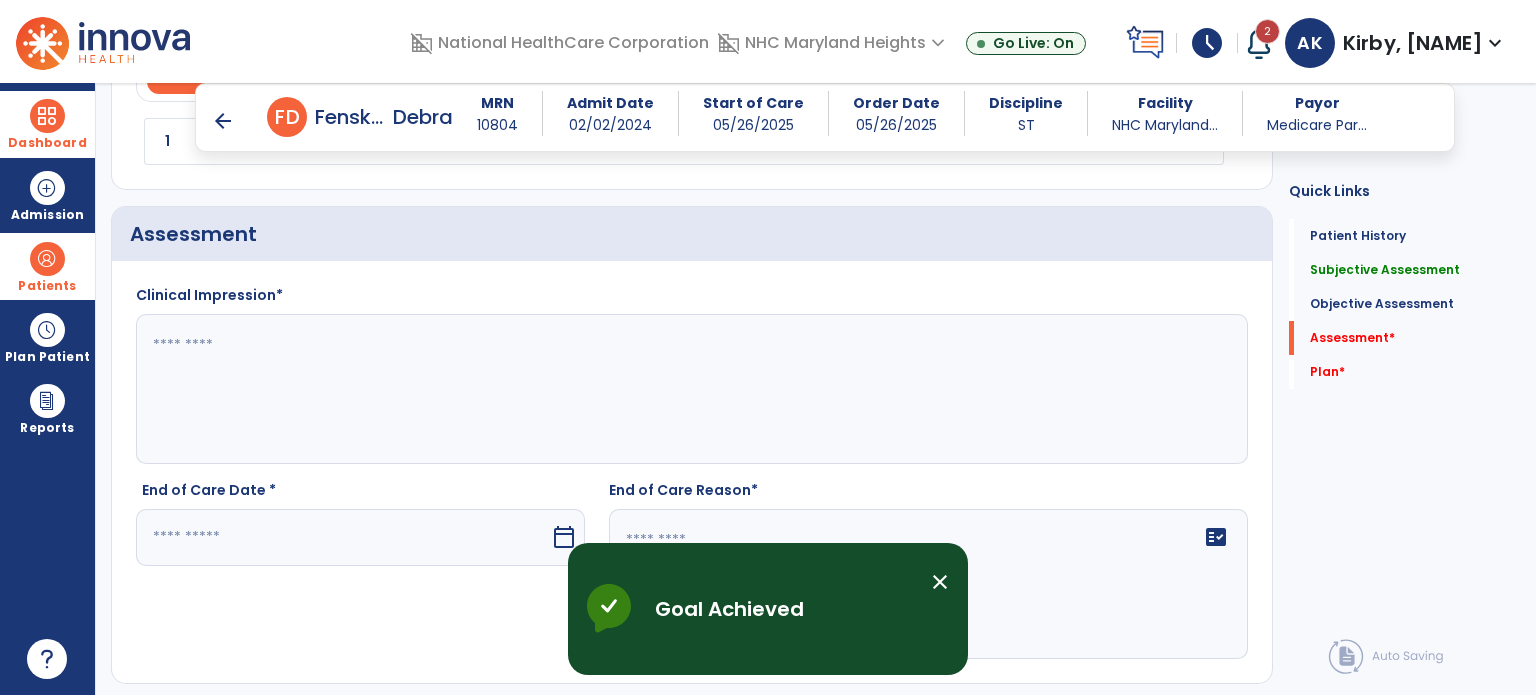 click 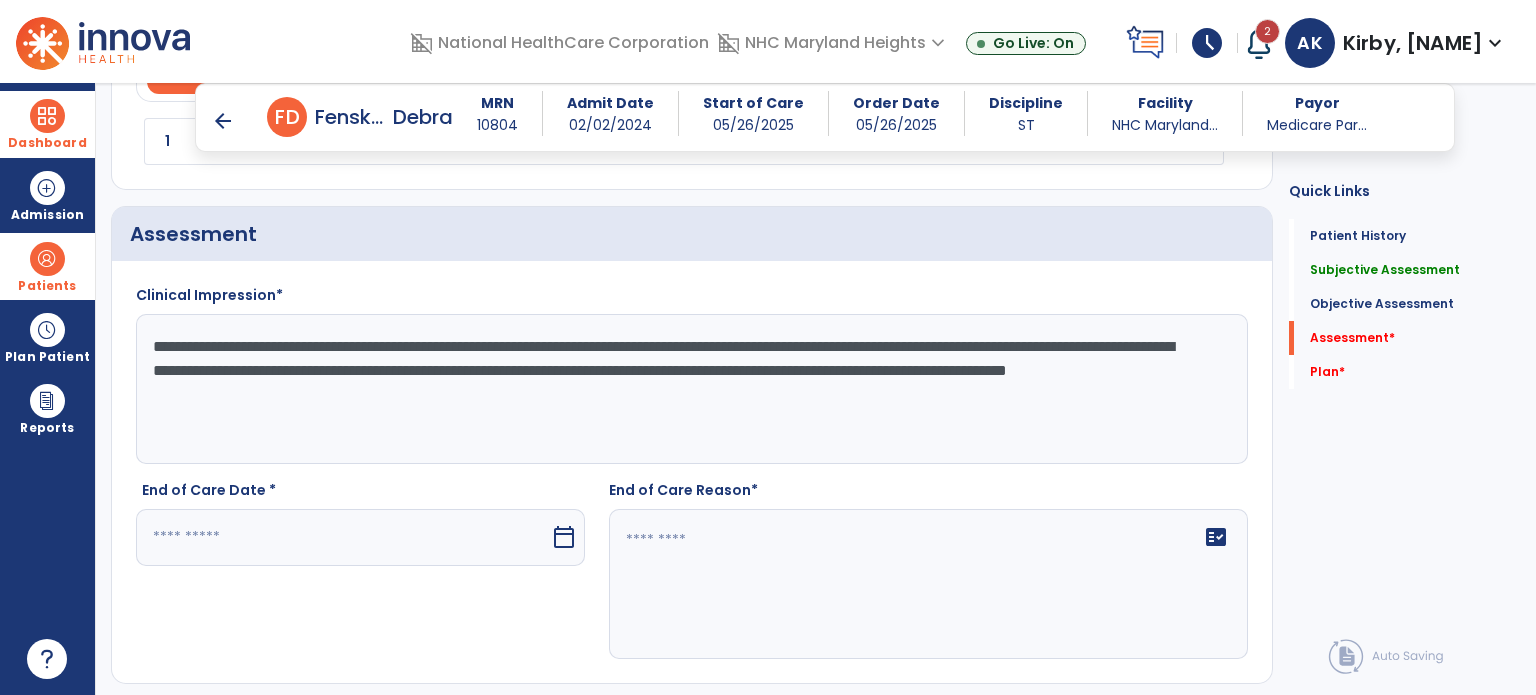 type on "**********" 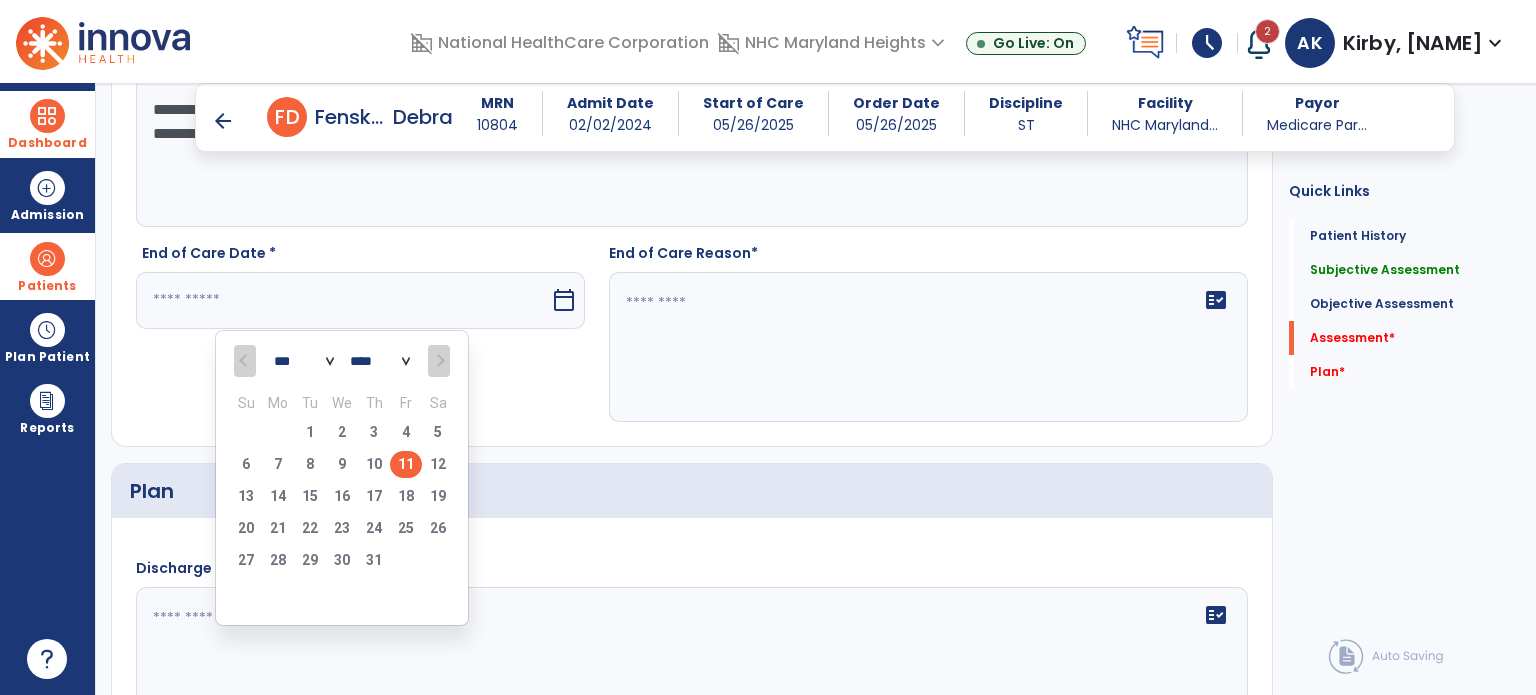 scroll, scrollTop: 2164, scrollLeft: 0, axis: vertical 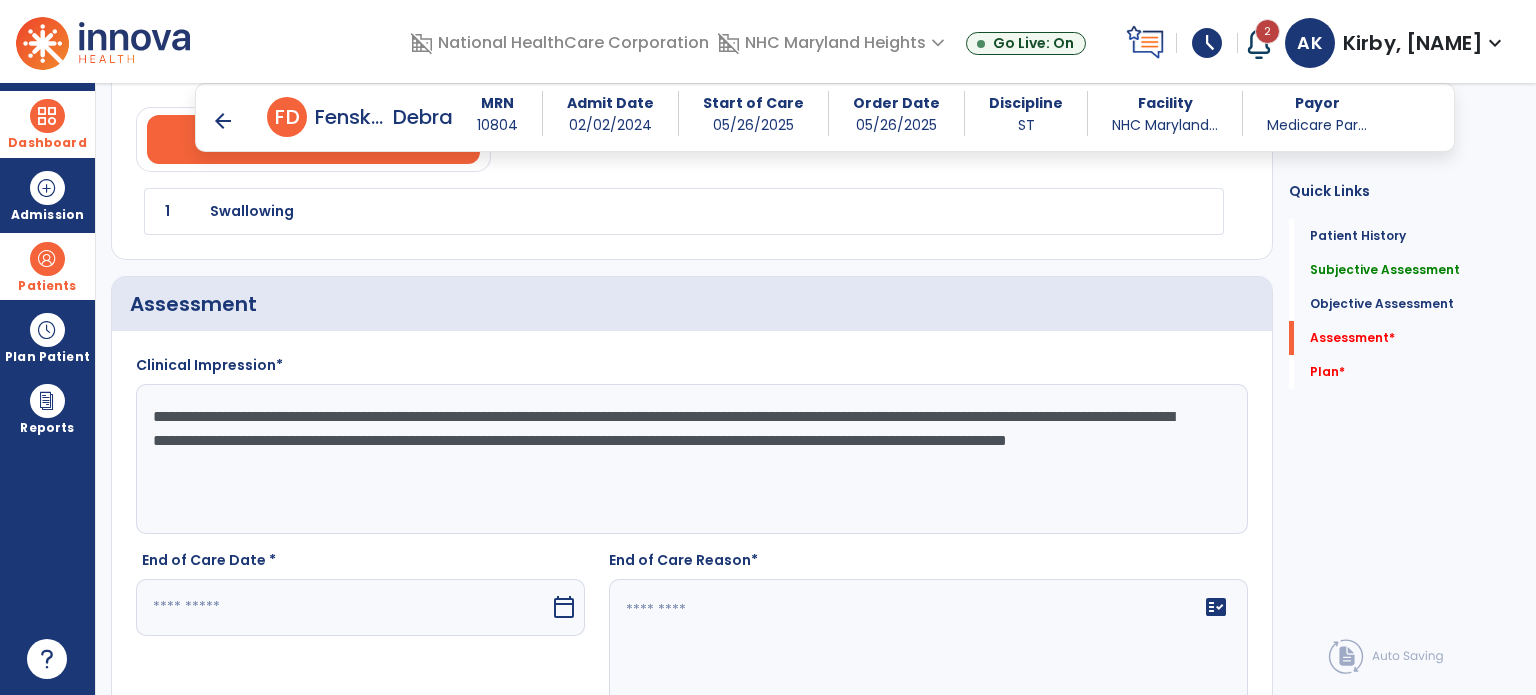 click on "calendar_today" at bounding box center [564, 607] 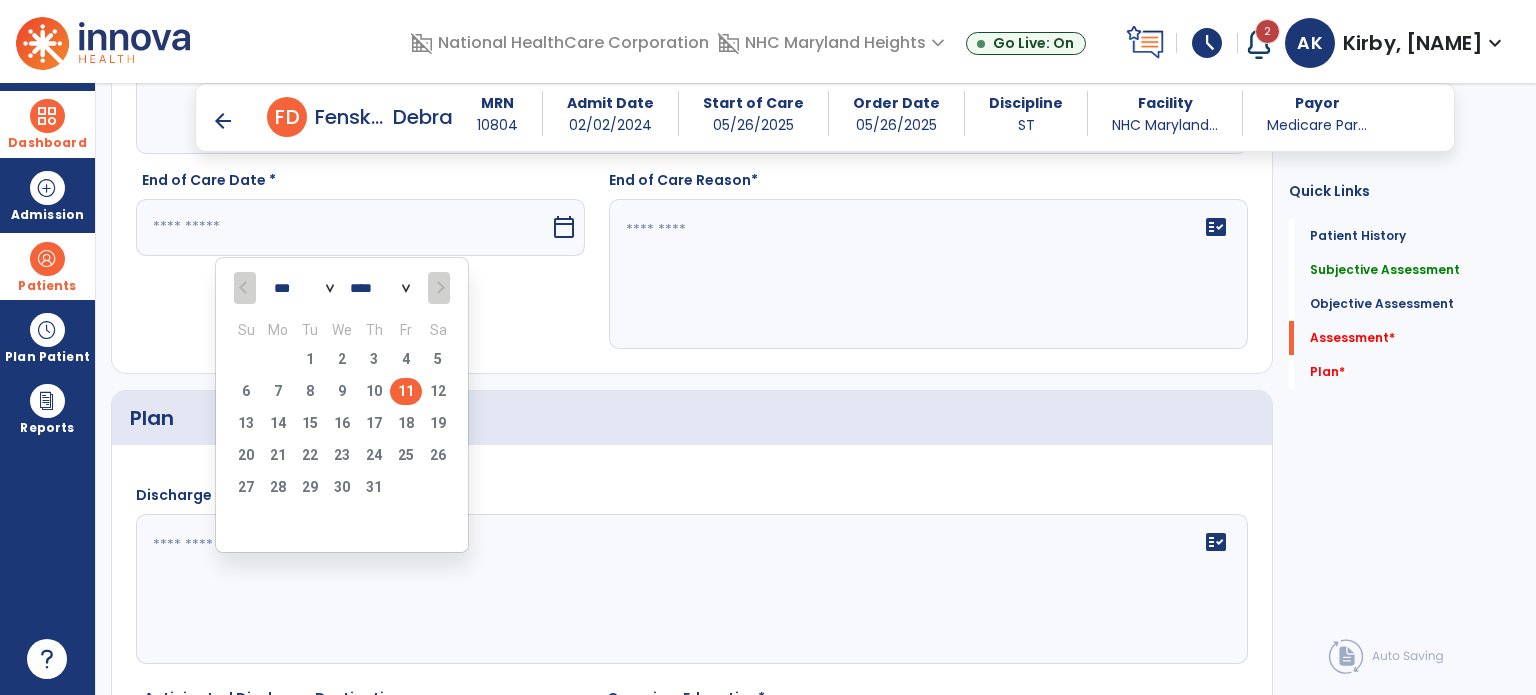 click on "11" at bounding box center [406, 391] 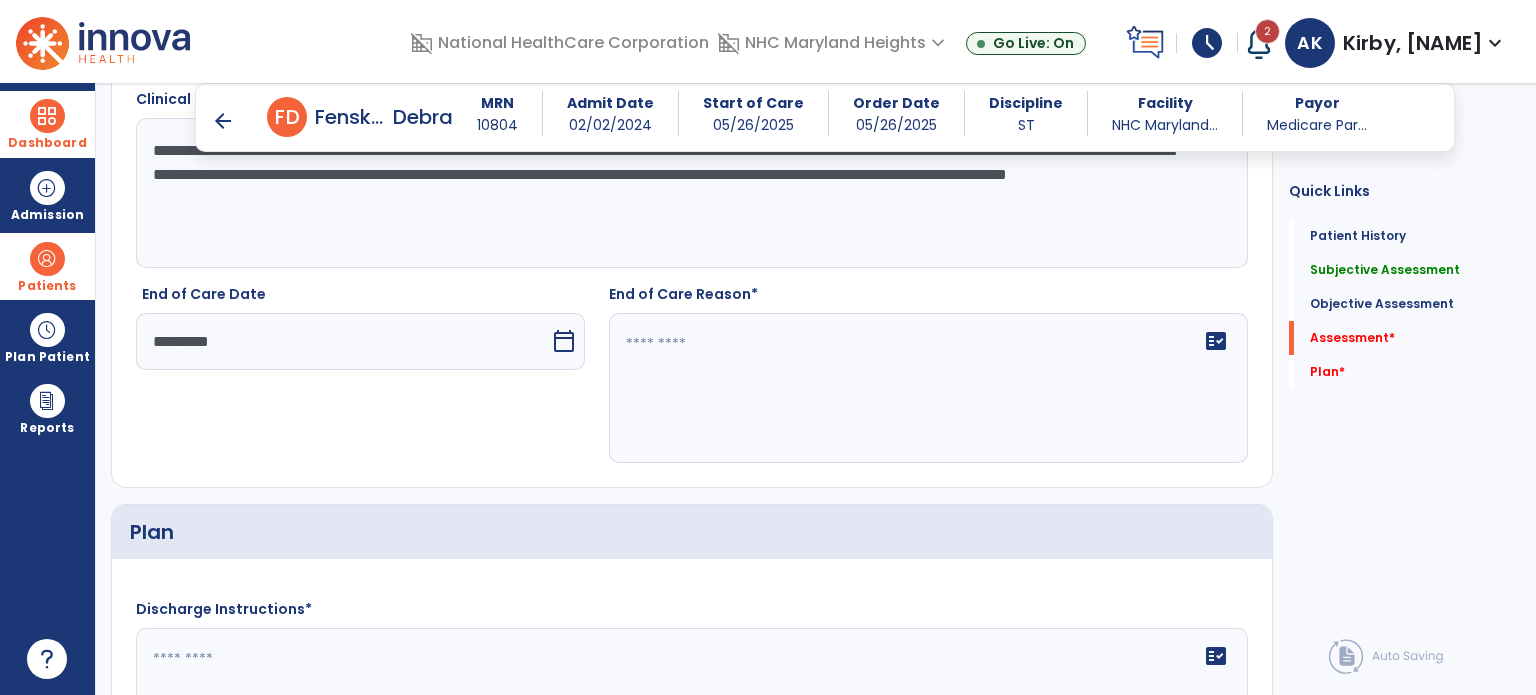scroll, scrollTop: 2090, scrollLeft: 0, axis: vertical 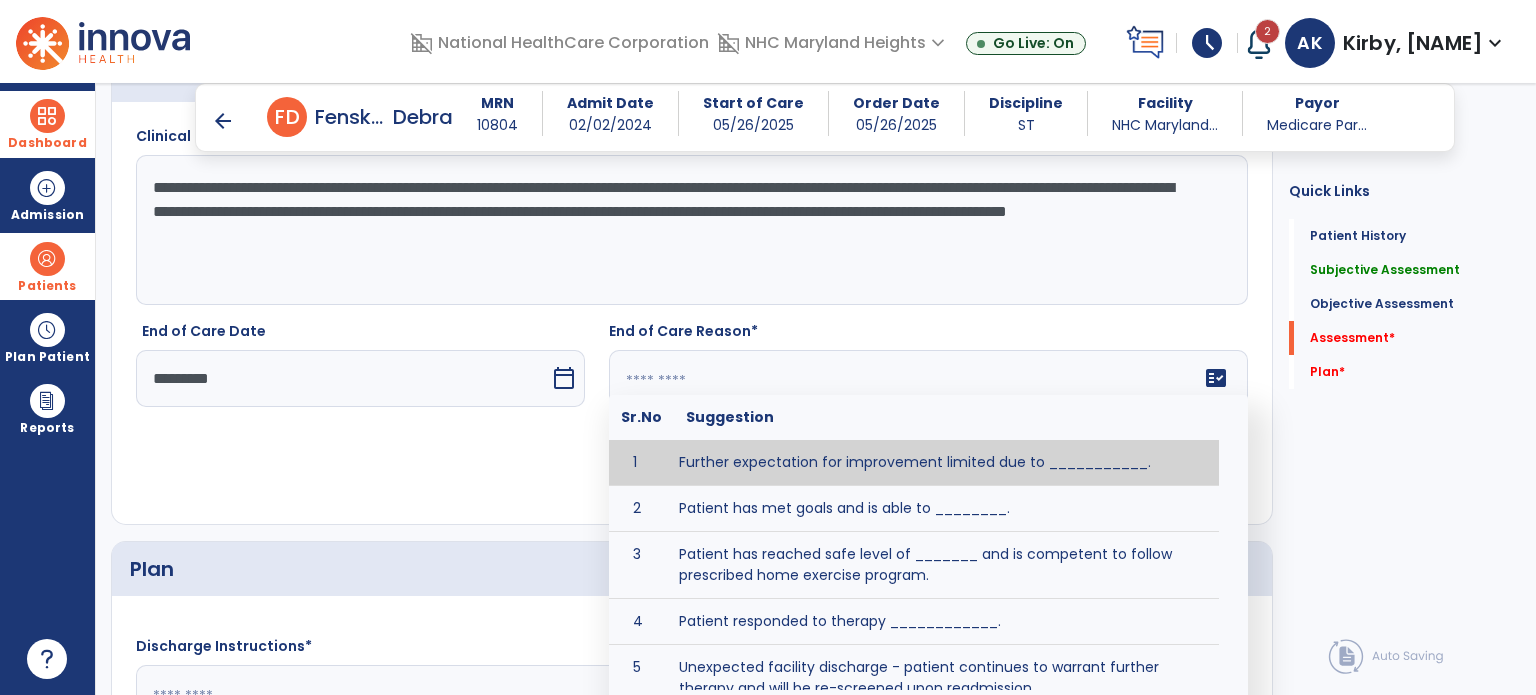 click on "fact_check  Sr.No Suggestion 1 Further expectation for improvement limited due to ___________. 2 Patient has met goals and is able to ________. 3 Patient has reached safe level of _______ and is competent to follow prescribed home exercise program. 4 Patient responded to therapy ____________. 5 Unexpected facility discharge - patient continues to warrant further therapy and will be re-screened upon readmission. 6 Unstable medical condition makes continued services inappropriate at this time." 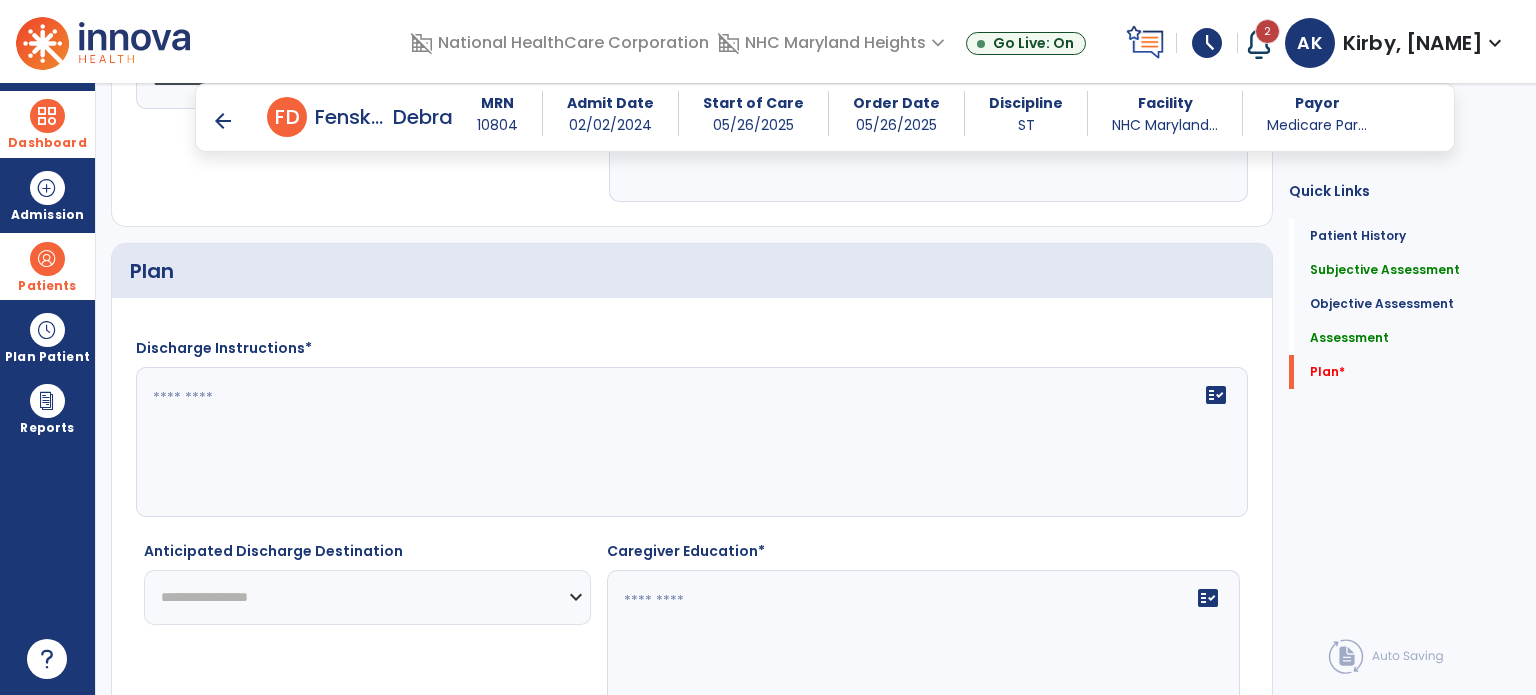 scroll, scrollTop: 2453, scrollLeft: 0, axis: vertical 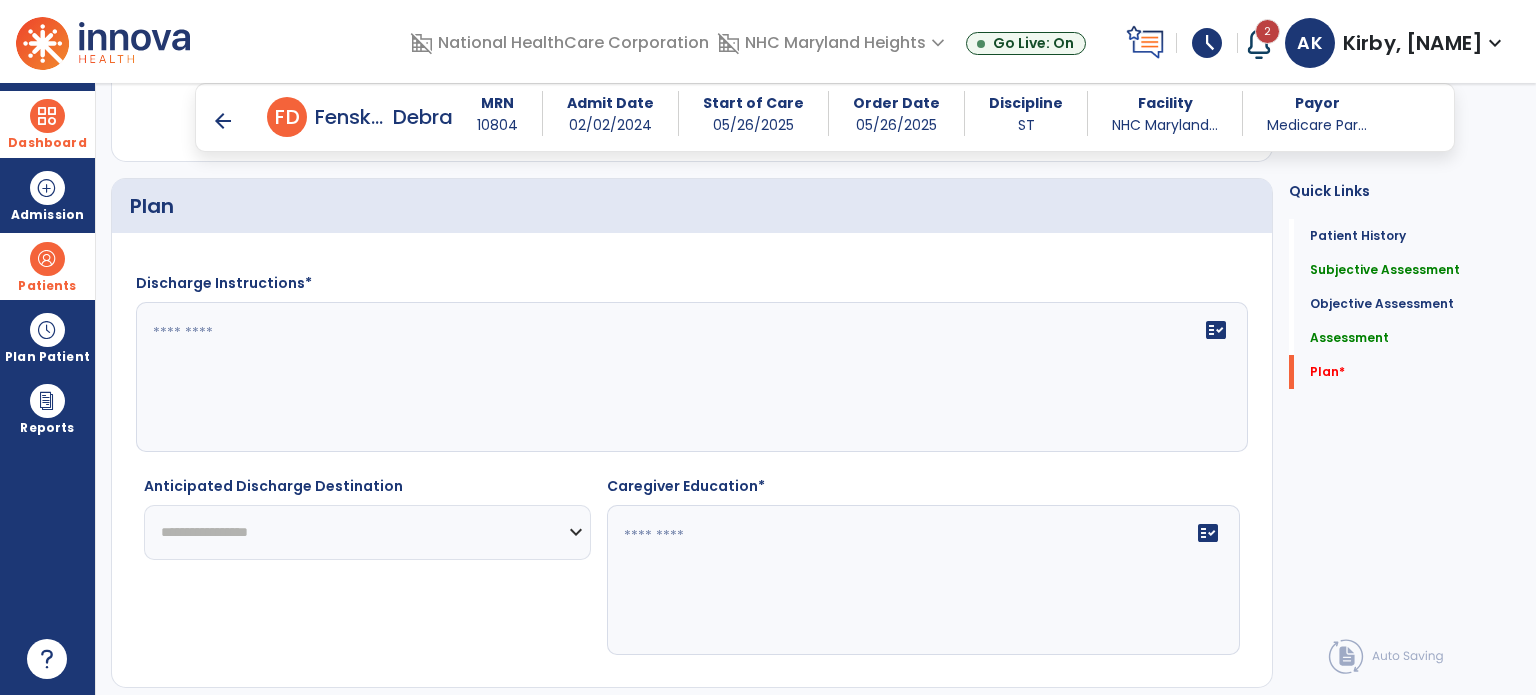 type on "**********" 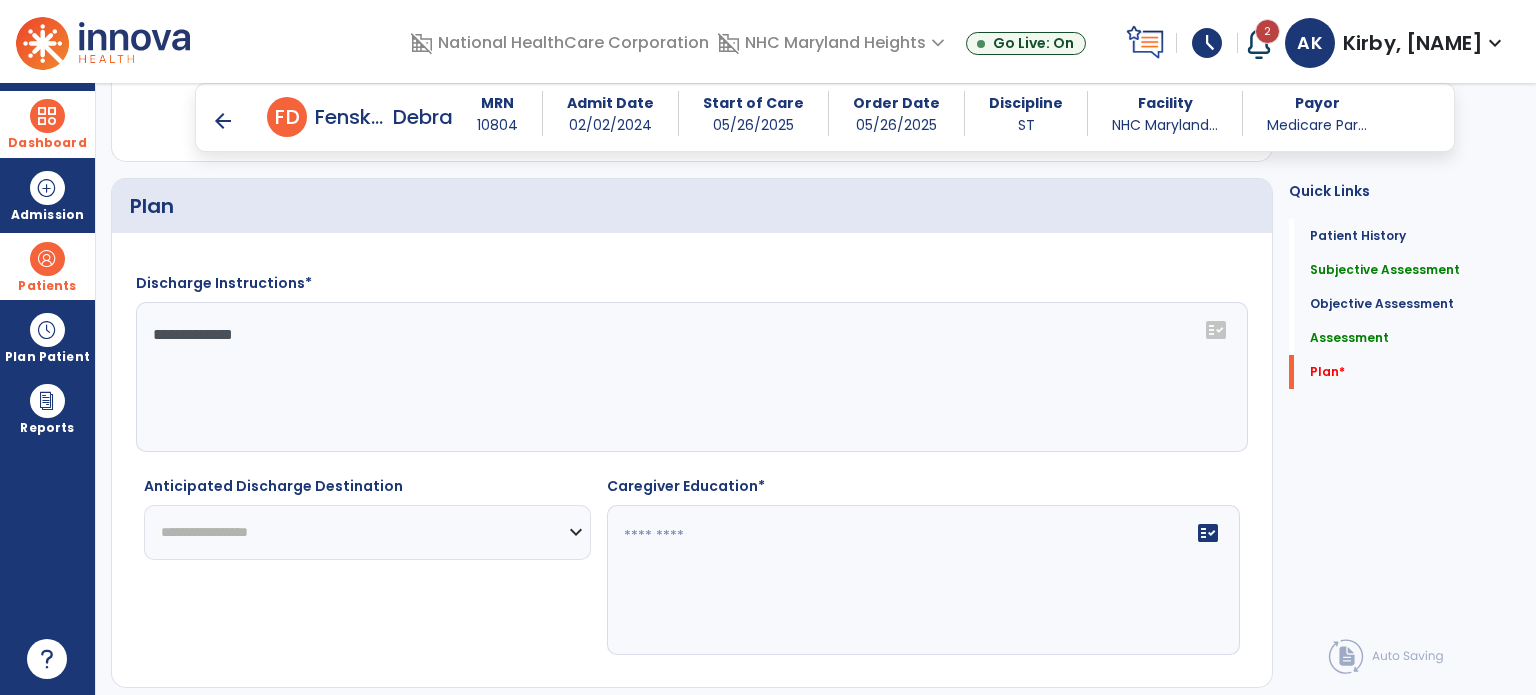 type on "**********" 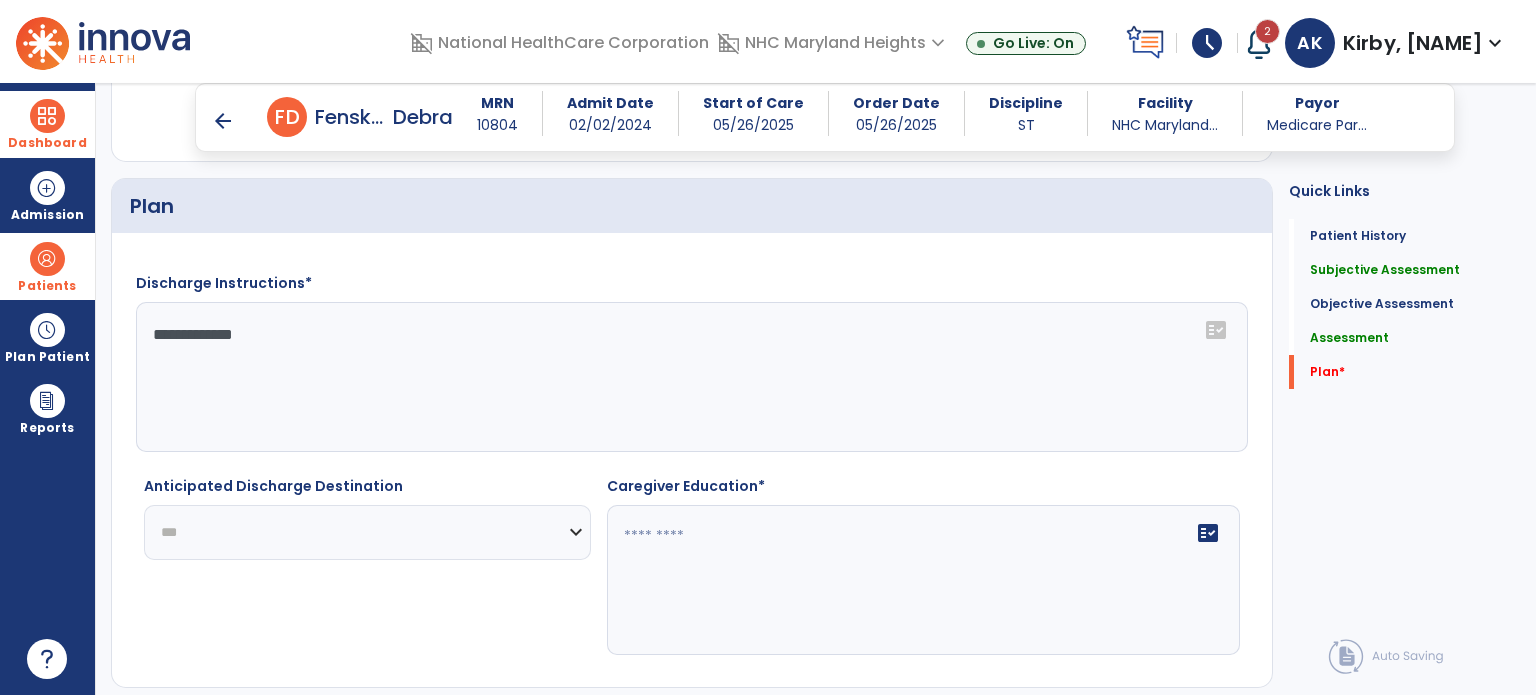 click on "**********" 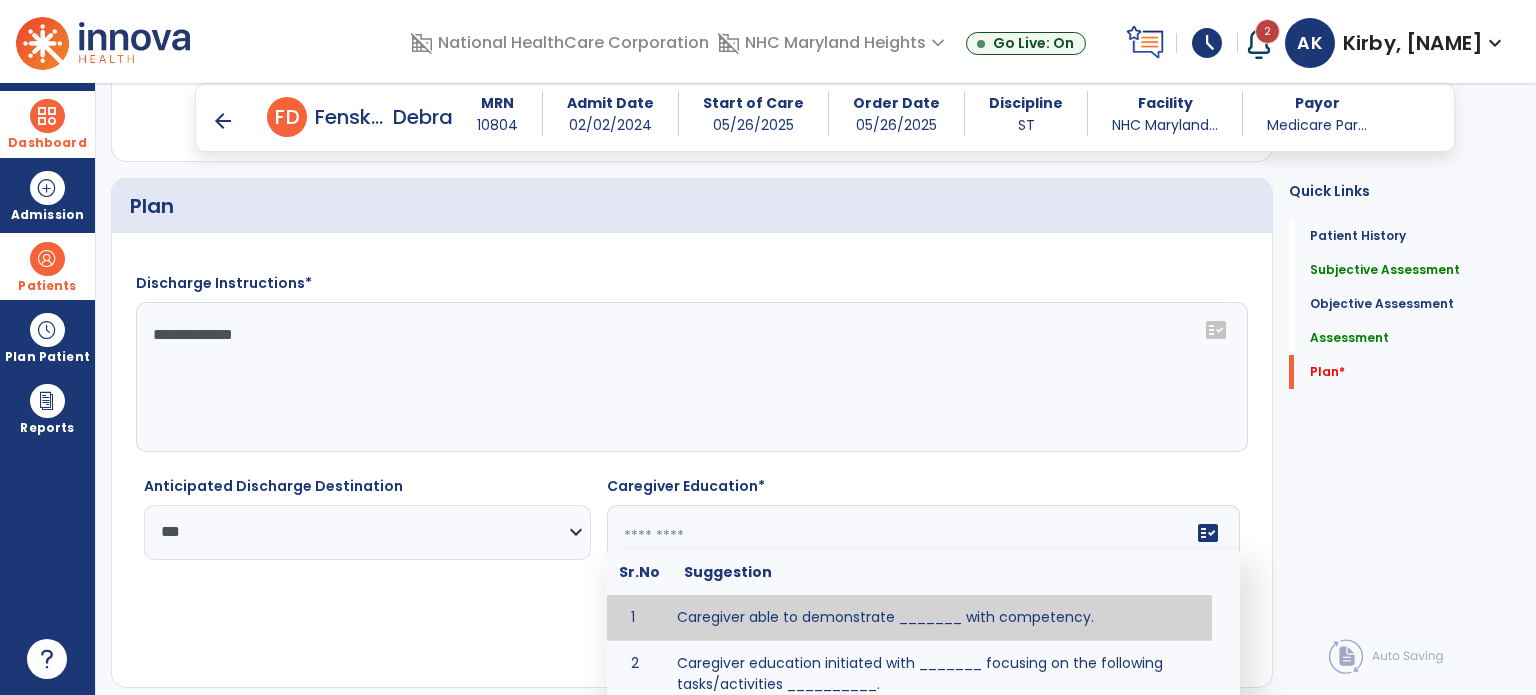 click 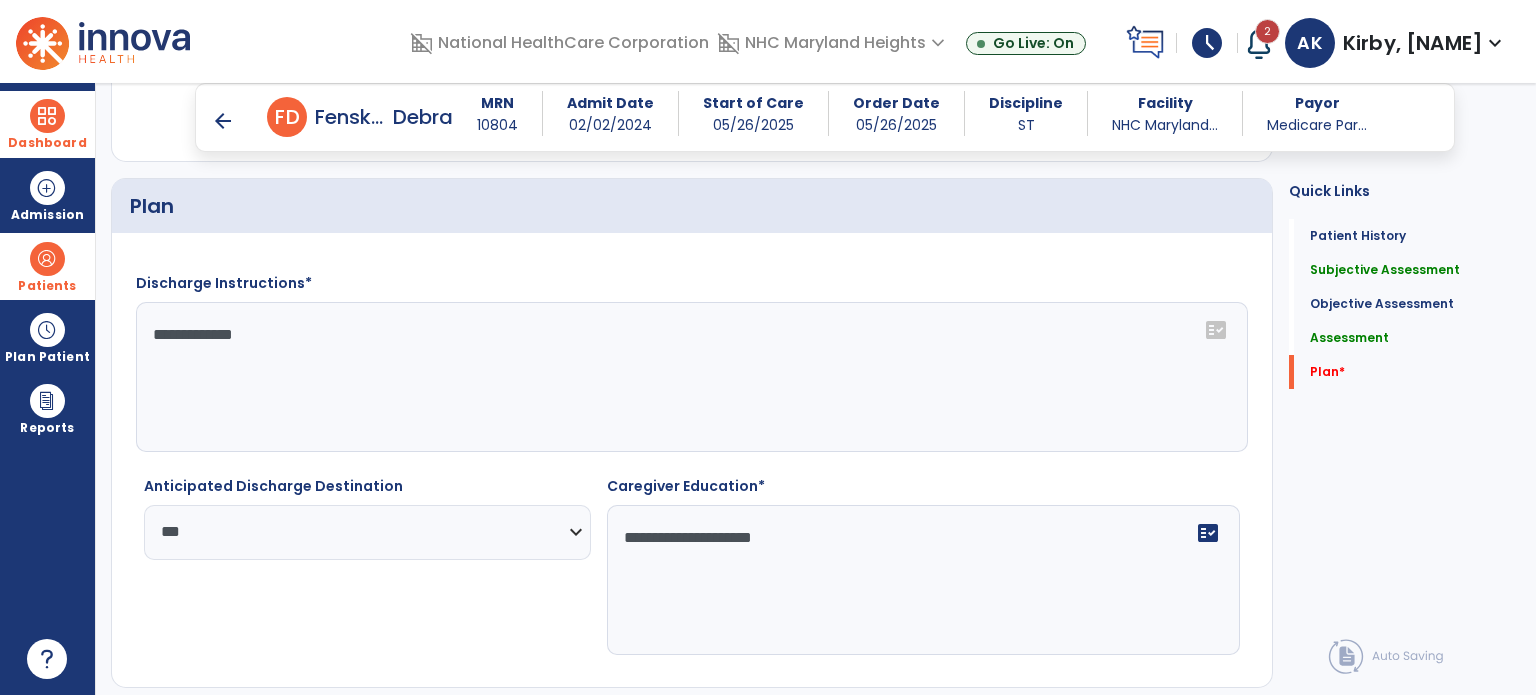 scroll, scrollTop: 2512, scrollLeft: 0, axis: vertical 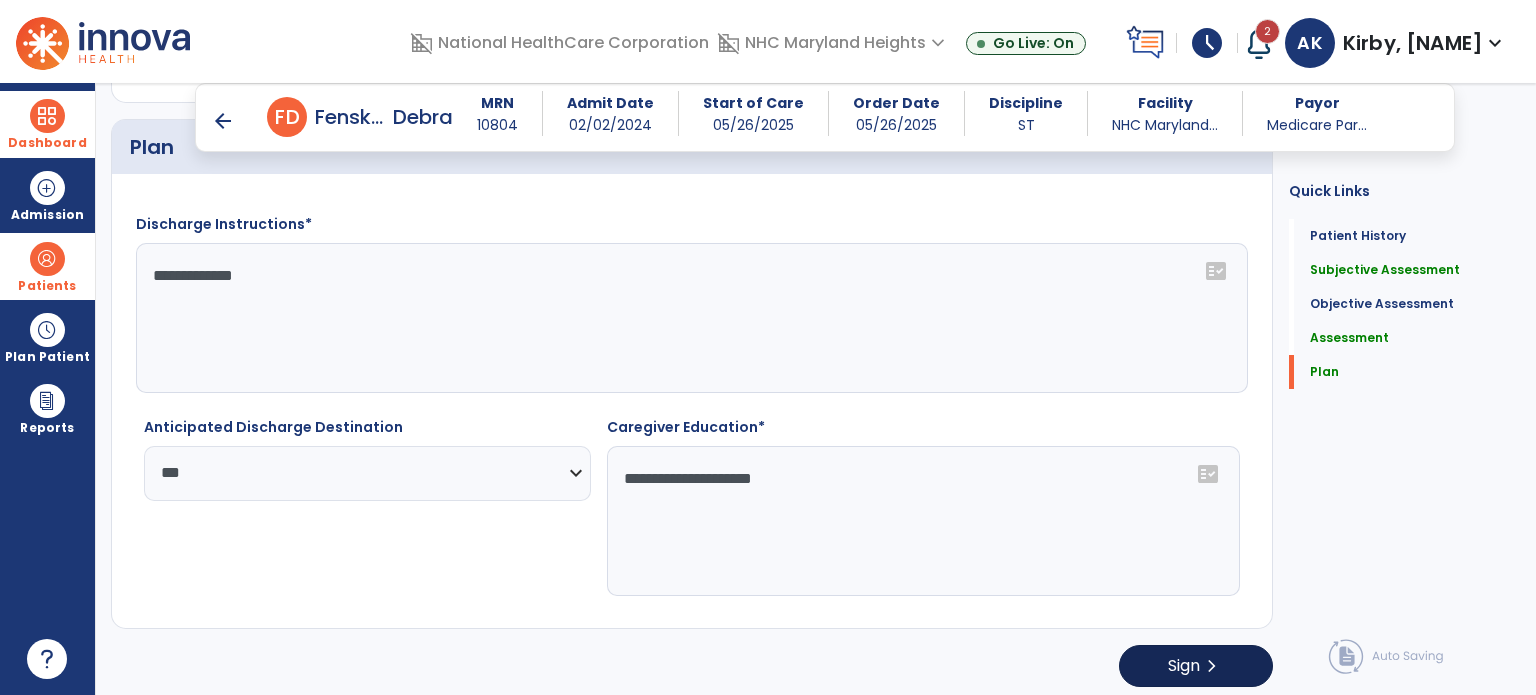 type on "**********" 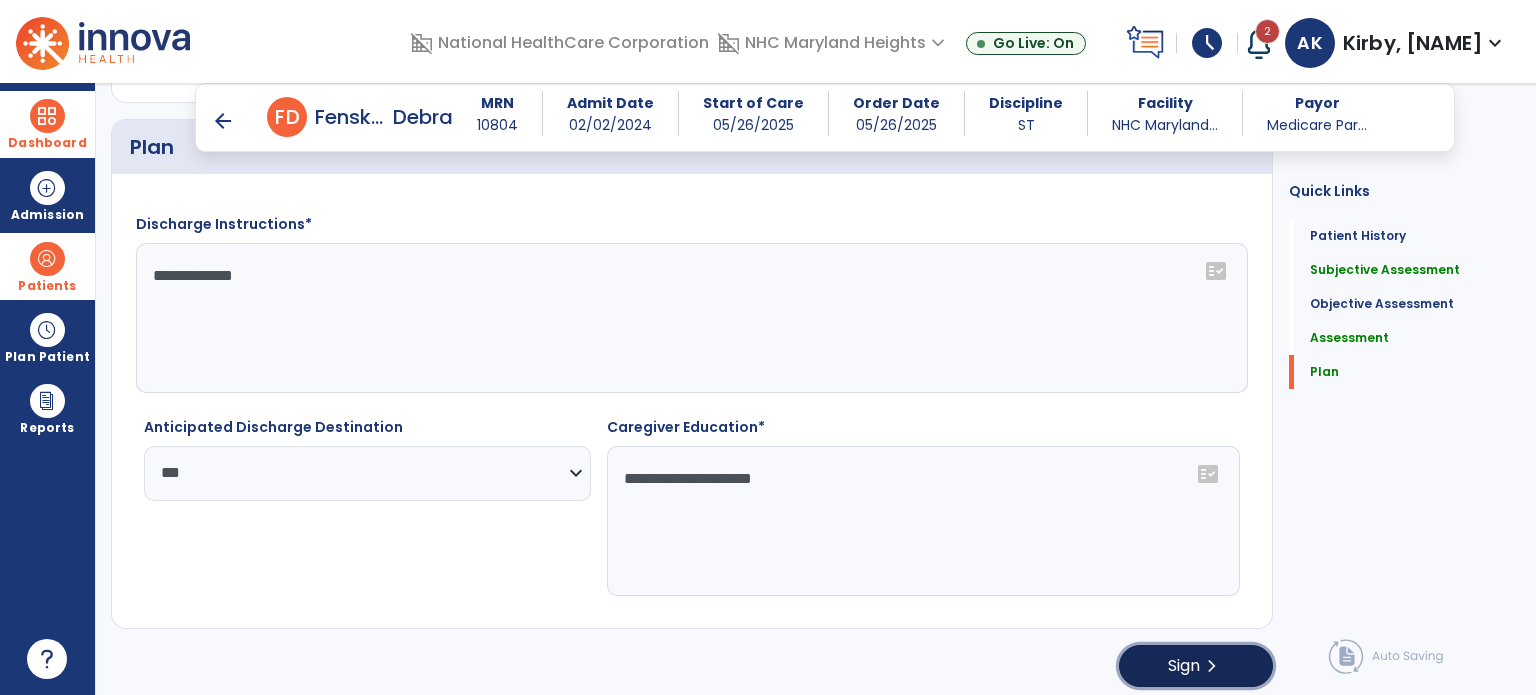 click on "Sign" 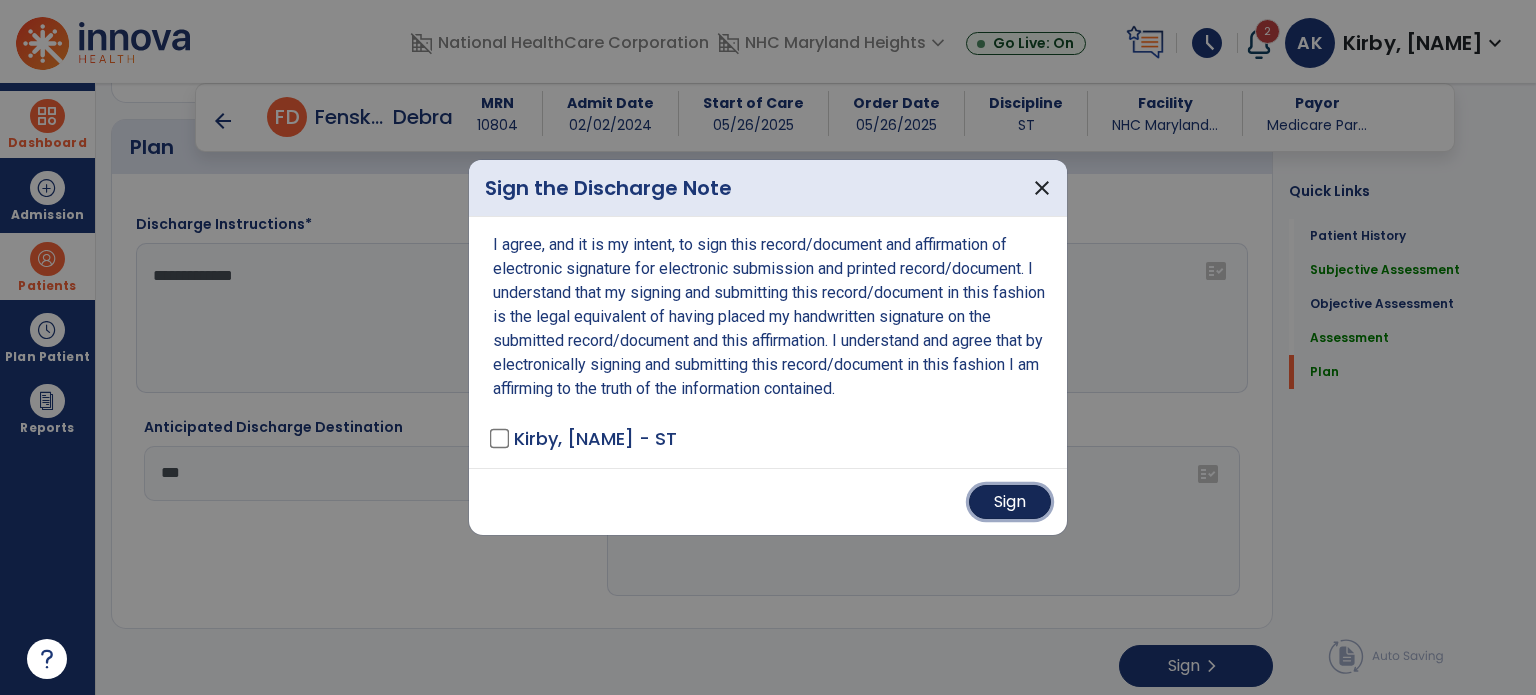 click on "Sign" at bounding box center [1010, 502] 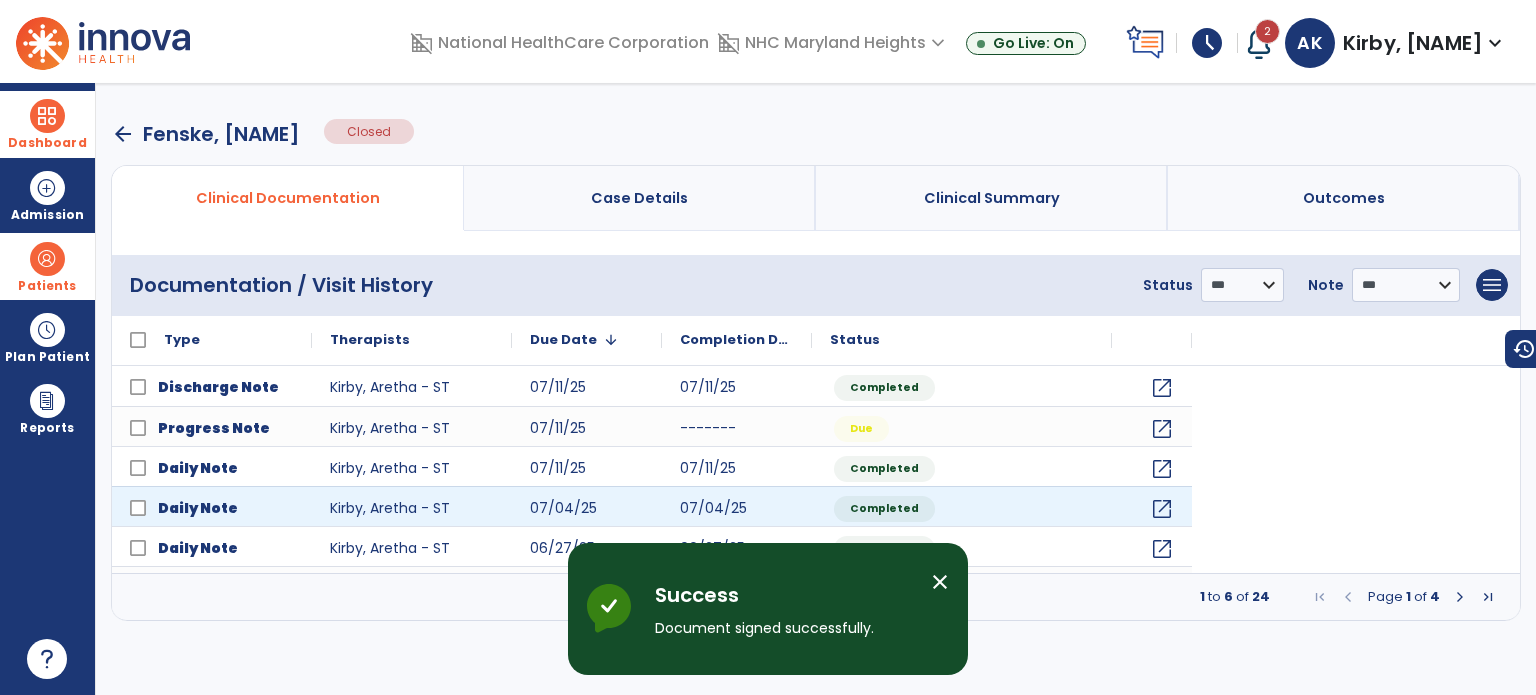 scroll, scrollTop: 0, scrollLeft: 0, axis: both 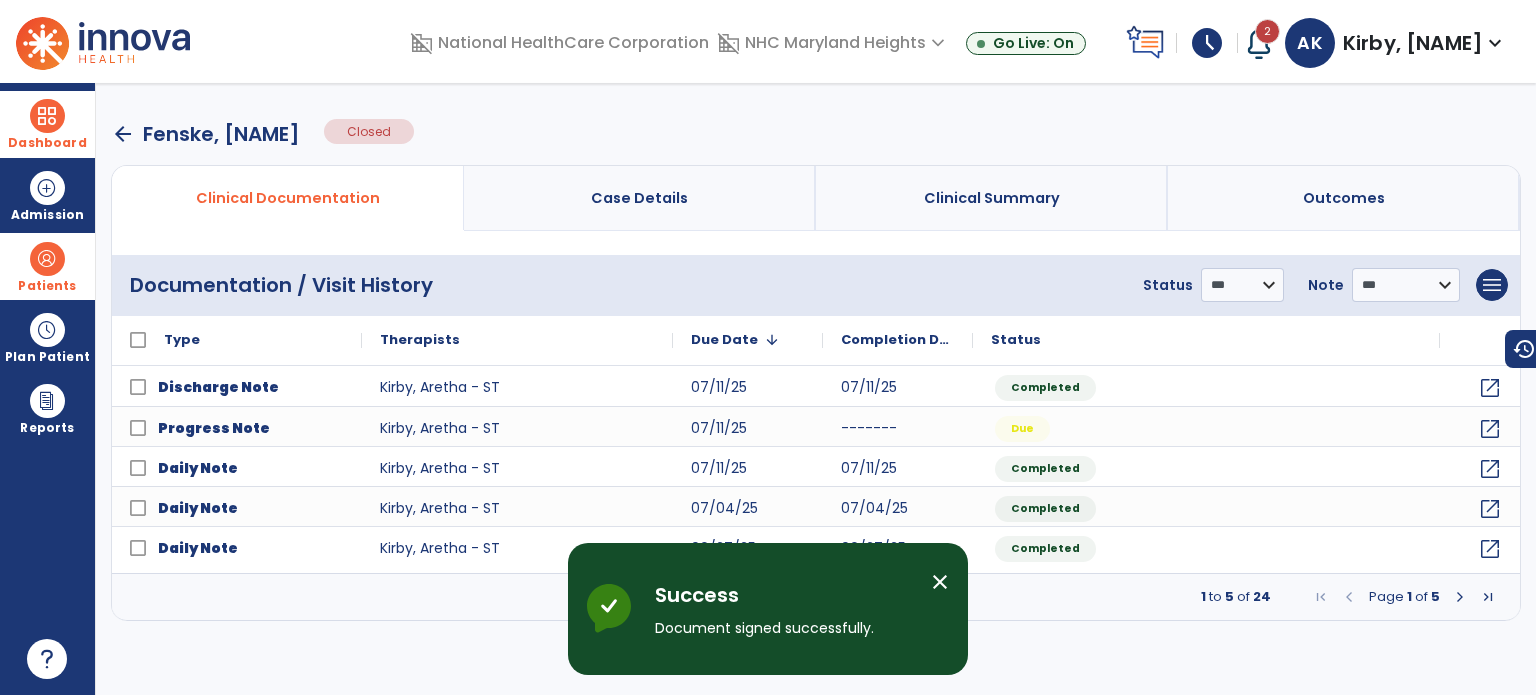 click on "arrow_back   Fenske, Debra" at bounding box center (205, 134) 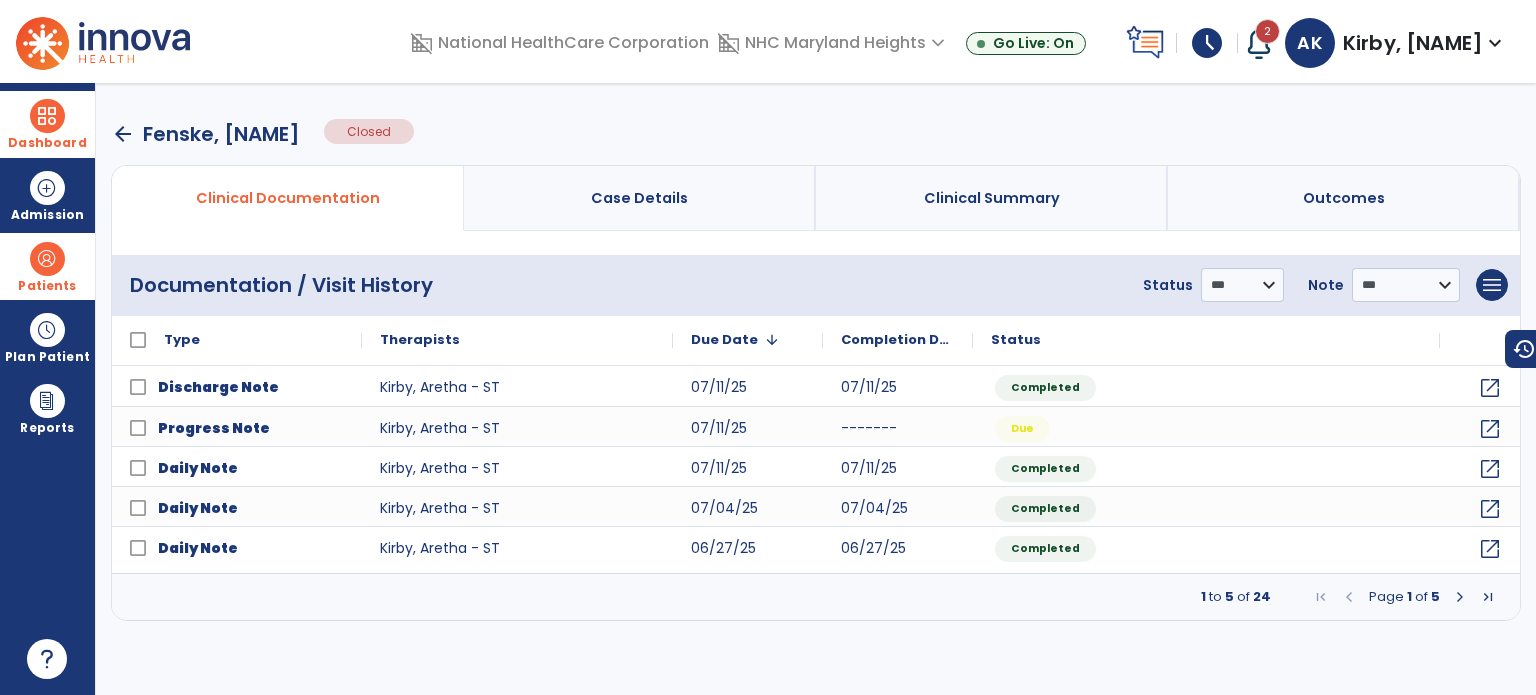 click on "arrow_back" at bounding box center [123, 134] 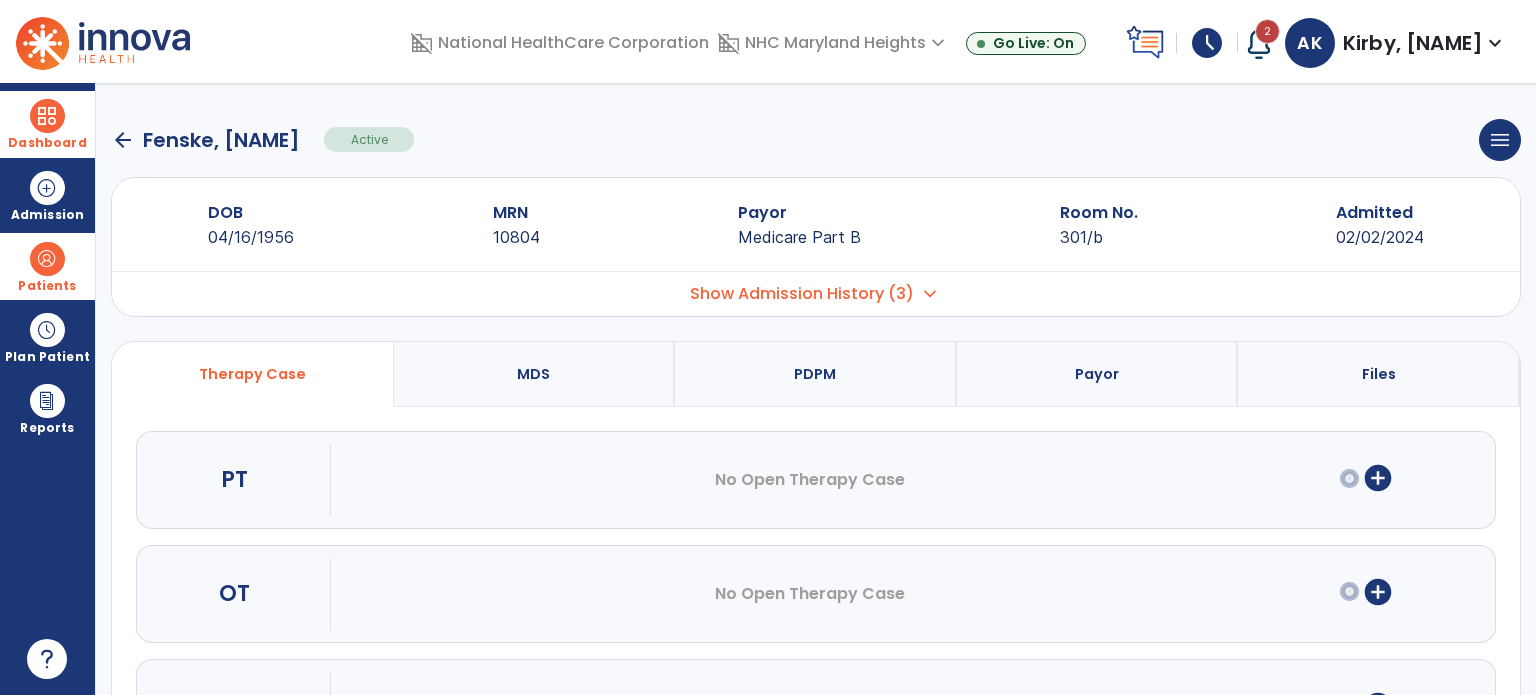 click on "arrow_back" 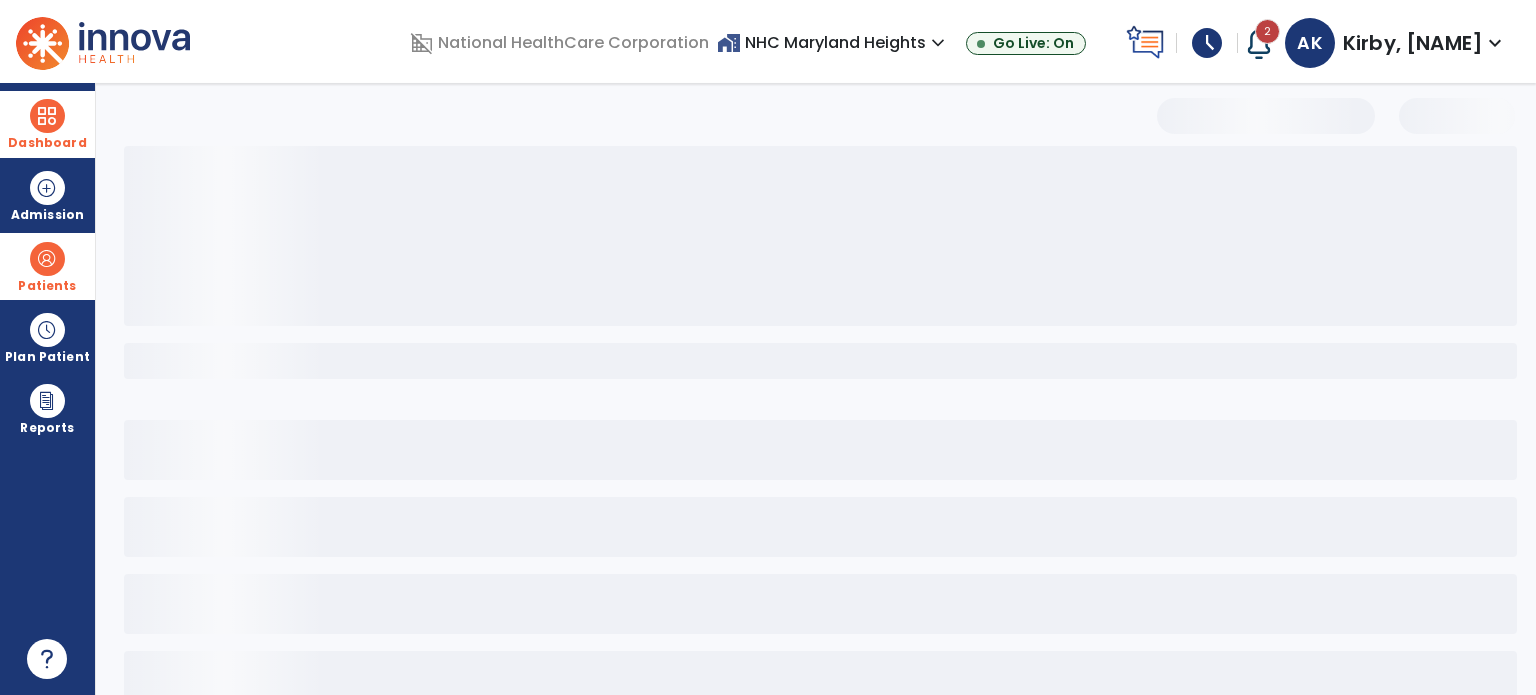 select on "***" 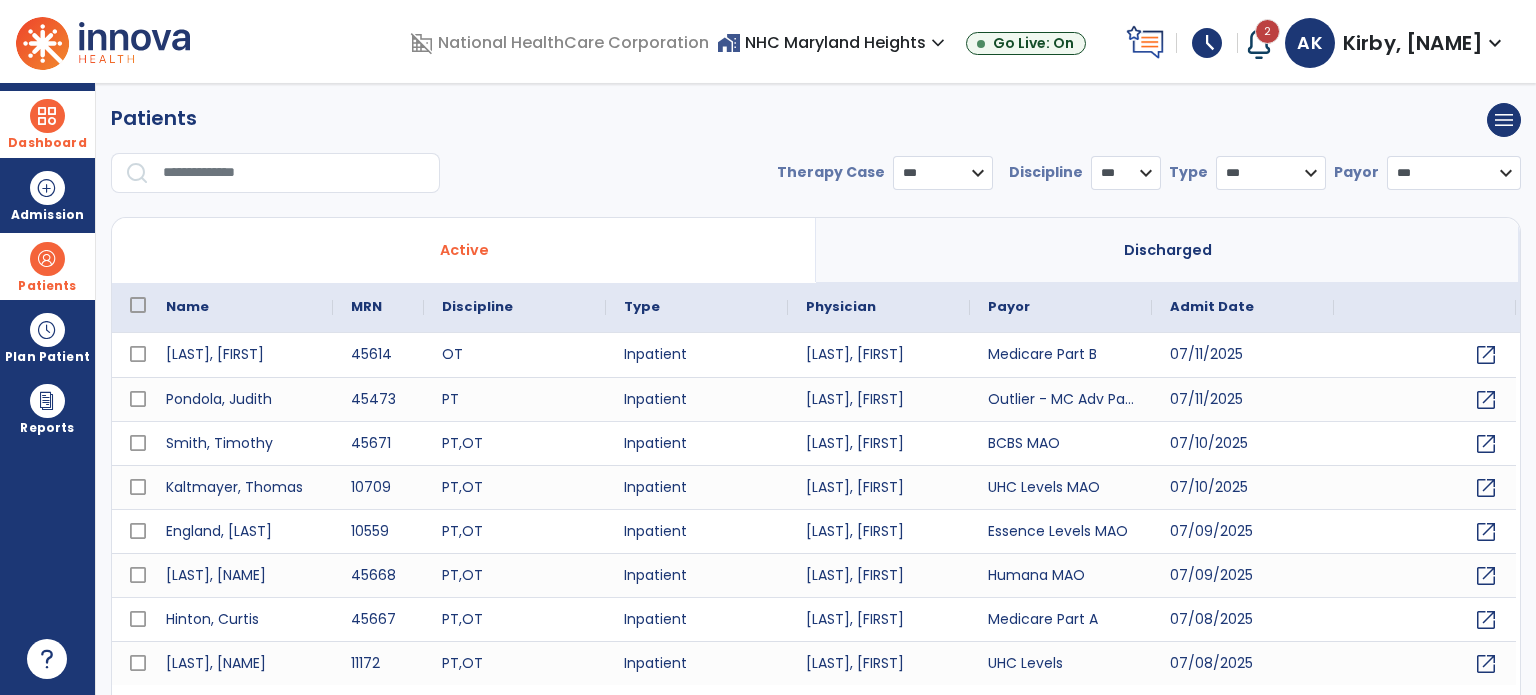 click on "* *** ** ** **" at bounding box center [1126, 173] 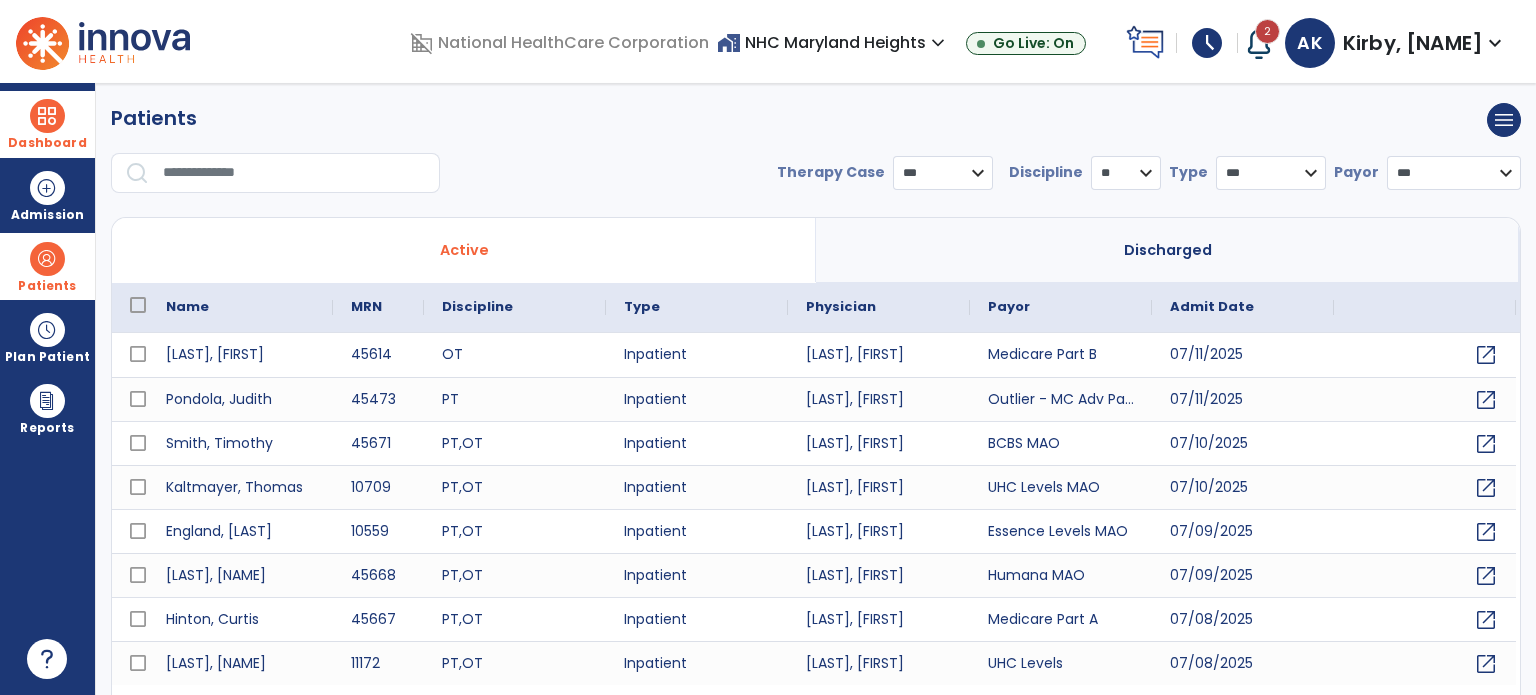 click on "* *** ** ** **" at bounding box center (1126, 173) 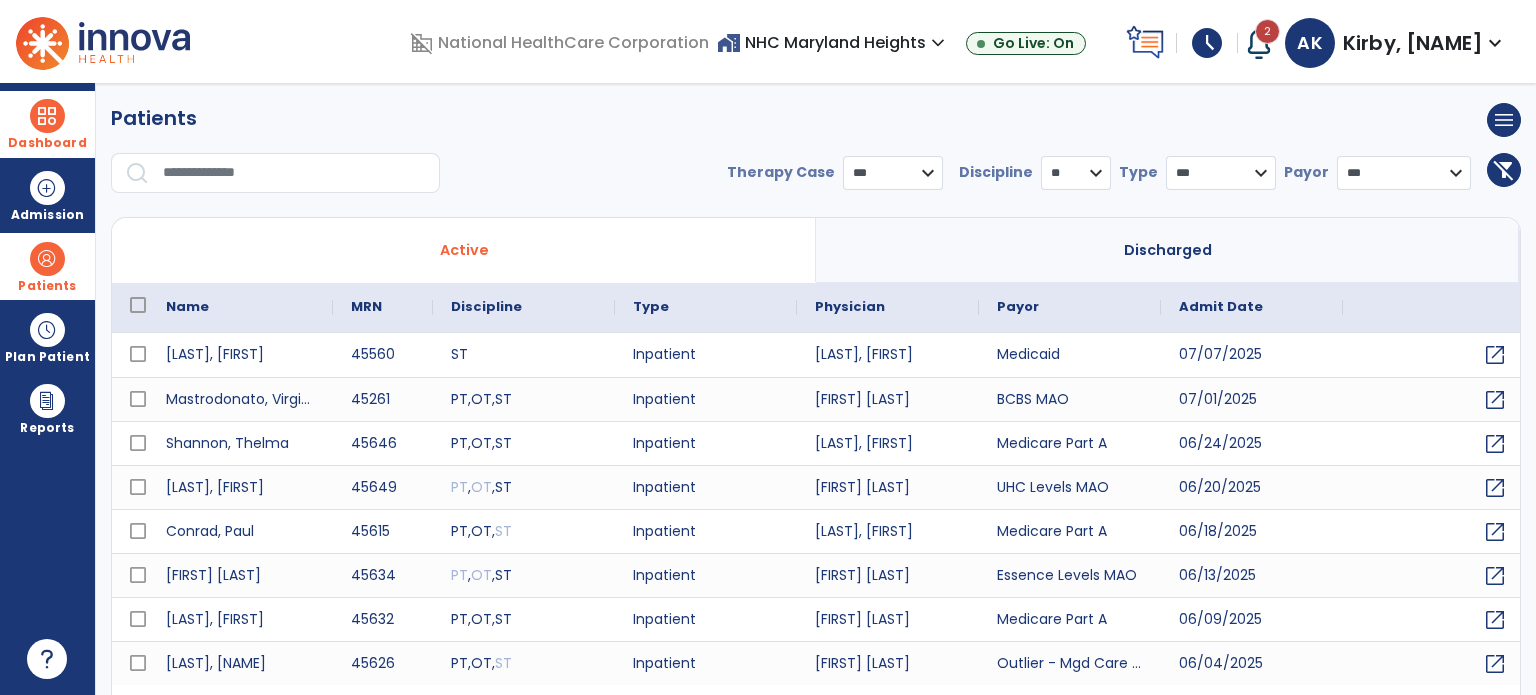 scroll, scrollTop: 46, scrollLeft: 0, axis: vertical 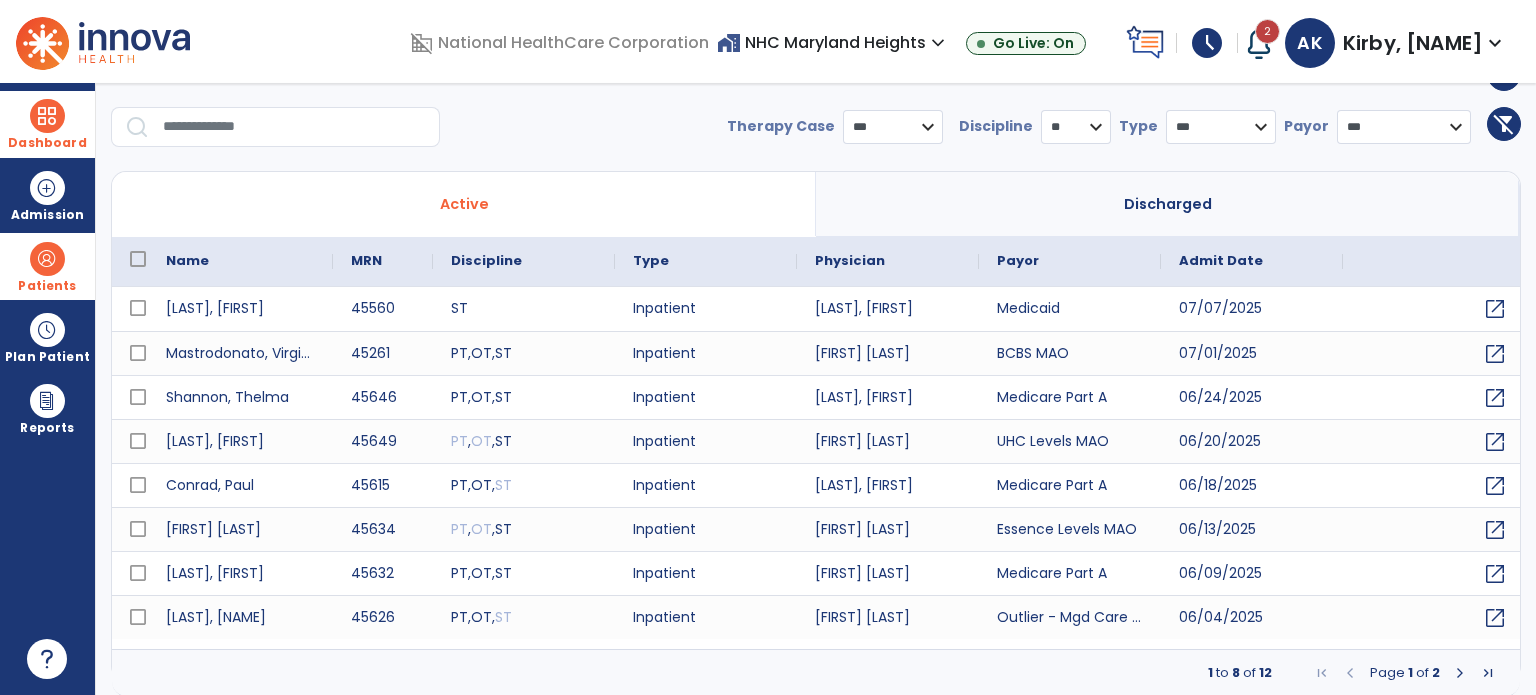 click at bounding box center (1460, 673) 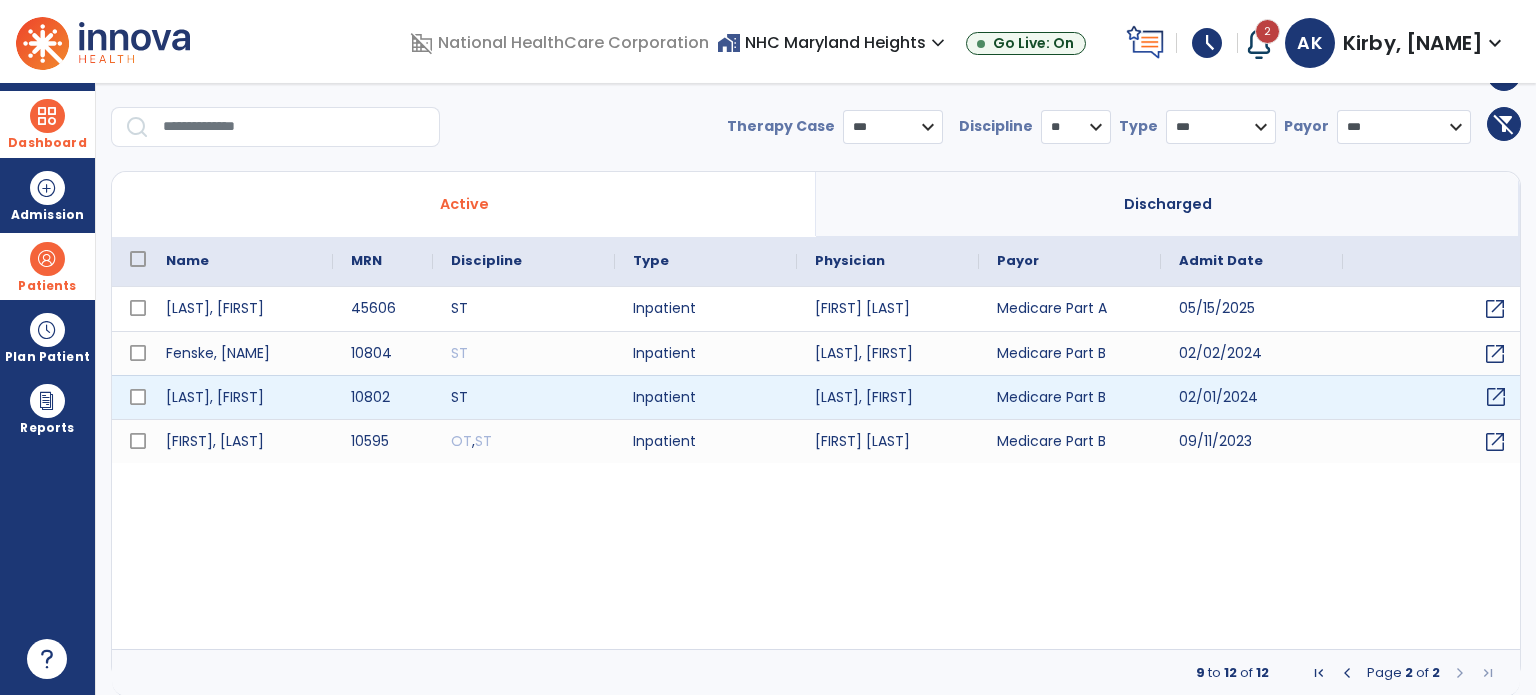click on "open_in_new" at bounding box center [1496, 397] 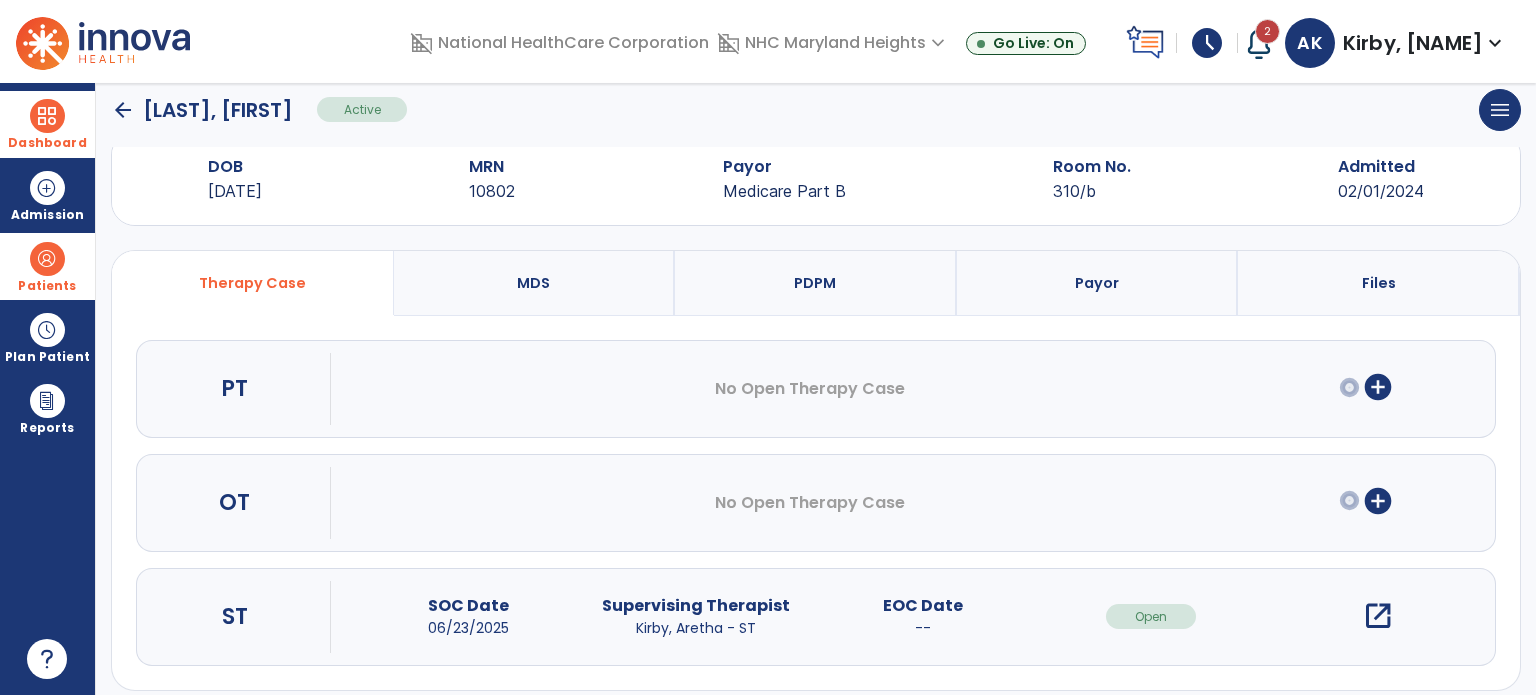 scroll, scrollTop: 62, scrollLeft: 0, axis: vertical 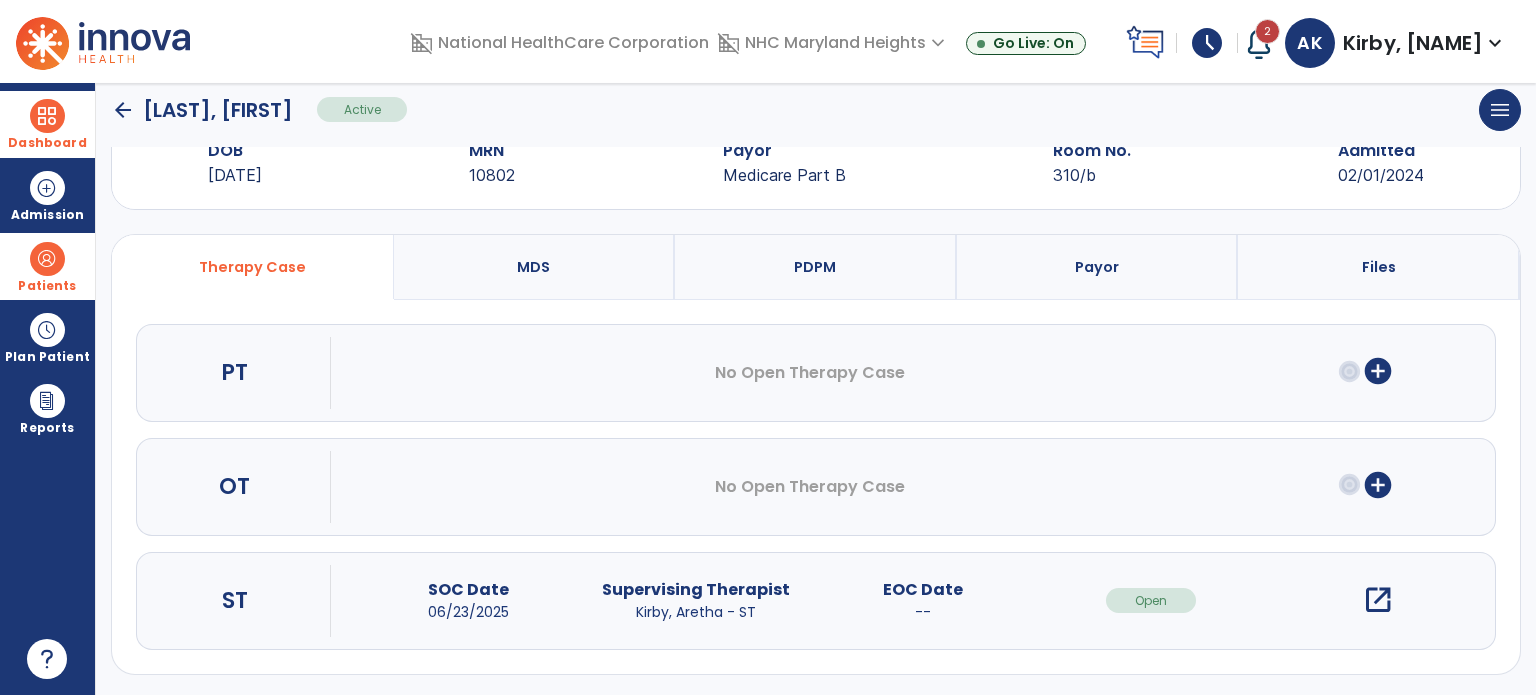 click on "open_in_new" at bounding box center (1378, 600) 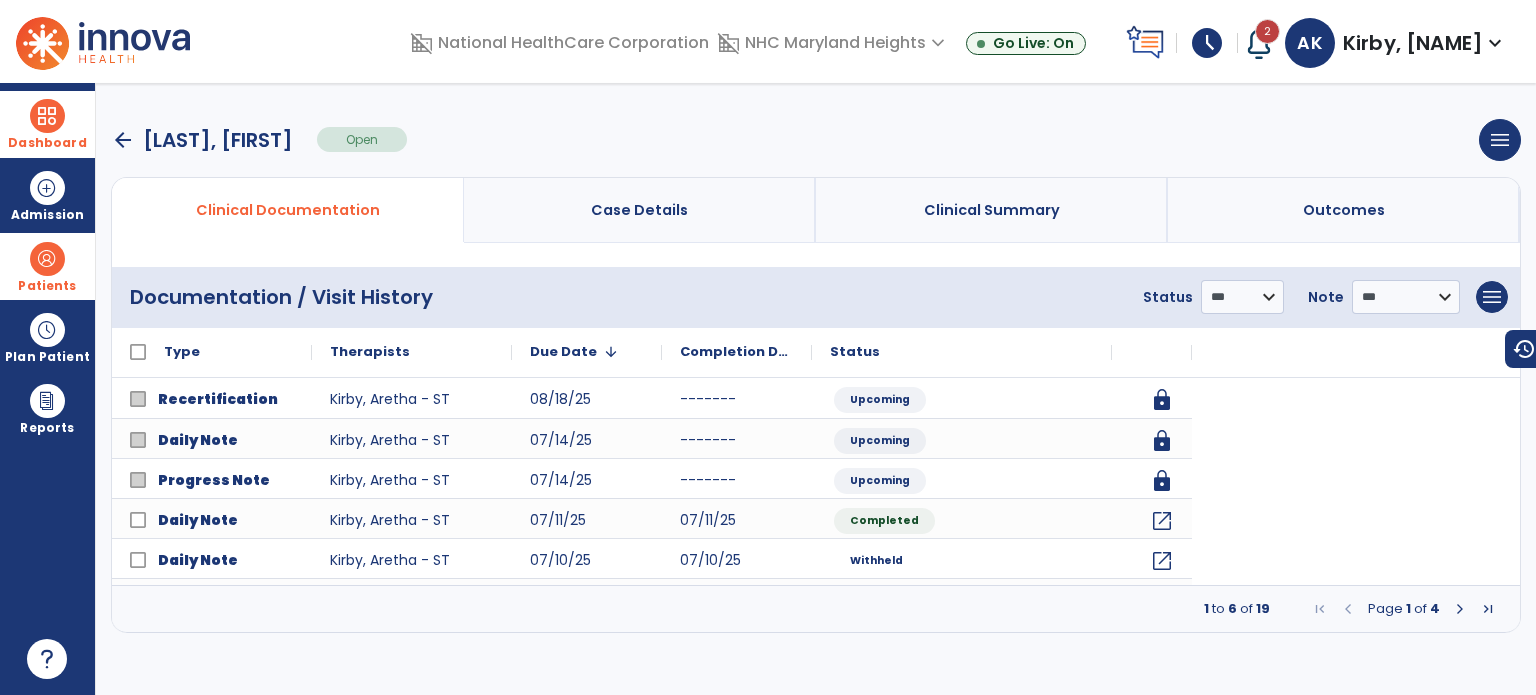 scroll, scrollTop: 0, scrollLeft: 0, axis: both 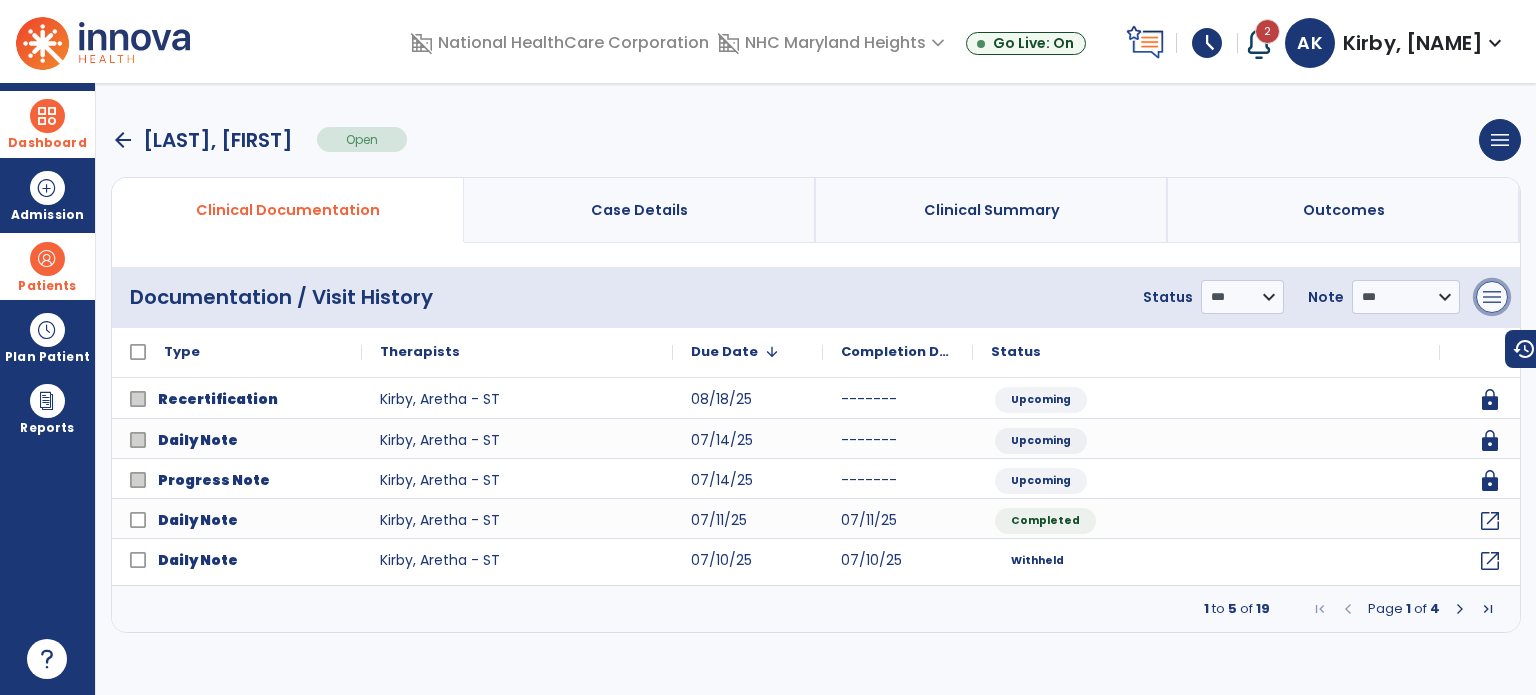click on "menu" at bounding box center [1492, 297] 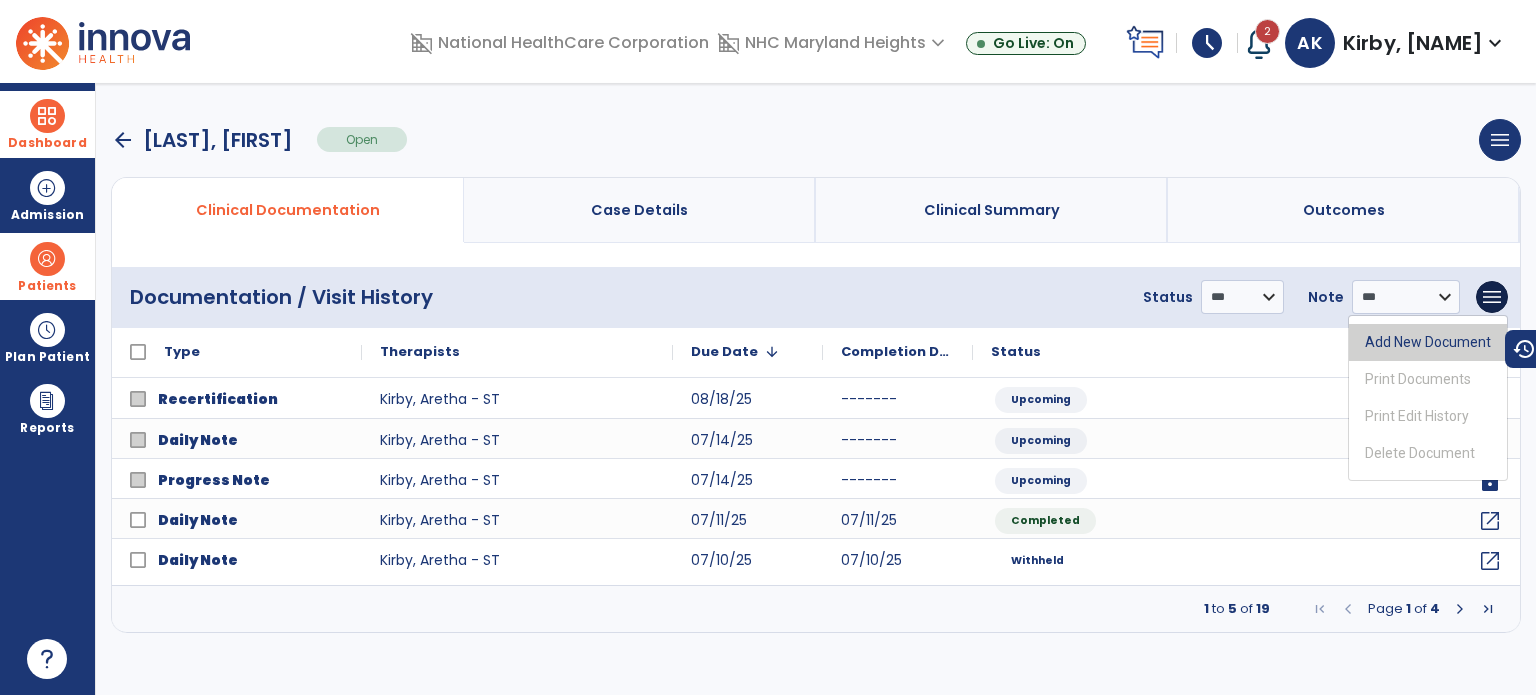 click on "Add New Document" at bounding box center [1428, 342] 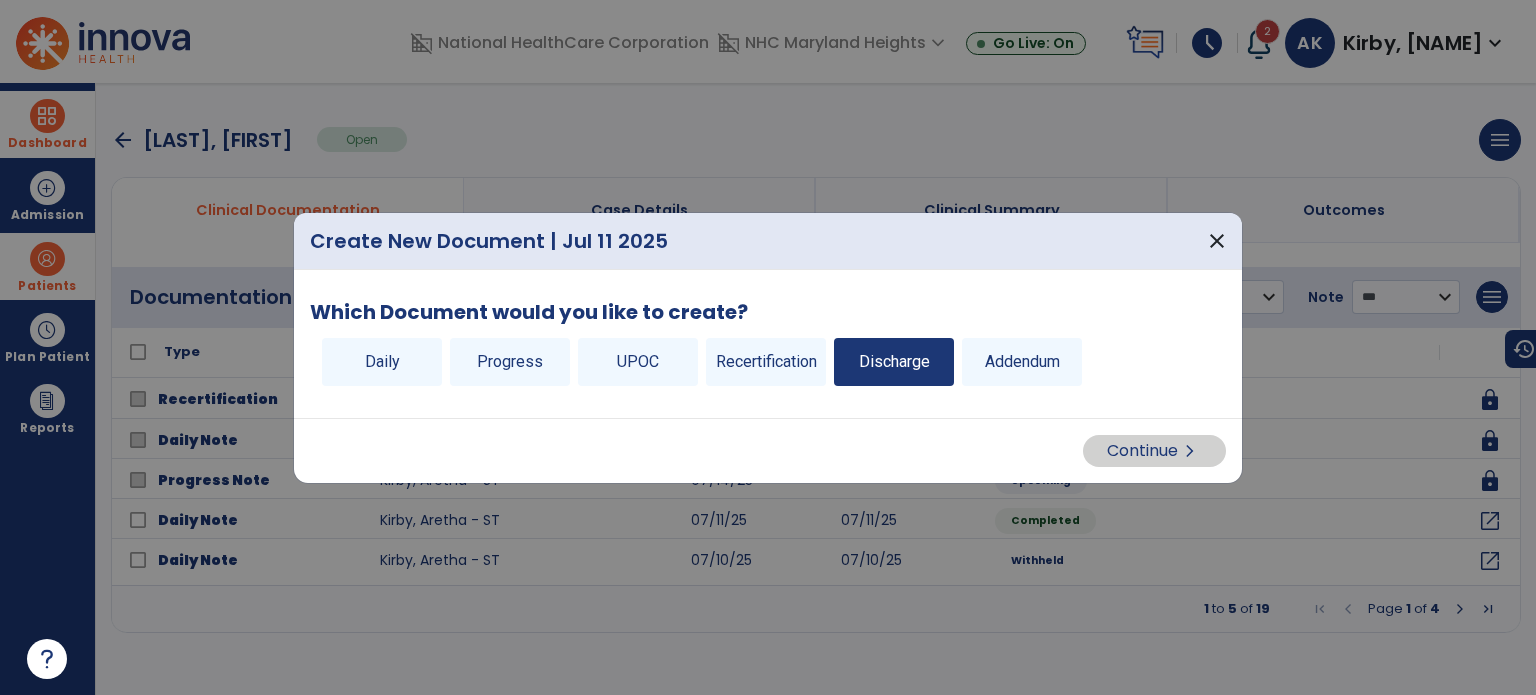 click on "Discharge" at bounding box center [894, 362] 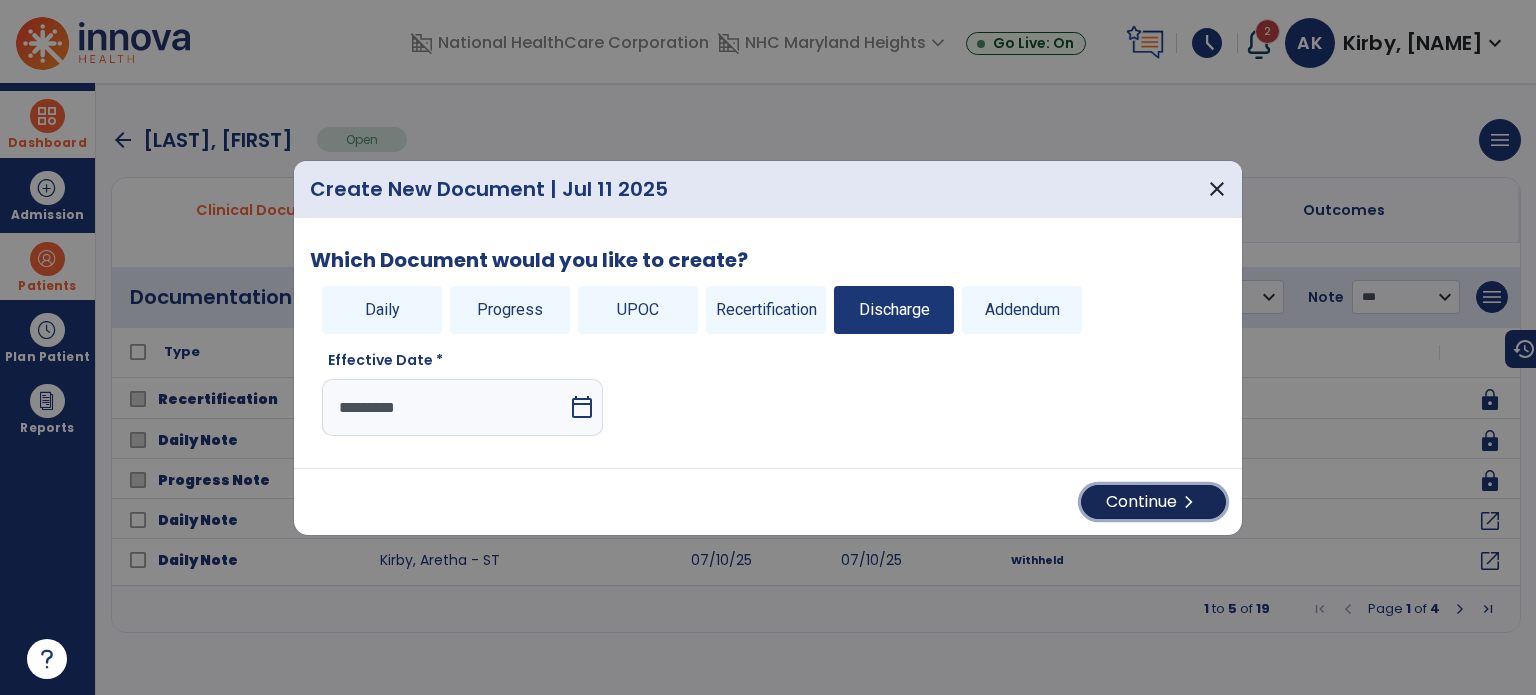 click on "Continue   chevron_right" at bounding box center (1153, 502) 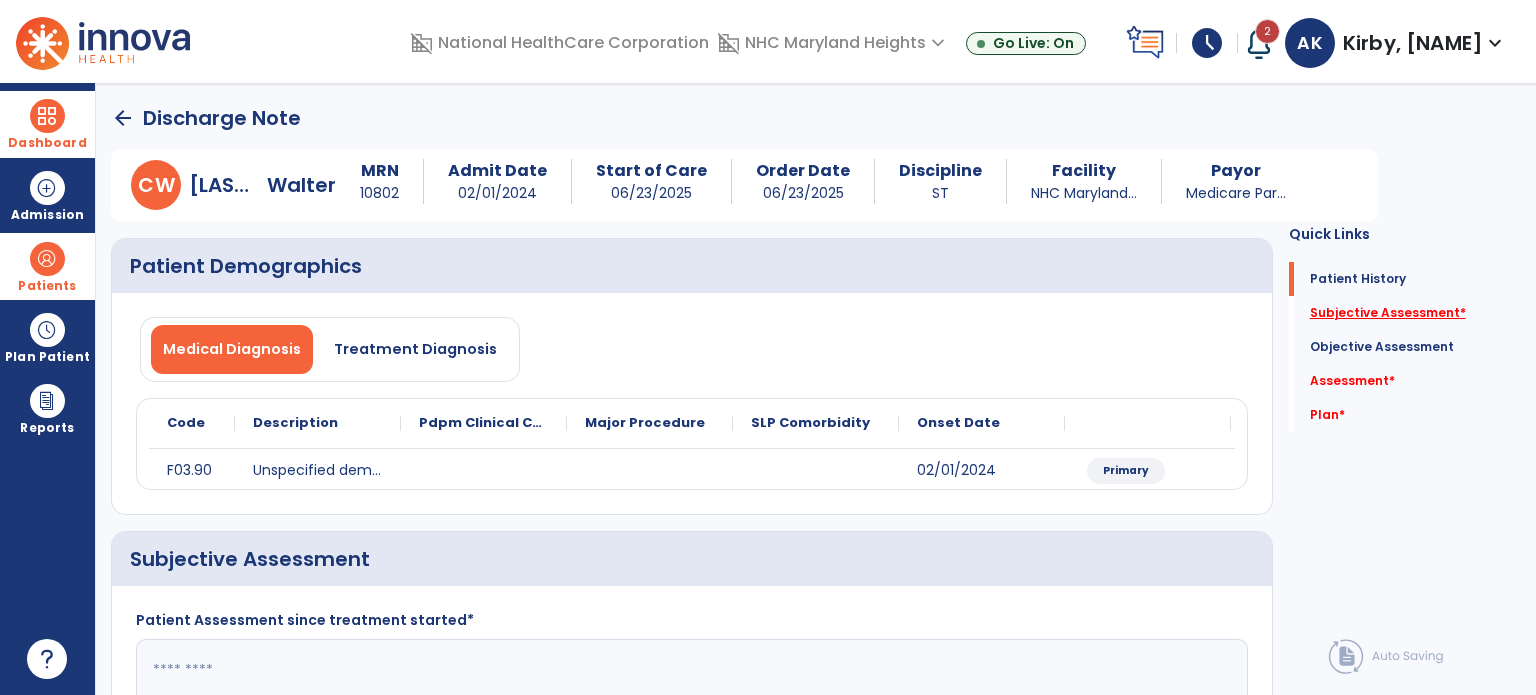 click on "Subjective Assessment   *" 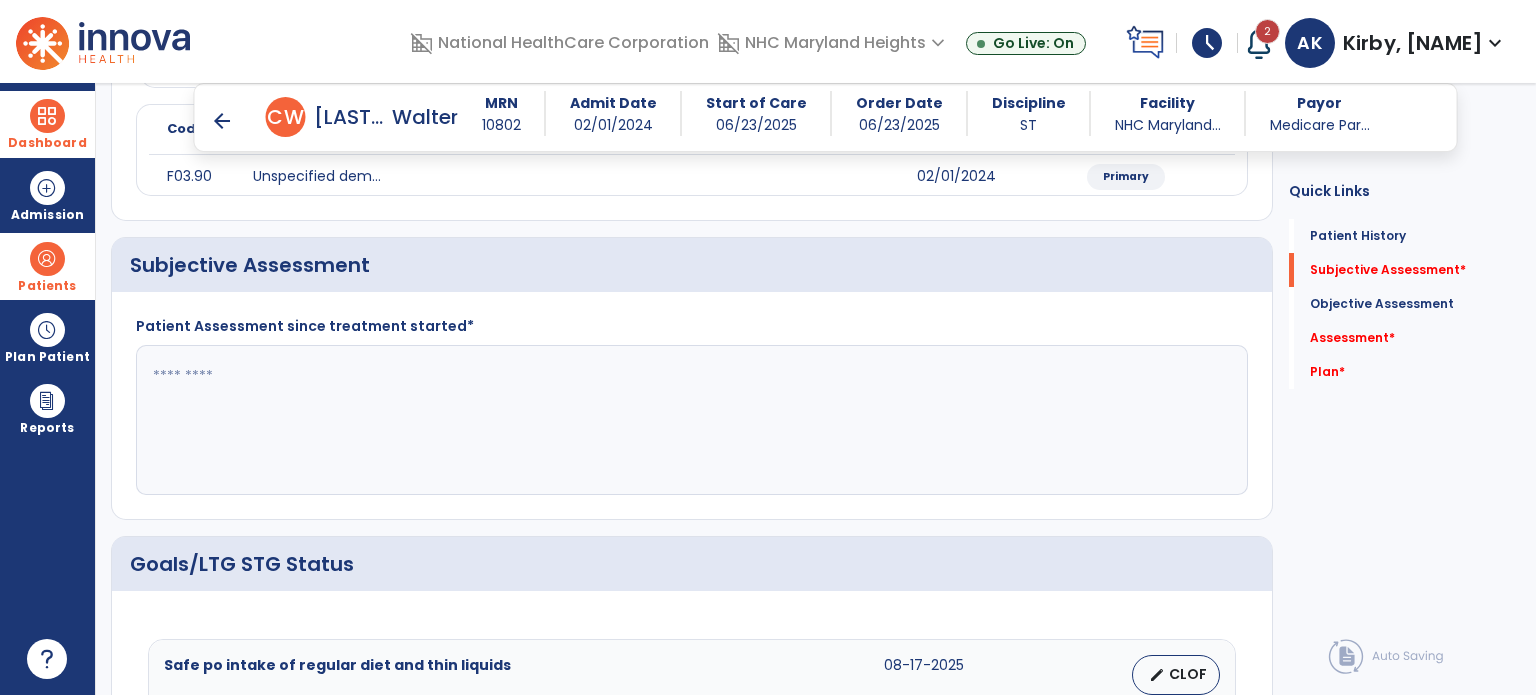 scroll, scrollTop: 282, scrollLeft: 0, axis: vertical 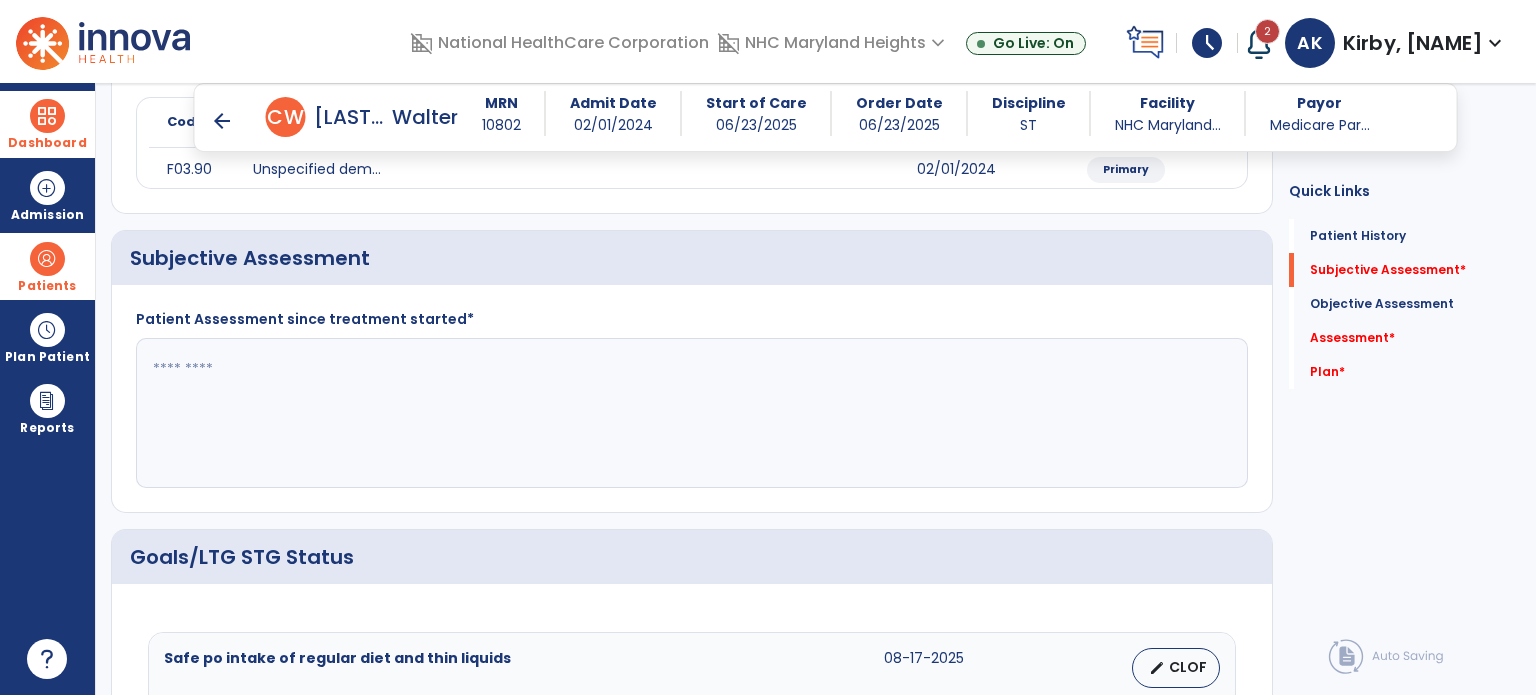 click 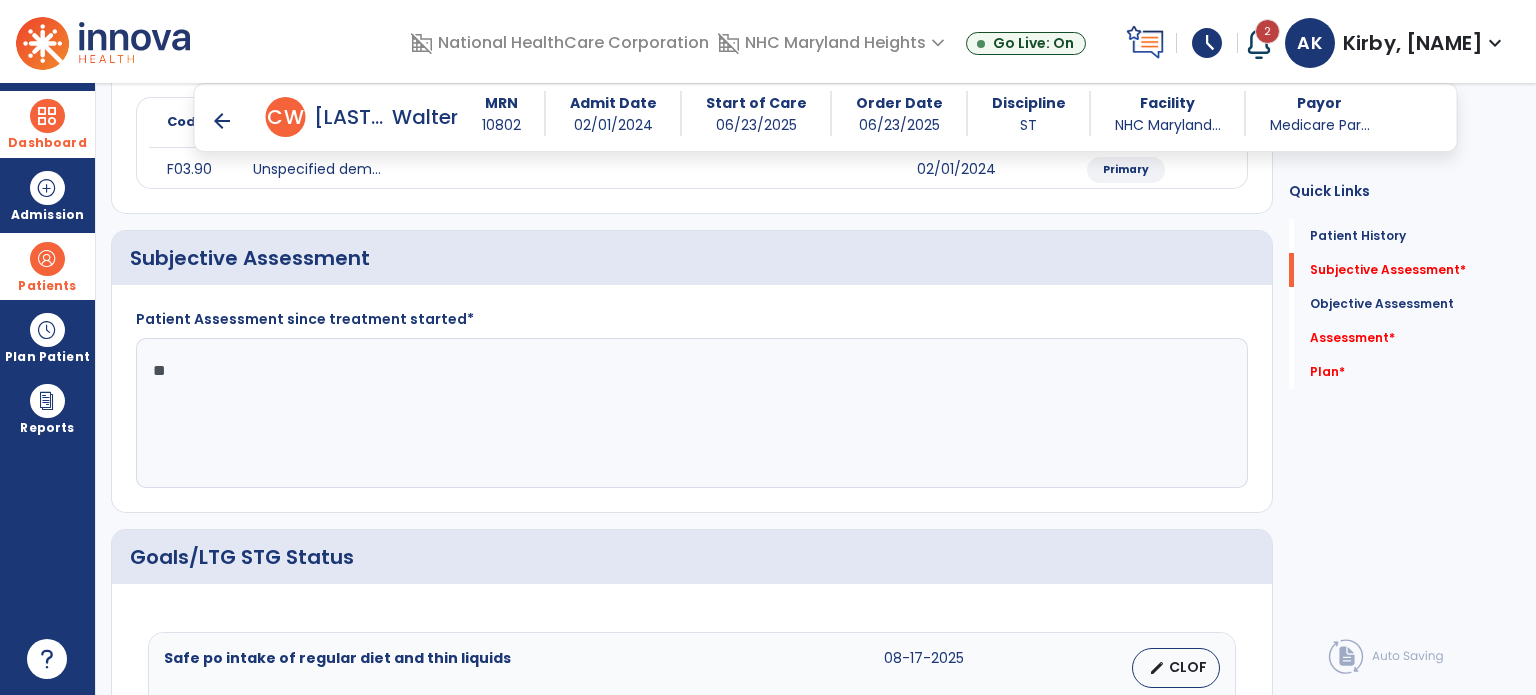 type on "*" 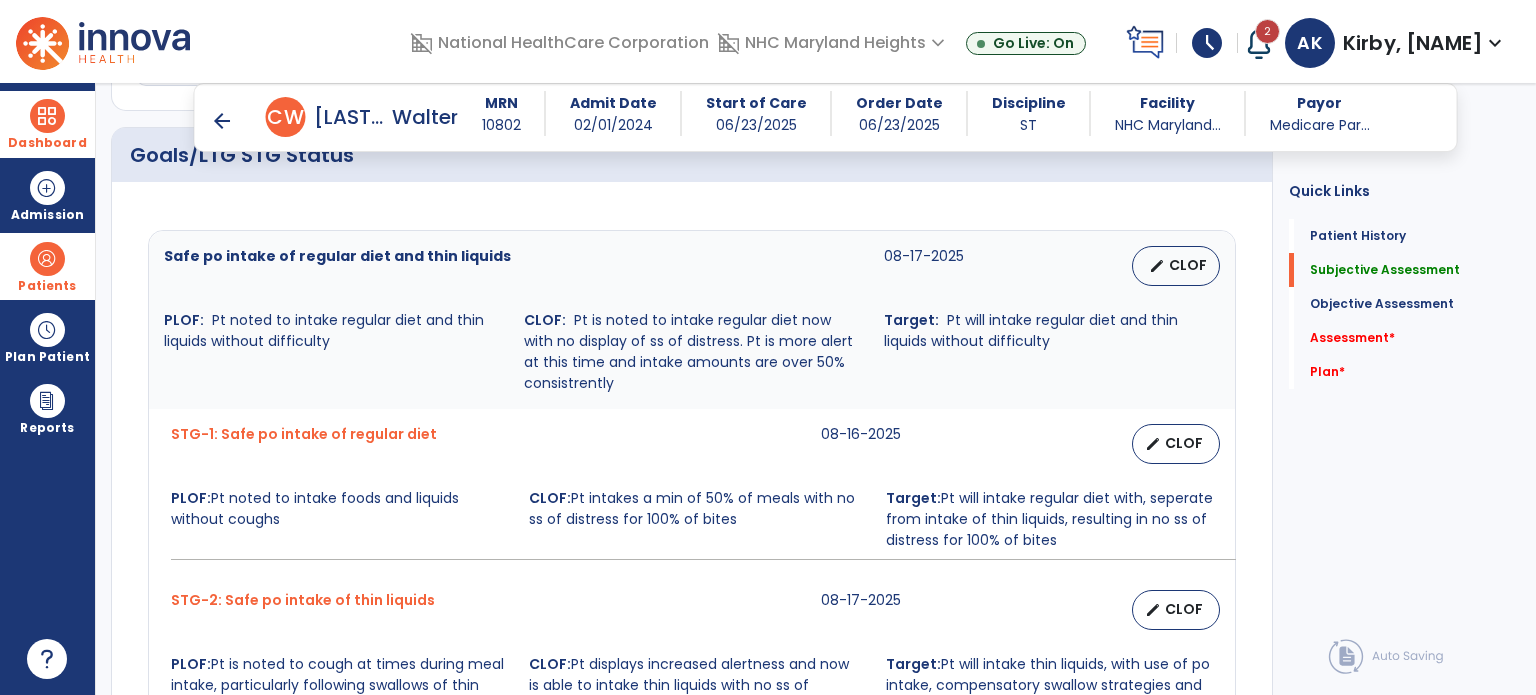 scroll, scrollTop: 692, scrollLeft: 0, axis: vertical 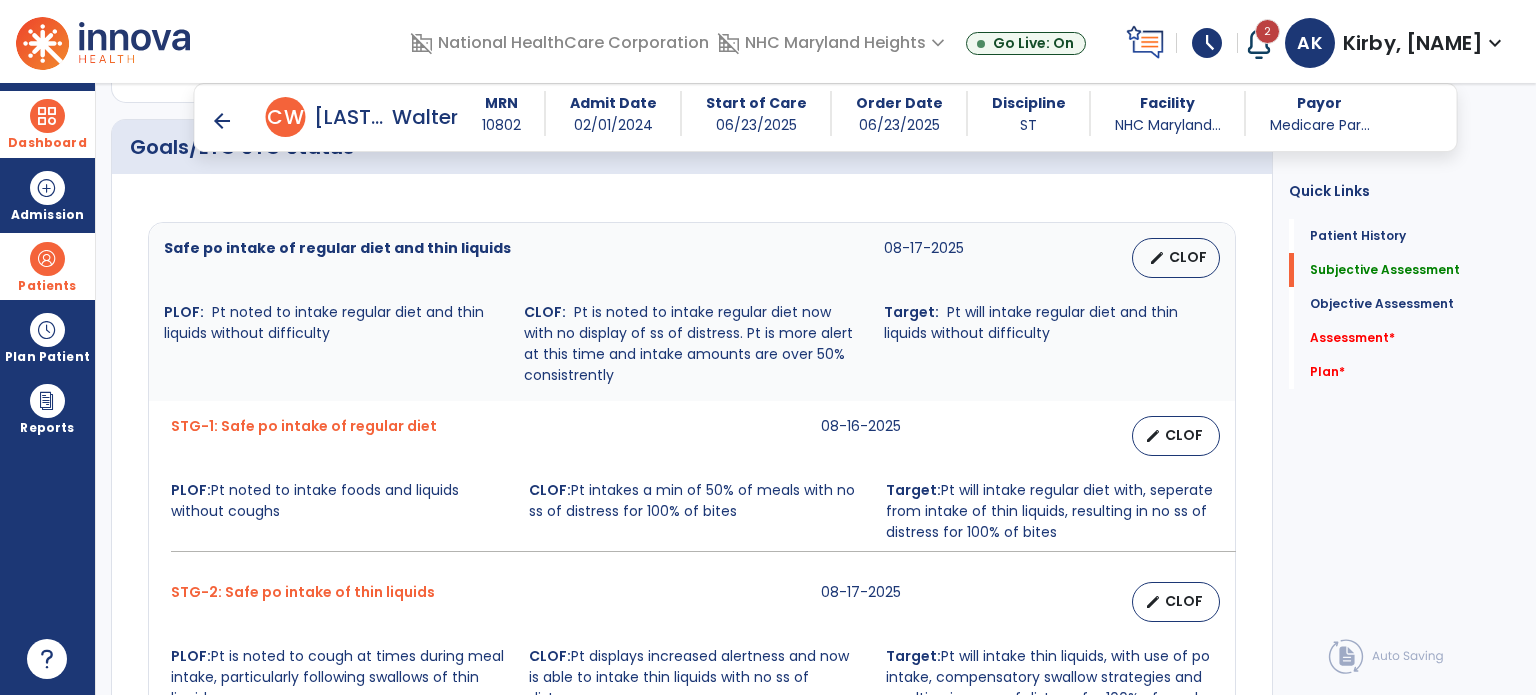 type on "**********" 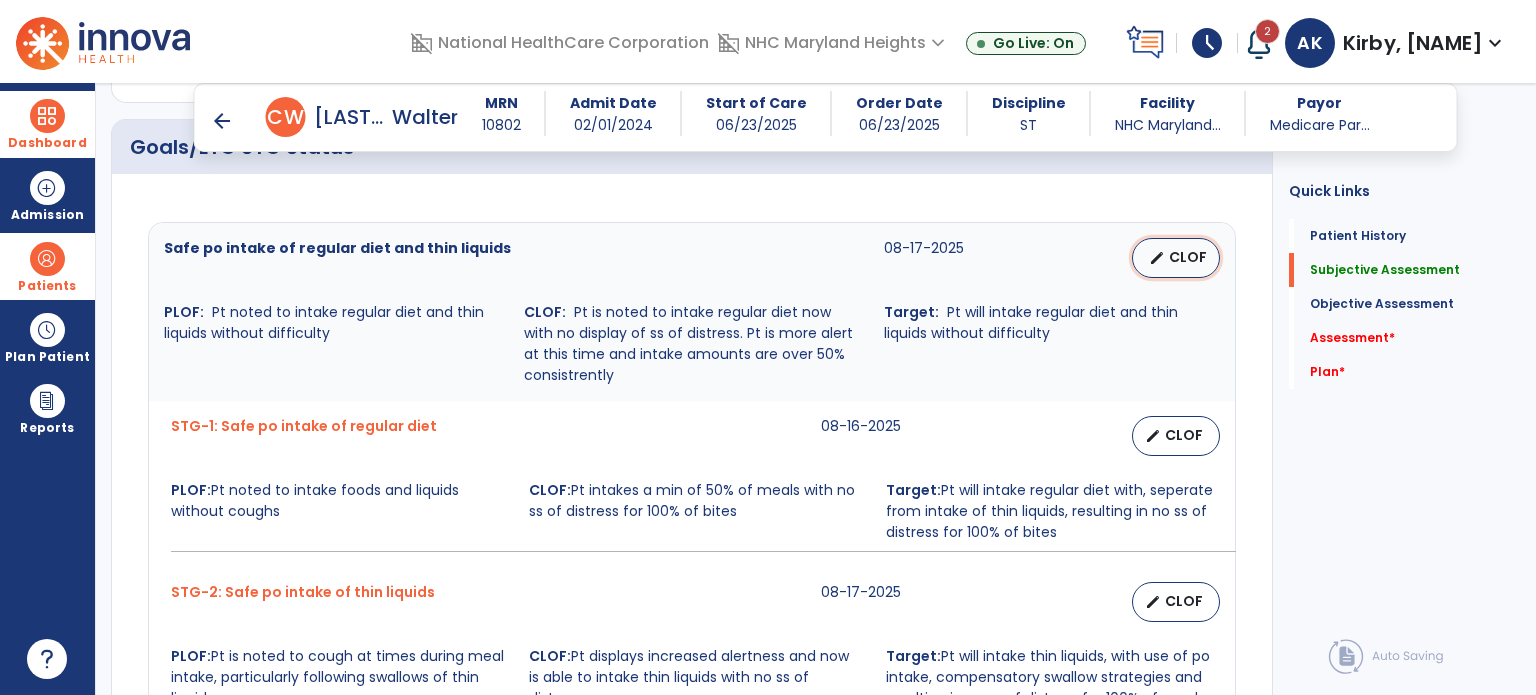 click on "CLOF" at bounding box center [1188, 257] 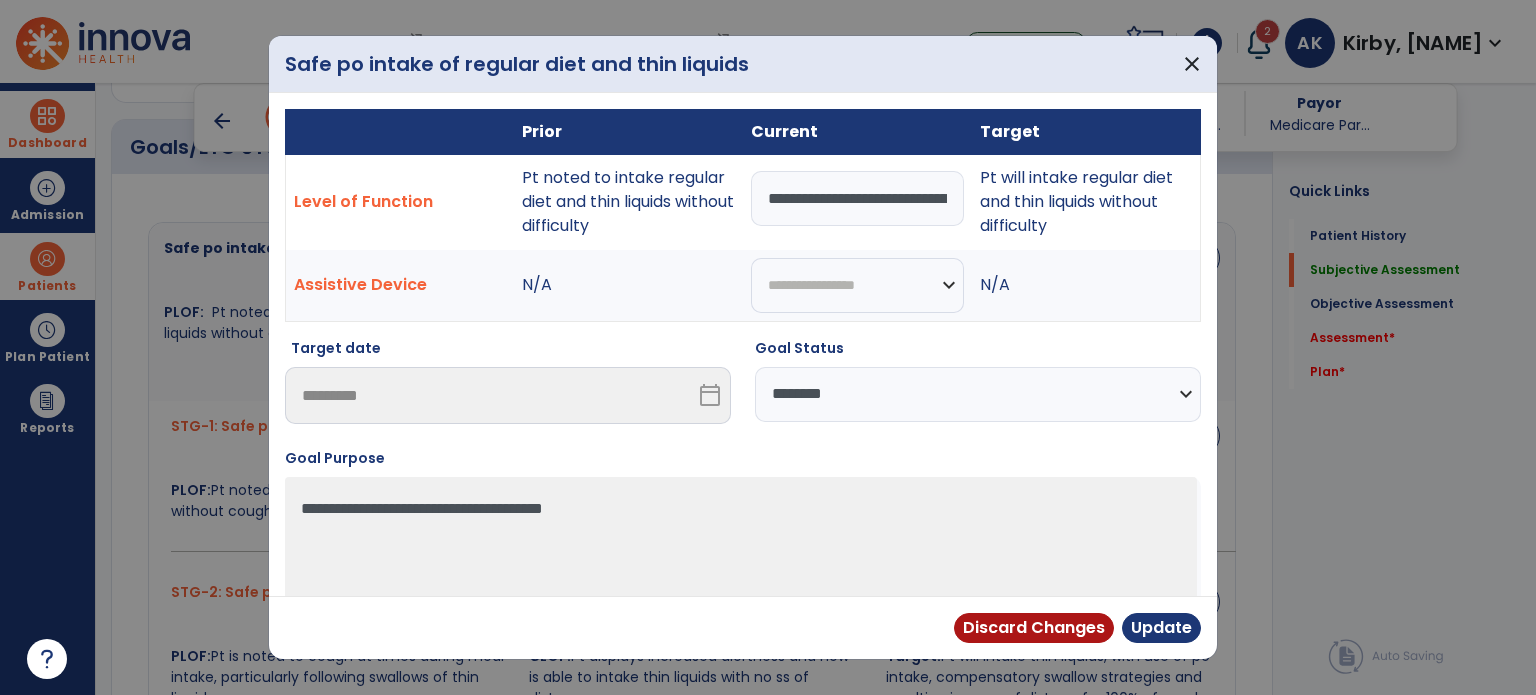 click on "**********" at bounding box center [978, 394] 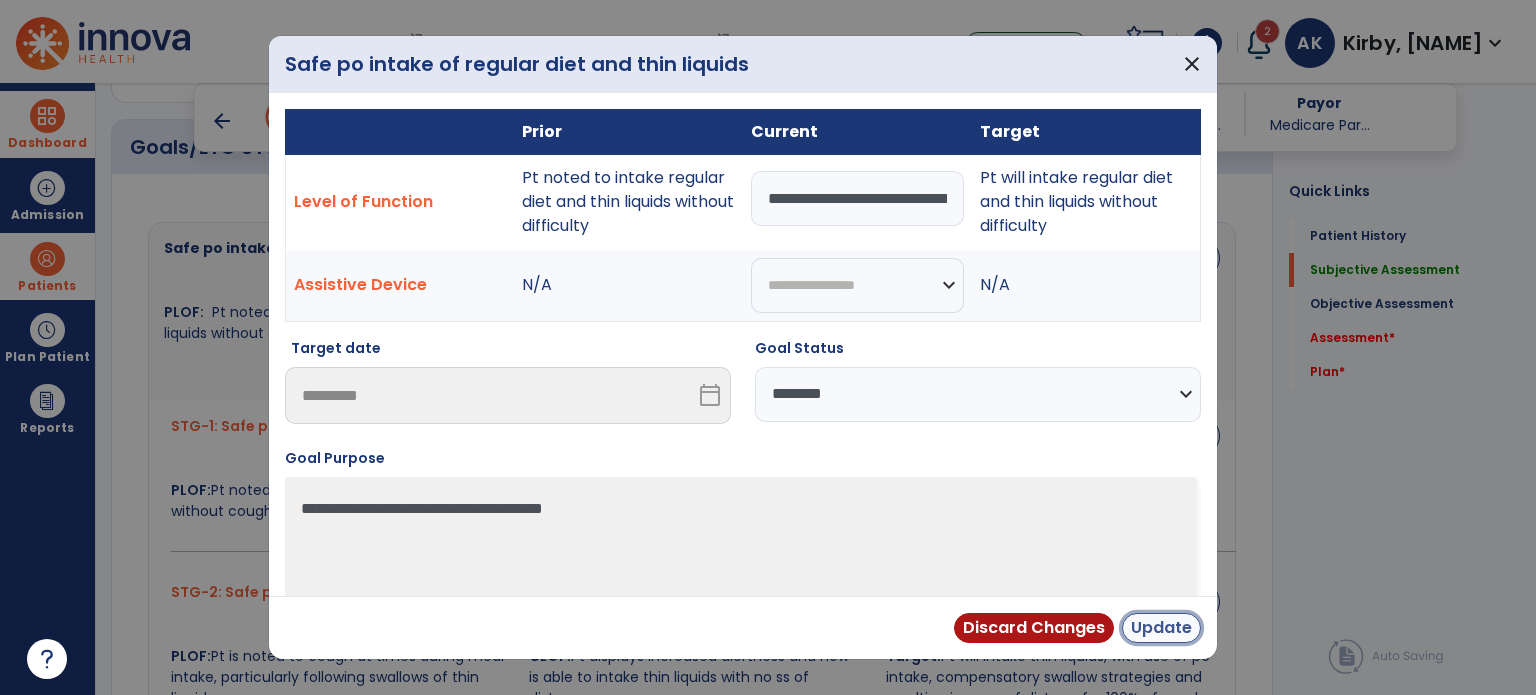 click on "Update" at bounding box center (1161, 628) 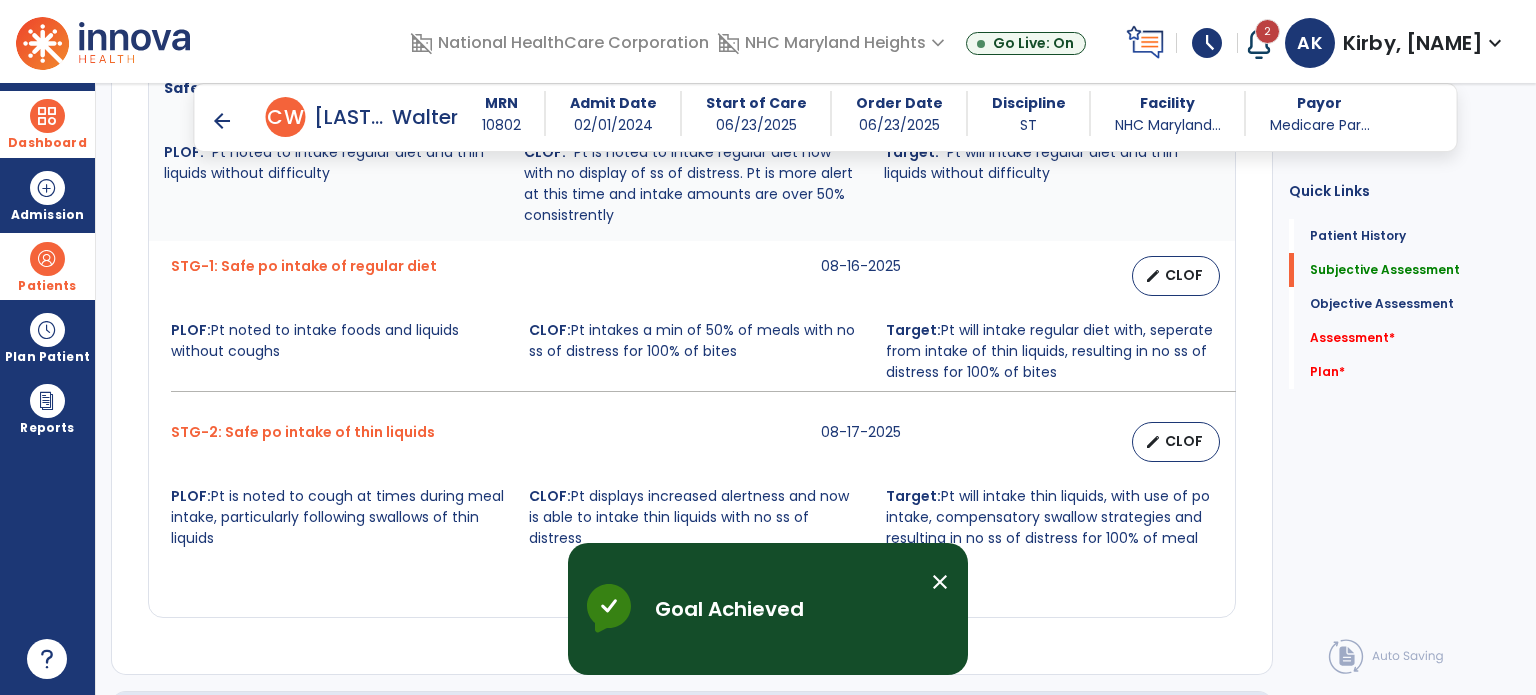 scroll, scrollTop: 859, scrollLeft: 0, axis: vertical 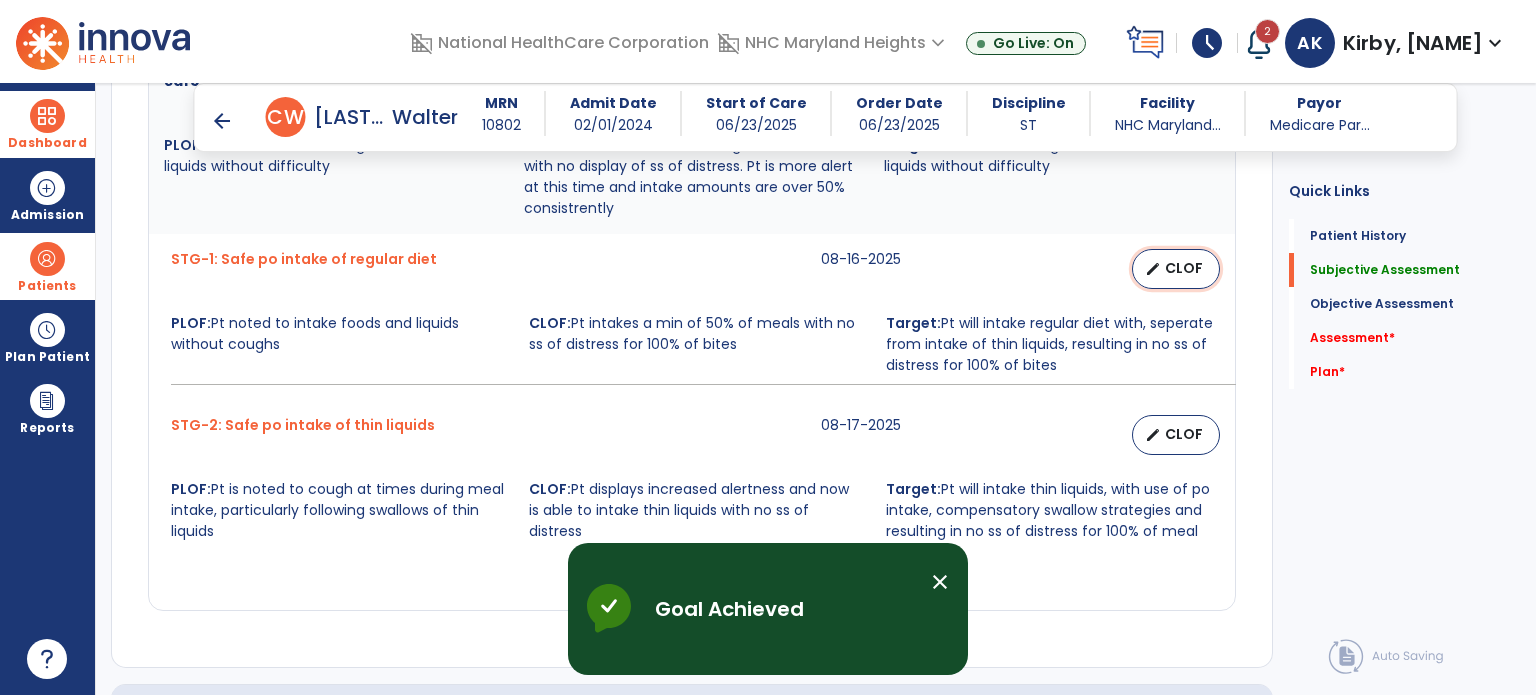 click on "CLOF" at bounding box center [1184, 268] 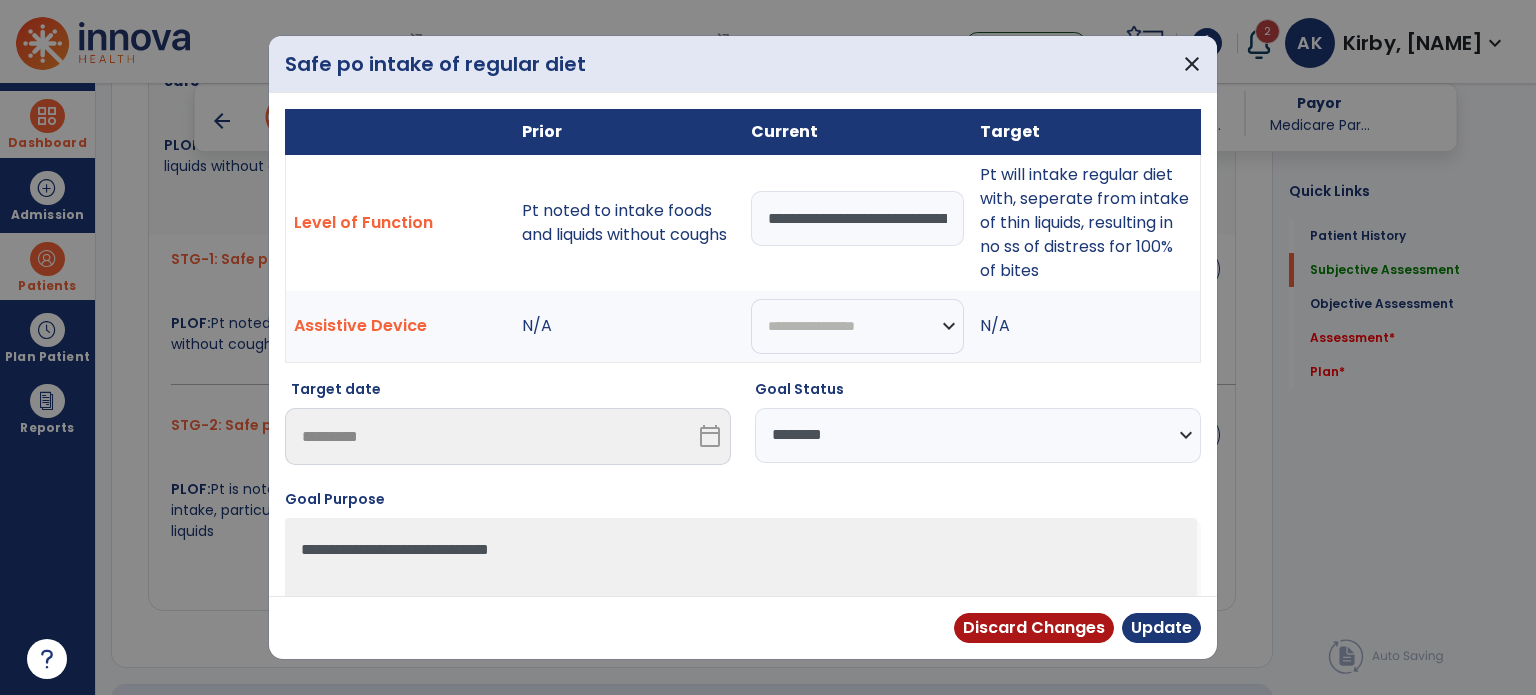 click on "**********" at bounding box center [978, 435] 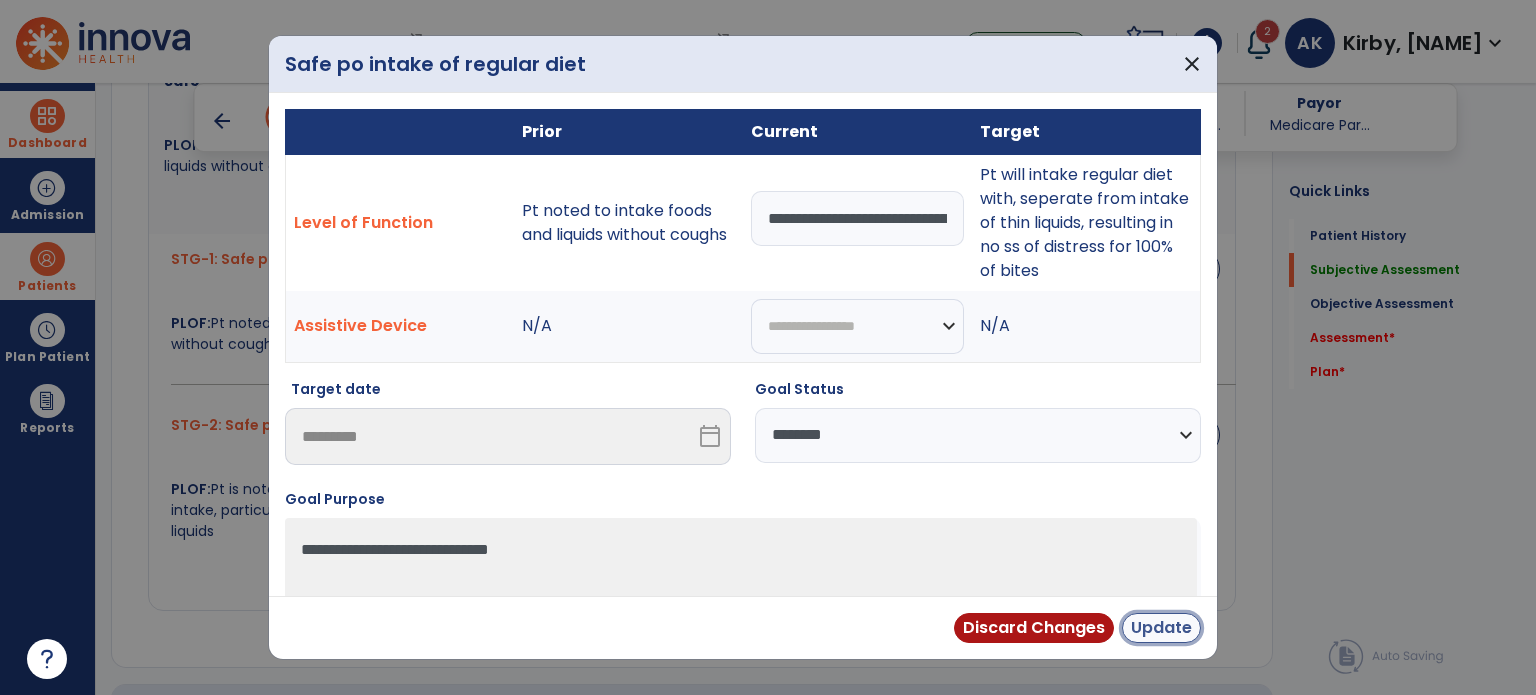 click on "Update" at bounding box center [1161, 628] 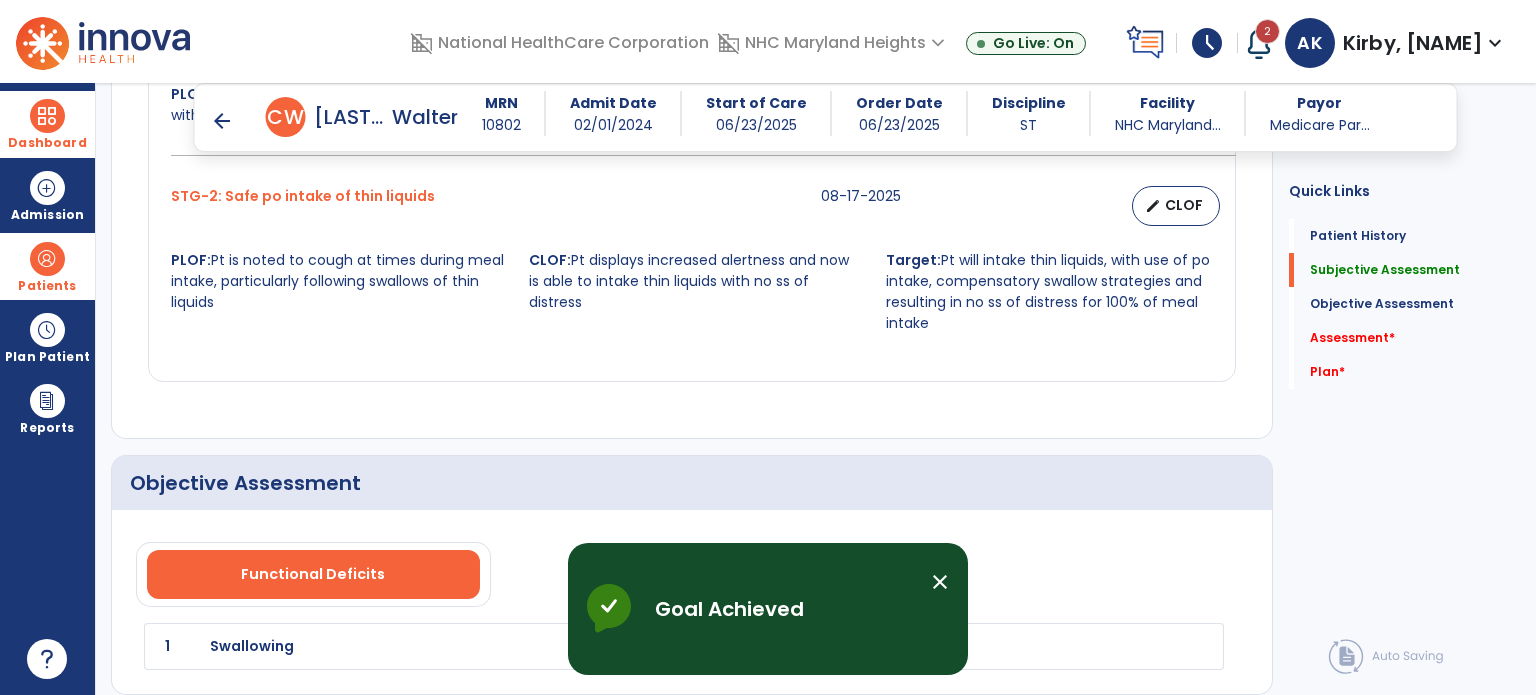 scroll, scrollTop: 1066, scrollLeft: 0, axis: vertical 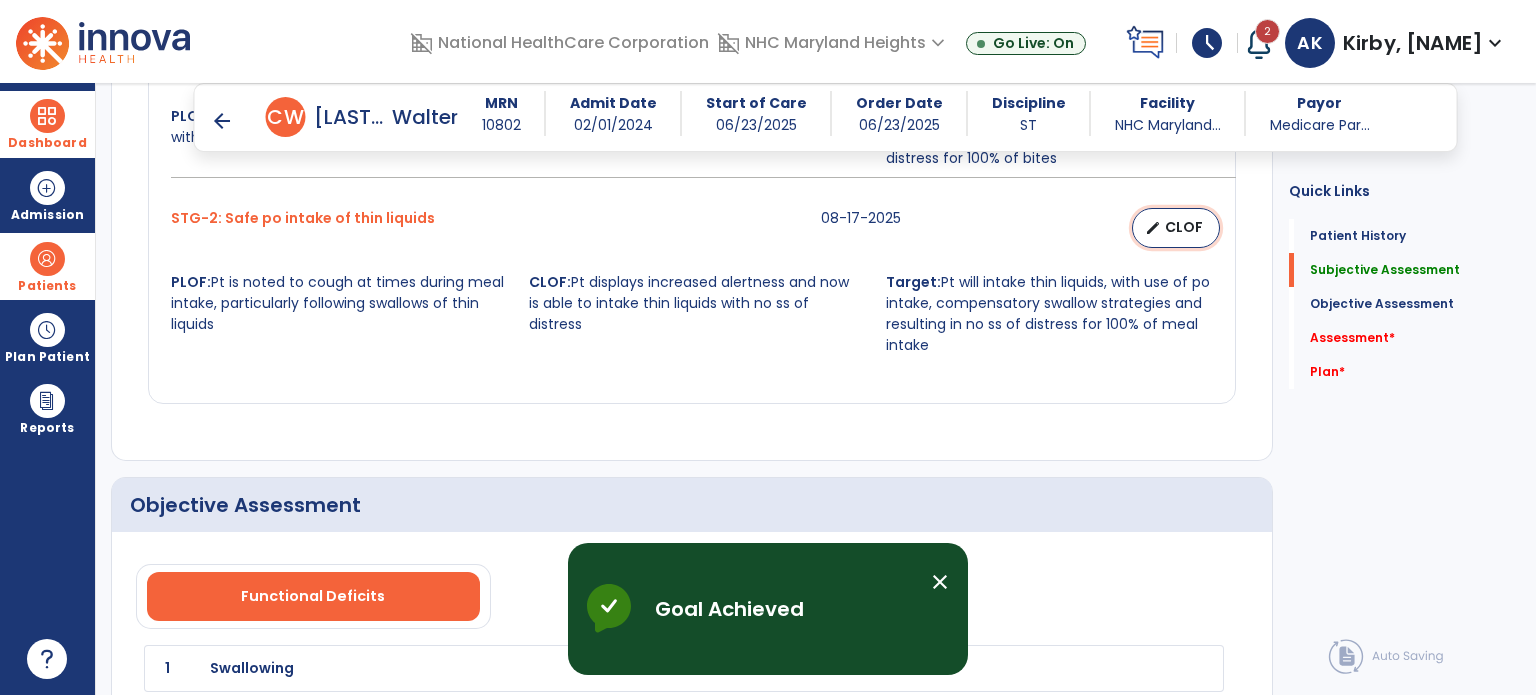click on "edit   CLOF" at bounding box center (1176, 228) 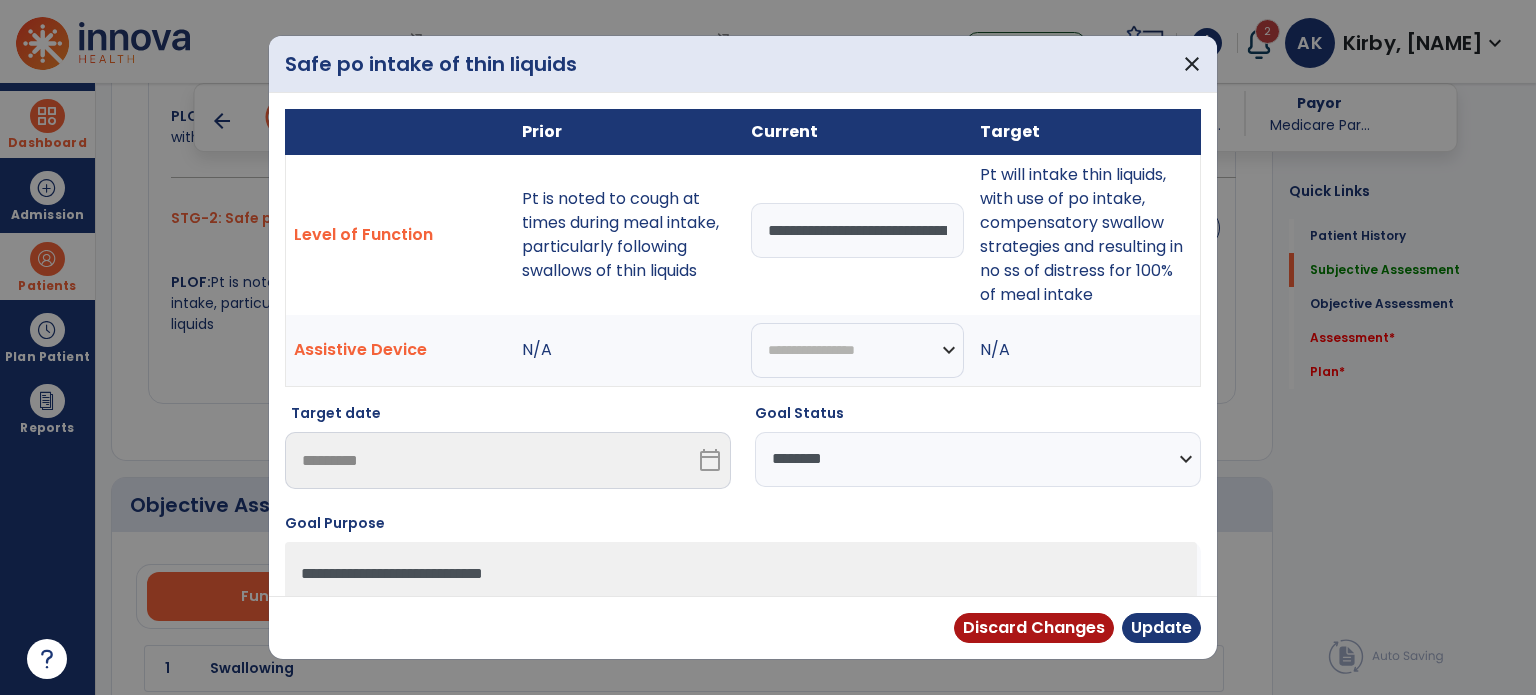 click on "**********" at bounding box center [978, 459] 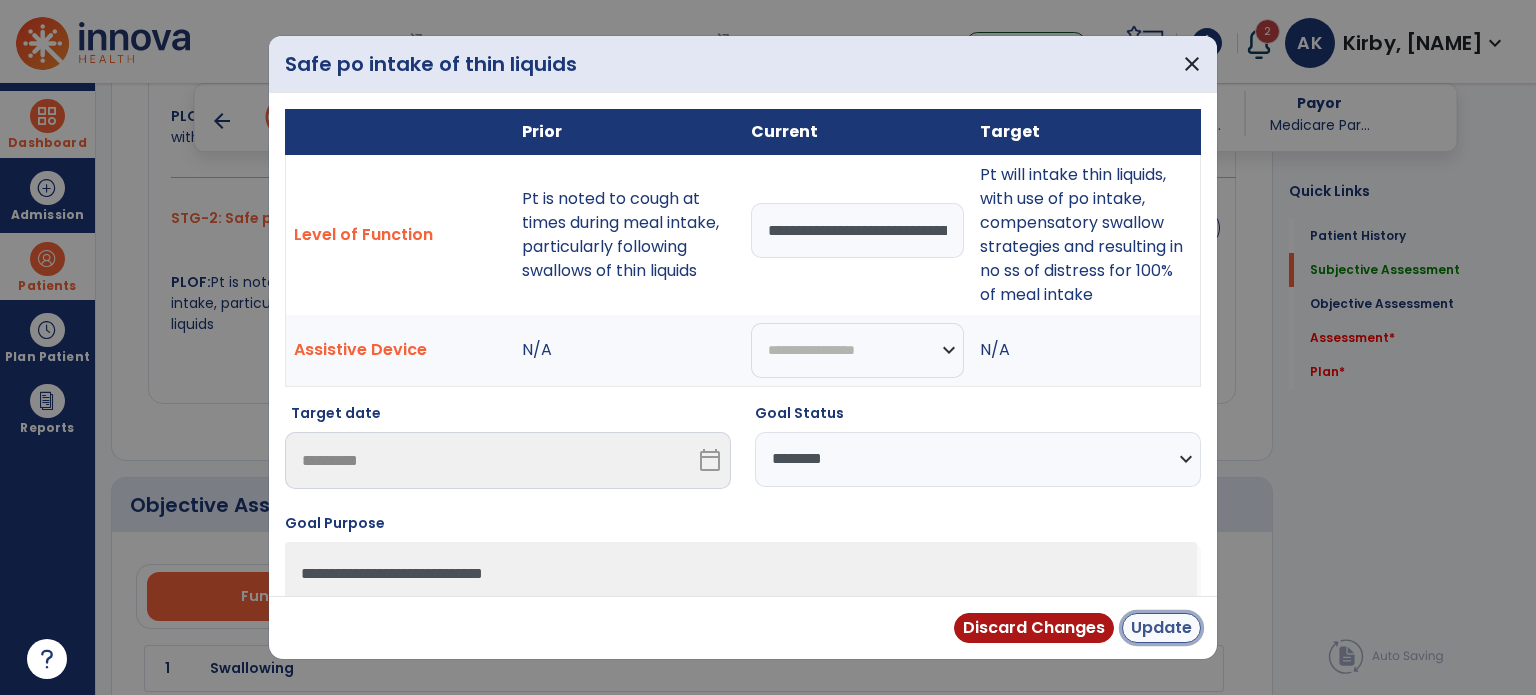 click on "Update" at bounding box center (1161, 628) 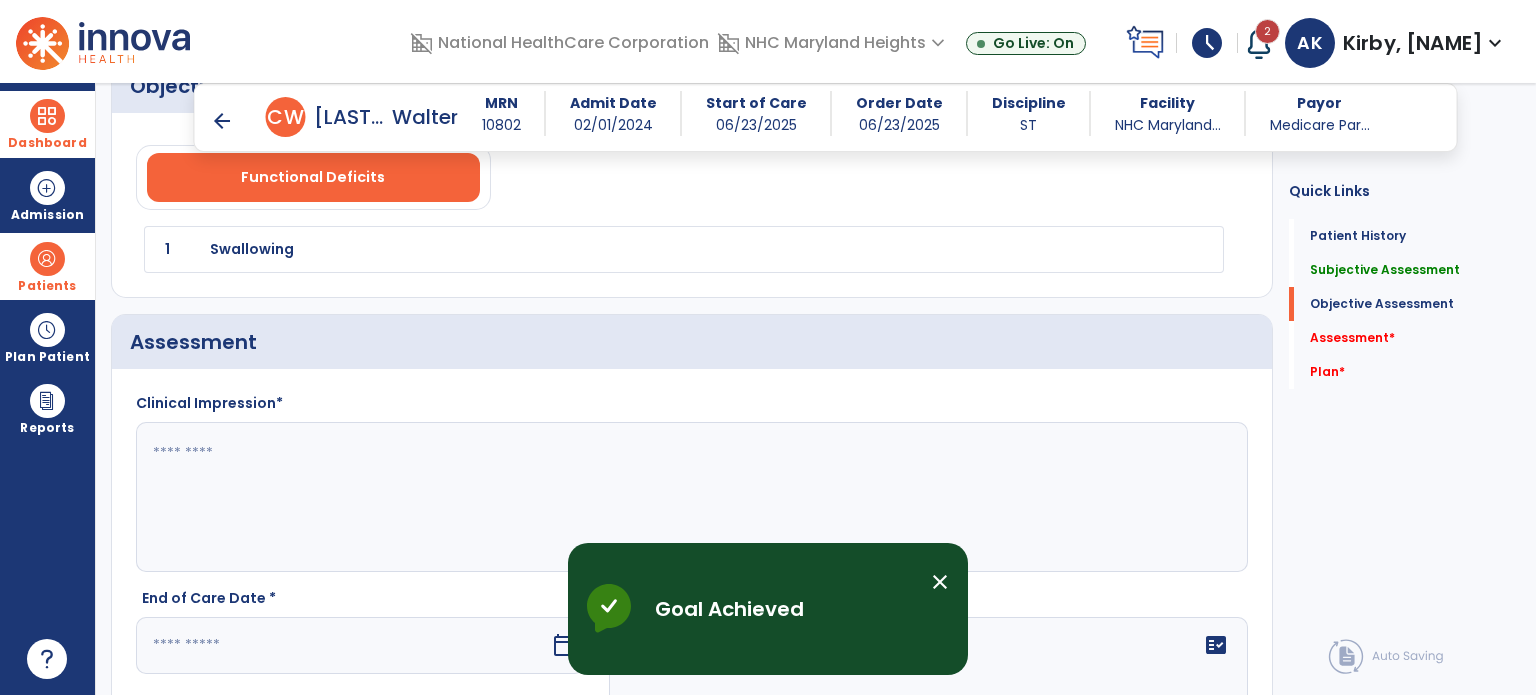 scroll, scrollTop: 1500, scrollLeft: 0, axis: vertical 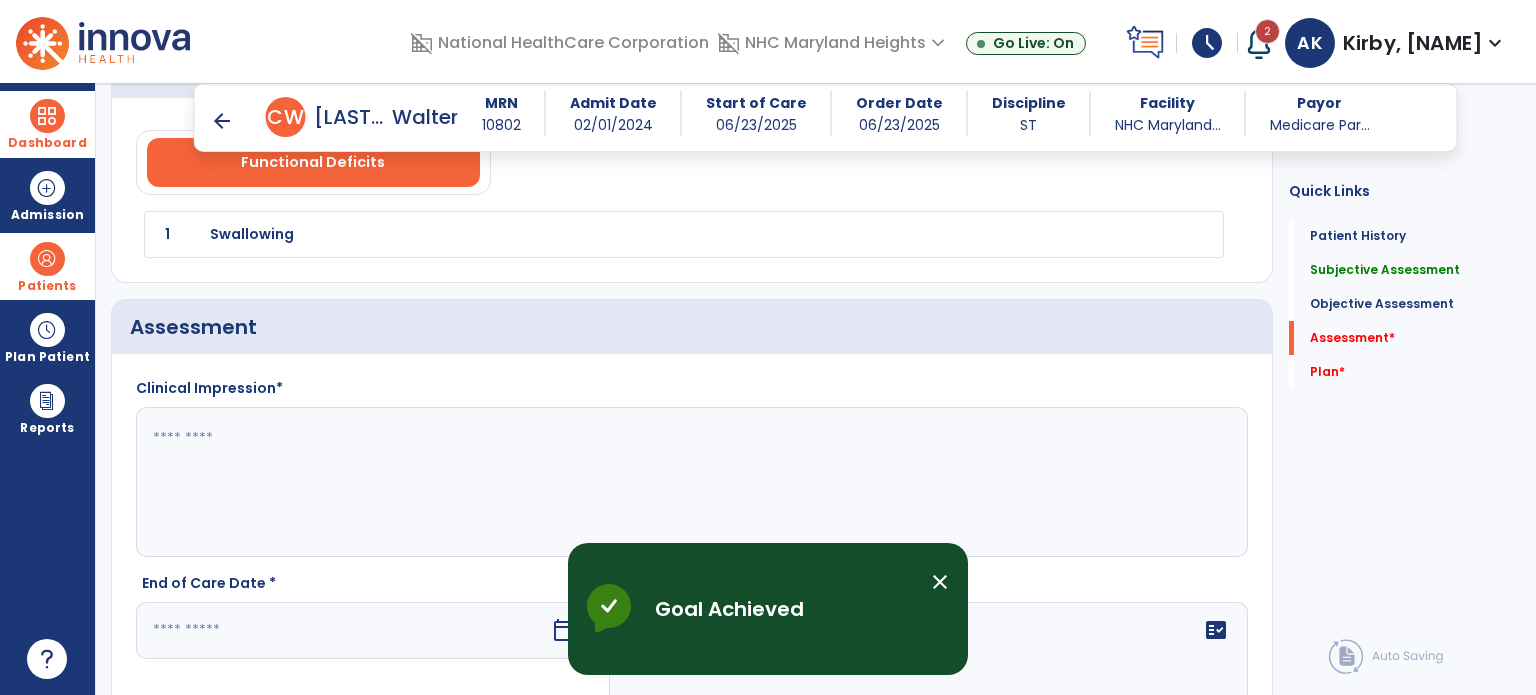 click 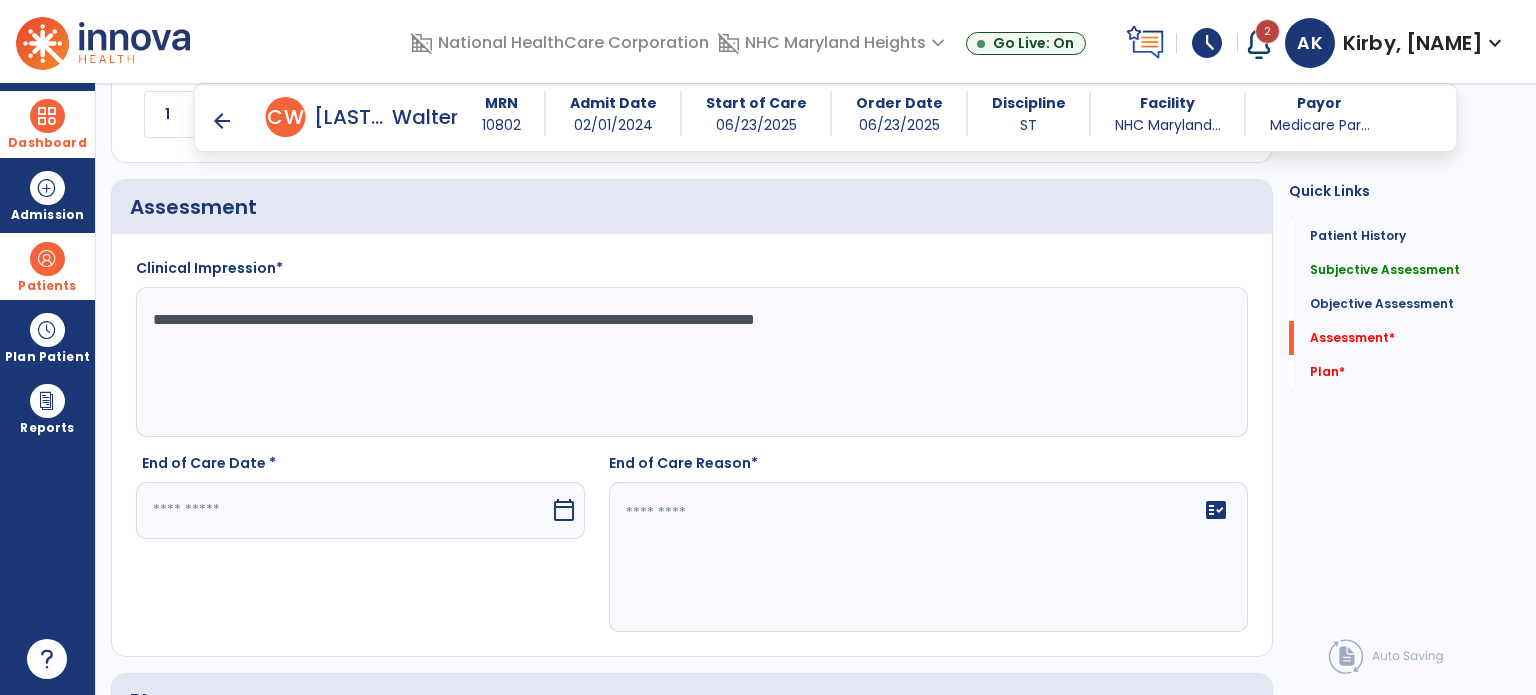 scroll, scrollTop: 1635, scrollLeft: 0, axis: vertical 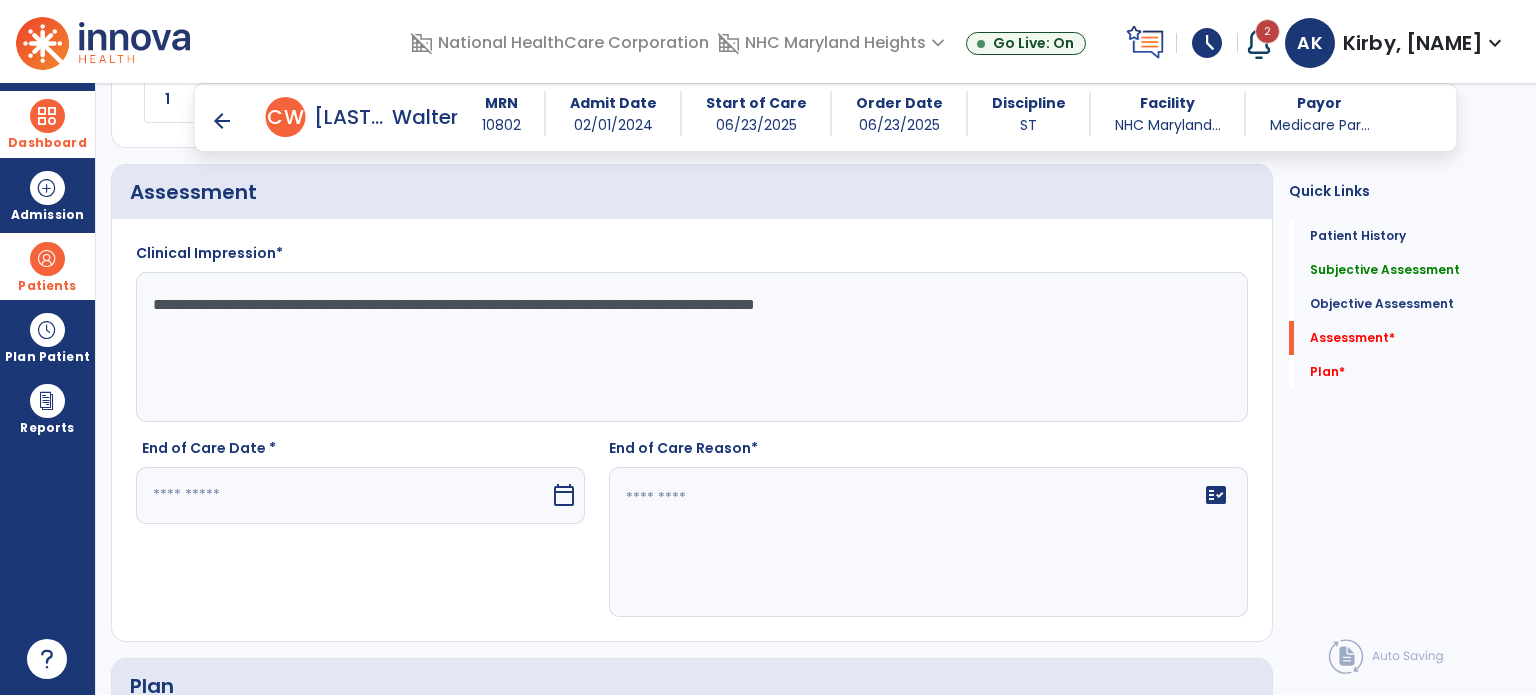 type on "**********" 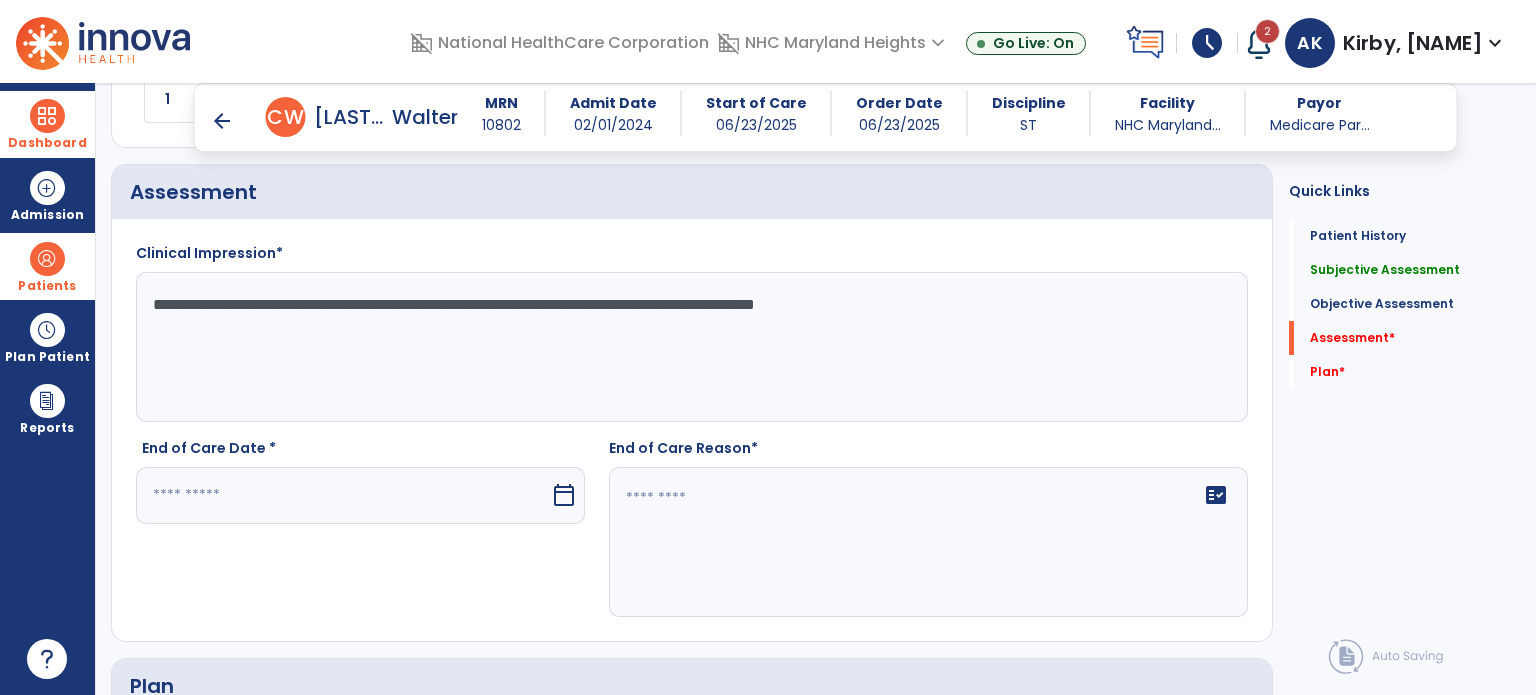 click on "calendar_today" at bounding box center (564, 495) 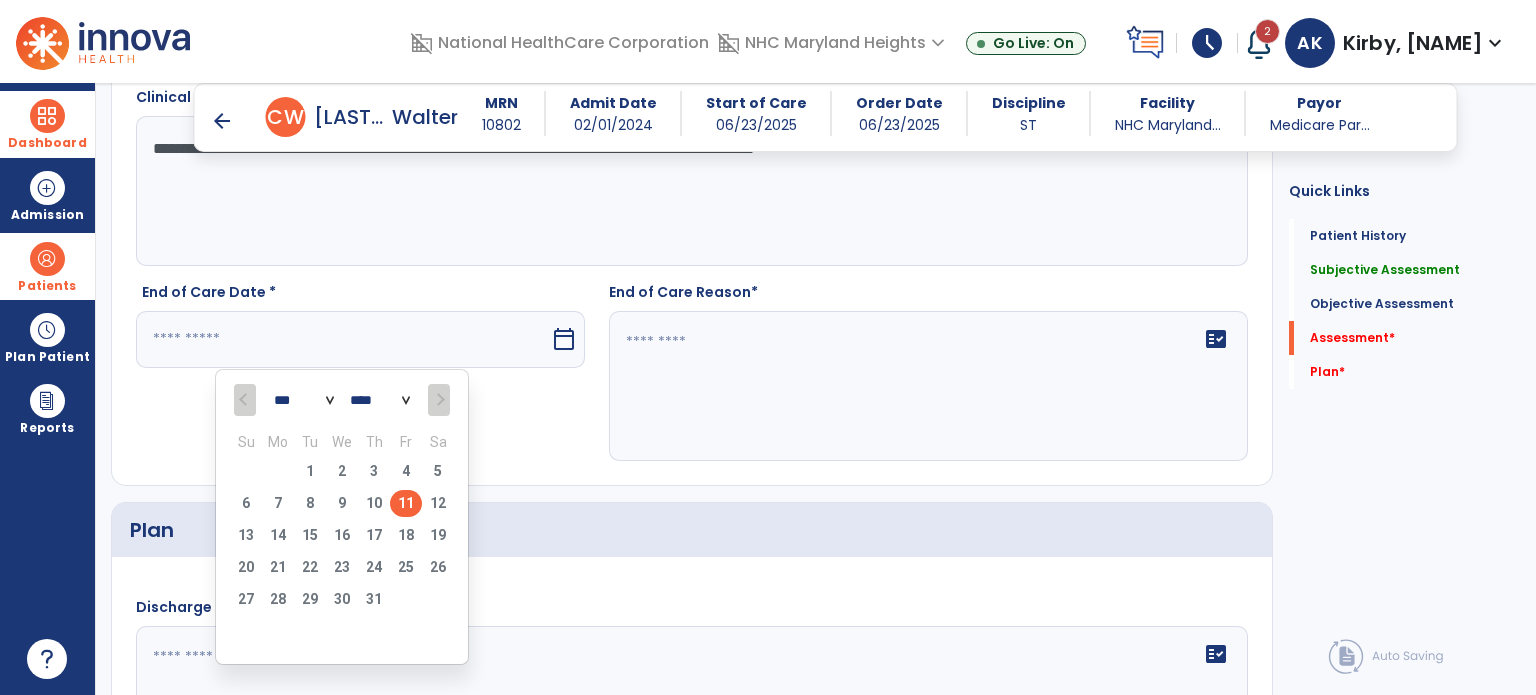 scroll, scrollTop: 1795, scrollLeft: 0, axis: vertical 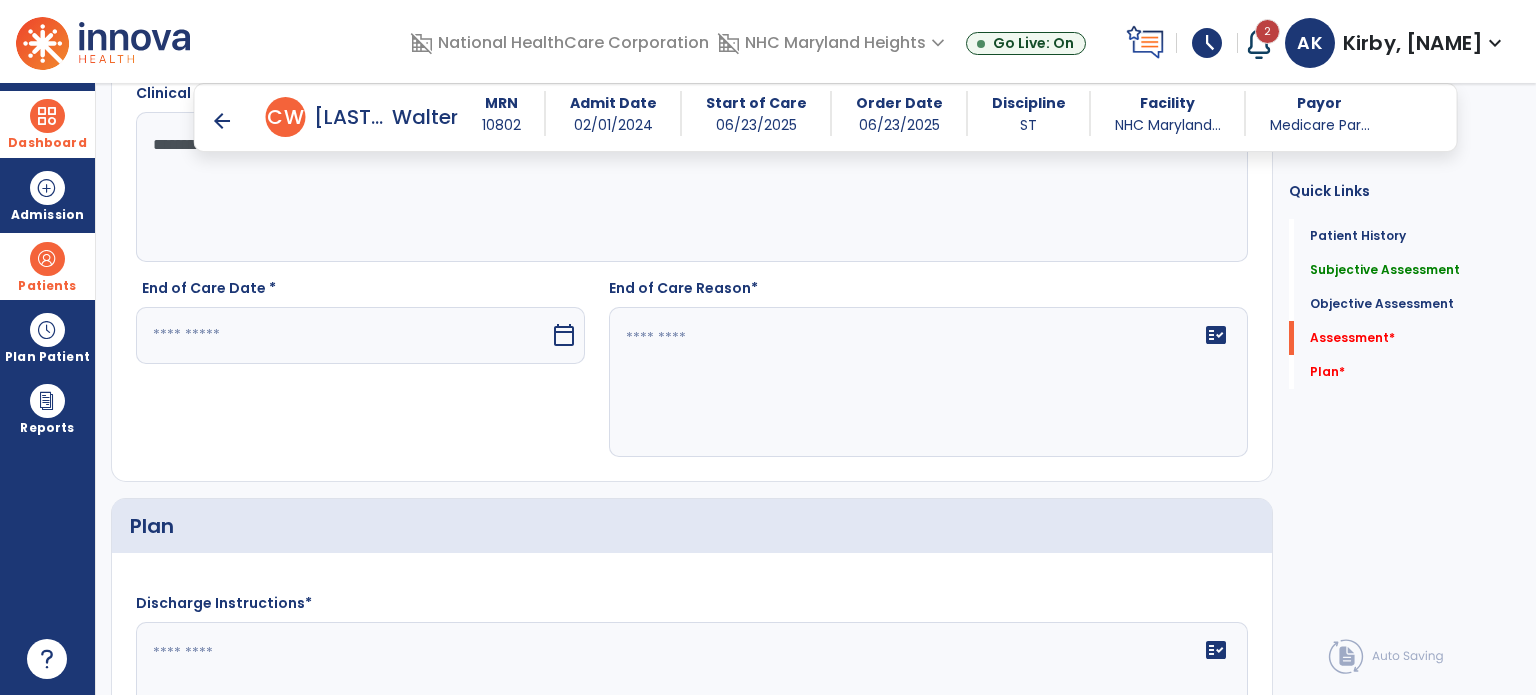 click on "calendar_today" at bounding box center (564, 335) 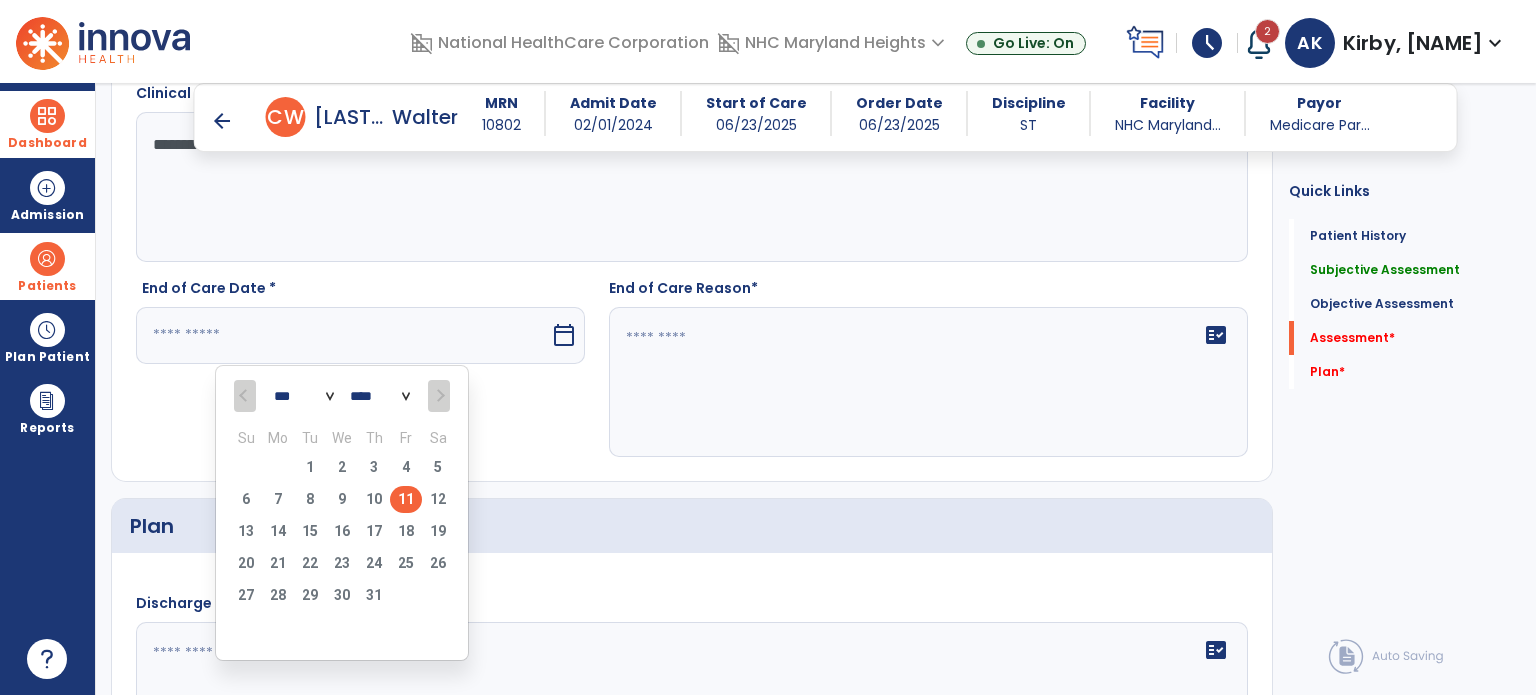 click on "11" at bounding box center (406, 499) 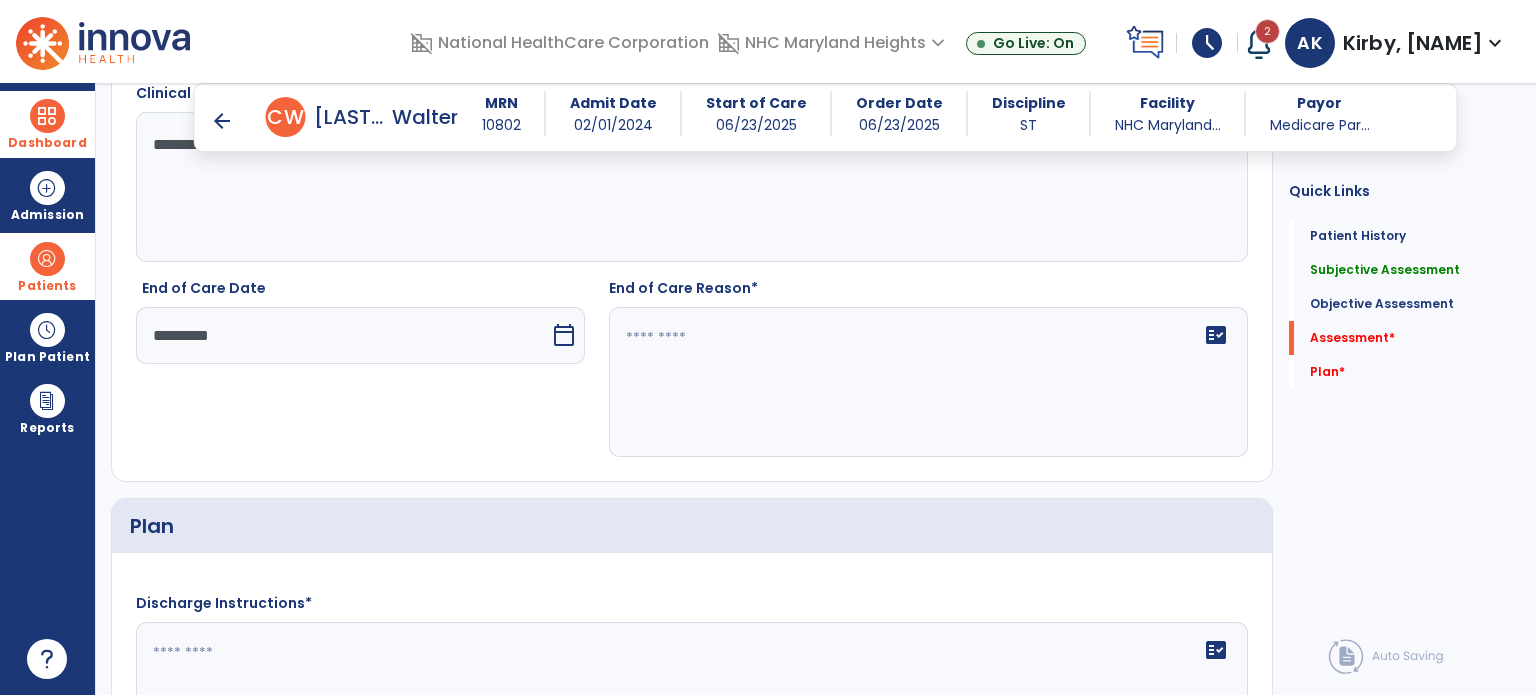 click on "fact_check" 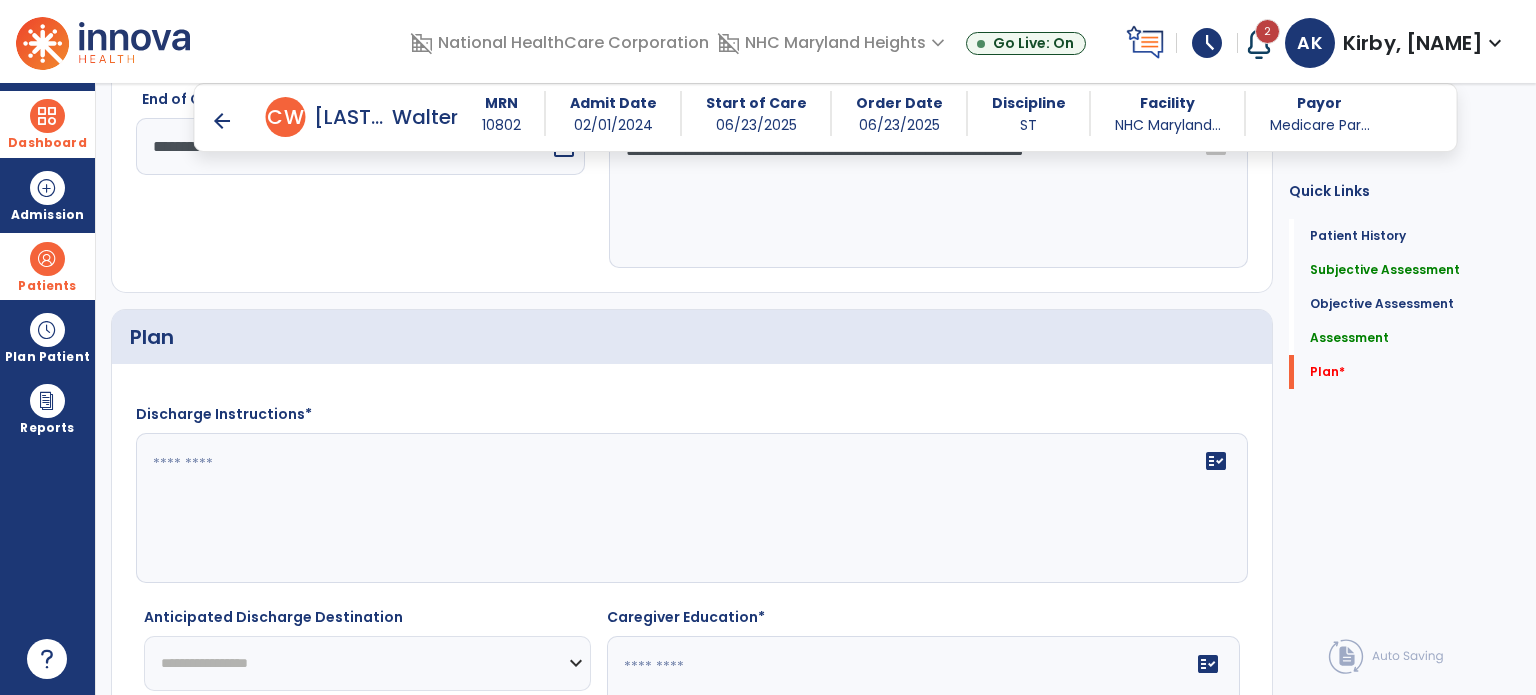 scroll, scrollTop: 1988, scrollLeft: 0, axis: vertical 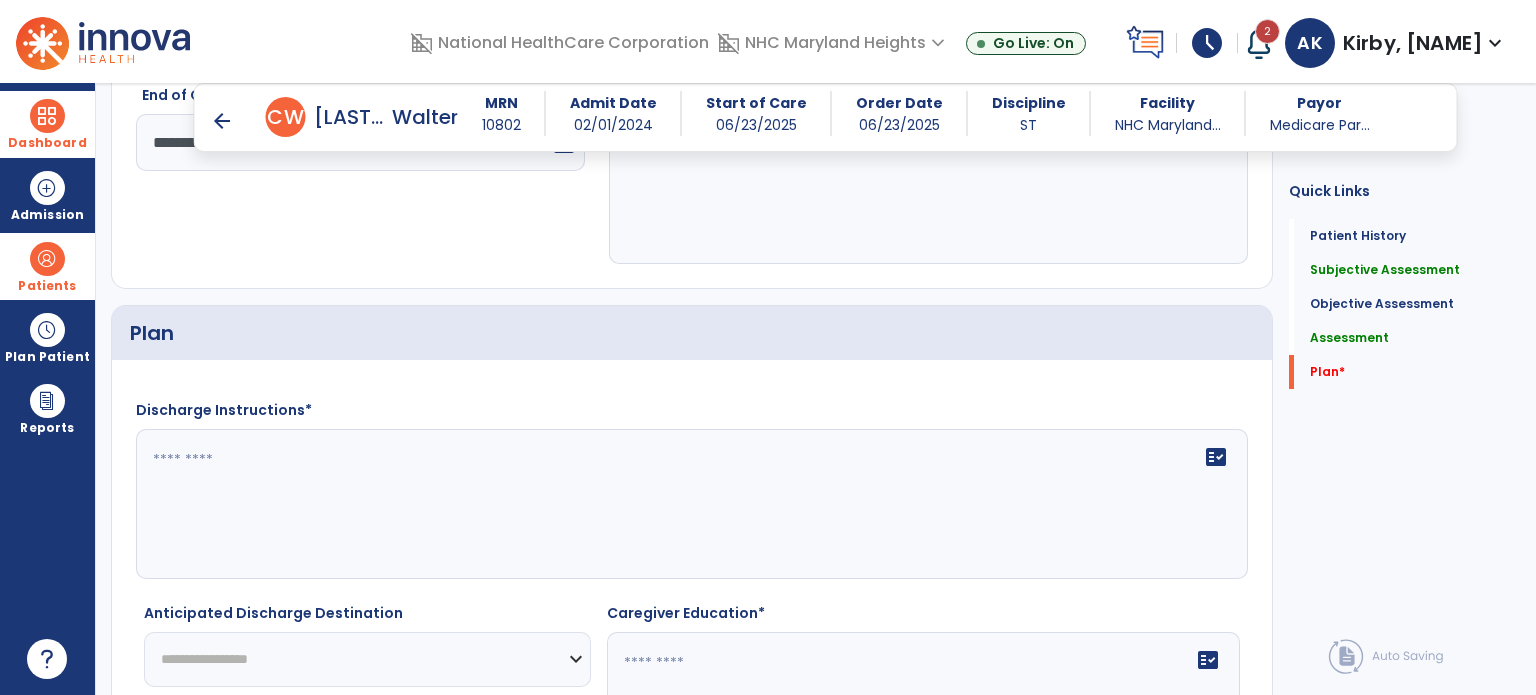 type on "**********" 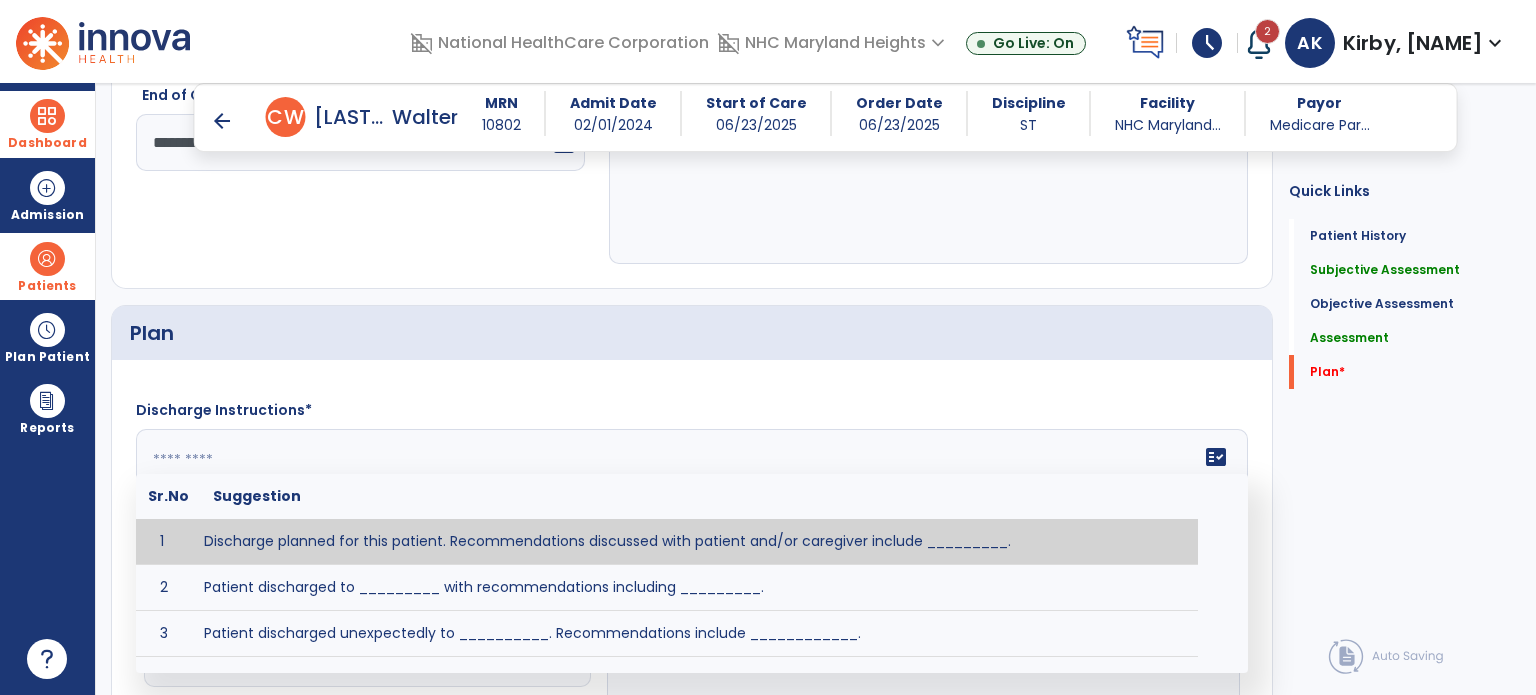 click on "fact_check  Sr.No Suggestion 1 Discharge planned for this patient. Recommendations discussed with patient and/or caregiver include _________. 2 Patient discharged to _________ with recommendations including _________. 3 Patient discharged unexpectedly to __________. Recommendations include ____________." 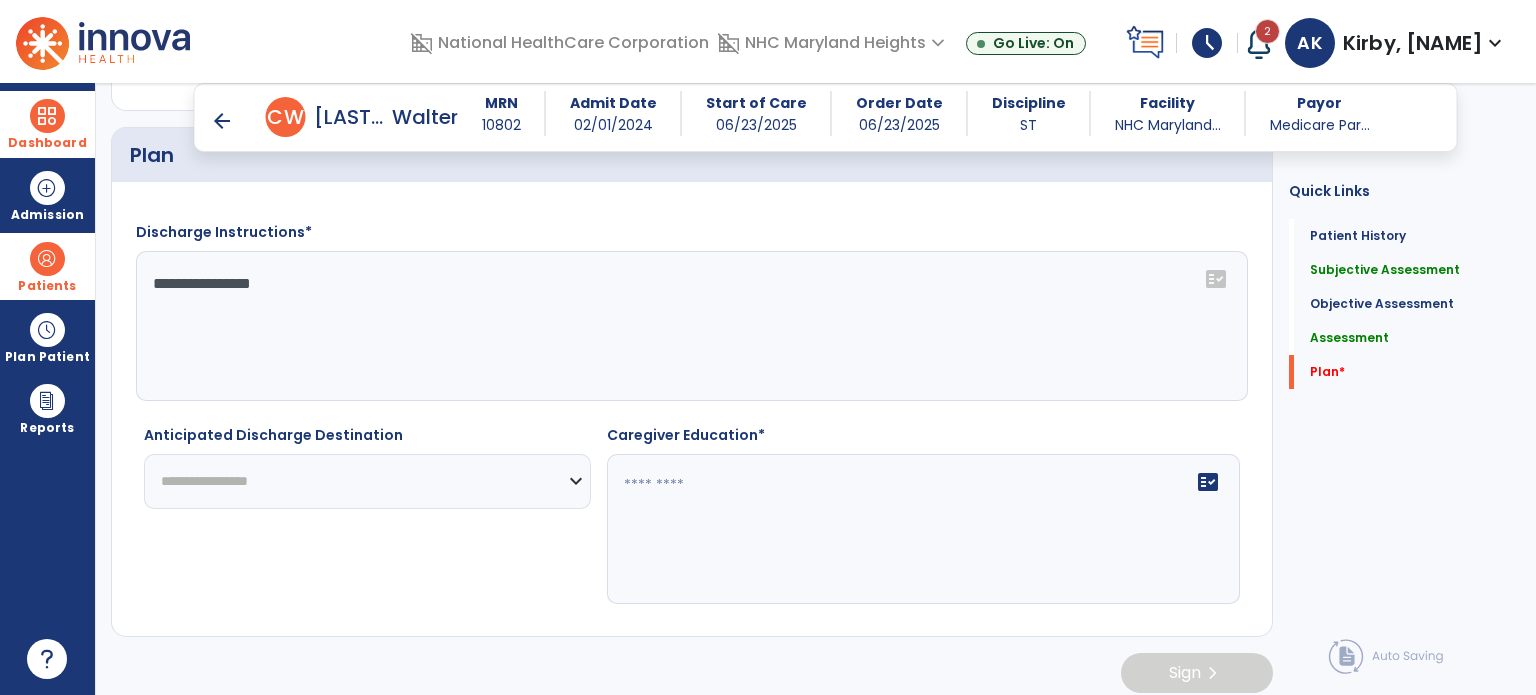 scroll, scrollTop: 2173, scrollLeft: 0, axis: vertical 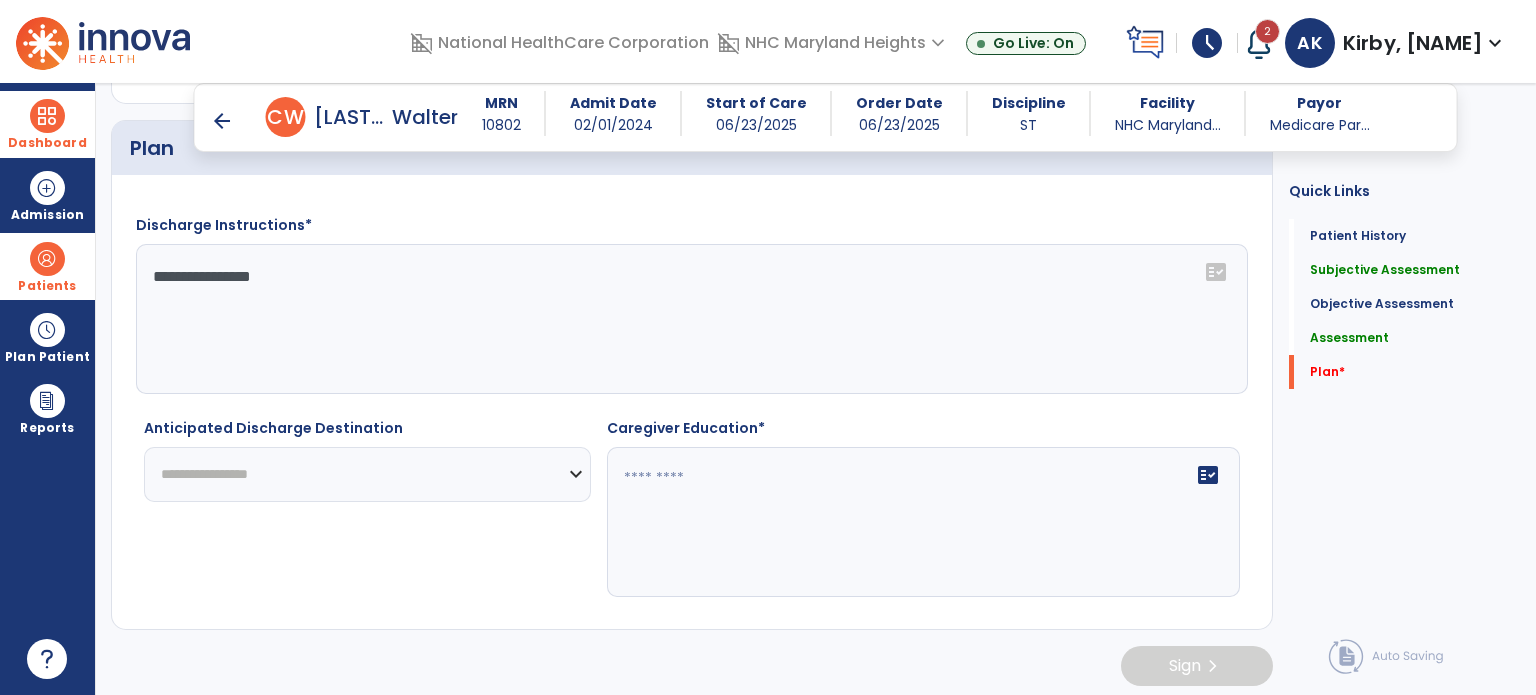 type on "**********" 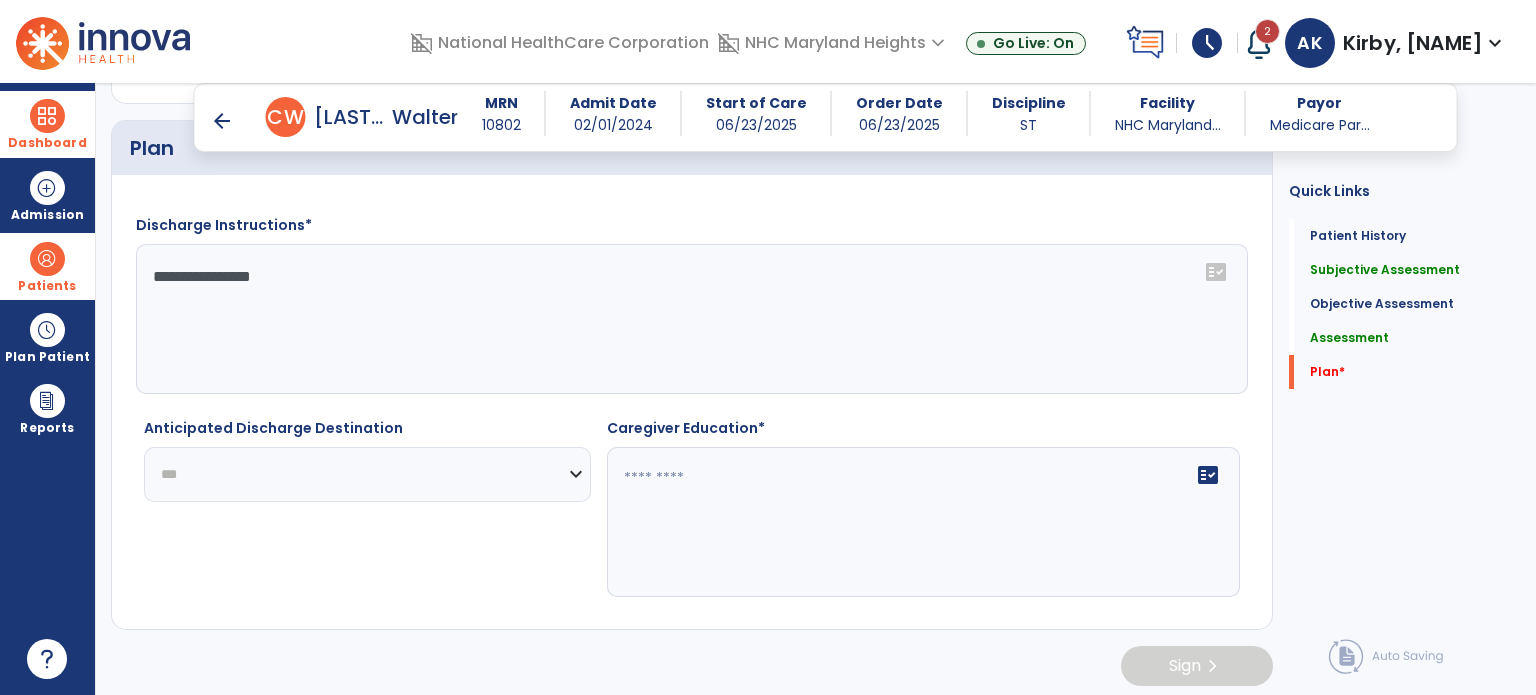 click on "**********" 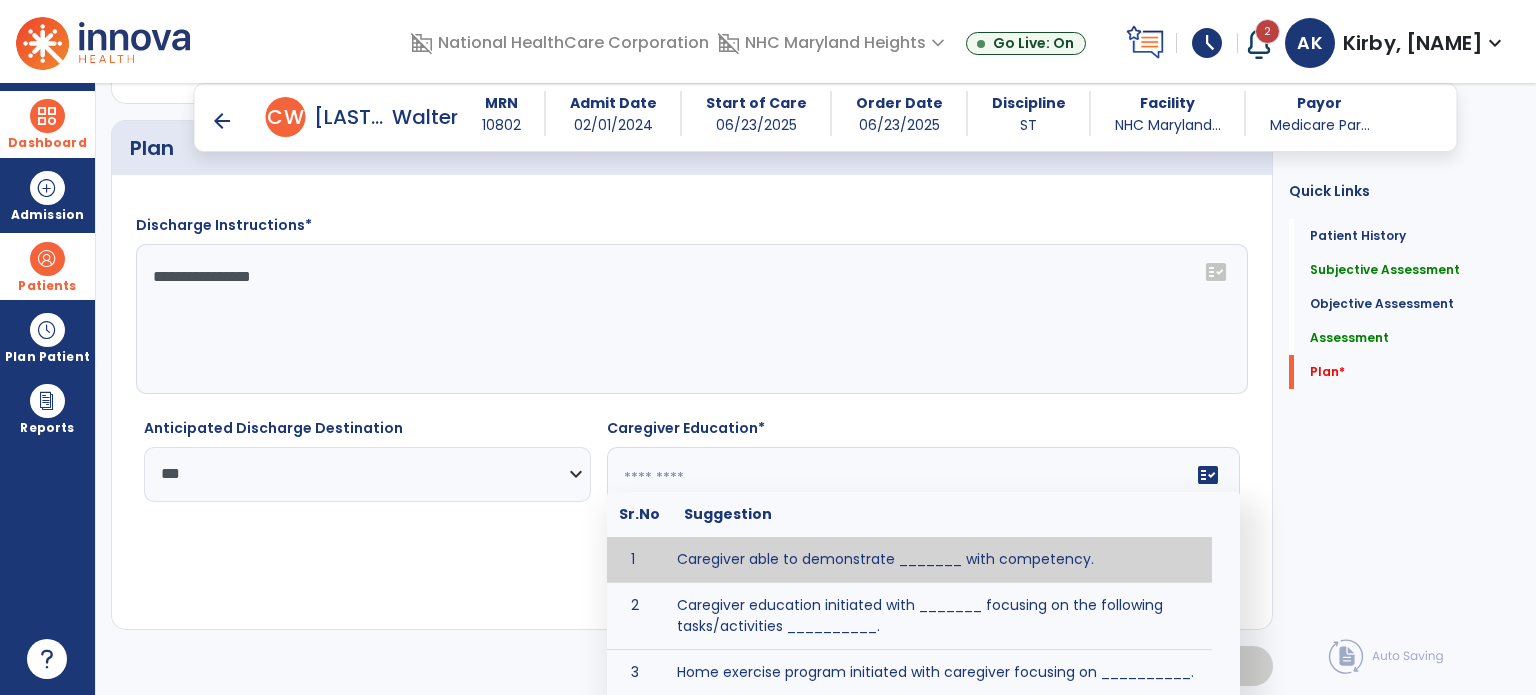 click 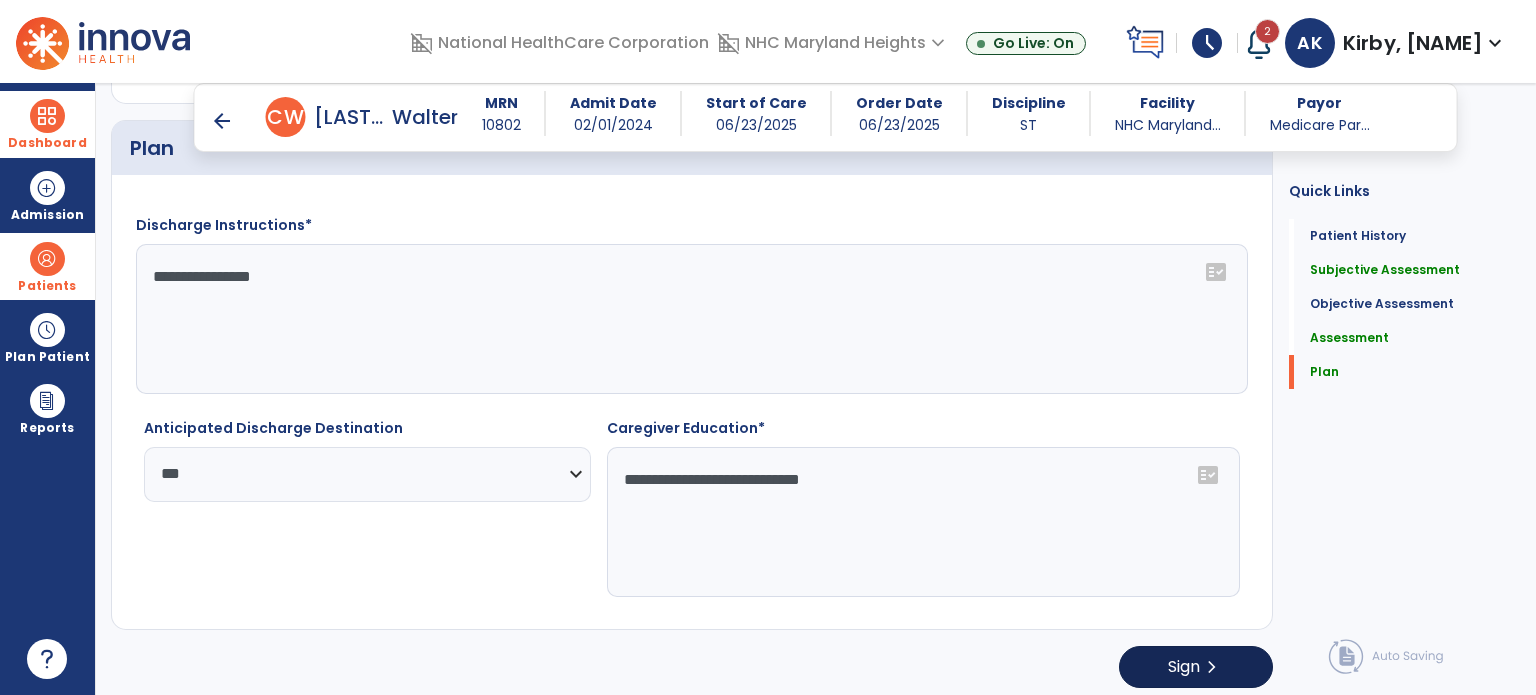 type on "**********" 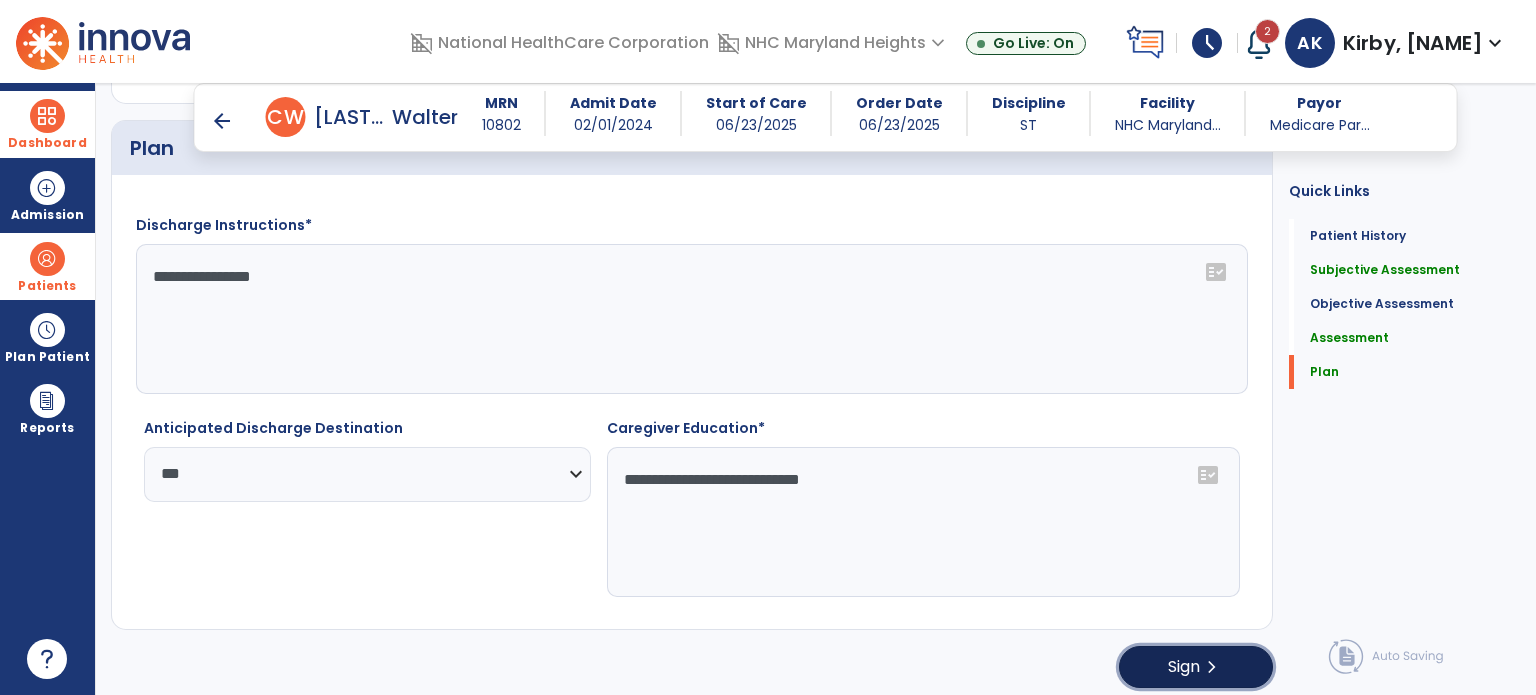 click on "chevron_right" 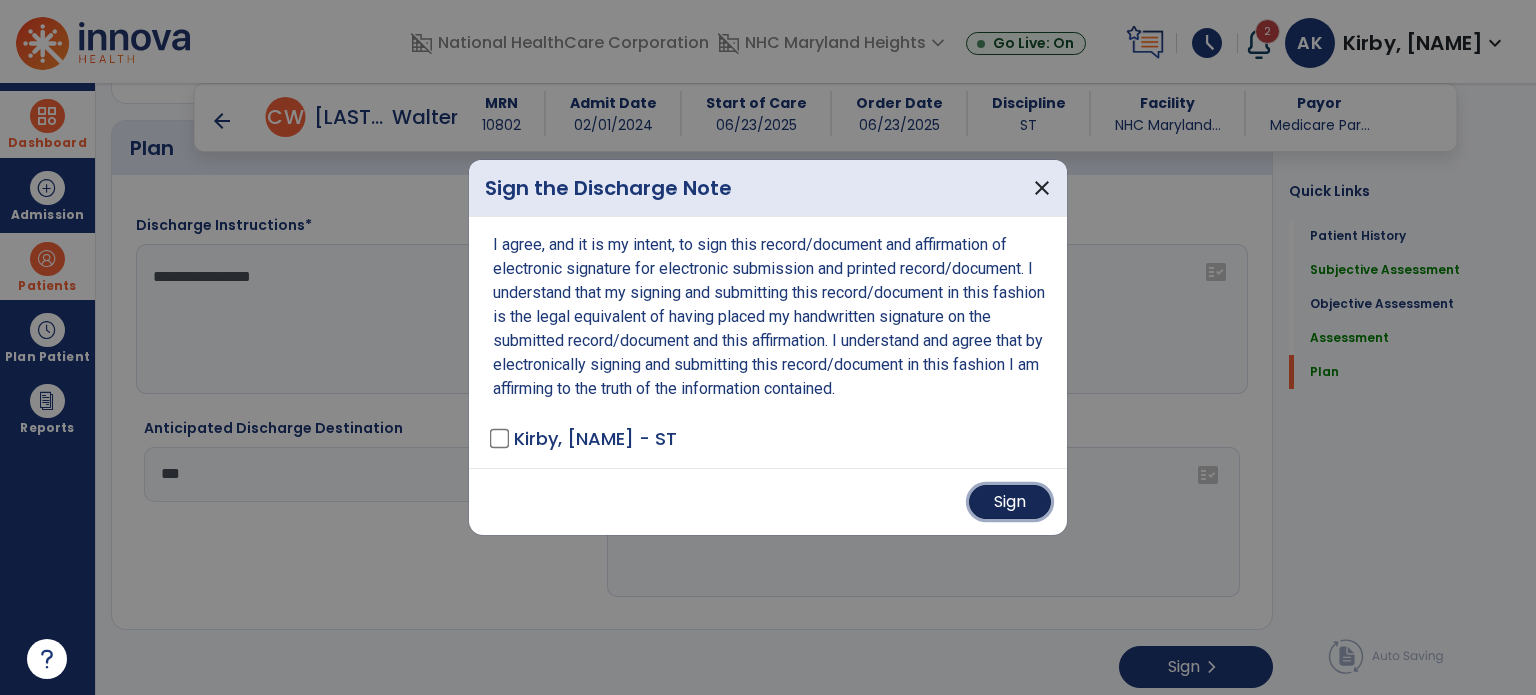 click on "Sign" at bounding box center [1010, 502] 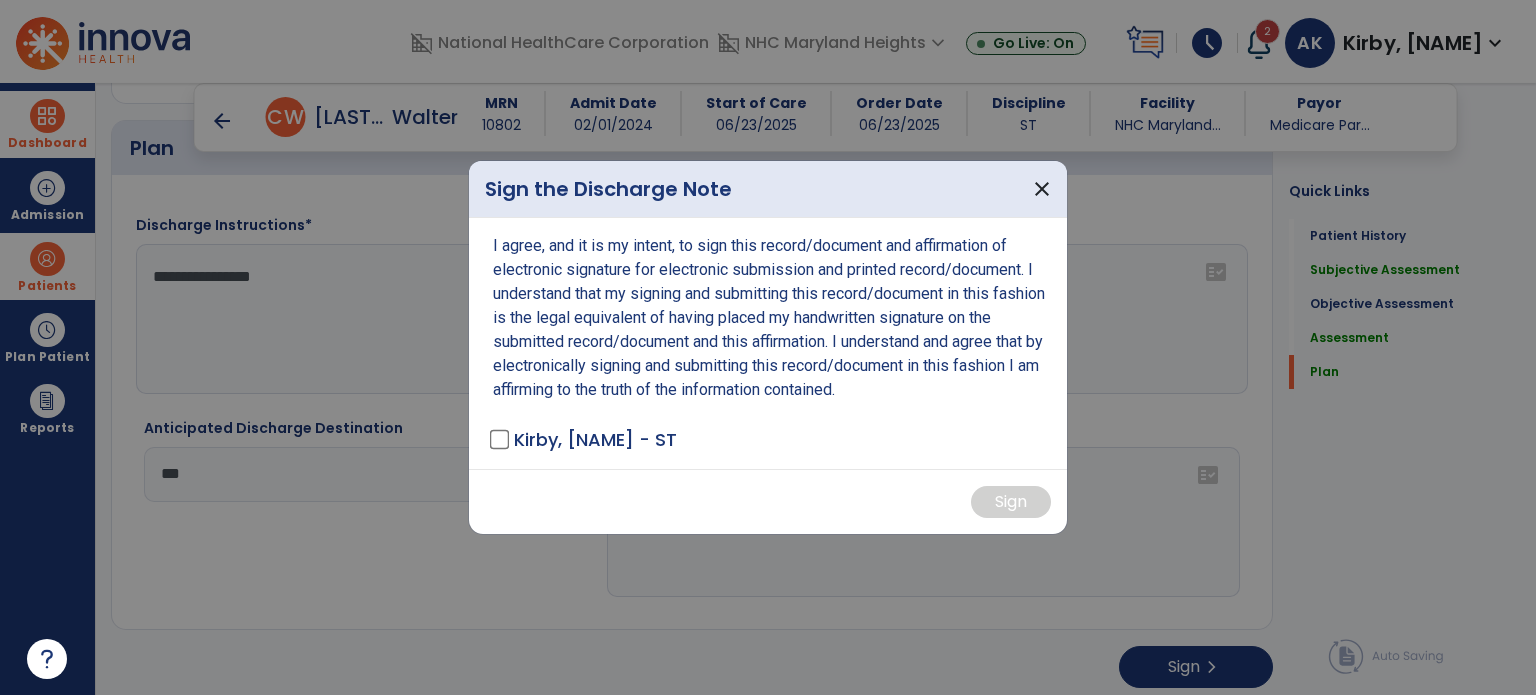scroll, scrollTop: 0, scrollLeft: 0, axis: both 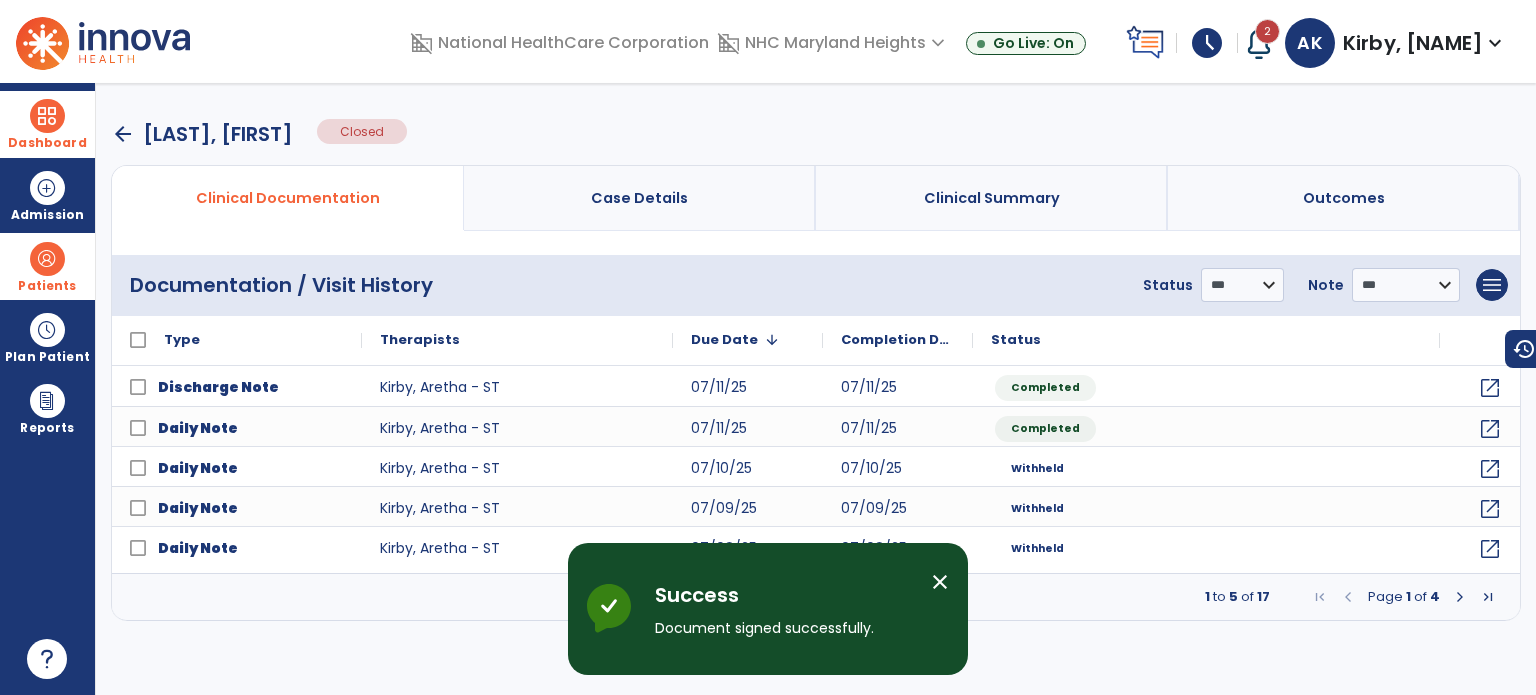 click on "arrow_back   Czerniawski, Walter" at bounding box center [202, 134] 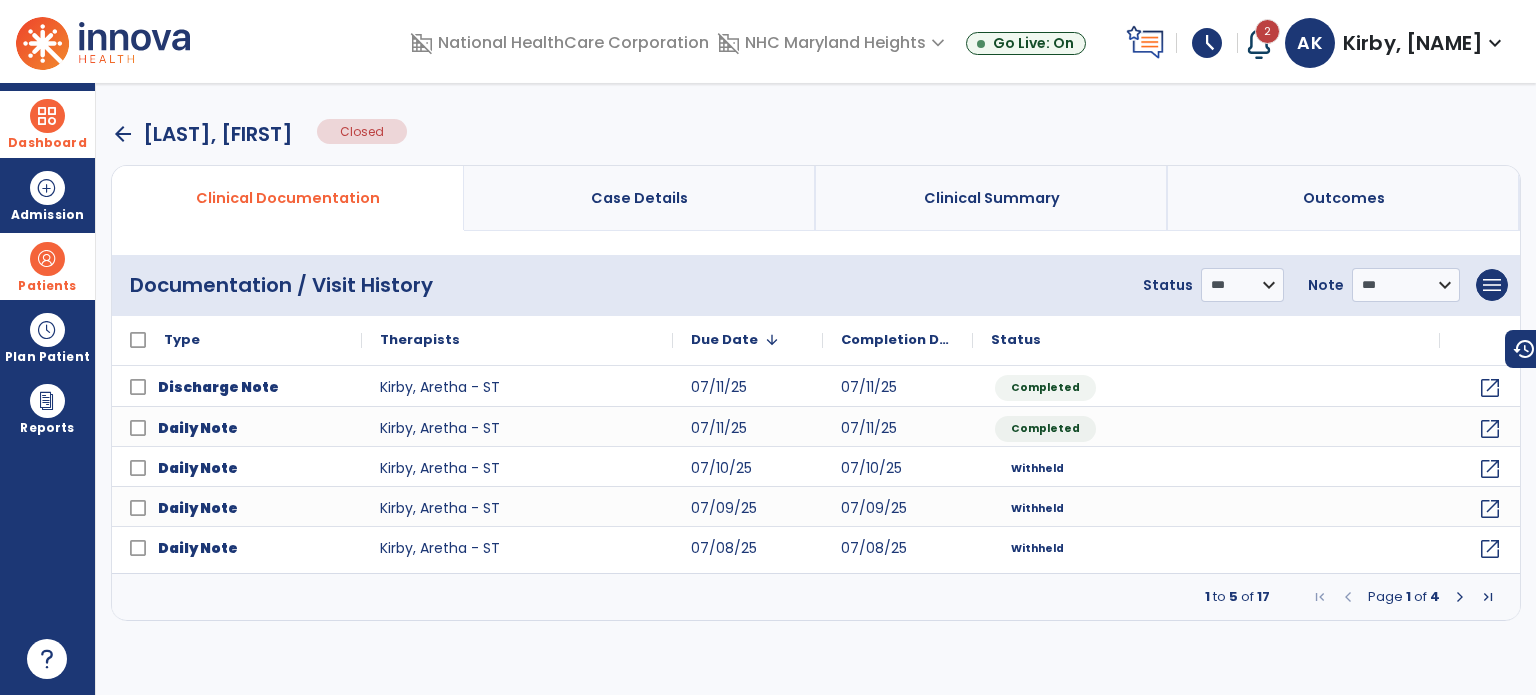 click on "arrow_back" at bounding box center (123, 134) 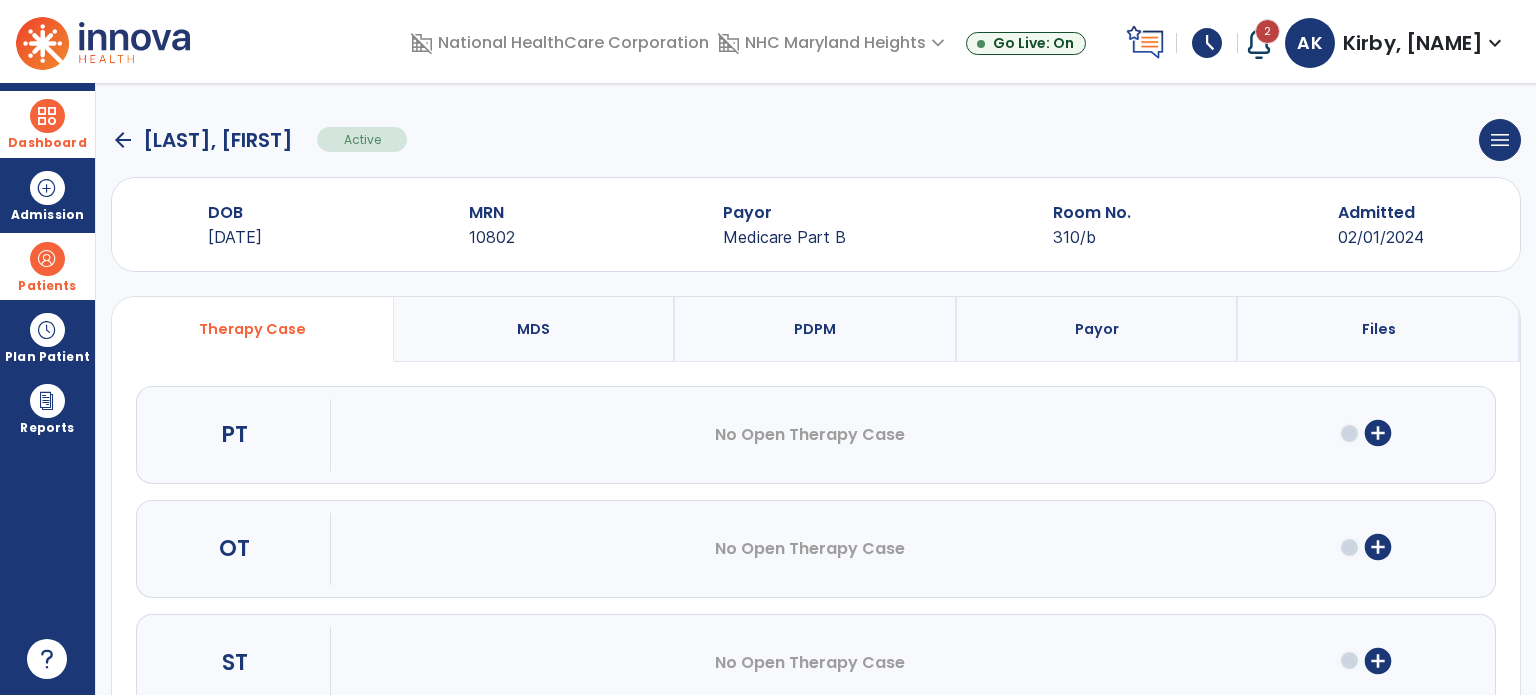 click on "arrow_back" 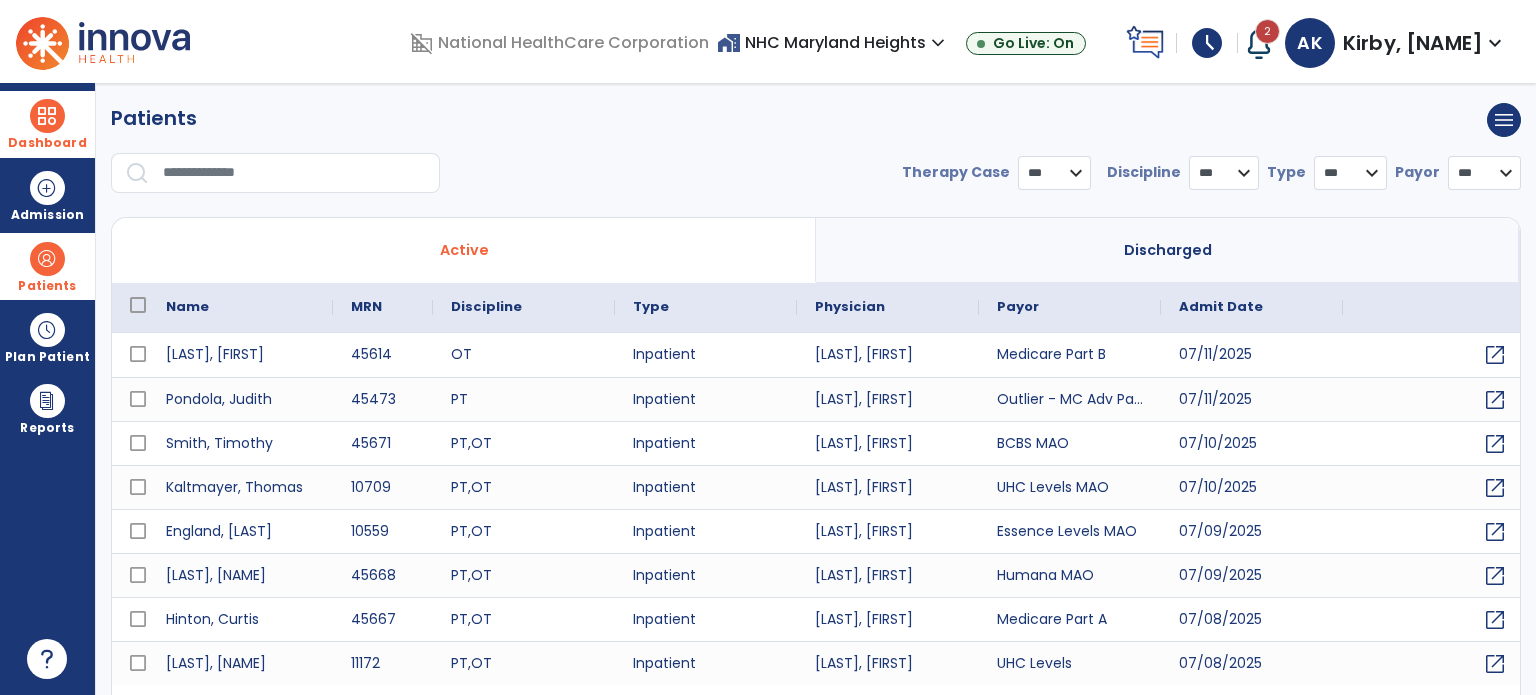select on "***" 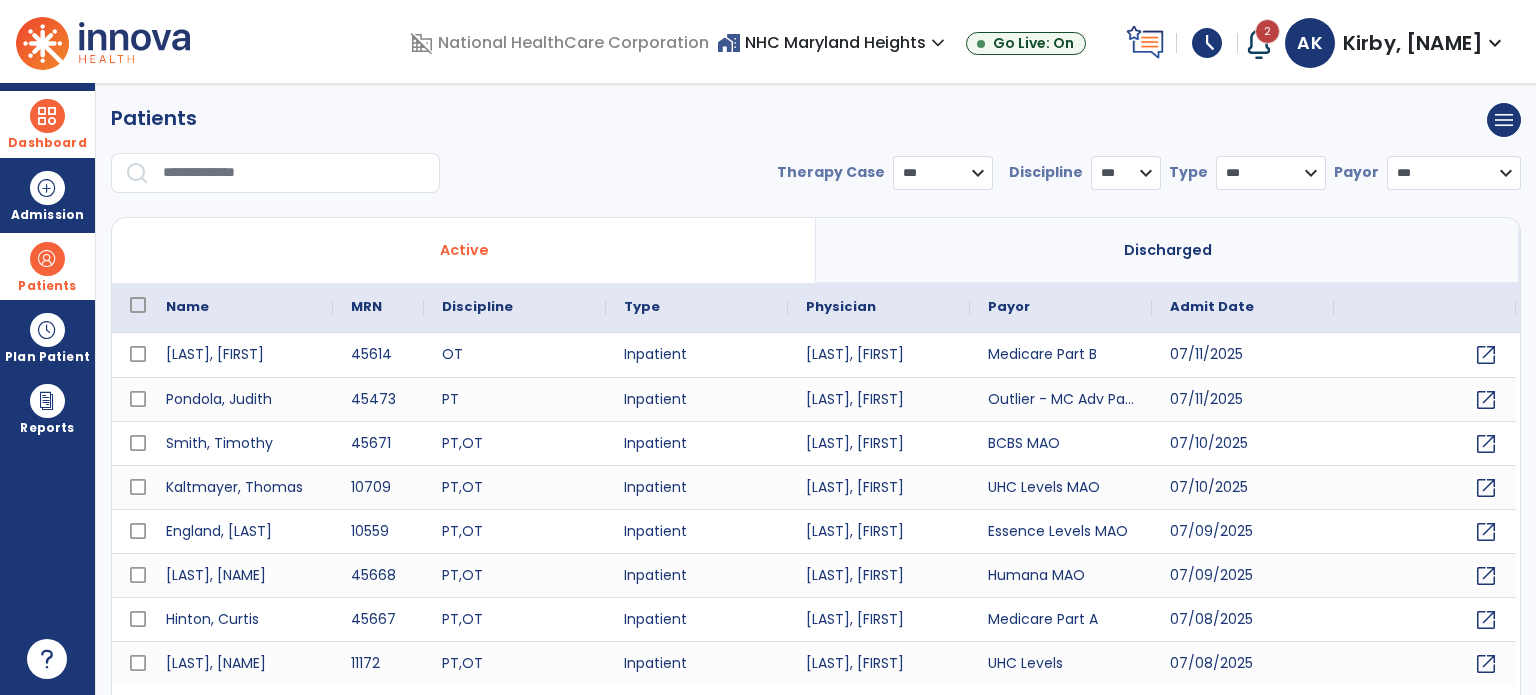 click at bounding box center [47, 116] 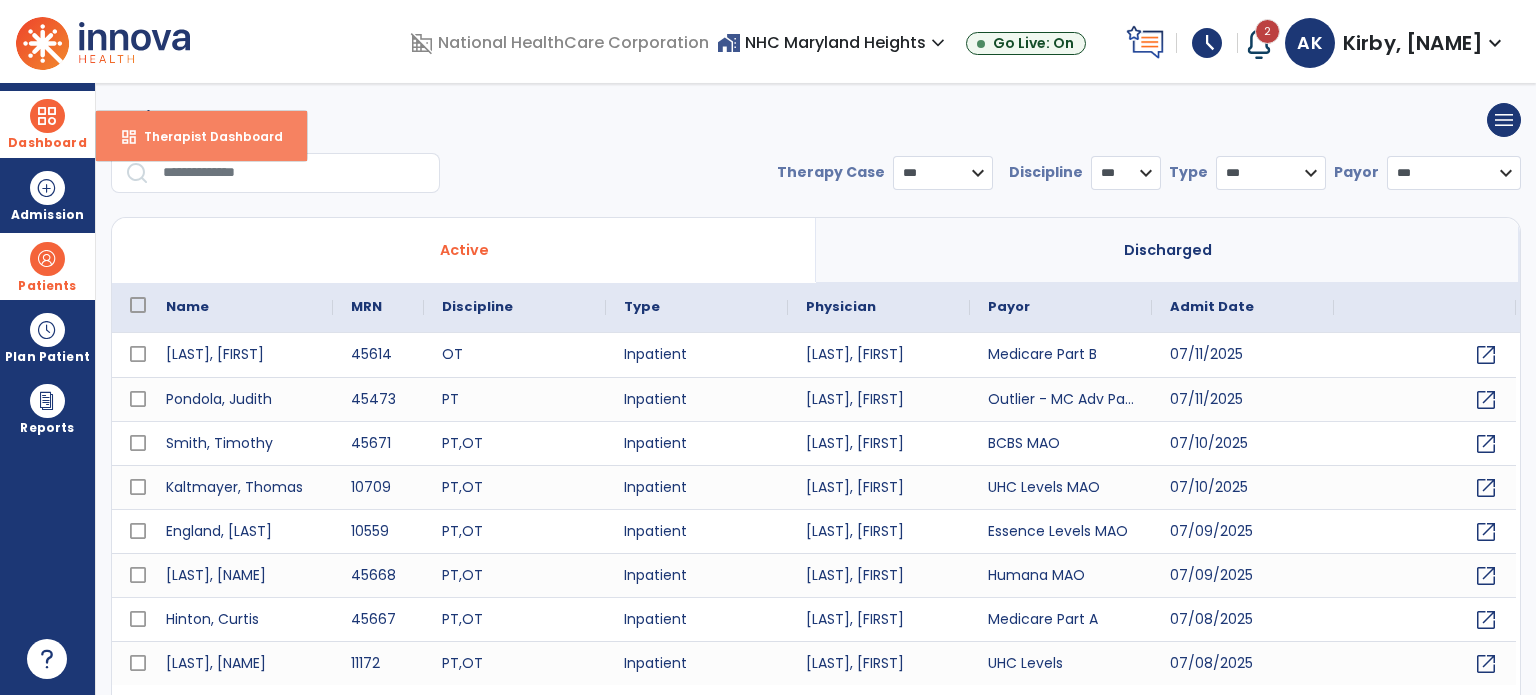 click on "Therapist Dashboard" at bounding box center [205, 136] 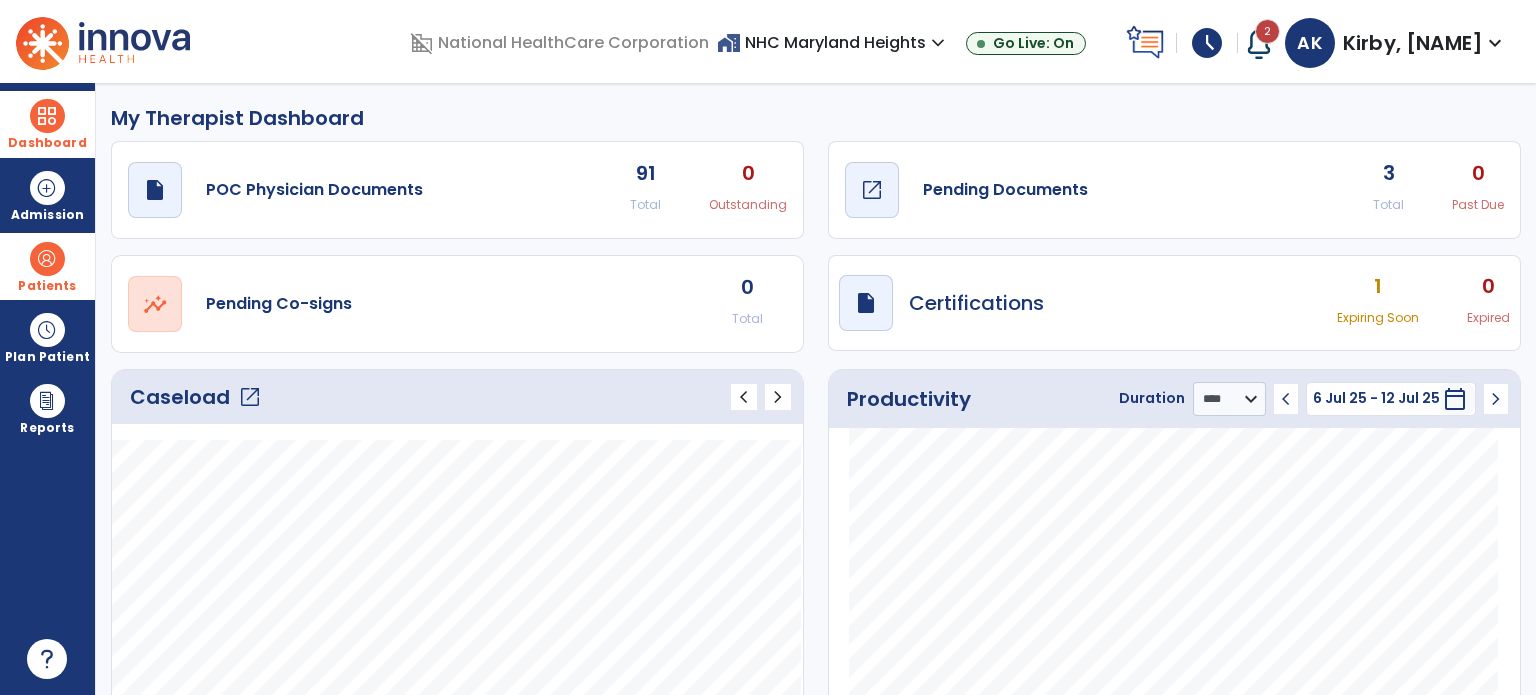 click on "open_in_new" 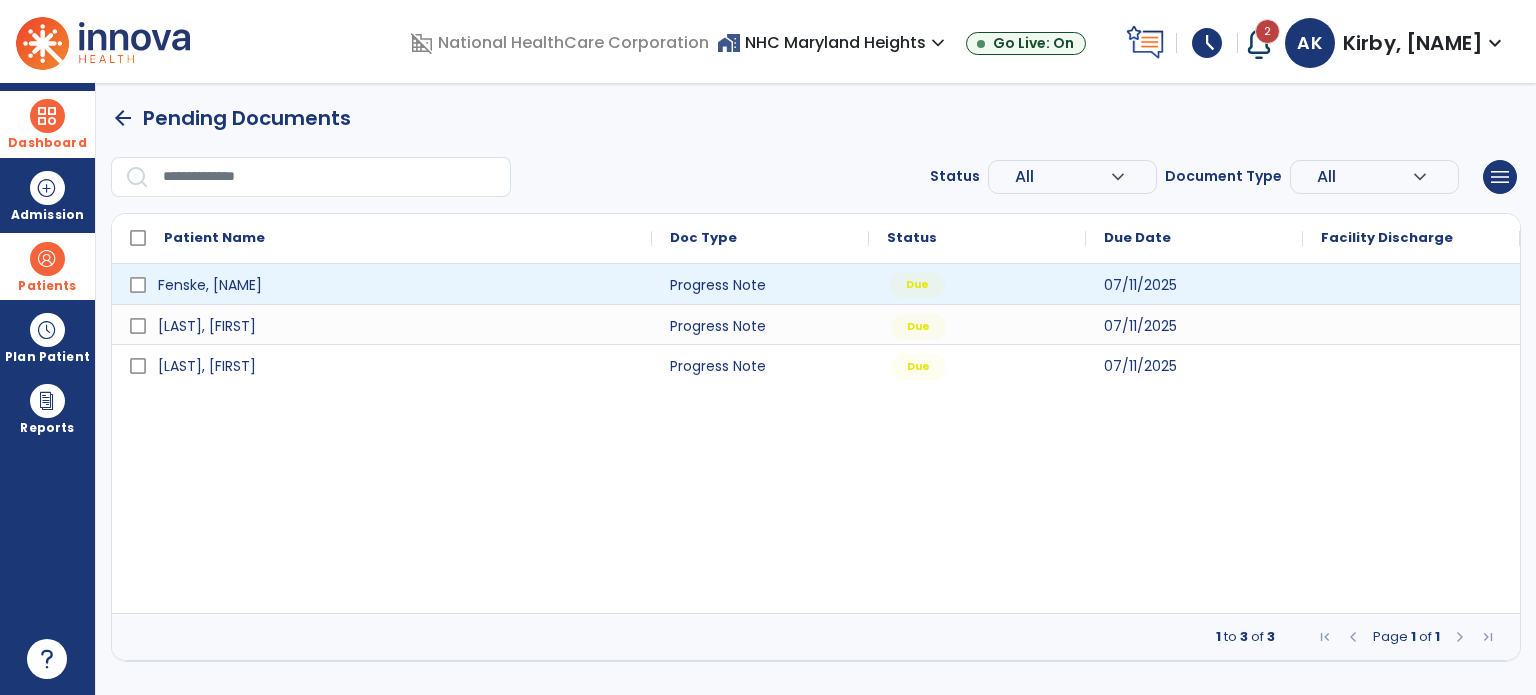 click on "Due" at bounding box center (977, 284) 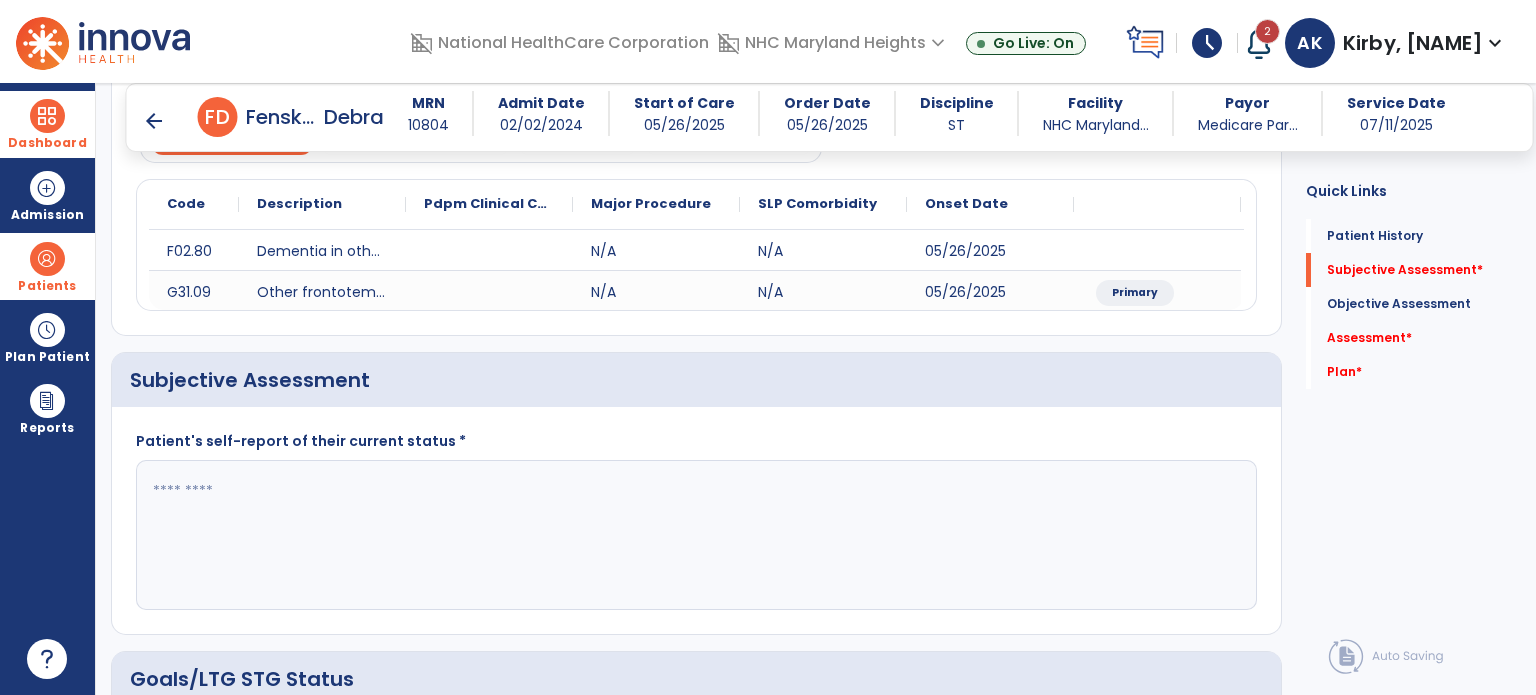 scroll, scrollTop: 221, scrollLeft: 0, axis: vertical 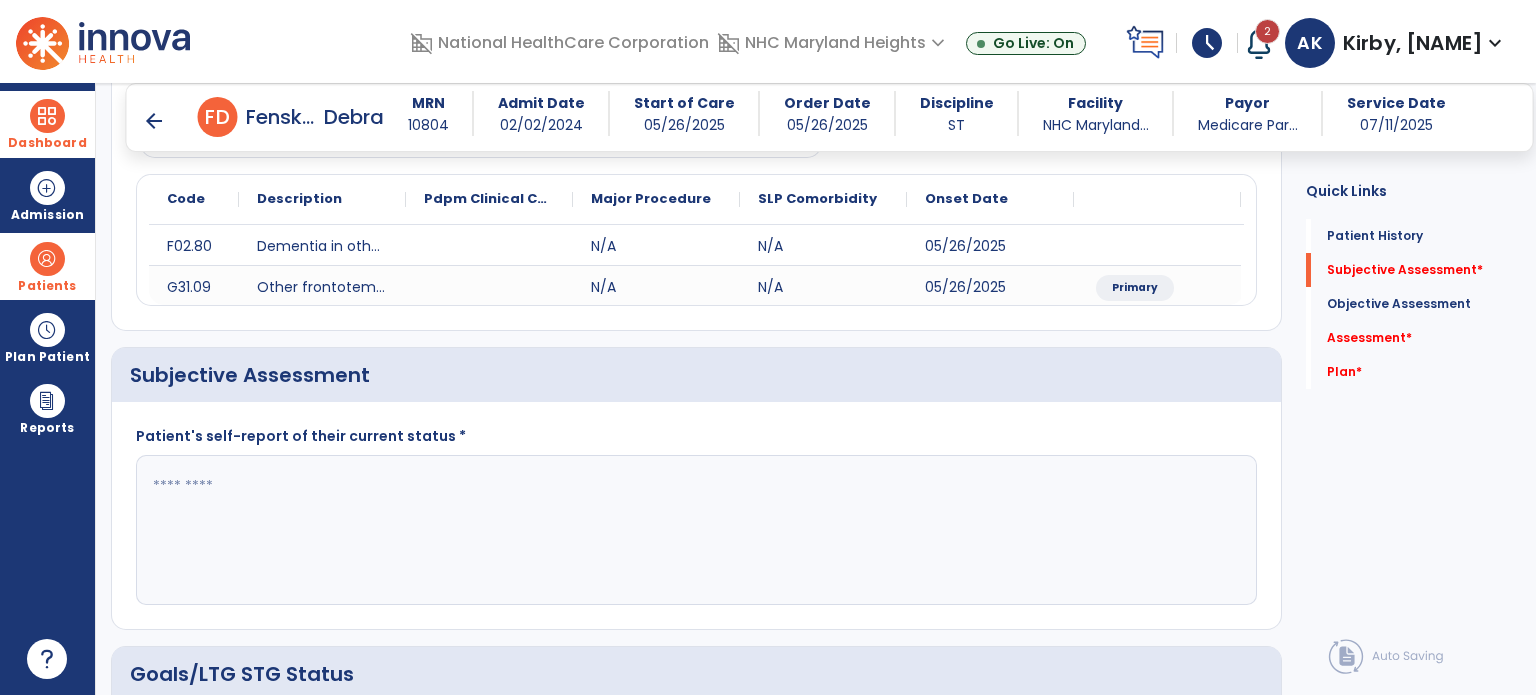 click 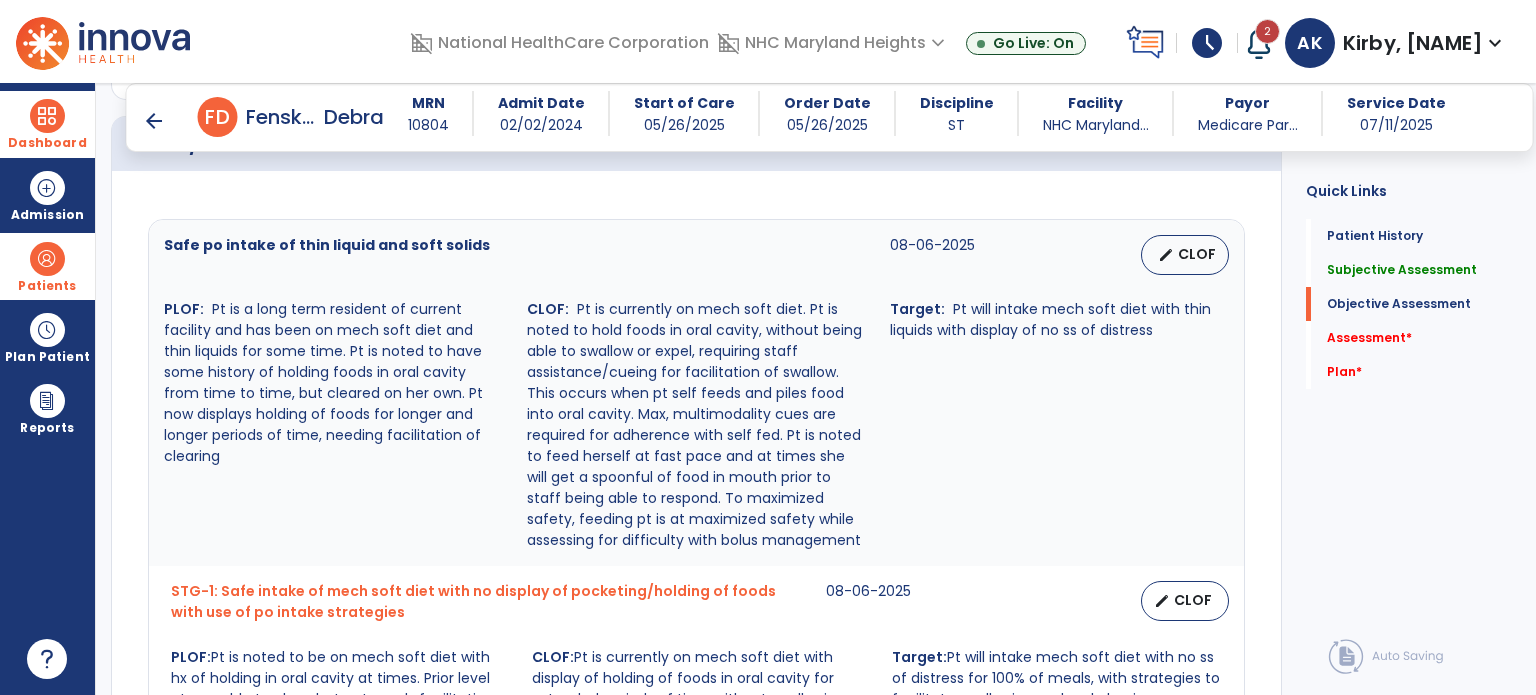 scroll, scrollTop: 758, scrollLeft: 0, axis: vertical 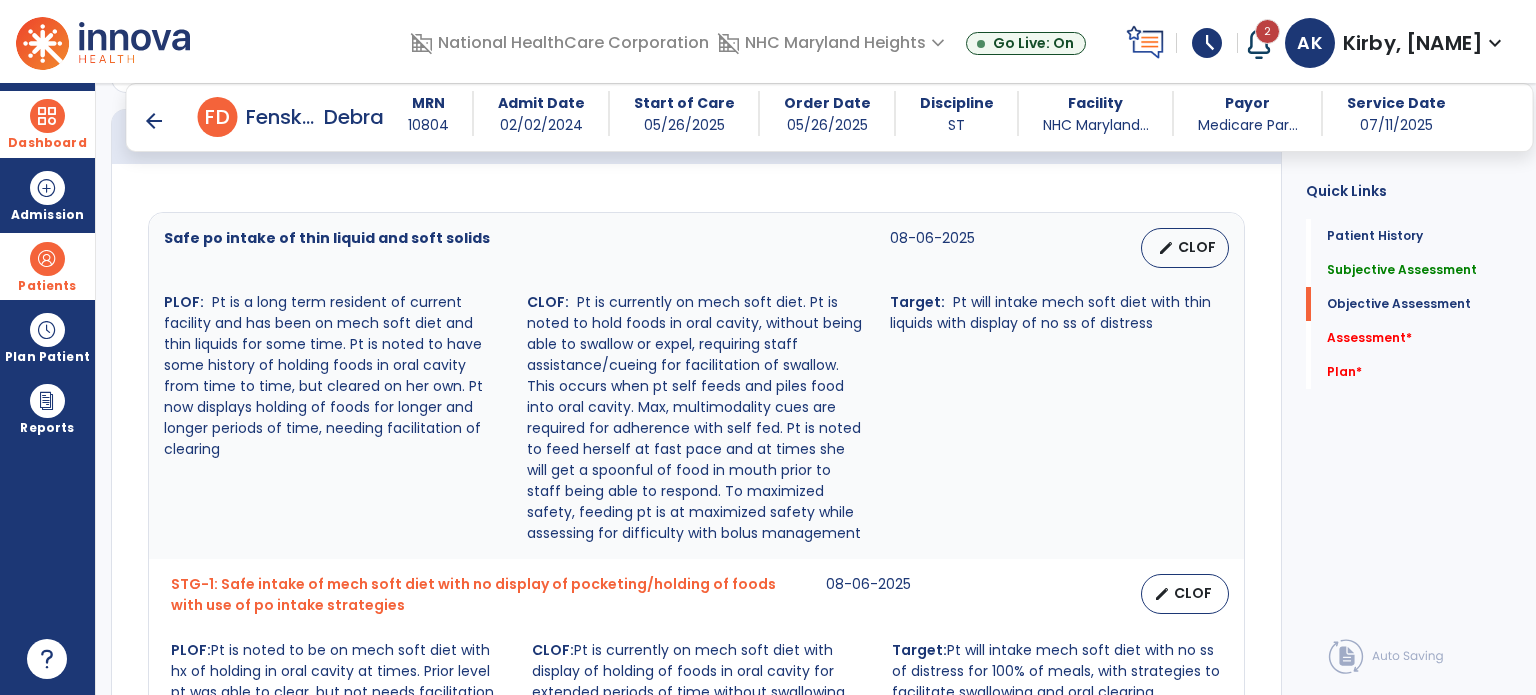 type on "**********" 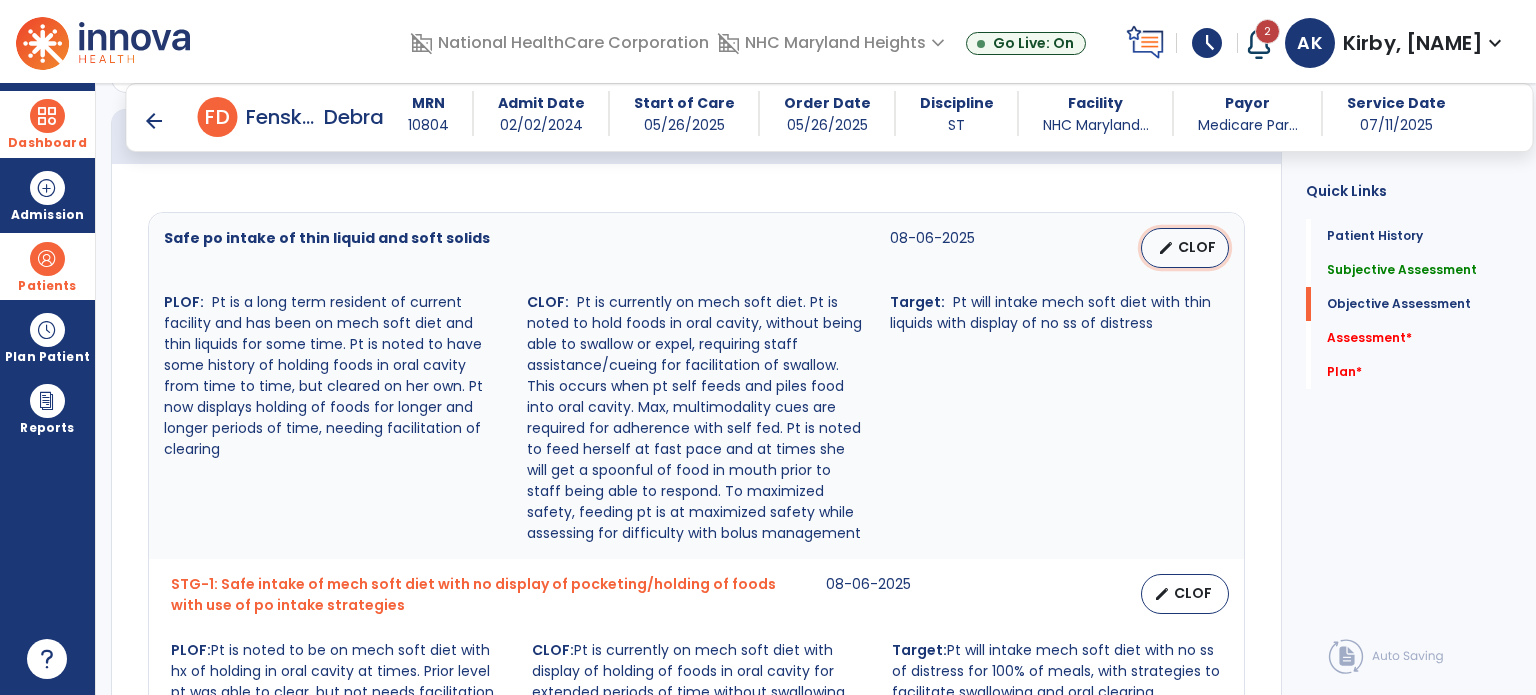 click on "CLOF" at bounding box center (1197, 247) 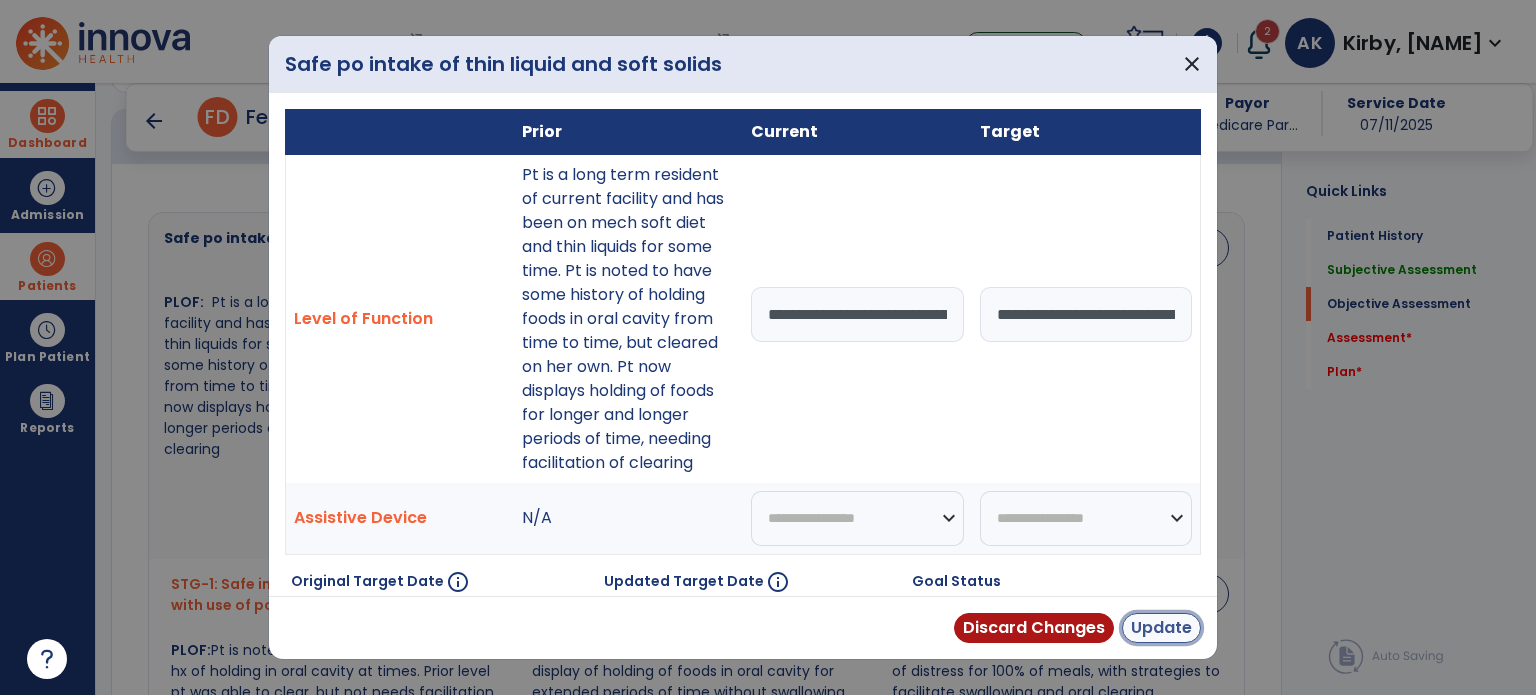 click on "Update" at bounding box center (1161, 628) 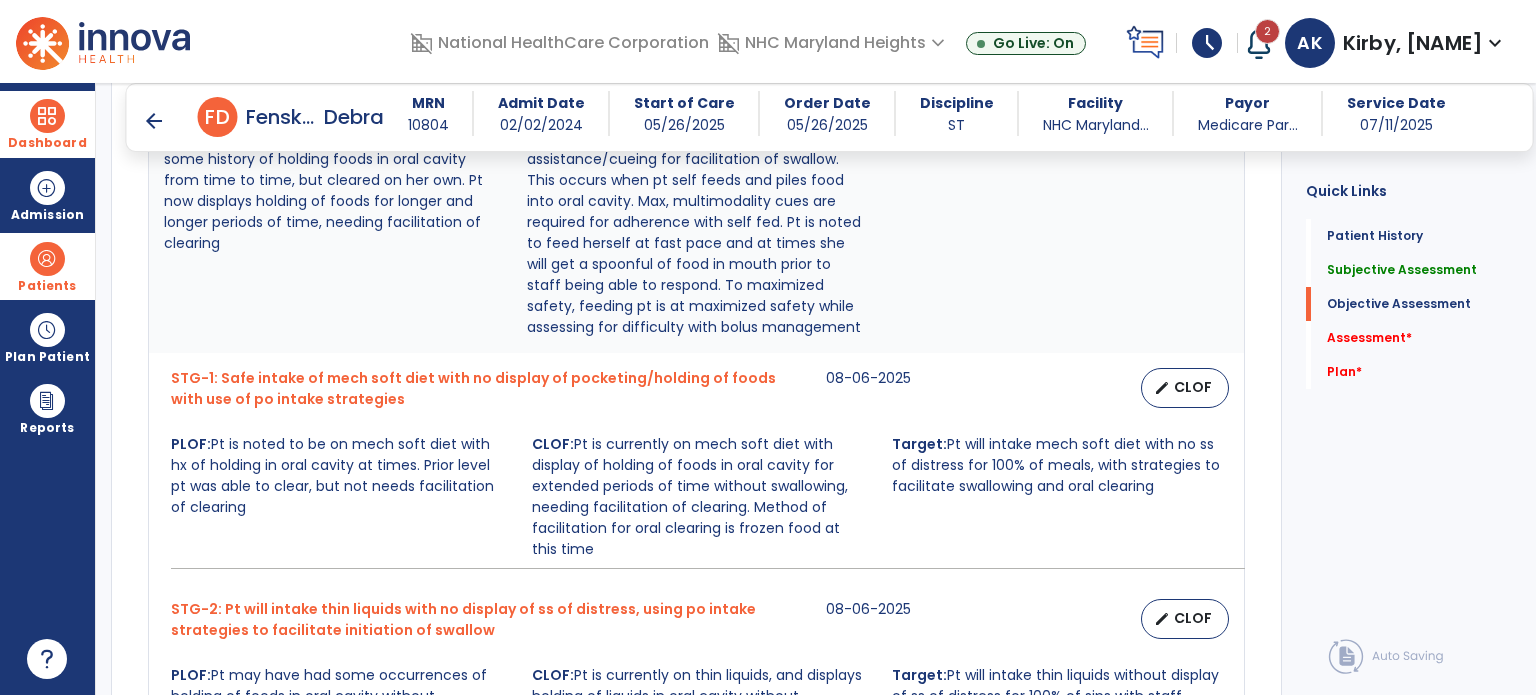 scroll, scrollTop: 1016, scrollLeft: 0, axis: vertical 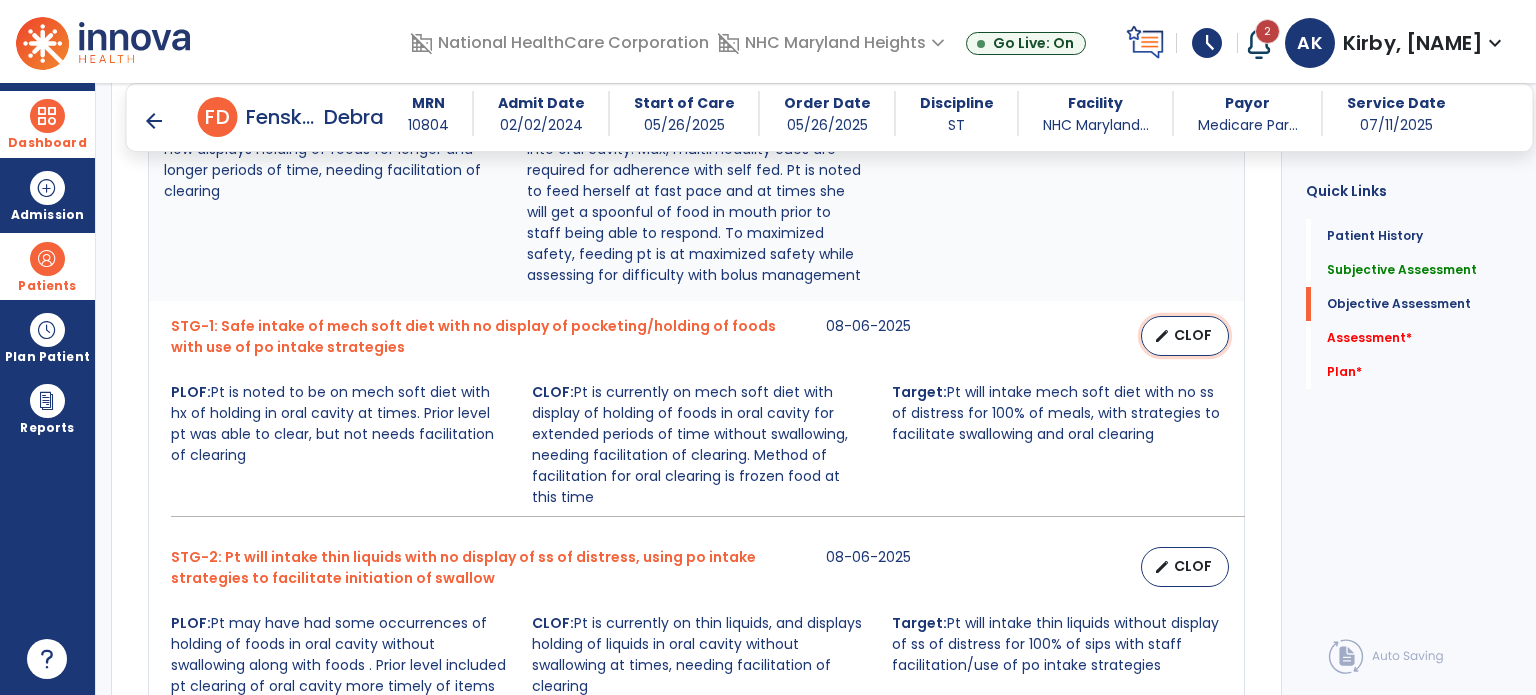 click on "edit   CLOF" at bounding box center [1185, 336] 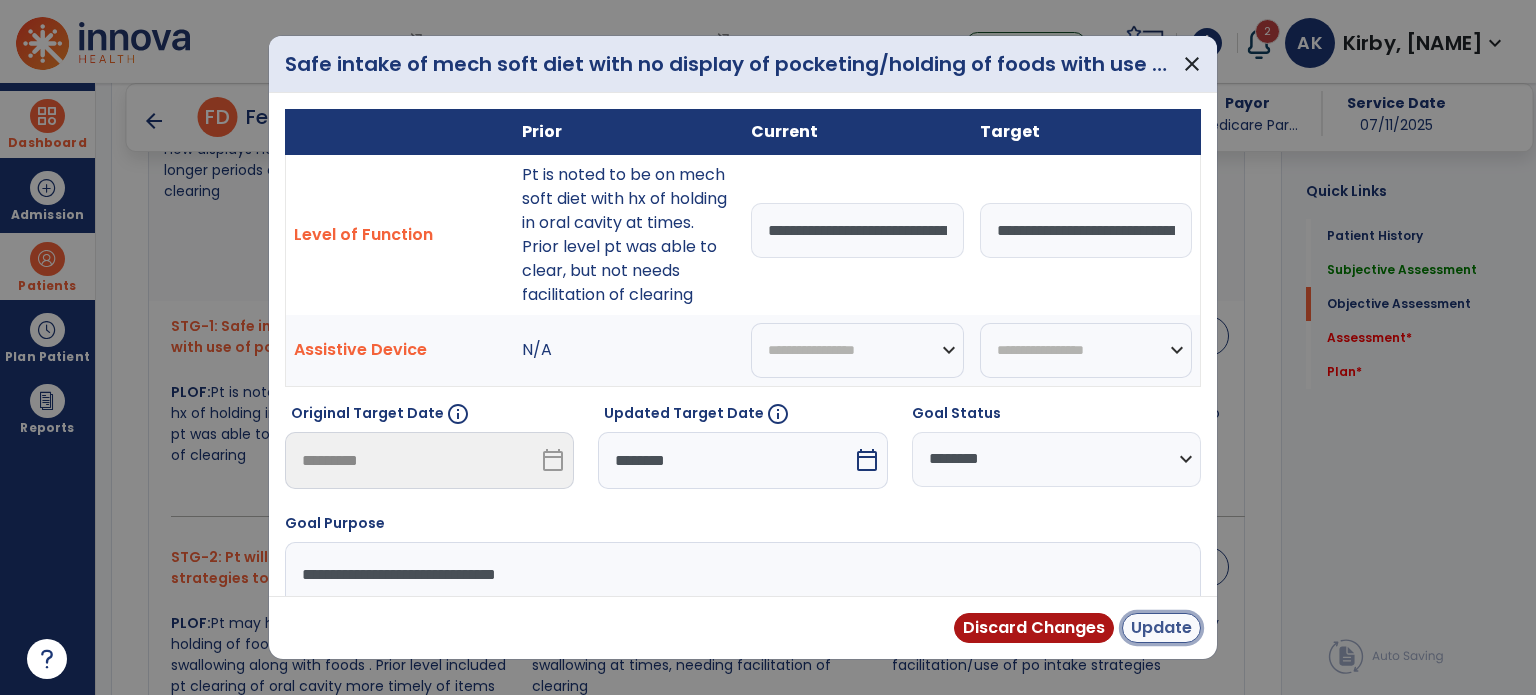 click on "Update" at bounding box center [1161, 628] 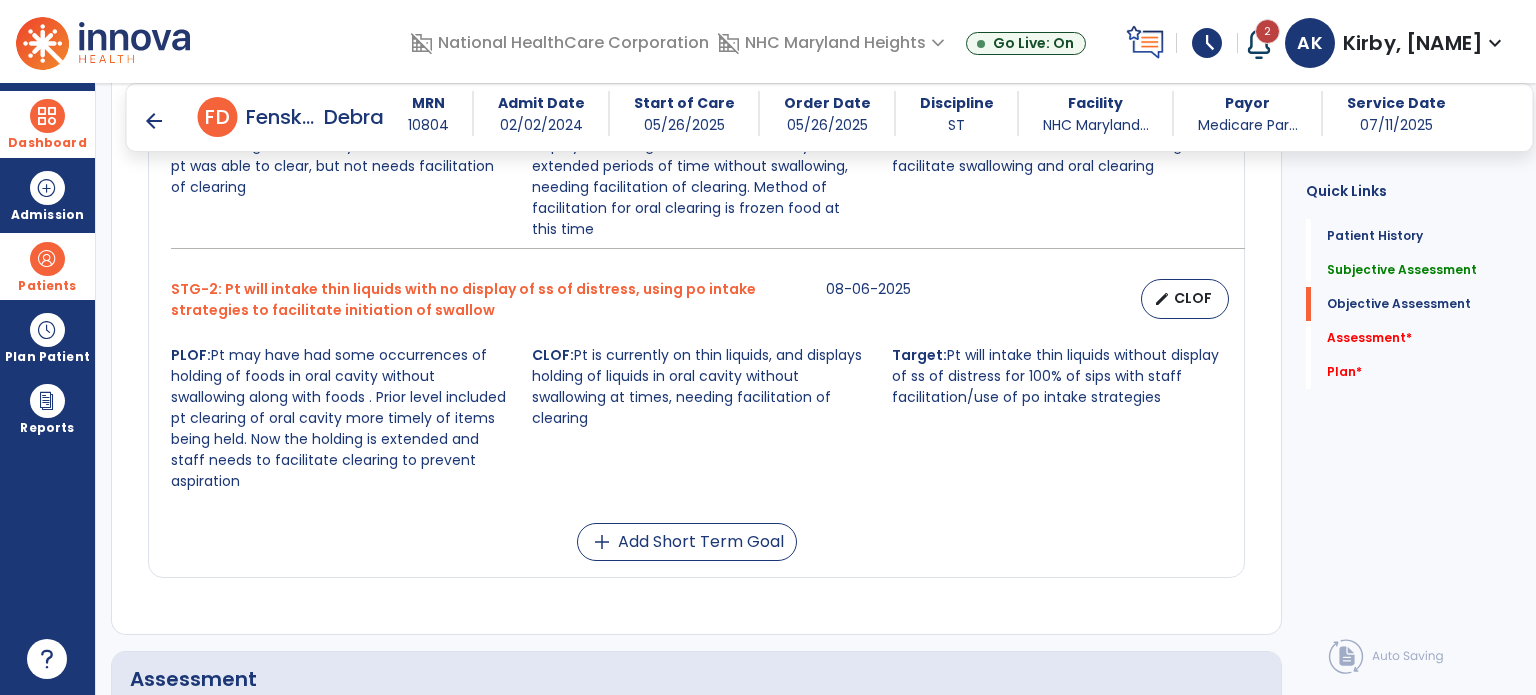 scroll, scrollTop: 1288, scrollLeft: 0, axis: vertical 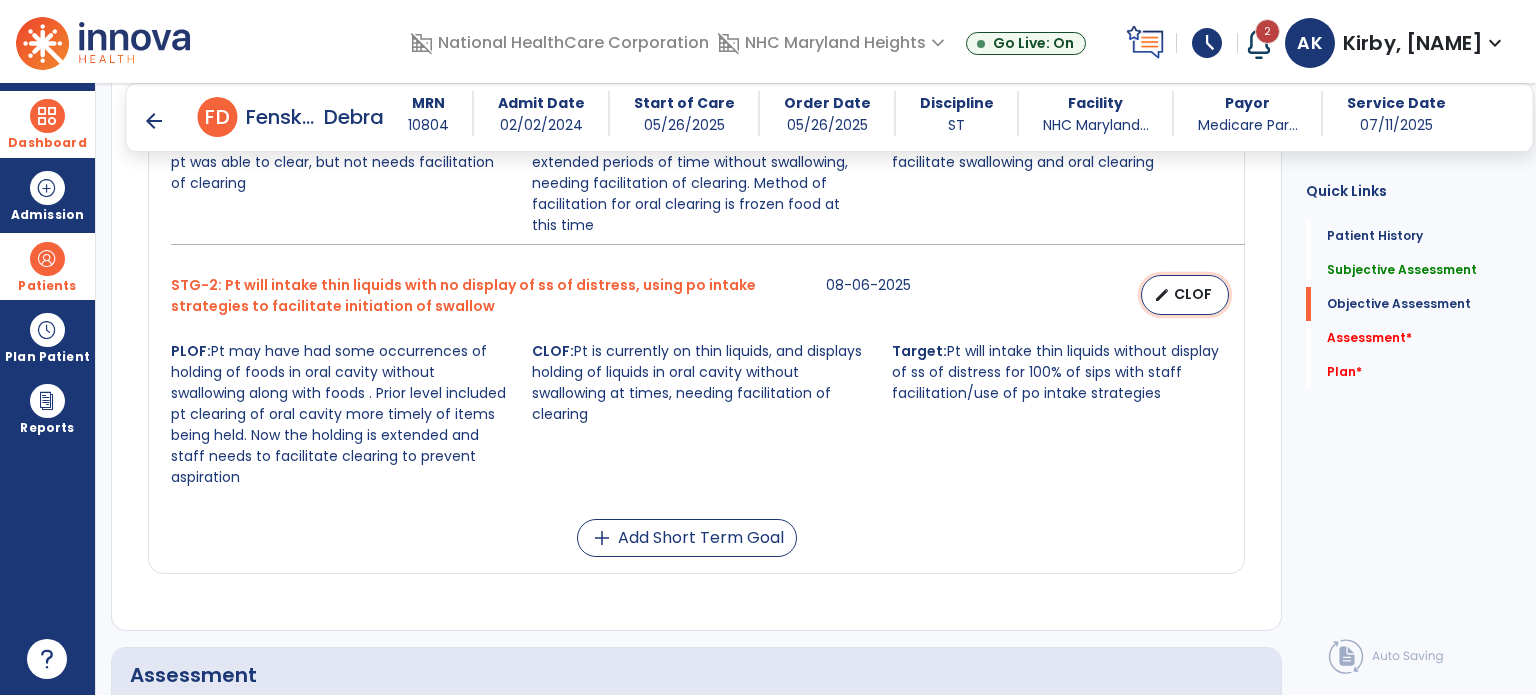 click on "CLOF" at bounding box center (1193, 294) 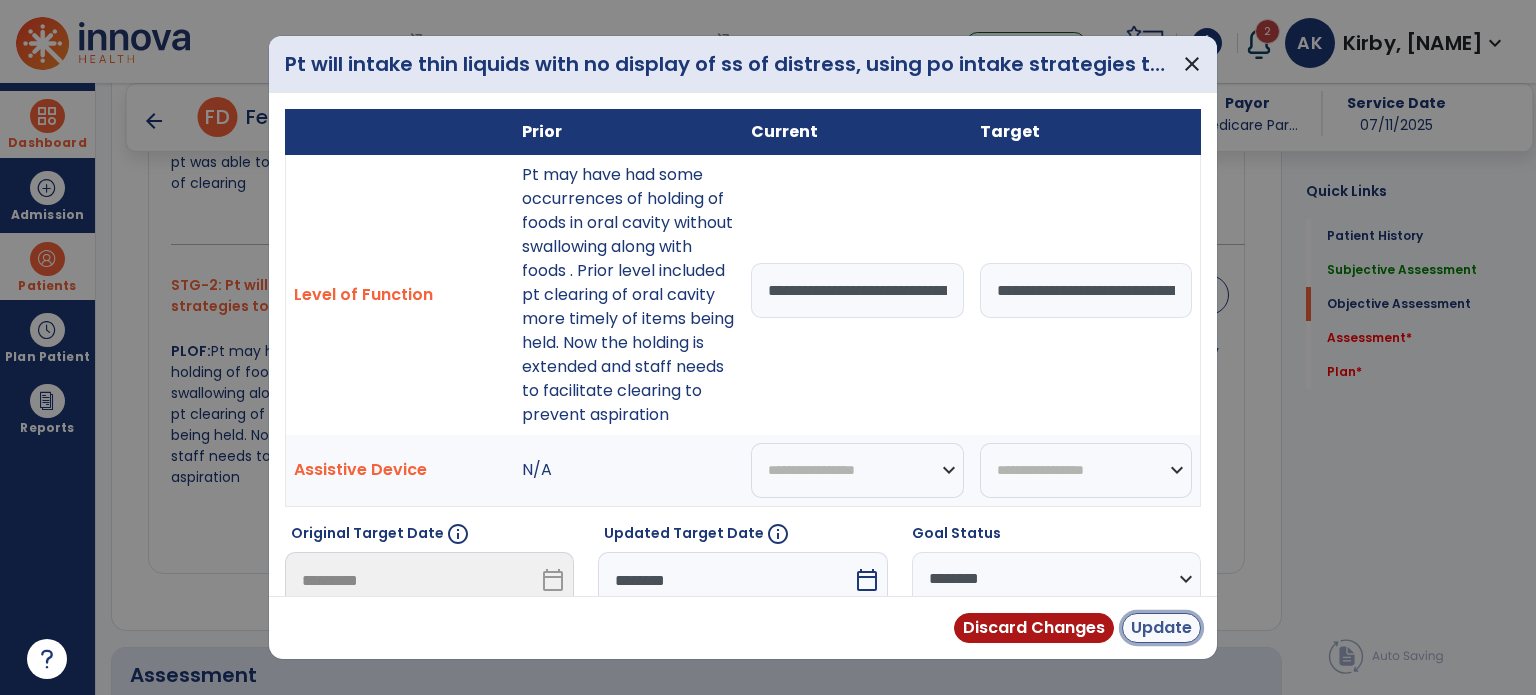 click on "Update" at bounding box center (1161, 628) 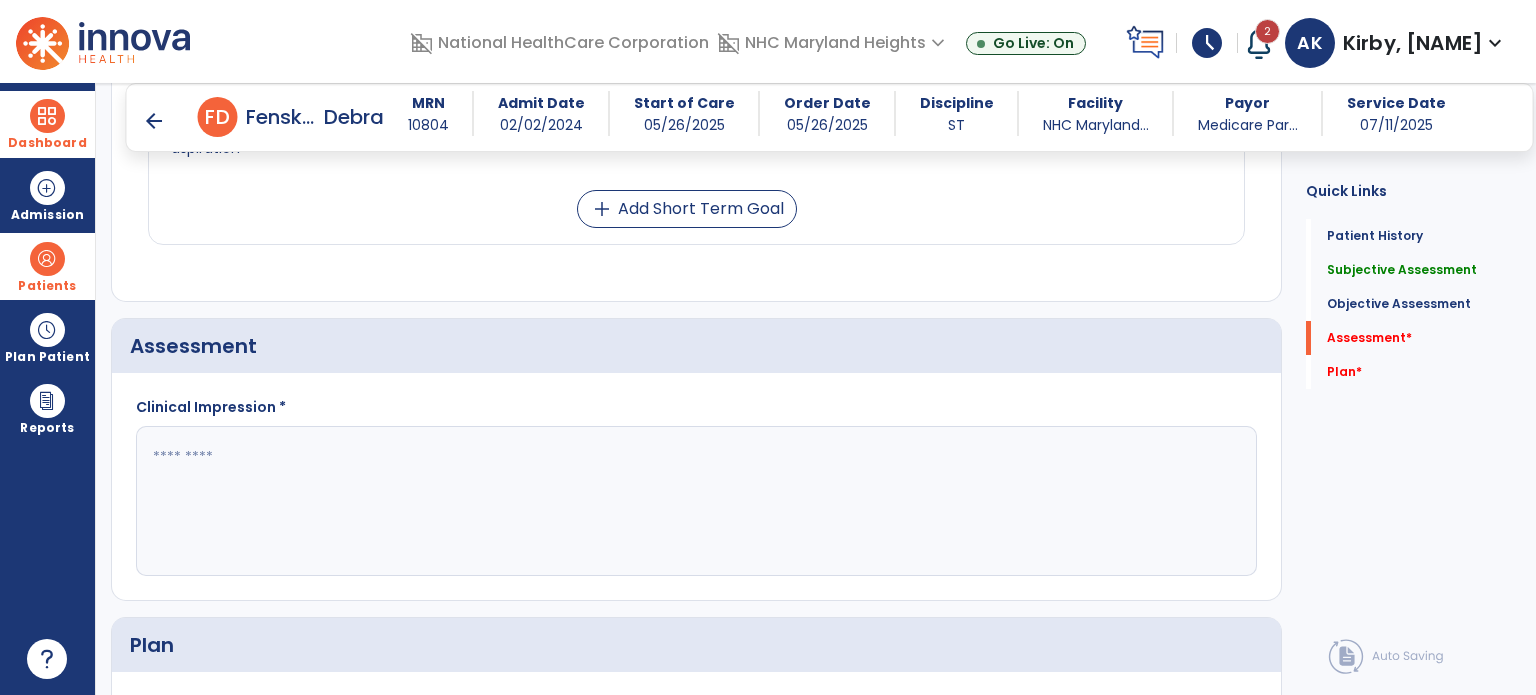 scroll, scrollTop: 1624, scrollLeft: 0, axis: vertical 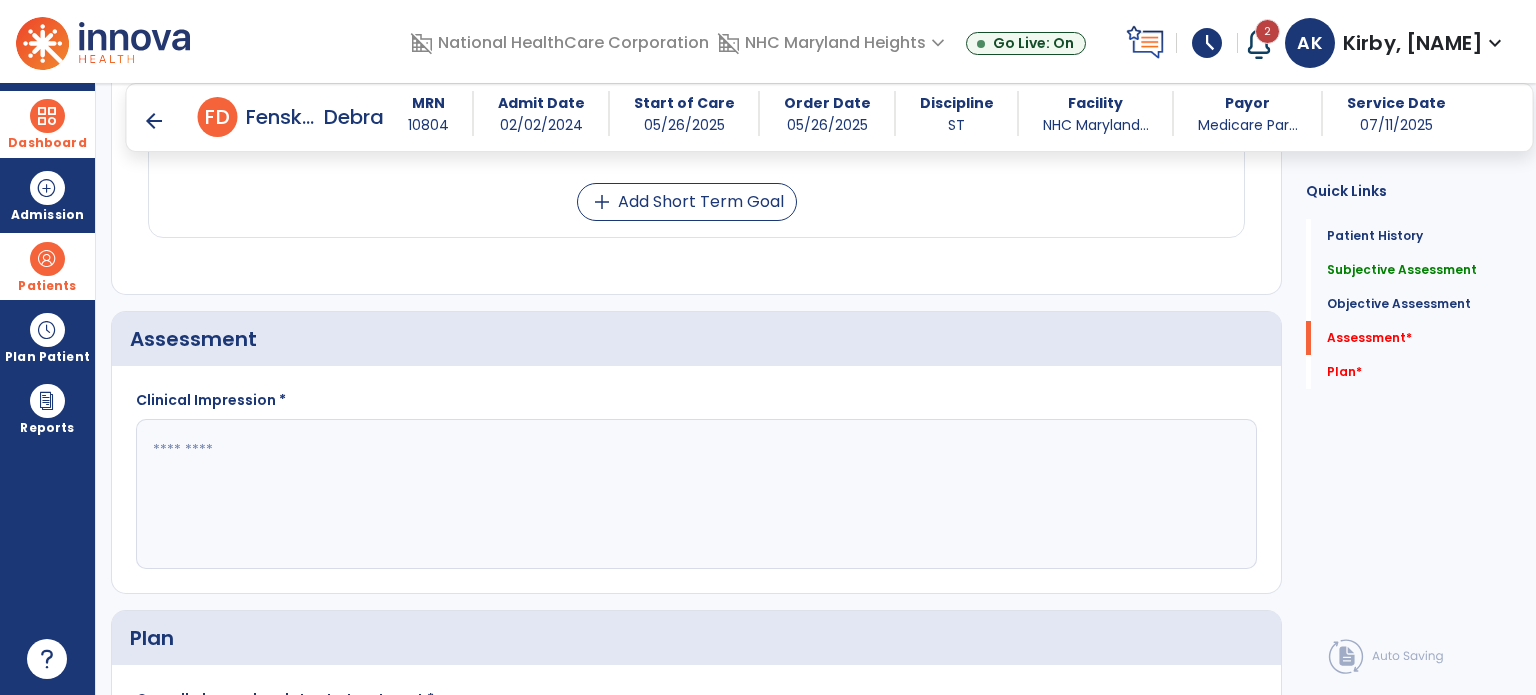 click 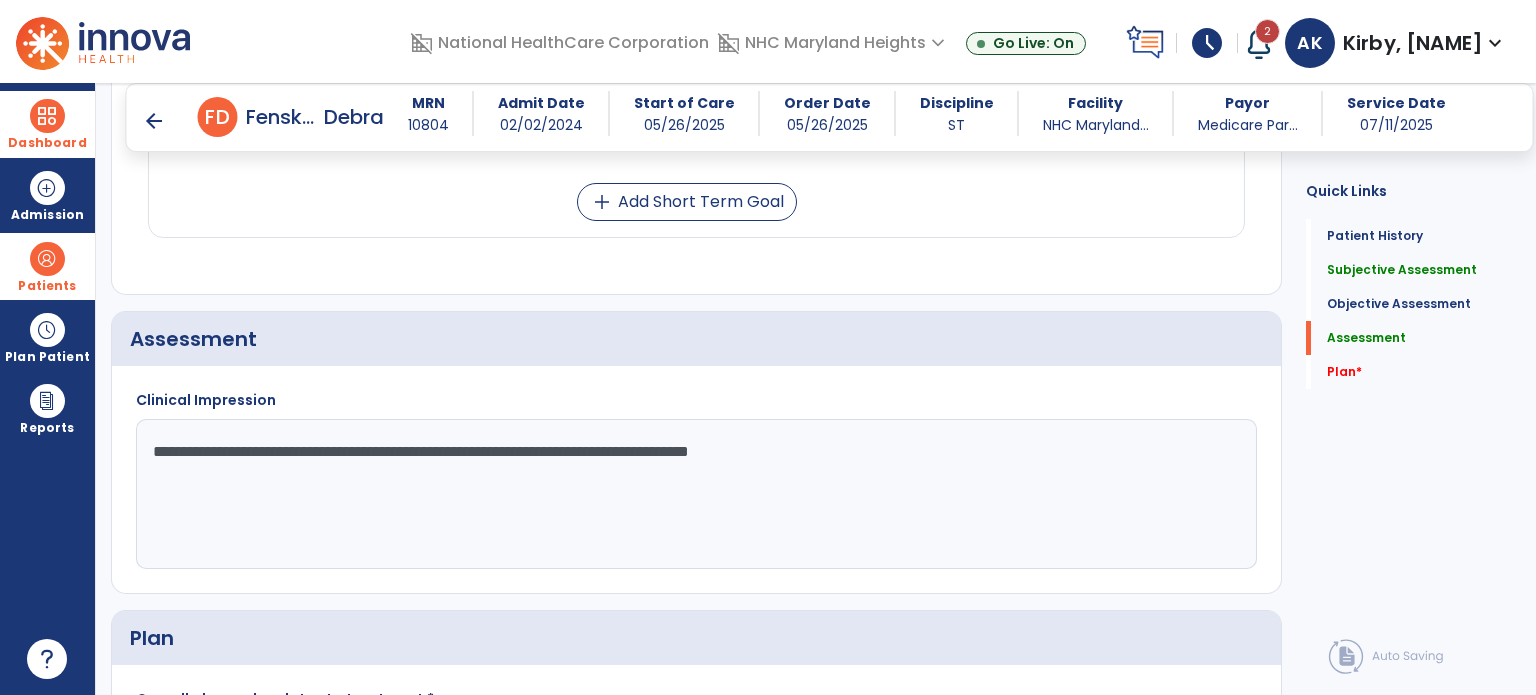 scroll, scrollTop: 1888, scrollLeft: 0, axis: vertical 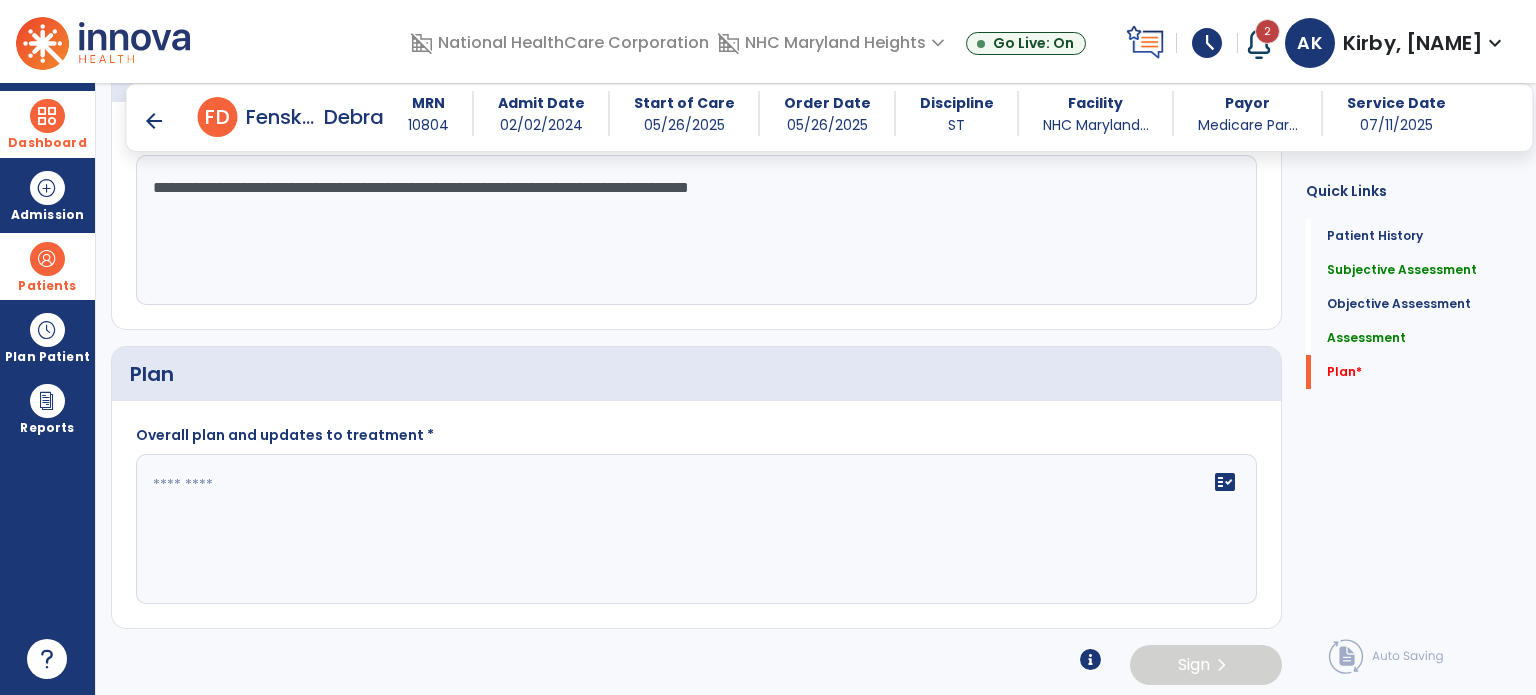 type on "**********" 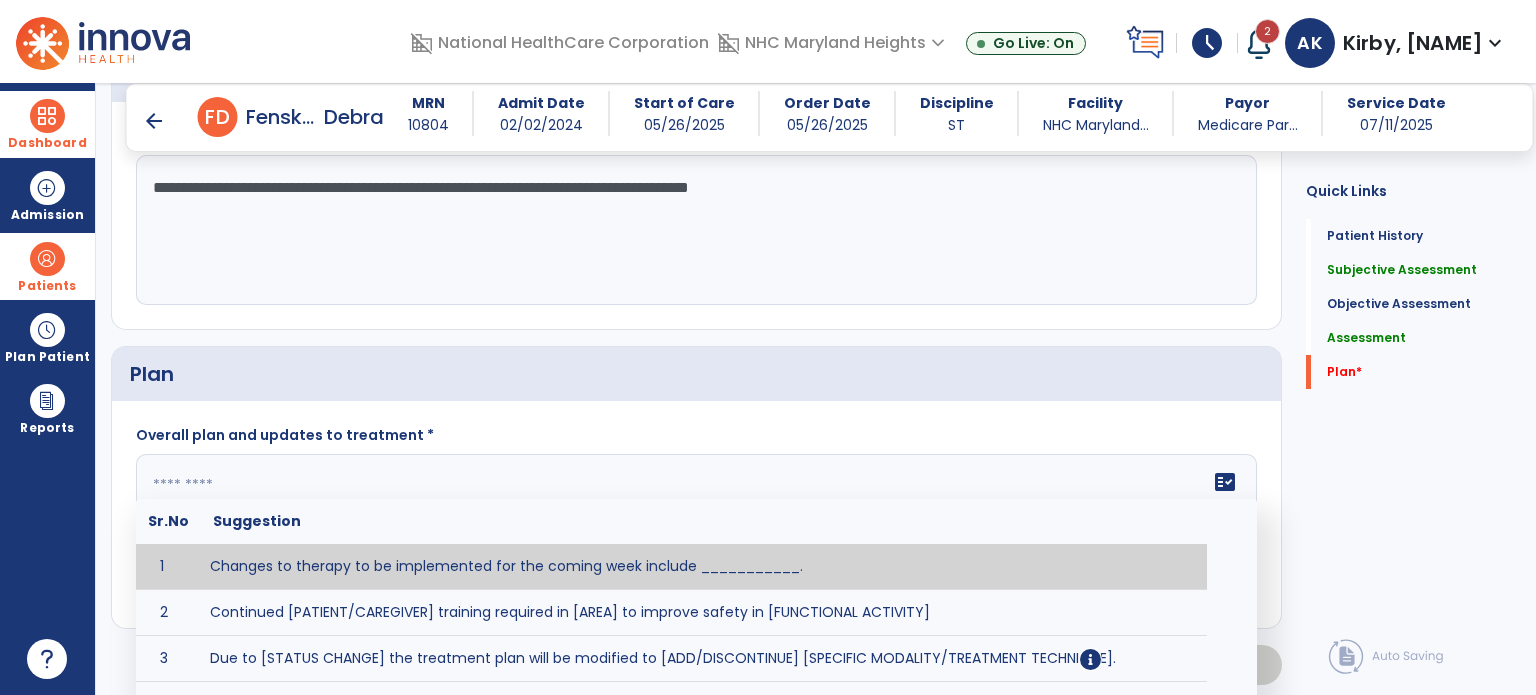 click on "fact_check  Sr.No Suggestion 1 Changes to therapy to be implemented for the coming week include ___________. 2 Continued [PATIENT/CAREGIVER] training required in [AREA] to improve safety in [FUNCTIONAL ACTIVITY] 3 Due to [STATUS CHANGE] the treatment plan will be modified to [ADD/DISCONTINUE] [SPECIFIC MODALITY/TREATMENT TECHNIQUE]. 4 Goals related to ___________ have been met.  Will add new STG's to address _______ in the upcoming week. 5 Updated precautions include ________. 6 Progress treatment to include ____________. 7 Requires further [PATIENT/CAREGIVER] training in ______ to improve safety in ________. 8 Short term goals related to _________ have been met and new short term goals to be added as appropriate for patient. 9 STGs have been met, will now focus on LTGs. 10 The plan for next week's visits include [INTERVENTIONS] with the objective of improving [IMPAIRMENTS] to continue to progress toward long term goal(s). 11 12 13 Changes to therapy to be implemented for the coming week include ___________." 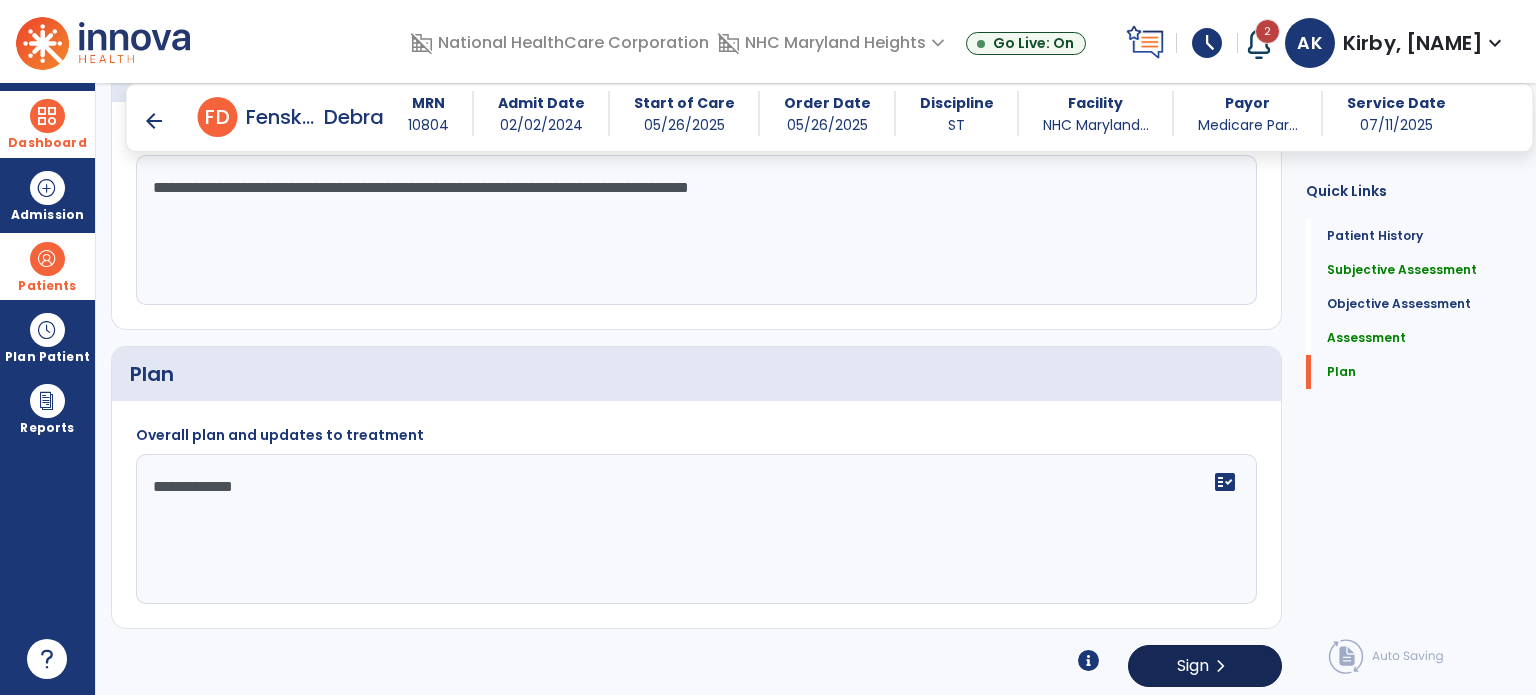 type on "**********" 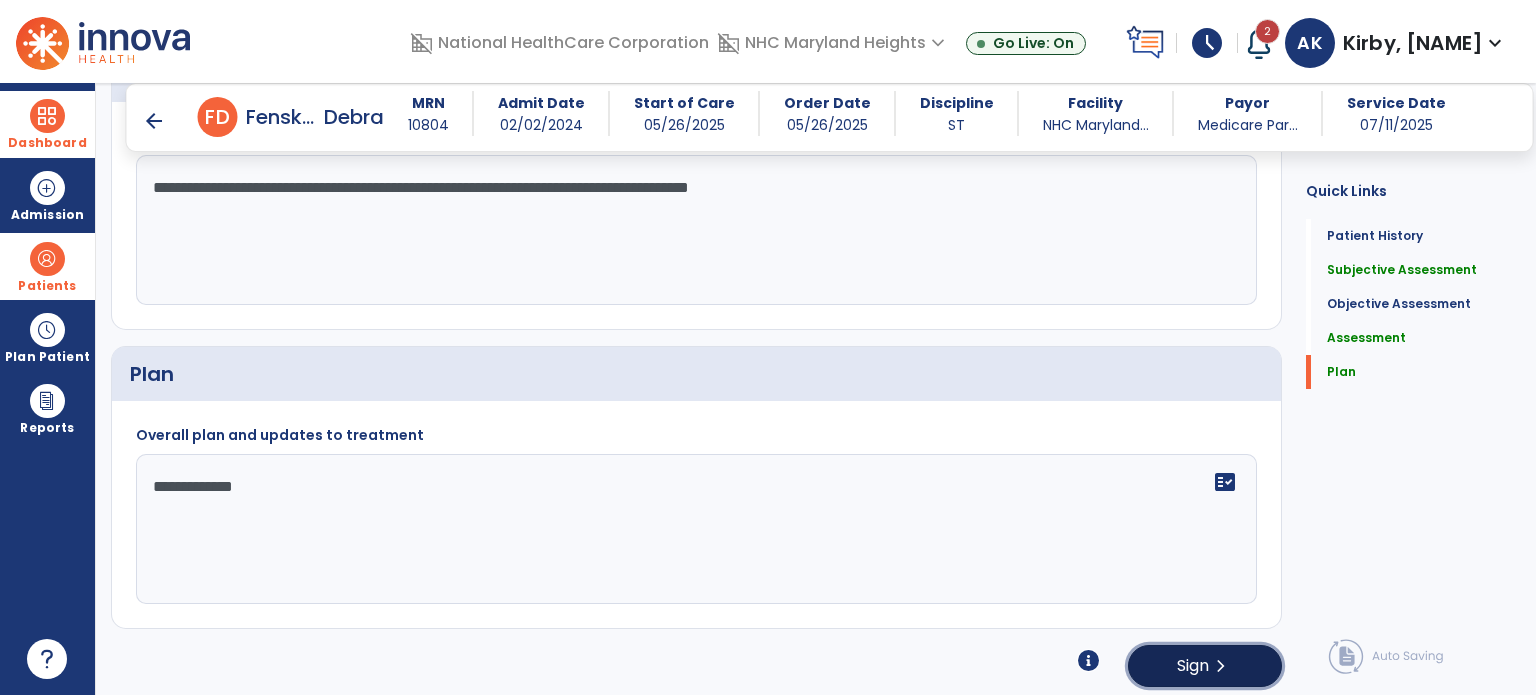 click on "chevron_right" 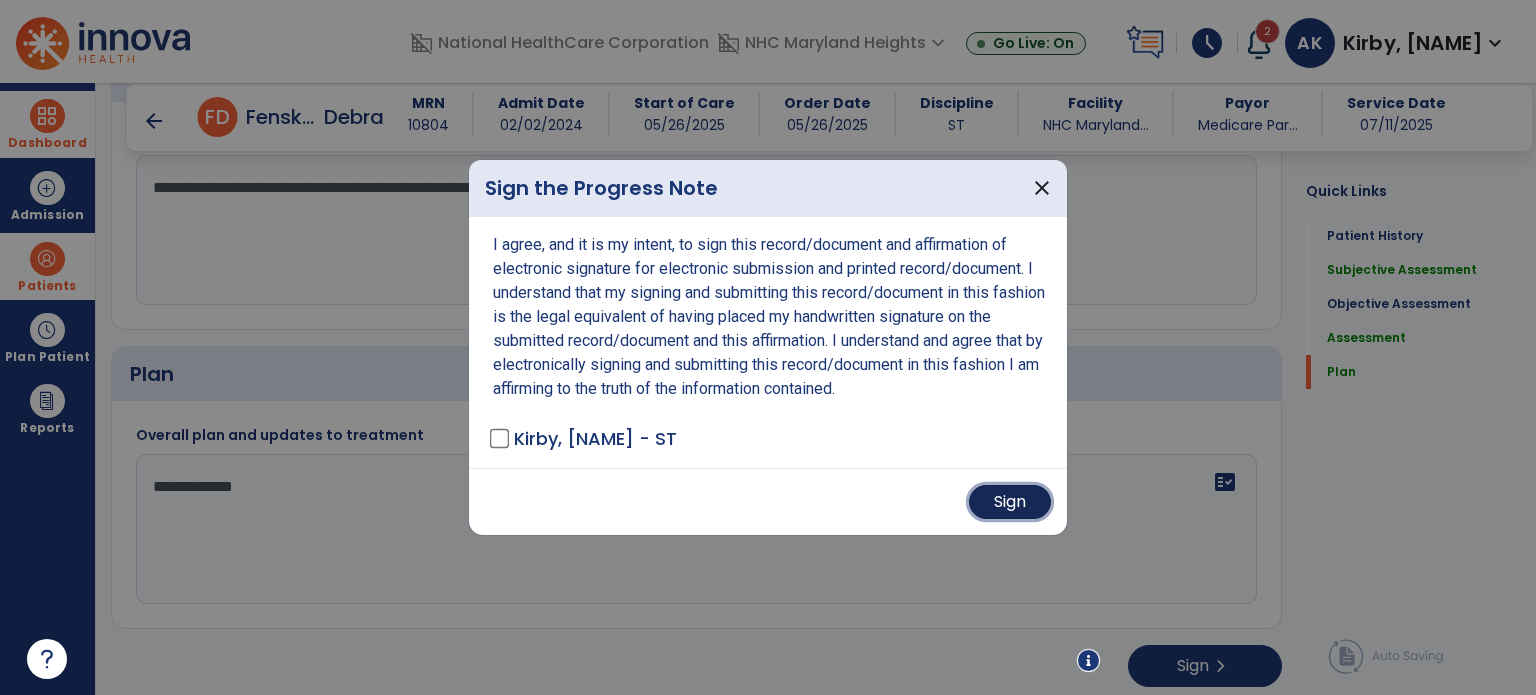 click on "Sign" at bounding box center [1010, 502] 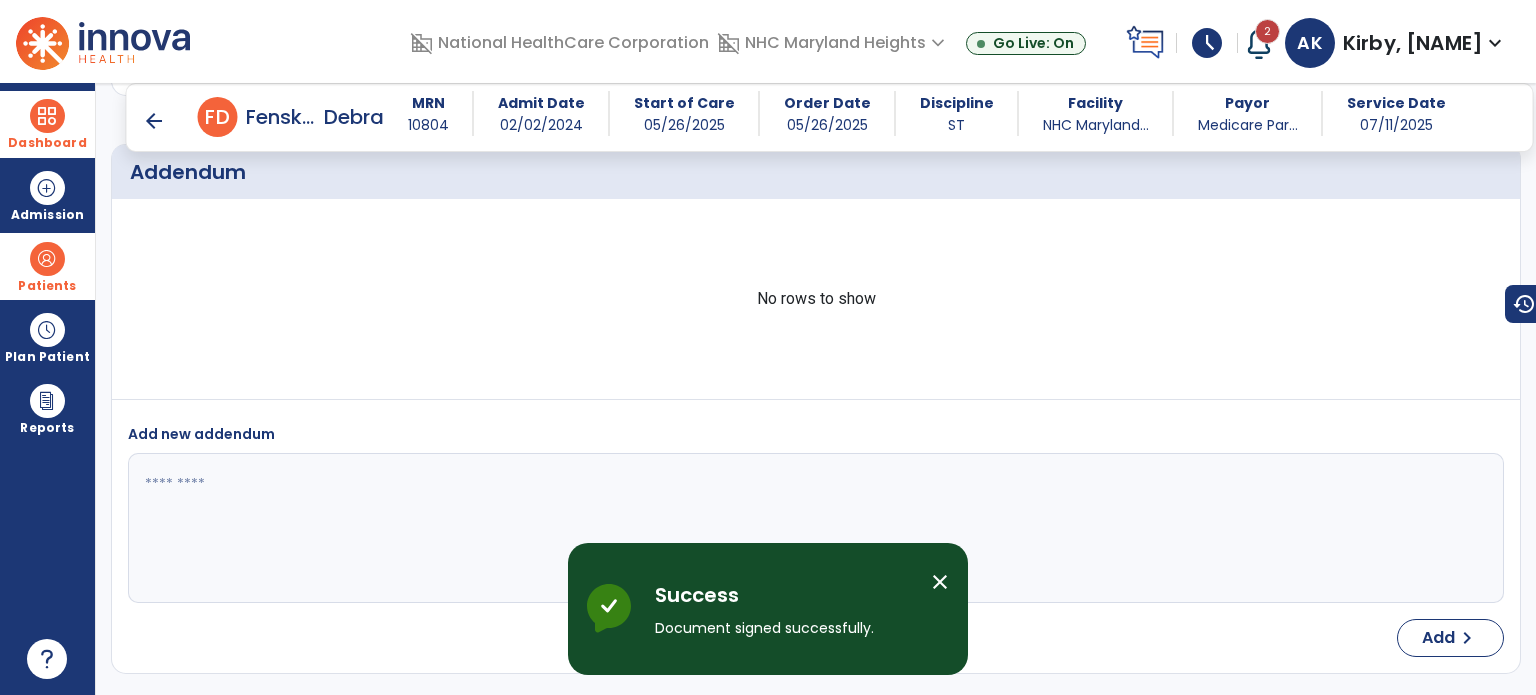 scroll, scrollTop: 2438, scrollLeft: 0, axis: vertical 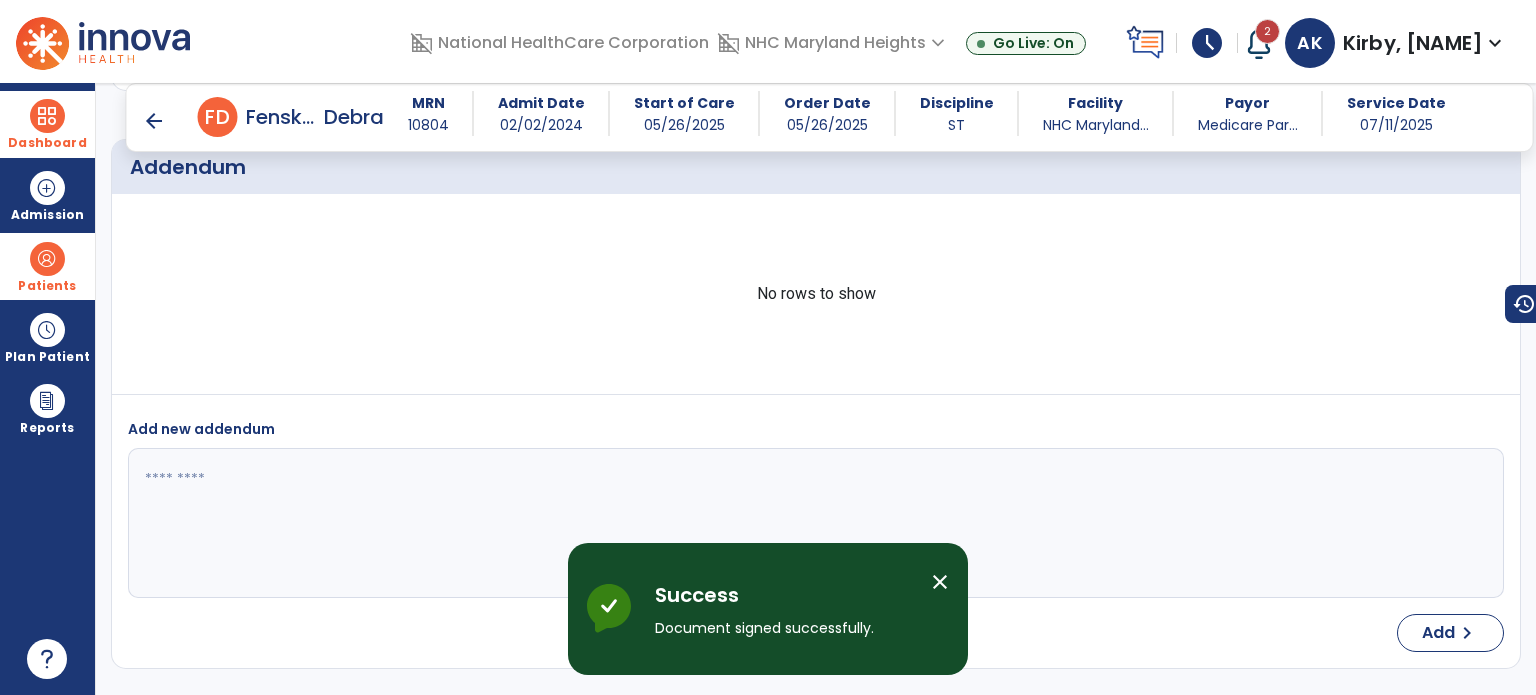 click on "schedule" at bounding box center (1207, 43) 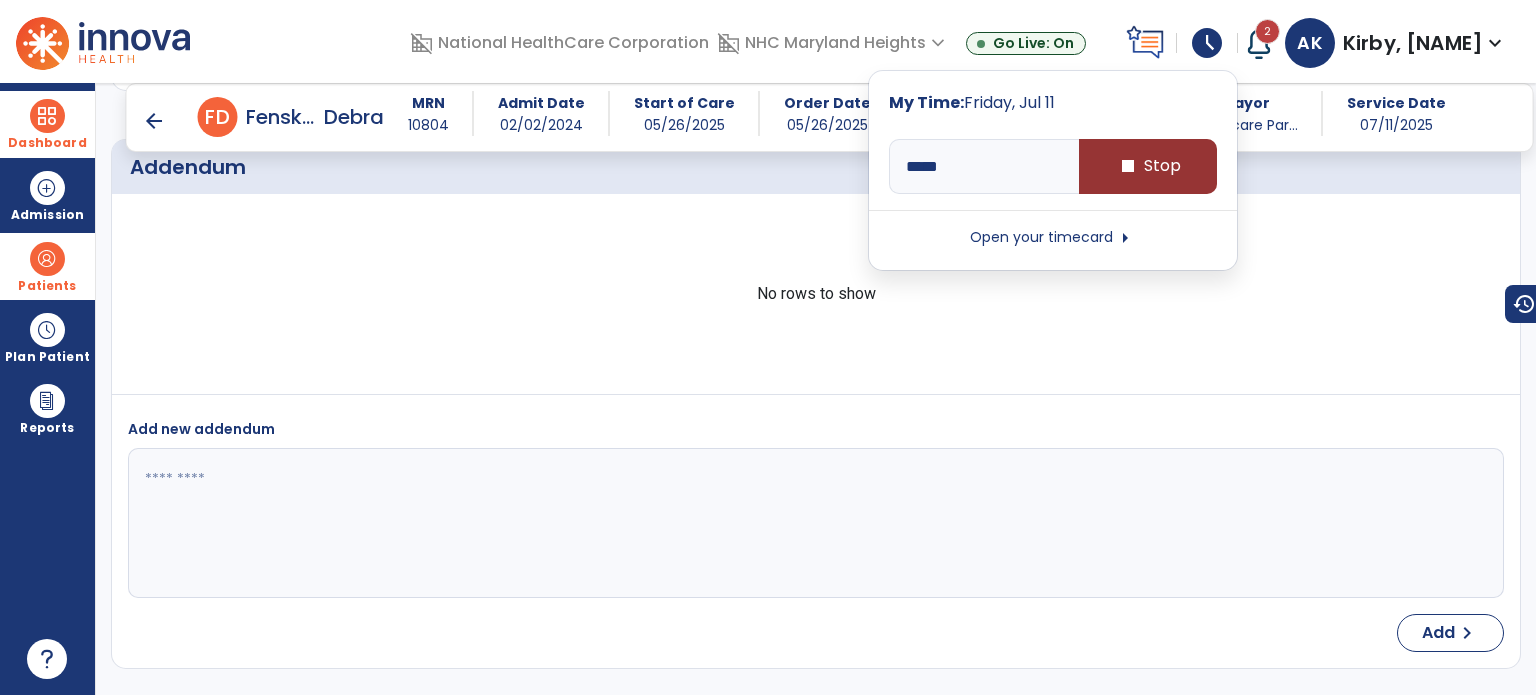 click on "stop  Stop" at bounding box center [1148, 166] 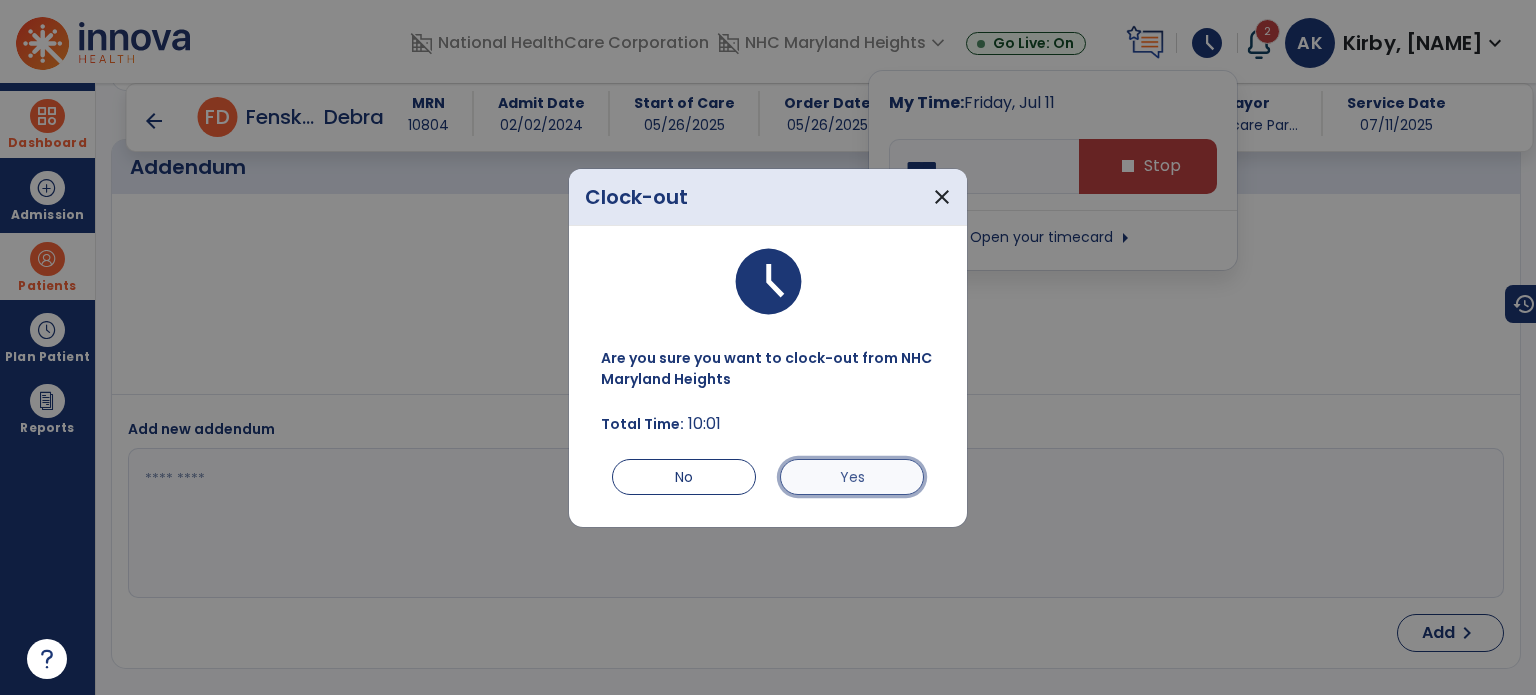 click on "Yes" at bounding box center (852, 477) 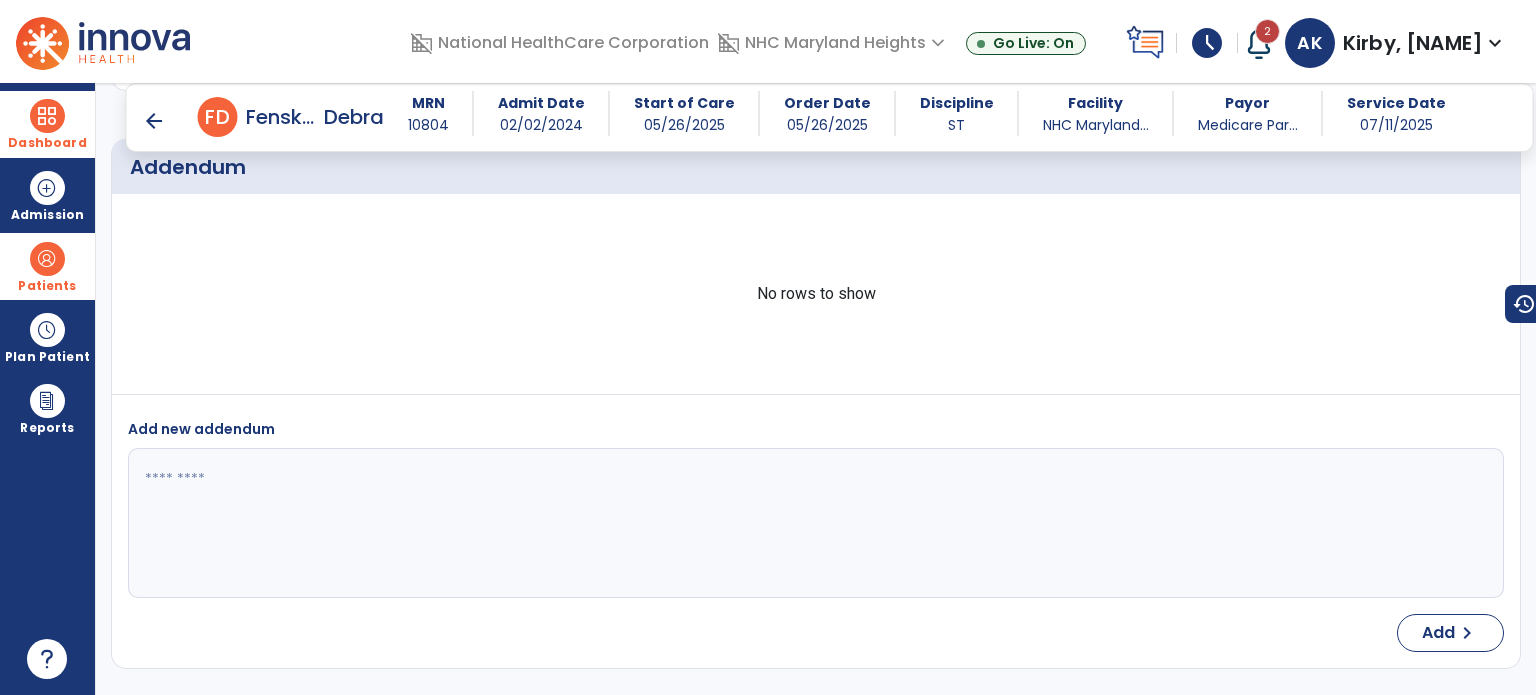 click on "schedule" at bounding box center (1207, 43) 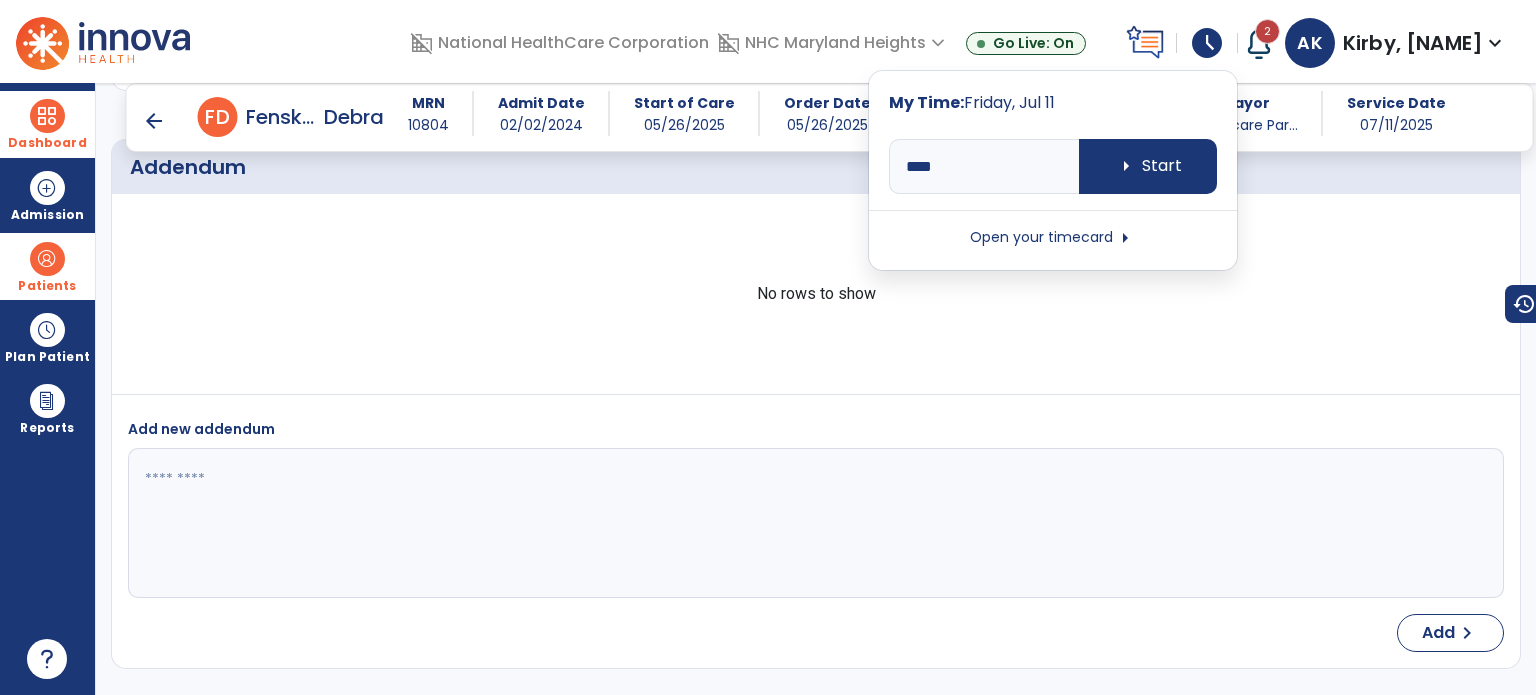 click on "arrow_right" at bounding box center (1125, 238) 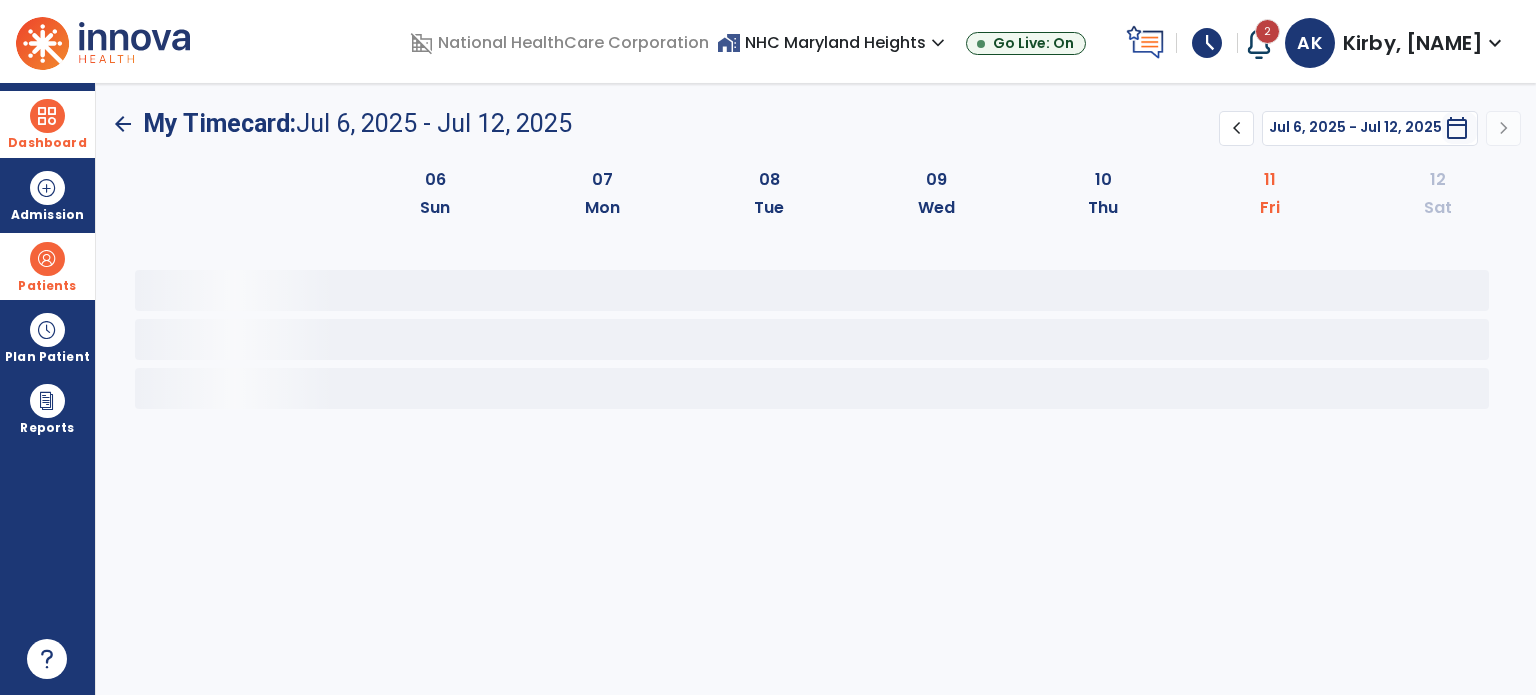 scroll, scrollTop: 0, scrollLeft: 0, axis: both 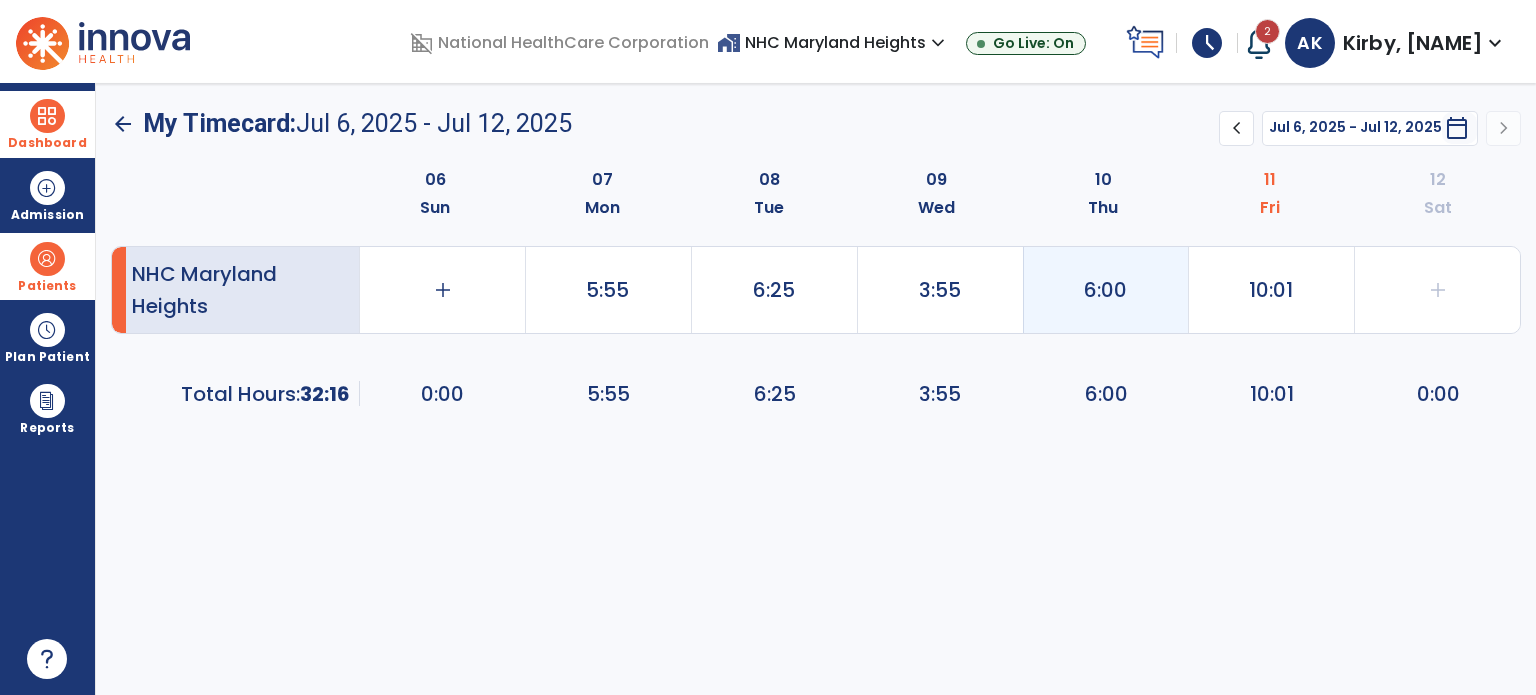 click on "6:00" 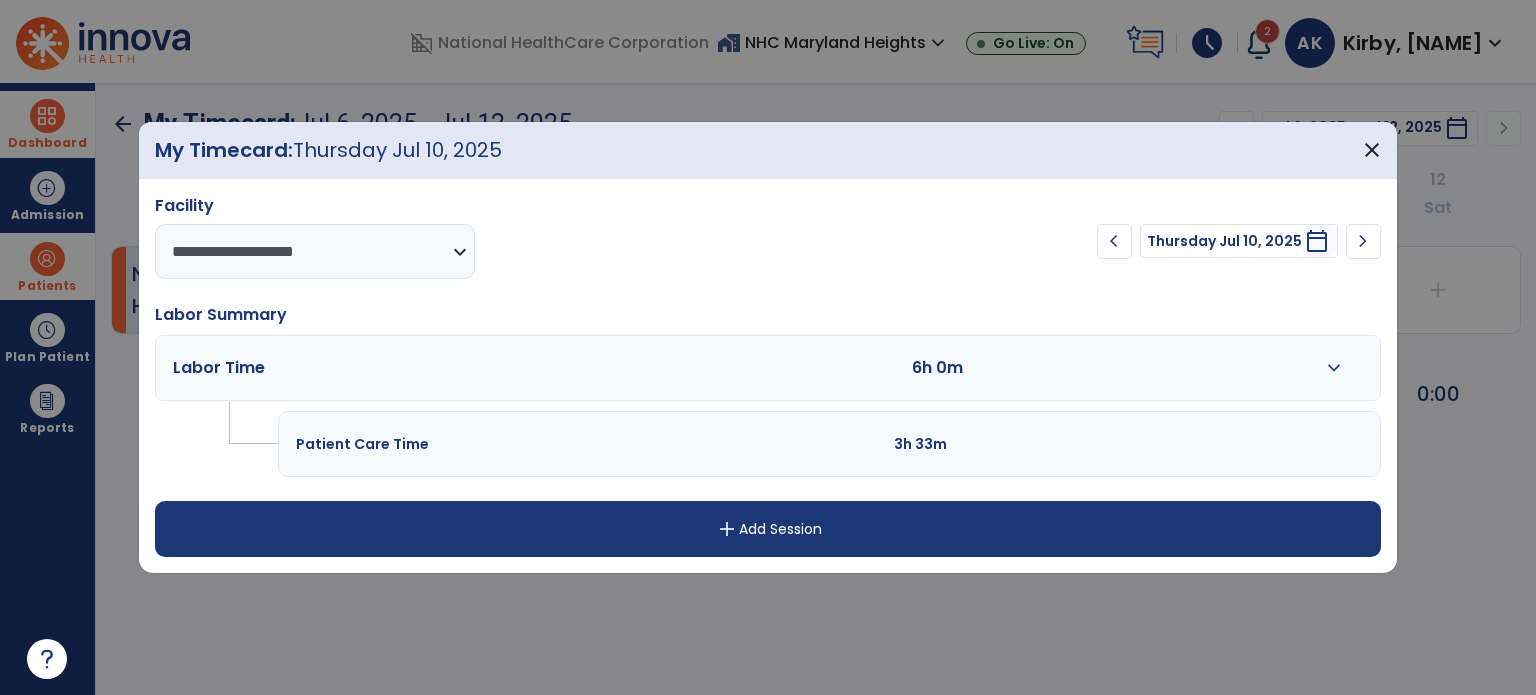 click on "expand_more" at bounding box center (1334, 368) 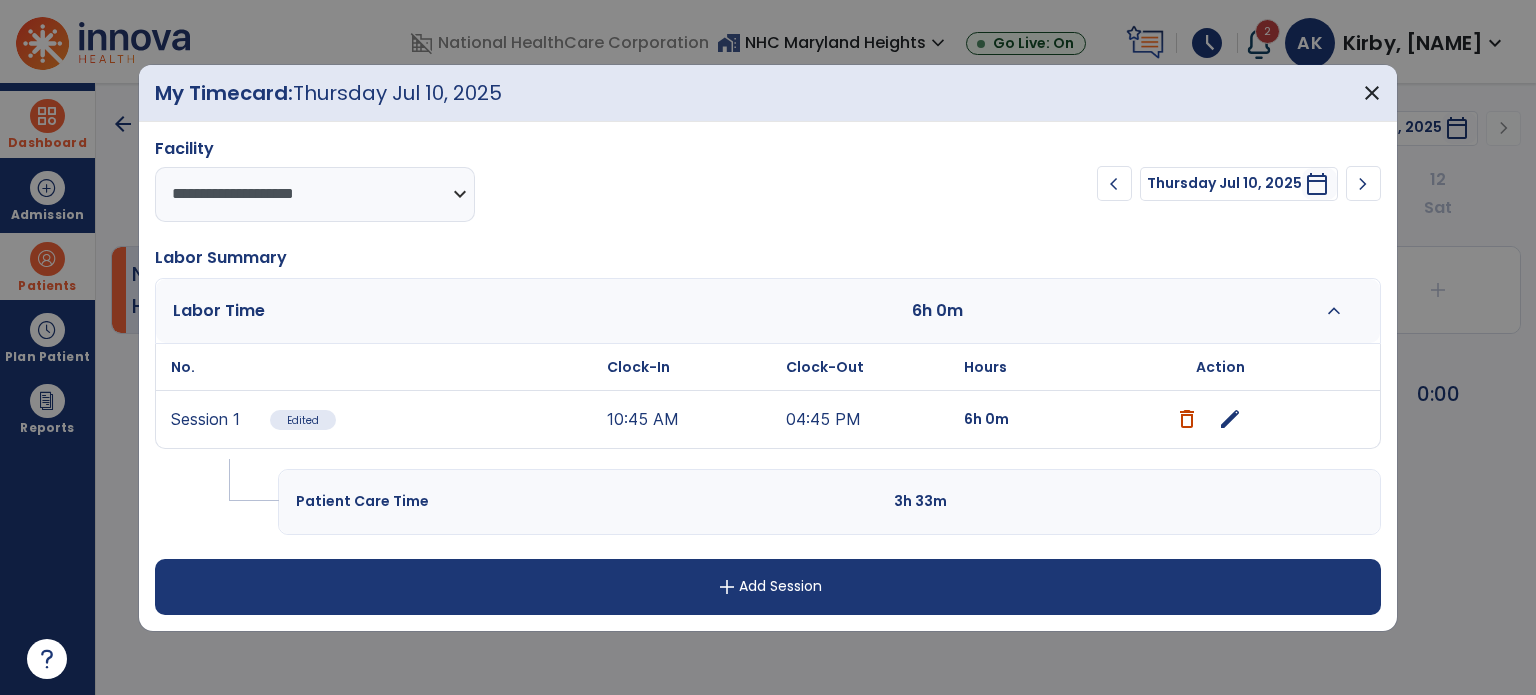 click on "expand_less" at bounding box center [1334, 311] 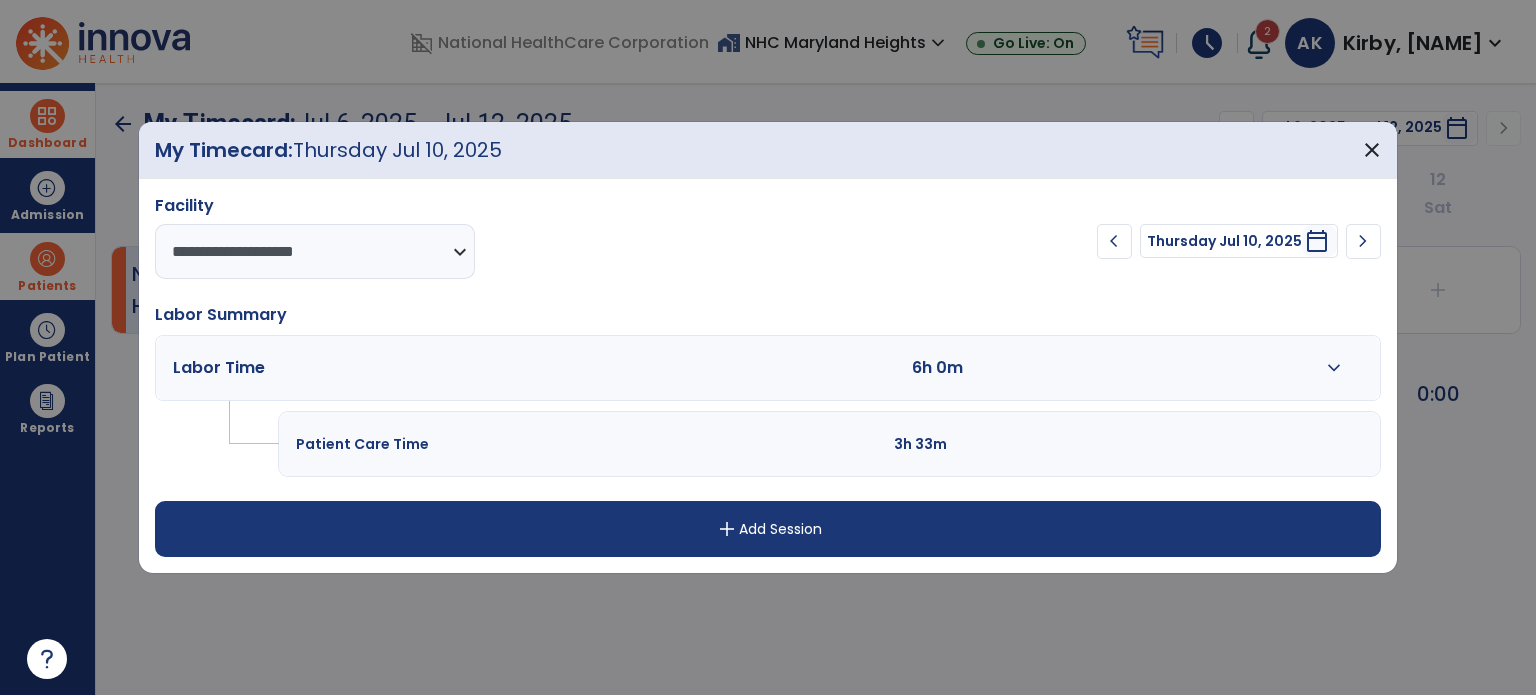 click on "chevron_left" at bounding box center [1114, 241] 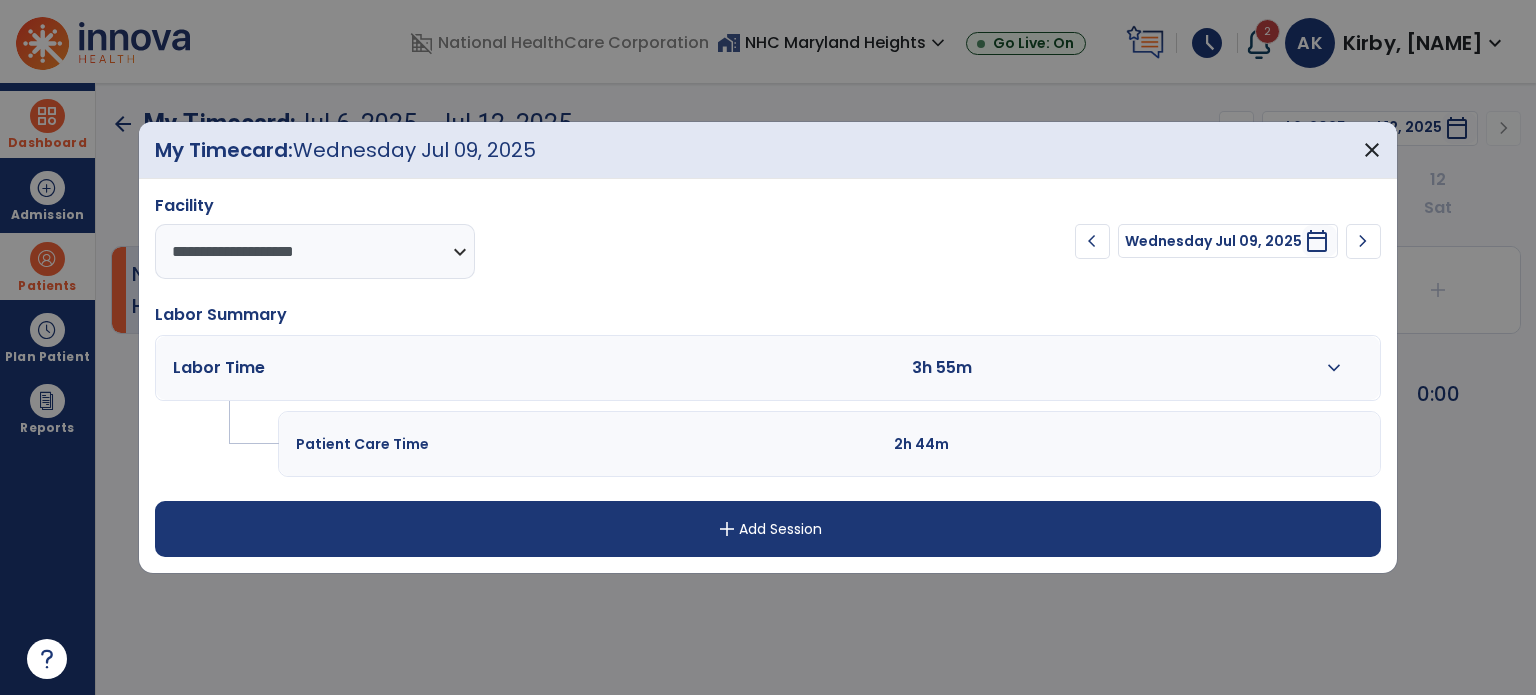 click on "chevron_right" at bounding box center (1363, 241) 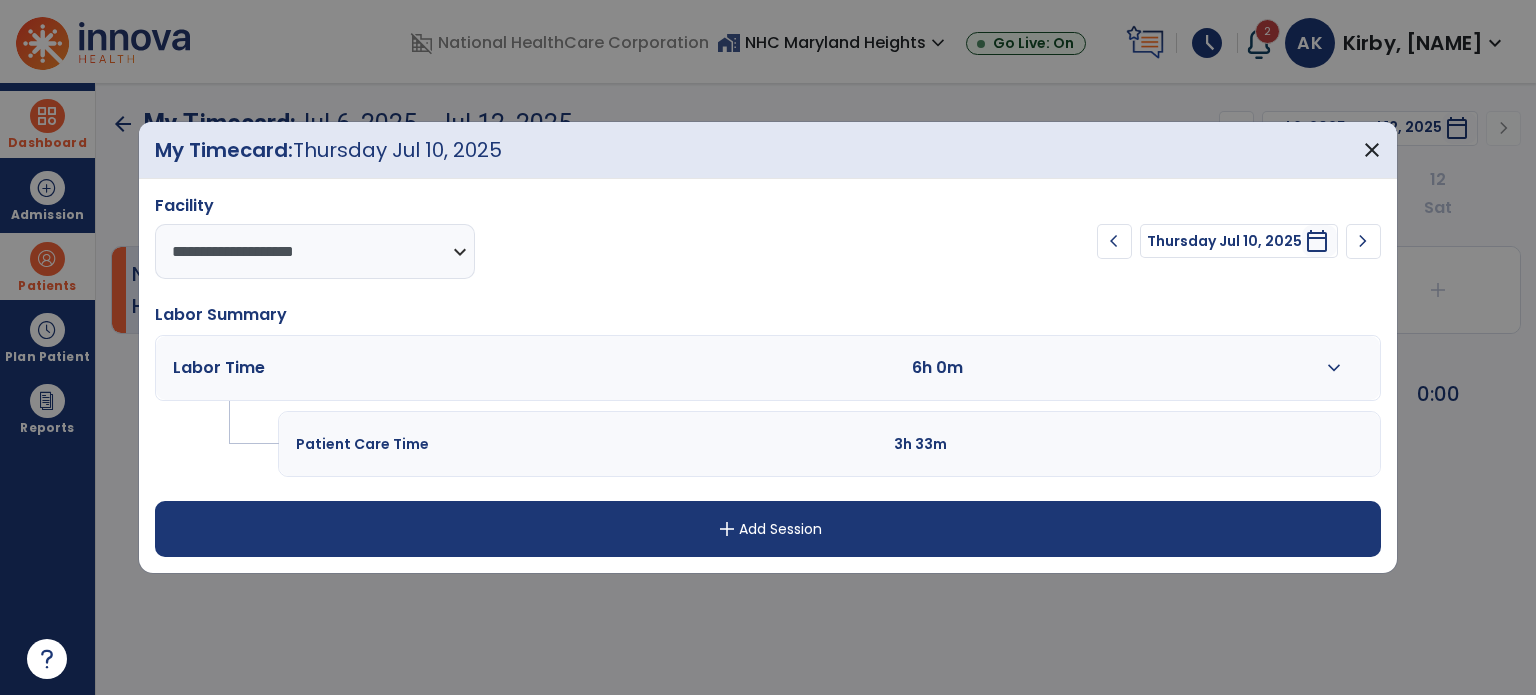 click on "chevron_right" at bounding box center [1363, 241] 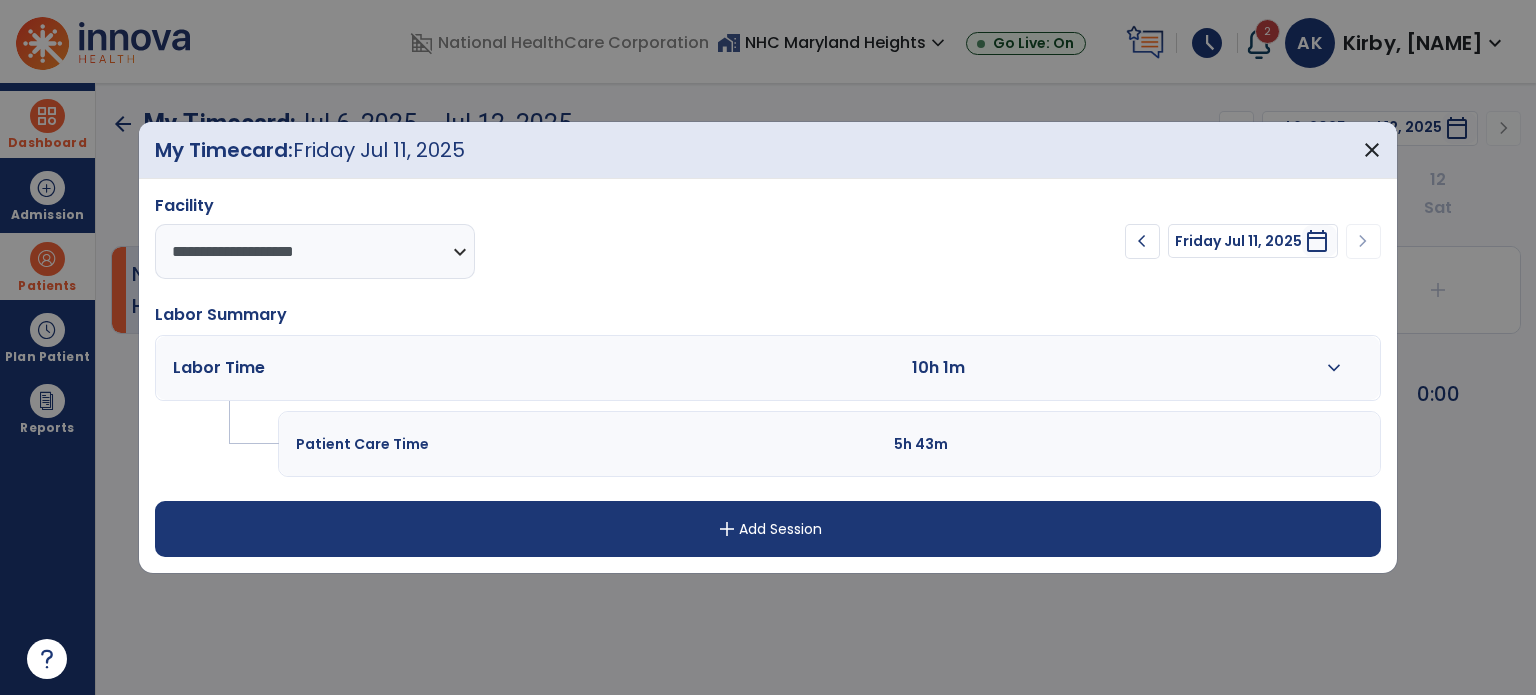click on "expand_more" at bounding box center [1334, 368] 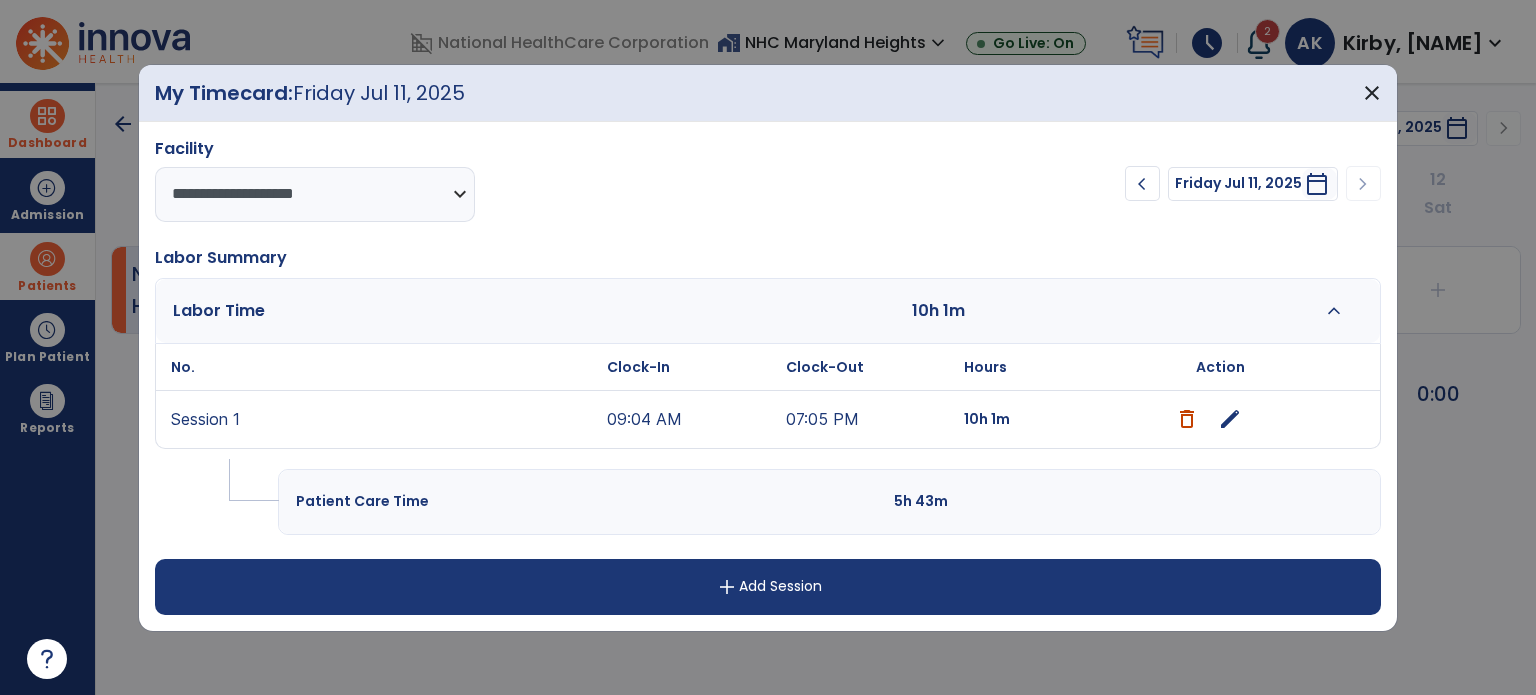 click on "edit" at bounding box center [1230, 419] 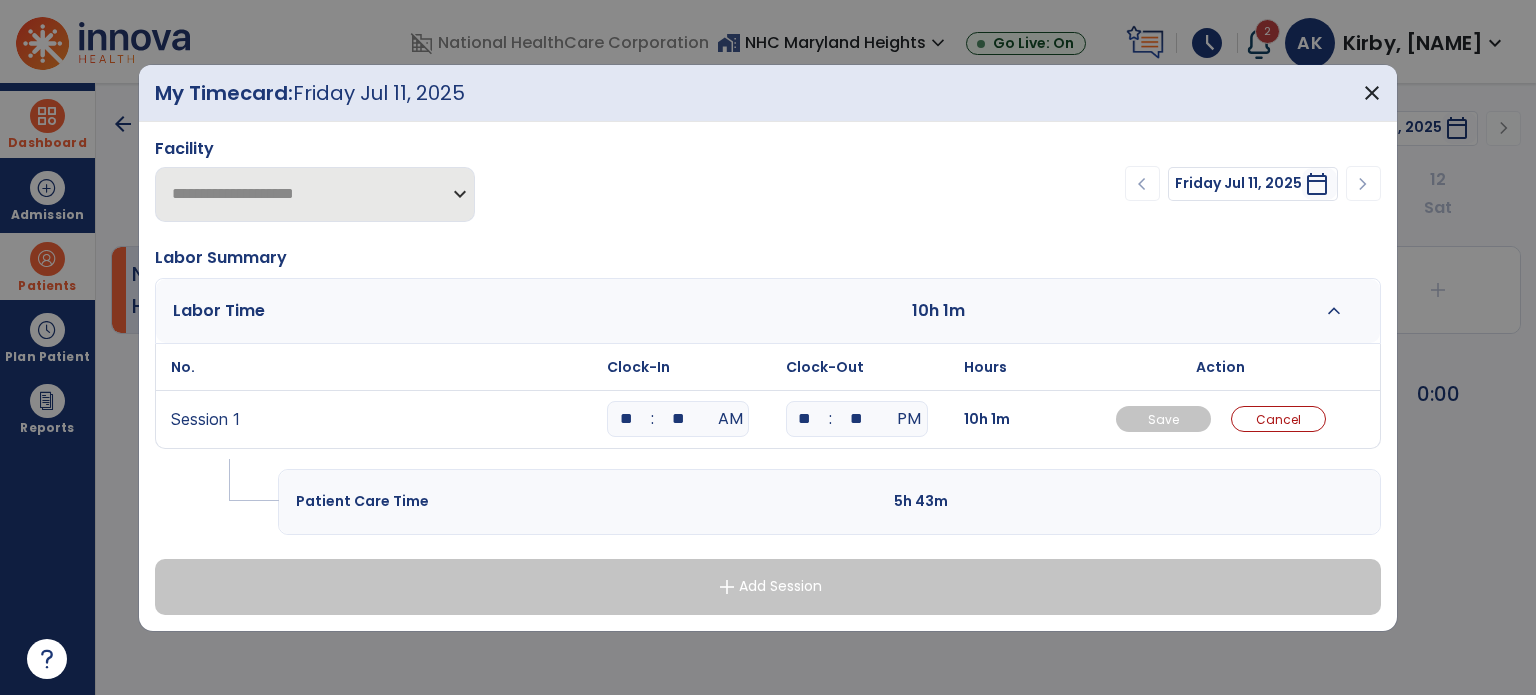 click on "**" at bounding box center [678, 419] 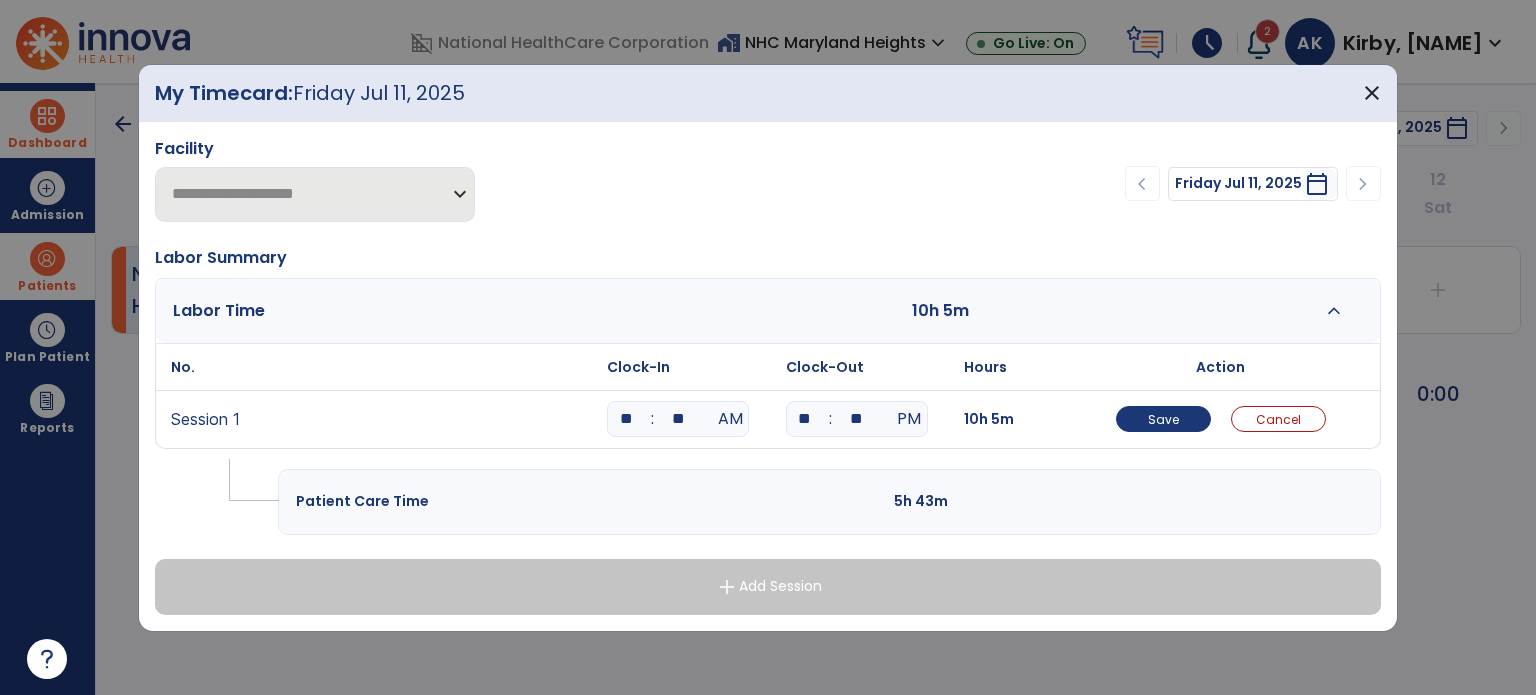 click on ":" at bounding box center (831, 419) 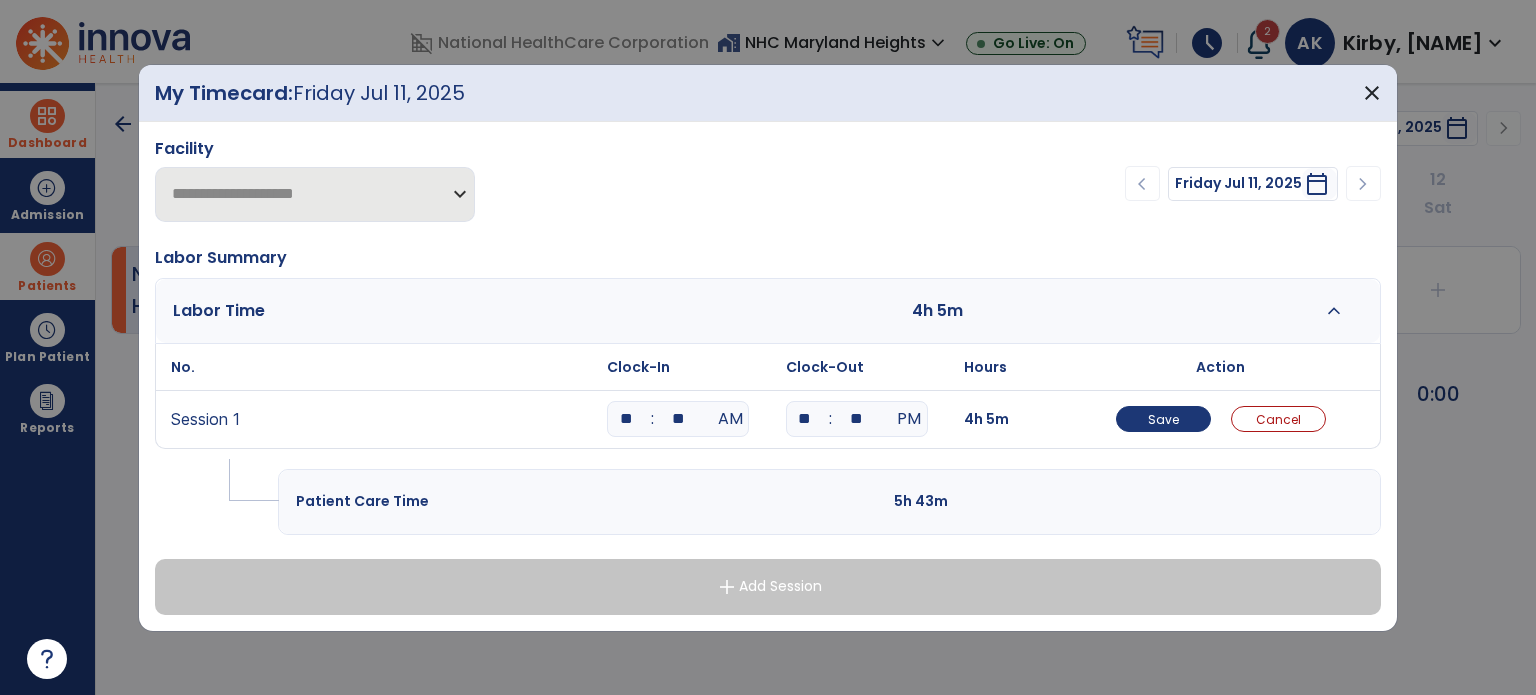 click on "**" at bounding box center [857, 419] 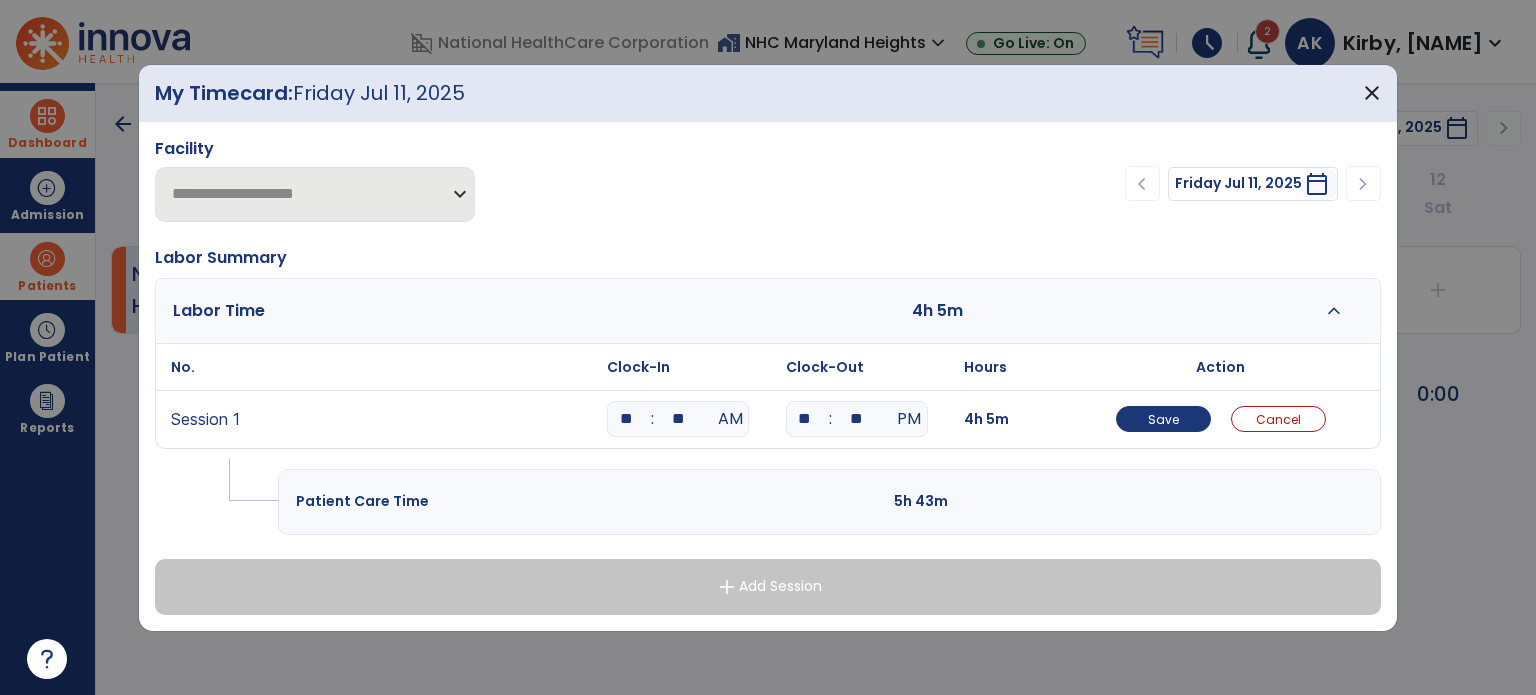 type on "**" 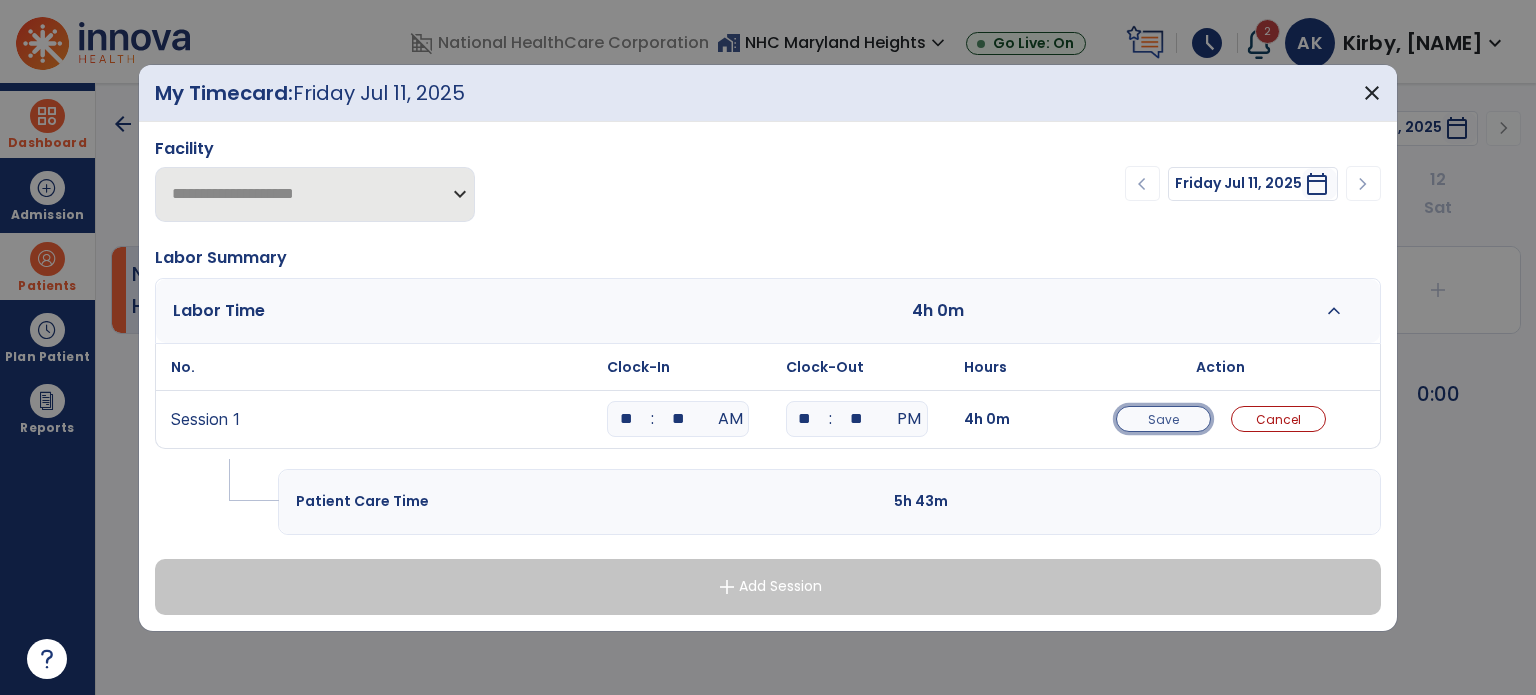 click on "Save" at bounding box center [1163, 419] 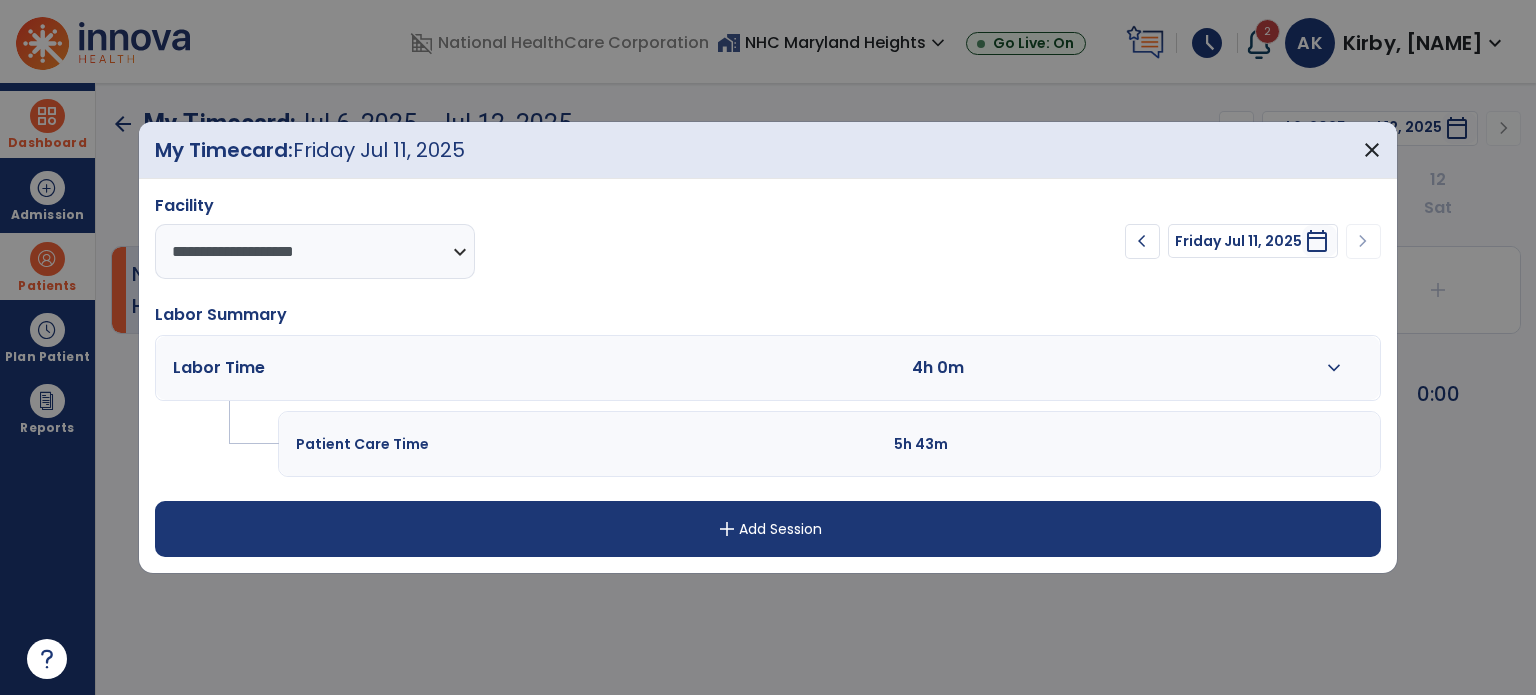 click on "add" at bounding box center [727, 529] 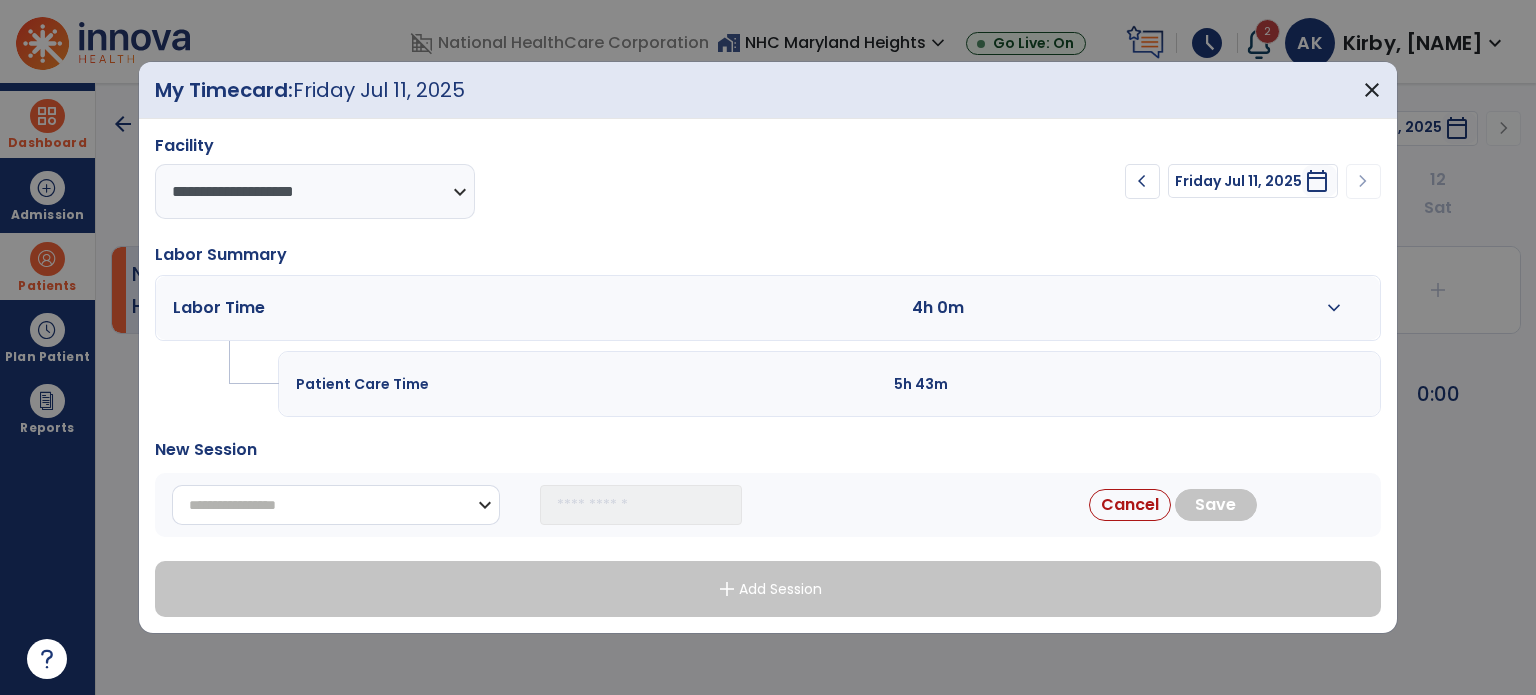 click on "**********" at bounding box center [336, 505] 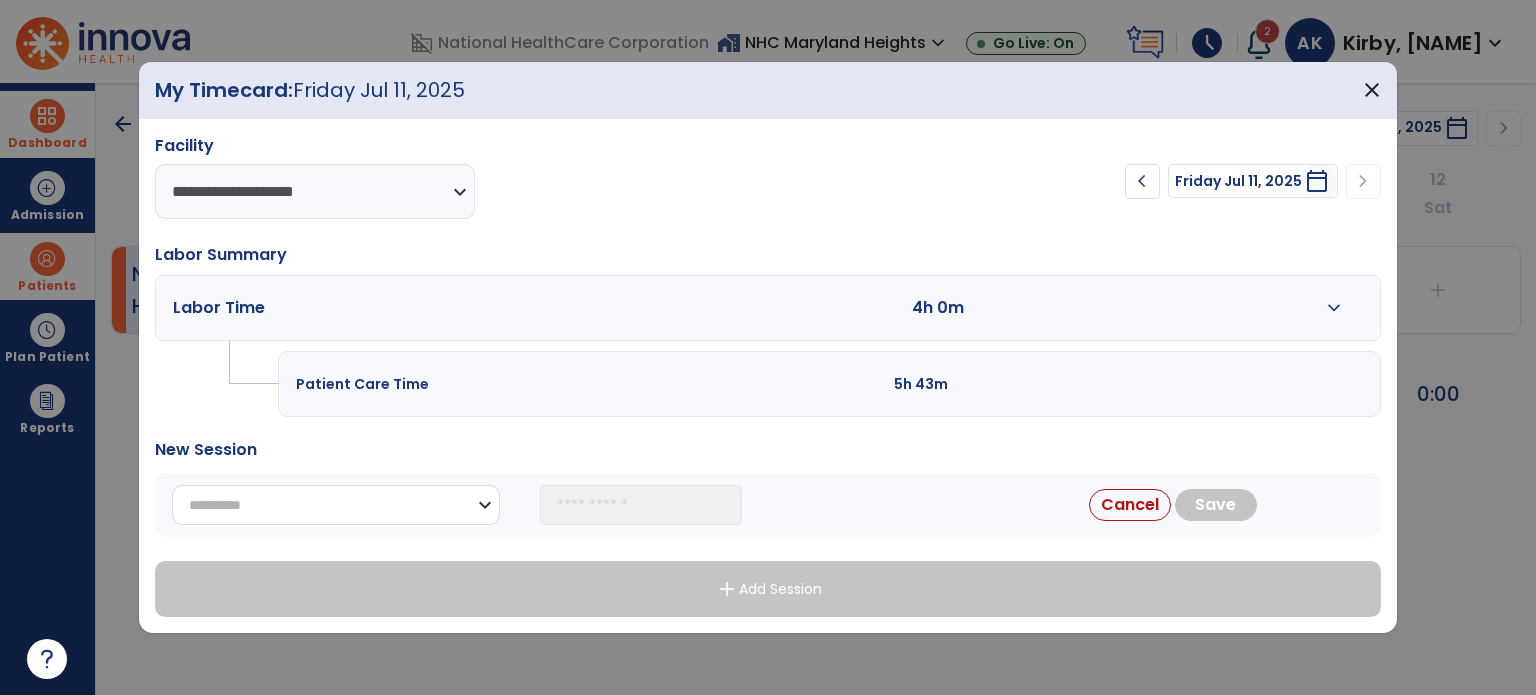 click on "**********" at bounding box center (336, 505) 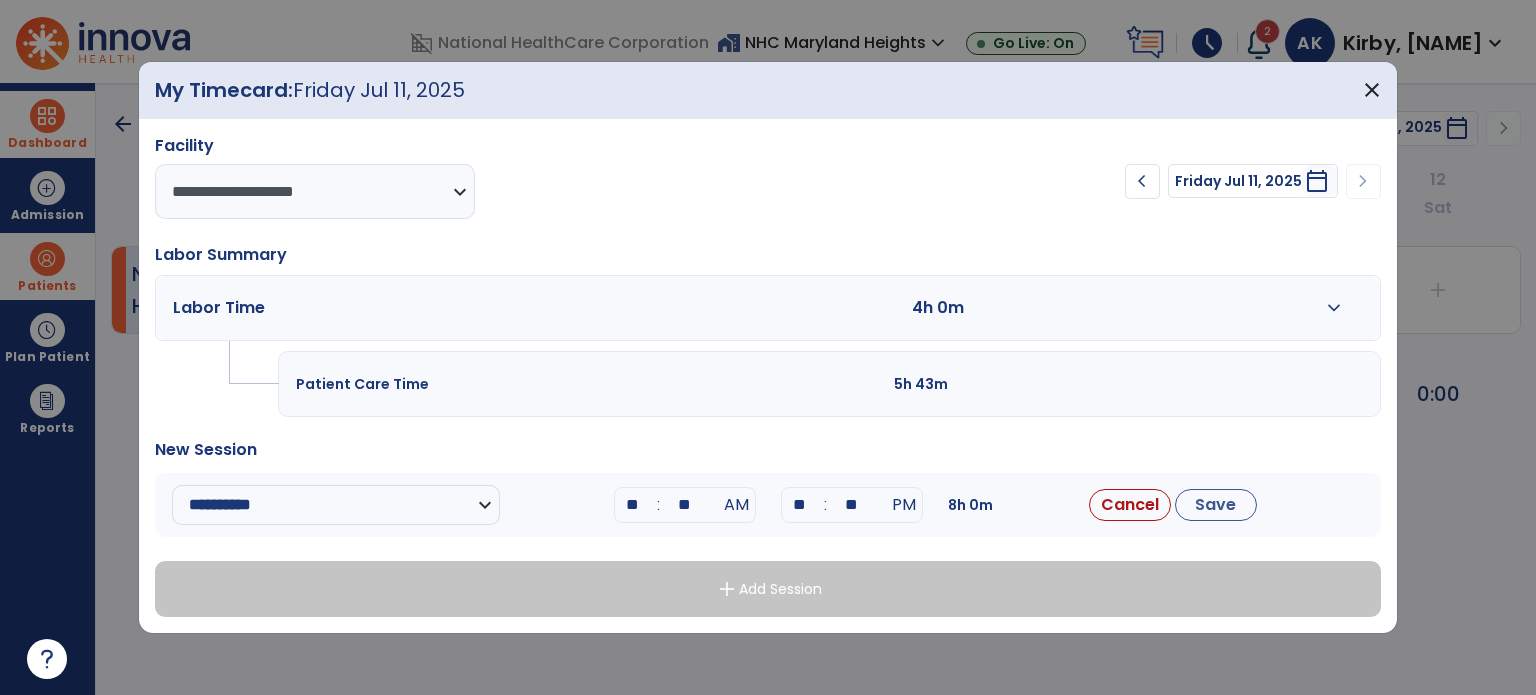 click on "**" at bounding box center (633, 505) 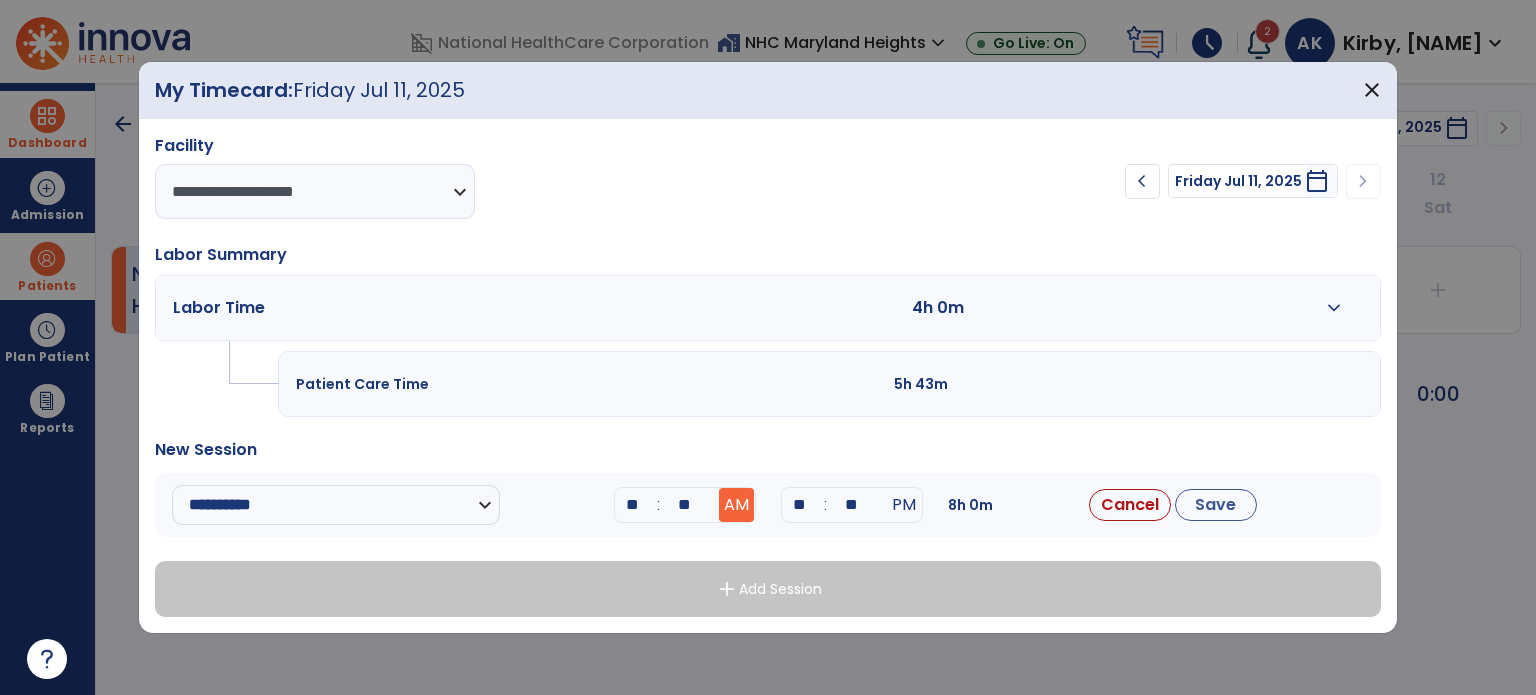 type on "**" 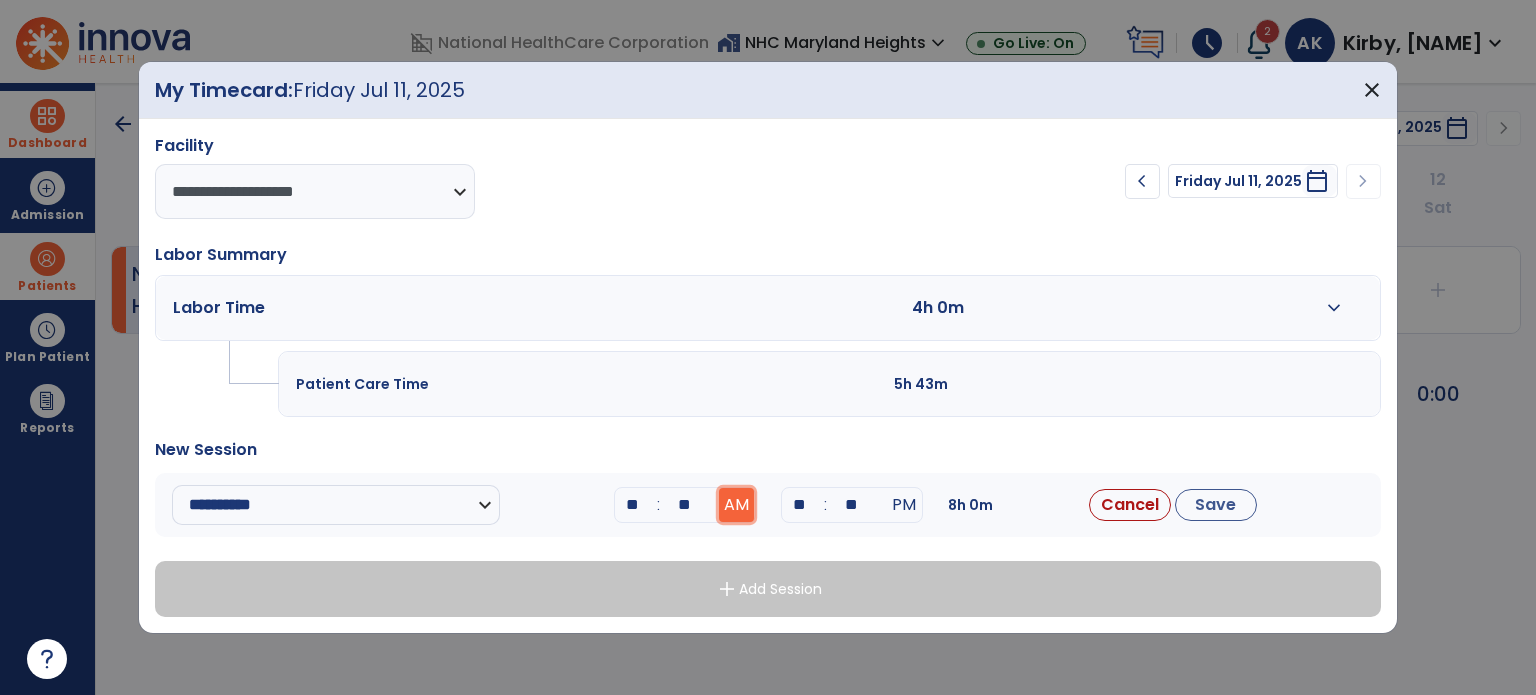 click on "AM" at bounding box center (736, 505) 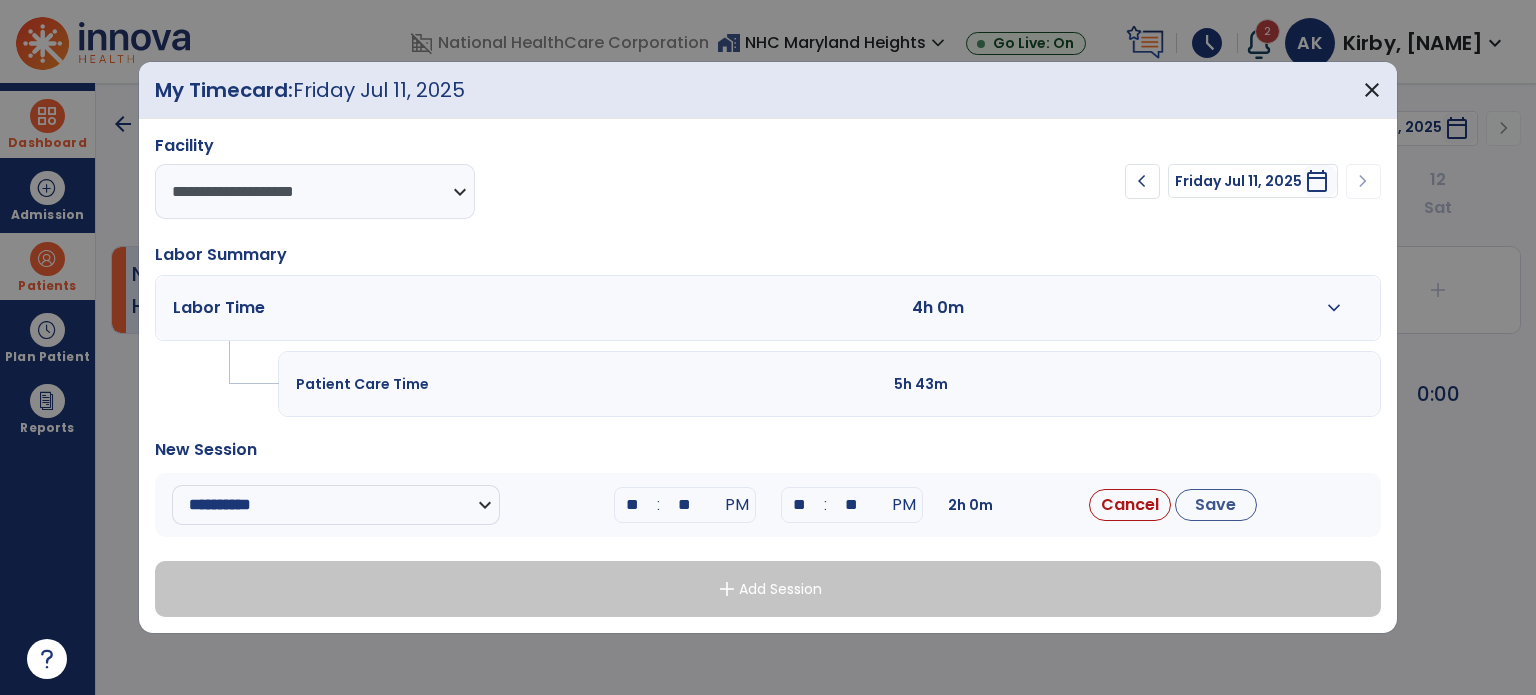 click on "**" at bounding box center (800, 505) 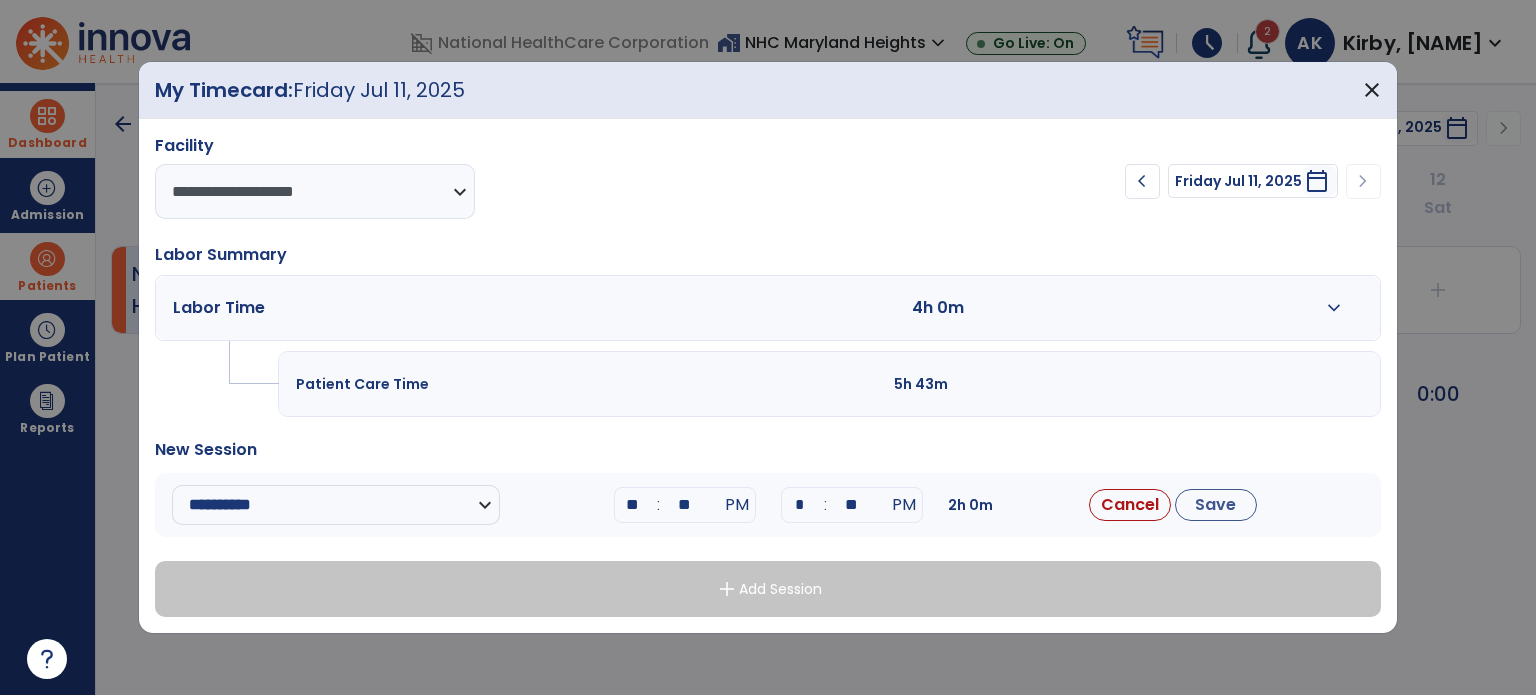 type on "**" 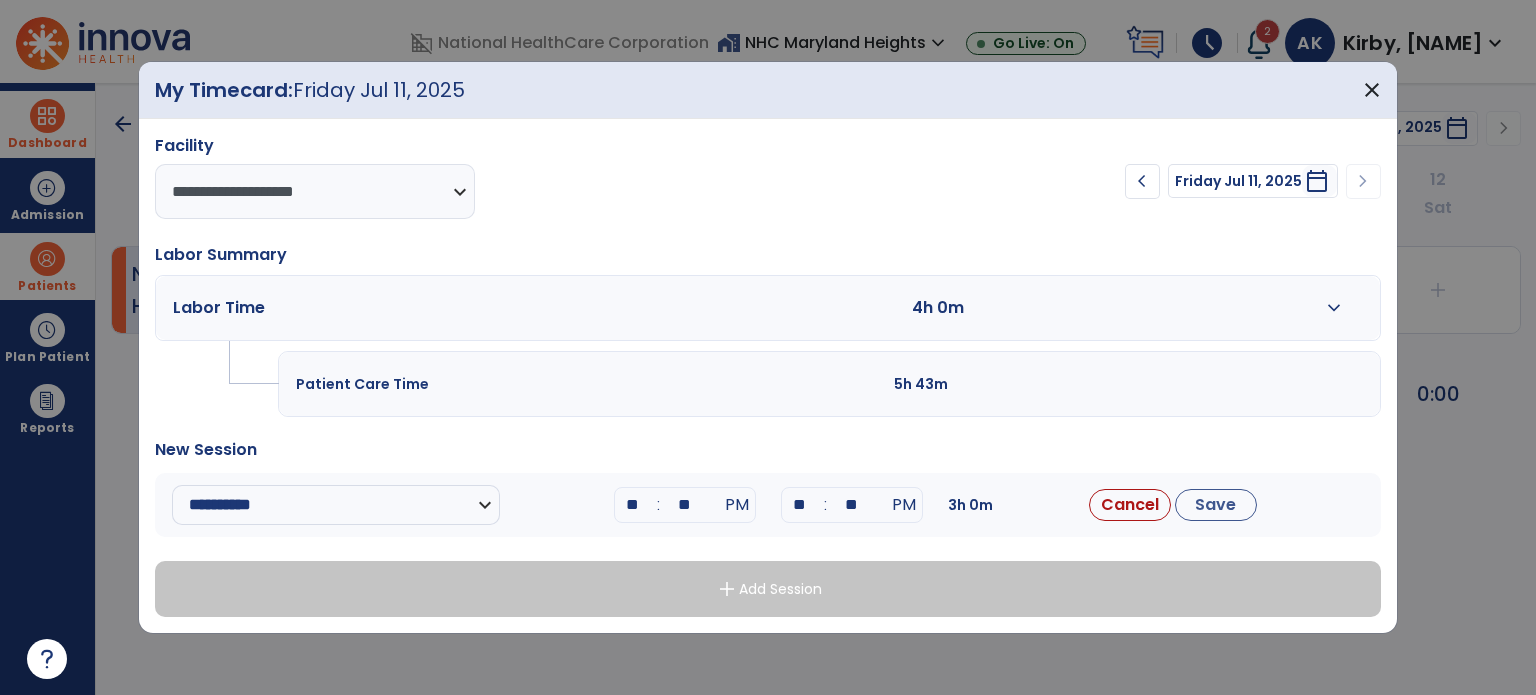 click on "**" at bounding box center [852, 505] 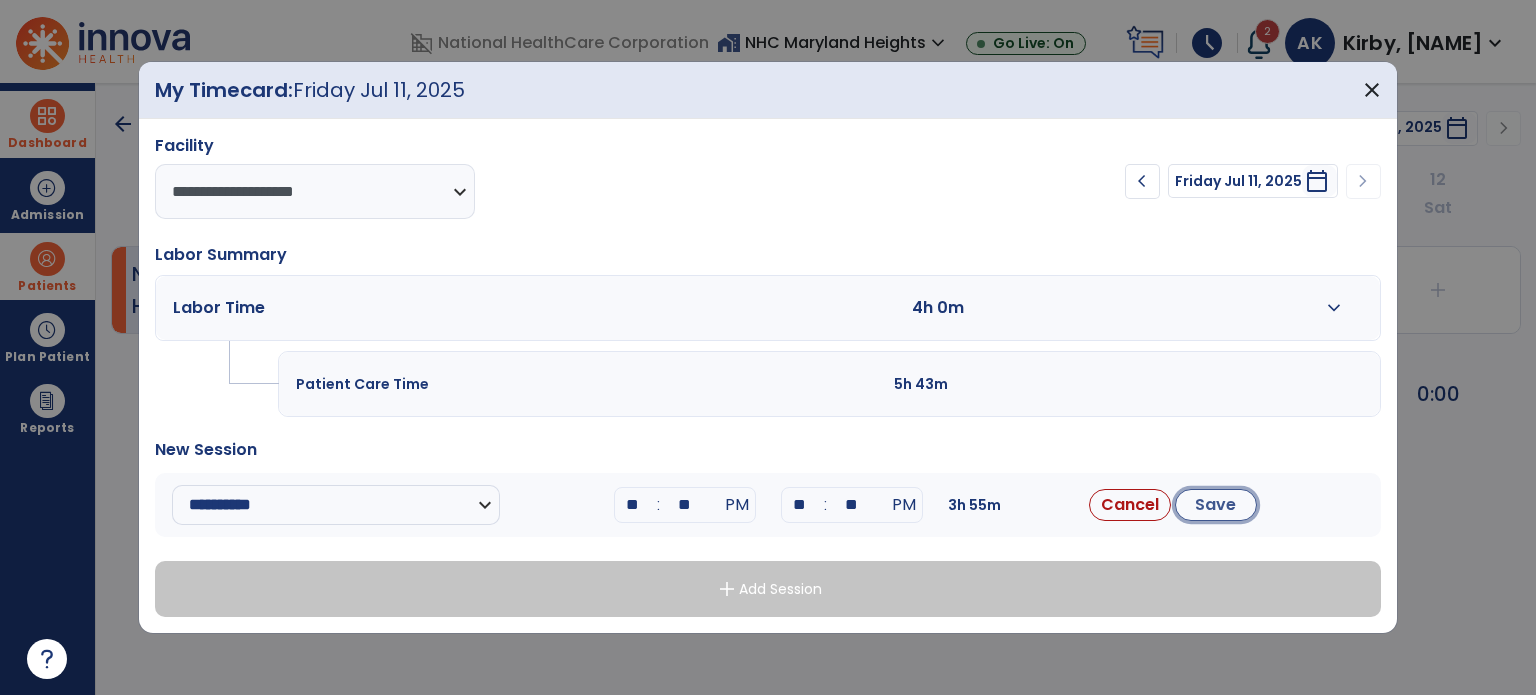 click on "Save" at bounding box center (1216, 505) 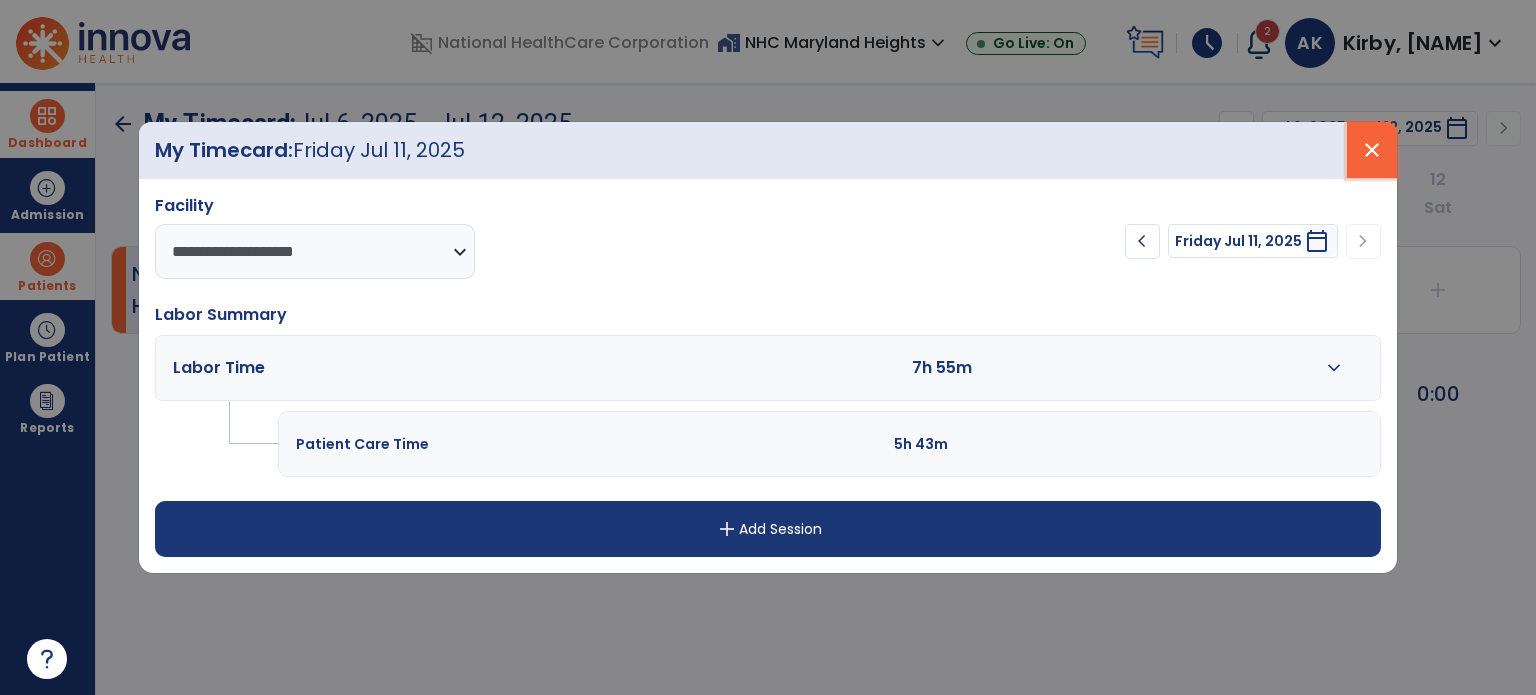 click on "close" at bounding box center [1372, 150] 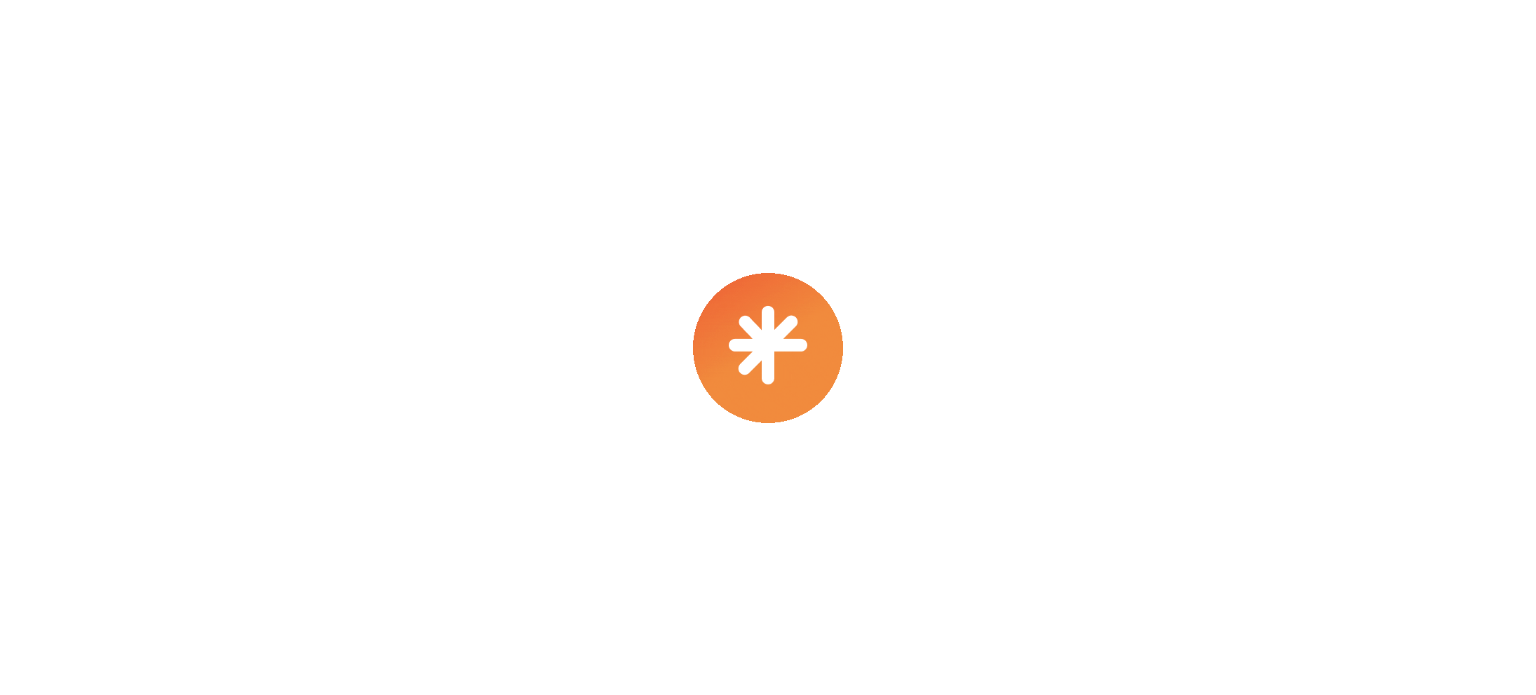 scroll, scrollTop: 0, scrollLeft: 0, axis: both 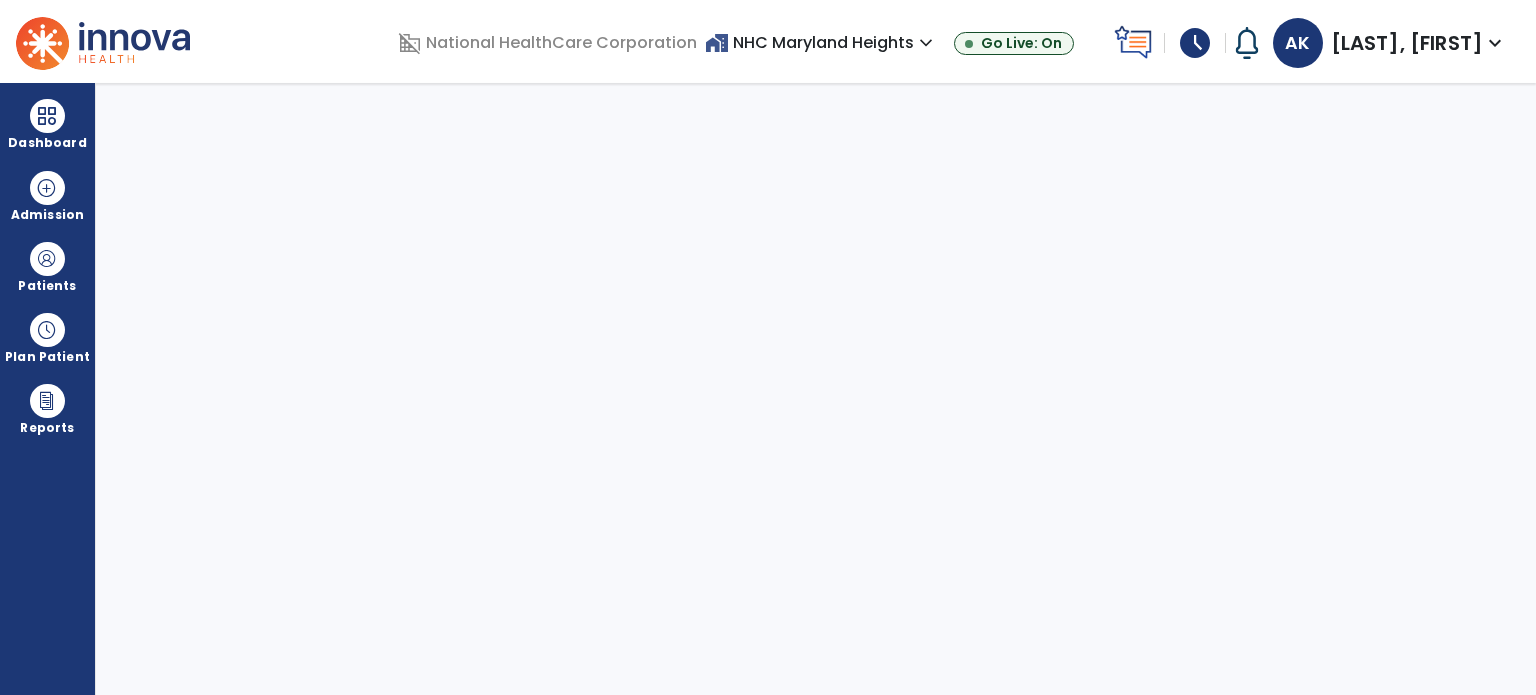 select on "****" 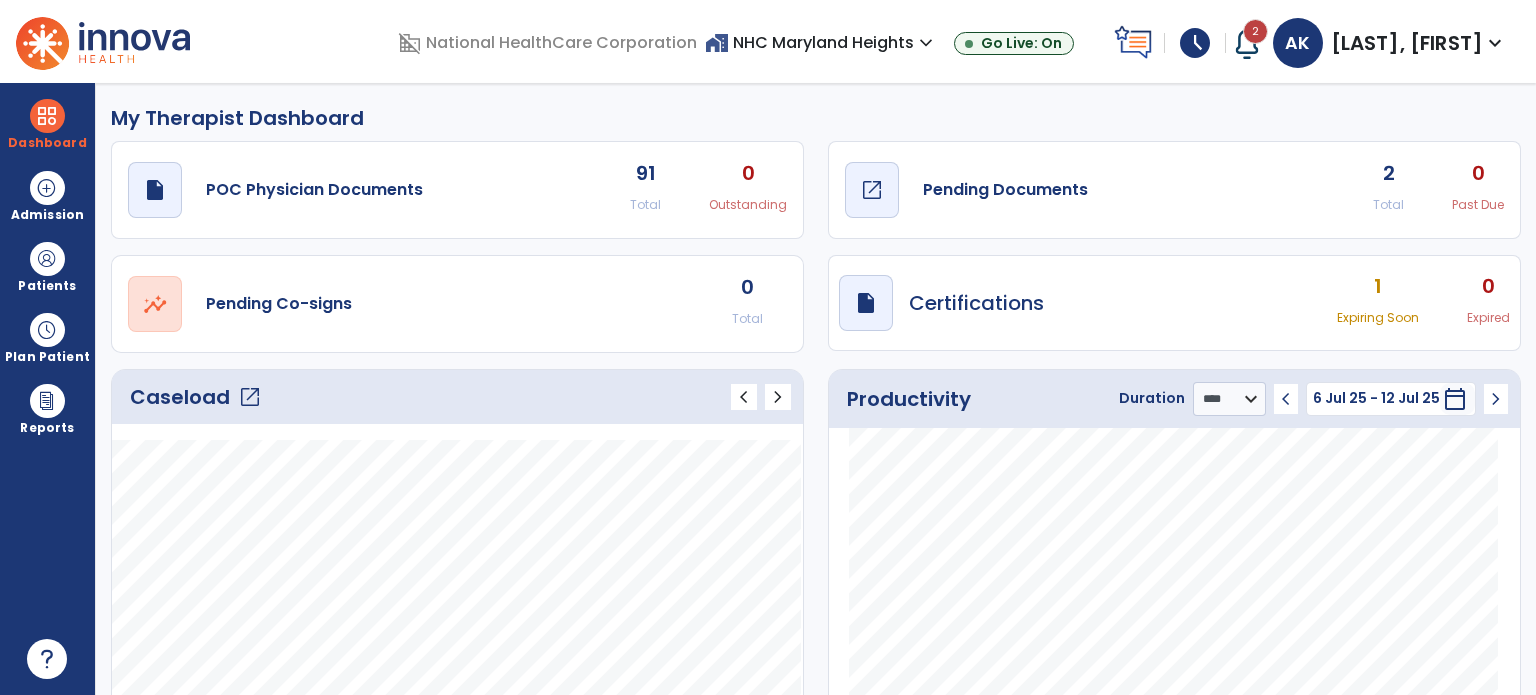 click on "open_in_new" 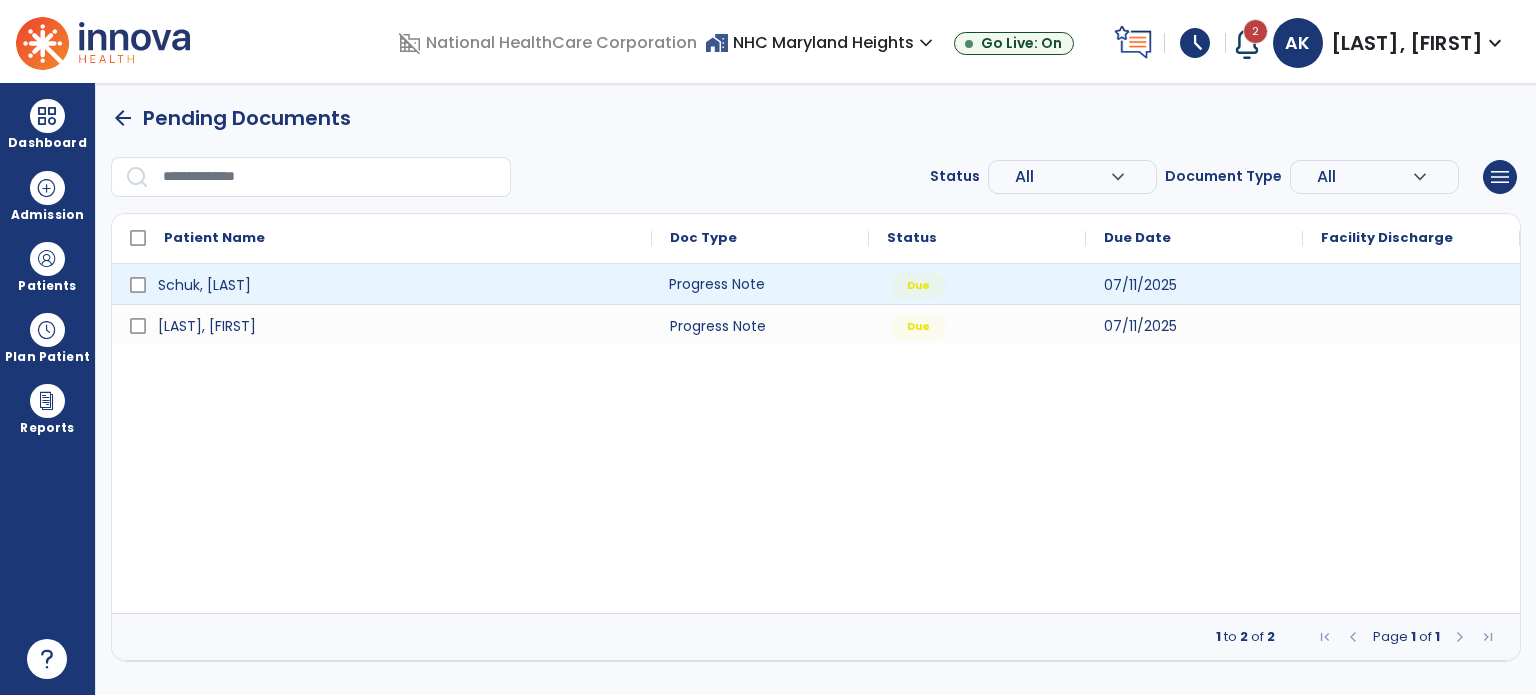 click on "Progress Note" at bounding box center [760, 284] 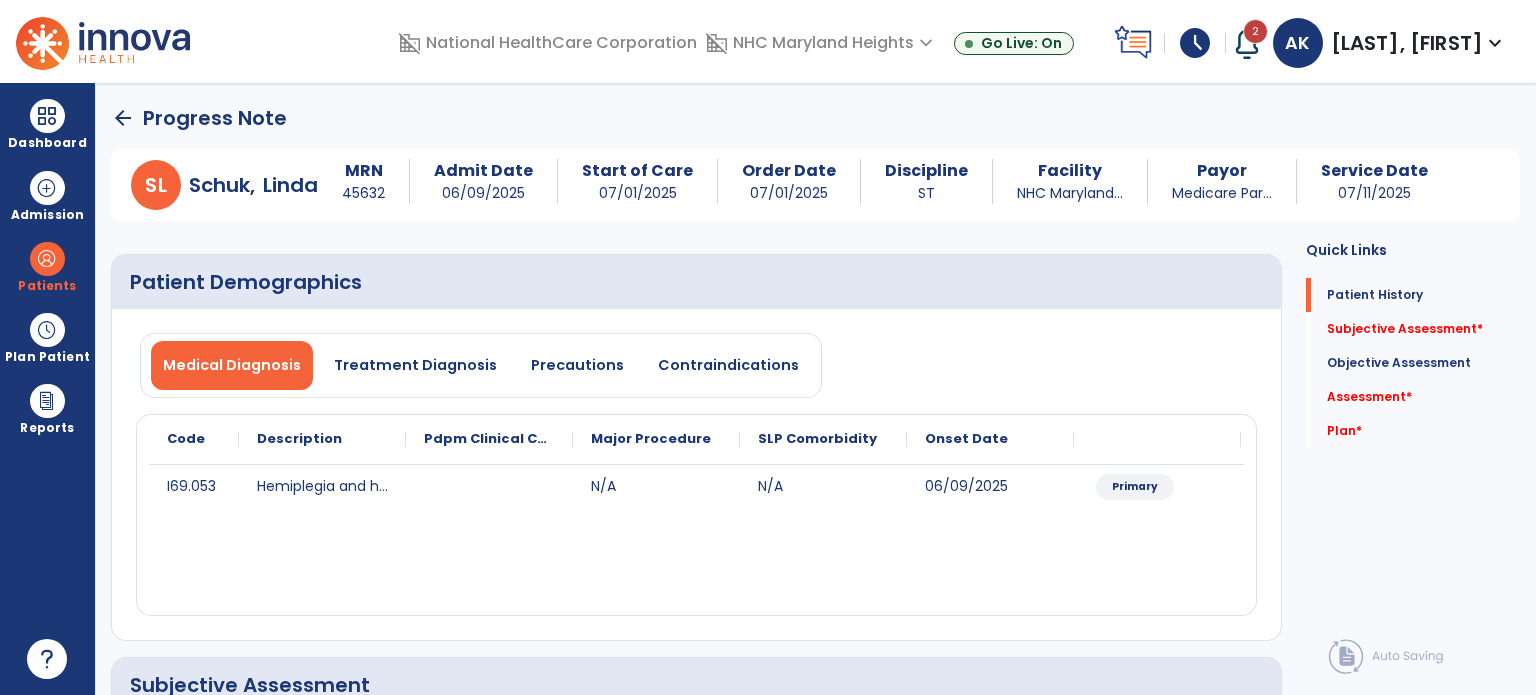 click on "Patient Demographics" 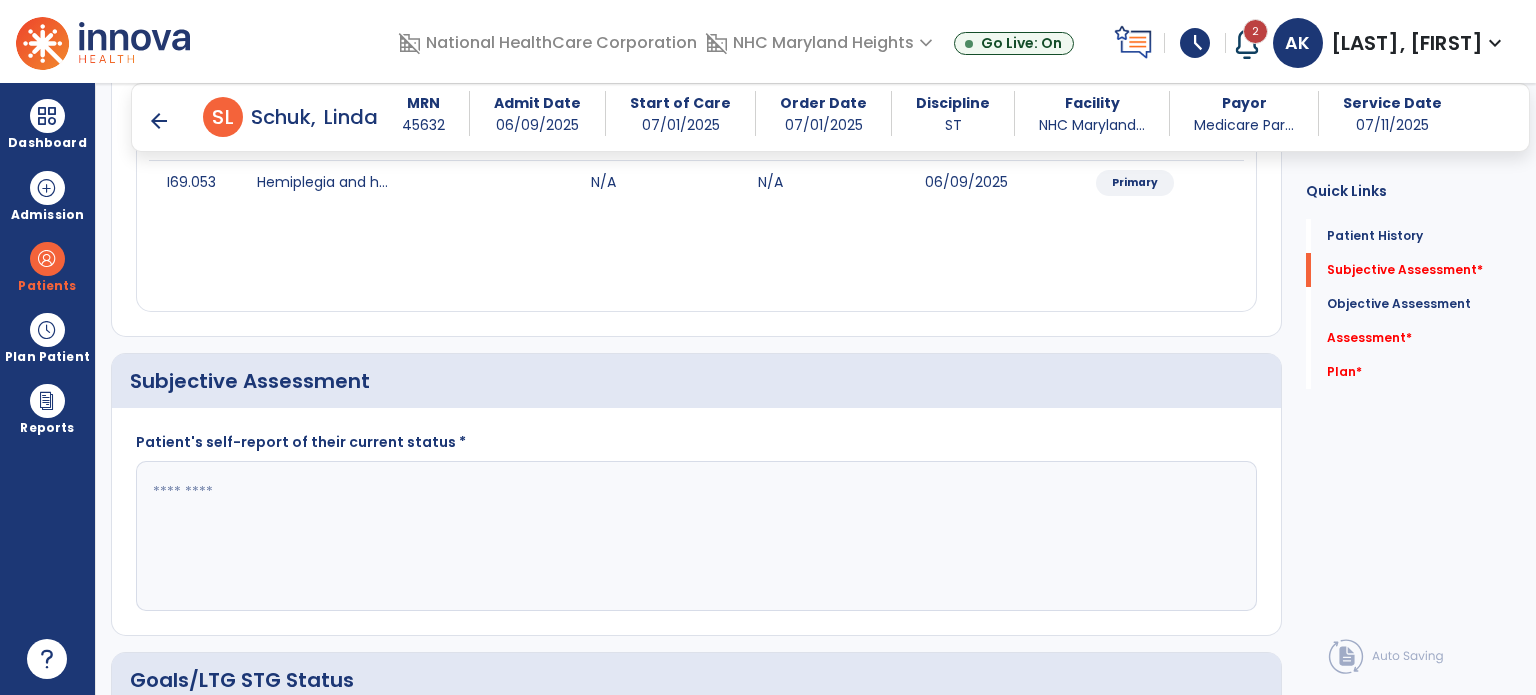 scroll, scrollTop: 303, scrollLeft: 0, axis: vertical 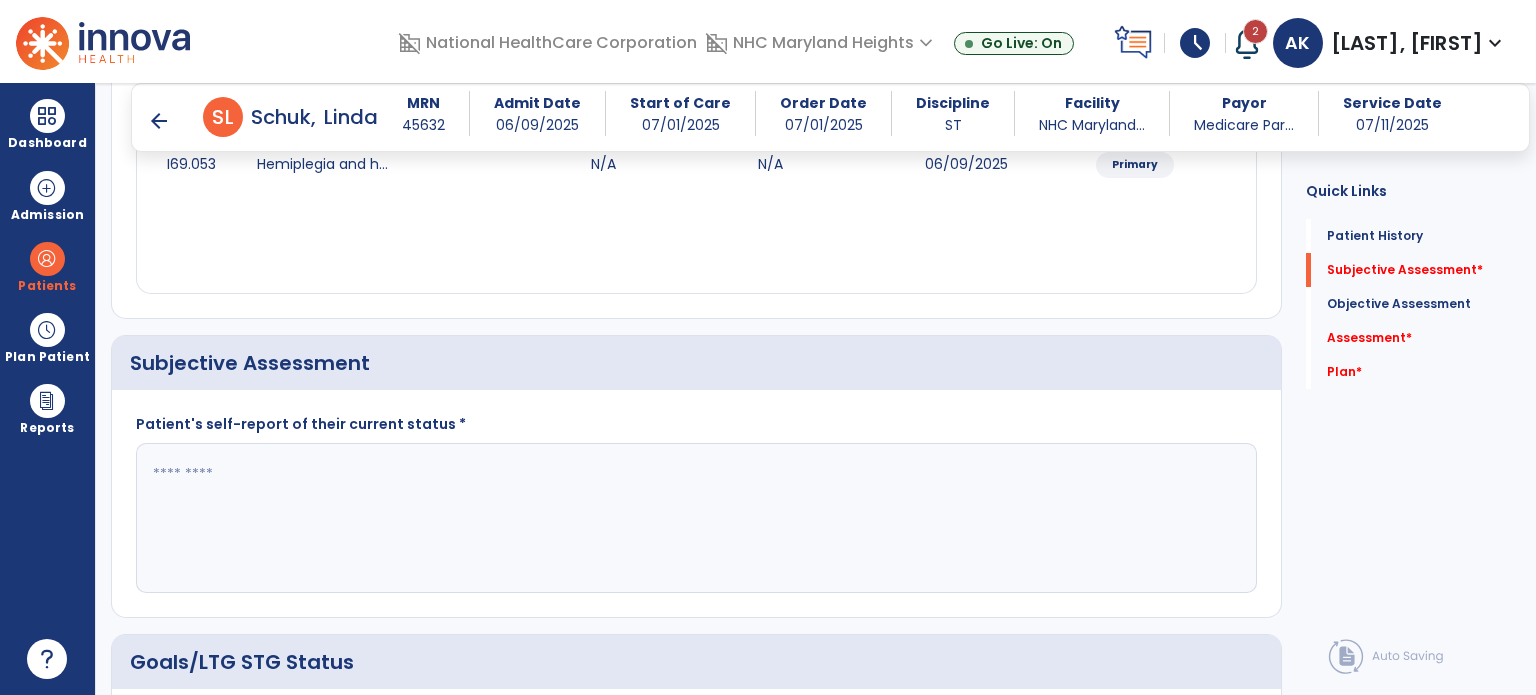 click 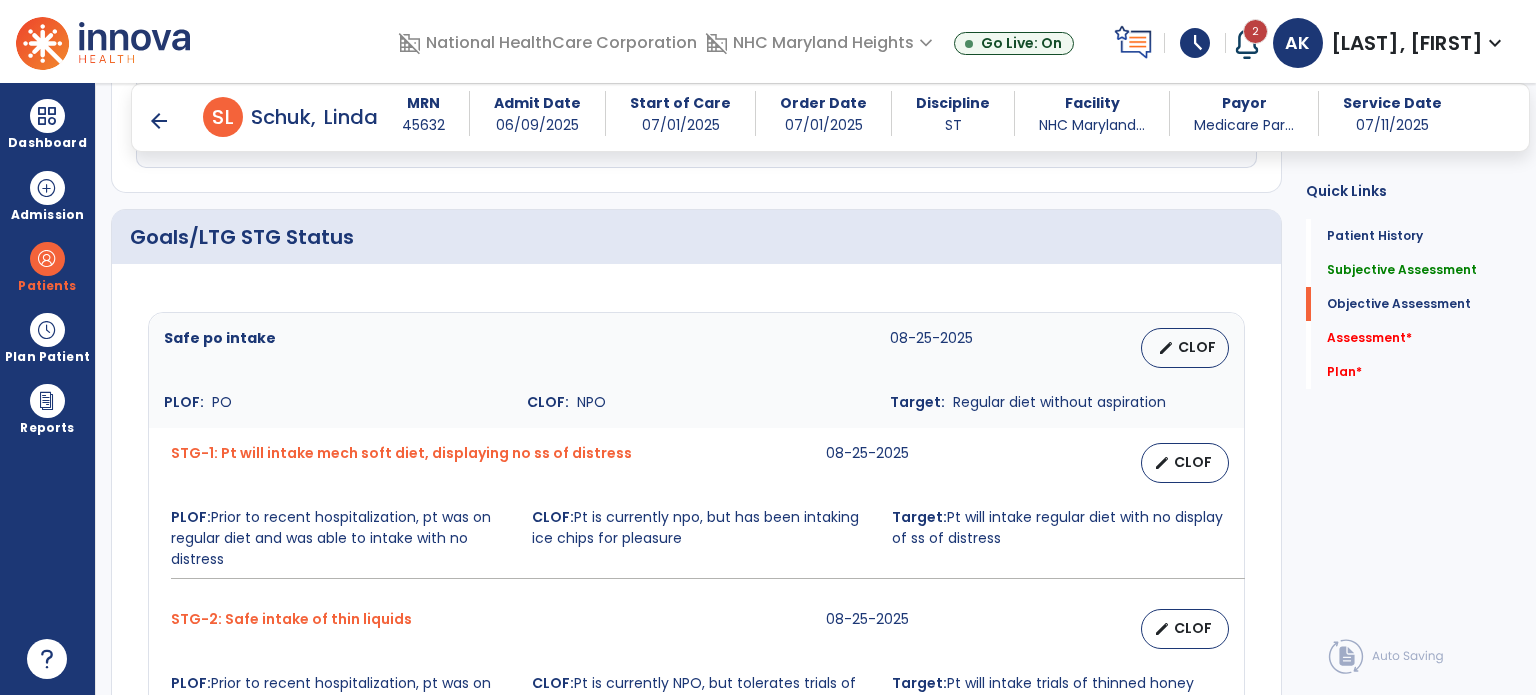 scroll, scrollTop: 827, scrollLeft: 0, axis: vertical 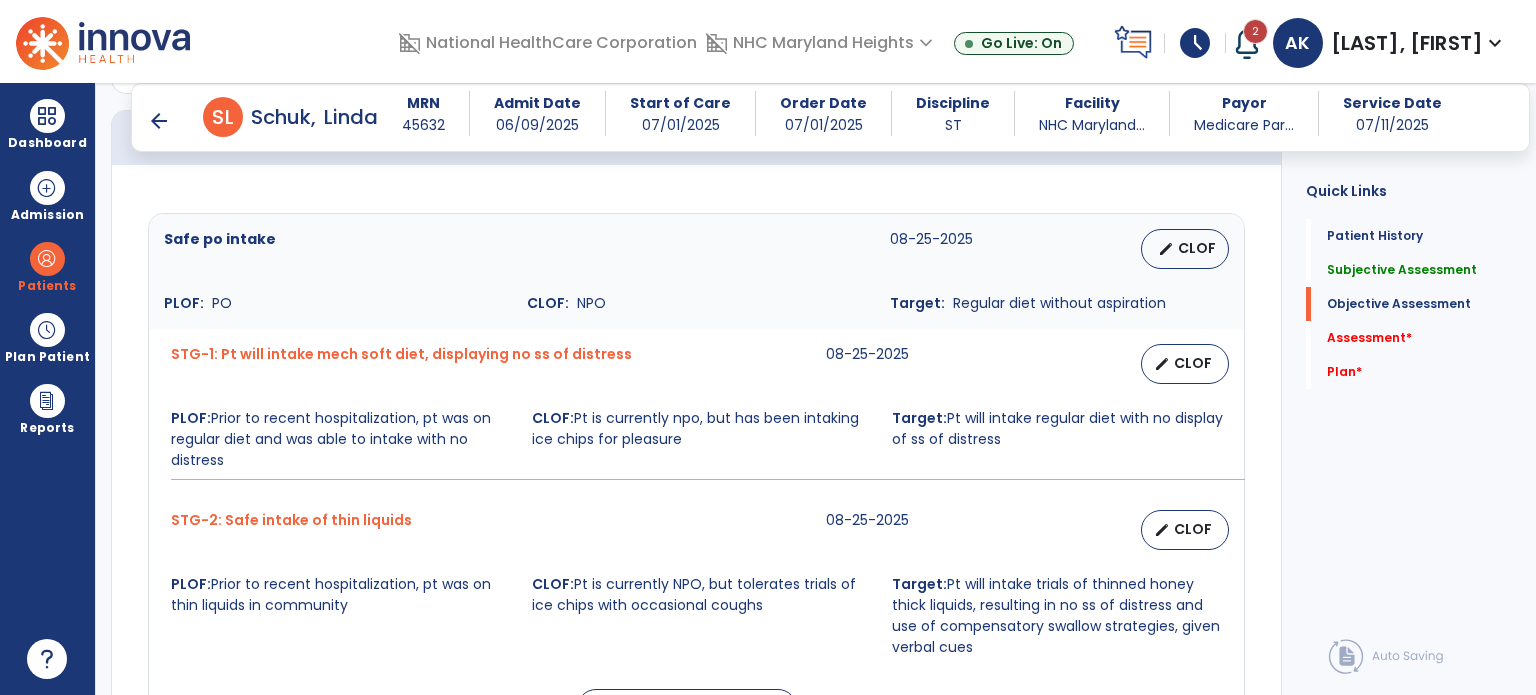 type on "**********" 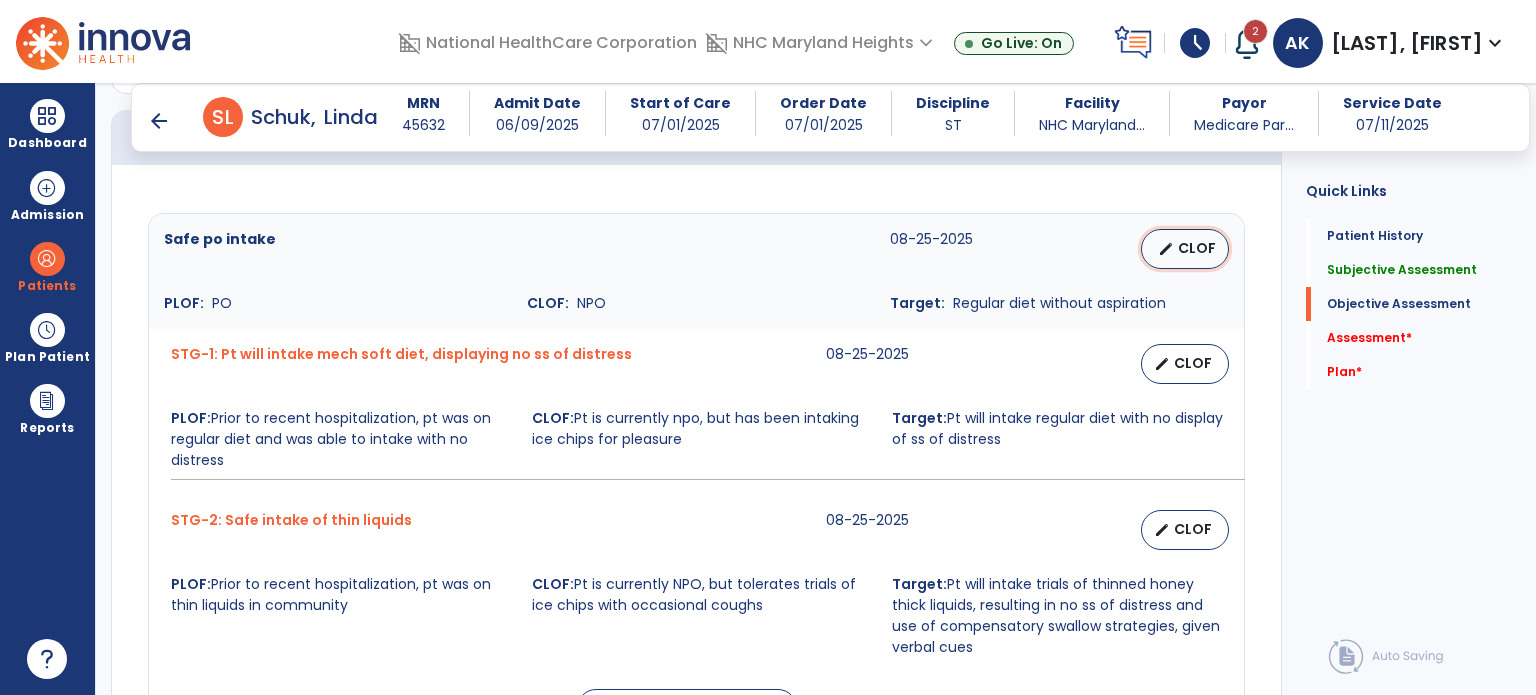 click on "CLOF" at bounding box center (1197, 248) 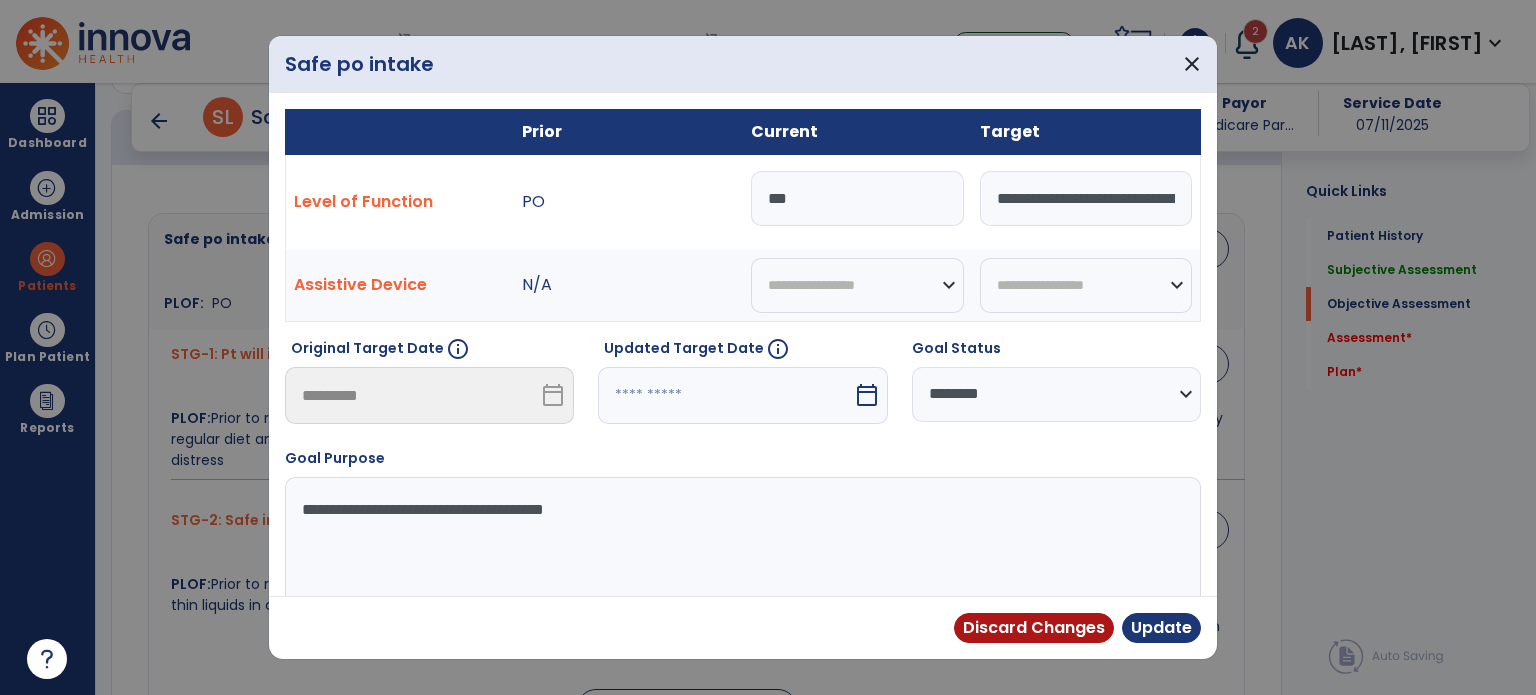click on "***" at bounding box center [857, 198] 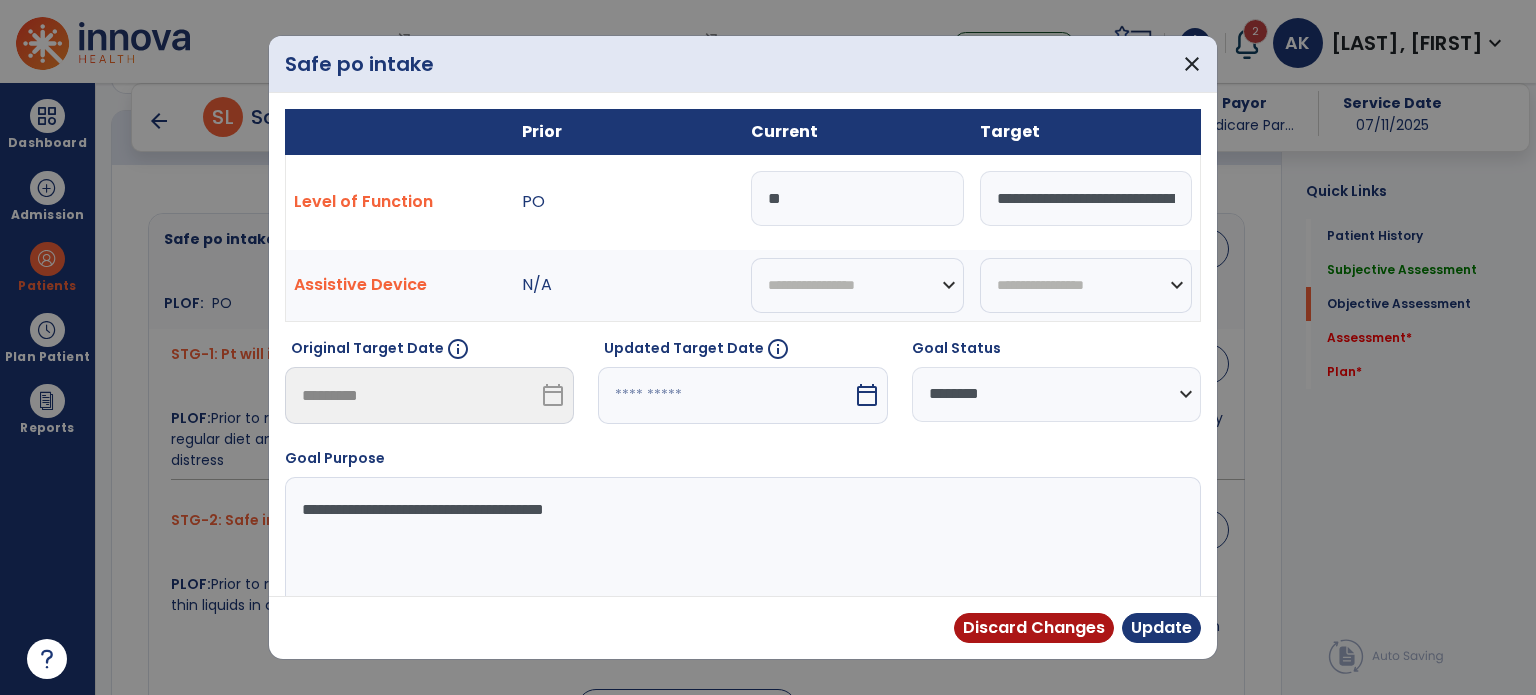 type on "*" 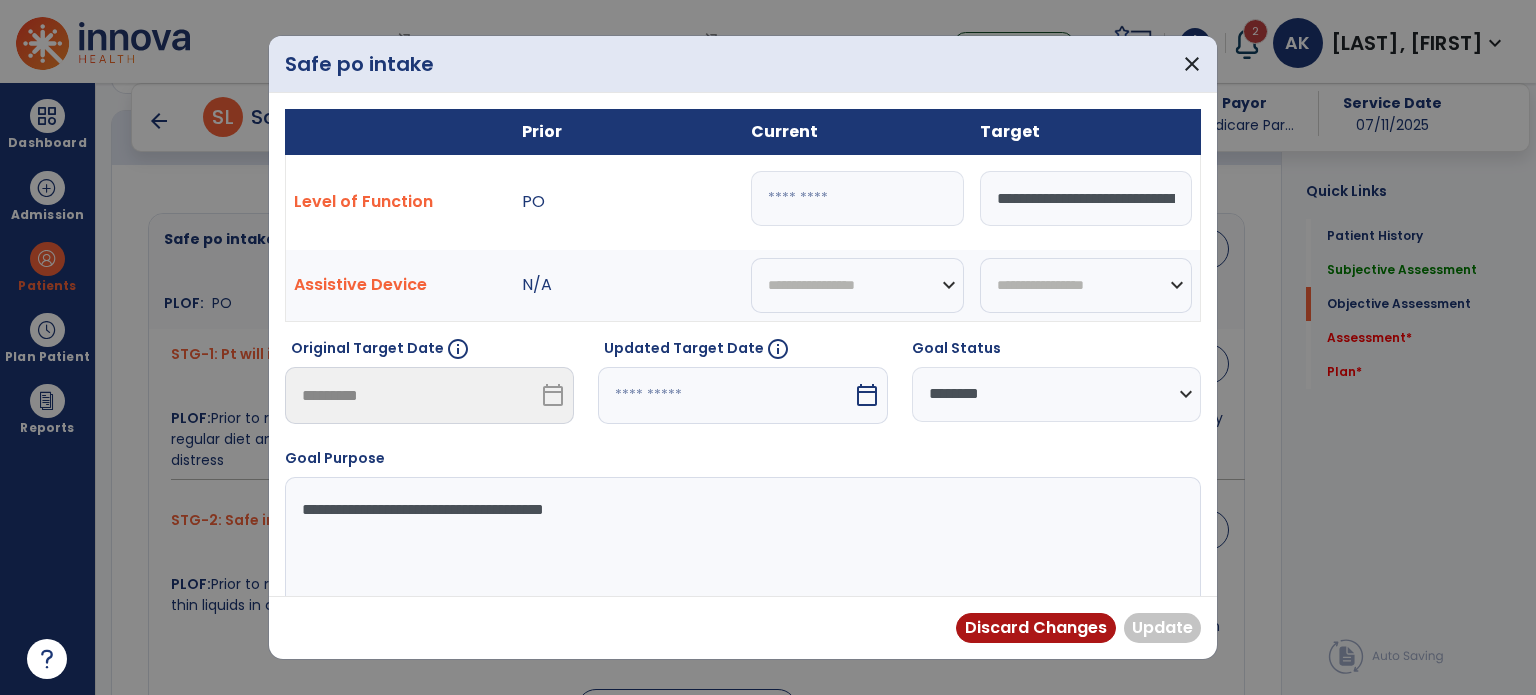 type on "*" 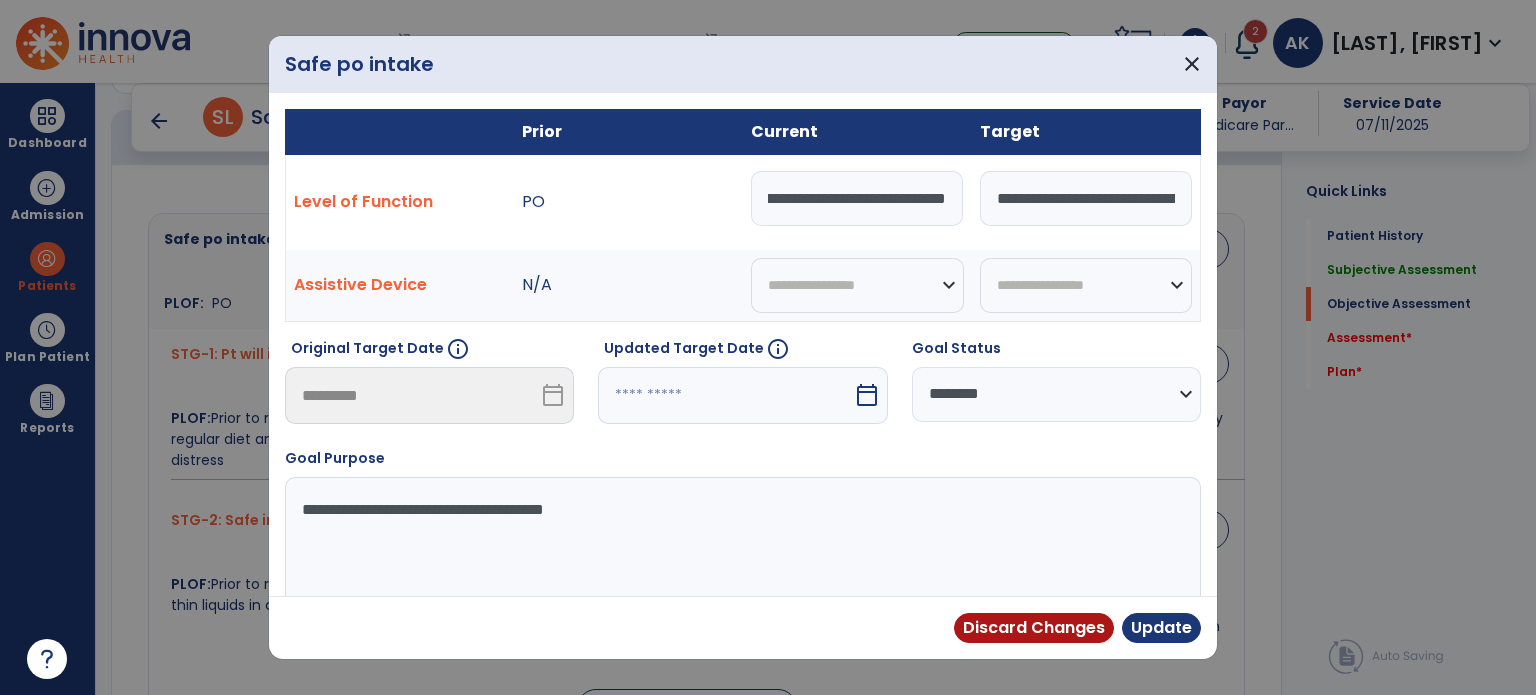 scroll, scrollTop: 0, scrollLeft: 92, axis: horizontal 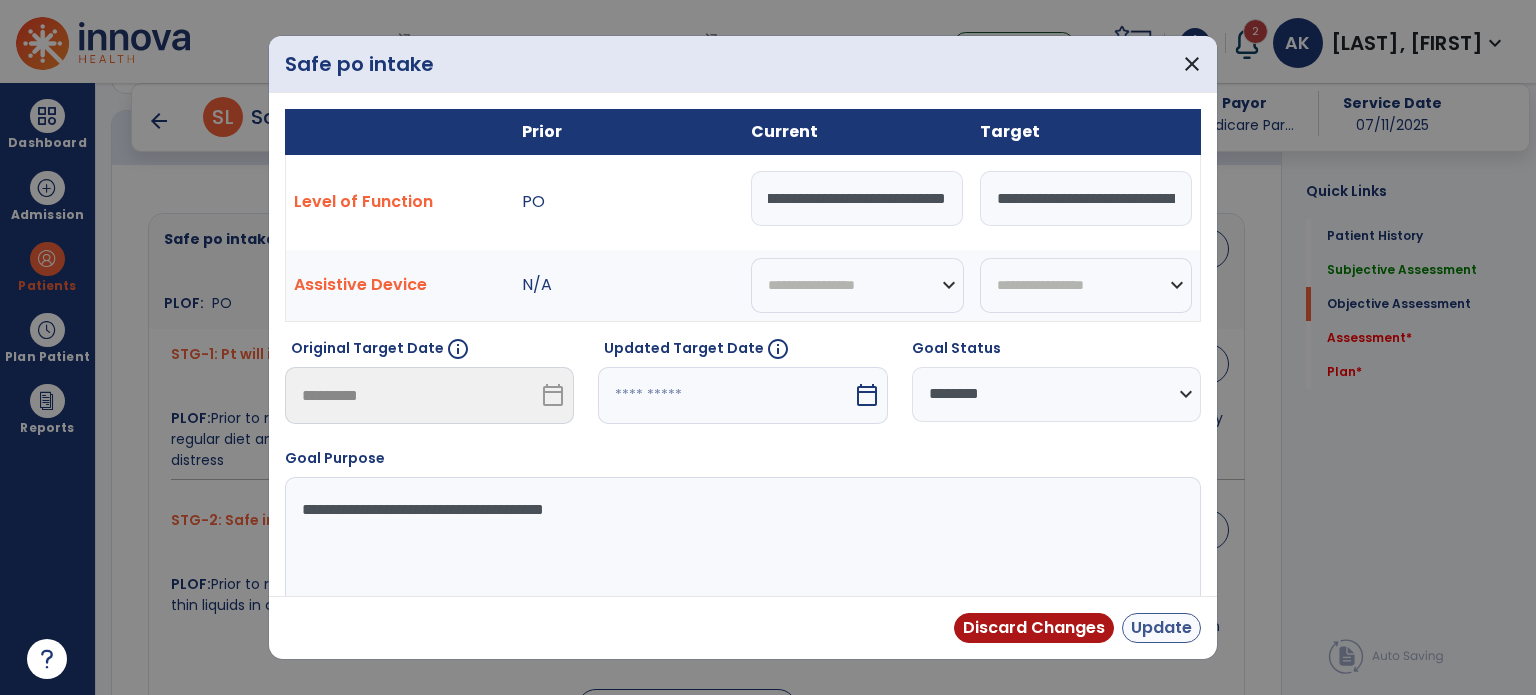 type on "**********" 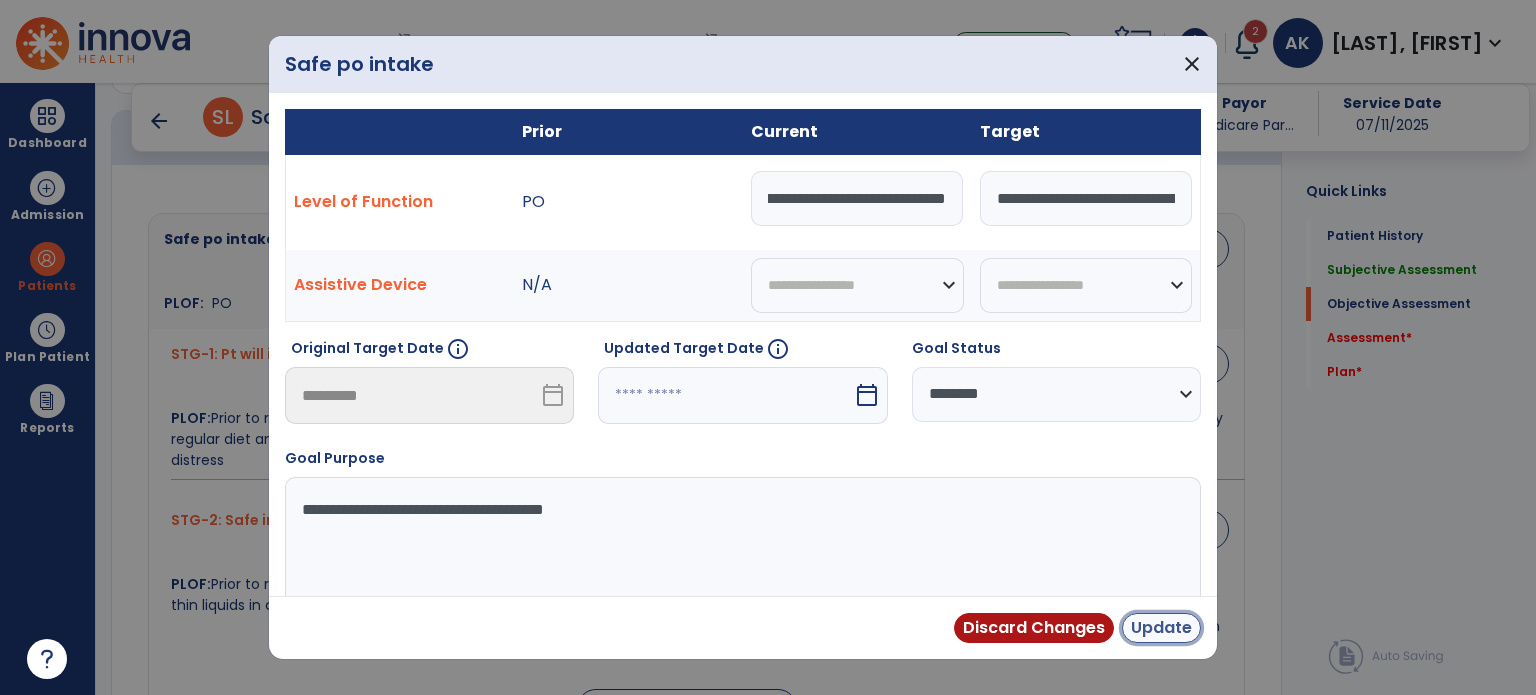 click on "Update" at bounding box center (1161, 628) 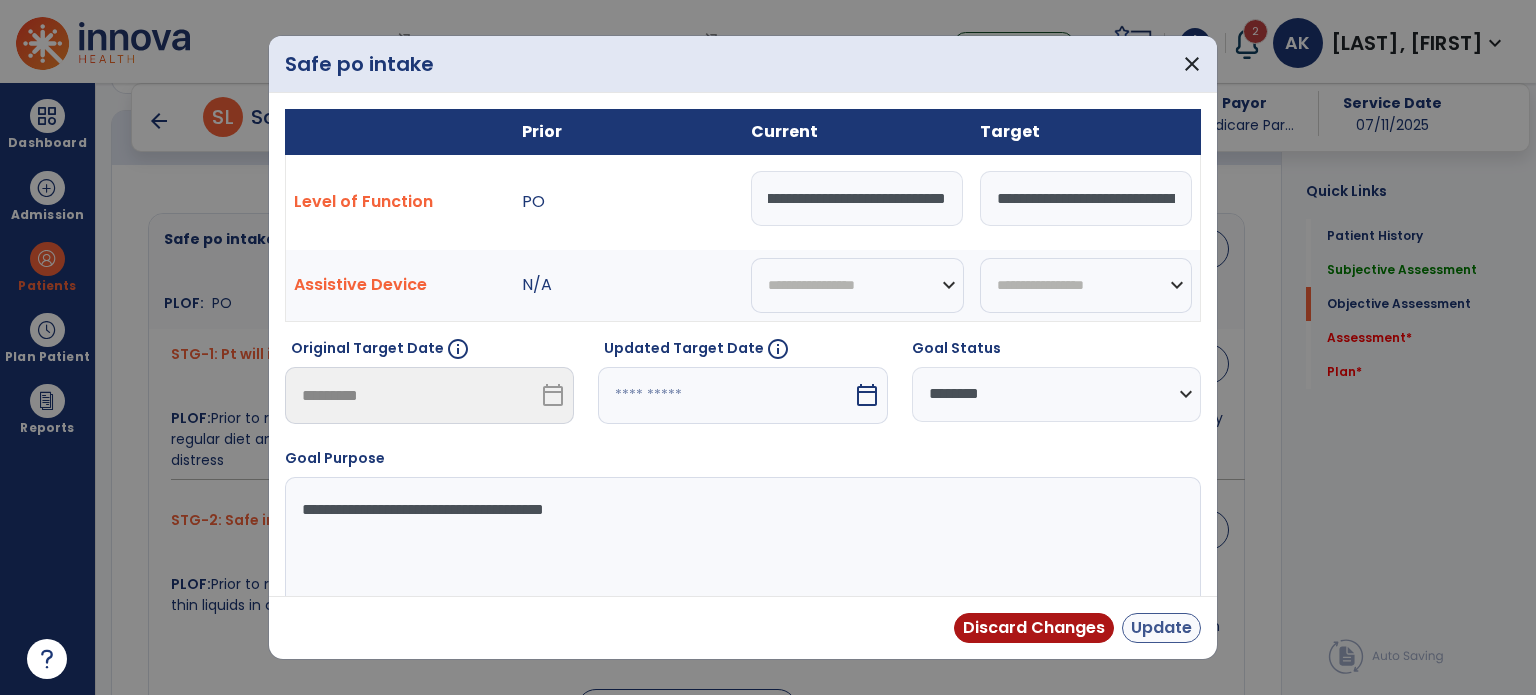 scroll, scrollTop: 0, scrollLeft: 0, axis: both 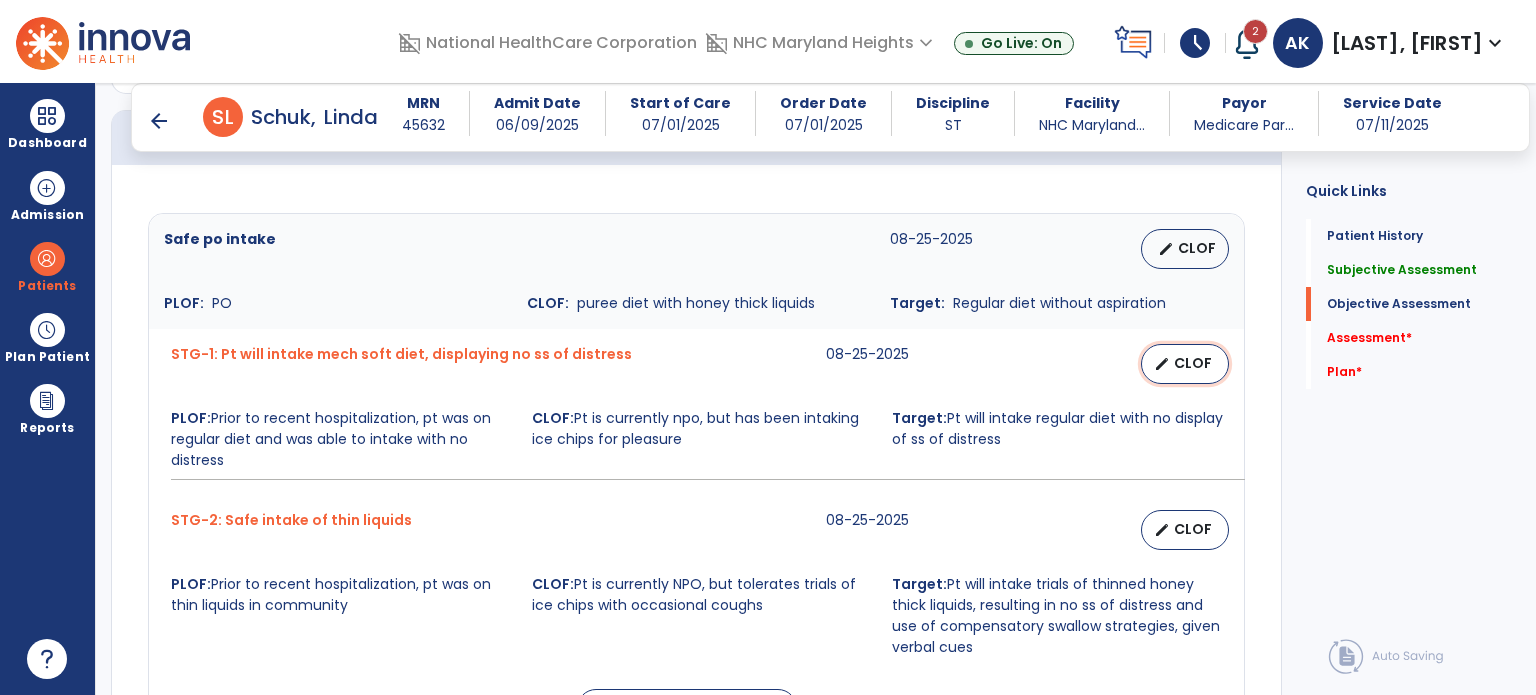 click on "CLOF" at bounding box center (1193, 363) 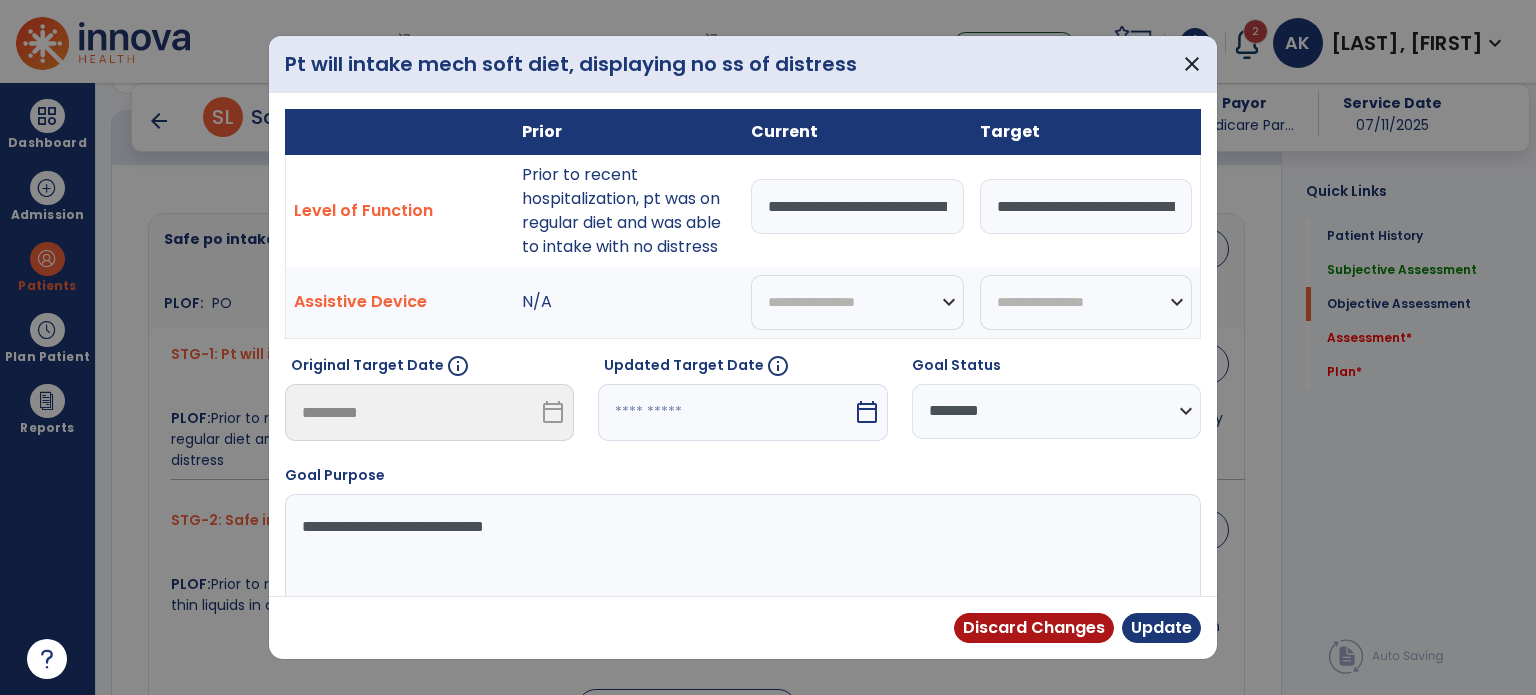 click on "**********" at bounding box center (857, 206) 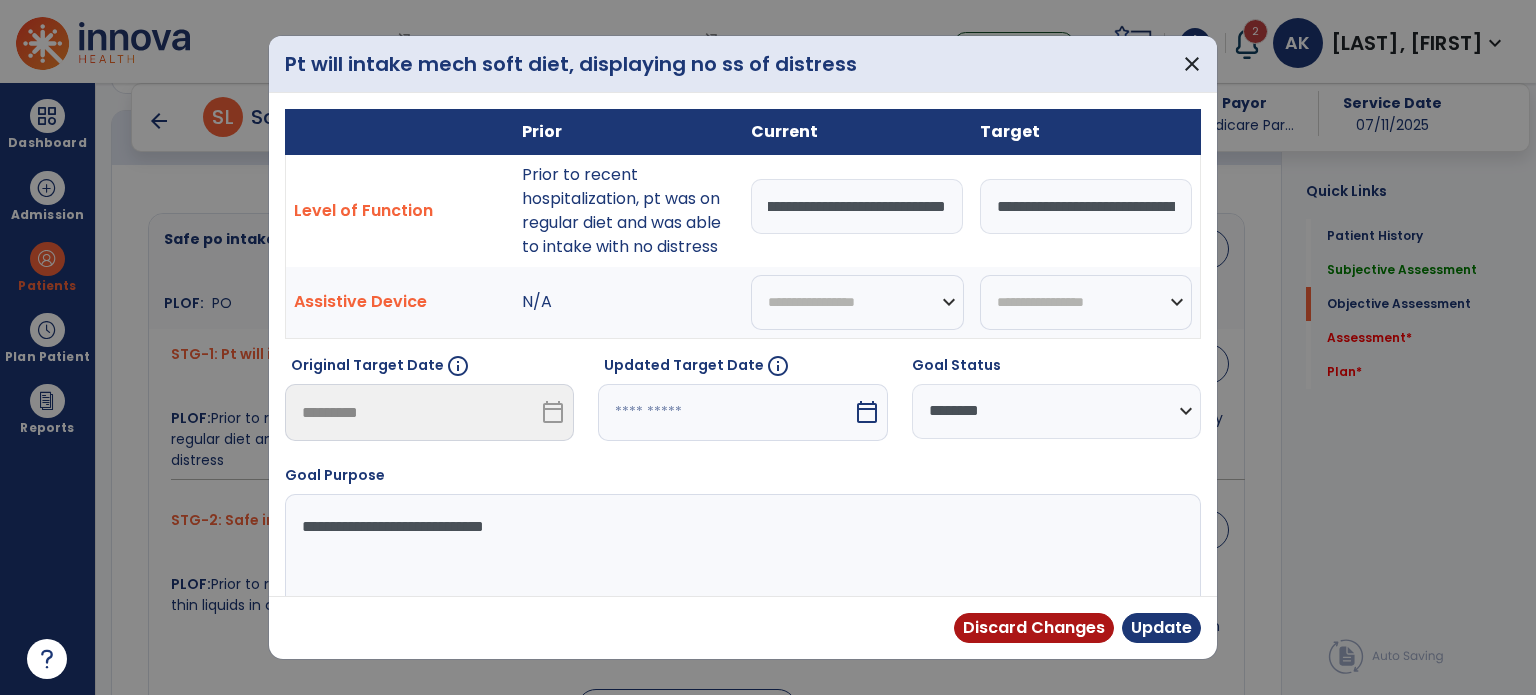 scroll, scrollTop: 0, scrollLeft: 420, axis: horizontal 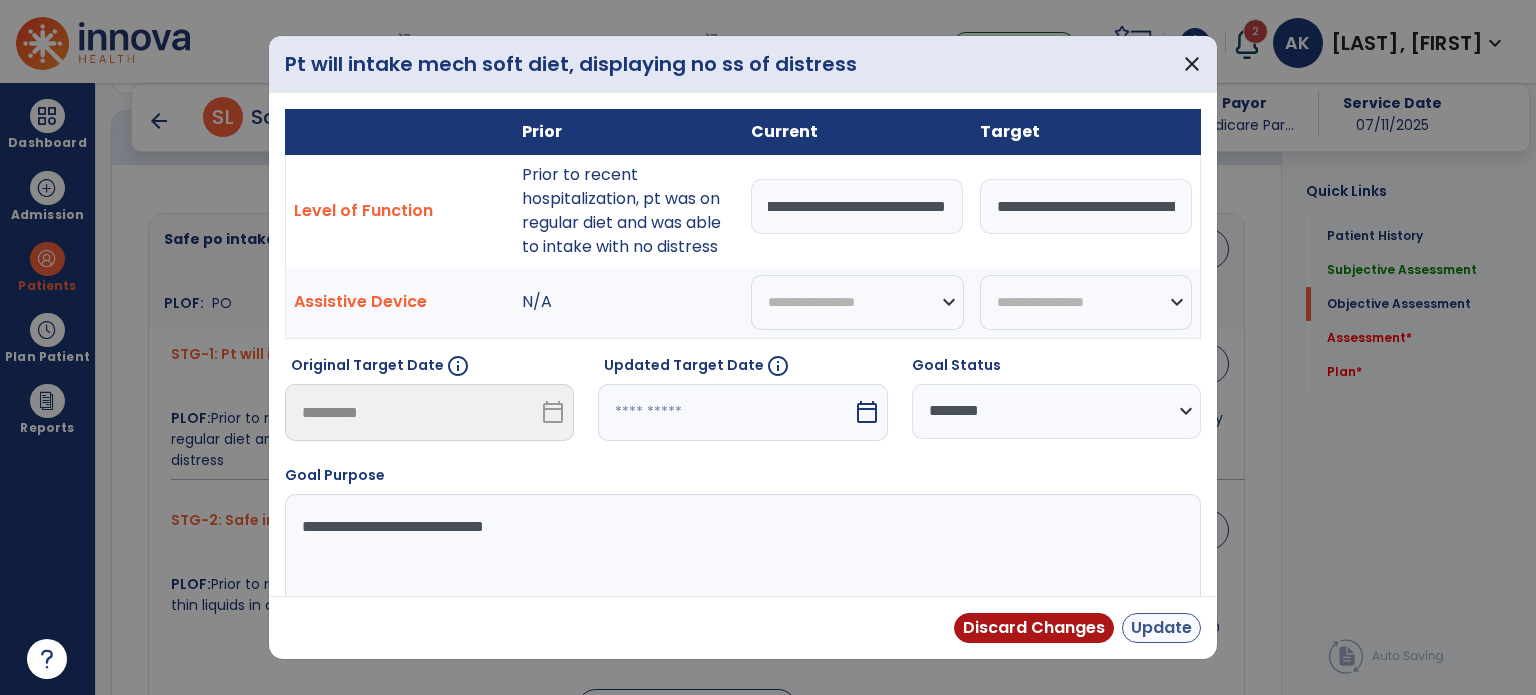 type on "**********" 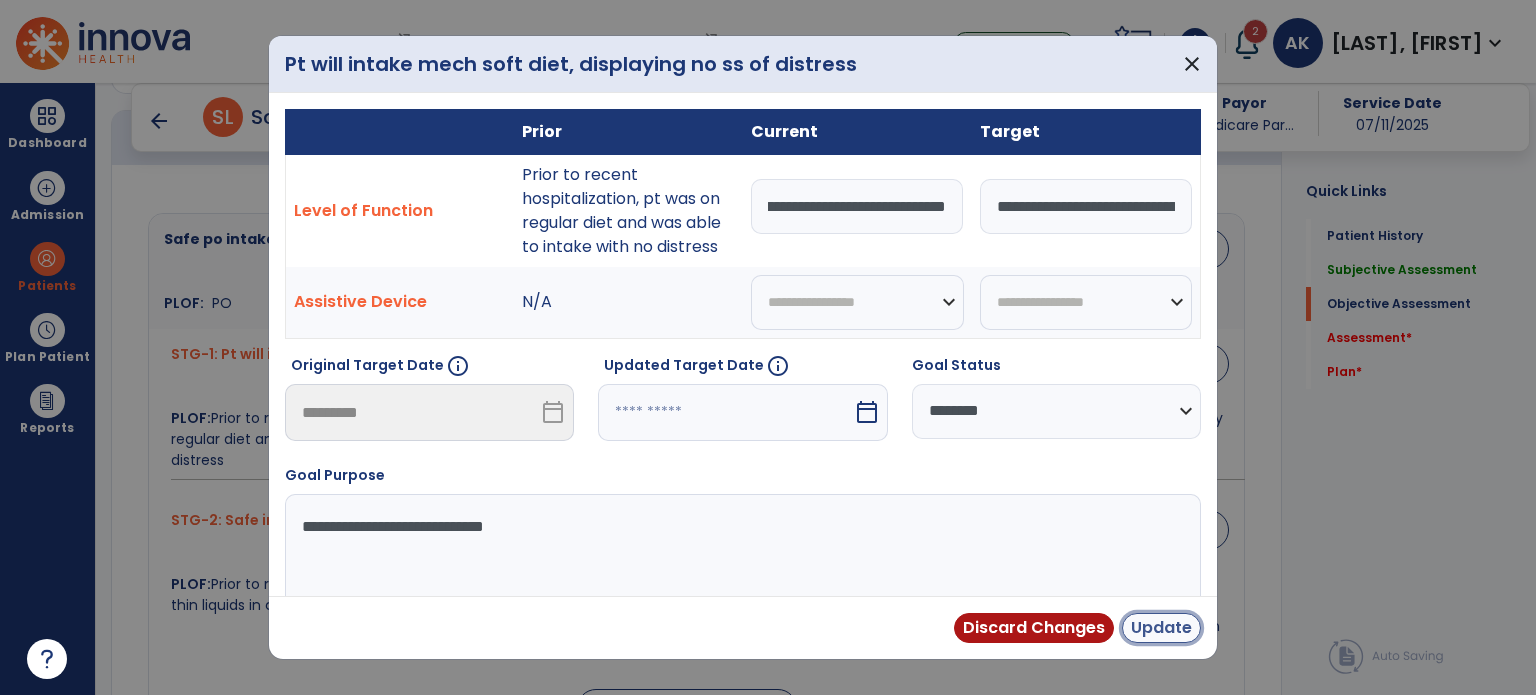 click on "Update" at bounding box center [1161, 628] 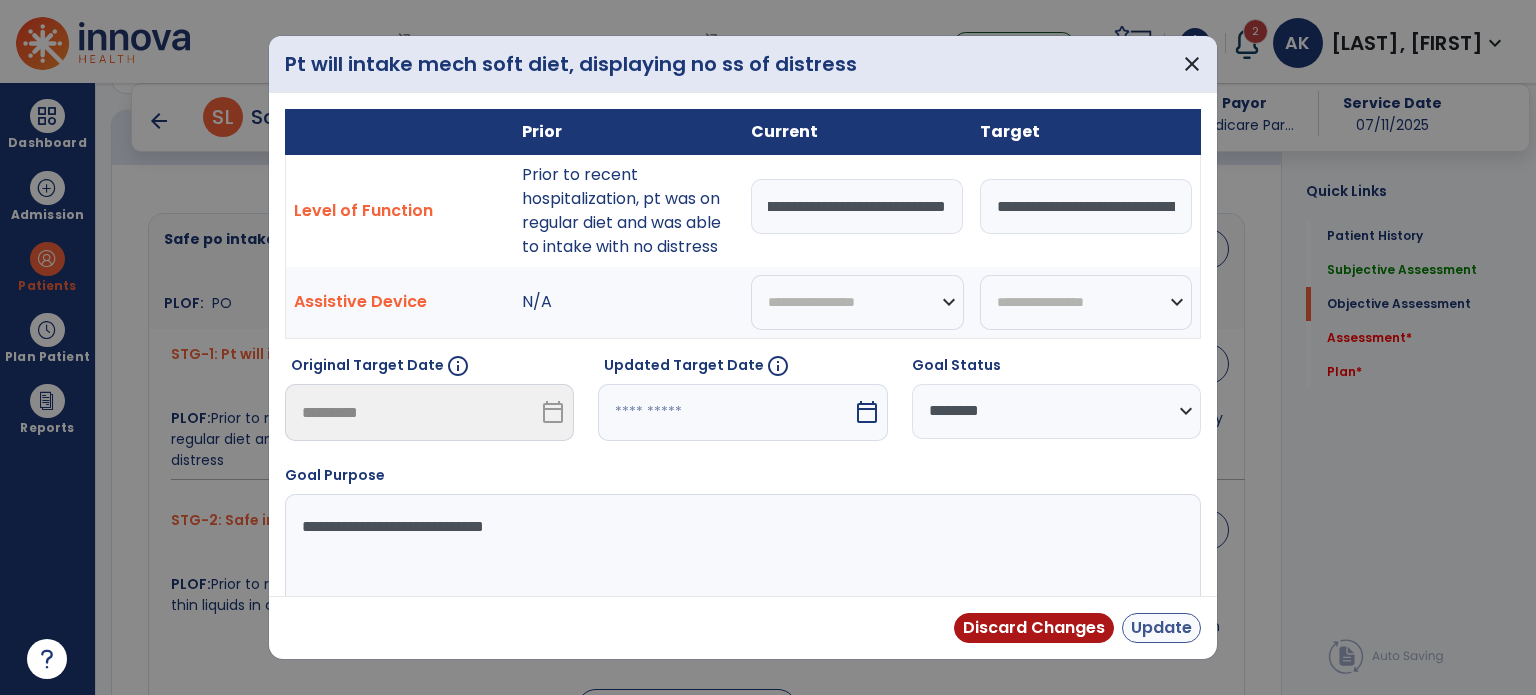scroll, scrollTop: 0, scrollLeft: 0, axis: both 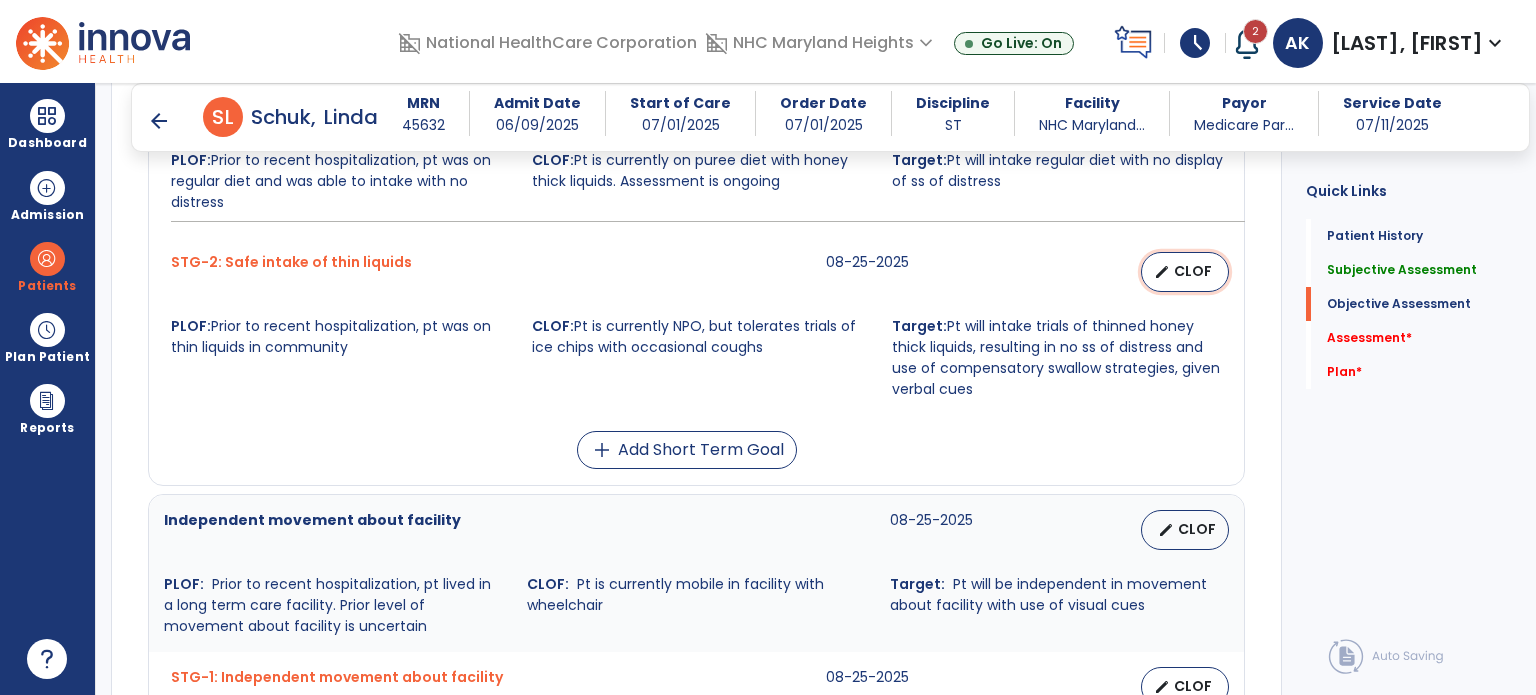click on "CLOF" at bounding box center (1193, 271) 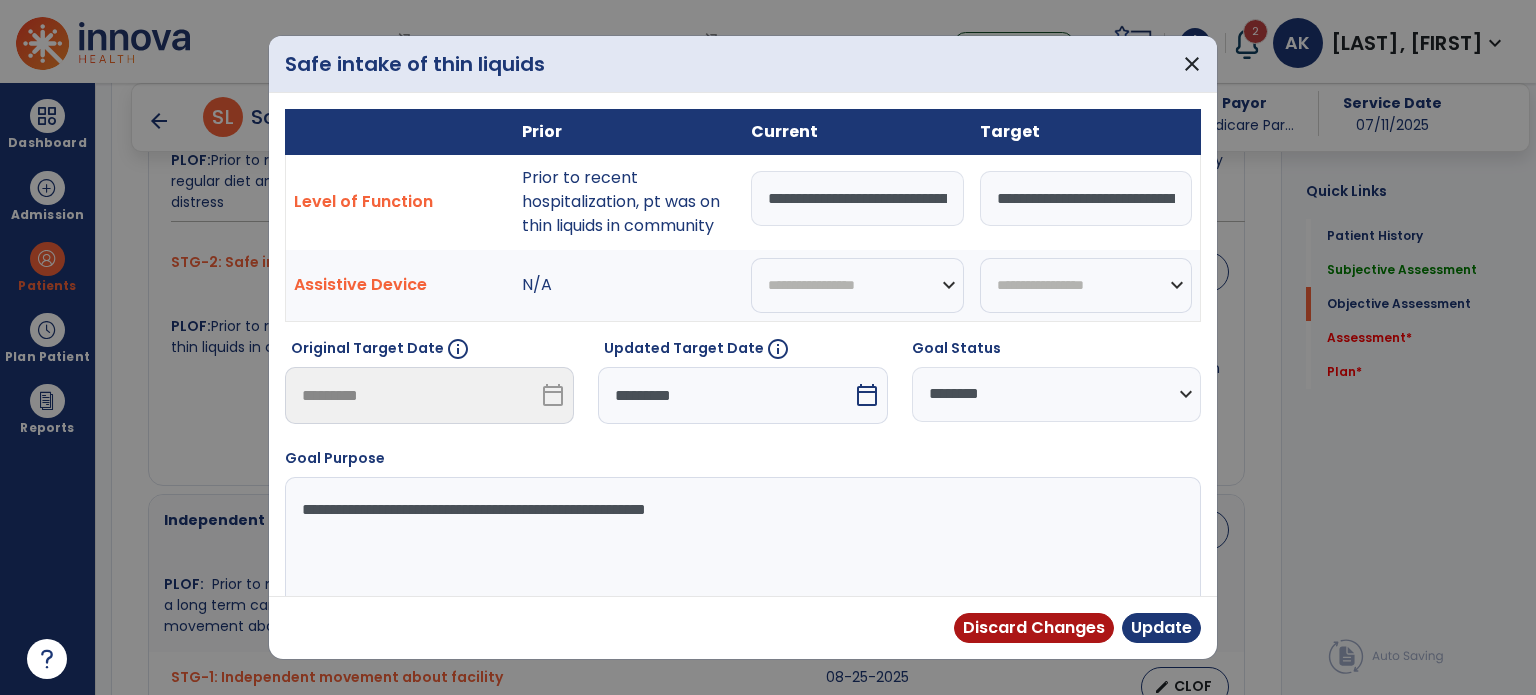 click on "**********" at bounding box center [857, 198] 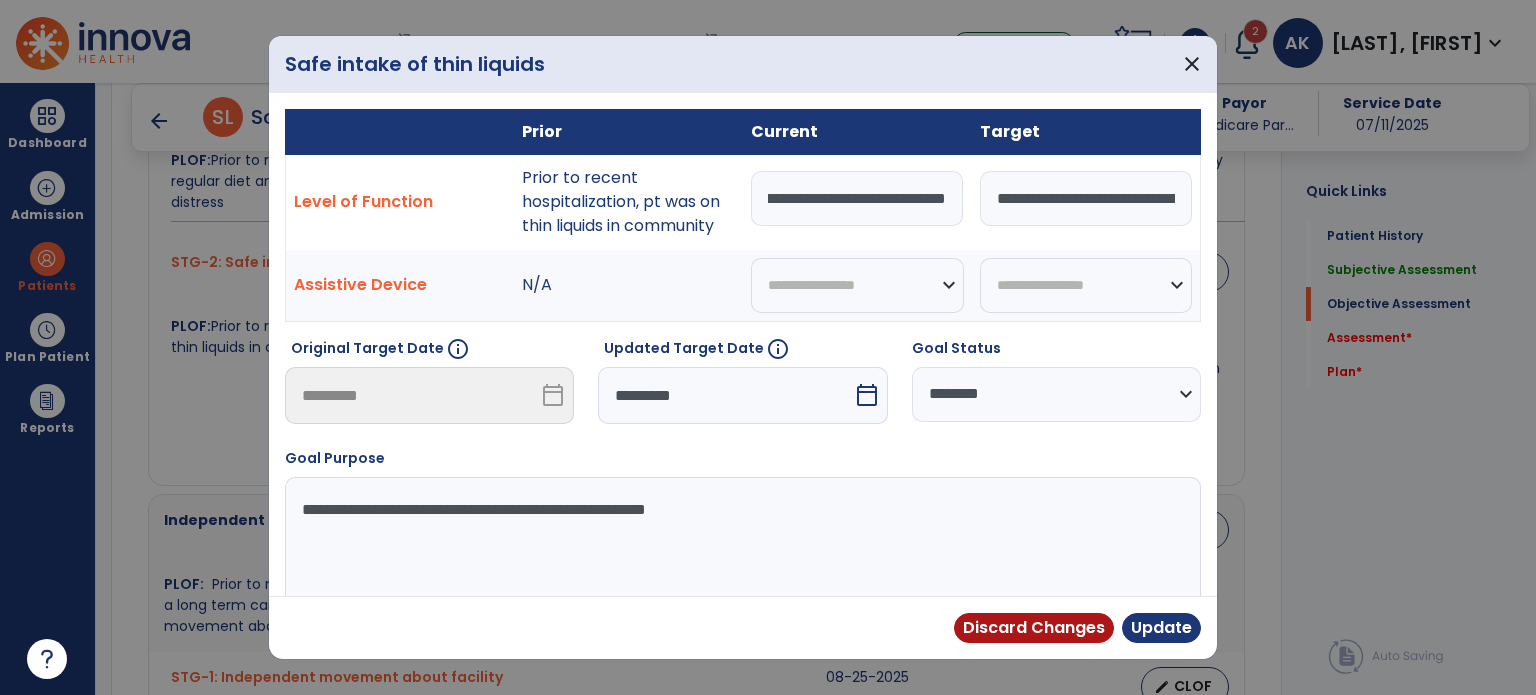 scroll, scrollTop: 0, scrollLeft: 296, axis: horizontal 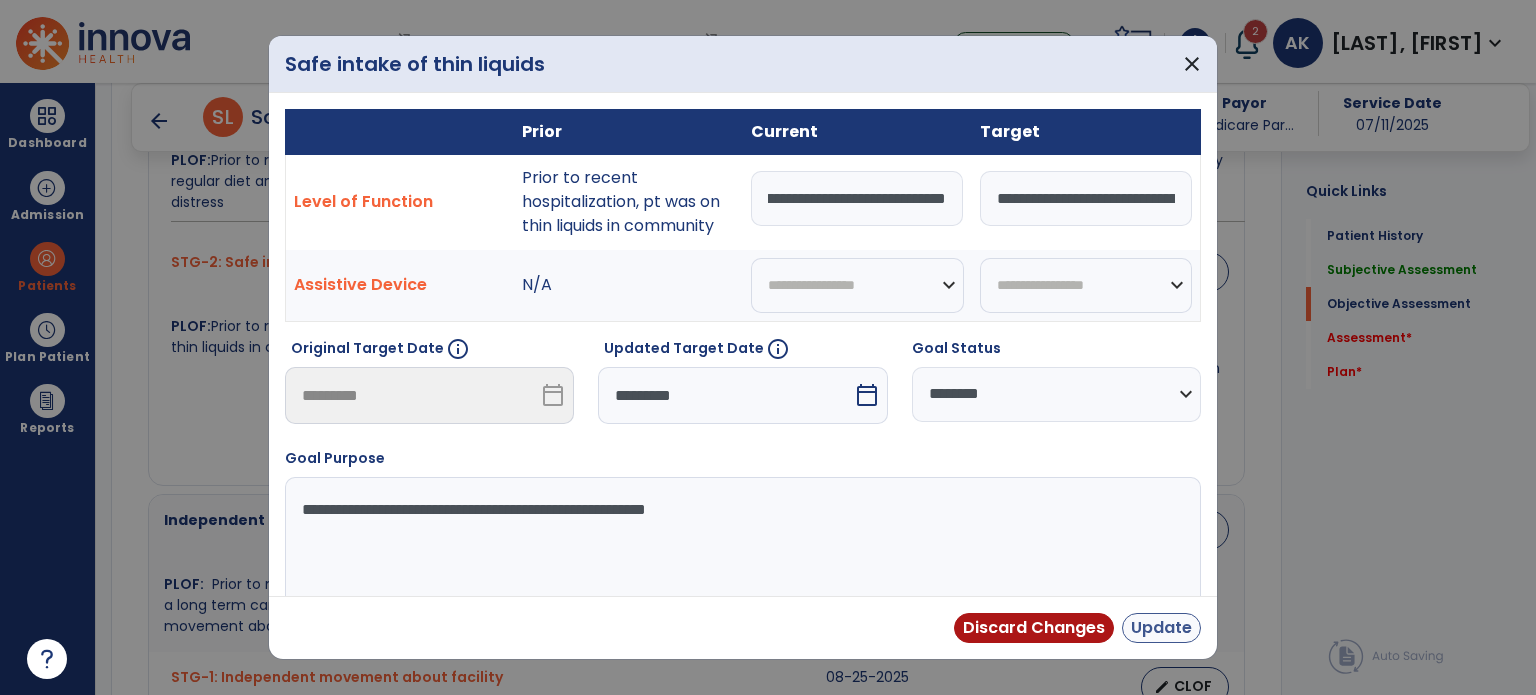 type on "**********" 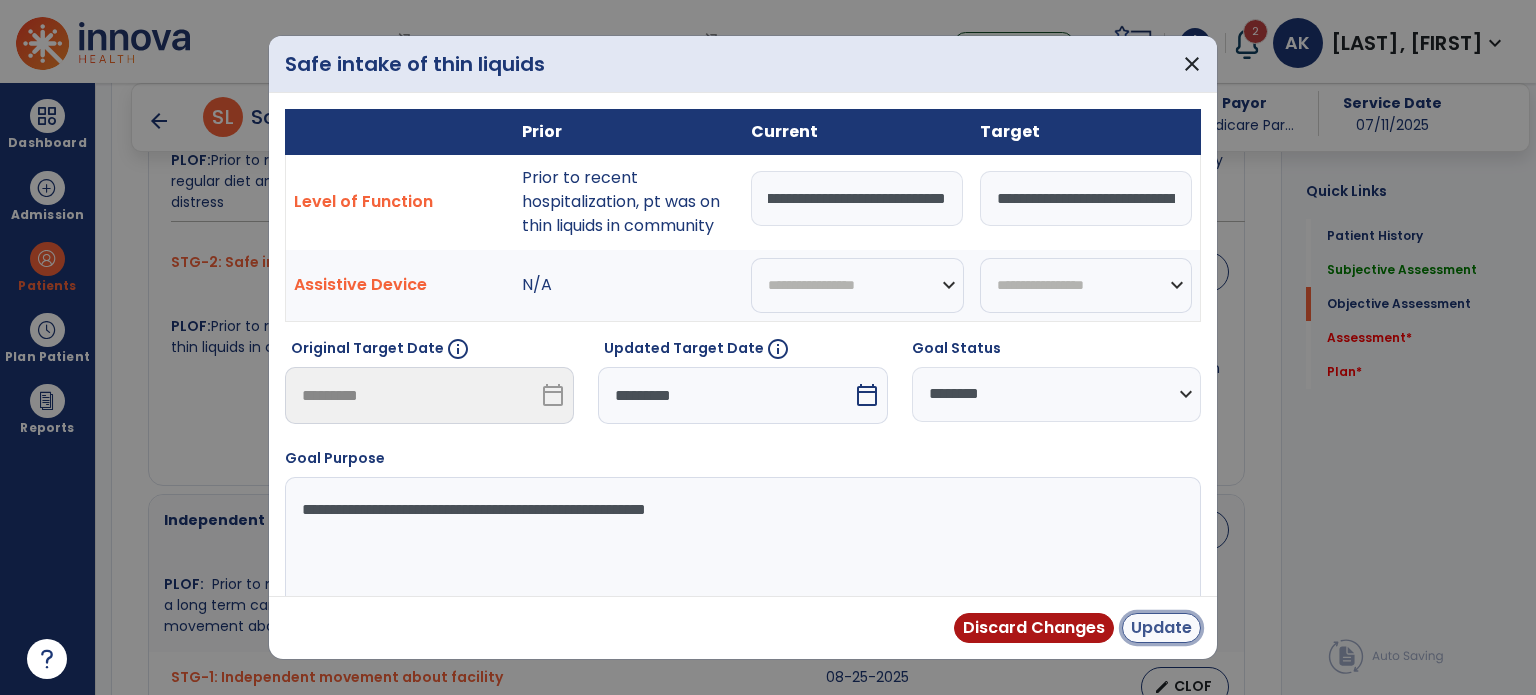 click on "Update" at bounding box center (1161, 628) 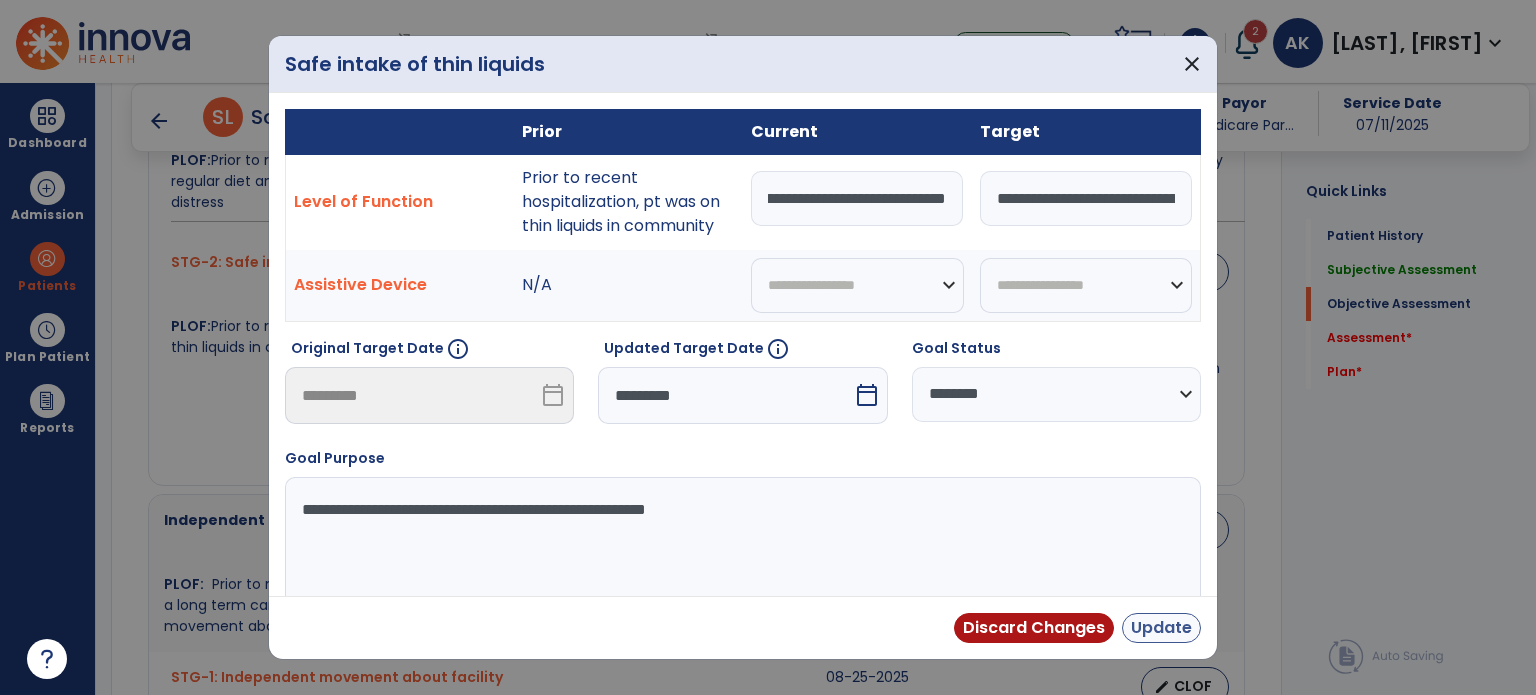 scroll, scrollTop: 0, scrollLeft: 0, axis: both 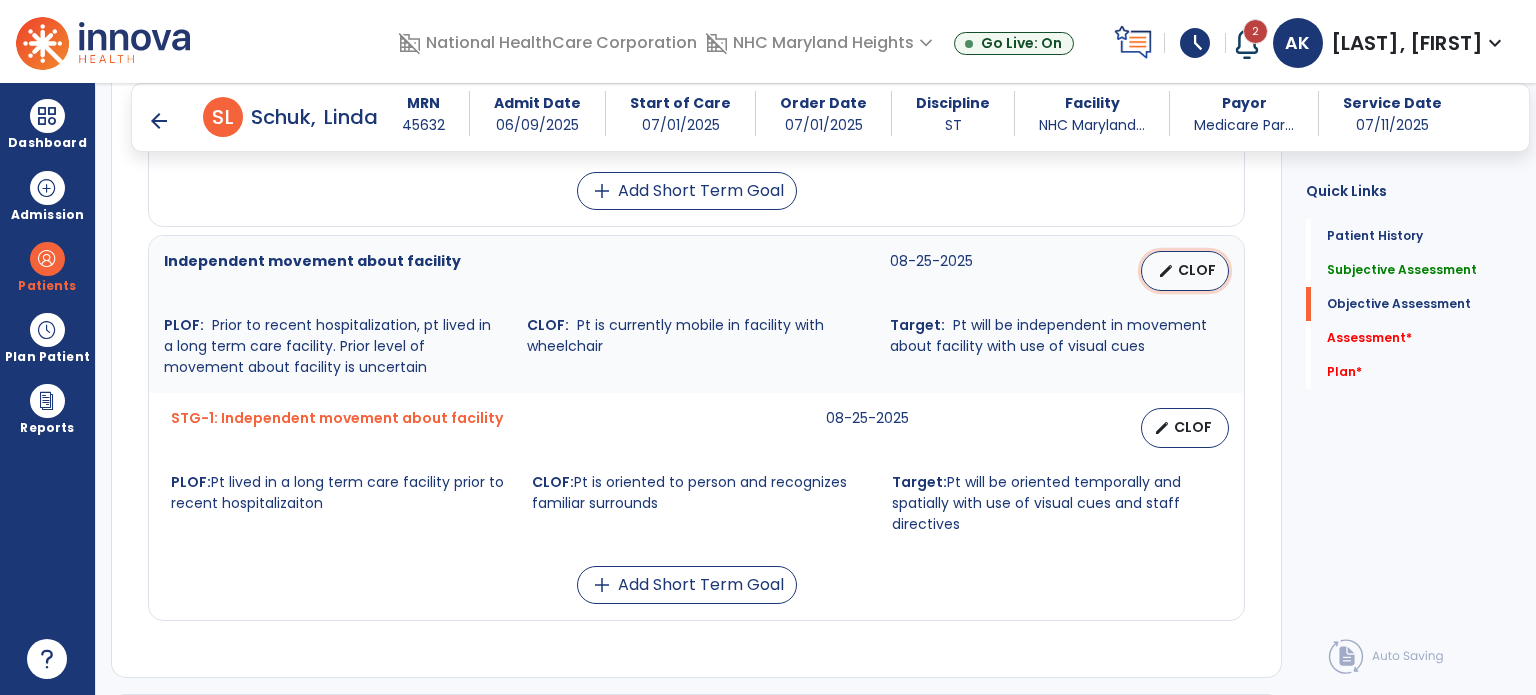click on "CLOF" at bounding box center [1197, 270] 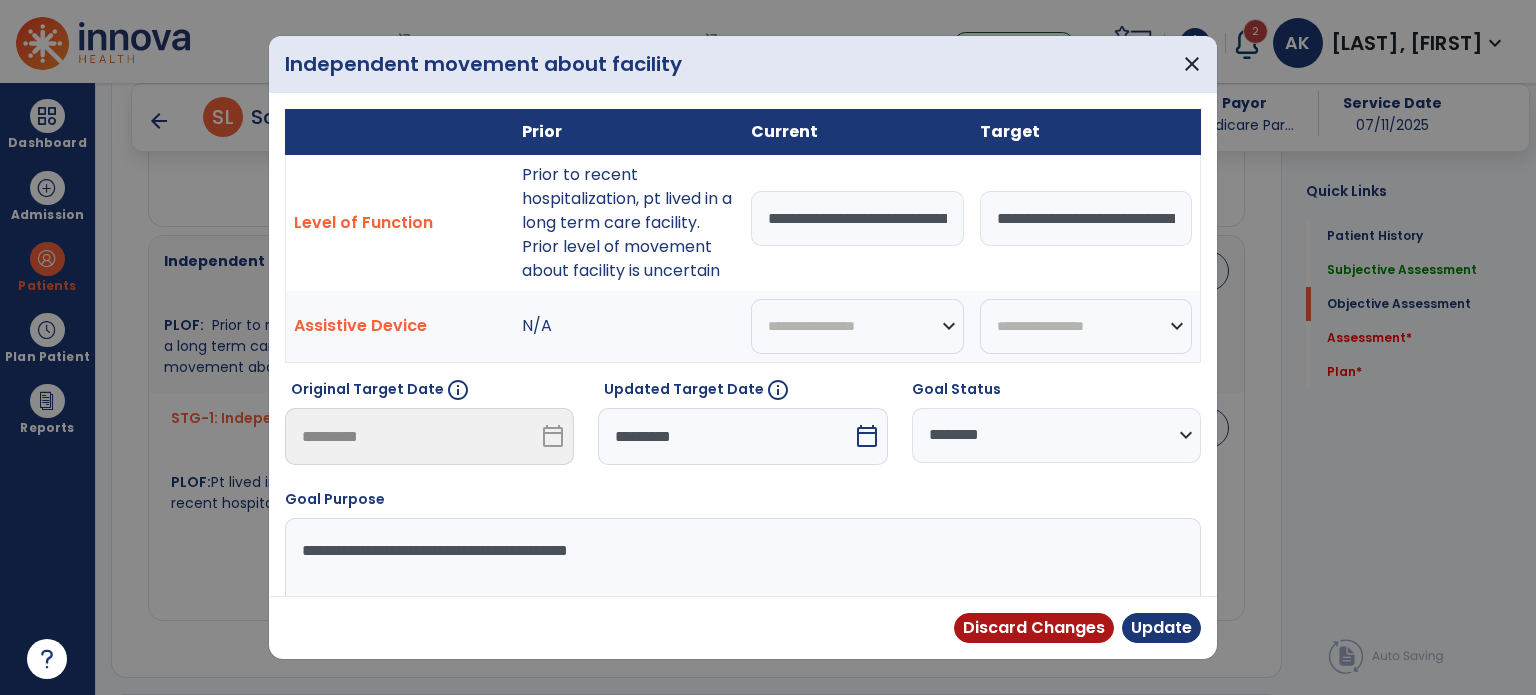 click on "**********" at bounding box center [857, 218] 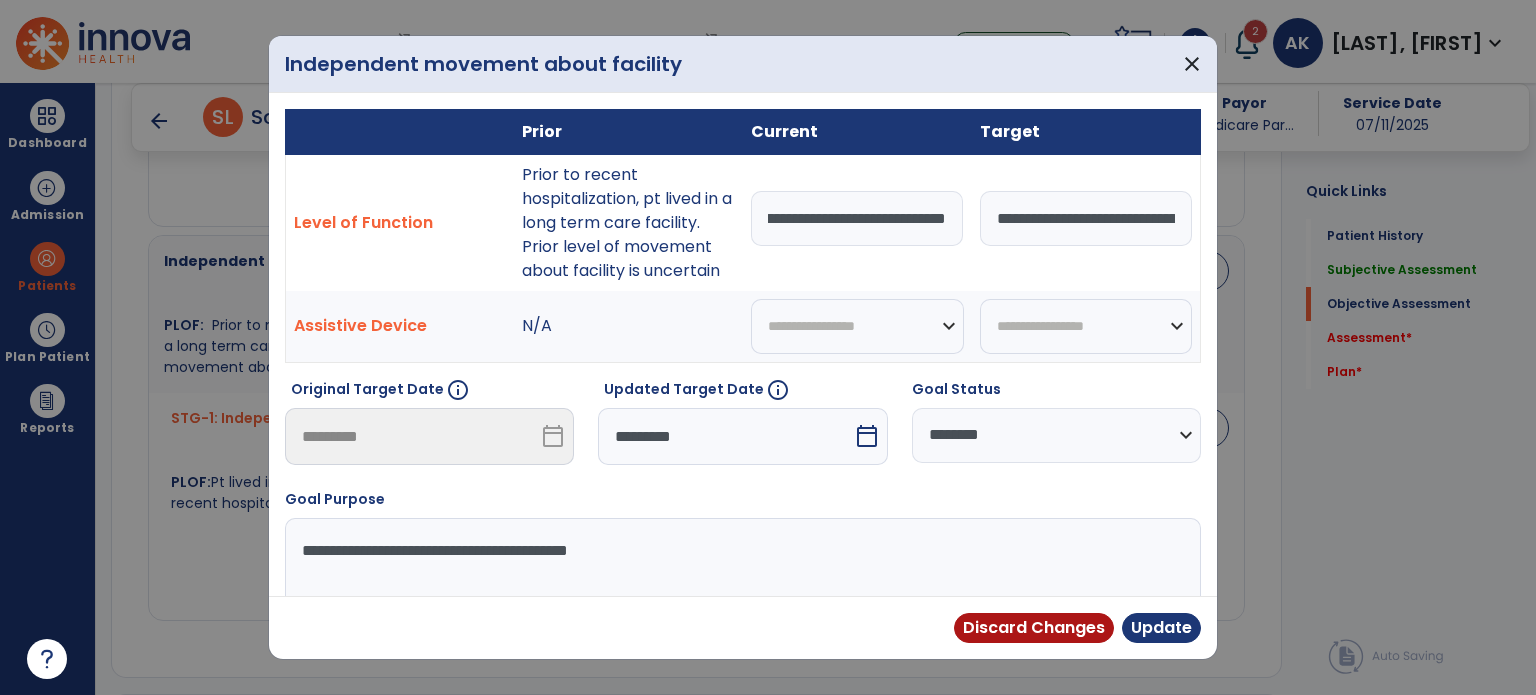 scroll, scrollTop: 0, scrollLeft: 756, axis: horizontal 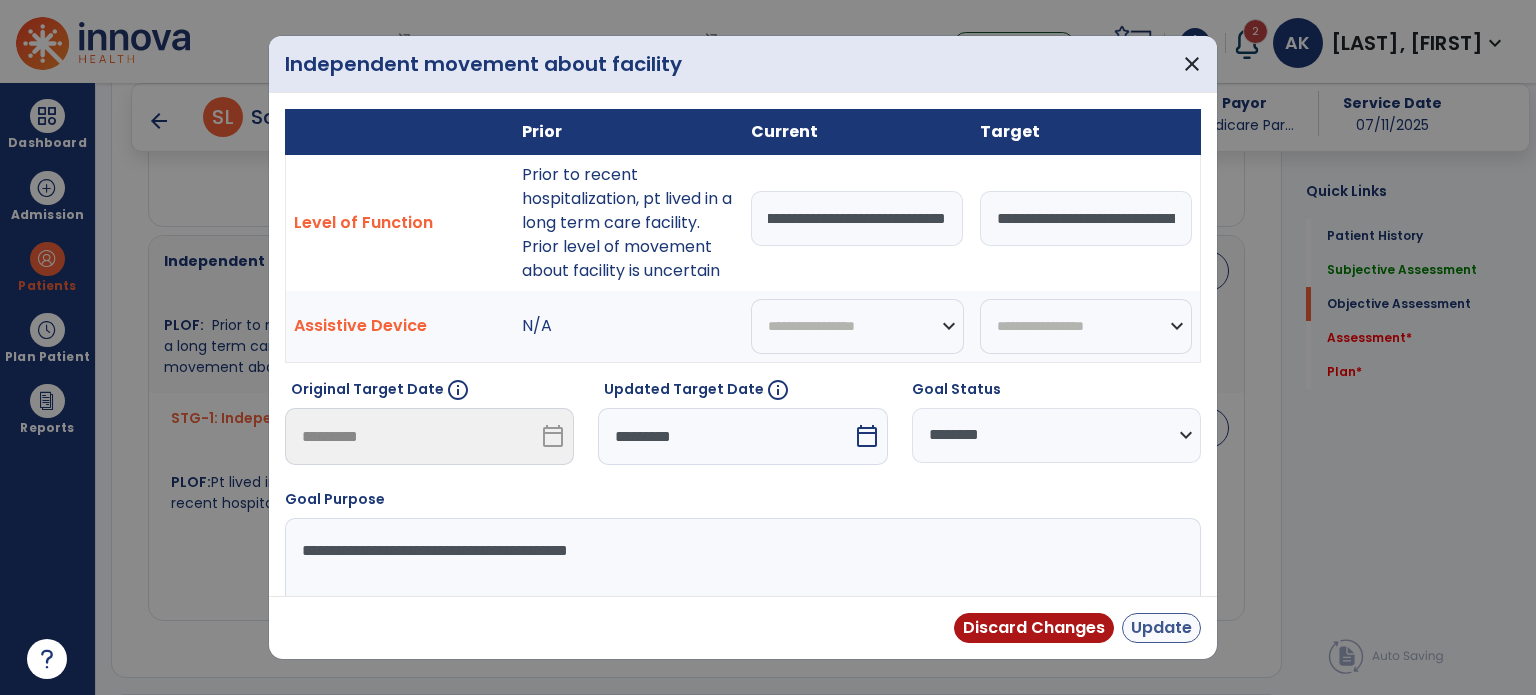 type on "**********" 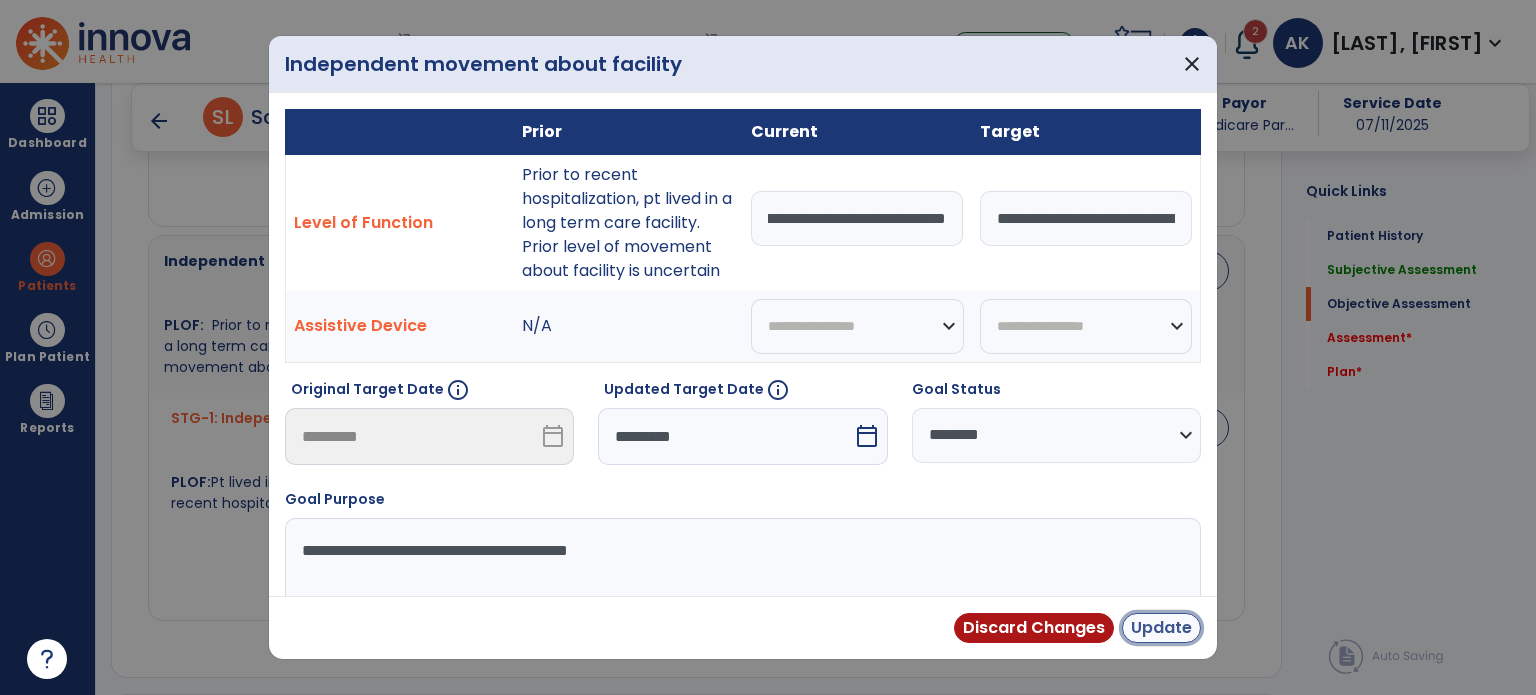 click on "Update" at bounding box center [1161, 628] 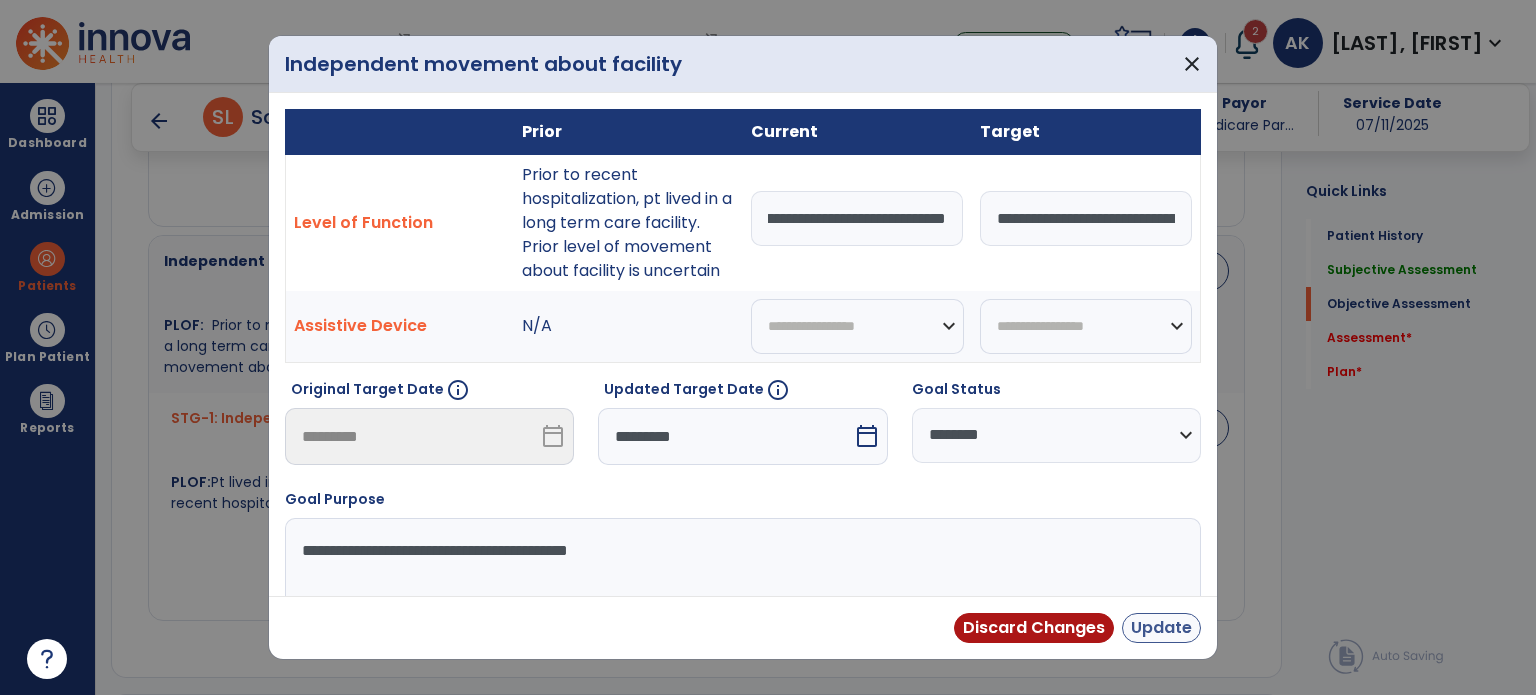 scroll, scrollTop: 0, scrollLeft: 0, axis: both 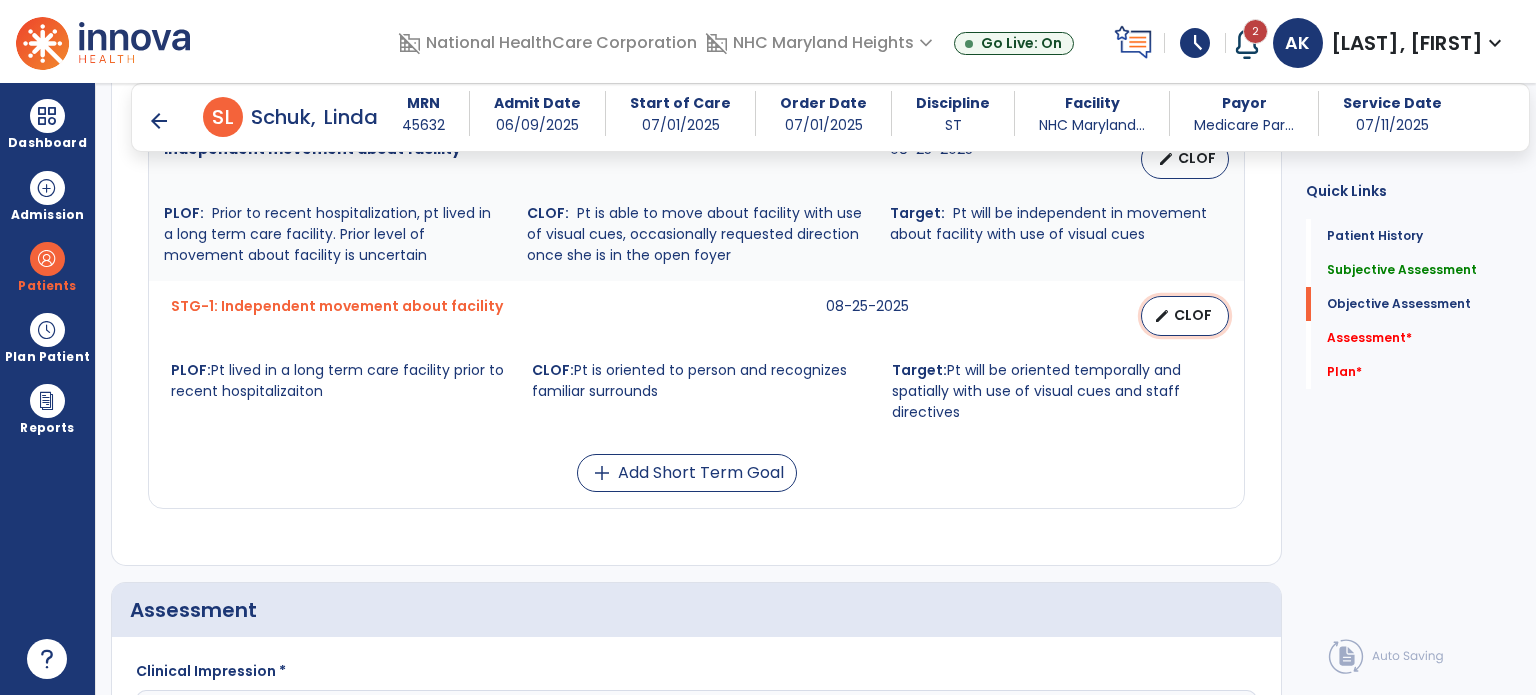click on "edit   CLOF" at bounding box center (1185, 316) 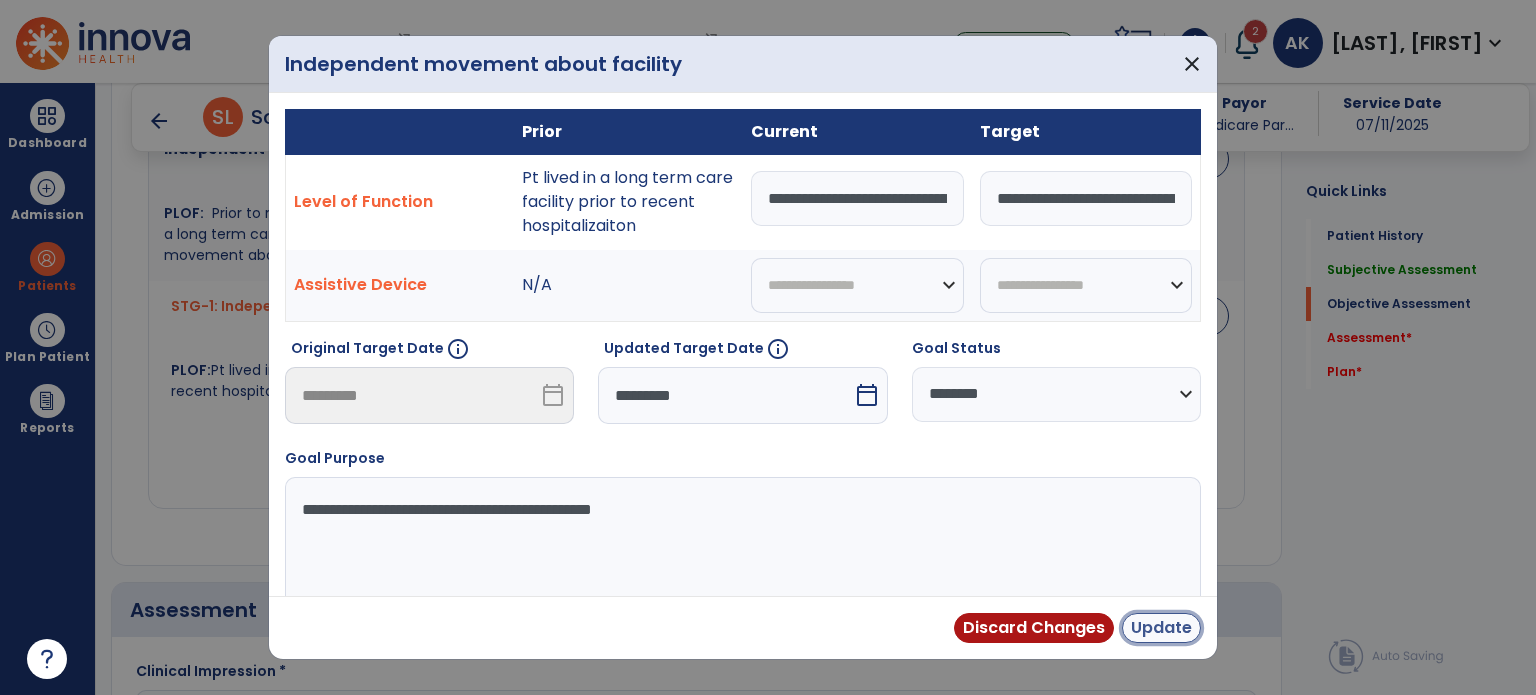 click on "Update" at bounding box center (1161, 628) 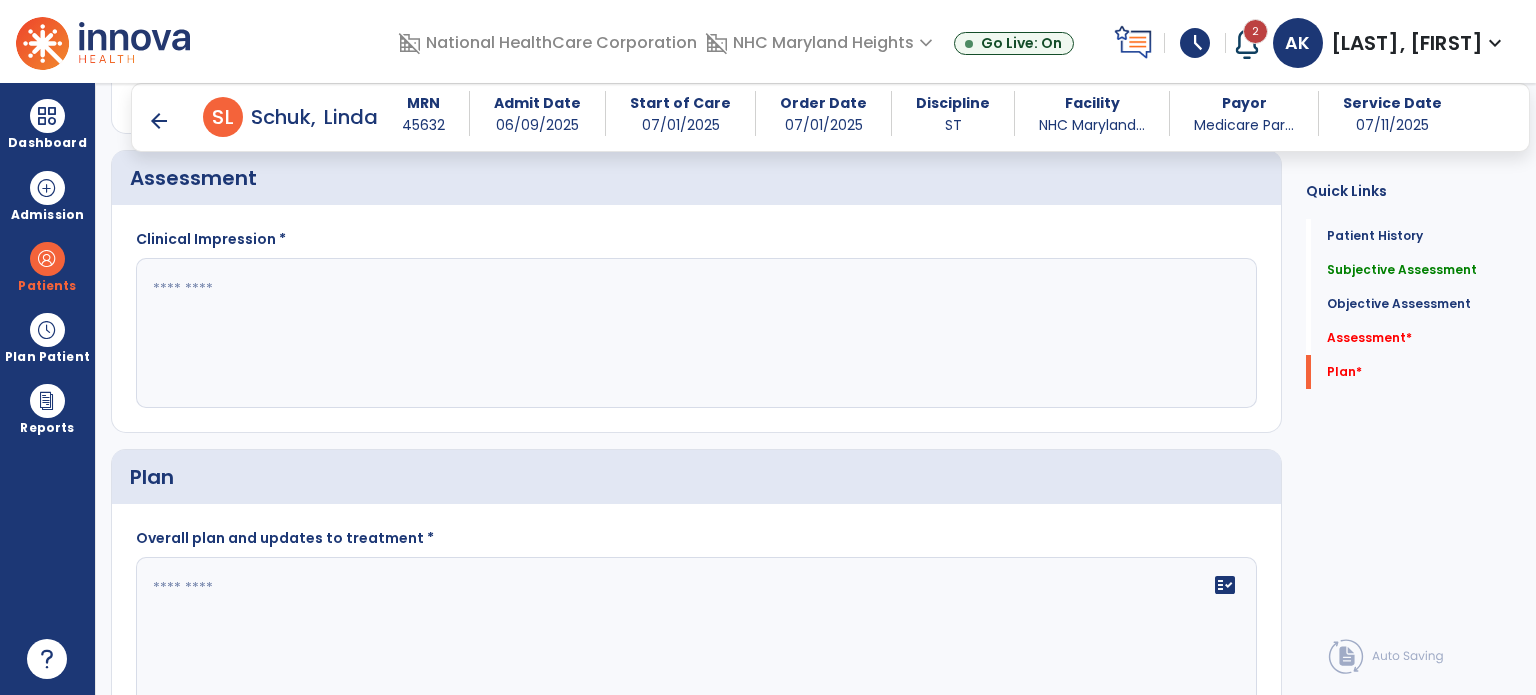 scroll, scrollTop: 1909, scrollLeft: 0, axis: vertical 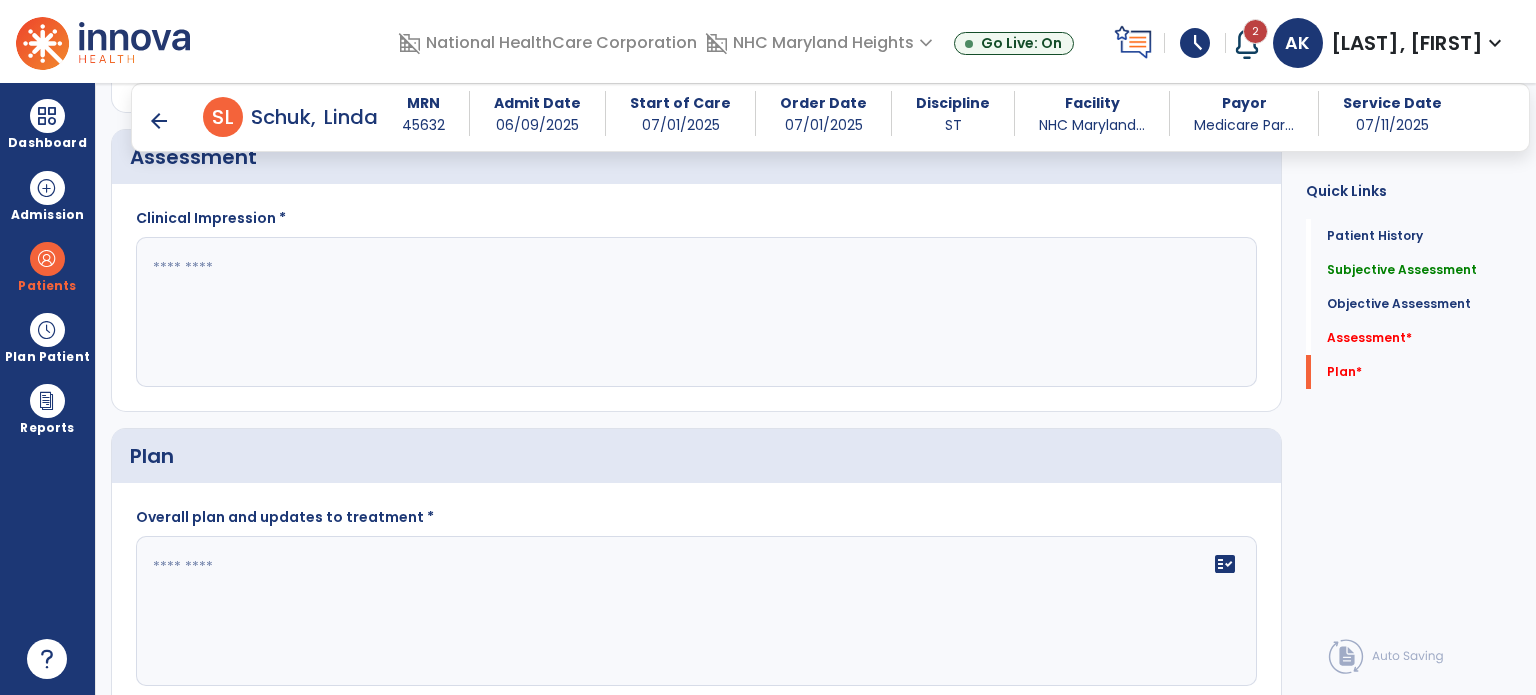 click 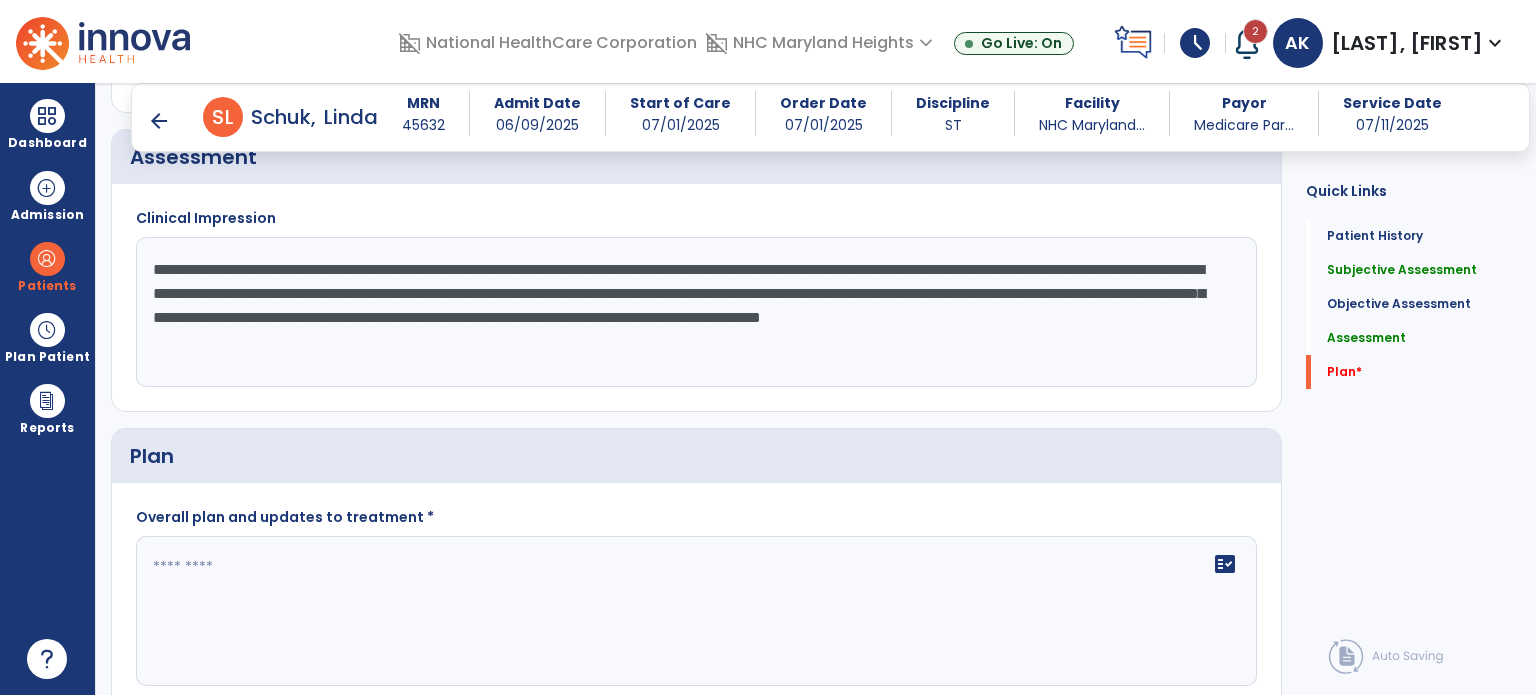 scroll, scrollTop: 1991, scrollLeft: 0, axis: vertical 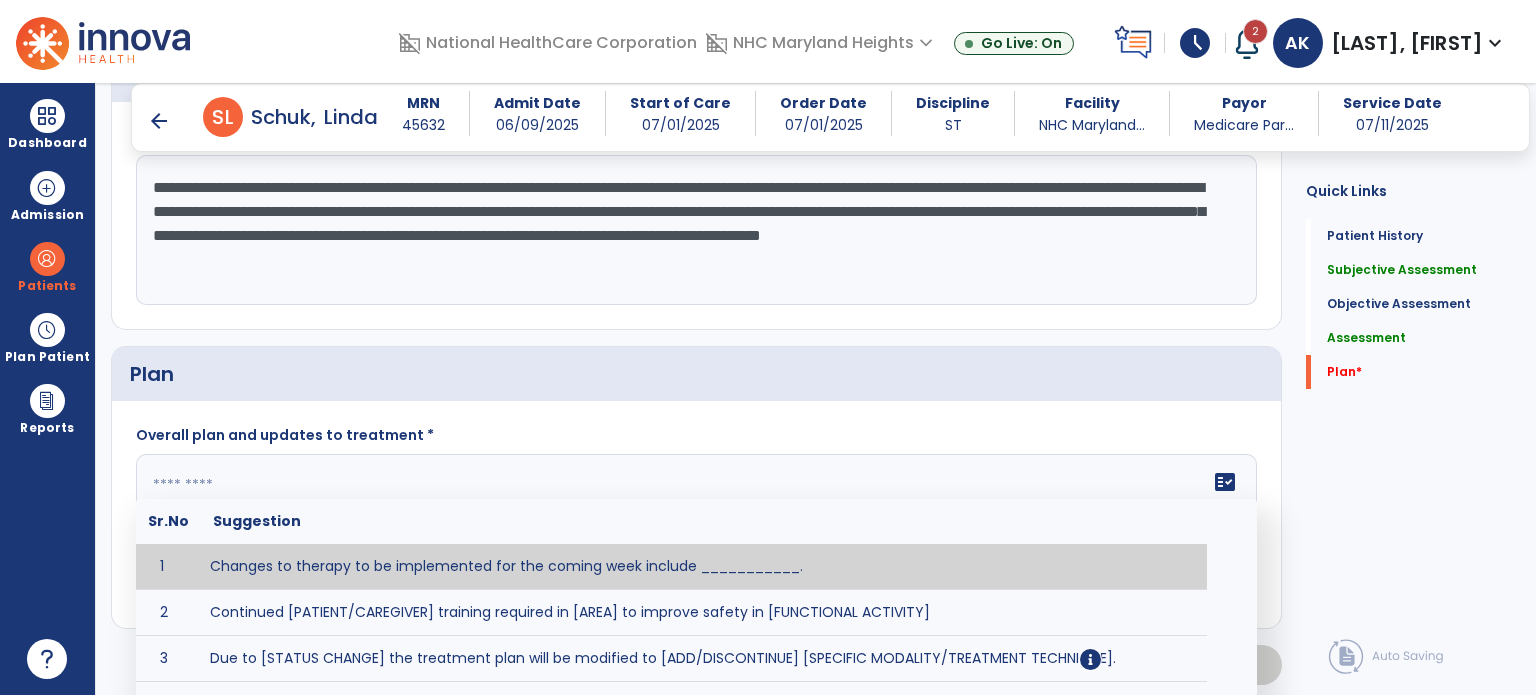 click on "fact_check  Sr.No Suggestion 1 Changes to therapy to be implemented for the coming week include ___________. 2 Continued [PATIENT/CAREGIVER] training required in [AREA] to improve safety in [FUNCTIONAL ACTIVITY] 3 Due to [STATUS CHANGE] the treatment plan will be modified to [ADD/DISCONTINUE] [SPECIFIC MODALITY/TREATMENT TECHNIQUE]. 4 Goals related to ___________ have been met.  Will add new STG's to address _______ in the upcoming week. 5 Updated precautions include ________. 6 Progress treatment to include ____________. 7 Requires further [PATIENT/CAREGIVER] training in ______ to improve safety in ________. 8 Short term goals related to _________ have been met and new short term goals to be added as appropriate for patient. 9 STGs have been met, will now focus on LTGs. 10 The plan for next week's visits include [INTERVENTIONS] with the objective of improving [IMPAIRMENTS] to continue to progress toward long term goal(s). 11 12 13 Changes to therapy to be implemented for the coming week include ___________." 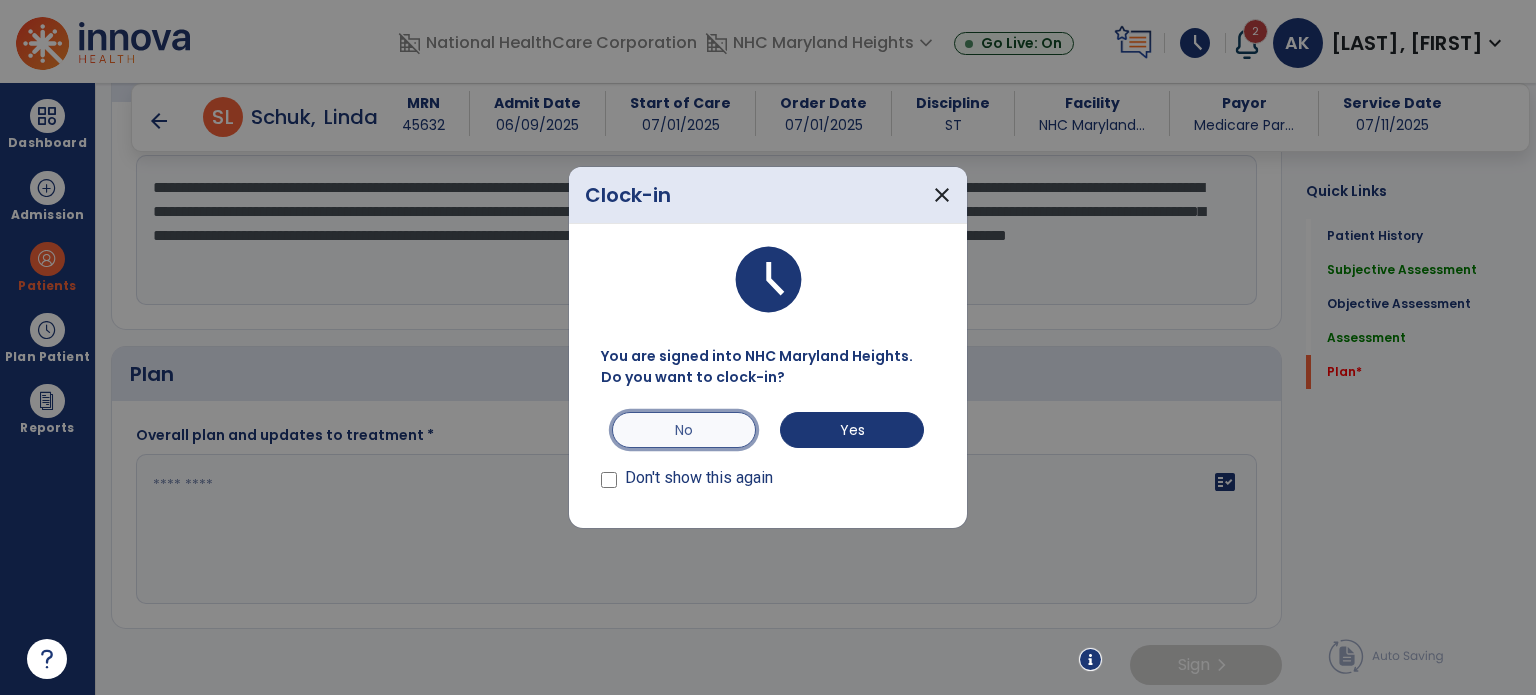 click on "No" at bounding box center [684, 430] 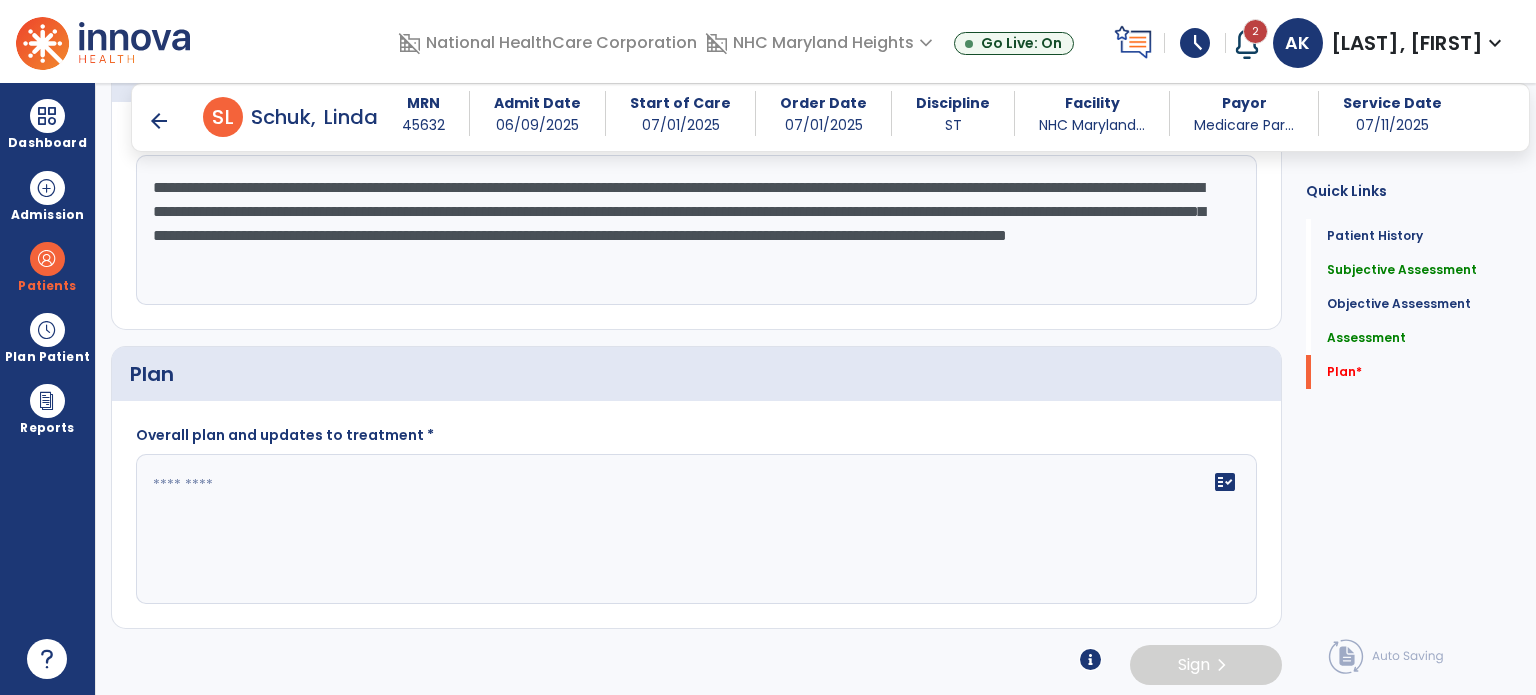 click on "**********" 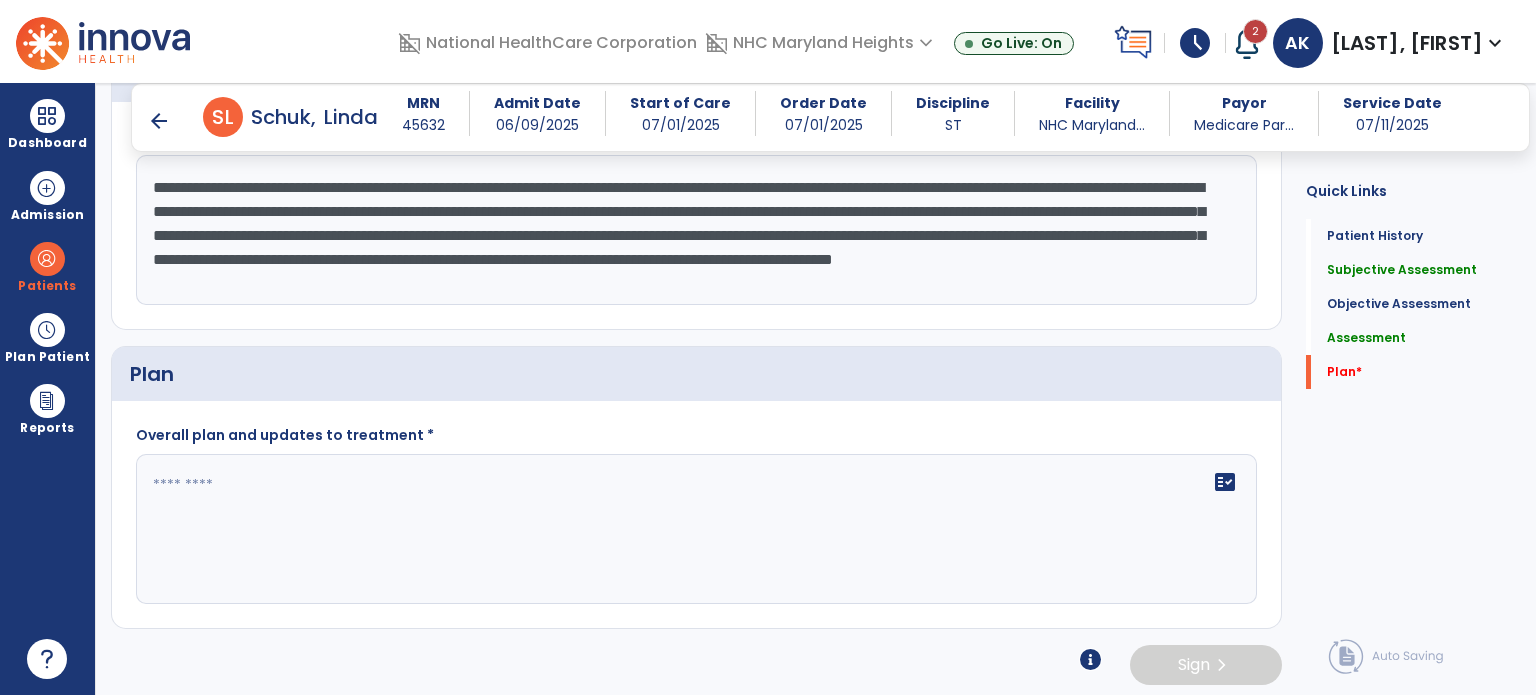 type on "**********" 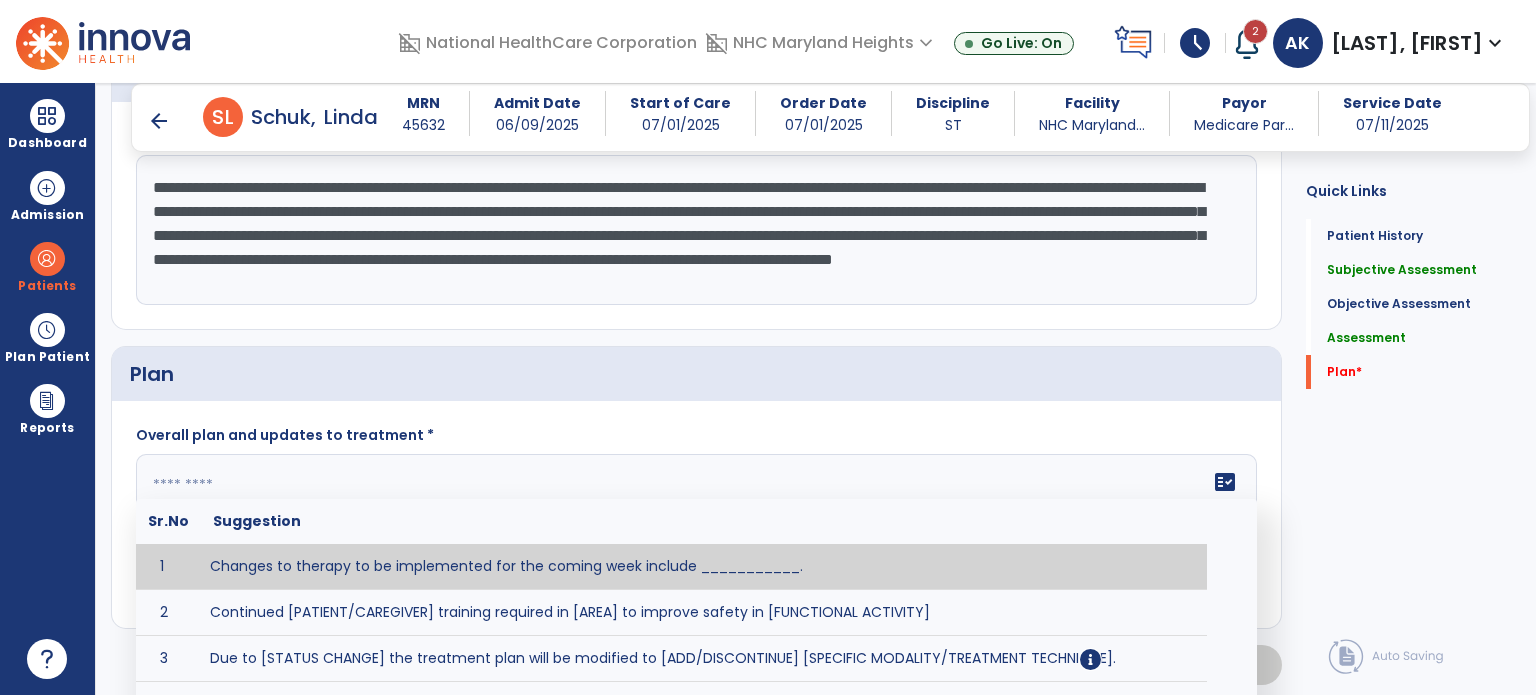 click on "fact_check  Sr.No Suggestion 1 Changes to therapy to be implemented for the coming week include ___________. 2 Continued [PATIENT/CAREGIVER] training required in [AREA] to improve safety in [FUNCTIONAL ACTIVITY] 3 Due to [STATUS CHANGE] the treatment plan will be modified to [ADD/DISCONTINUE] [SPECIFIC MODALITY/TREATMENT TECHNIQUE]. 4 Goals related to ___________ have been met.  Will add new STG's to address _______ in the upcoming week. 5 Updated precautions include ________. 6 Progress treatment to include ____________. 7 Requires further [PATIENT/CAREGIVER] training in ______ to improve safety in ________. 8 Short term goals related to _________ have been met and new short term goals to be added as appropriate for patient. 9 STGs have been met, will now focus on LTGs. 10 The plan for next week's visits include [INTERVENTIONS] with the objective of improving [IMPAIRMENTS] to continue to progress toward long term goal(s). 11 12 13 Changes to therapy to be implemented for the coming week include ___________." 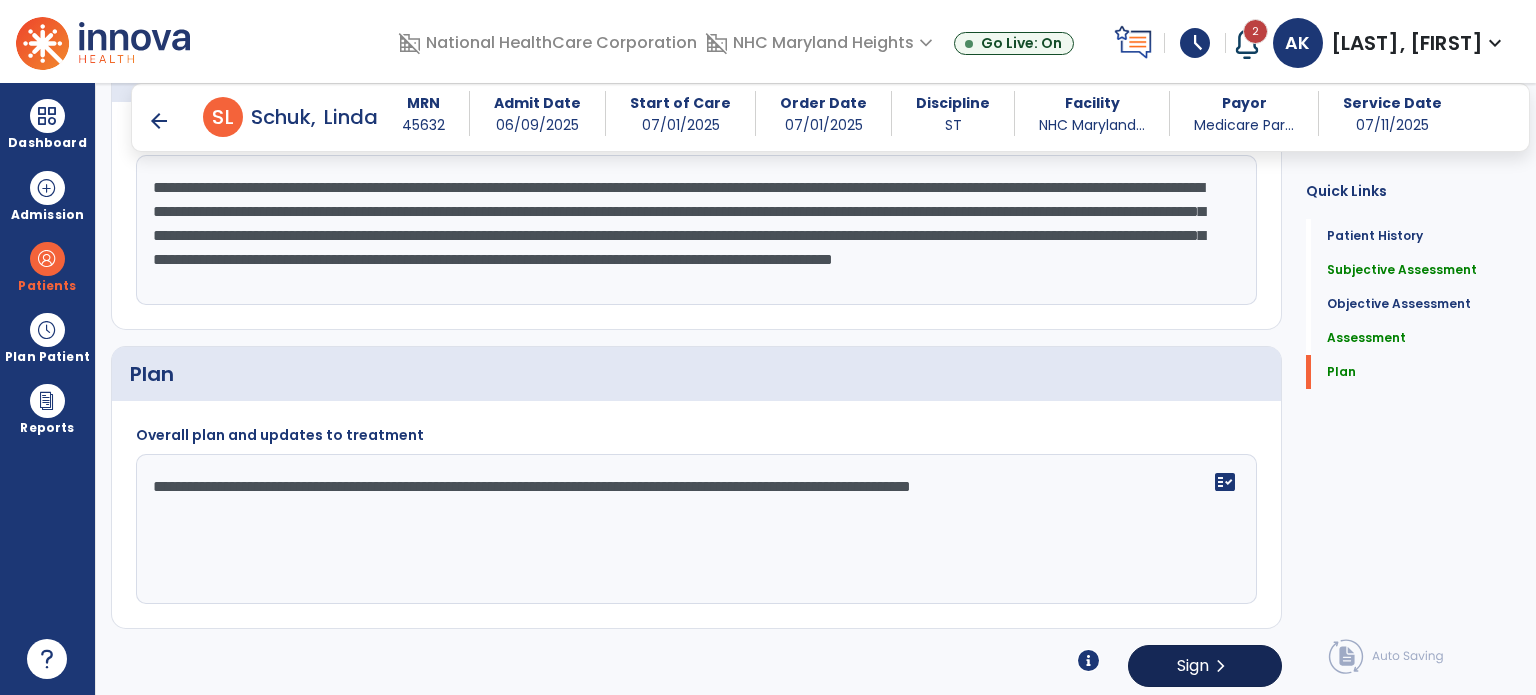 type on "**********" 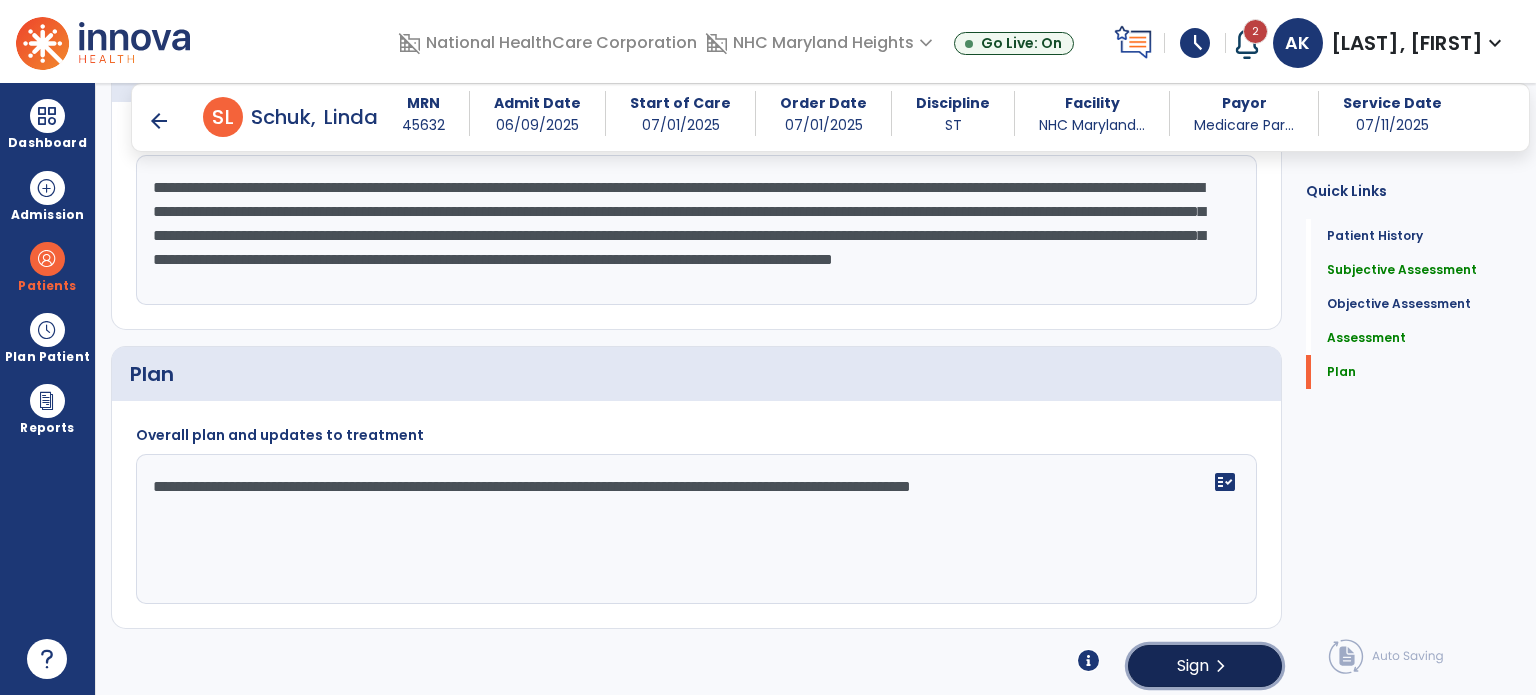 click on "Sign" 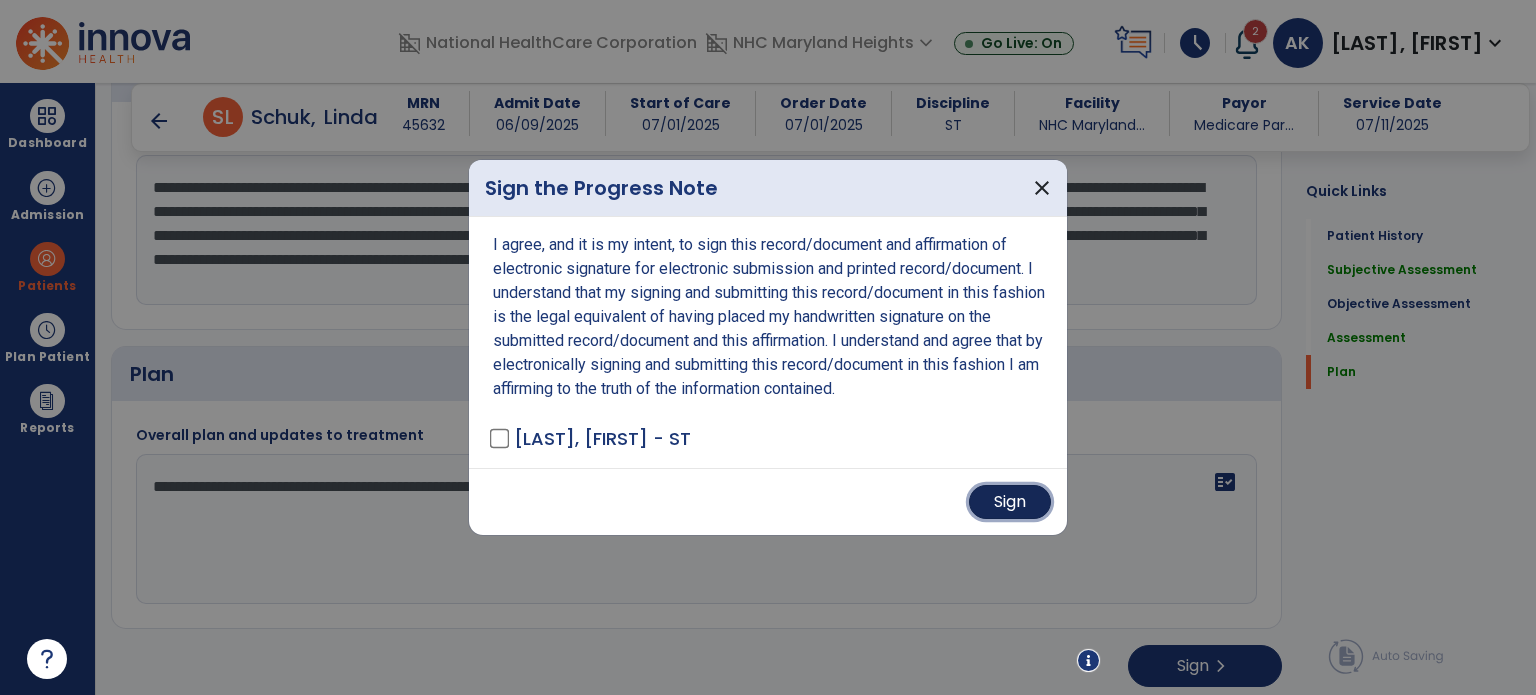 click on "Sign" at bounding box center (1010, 502) 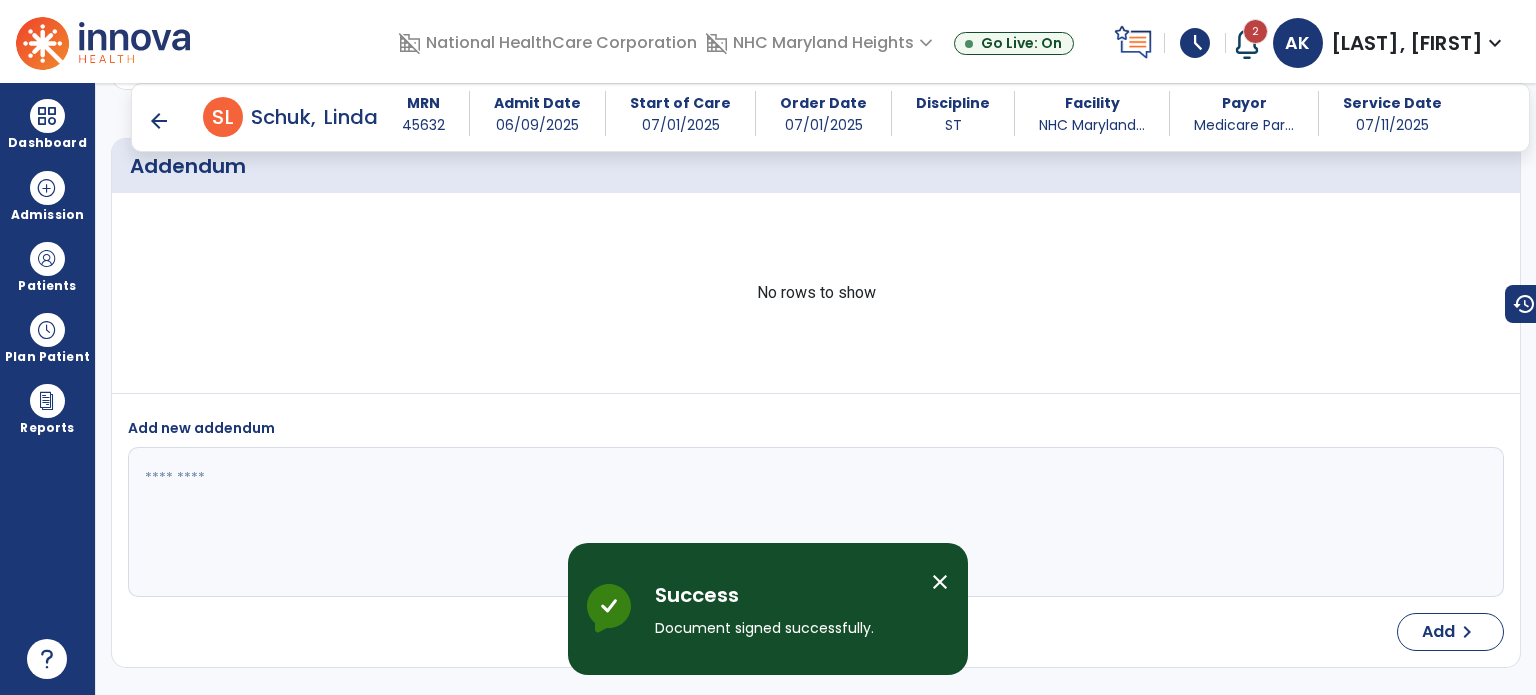 scroll, scrollTop: 2505, scrollLeft: 0, axis: vertical 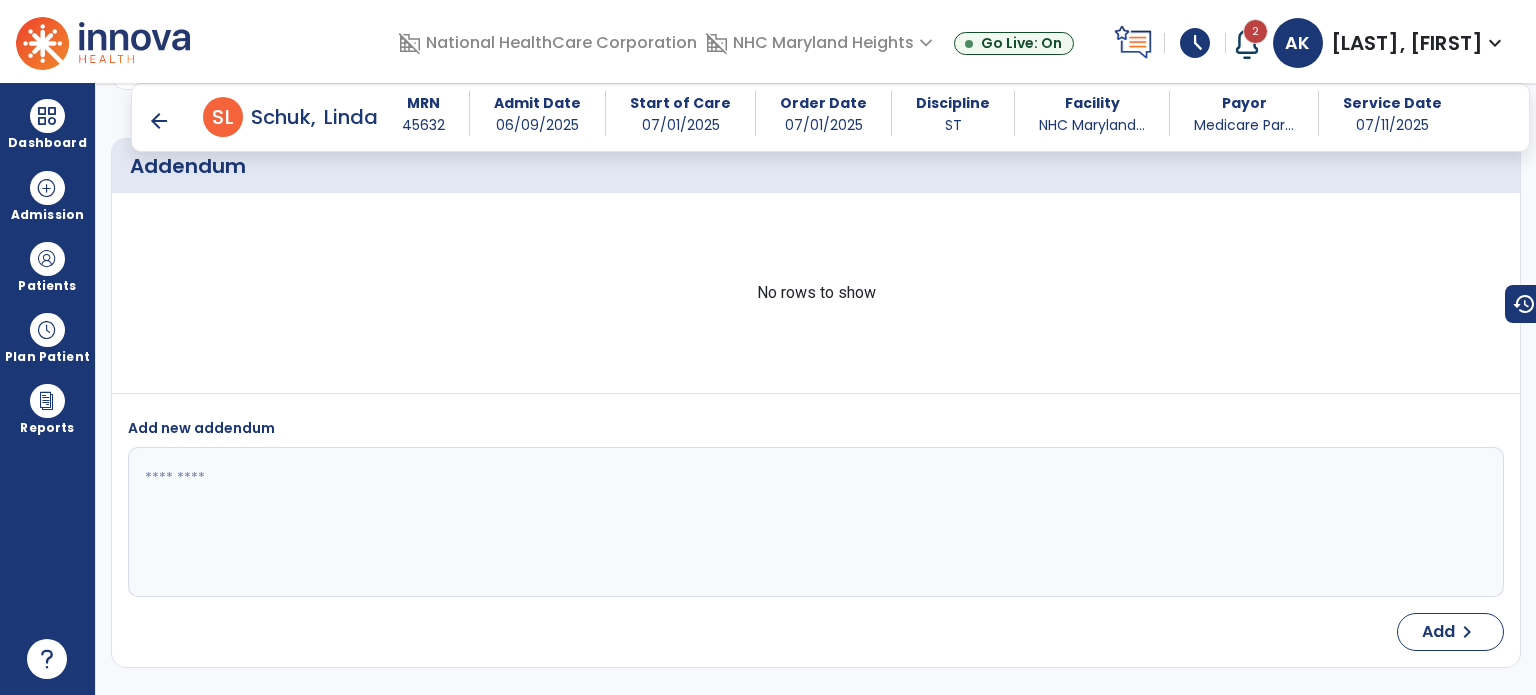 click on "schedule" at bounding box center (1195, 43) 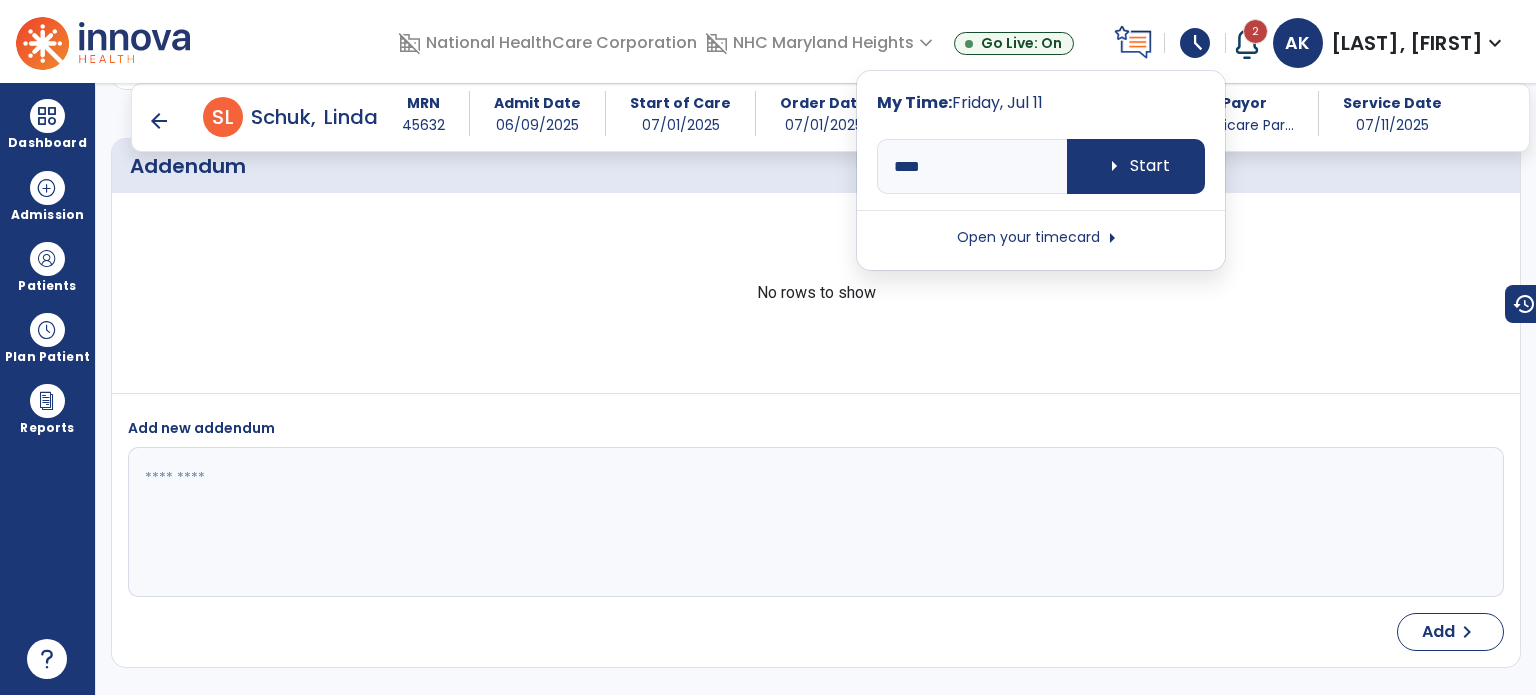 click on "schedule" at bounding box center (1195, 43) 